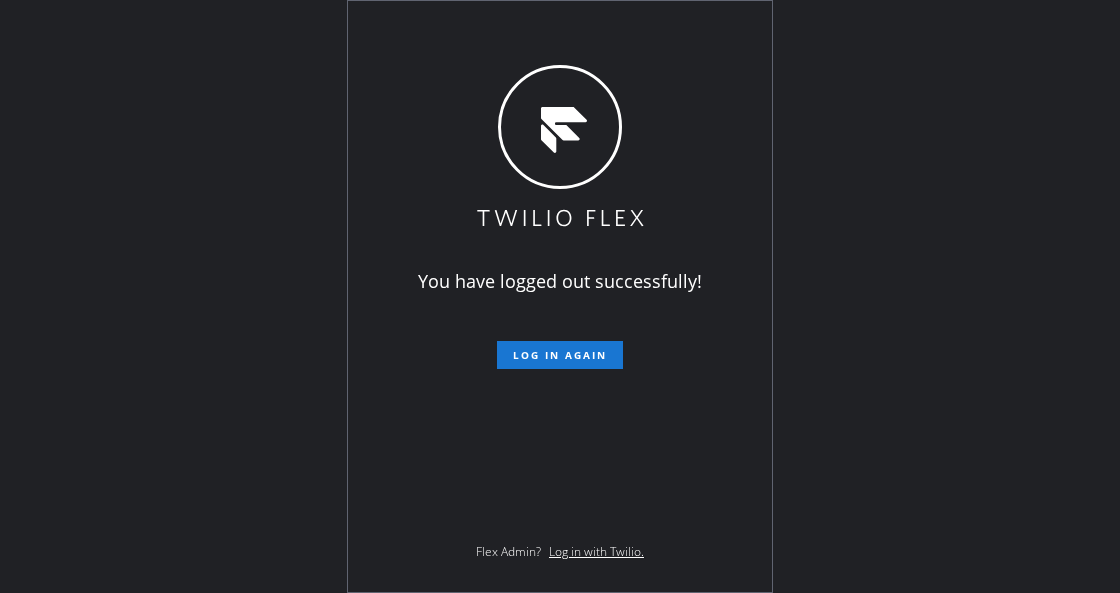 scroll, scrollTop: 0, scrollLeft: 0, axis: both 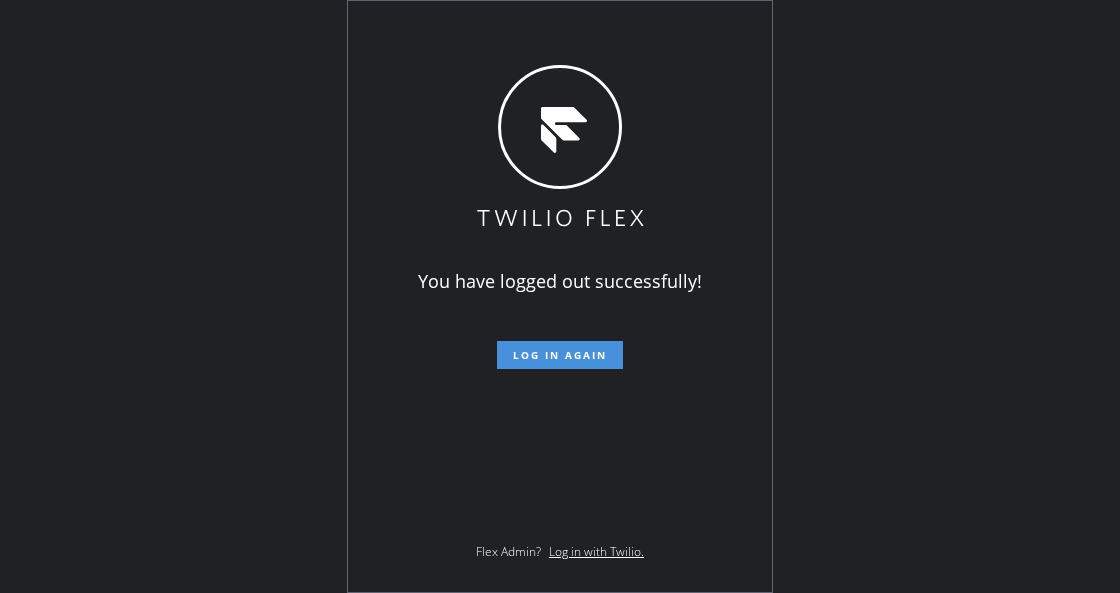 click on "Log in again" at bounding box center [560, 355] 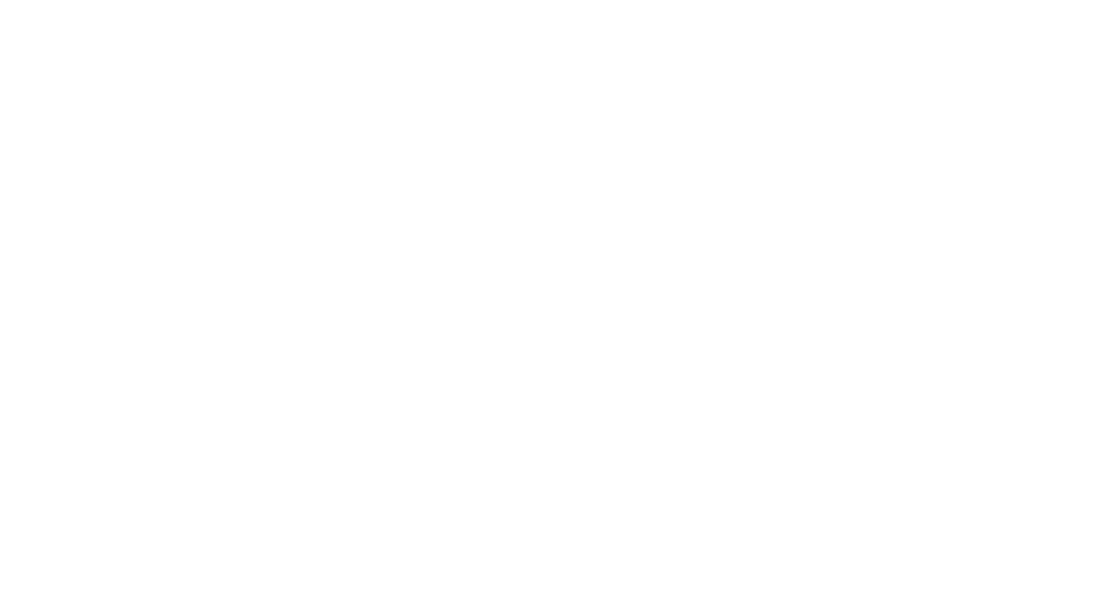 scroll, scrollTop: 0, scrollLeft: 0, axis: both 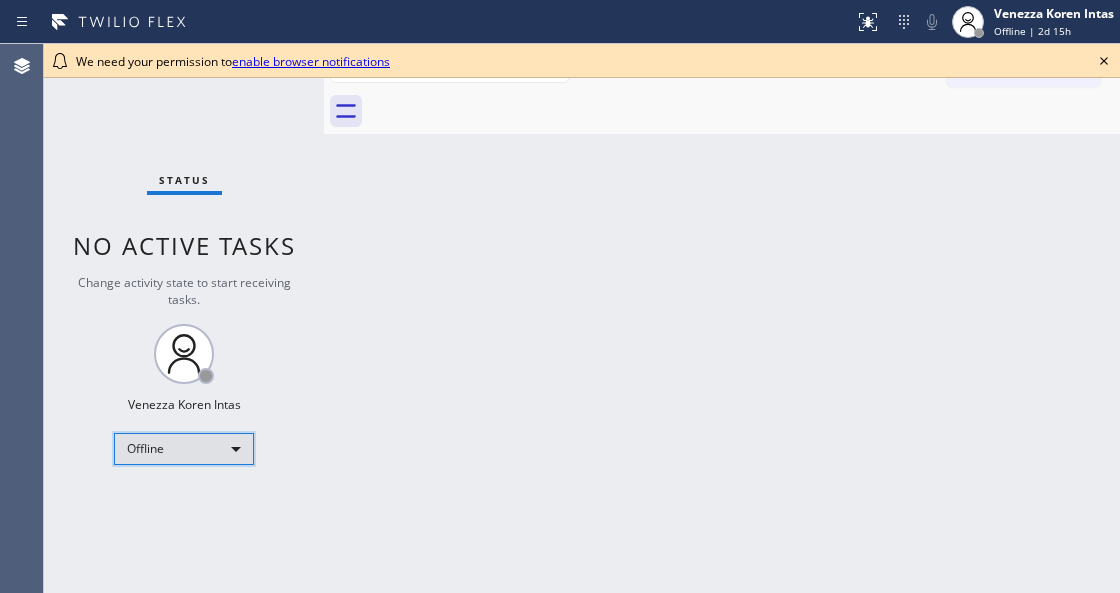 click on "Offline" at bounding box center [184, 449] 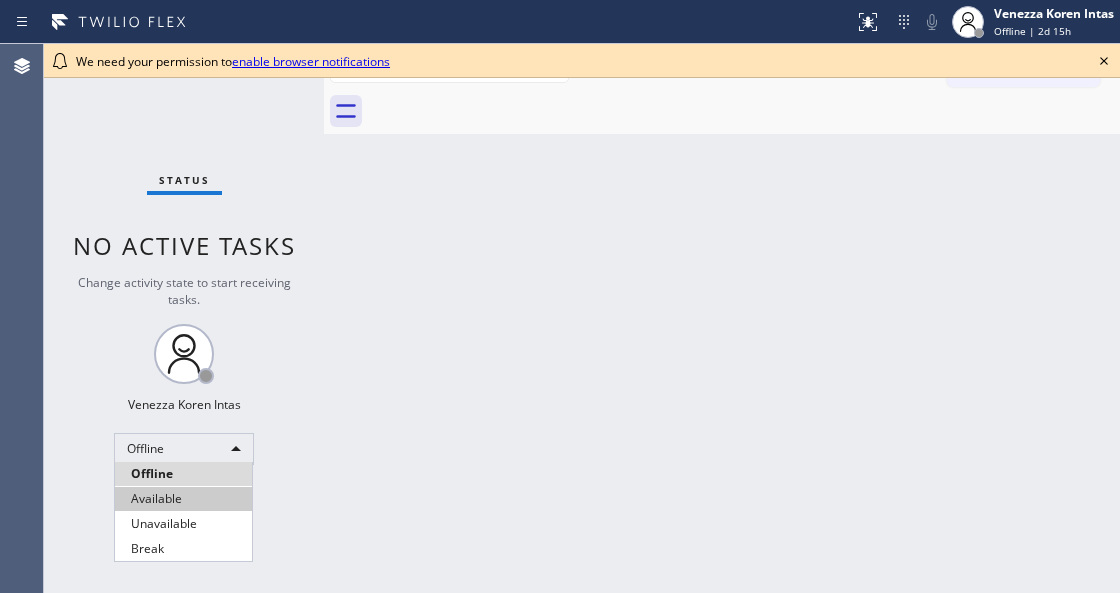 click on "Available" at bounding box center [183, 499] 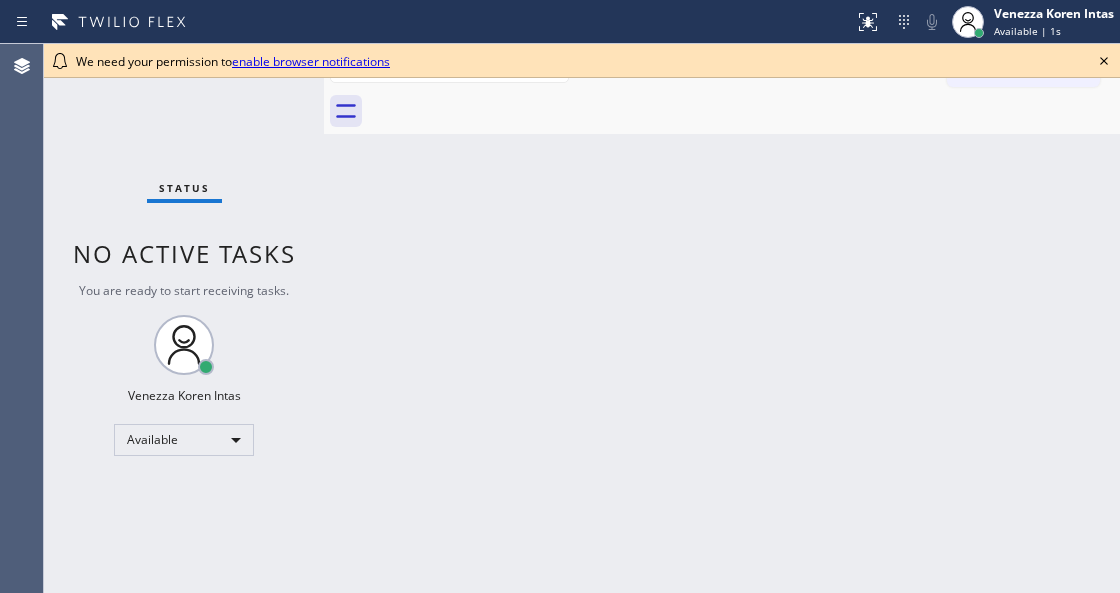 click 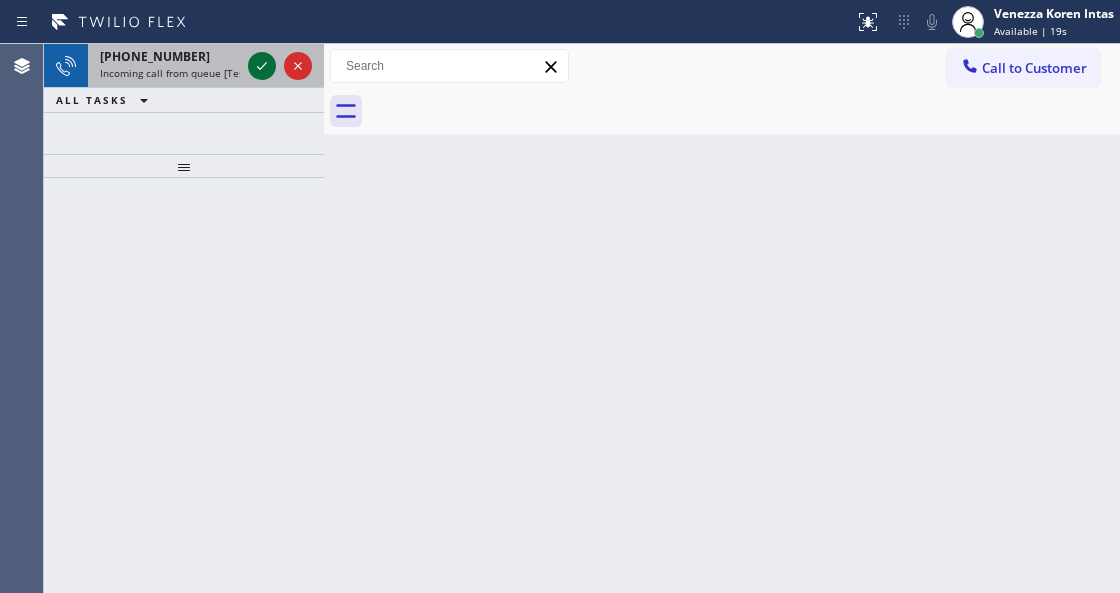 click 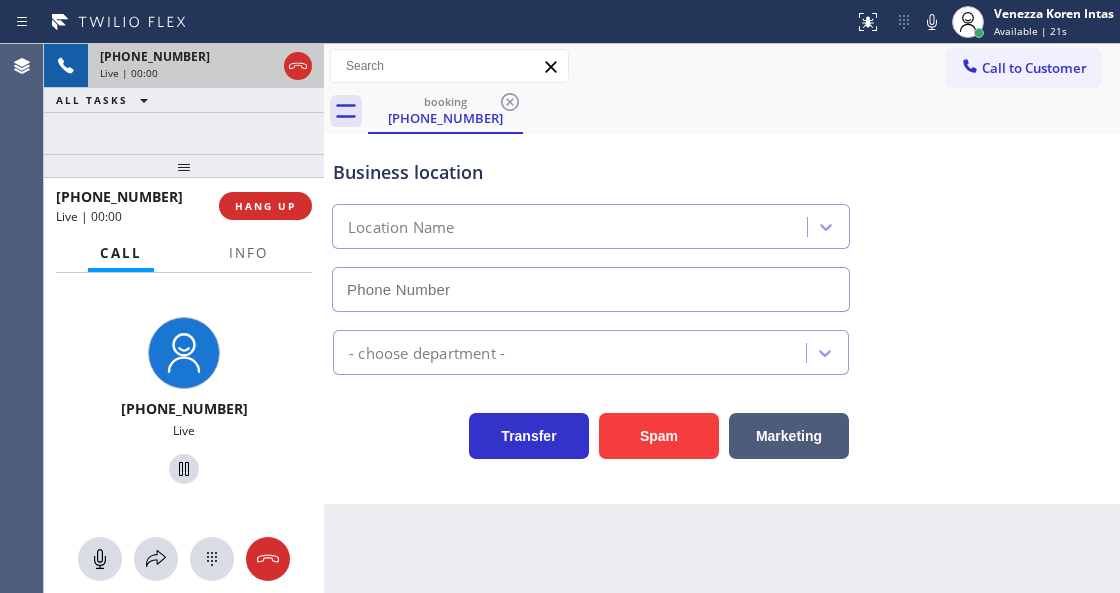 type on "[PHONE_NUMBER]" 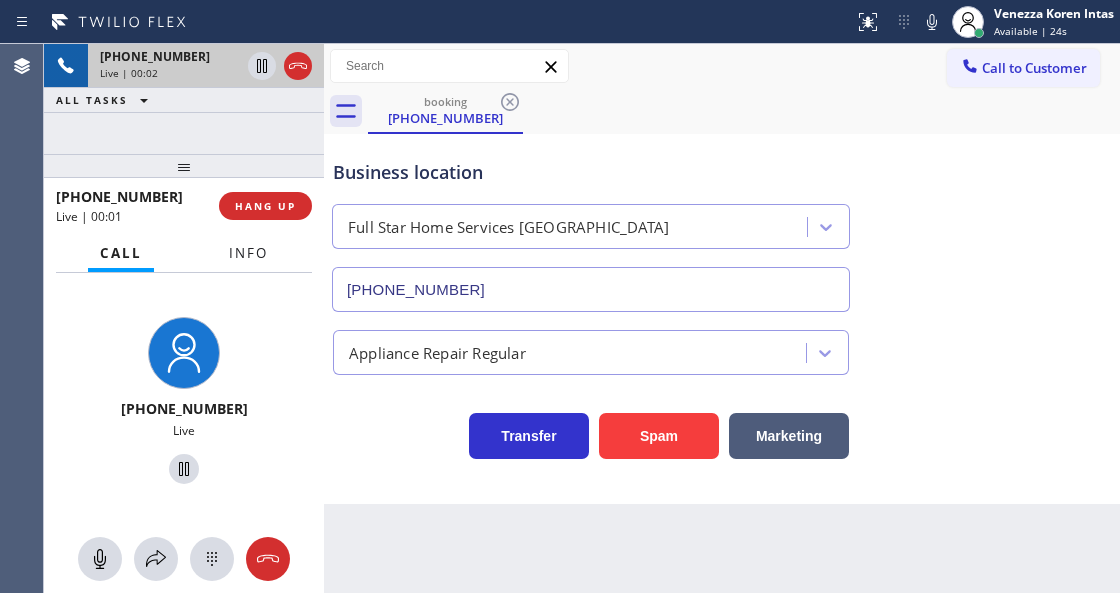 click on "Info" at bounding box center [248, 253] 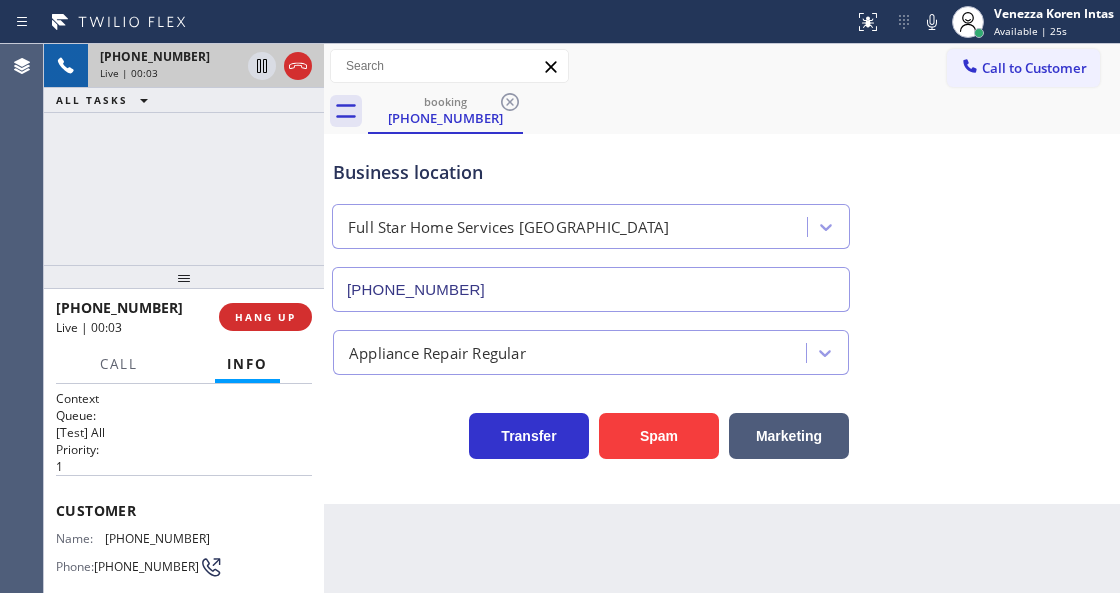 drag, startPoint x: 178, startPoint y: 169, endPoint x: 212, endPoint y: 284, distance: 119.92081 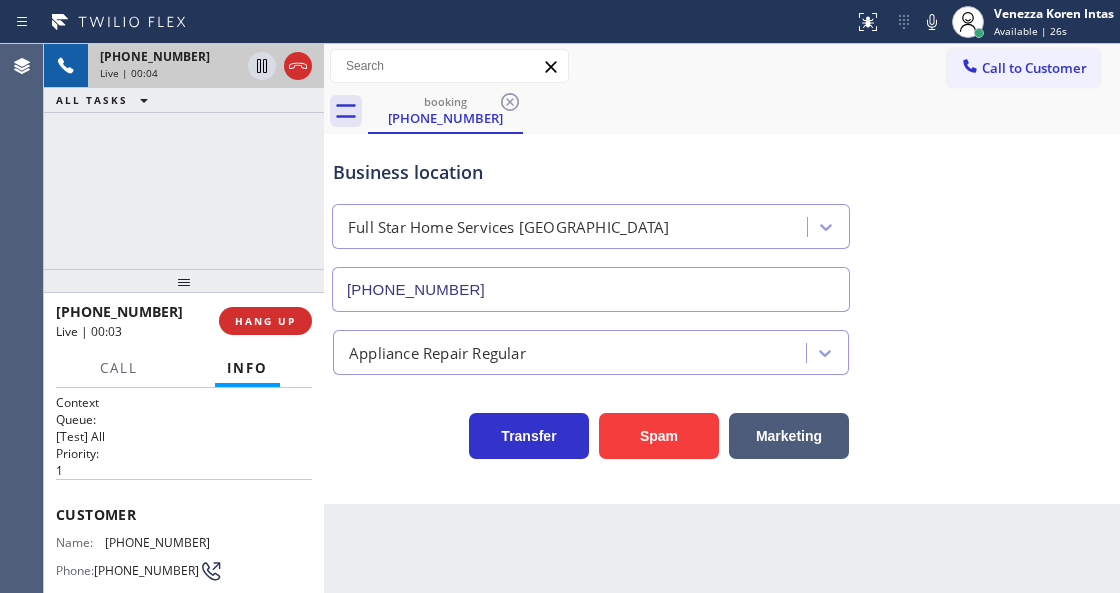 click on "[PHONE_NUMBER] Live | 00:04 ALL TASKS ALL TASKS ACTIVE TASKS TASKS IN WRAP UP" at bounding box center [184, 156] 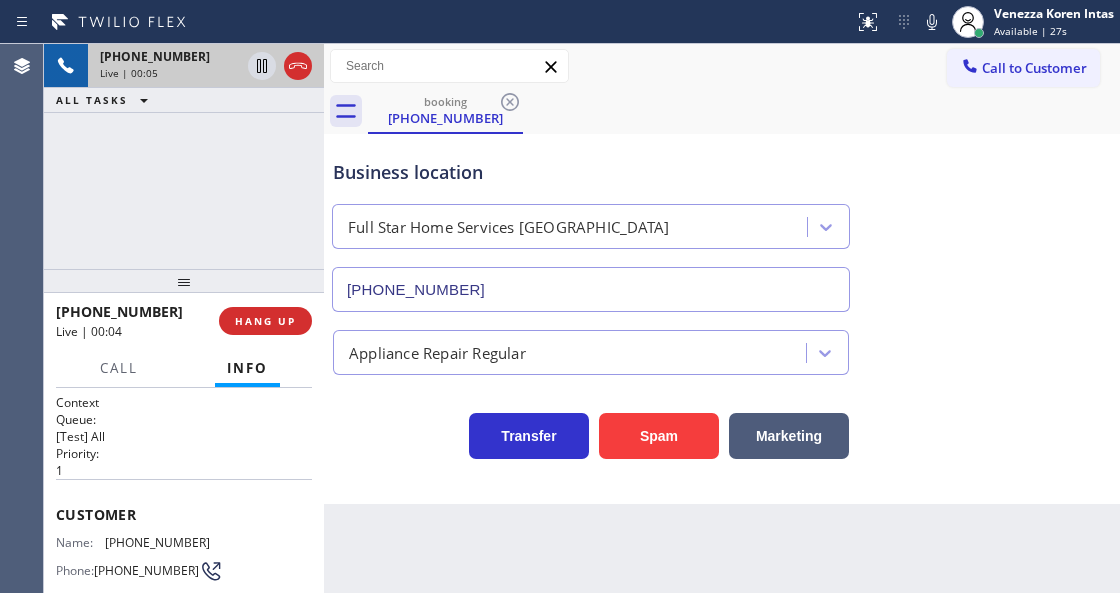click on "[PHONE_NUMBER] Live | 00:05 ALL TASKS ALL TASKS ACTIVE TASKS TASKS IN WRAP UP" at bounding box center [184, 156] 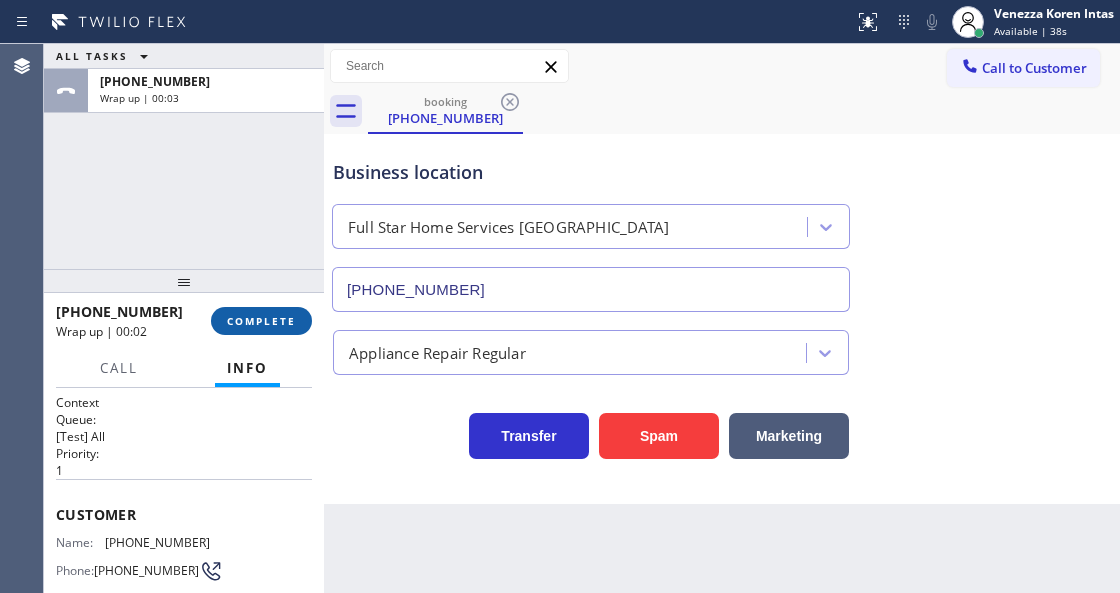click on "COMPLETE" at bounding box center [261, 321] 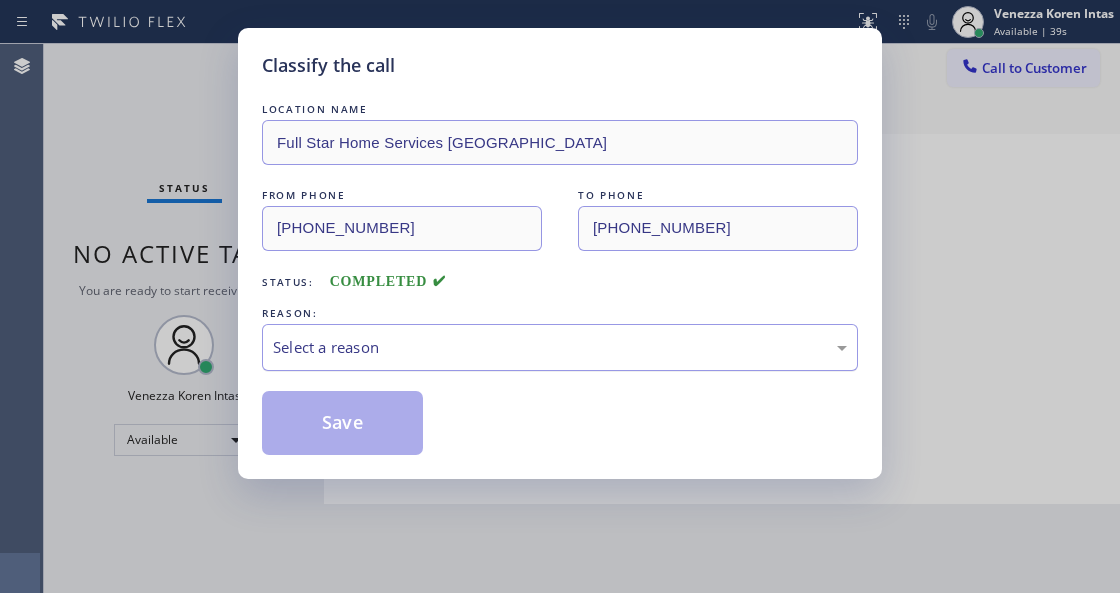 click on "Select a reason" at bounding box center [560, 347] 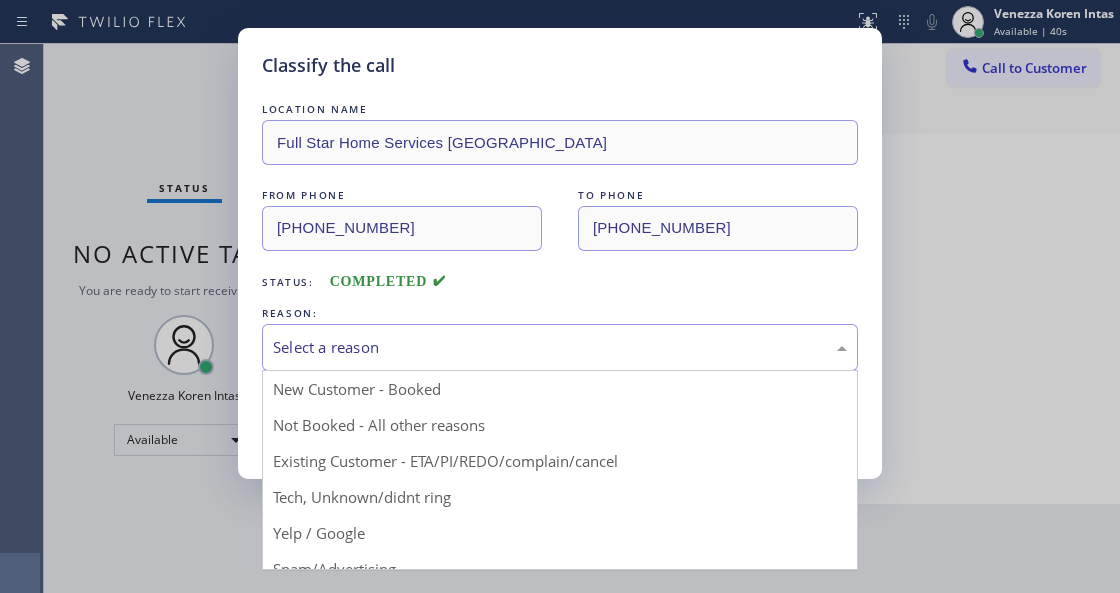 drag, startPoint x: 433, startPoint y: 496, endPoint x: 388, endPoint y: 441, distance: 71.063354 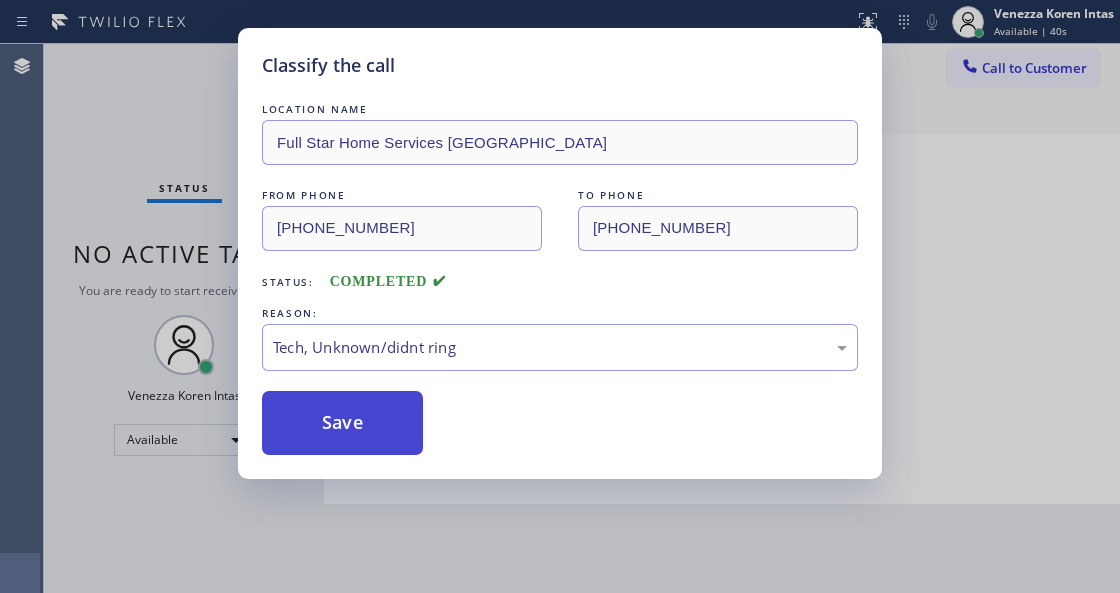 click on "Save" at bounding box center [342, 423] 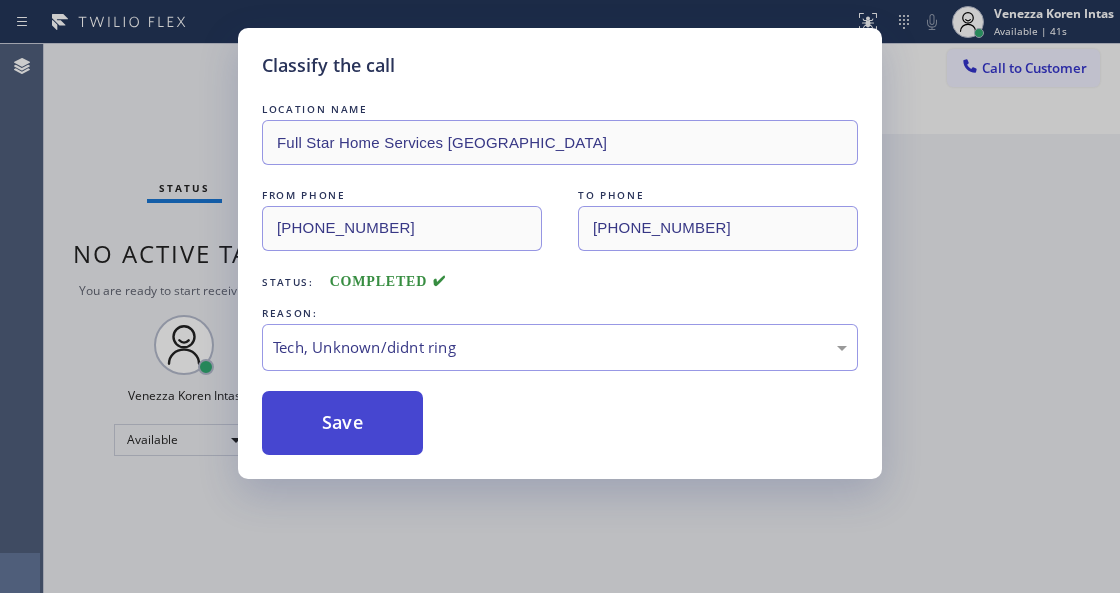 click on "Save" at bounding box center [342, 423] 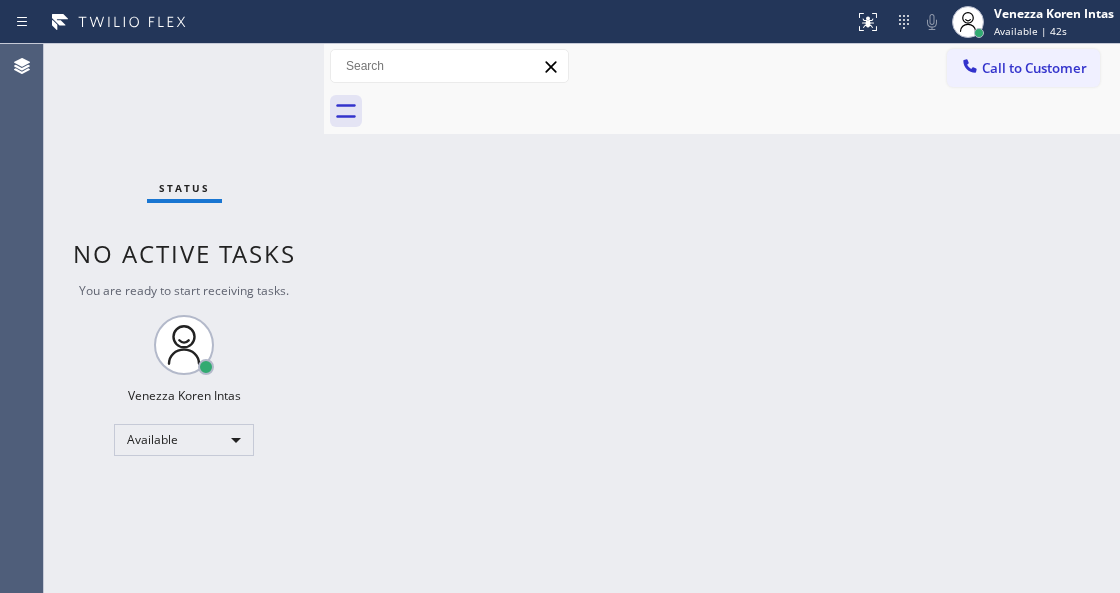 click on "Status   No active tasks     You are ready to start receiving tasks.   Venezza Koren Intas Available" at bounding box center [184, 318] 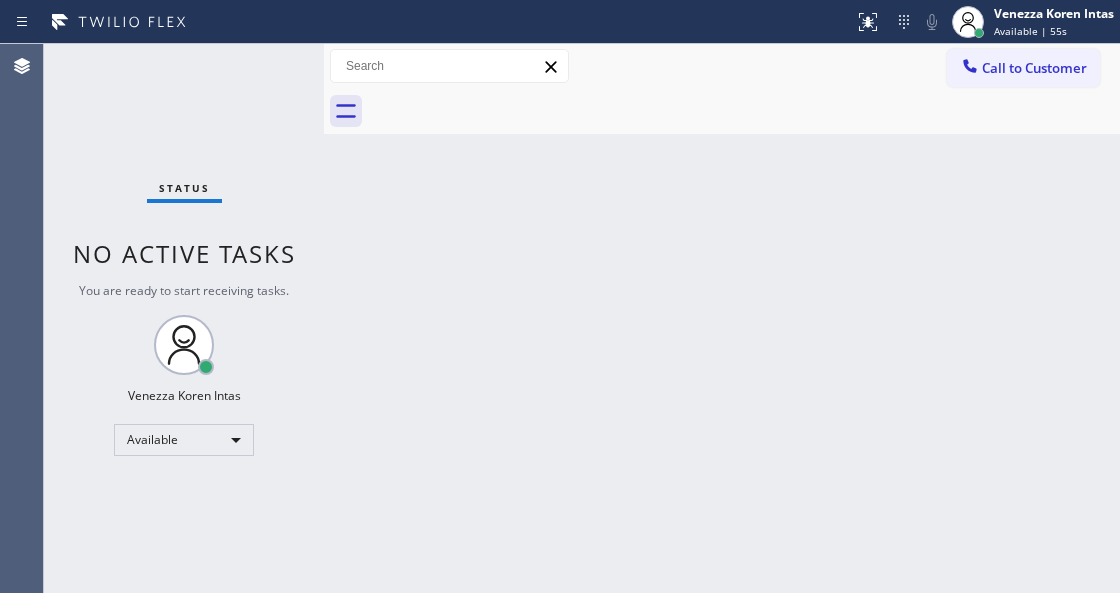 click on "Back to Dashboard Change Sender ID Customers Technicians Select a contact Outbound call Technician Search Technician Your caller id phone number Your caller id phone number Call Technician info Name   Phone none Address none Change Sender ID HVAC [PHONE_NUMBER] 5 Star Appliance [PHONE_NUMBER] Appliance Repair [PHONE_NUMBER] Plumbing [PHONE_NUMBER] Air Duct Cleaning [PHONE_NUMBER]  Electricians [PHONE_NUMBER] Cancel Change Check personal SMS Reset Change No tabs Call to Customer Outbound call Location Search location Your caller id phone number Customer number Call Outbound call Technician Search Technician Your caller id phone number Your caller id phone number Call" at bounding box center (722, 318) 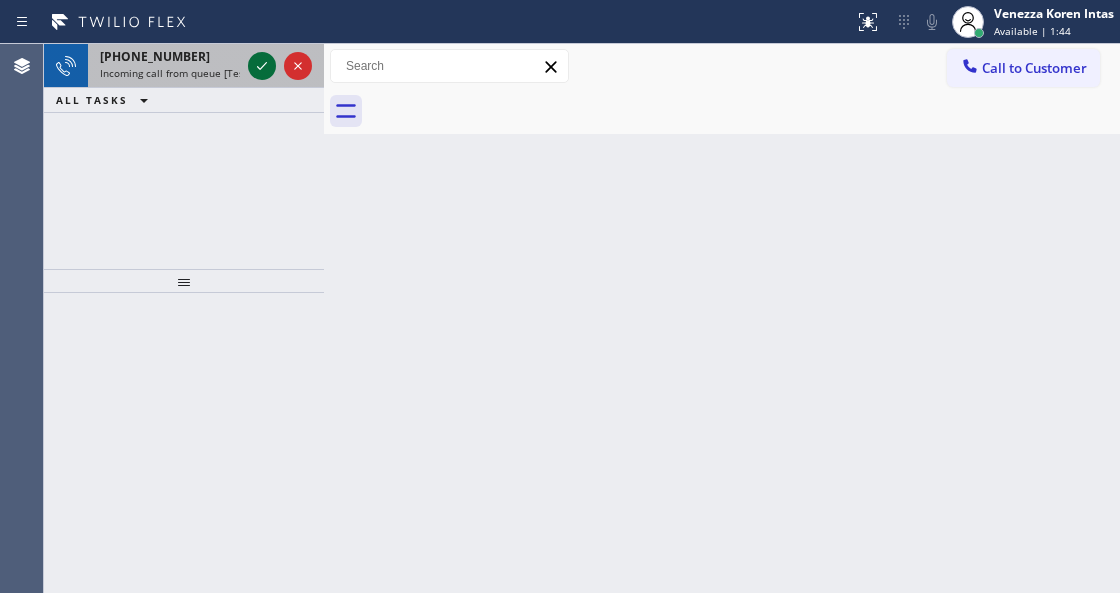 click 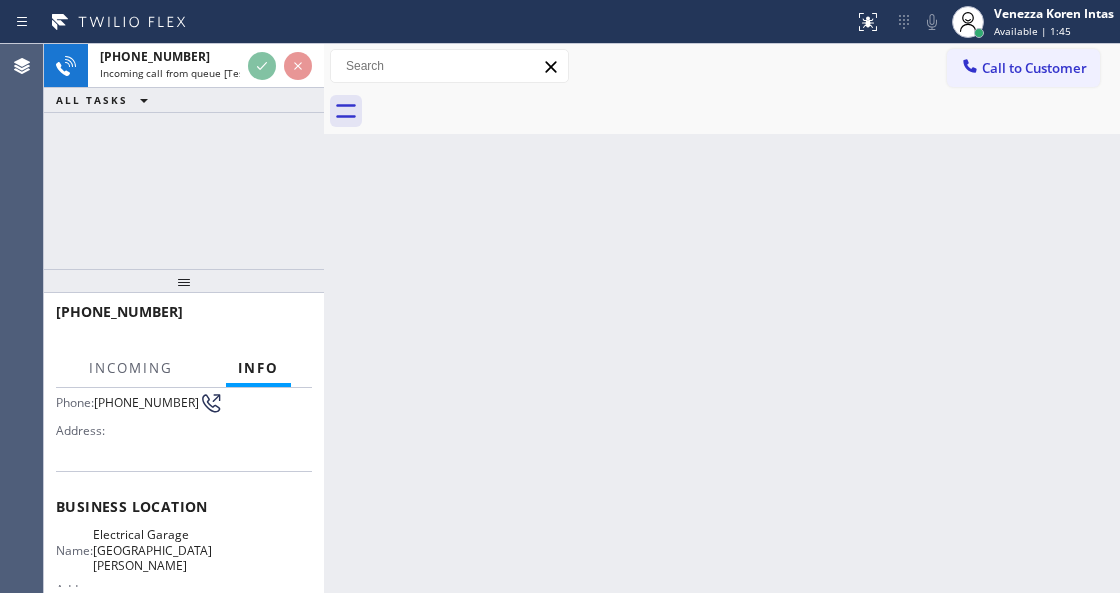 scroll, scrollTop: 266, scrollLeft: 0, axis: vertical 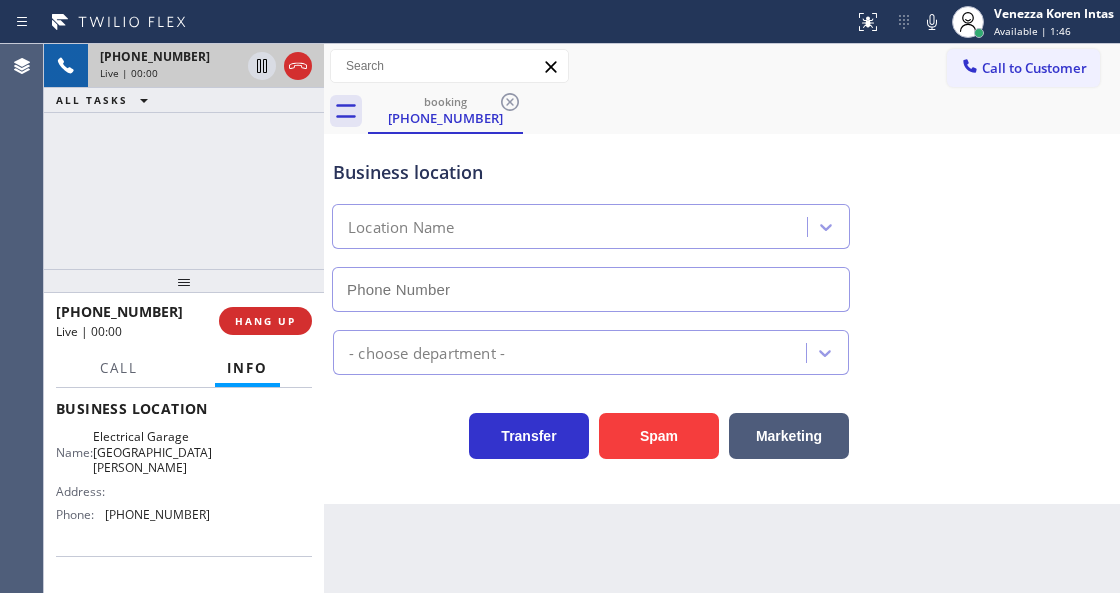 type on "[PHONE_NUMBER]" 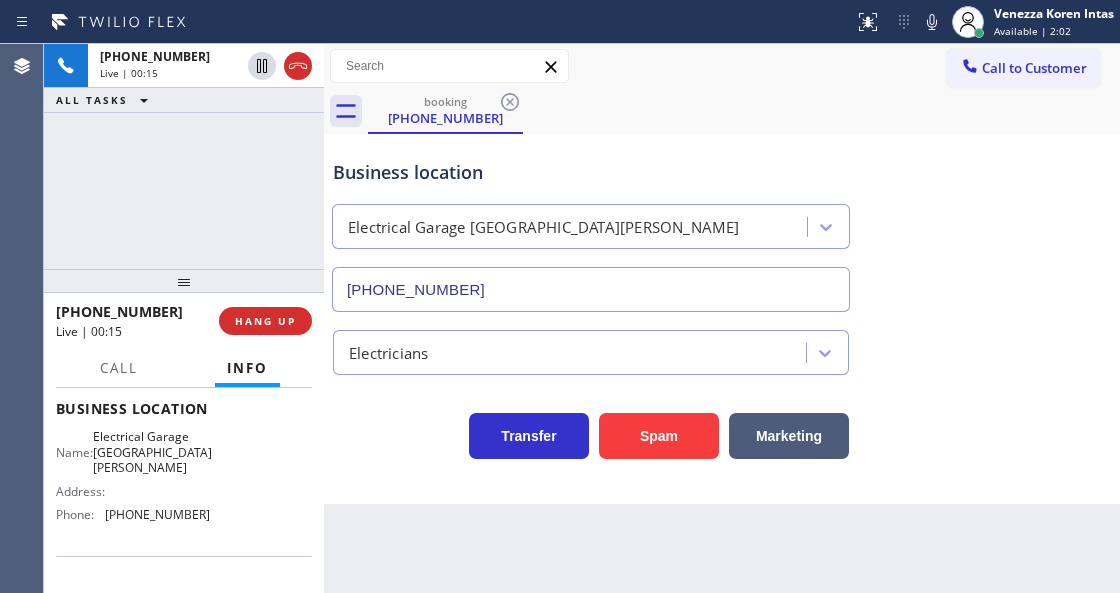 click on "Transfer Spam Marketing" at bounding box center [591, 431] 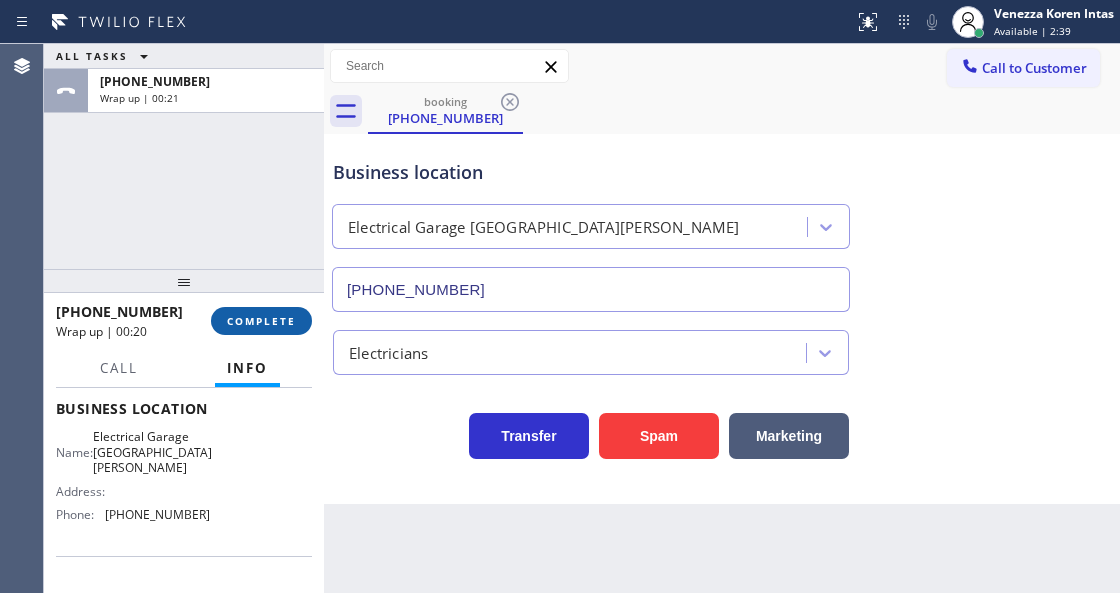 click on "COMPLETE" at bounding box center [261, 321] 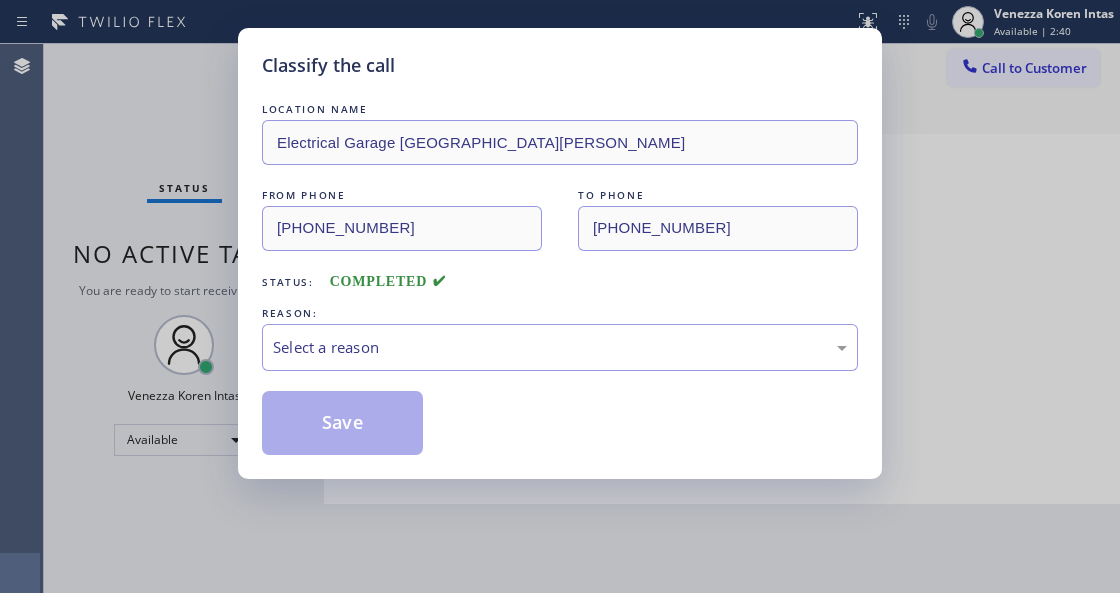 click on "Select a reason" at bounding box center (560, 347) 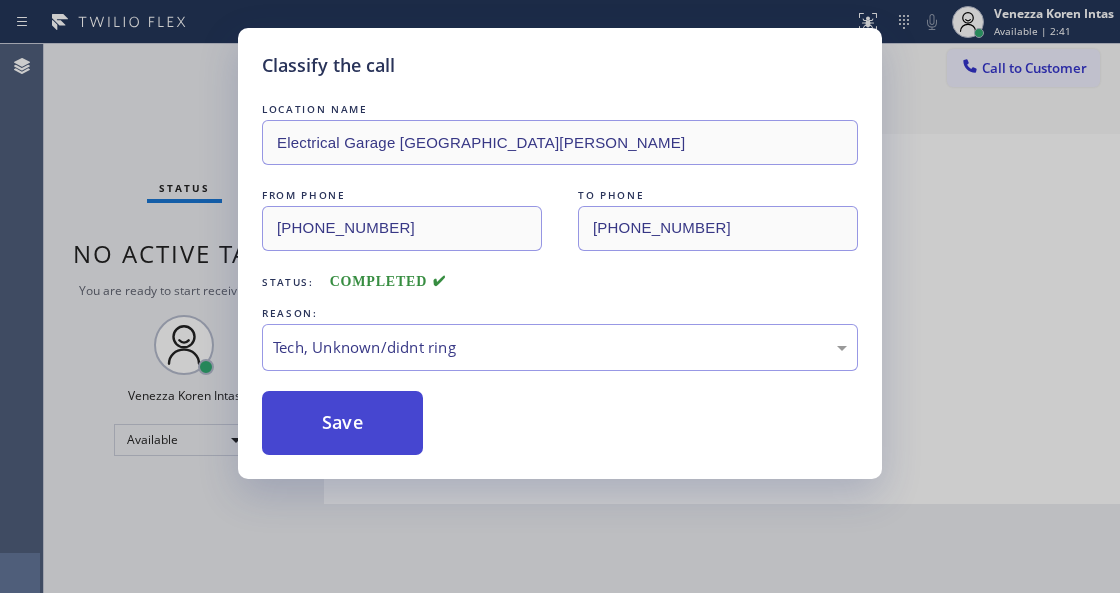 click on "Save" at bounding box center [342, 423] 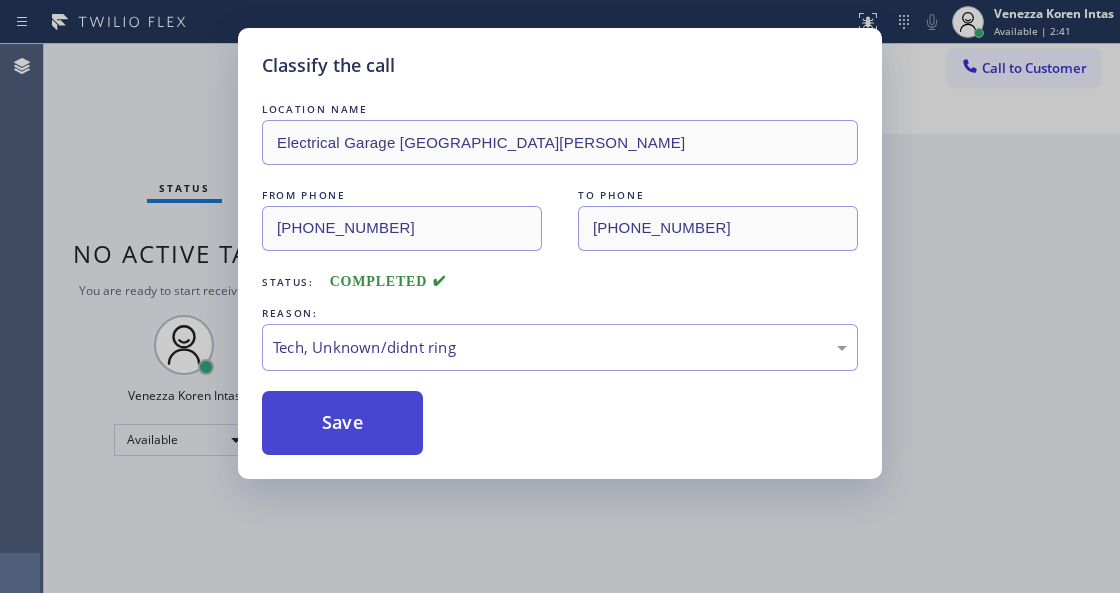 click on "Save" at bounding box center [342, 423] 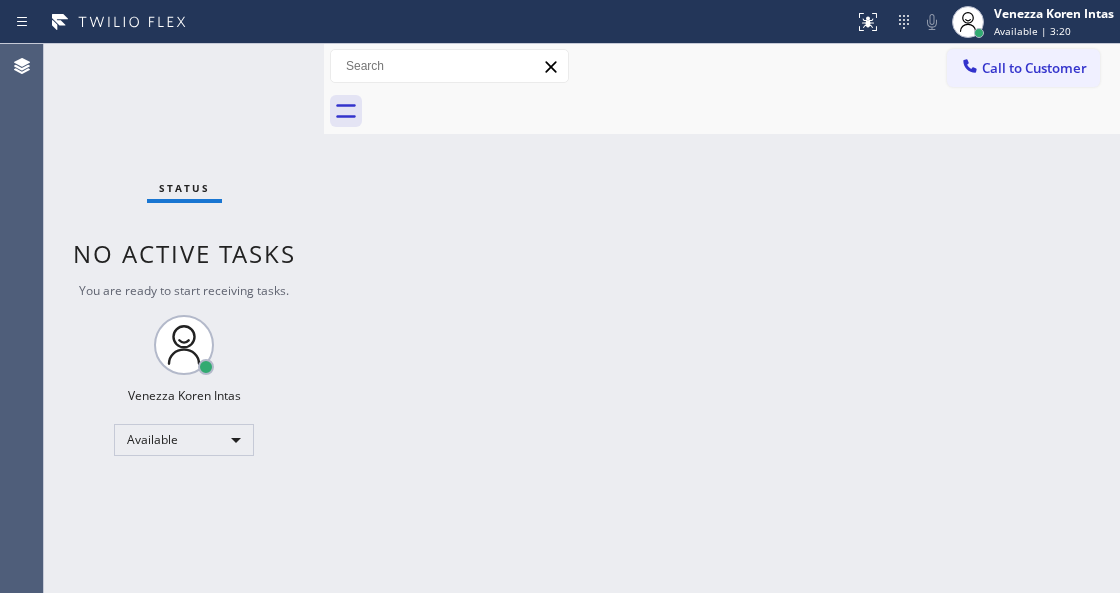 drag, startPoint x: 269, startPoint y: 169, endPoint x: 259, endPoint y: 151, distance: 20.59126 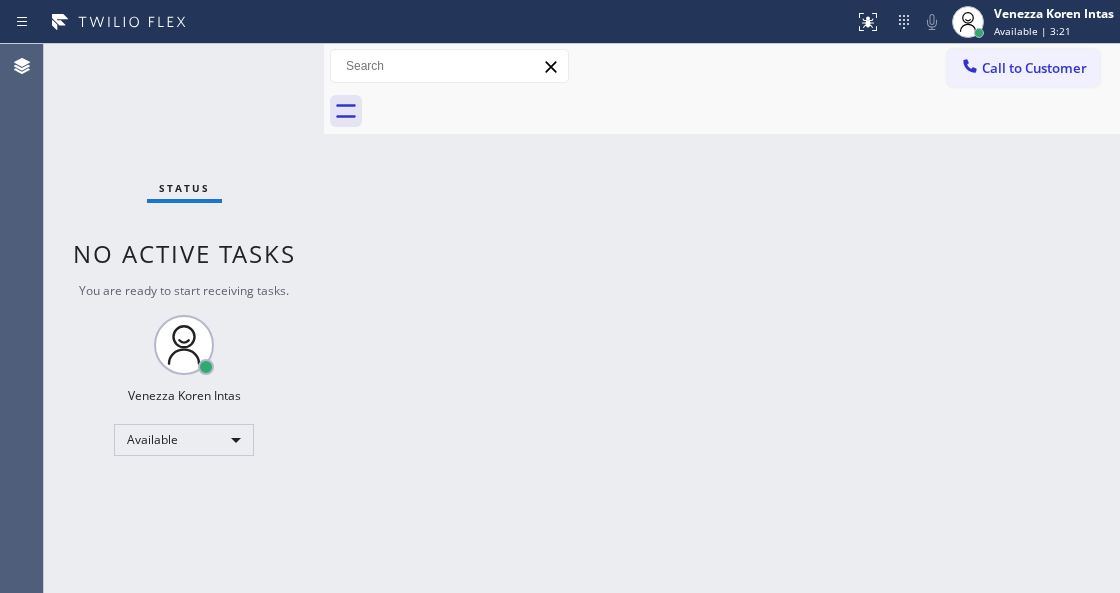 drag, startPoint x: 301, startPoint y: 89, endPoint x: 322, endPoint y: 118, distance: 35.805027 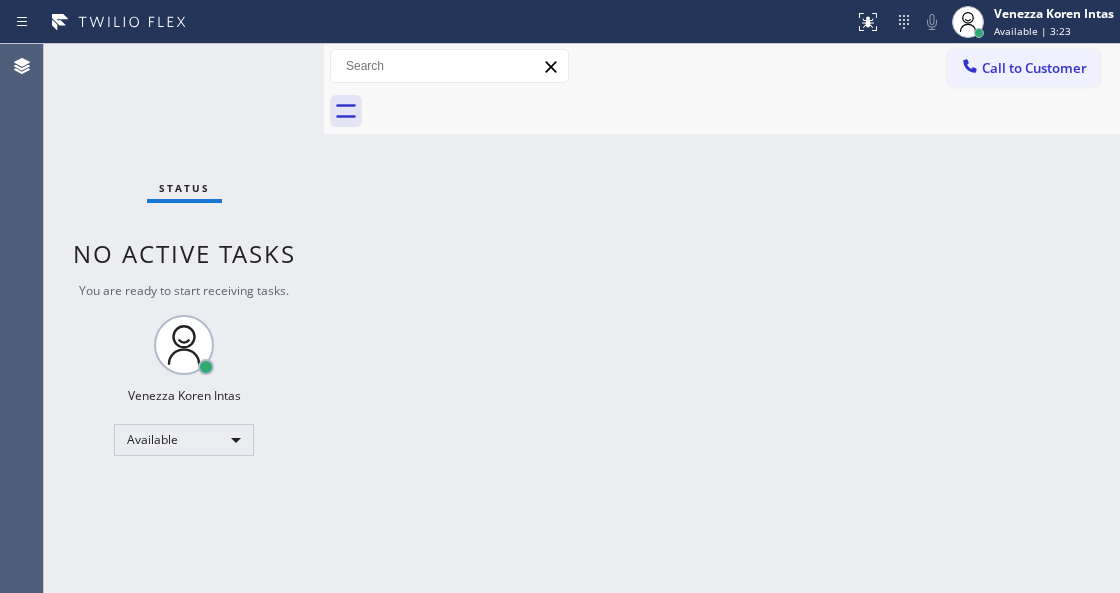 drag, startPoint x: 388, startPoint y: 215, endPoint x: 272, endPoint y: 139, distance: 138.67949 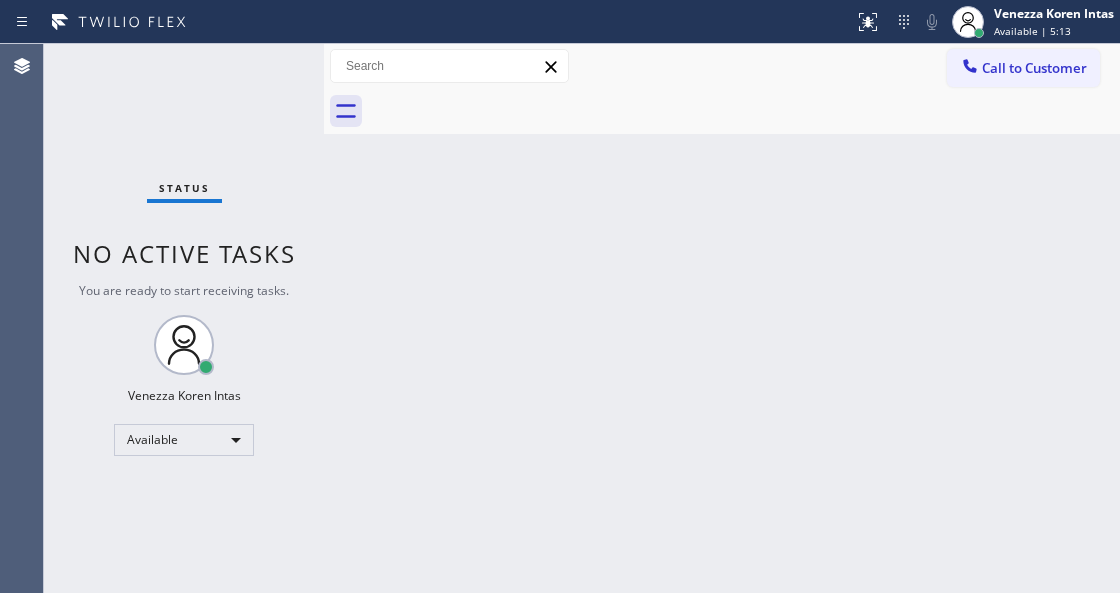 click on "Status   No active tasks     You are ready to start receiving tasks.   Venezza Koren Intas Available" at bounding box center [184, 318] 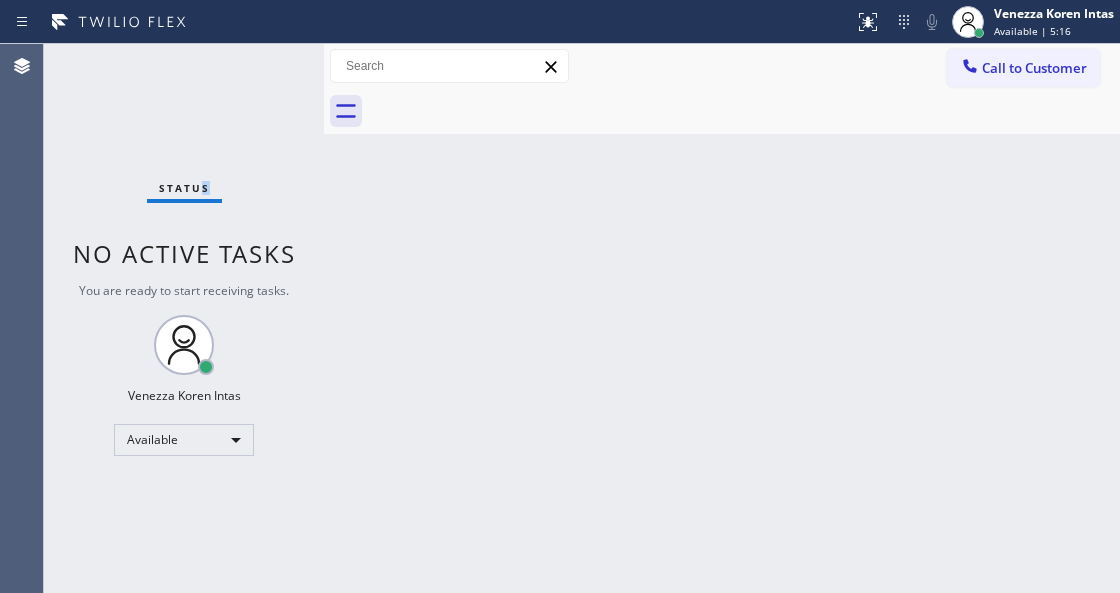 click on "Status   No active tasks     You are ready to start receiving tasks.   Venezza Koren Intas Available" at bounding box center (184, 318) 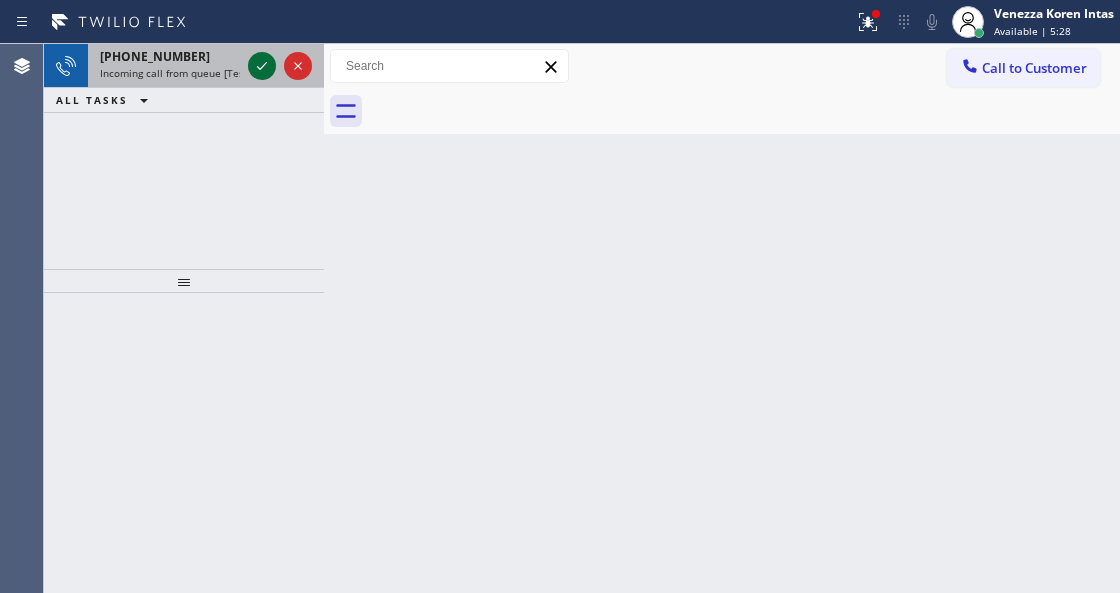 click 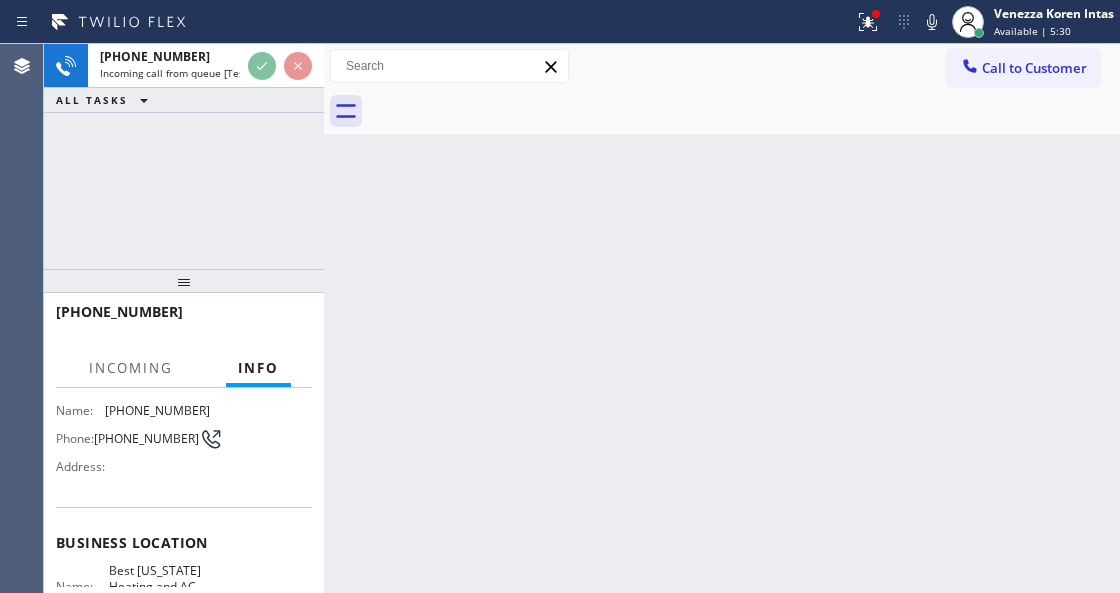 scroll, scrollTop: 133, scrollLeft: 0, axis: vertical 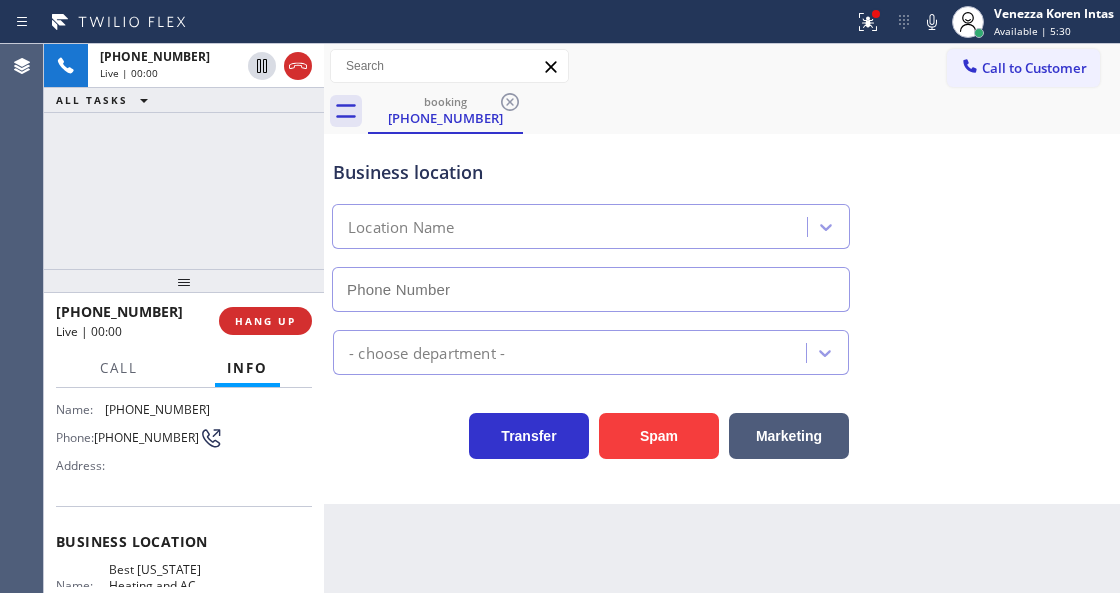 type on "[PHONE_NUMBER]" 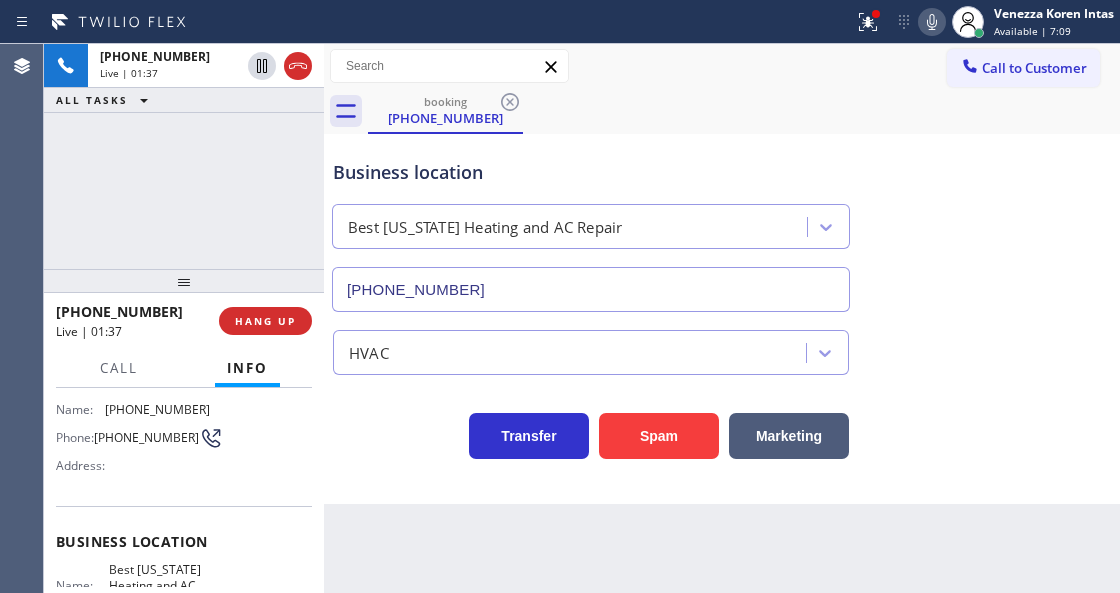 click 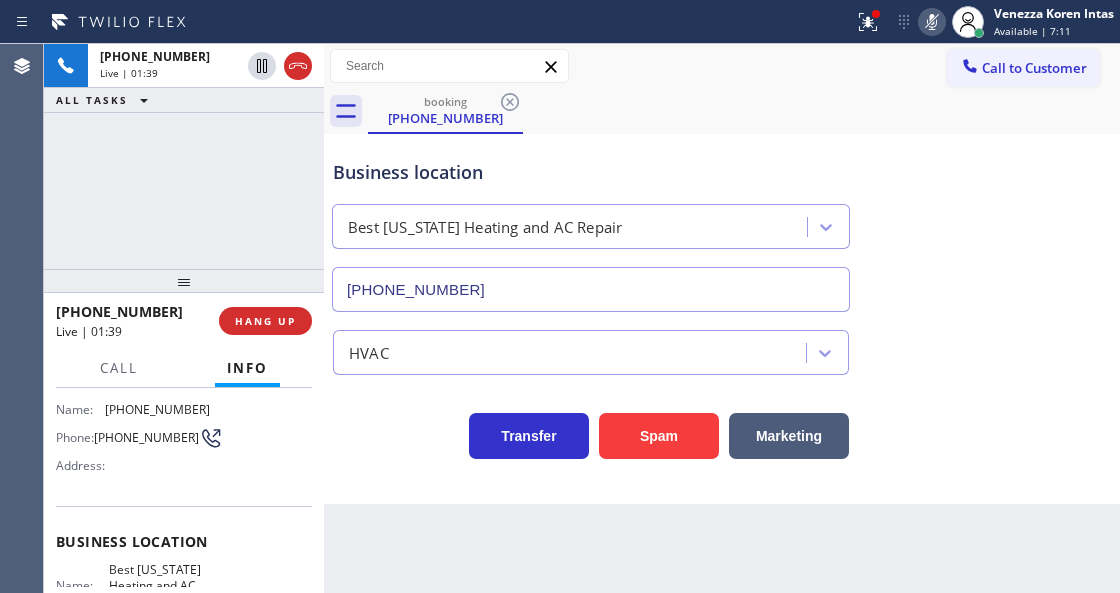 click 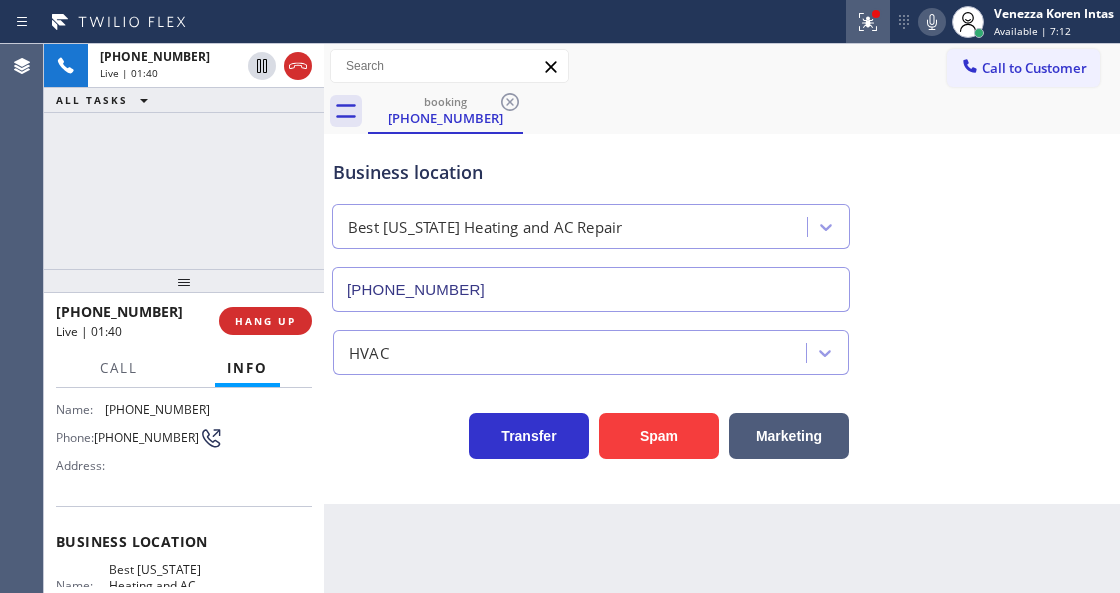 click 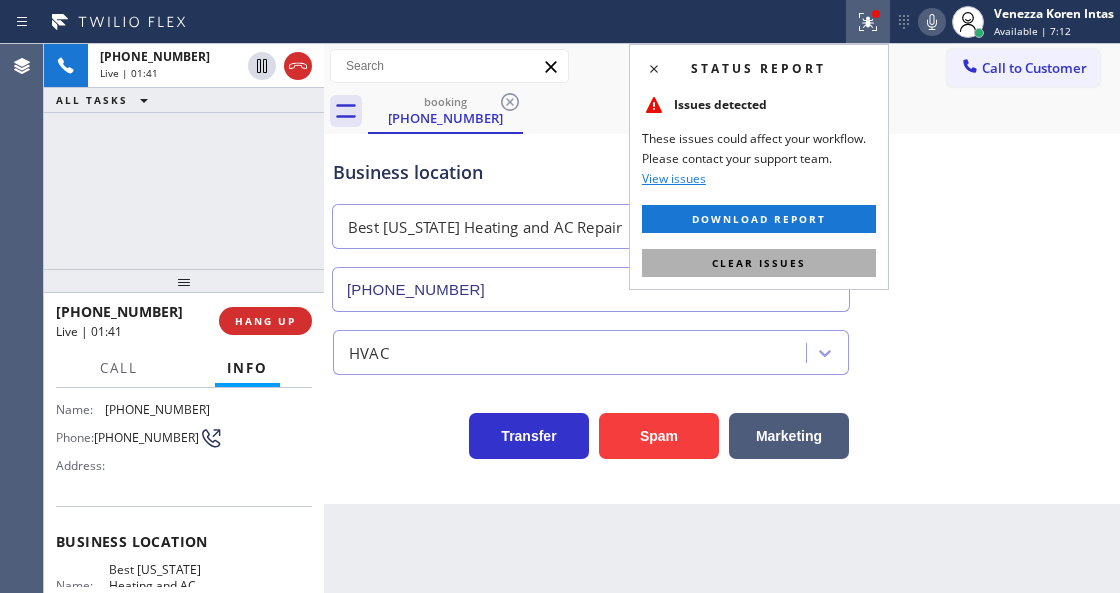 click on "Clear issues" at bounding box center (759, 263) 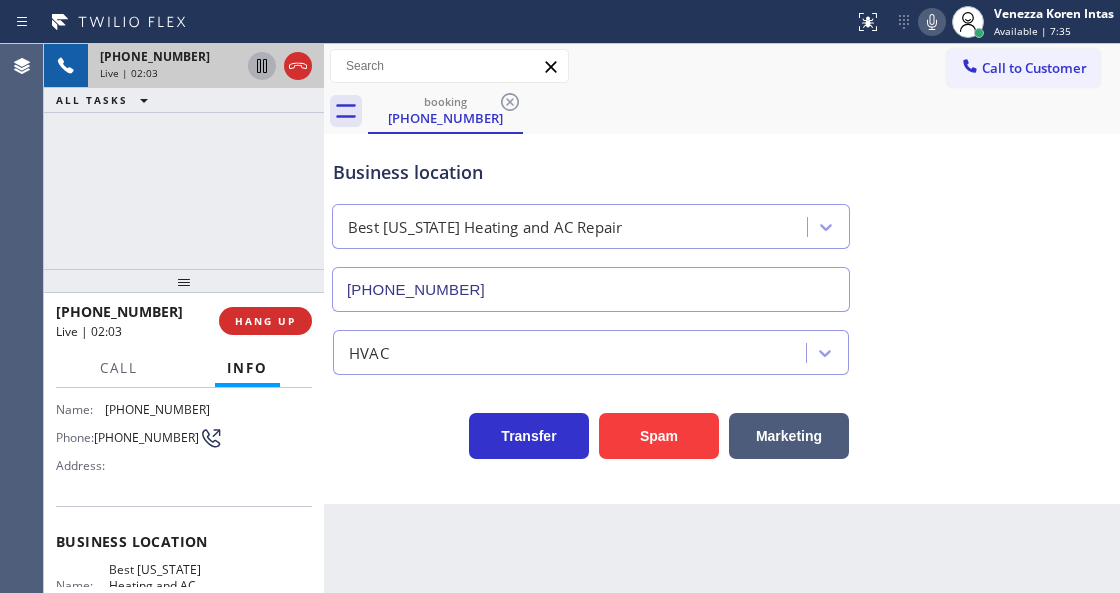 click 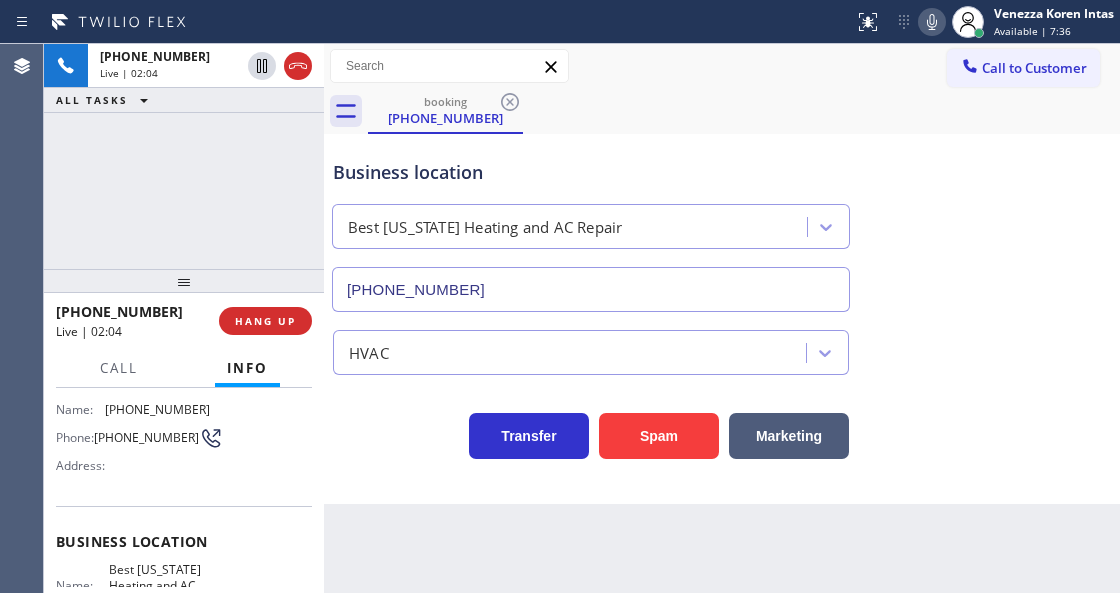 drag, startPoint x: 923, startPoint y: 15, endPoint x: 878, endPoint y: 202, distance: 192.33824 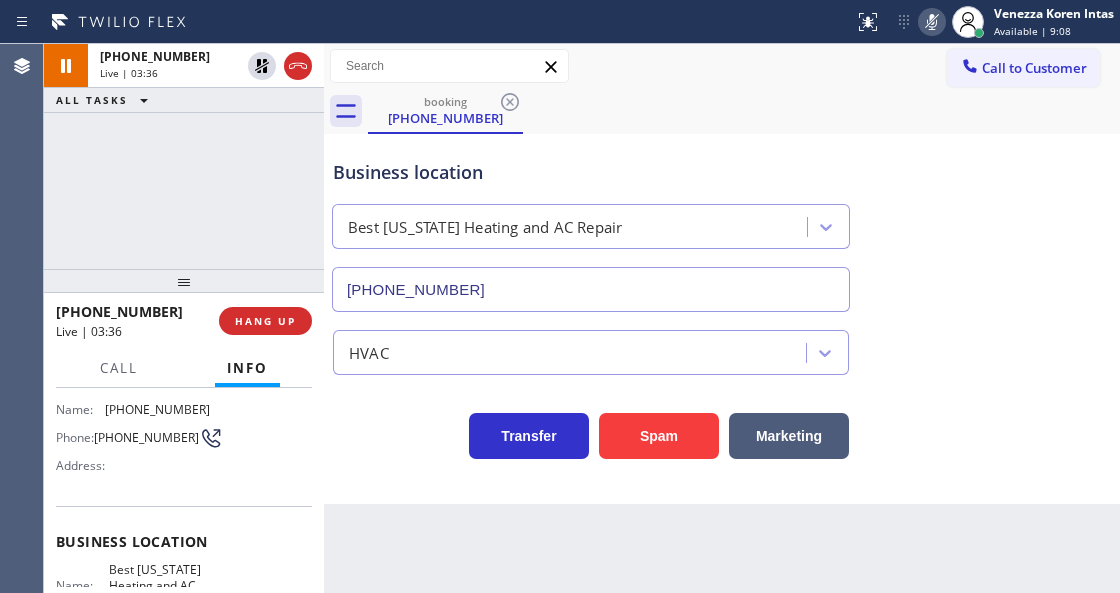click at bounding box center (932, 22) 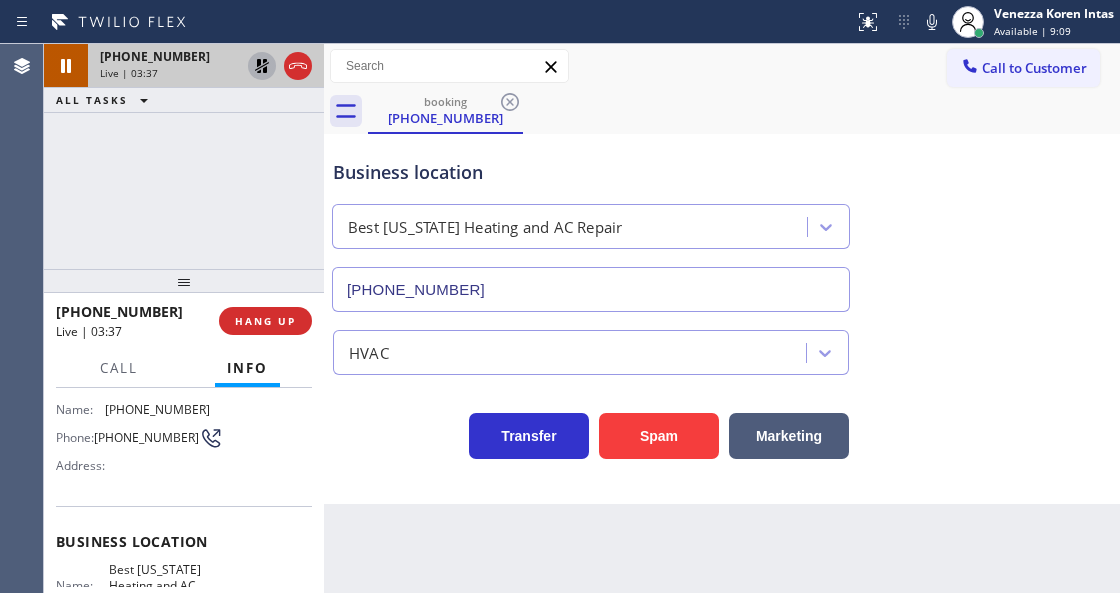 click 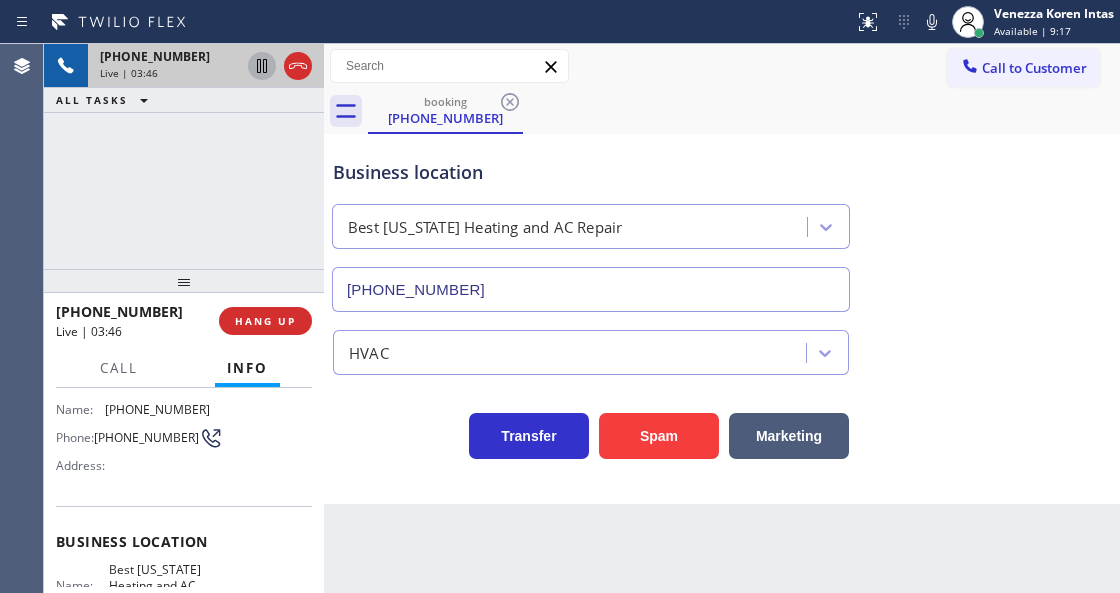 scroll, scrollTop: 266, scrollLeft: 0, axis: vertical 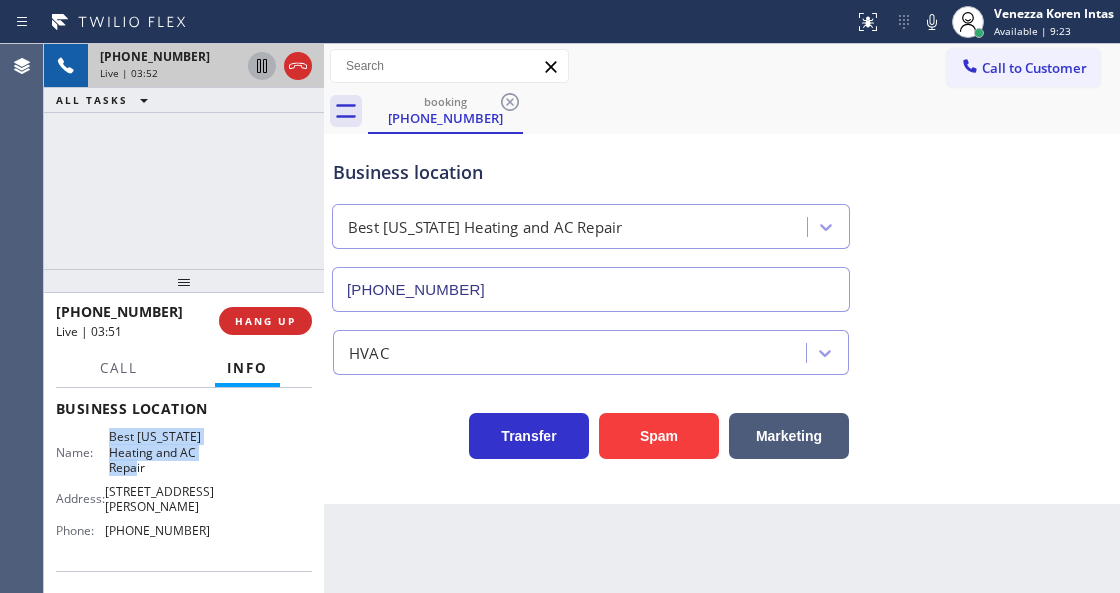 drag, startPoint x: 108, startPoint y: 433, endPoint x: 142, endPoint y: 465, distance: 46.69047 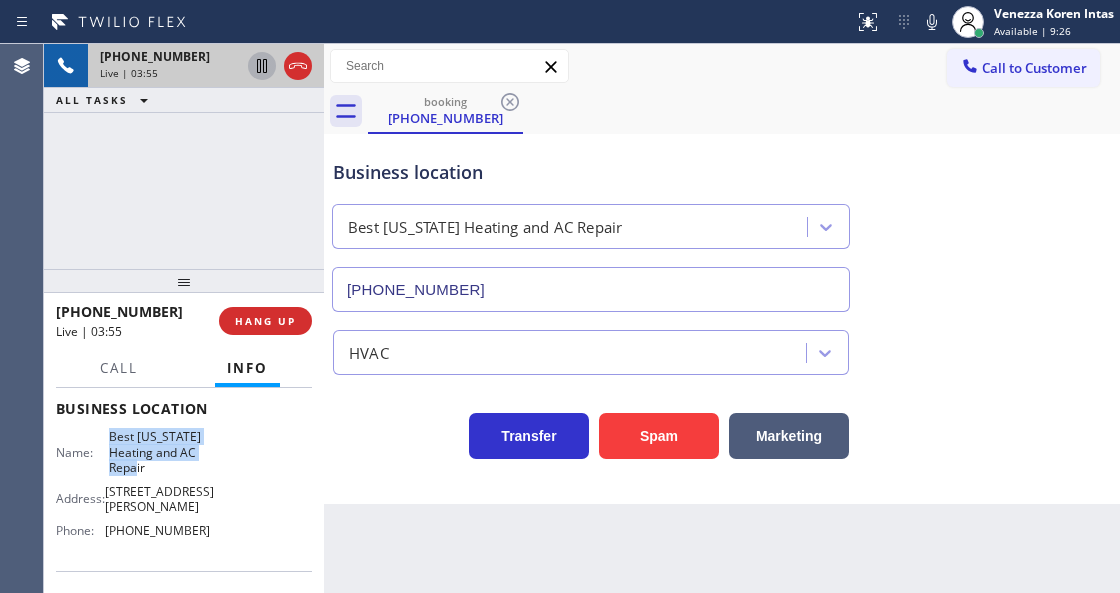 click on "Best [US_STATE] Heating and AC Repair" at bounding box center (159, 452) 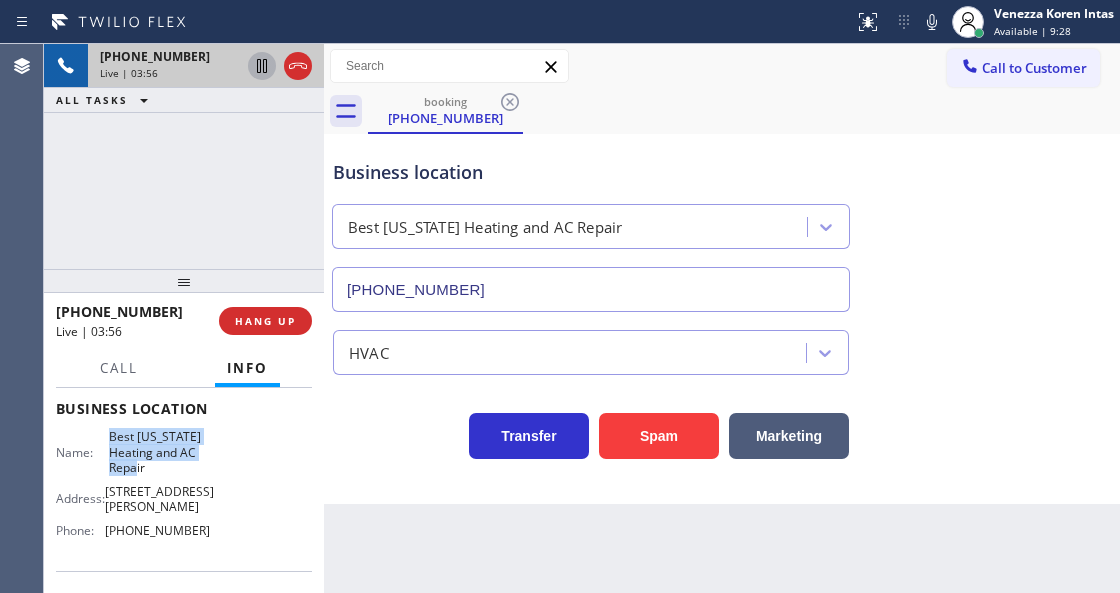 drag, startPoint x: 120, startPoint y: 444, endPoint x: 154, endPoint y: 472, distance: 44.04543 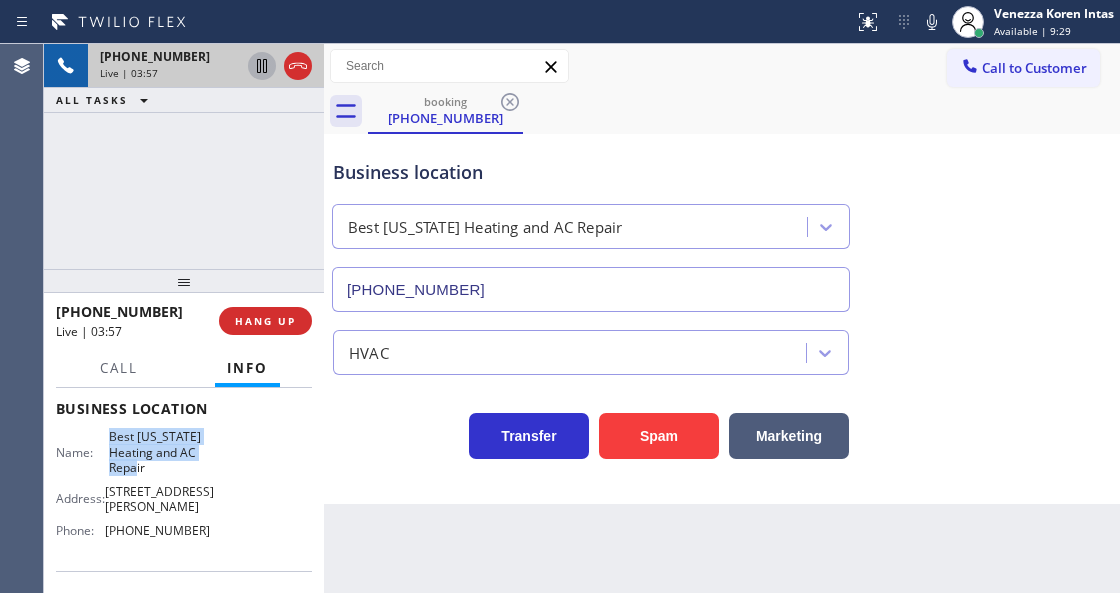 copy on "Best [US_STATE] Heating and AC Repair" 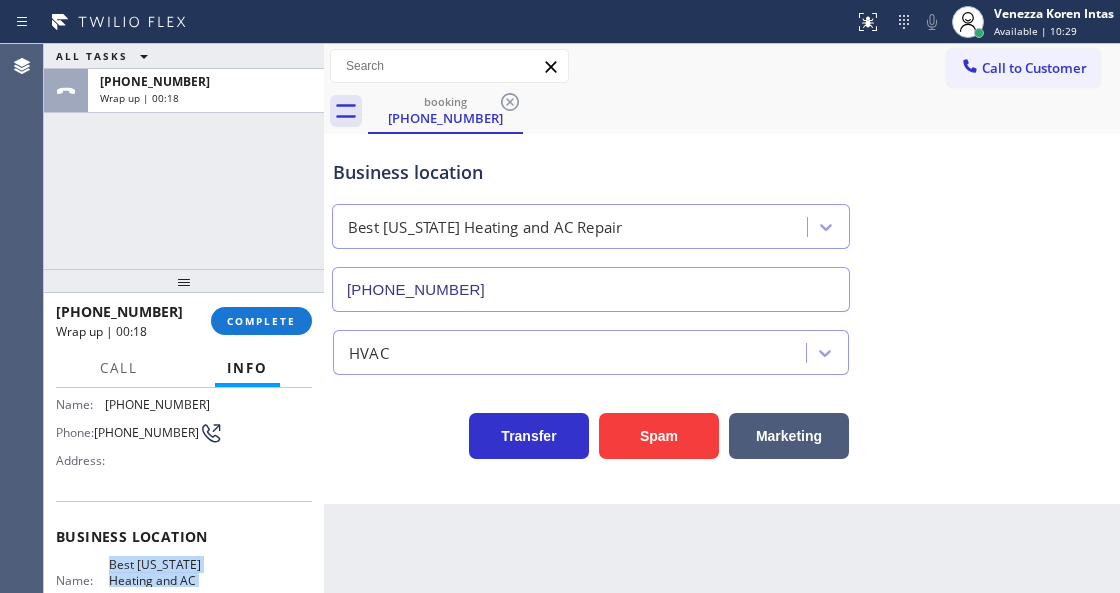 scroll, scrollTop: 66, scrollLeft: 0, axis: vertical 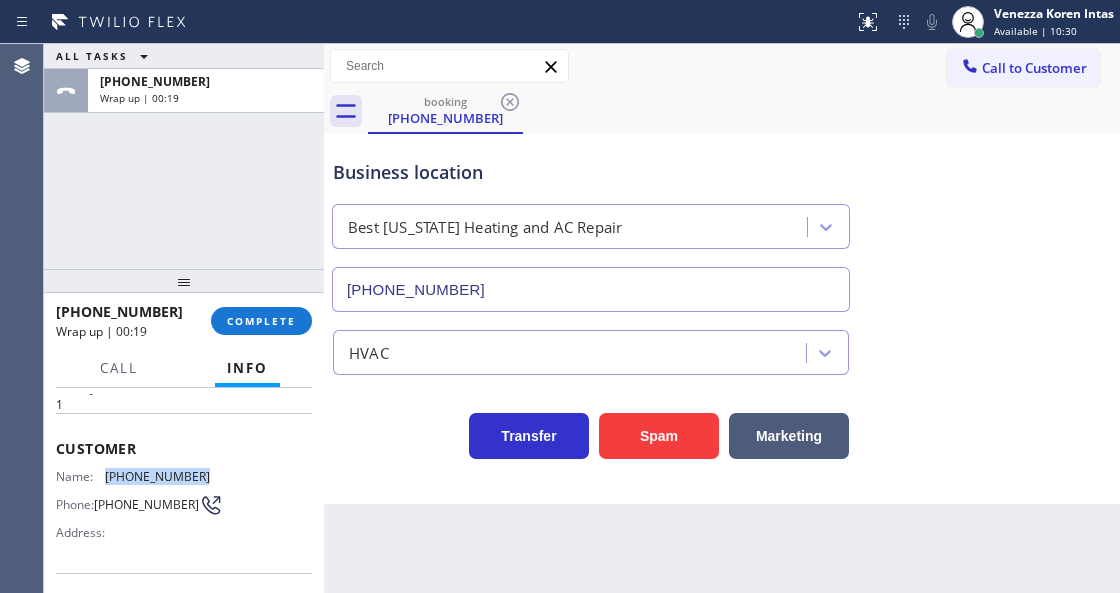drag, startPoint x: 200, startPoint y: 470, endPoint x: 104, endPoint y: 470, distance: 96 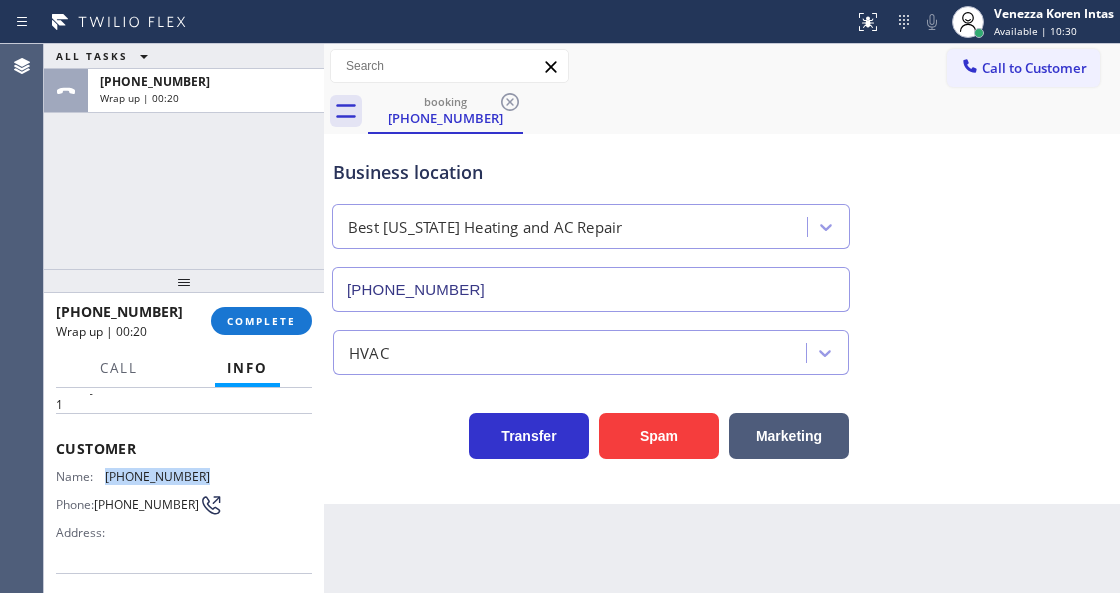 copy on "[PHONE_NUMBER]" 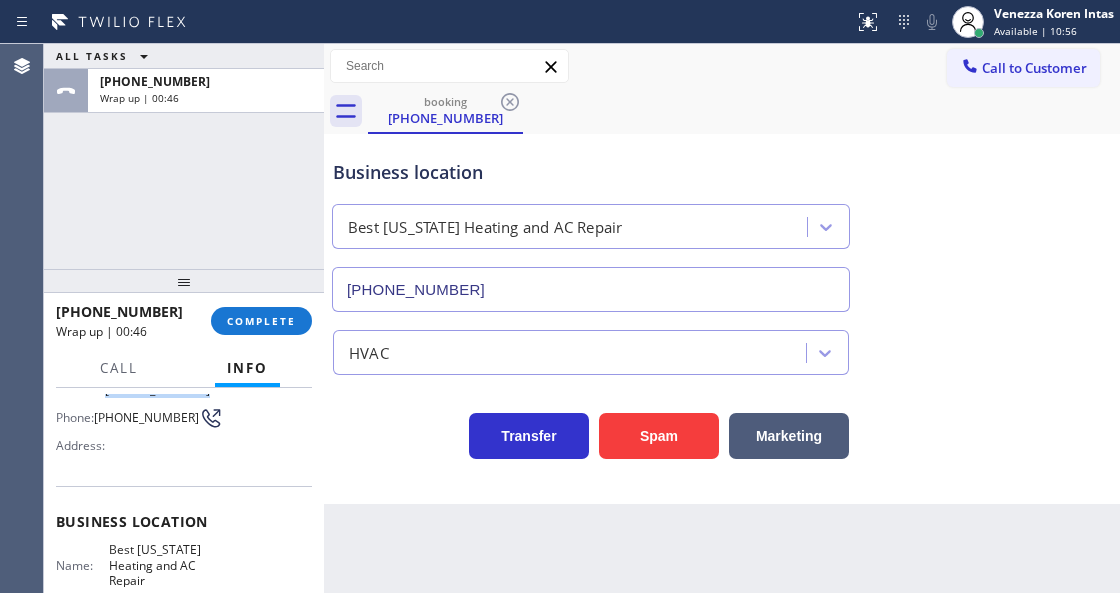 scroll, scrollTop: 266, scrollLeft: 0, axis: vertical 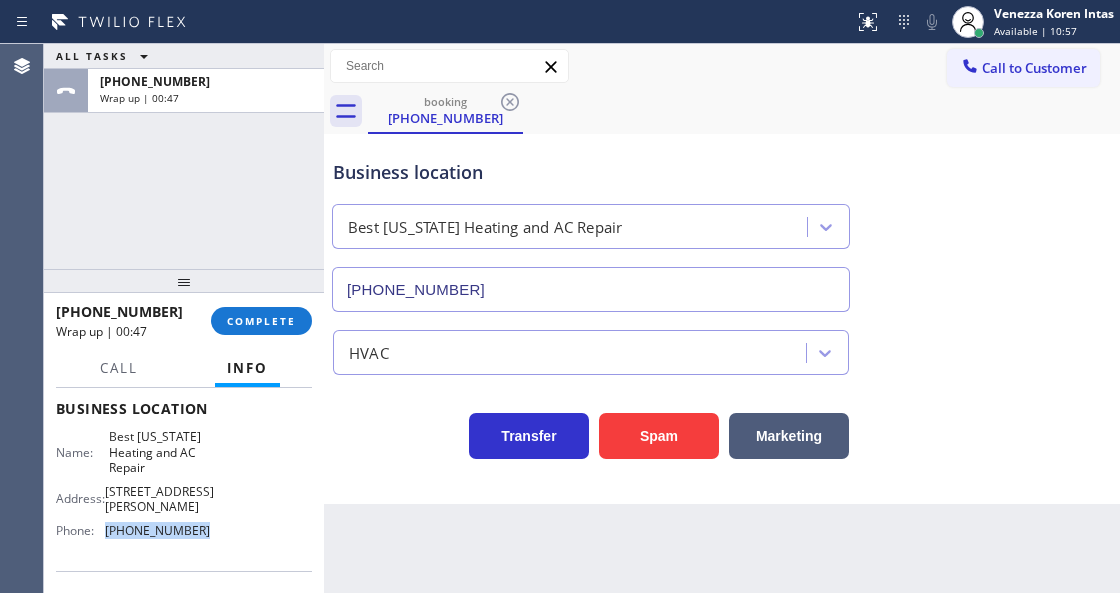 drag, startPoint x: 238, startPoint y: 522, endPoint x: 105, endPoint y: 524, distance: 133.01503 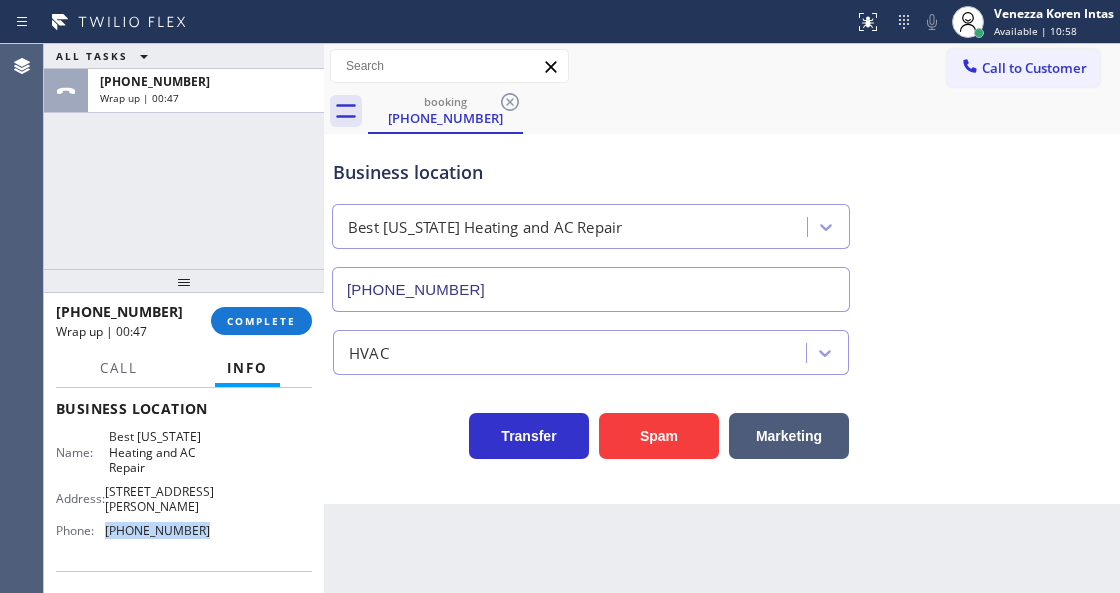 copy on "[PHONE_NUMBER]" 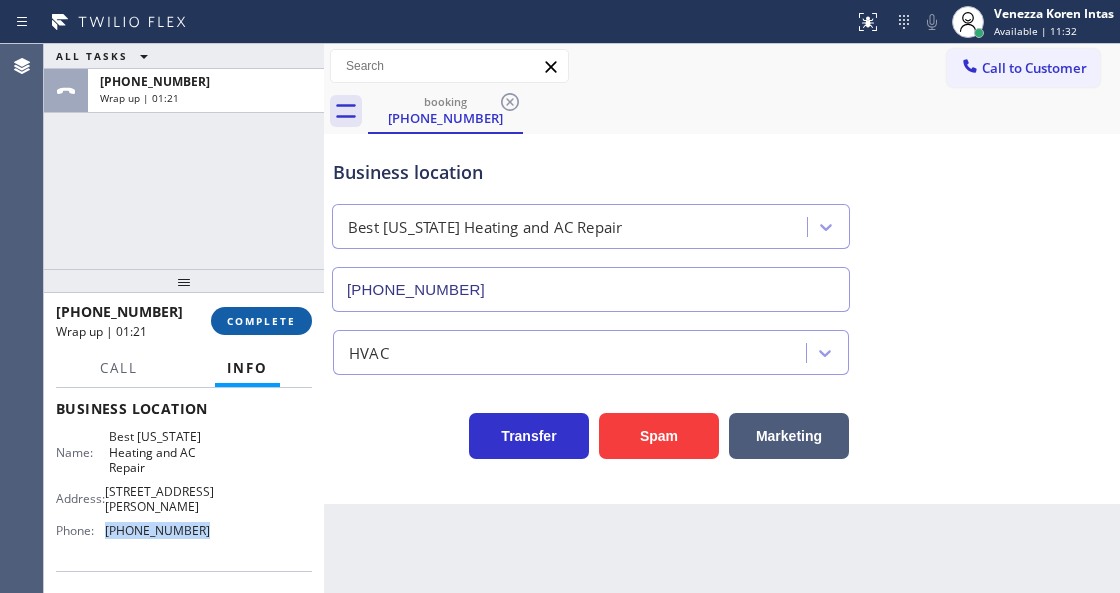 click on "COMPLETE" at bounding box center [261, 321] 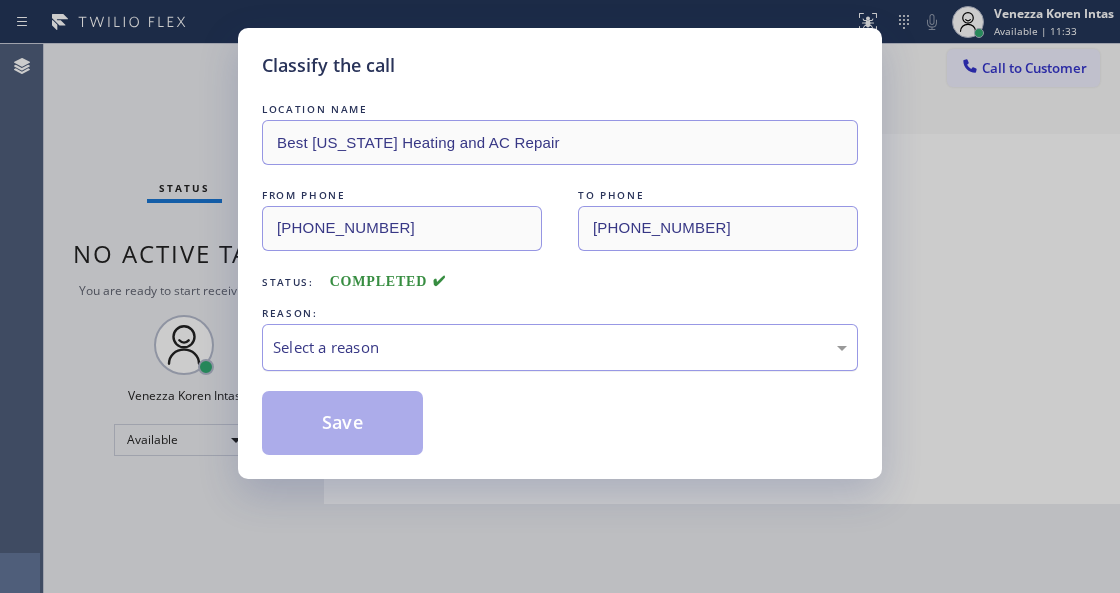 click on "Select a reason" at bounding box center (560, 347) 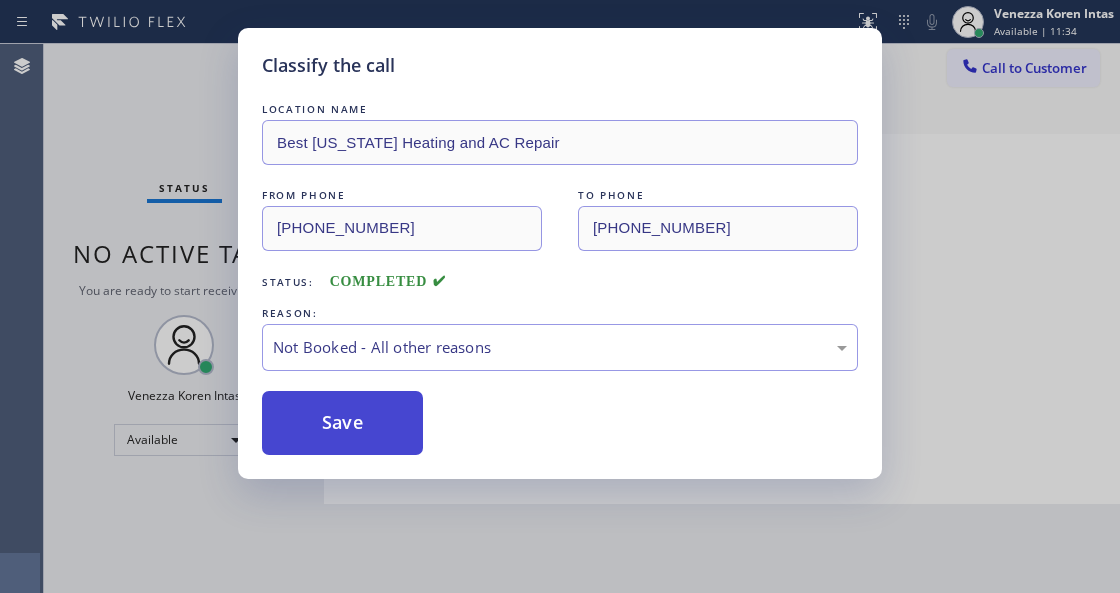click on "Save" at bounding box center (342, 423) 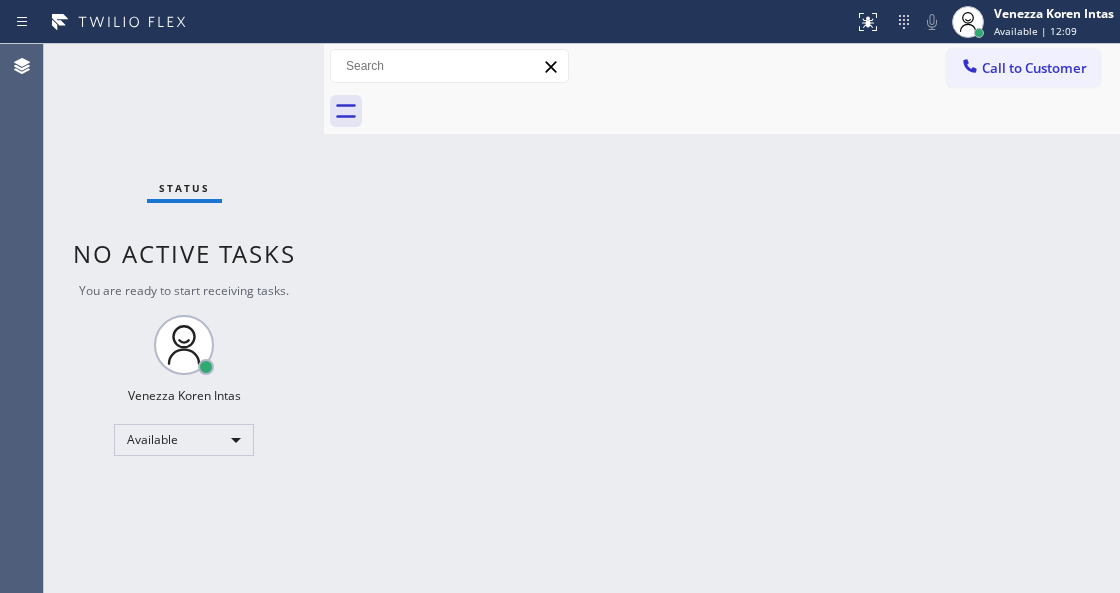click on "Back to Dashboard Change Sender ID Customers Technicians Select a contact Outbound call Technician Search Technician Your caller id phone number Your caller id phone number Call Technician info Name   Phone none Address none Change Sender ID HVAC [PHONE_NUMBER] 5 Star Appliance [PHONE_NUMBER] Appliance Repair [PHONE_NUMBER] Plumbing [PHONE_NUMBER] Air Duct Cleaning [PHONE_NUMBER]  Electricians [PHONE_NUMBER] Cancel Change Check personal SMS Reset Change No tabs Call to Customer Outbound call Location Search location Your caller id phone number Customer number Call Outbound call Technician Search Technician Your caller id phone number Your caller id phone number Call" at bounding box center (722, 318) 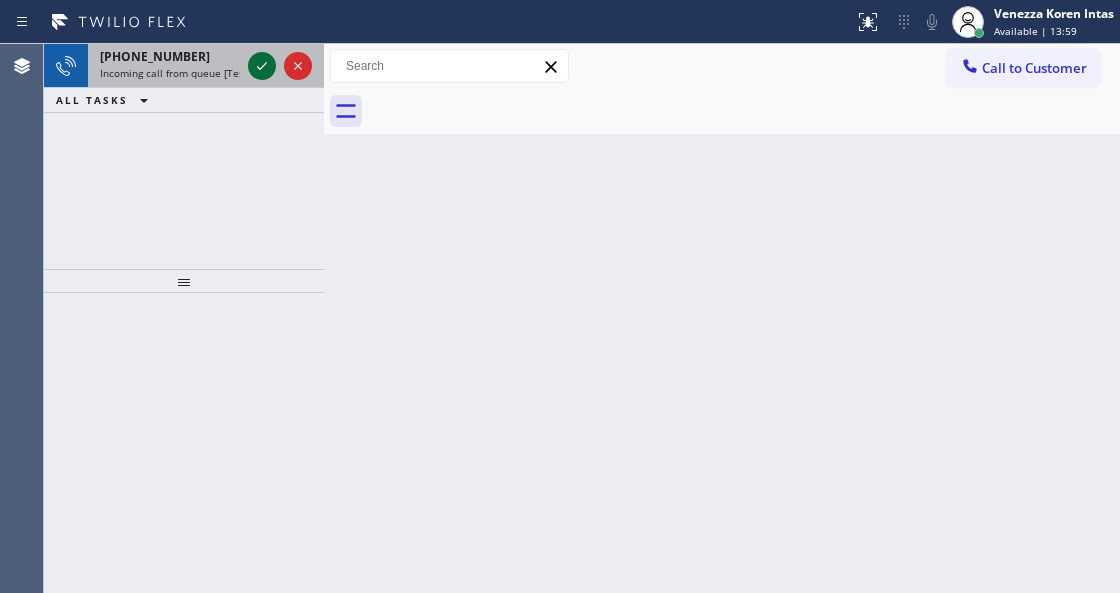 click 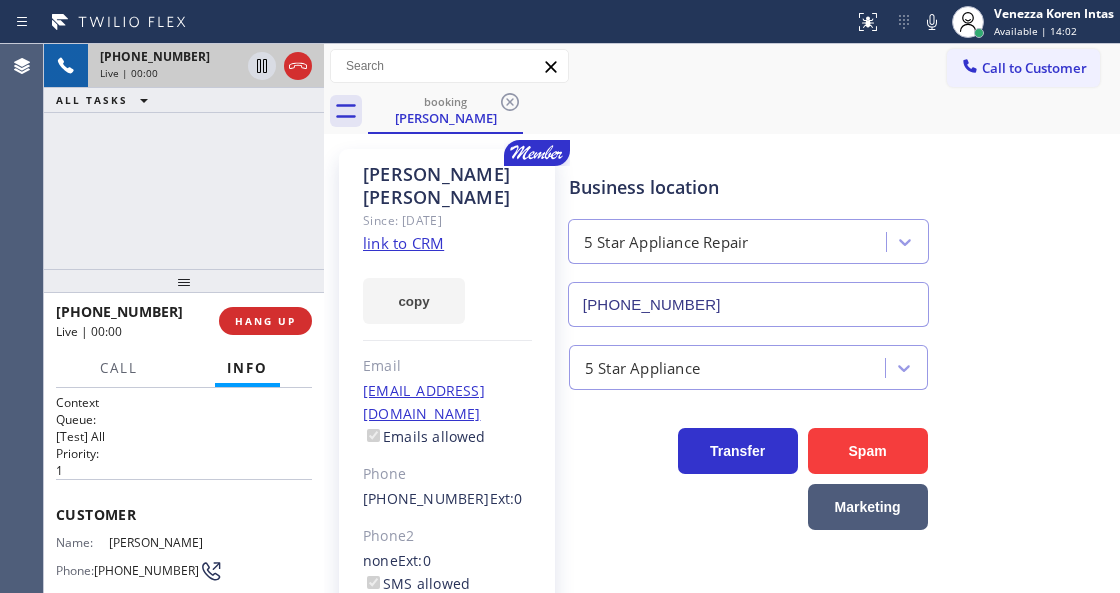 type on "[PHONE_NUMBER]" 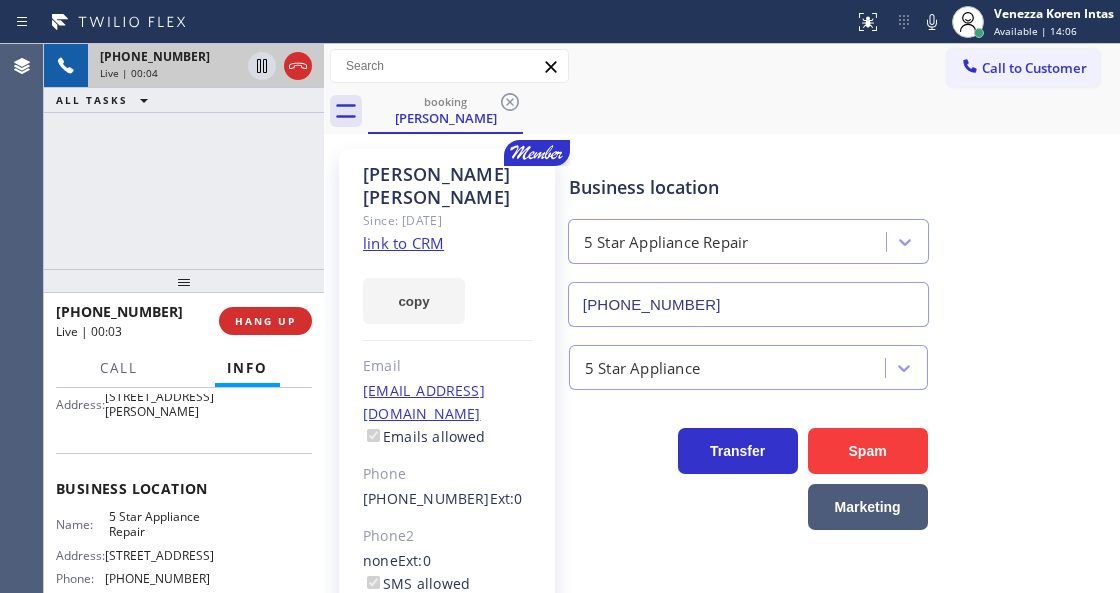 scroll, scrollTop: 266, scrollLeft: 0, axis: vertical 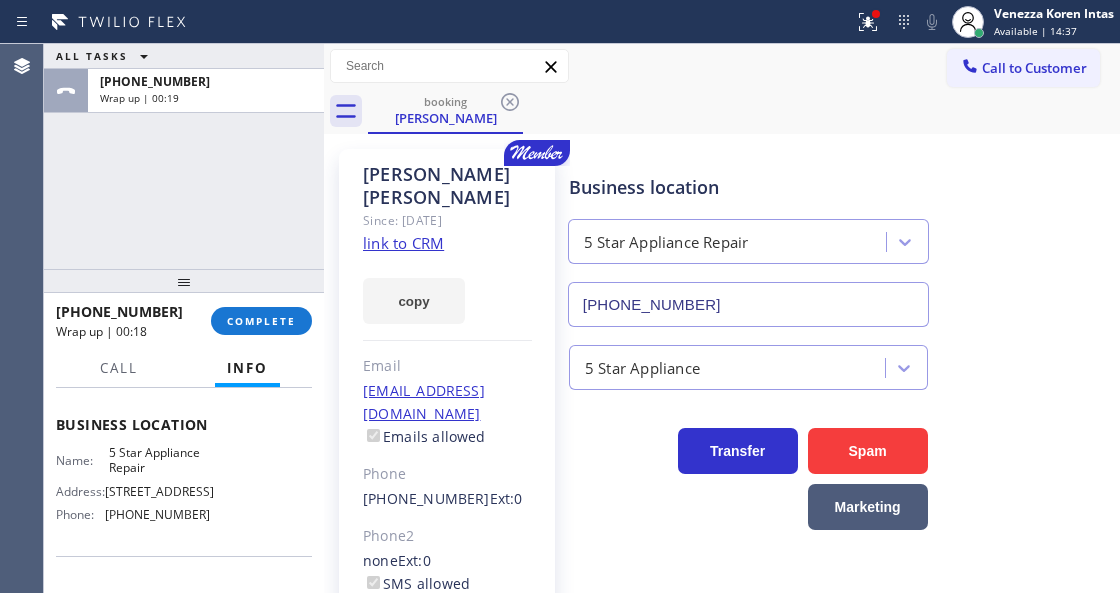 click on "link to CRM" at bounding box center [403, 243] 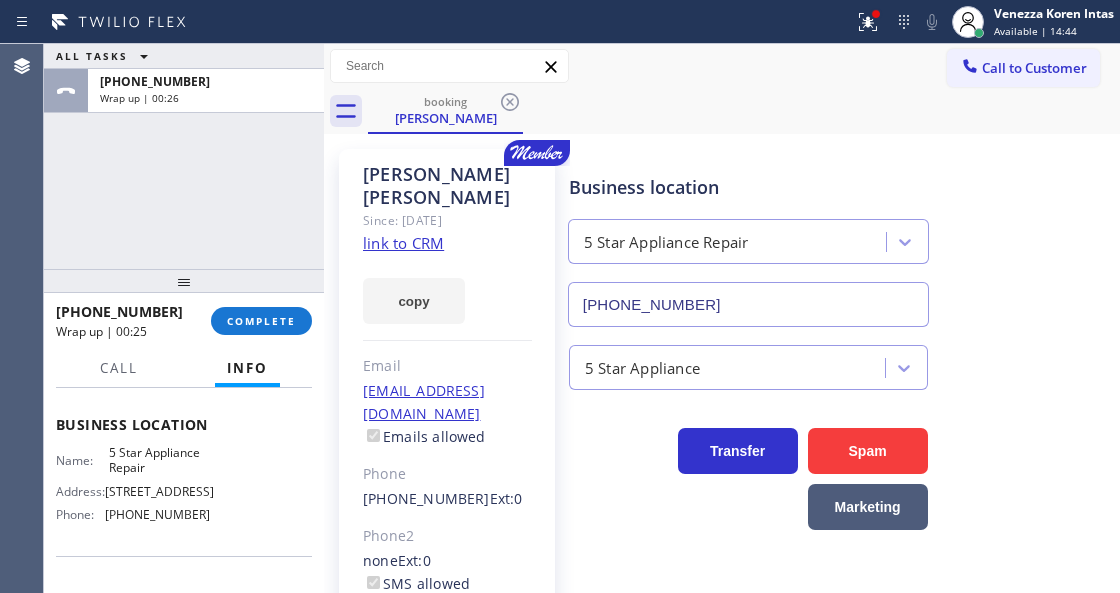 click on "[PHONE_NUMBER] Wrap up | 00:25 COMPLETE" at bounding box center [184, 321] 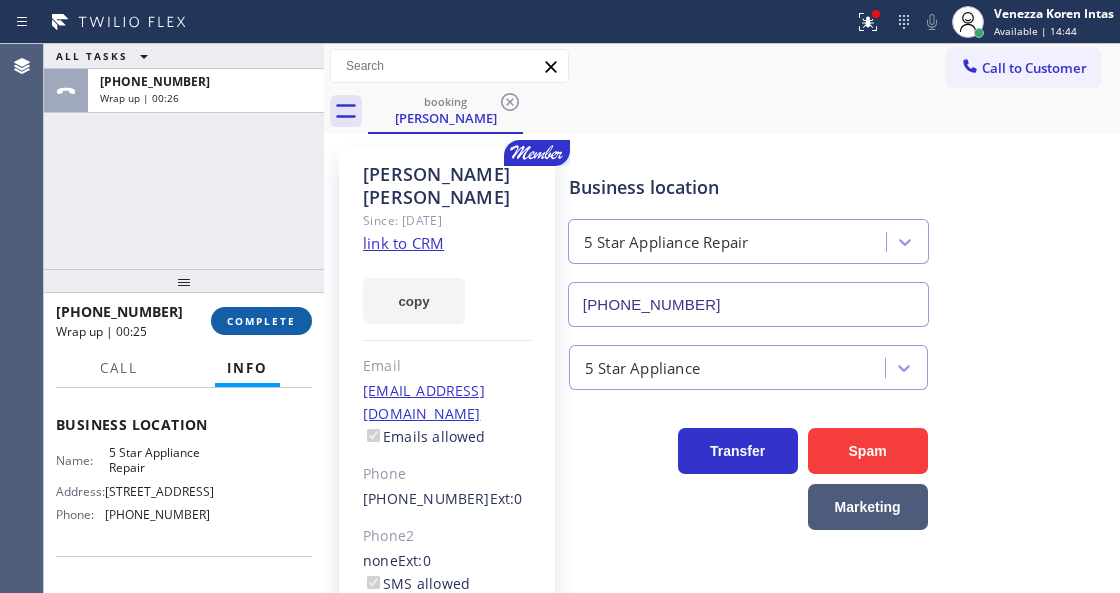 click on "COMPLETE" at bounding box center (261, 321) 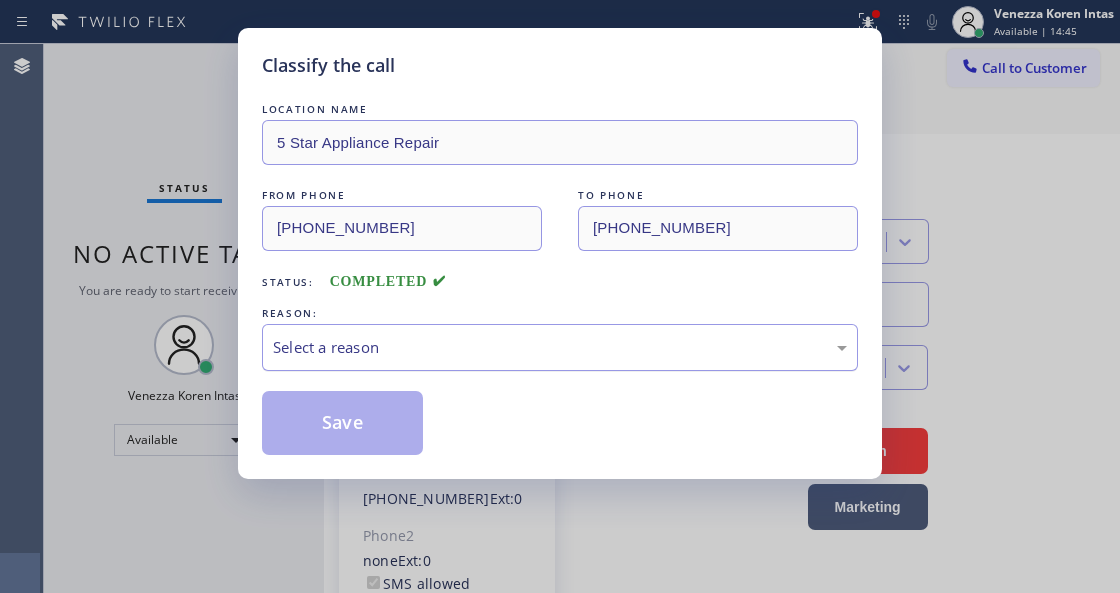 click on "Select a reason" at bounding box center [560, 347] 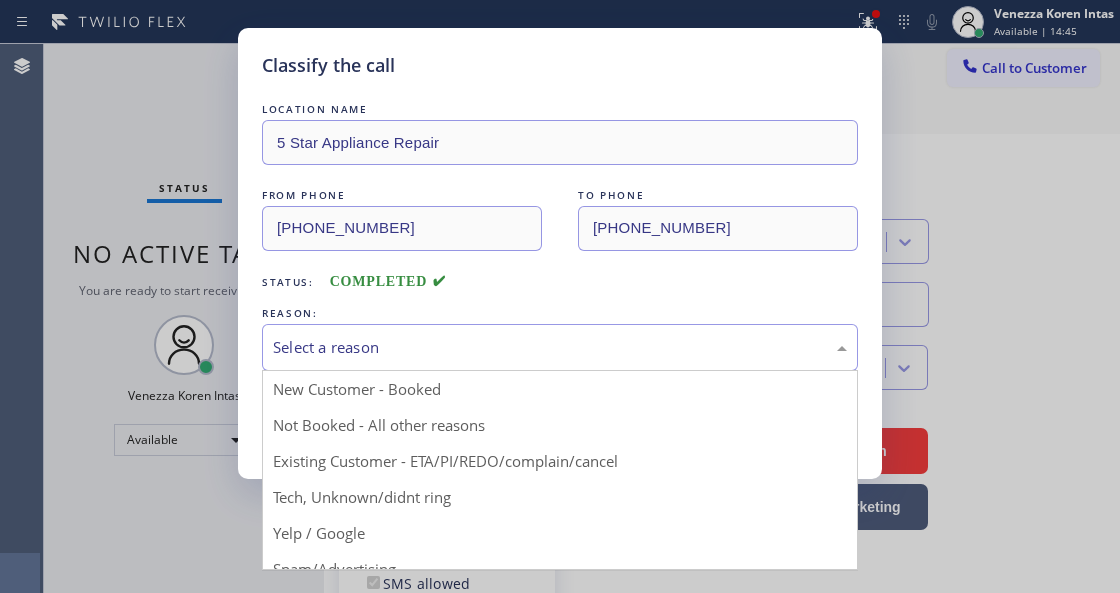 drag, startPoint x: 500, startPoint y: 460, endPoint x: 485, endPoint y: 460, distance: 15 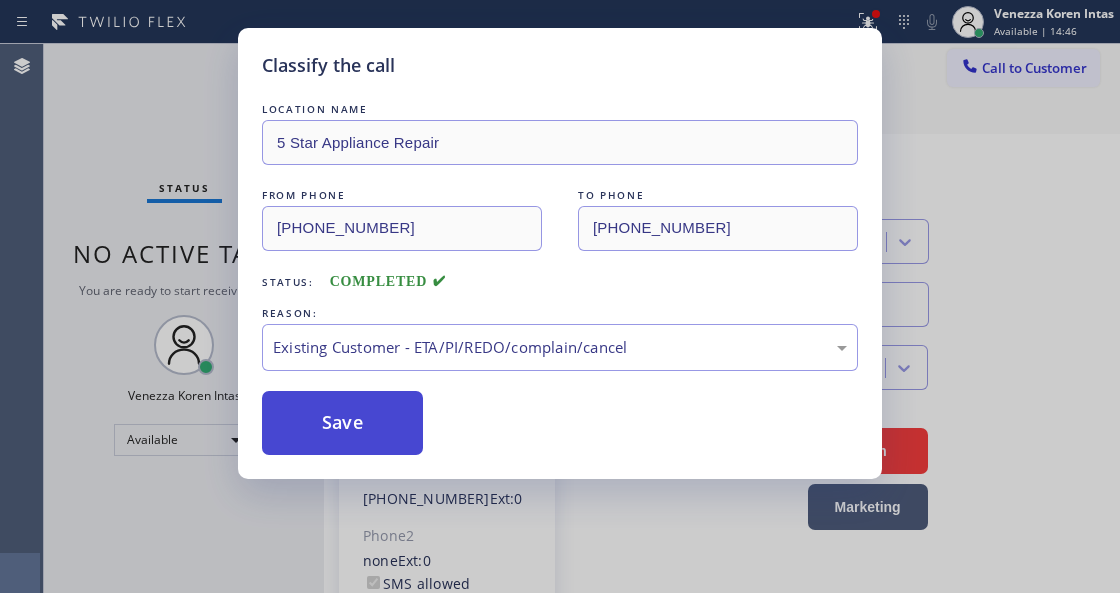 click on "Save" at bounding box center [342, 423] 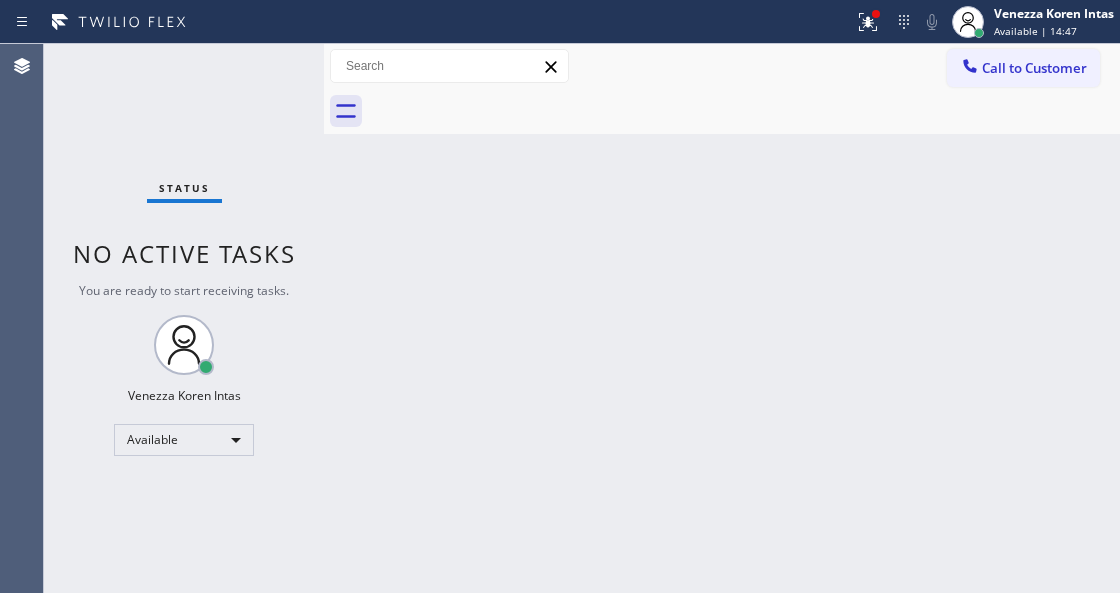 drag, startPoint x: 880, startPoint y: 28, endPoint x: 866, endPoint y: 264, distance: 236.41489 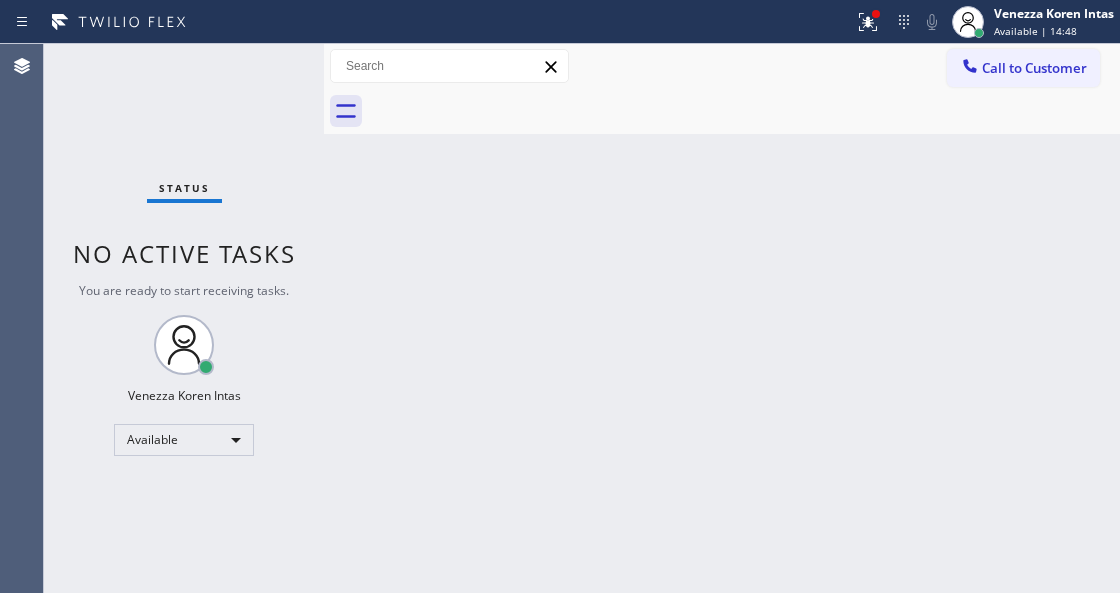 click 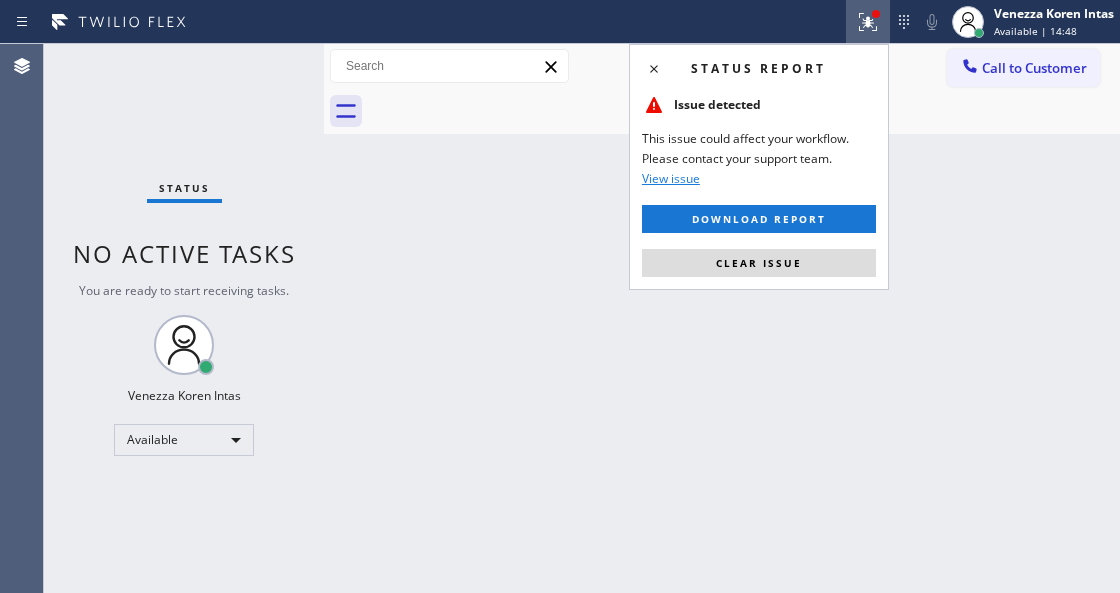click on "Clear issue" at bounding box center (759, 263) 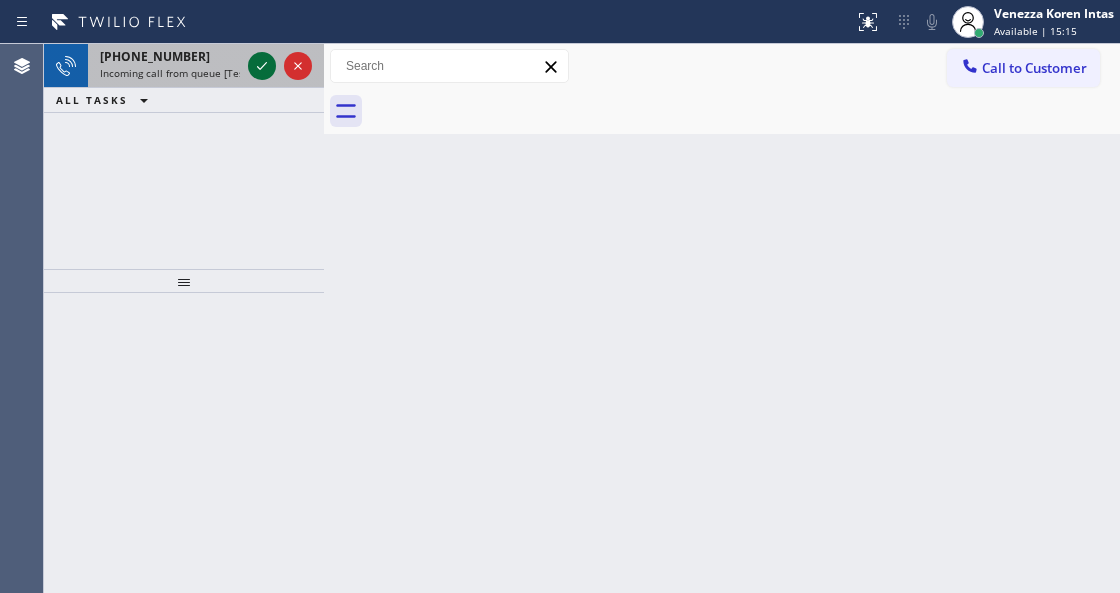 click 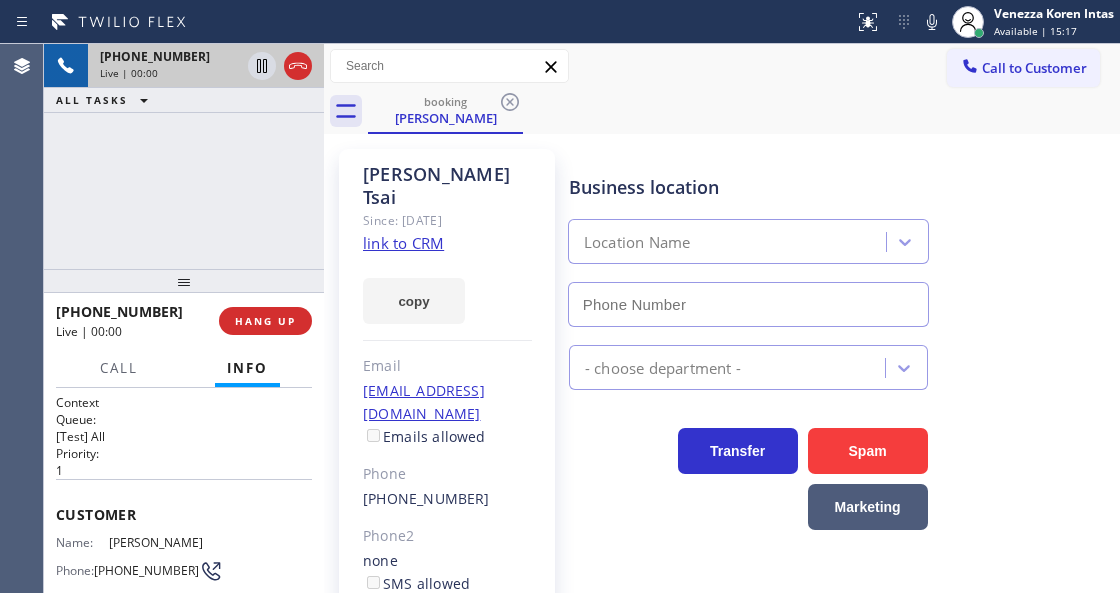 type on "[PHONE_NUMBER]" 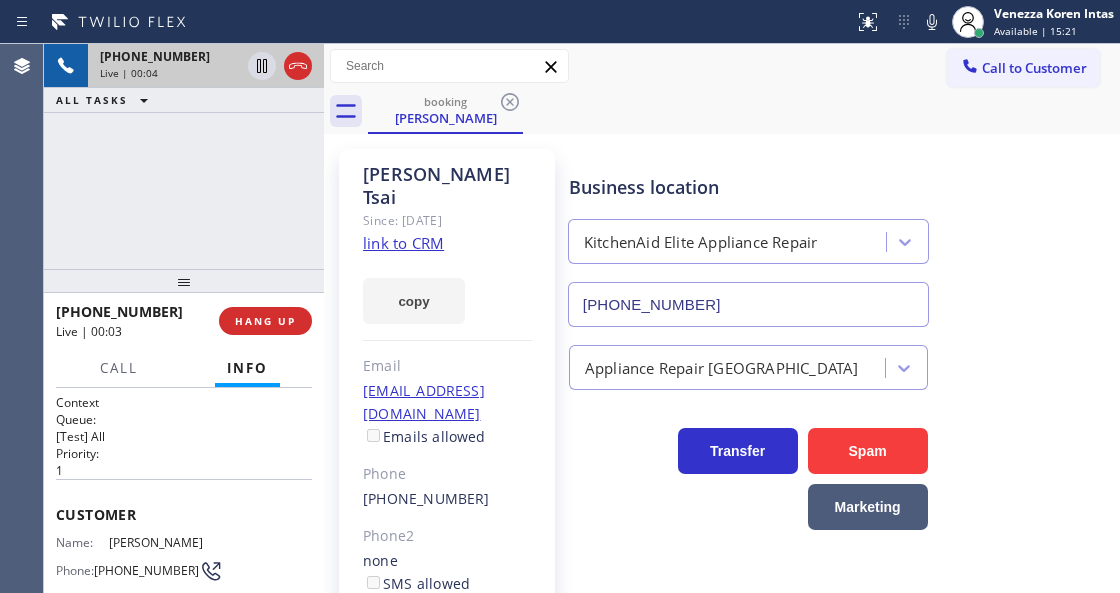 click on "link to CRM" 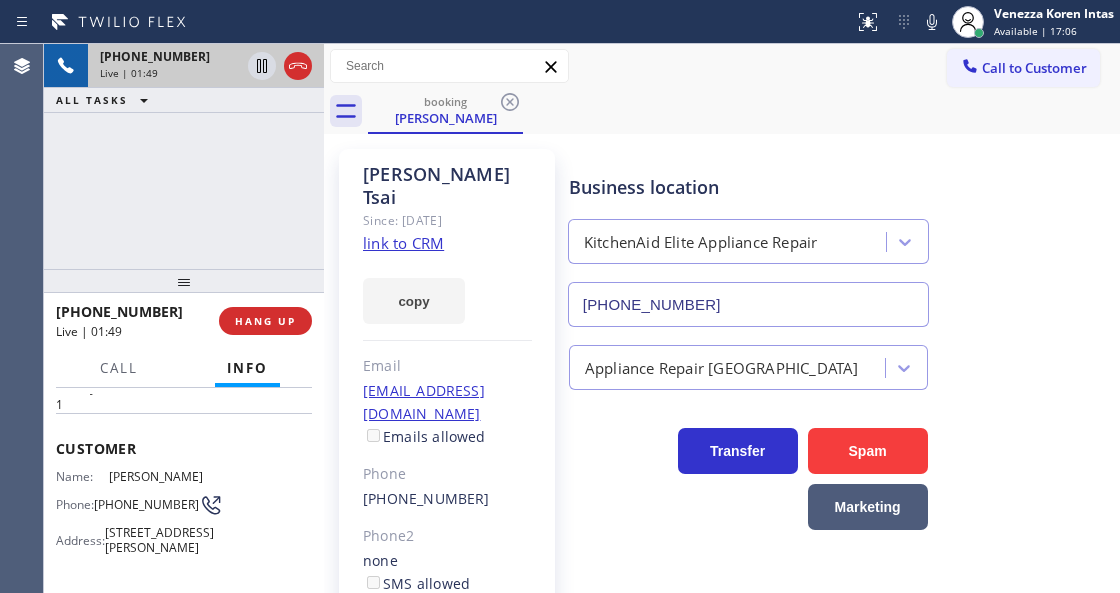 scroll, scrollTop: 200, scrollLeft: 0, axis: vertical 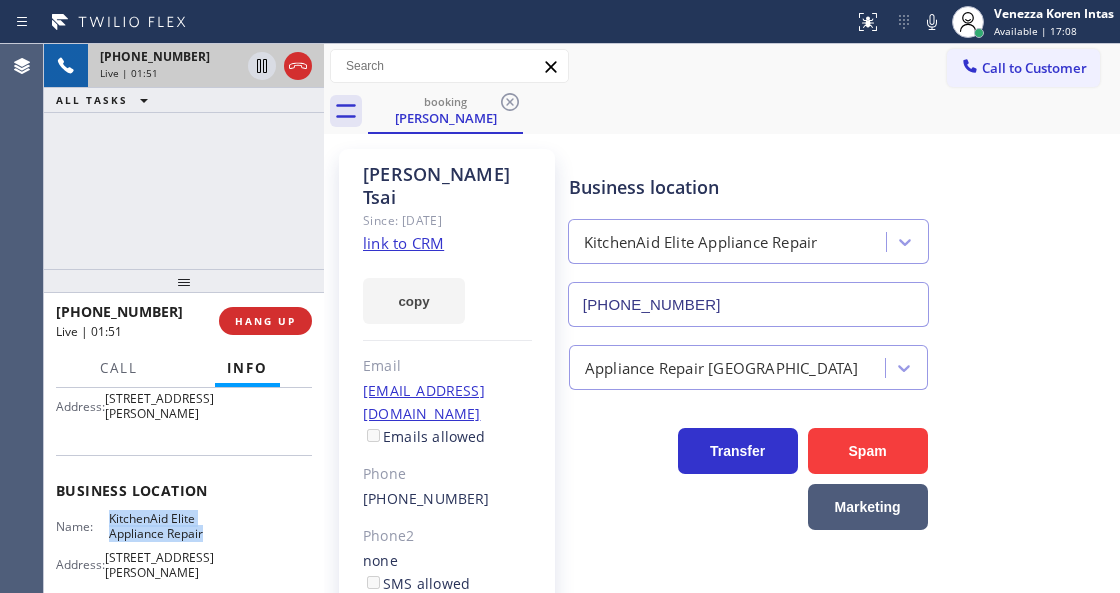 drag, startPoint x: 162, startPoint y: 534, endPoint x: 206, endPoint y: 544, distance: 45.122055 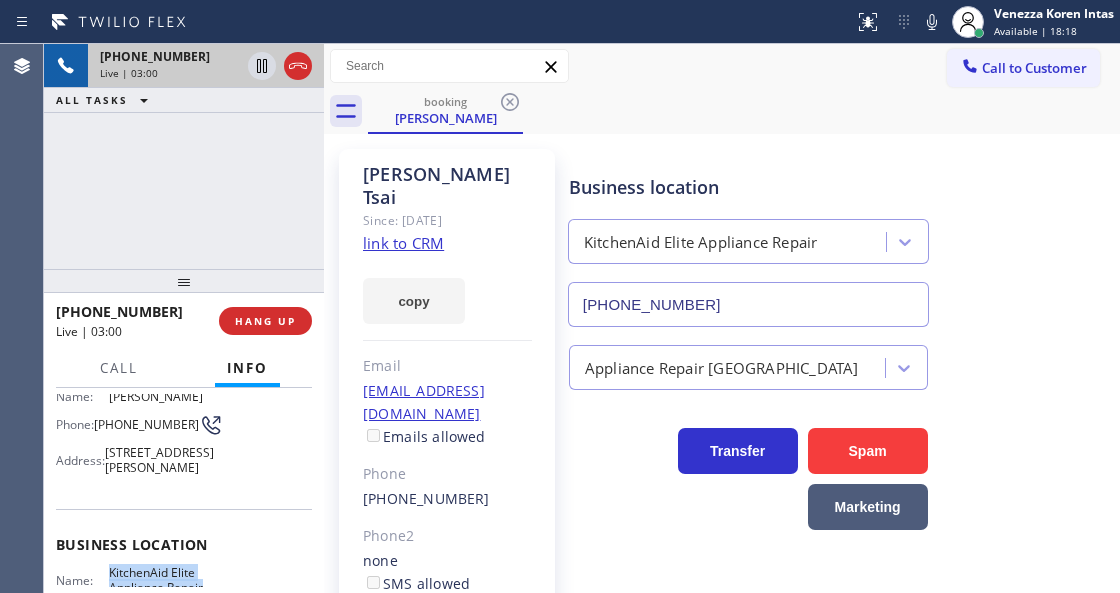 scroll, scrollTop: 66, scrollLeft: 0, axis: vertical 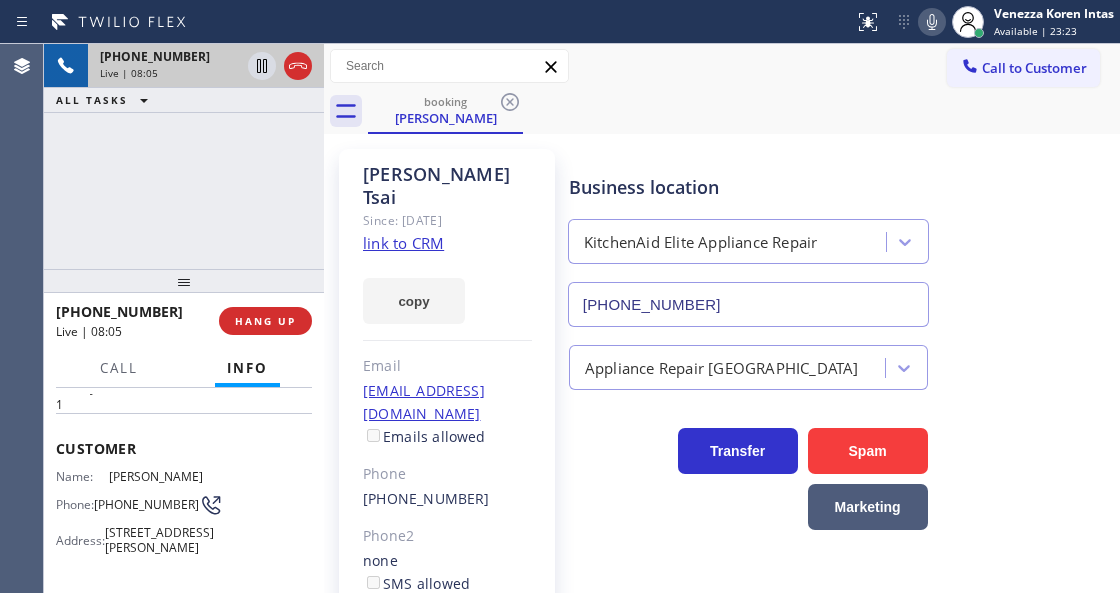 click 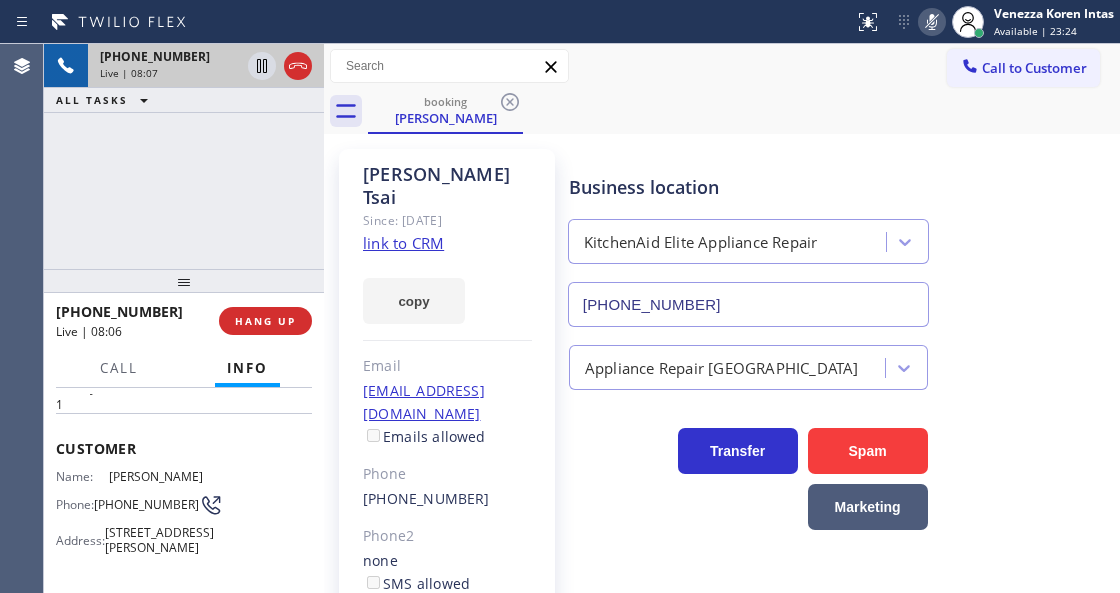 click 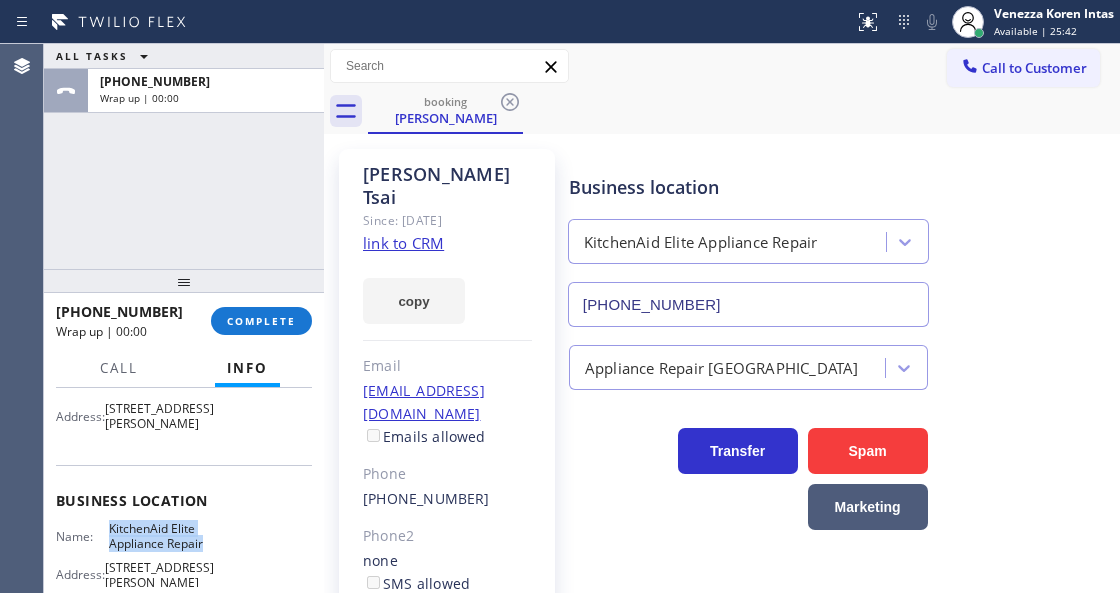 scroll, scrollTop: 266, scrollLeft: 0, axis: vertical 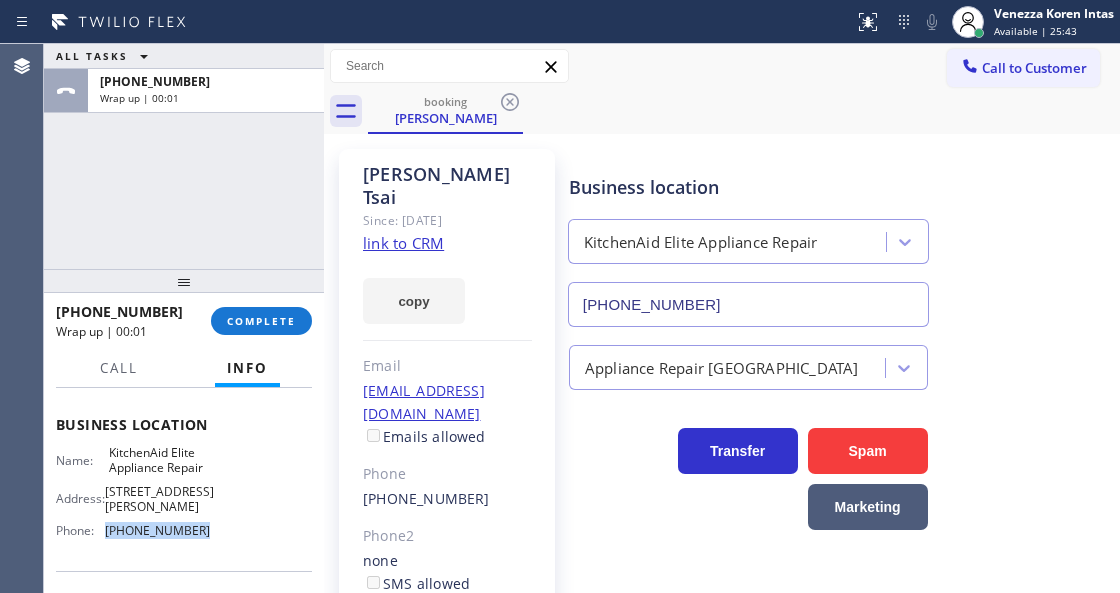 drag, startPoint x: 199, startPoint y: 533, endPoint x: 94, endPoint y: 546, distance: 105.801704 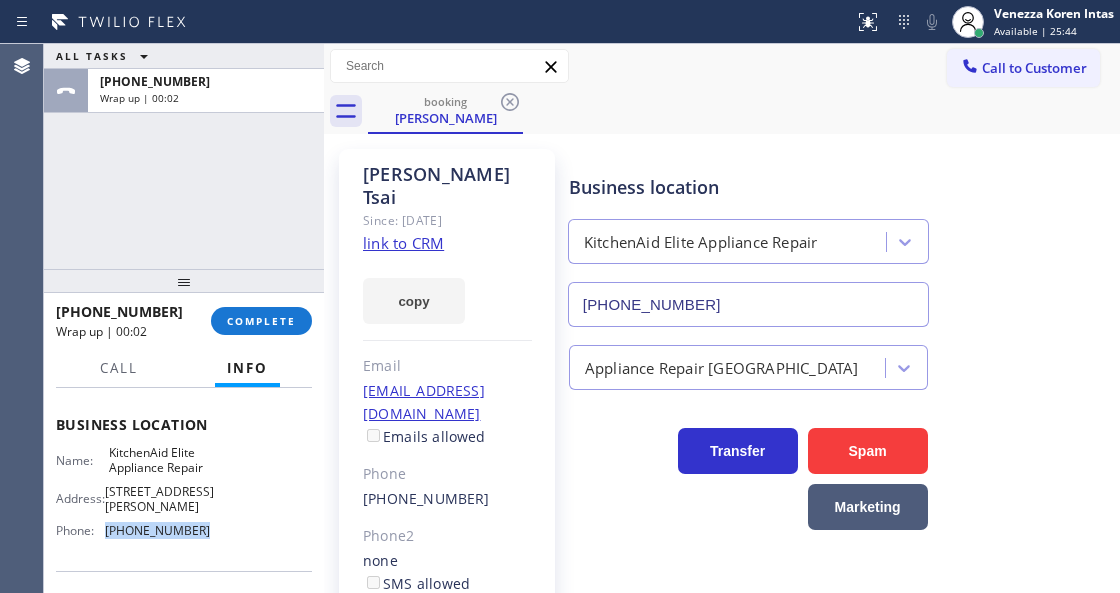 copy on "[PHONE_NUMBER]" 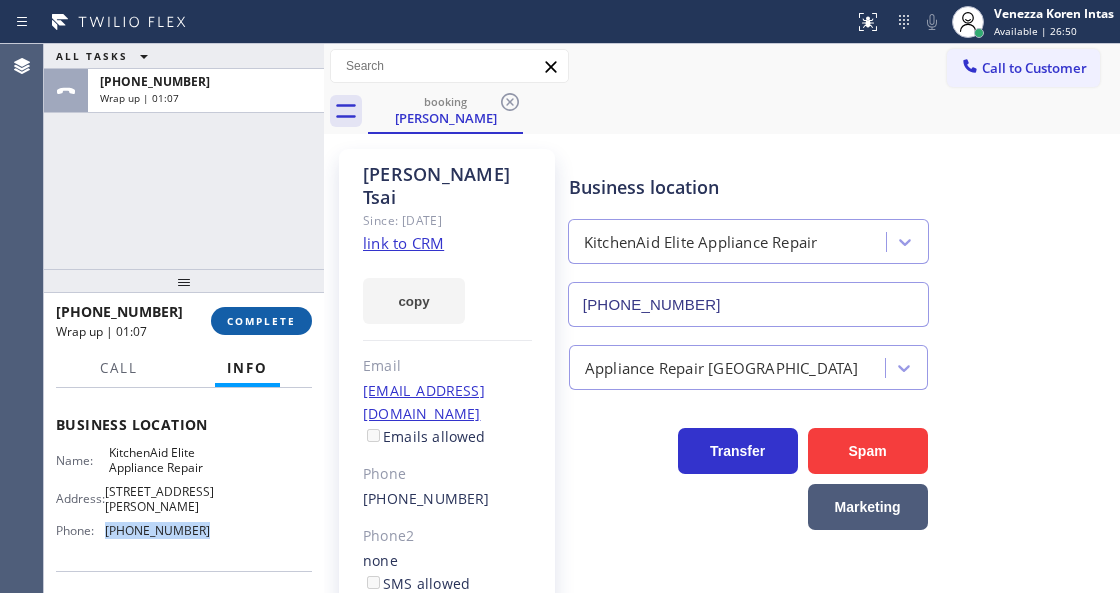 drag, startPoint x: 280, startPoint y: 328, endPoint x: 338, endPoint y: 336, distance: 58.549126 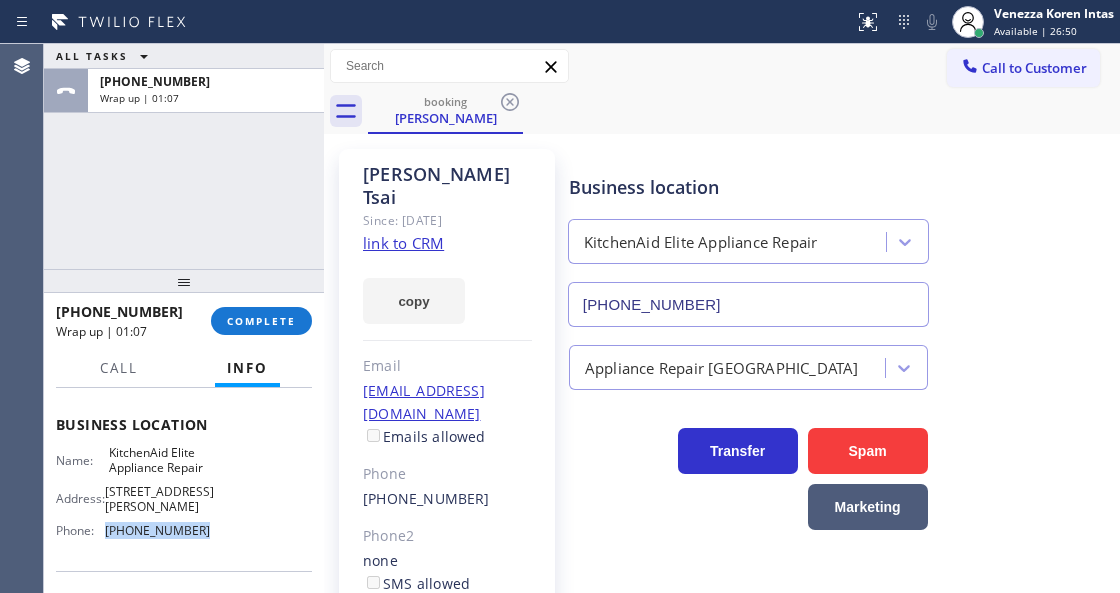 click on "COMPLETE" at bounding box center (261, 321) 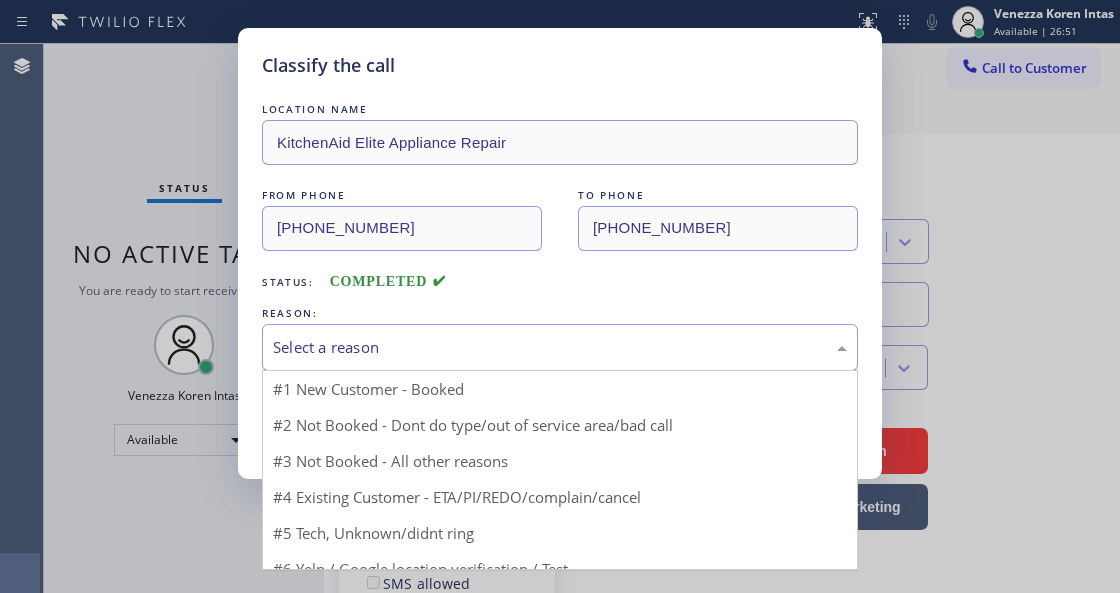 click on "Select a reason" at bounding box center (560, 347) 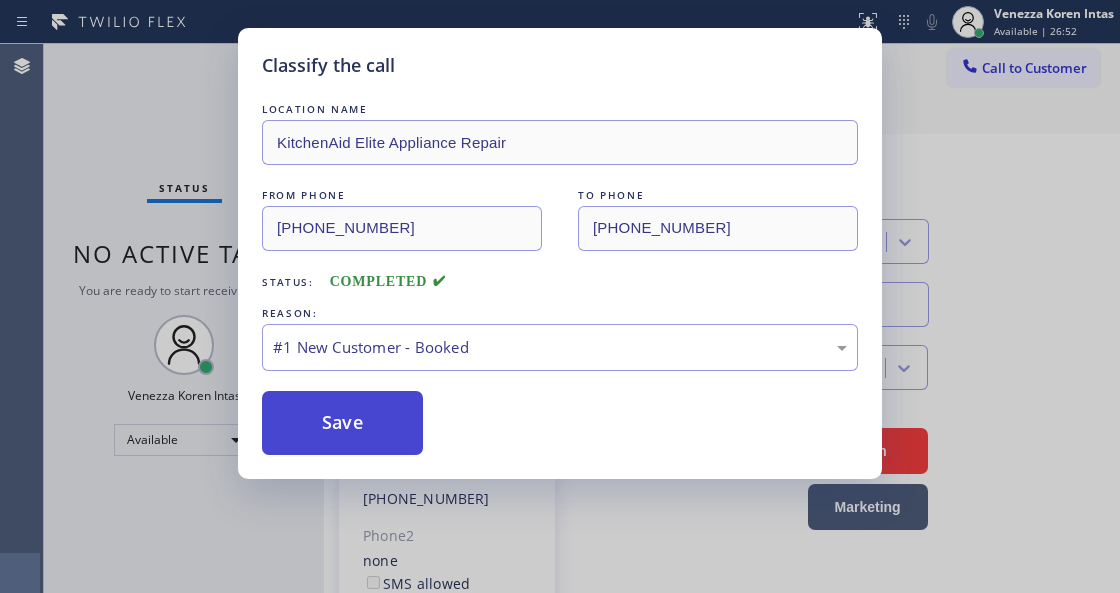click on "Save" at bounding box center [342, 423] 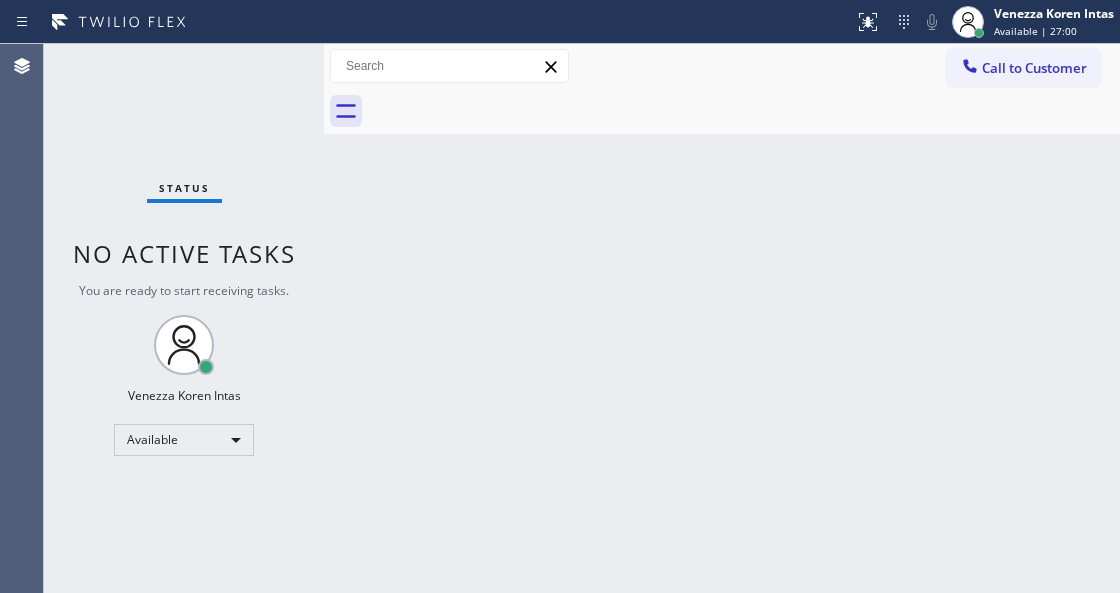 click on "Back to Dashboard Change Sender ID Customers Technicians Select a contact Outbound call Technician Search Technician Your caller id phone number Your caller id phone number Call Technician info Name   Phone none Address none Change Sender ID HVAC [PHONE_NUMBER] 5 Star Appliance [PHONE_NUMBER] Appliance Repair [PHONE_NUMBER] Plumbing [PHONE_NUMBER] Air Duct Cleaning [PHONE_NUMBER]  Electricians [PHONE_NUMBER] Cancel Change Check personal SMS Reset Change No tabs Call to Customer Outbound call Location Search location Your caller id phone number Customer number Call Outbound call Technician Search Technician Your caller id phone number Your caller id phone number Call" at bounding box center (722, 318) 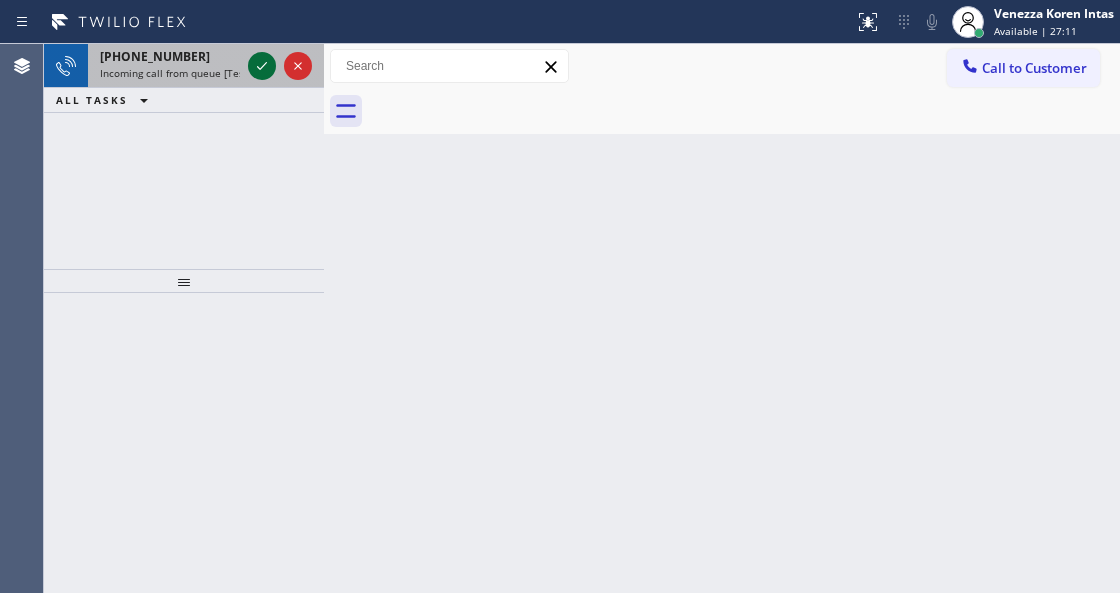 click 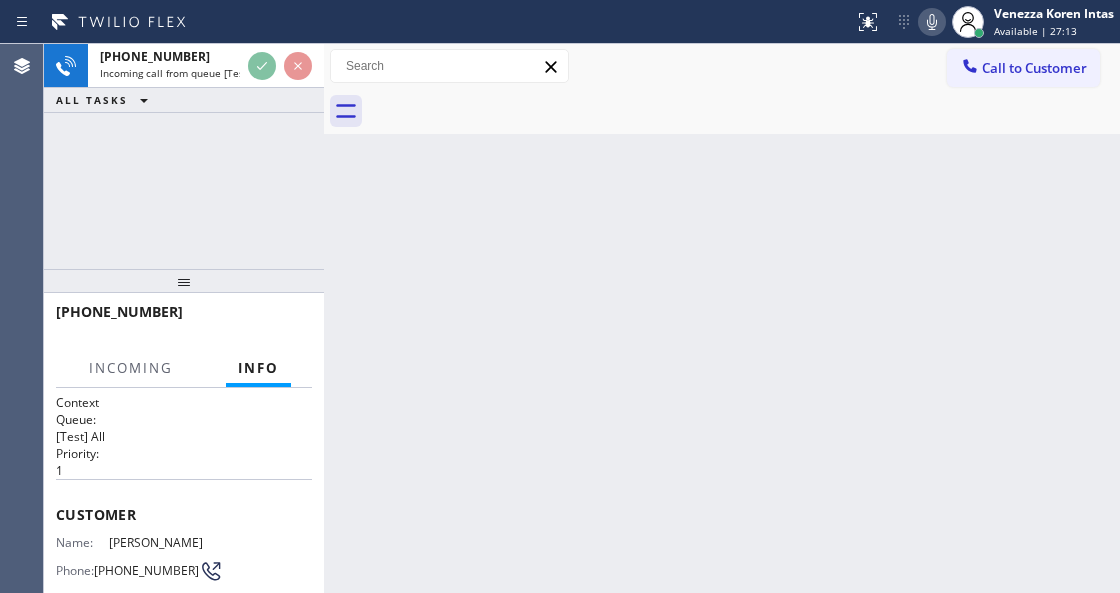 scroll, scrollTop: 200, scrollLeft: 0, axis: vertical 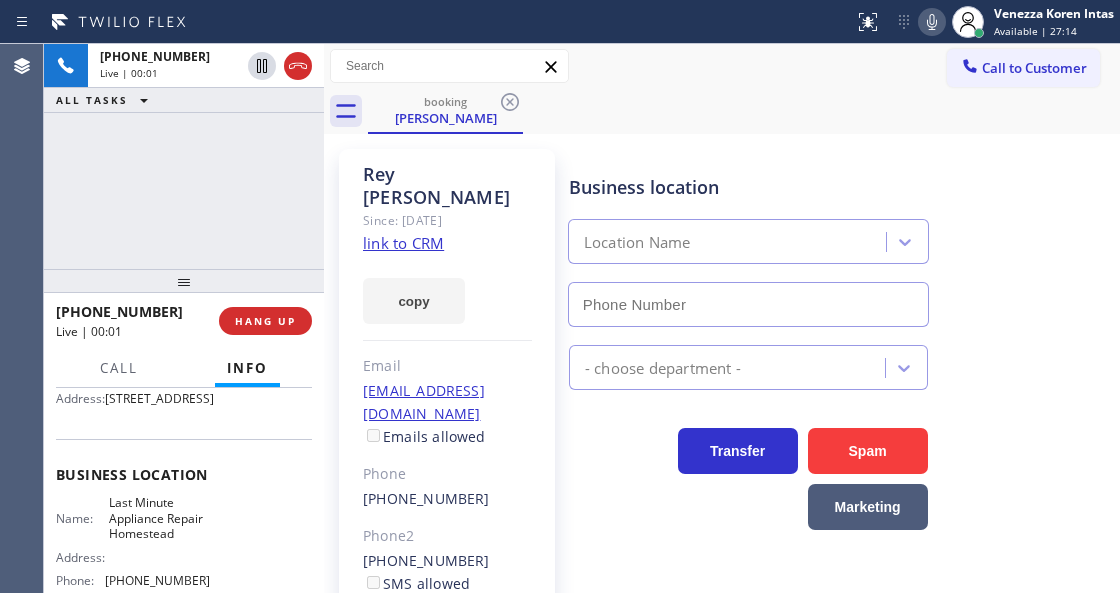 type on "[PHONE_NUMBER]" 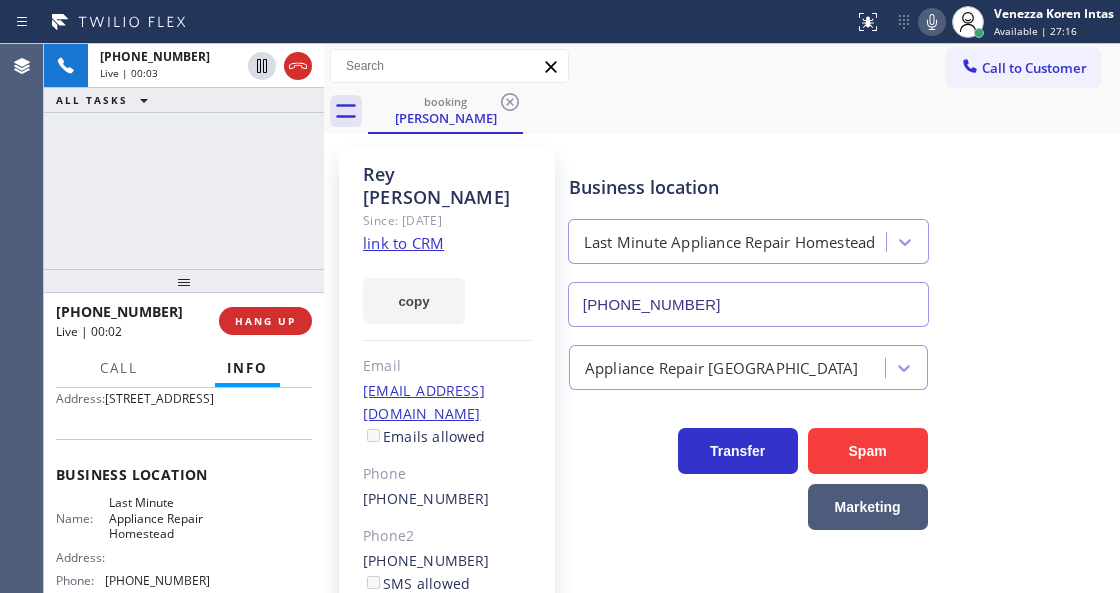 click on "link to CRM" 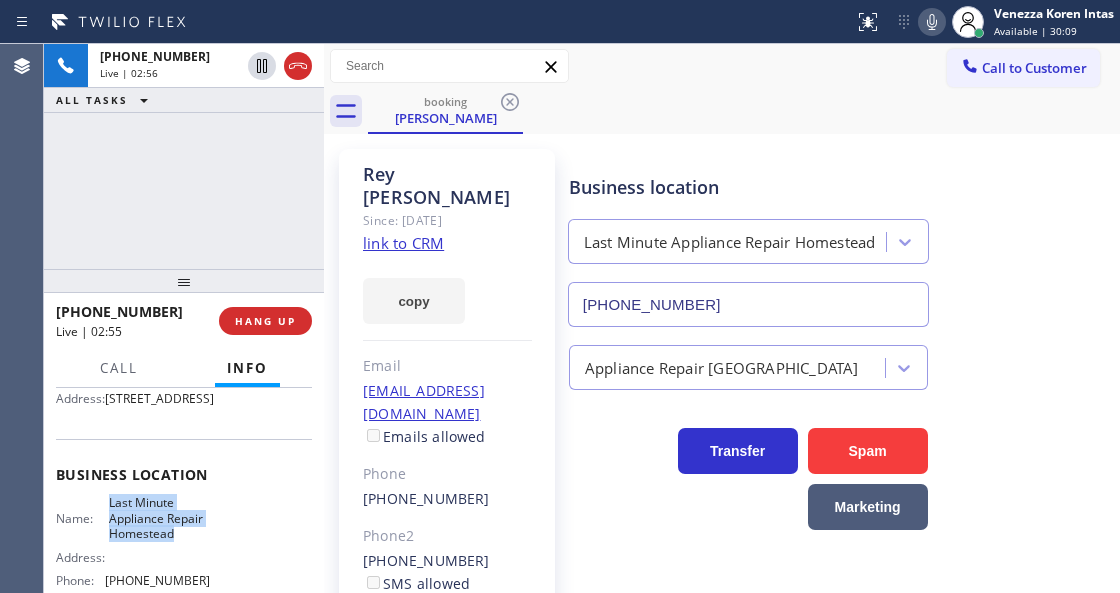 drag, startPoint x: 108, startPoint y: 530, endPoint x: 197, endPoint y: 570, distance: 97.575615 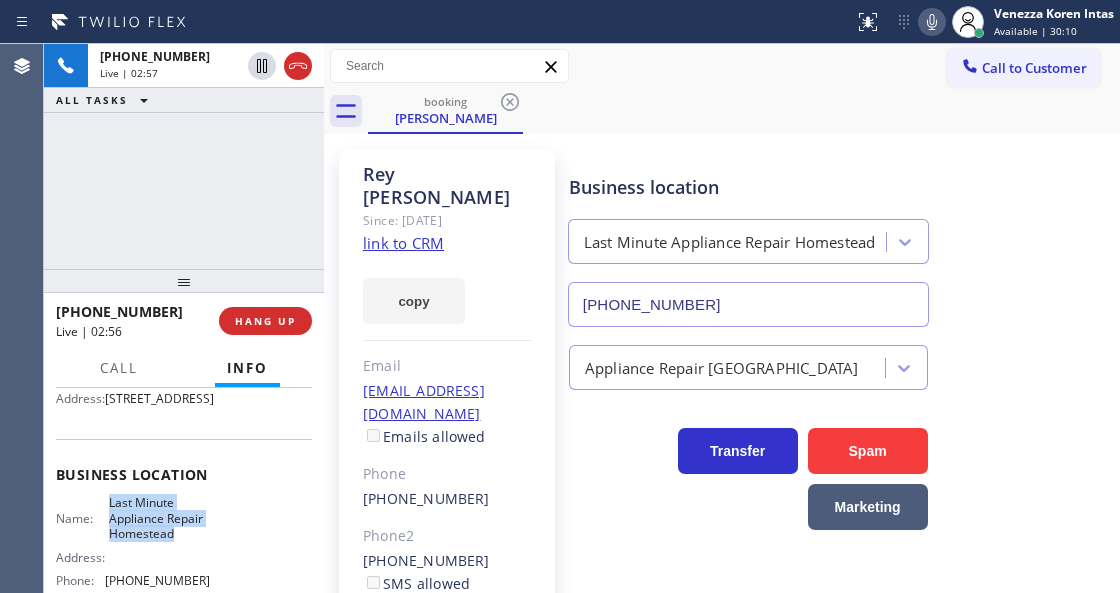 copy on "Last Minute Appliance Repair Homestead" 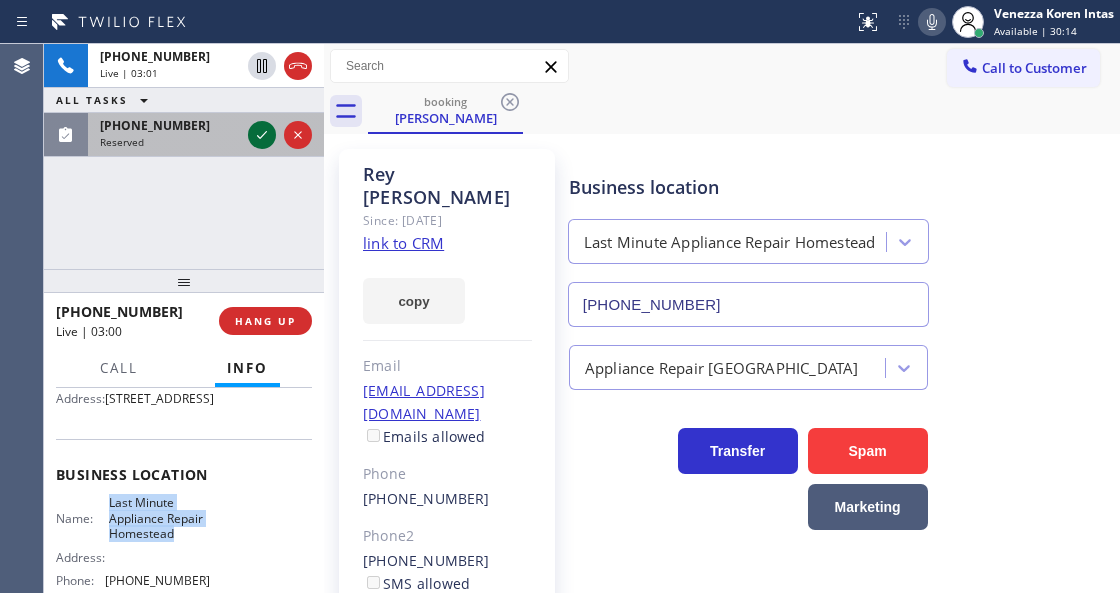 click 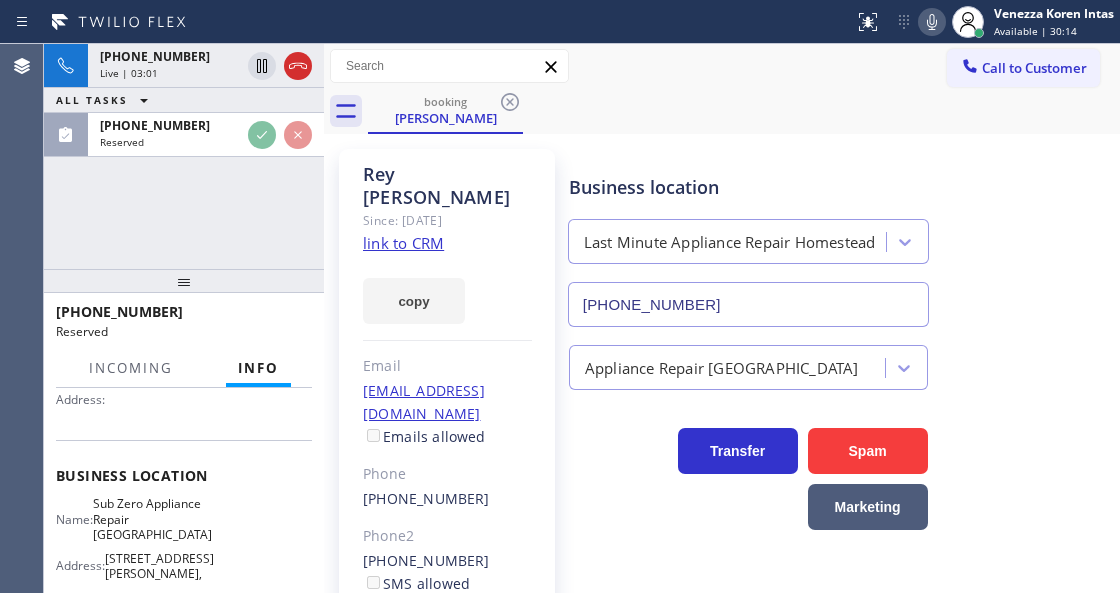 scroll, scrollTop: 200, scrollLeft: 0, axis: vertical 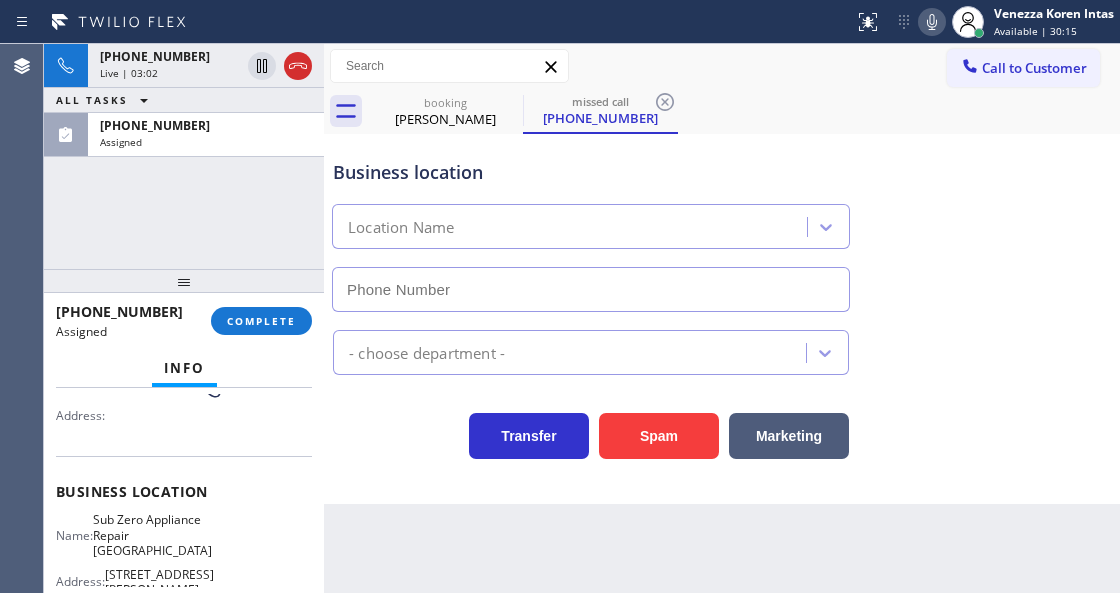 type on "[PHONE_NUMBER]" 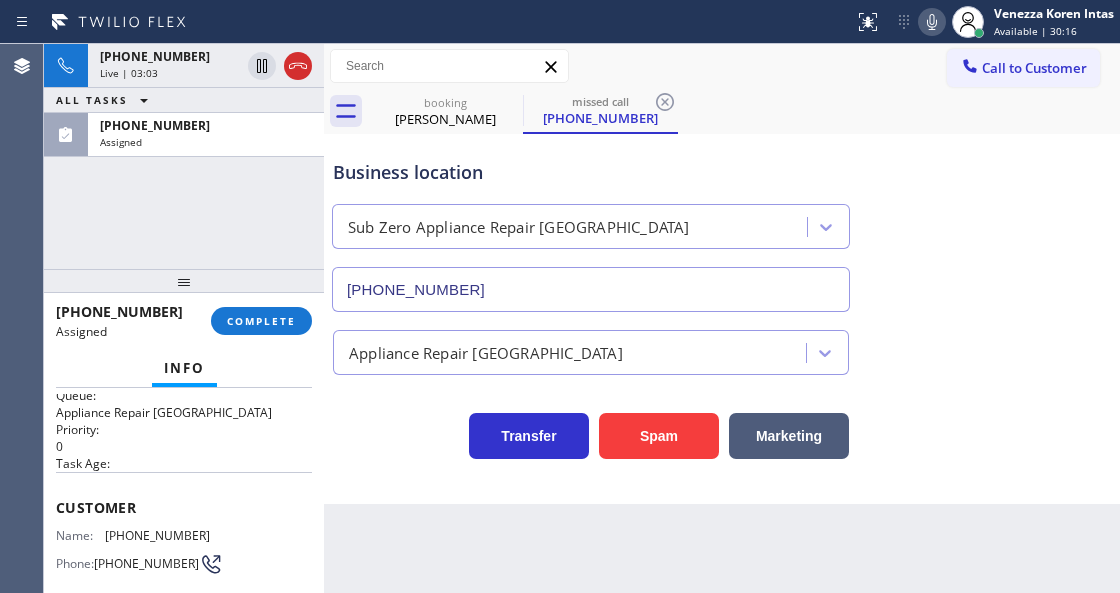 scroll, scrollTop: 0, scrollLeft: 0, axis: both 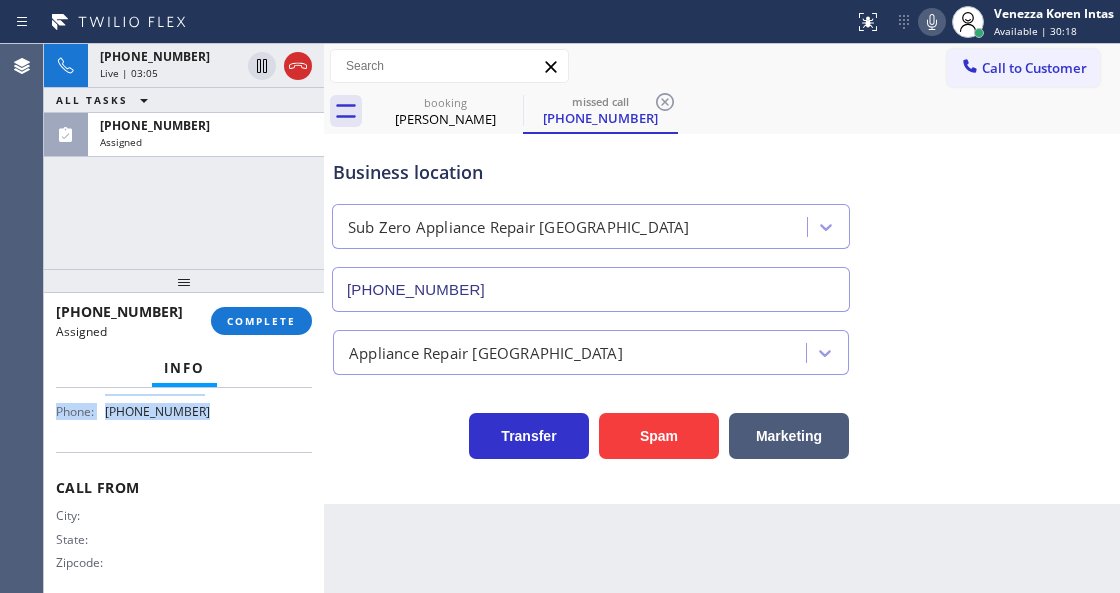 drag, startPoint x: 60, startPoint y: 522, endPoint x: 220, endPoint y: 418, distance: 190.82977 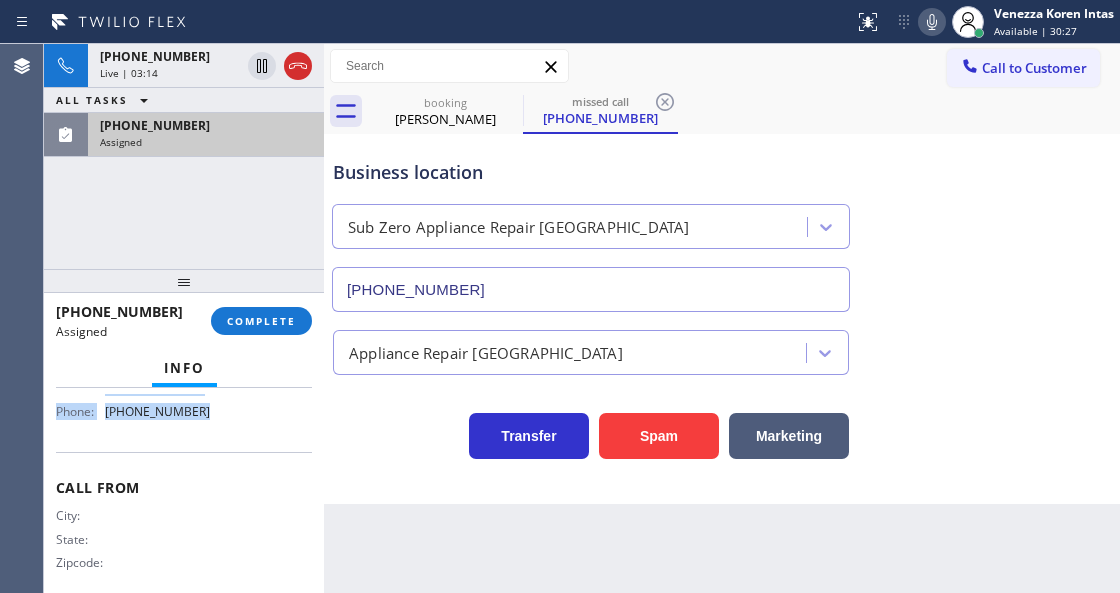 click on "Assigned" at bounding box center (206, 142) 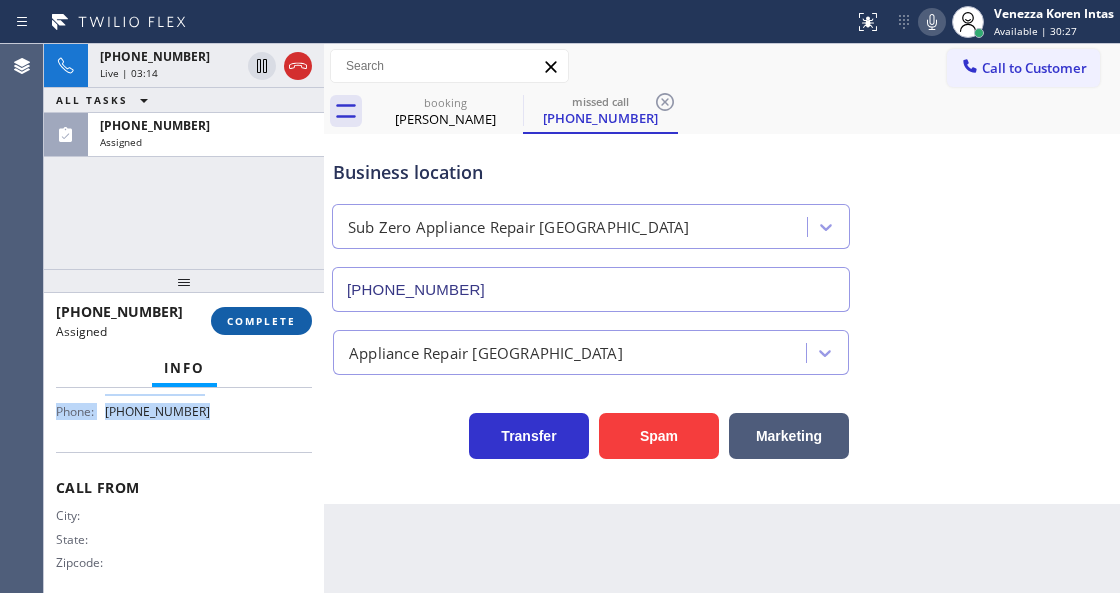 drag, startPoint x: 264, startPoint y: 325, endPoint x: 480, endPoint y: 350, distance: 217.44194 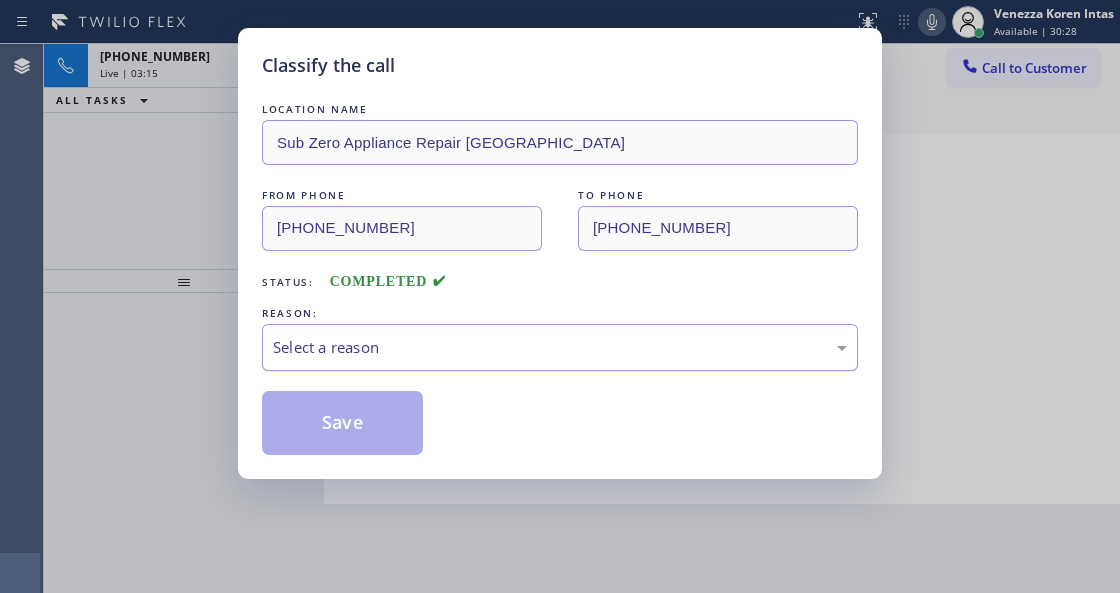 click on "Select a reason" at bounding box center [560, 347] 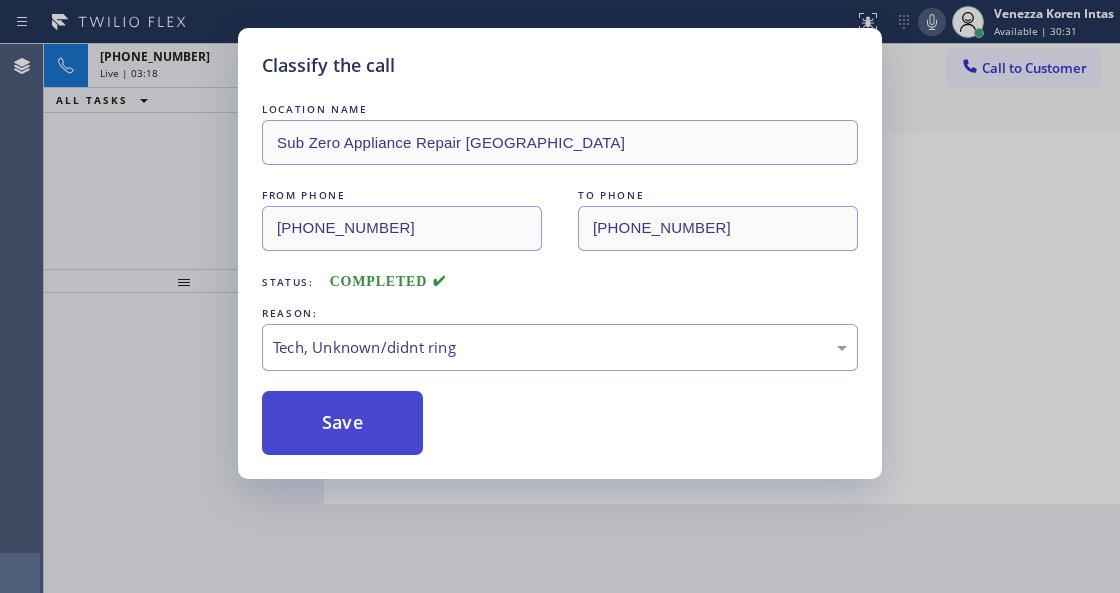 click on "Save" at bounding box center (342, 423) 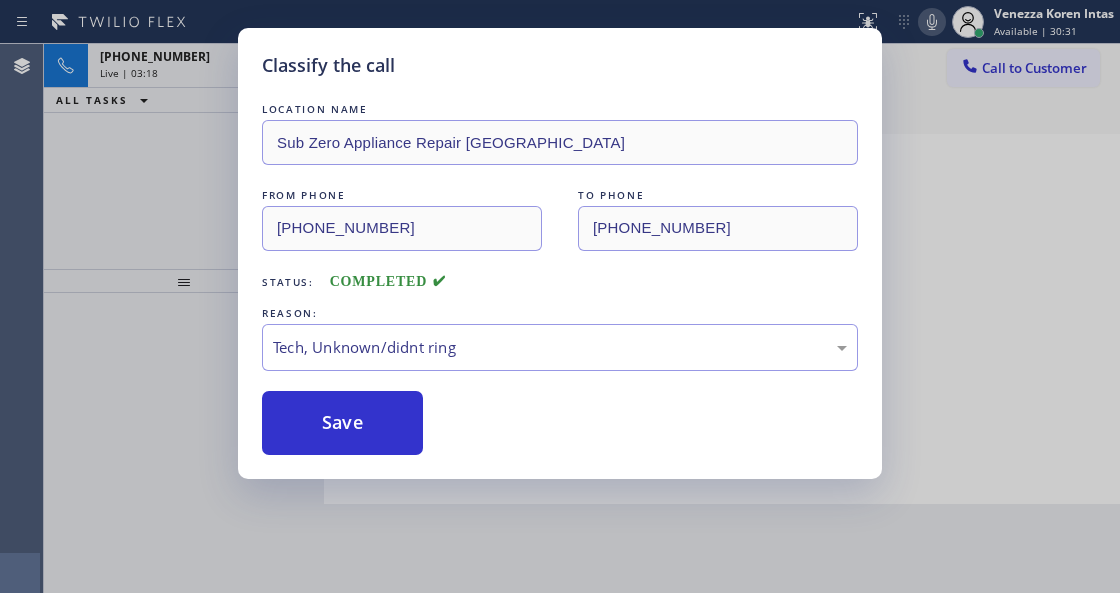 type on "[PHONE_NUMBER]" 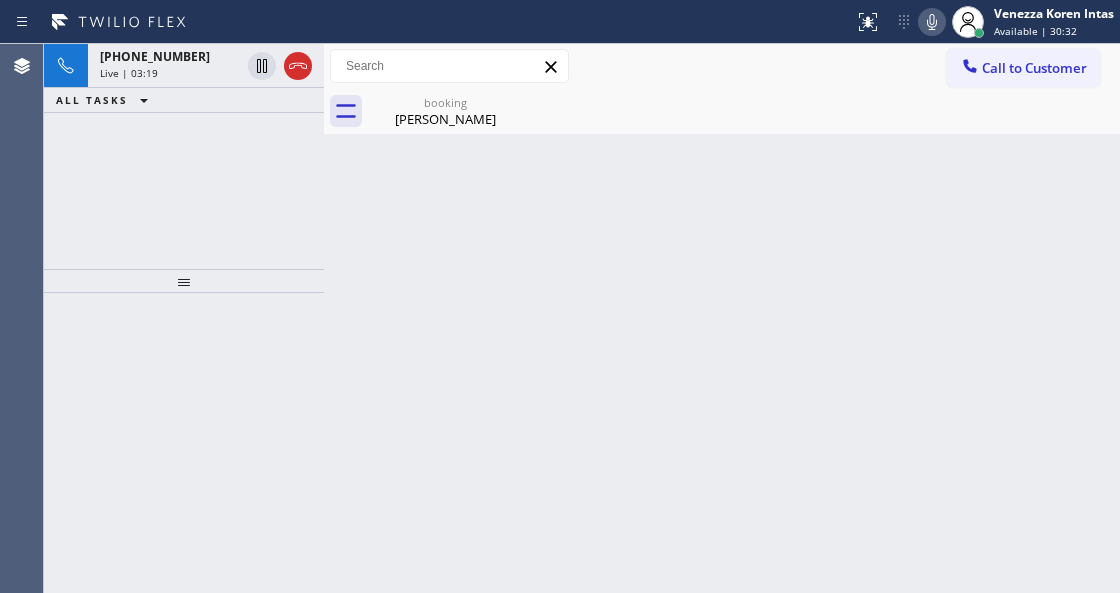 click on "Live | 03:19" at bounding box center (170, 73) 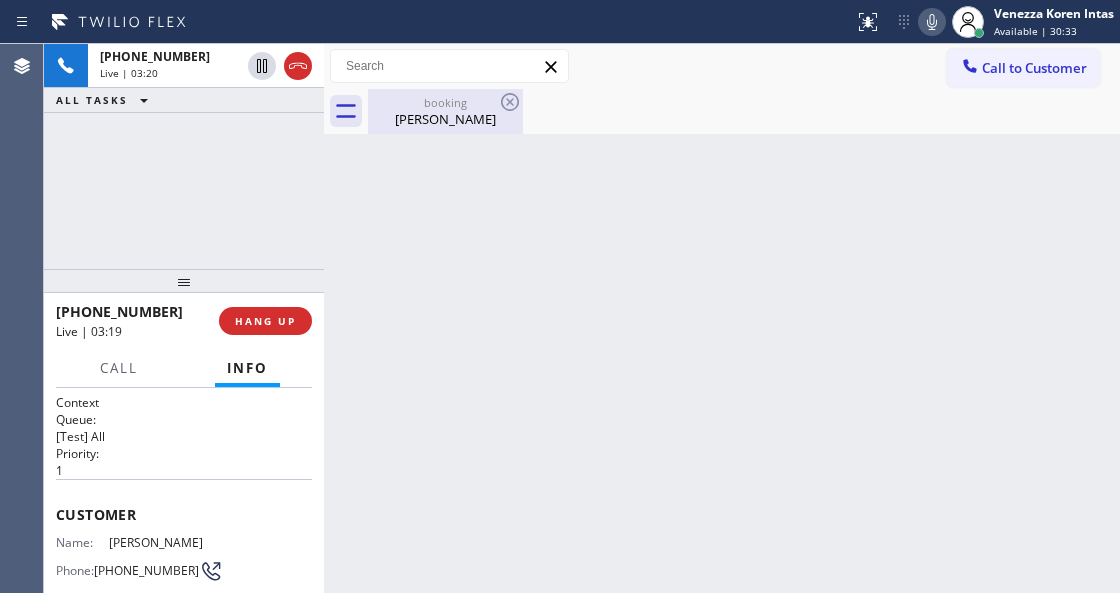 click on "booking" at bounding box center (445, 102) 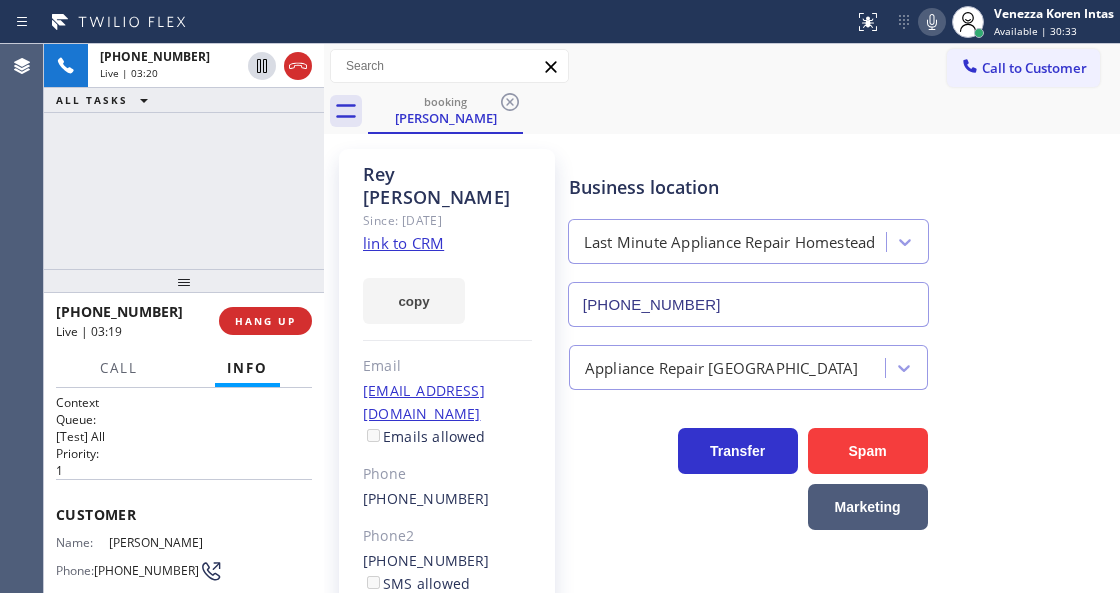 click on "[PERSON_NAME] Since: [DATE] link to CRM copy Email [EMAIL_ADDRESS][DOMAIN_NAME]  Emails allowed Phone [PHONE_NUMBER] Phone2 [PHONE_NUMBER]  SMS allowed Primary address  [STREET_ADDRESS] EDIT Outbound call Location Last Minute Appliance Repair Homestead Your caller id phone number [PHONE_NUMBER] Customer number Call Benefits  Business location Last Minute Appliance Repair [GEOGRAPHIC_DATA] [PHONE_NUMBER] Appliance Repair High End Transfer Spam Marketing" at bounding box center [722, 469] 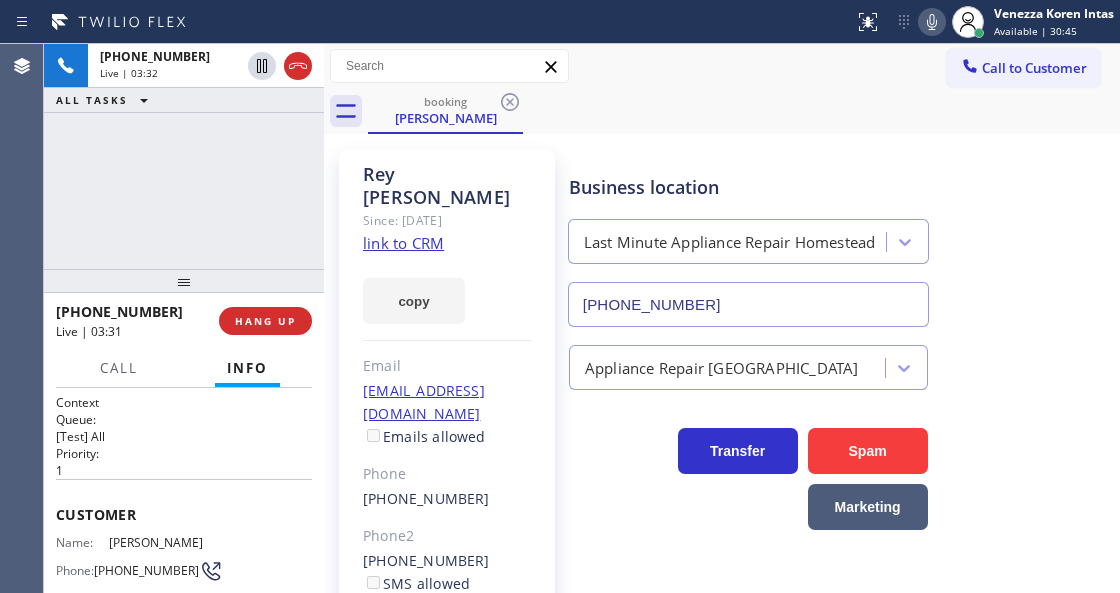 click 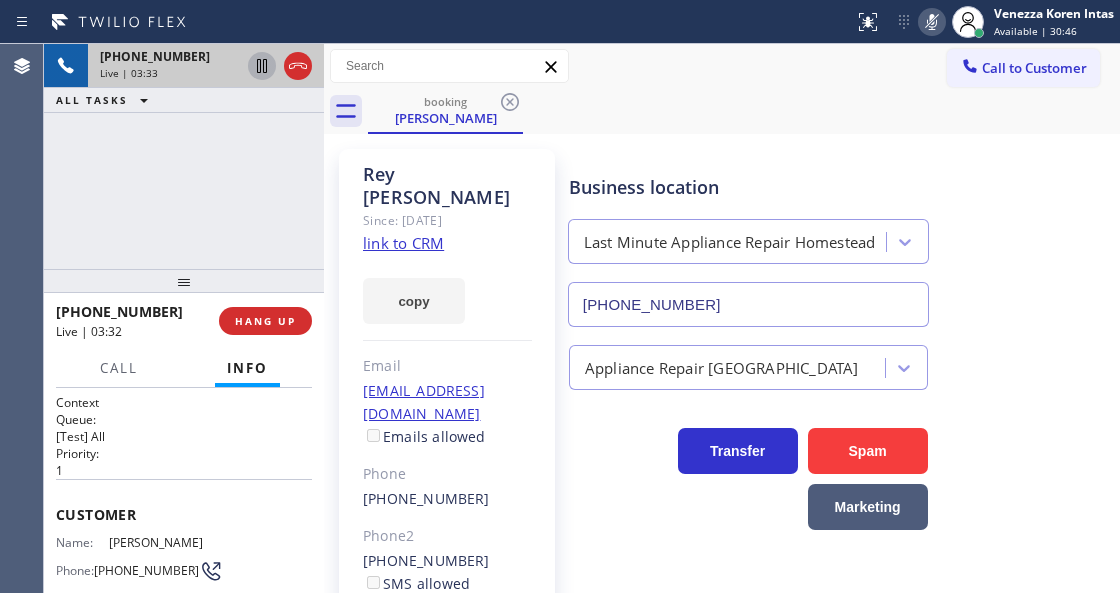 click 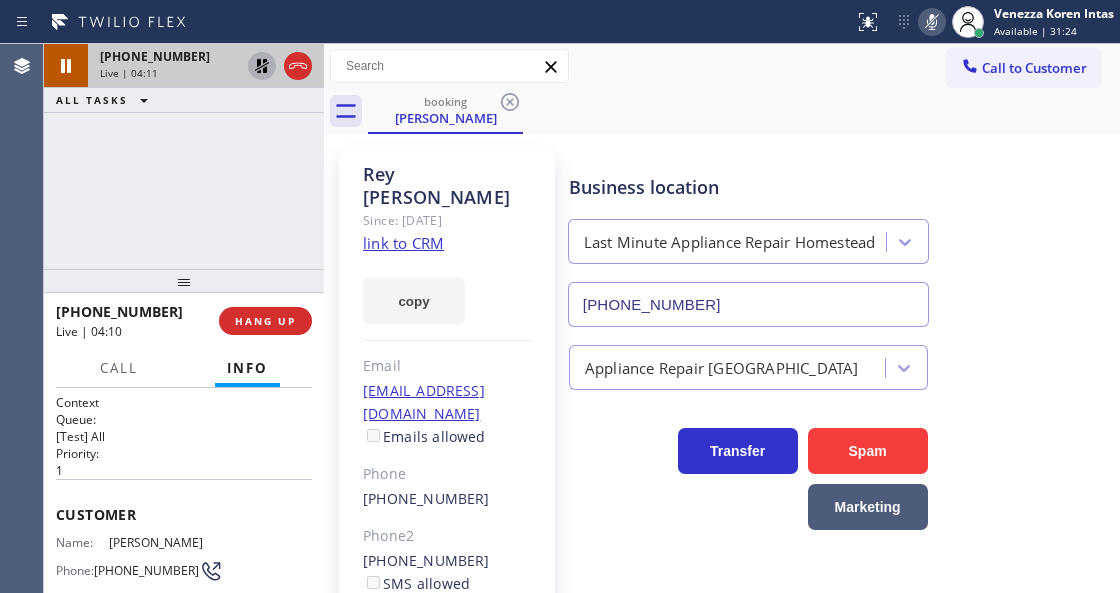 click 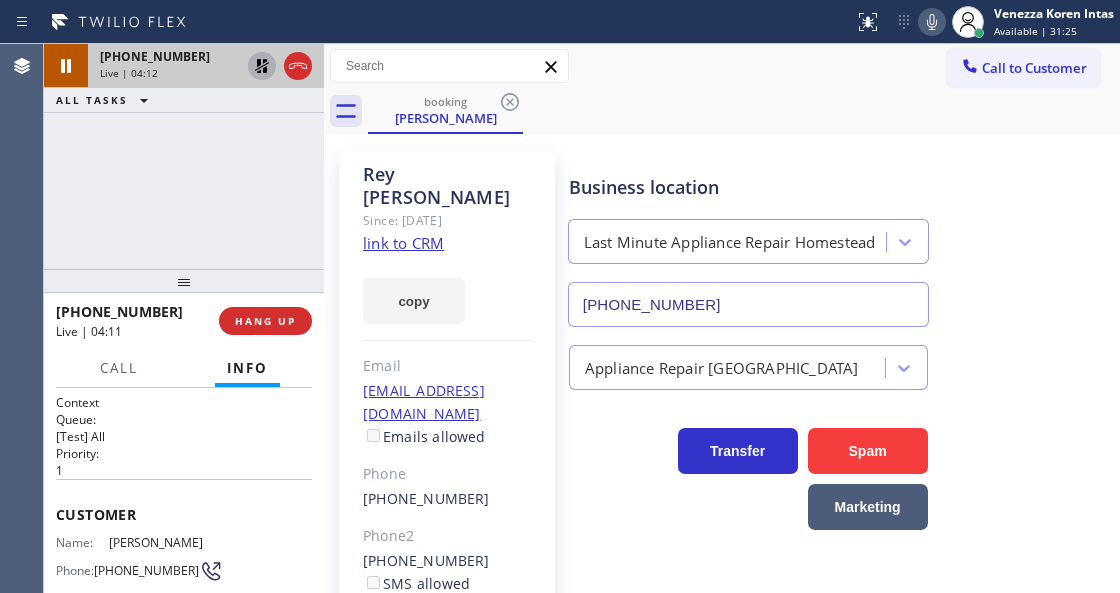 click 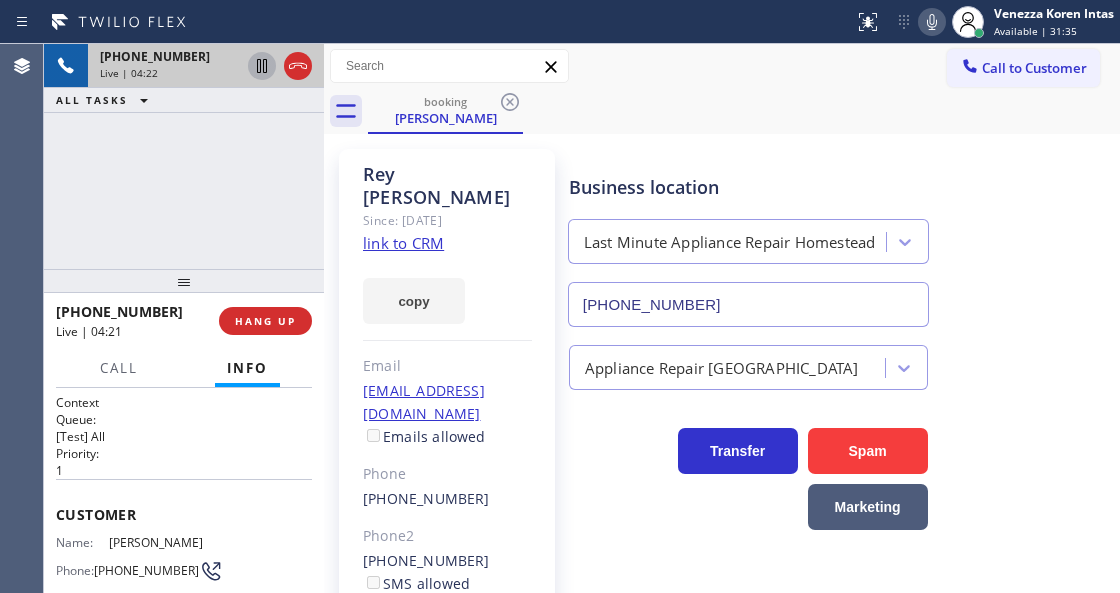 click on "[PERSON_NAME] Since: [DATE] link to CRM copy Email [EMAIL_ADDRESS][DOMAIN_NAME]  Emails allowed Phone [PHONE_NUMBER] Phone2 [PHONE_NUMBER]  SMS allowed Primary address  [STREET_ADDRESS] EDIT Outbound call Location Last Minute Appliance Repair Homestead Your caller id phone number [PHONE_NUMBER] Customer number Call Benefits  Business location Last Minute Appliance Repair [GEOGRAPHIC_DATA] [PHONE_NUMBER] Appliance Repair High End Transfer Spam Marketing" at bounding box center [722, 469] 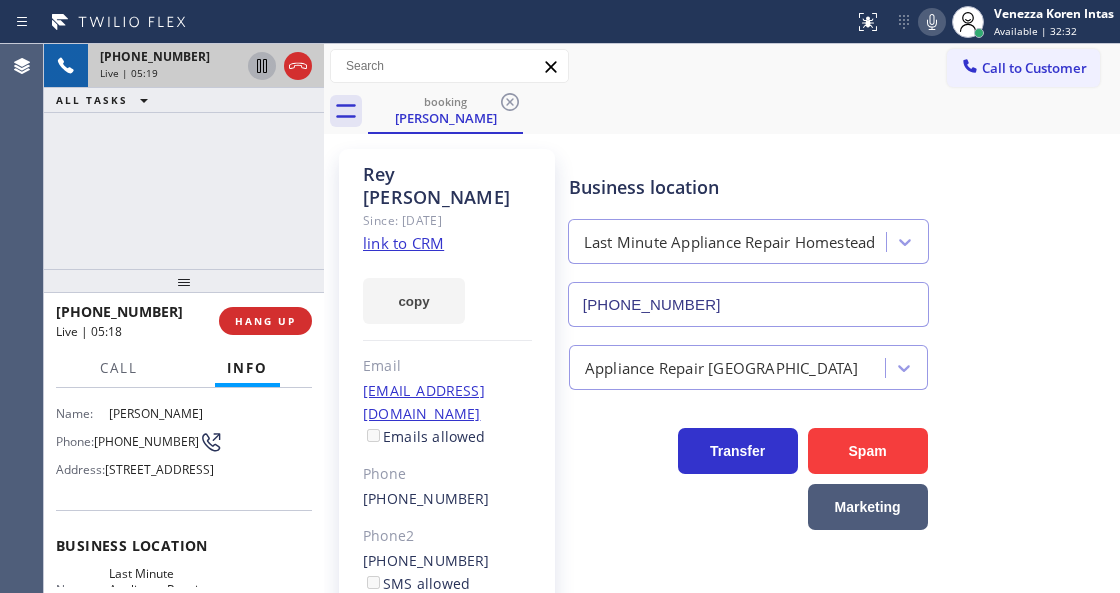 scroll, scrollTop: 133, scrollLeft: 0, axis: vertical 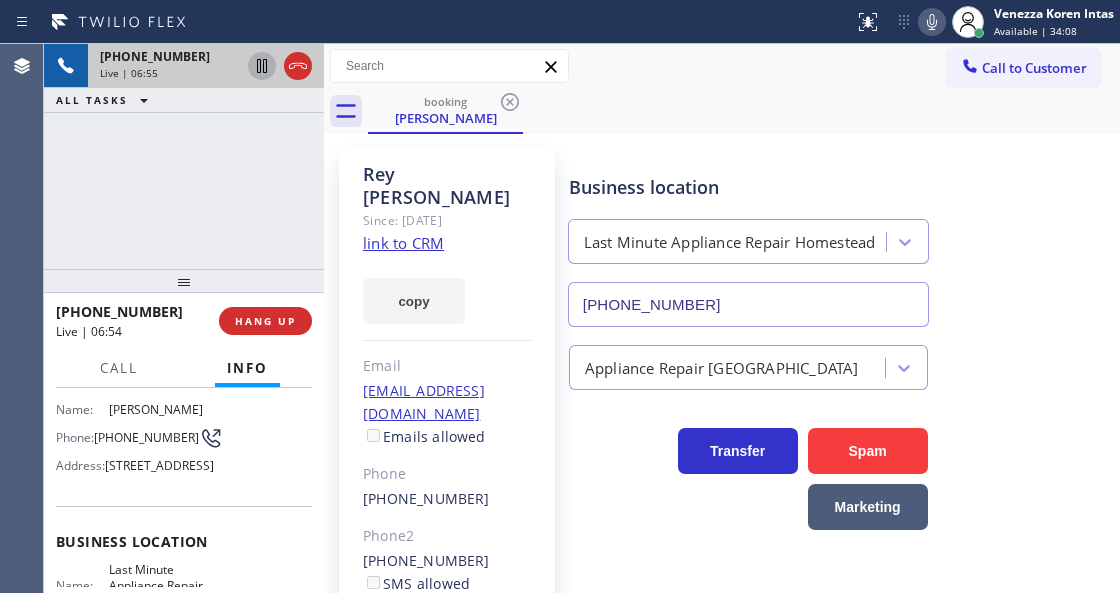 click on "Call to Customer Outbound call Location Search location Your caller id phone number Customer number Call Outbound call Technician Search Technician Your caller id phone number Your caller id phone number Call" at bounding box center [722, 66] 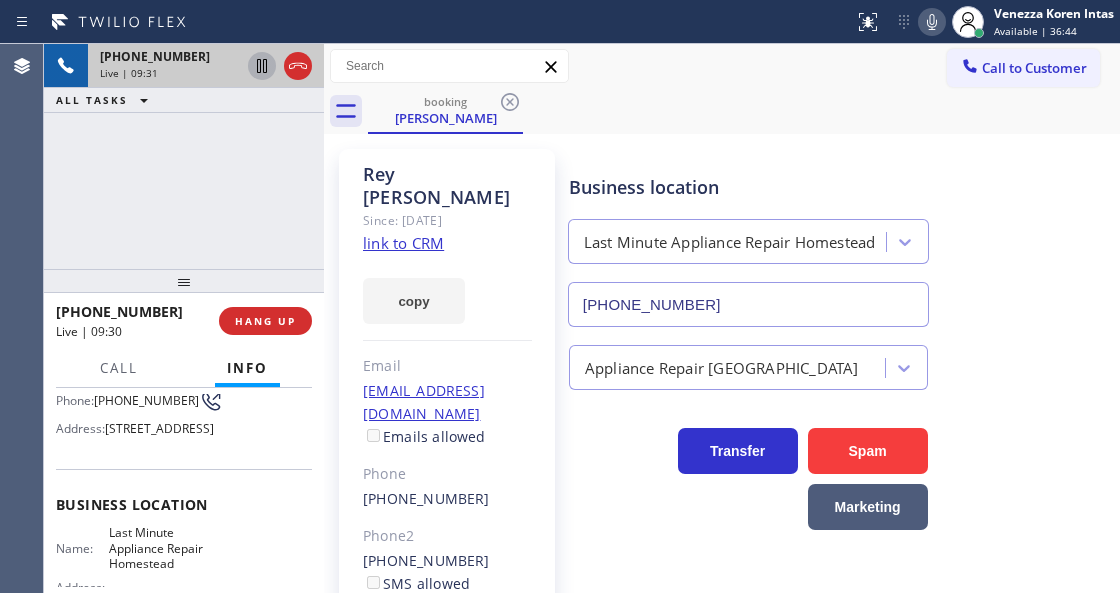 scroll, scrollTop: 200, scrollLeft: 0, axis: vertical 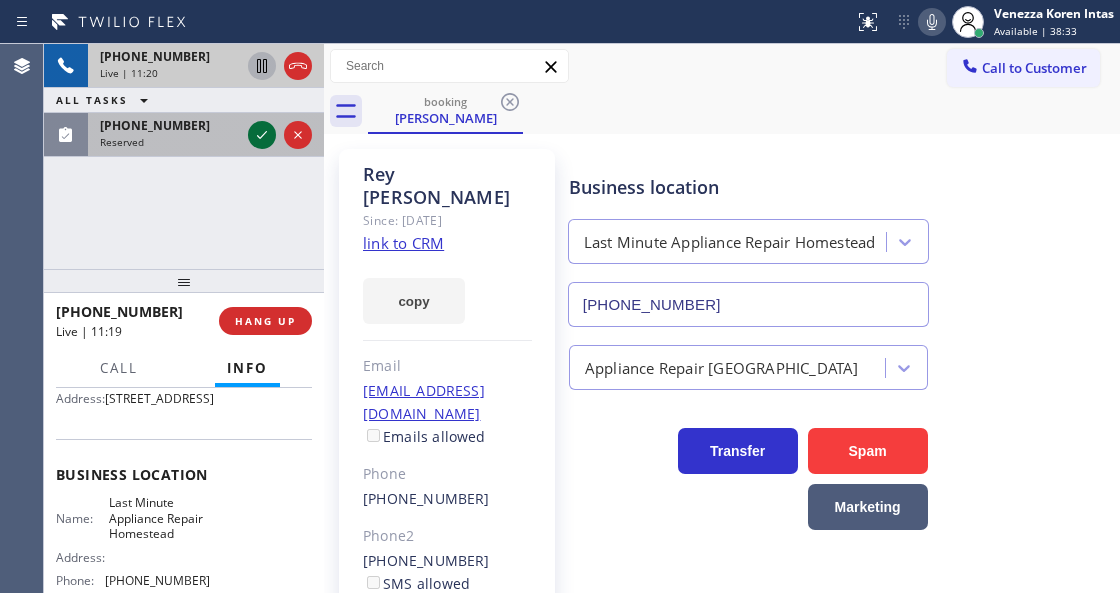 click 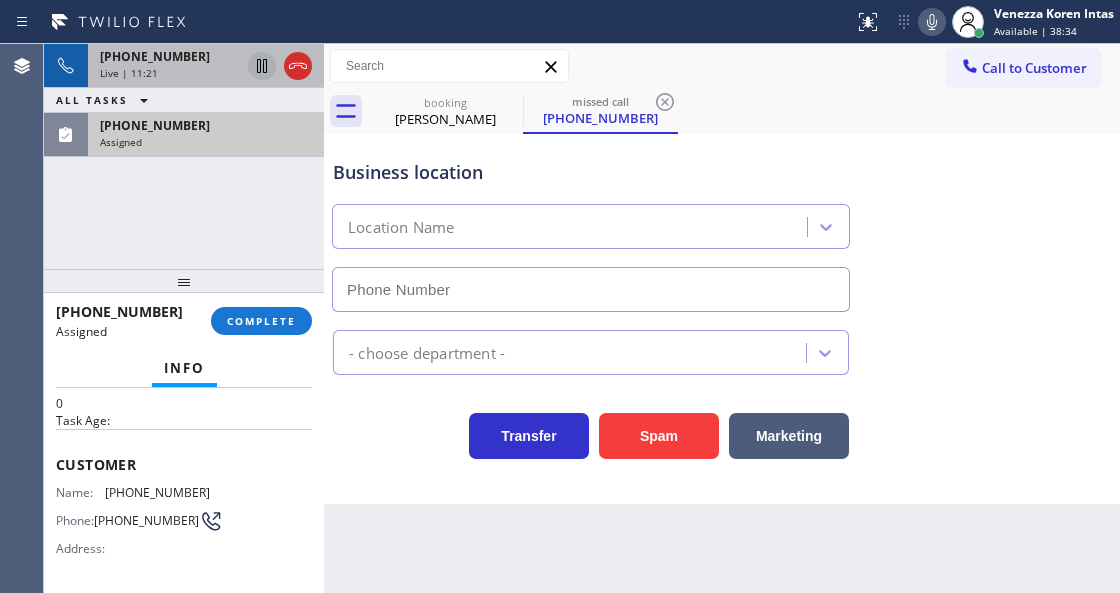 type on "[PHONE_NUMBER]" 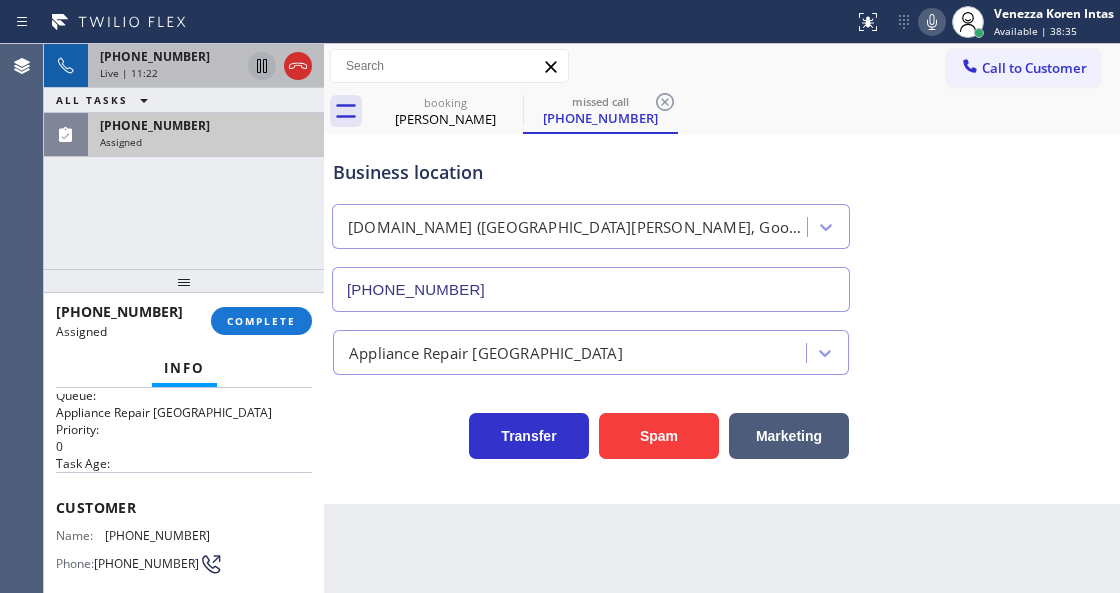 scroll, scrollTop: 0, scrollLeft: 0, axis: both 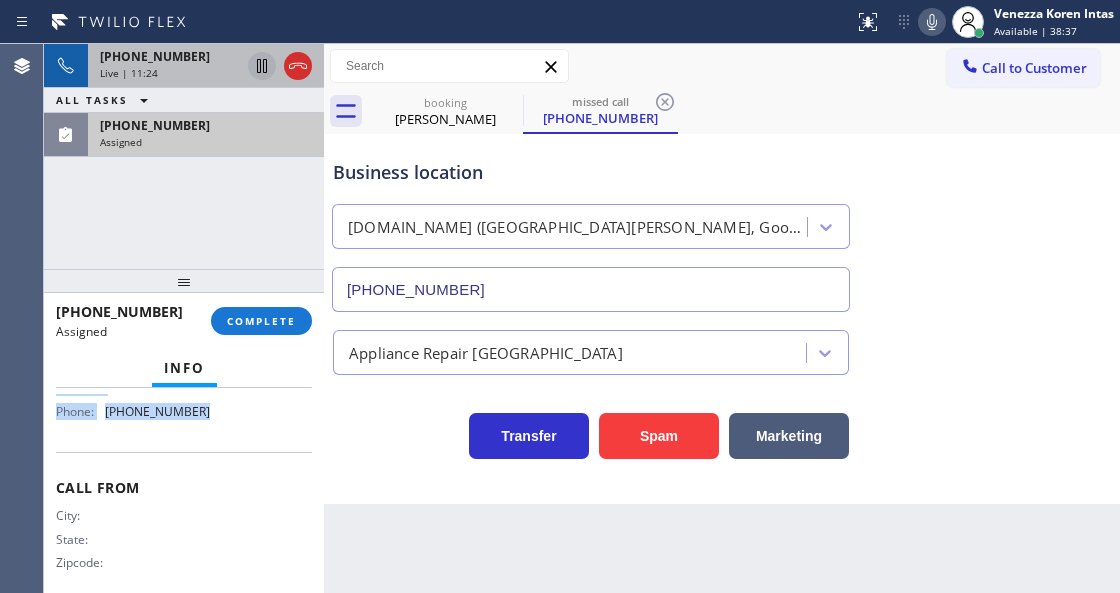 drag, startPoint x: 55, startPoint y: 516, endPoint x: 219, endPoint y: 424, distance: 188.04254 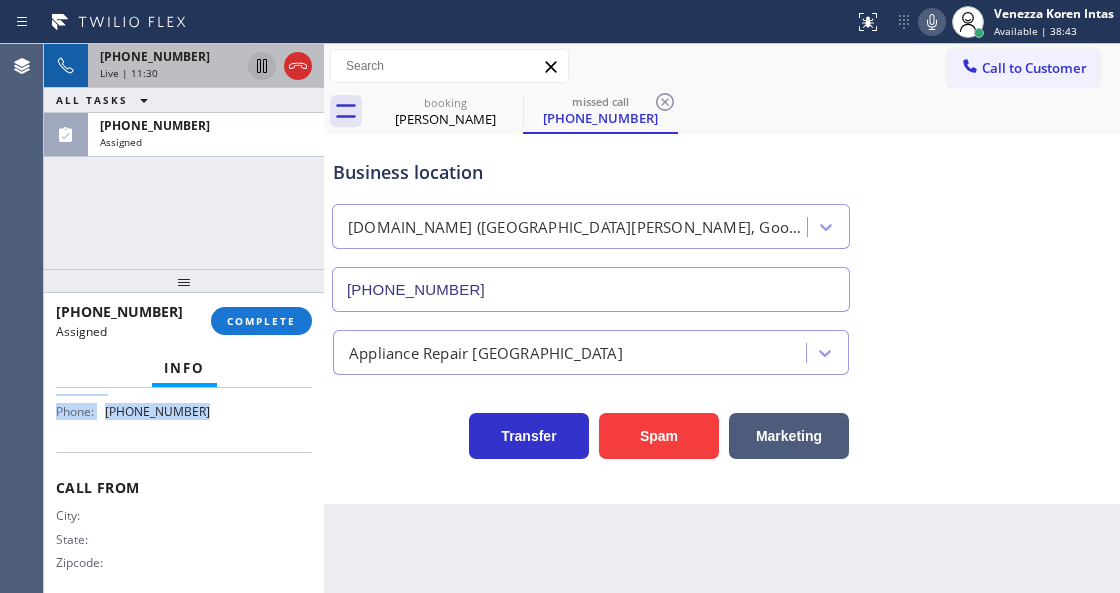 drag, startPoint x: 226, startPoint y: 141, endPoint x: 248, endPoint y: 190, distance: 53.712196 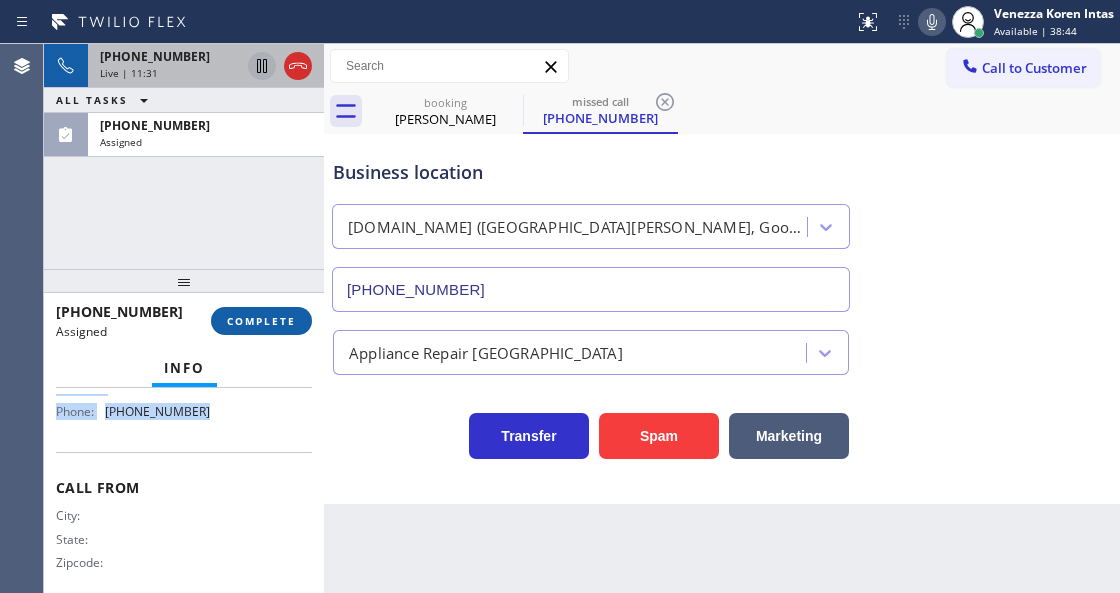click on "COMPLETE" at bounding box center [261, 321] 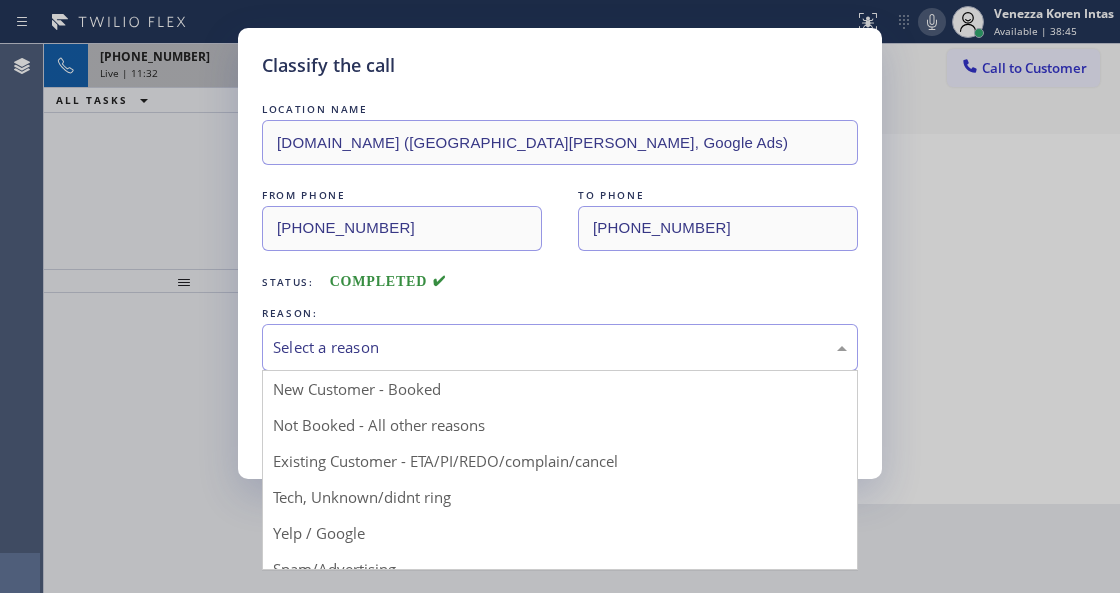 click on "Select a reason" at bounding box center (560, 347) 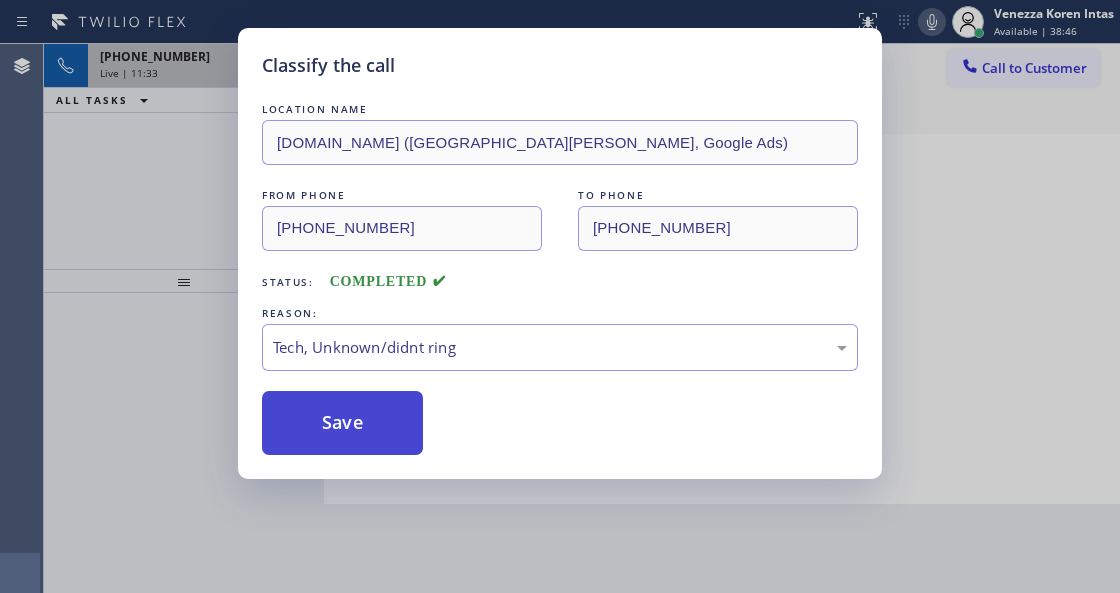 click on "Save" at bounding box center (342, 423) 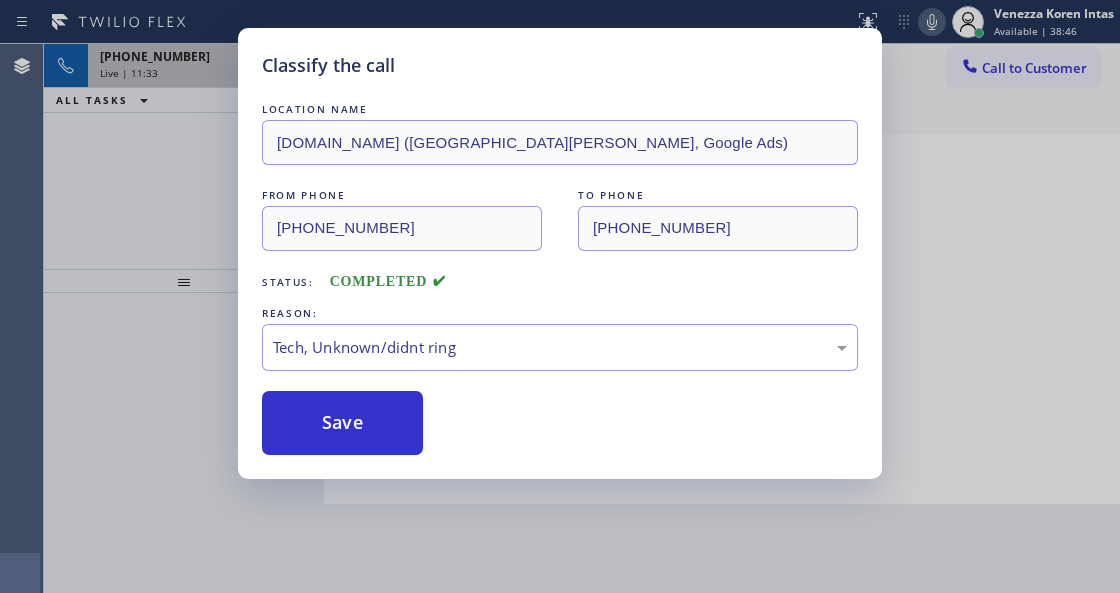type on "[PHONE_NUMBER]" 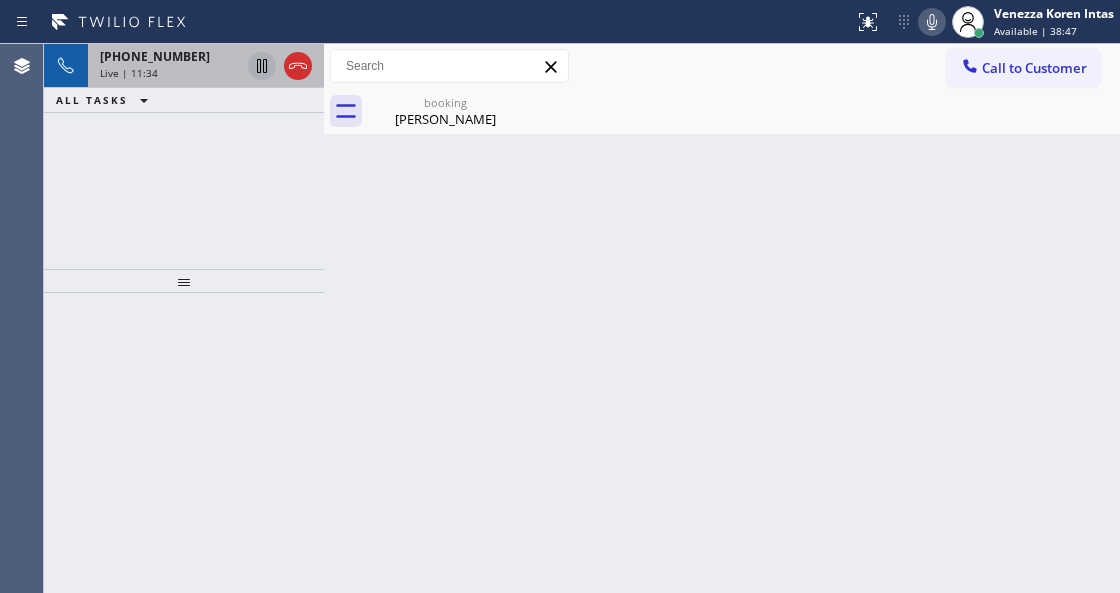 click on "[PHONE_NUMBER]" at bounding box center [155, 56] 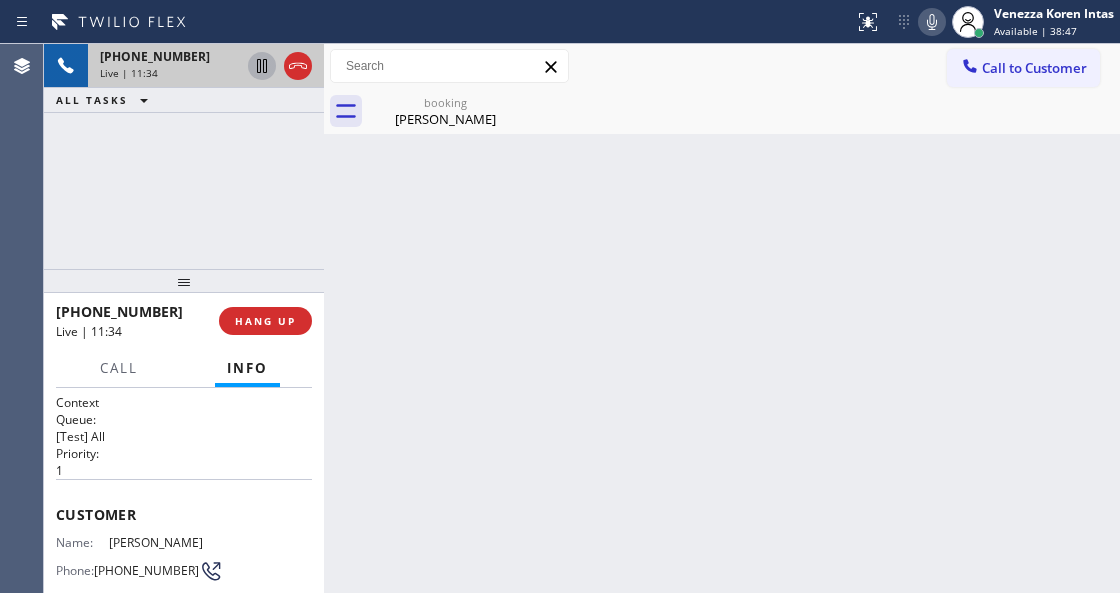 click on "booking [PERSON_NAME]" at bounding box center [722, 111] 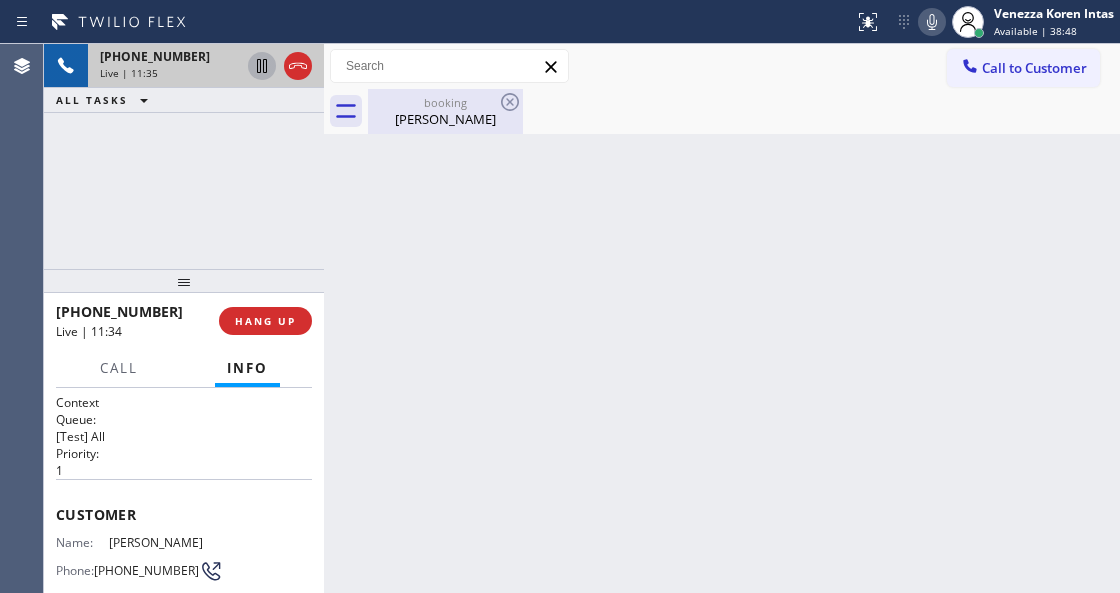 click on "[PERSON_NAME]" at bounding box center (445, 119) 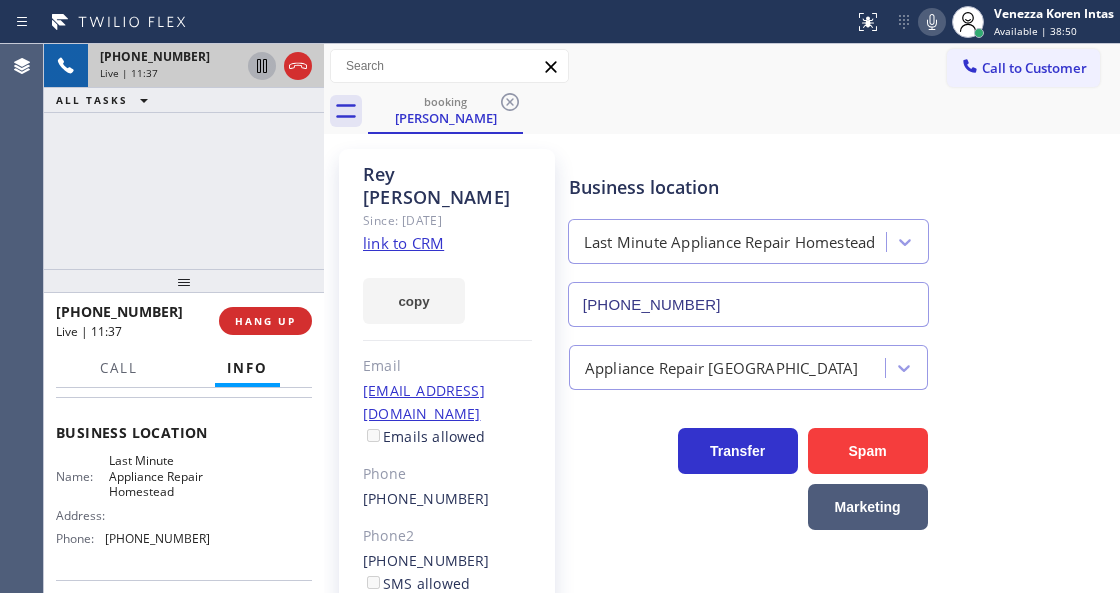 scroll, scrollTop: 333, scrollLeft: 0, axis: vertical 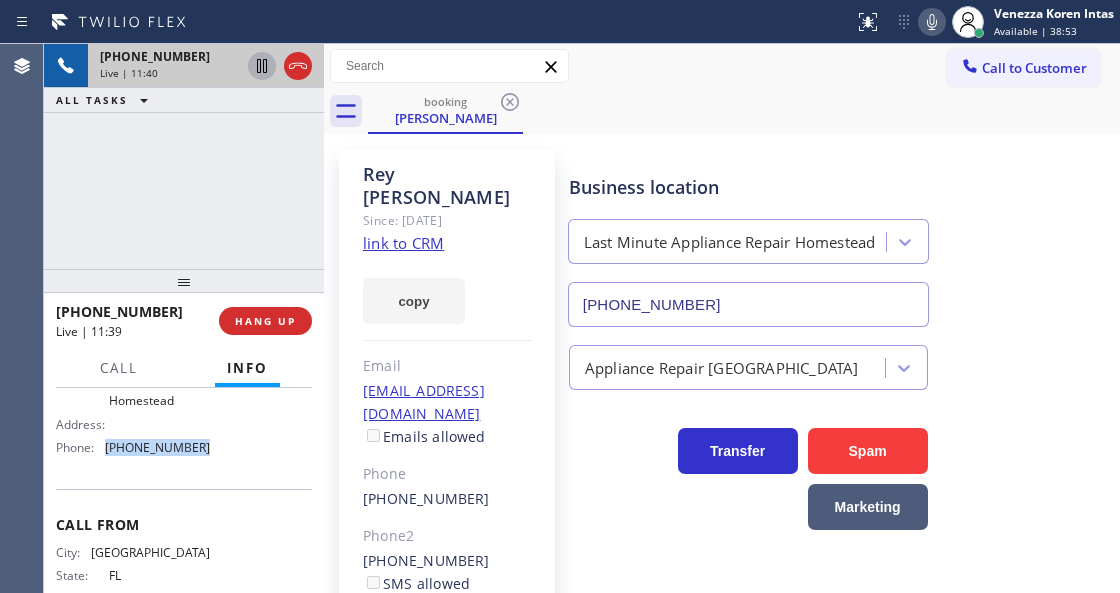 drag, startPoint x: 211, startPoint y: 481, endPoint x: 108, endPoint y: 482, distance: 103.00485 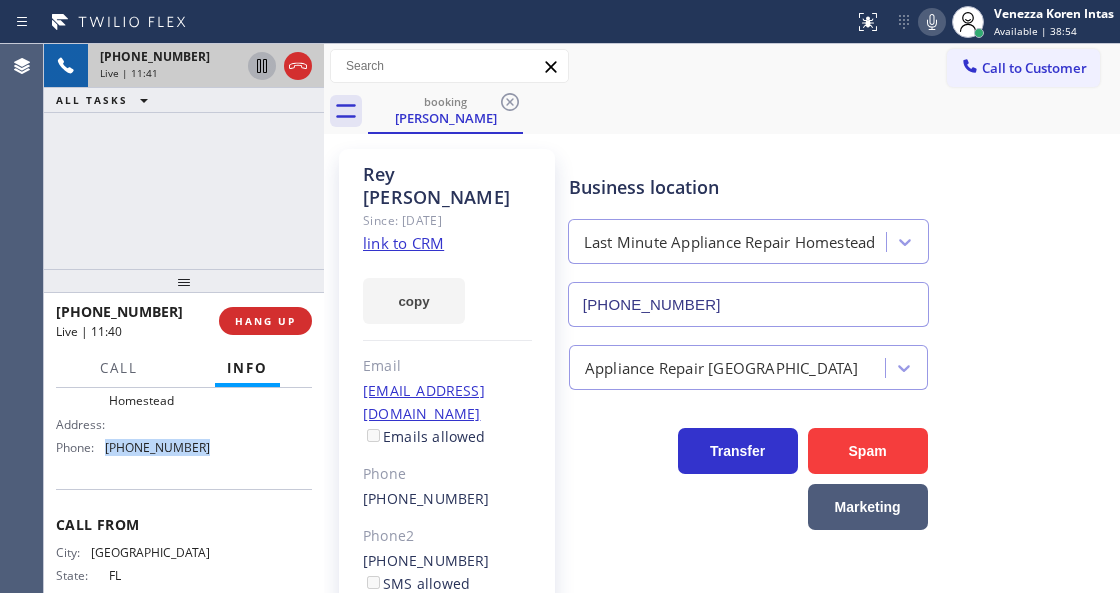 copy on "[PHONE_NUMBER]" 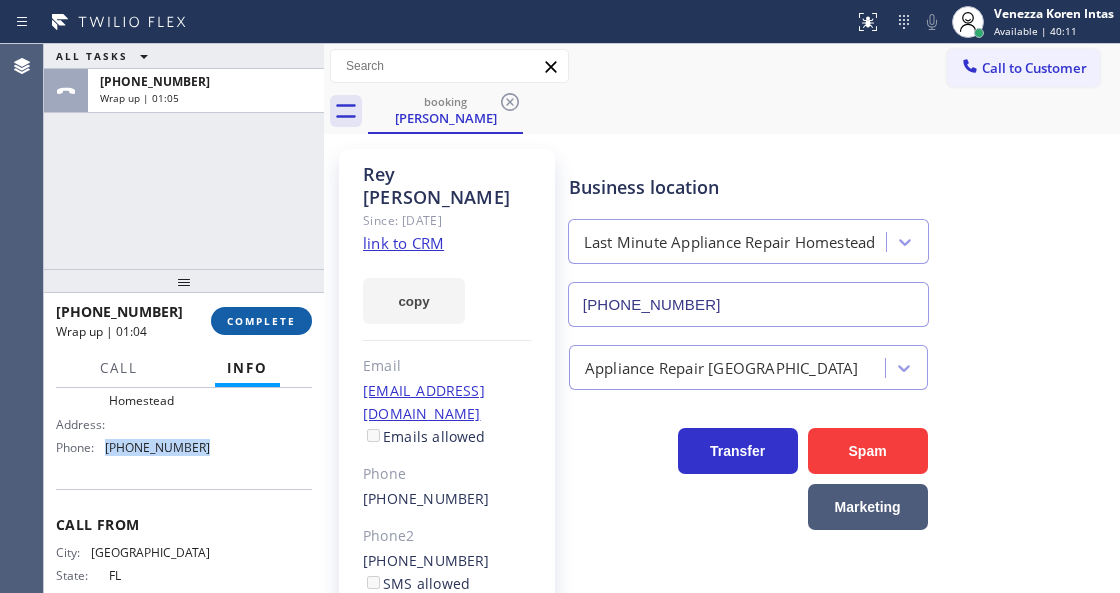click on "COMPLETE" at bounding box center (261, 321) 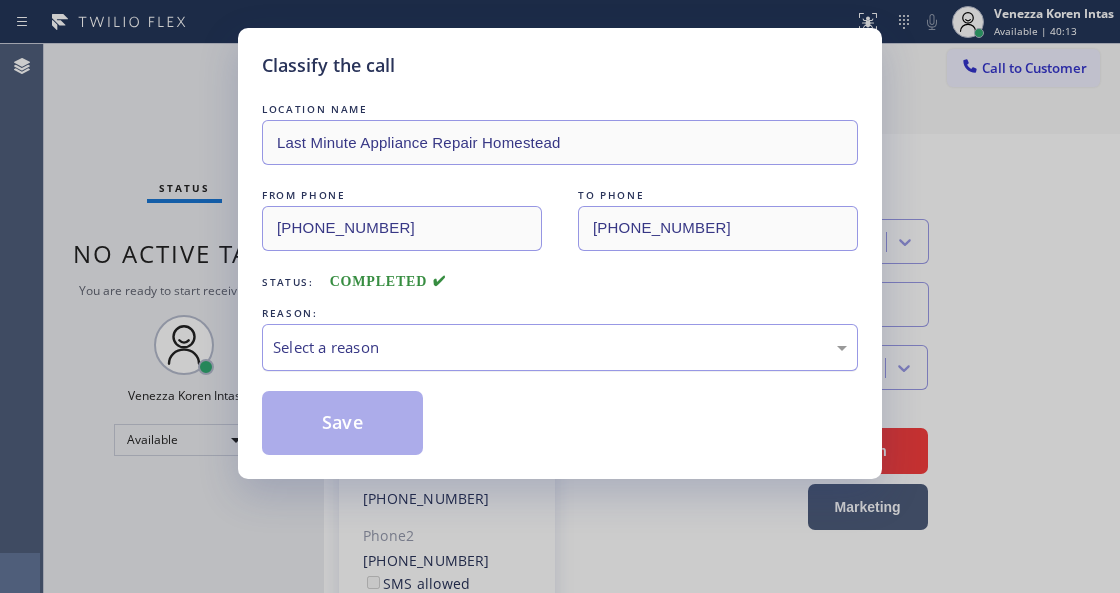 click on "Select a reason" at bounding box center (560, 347) 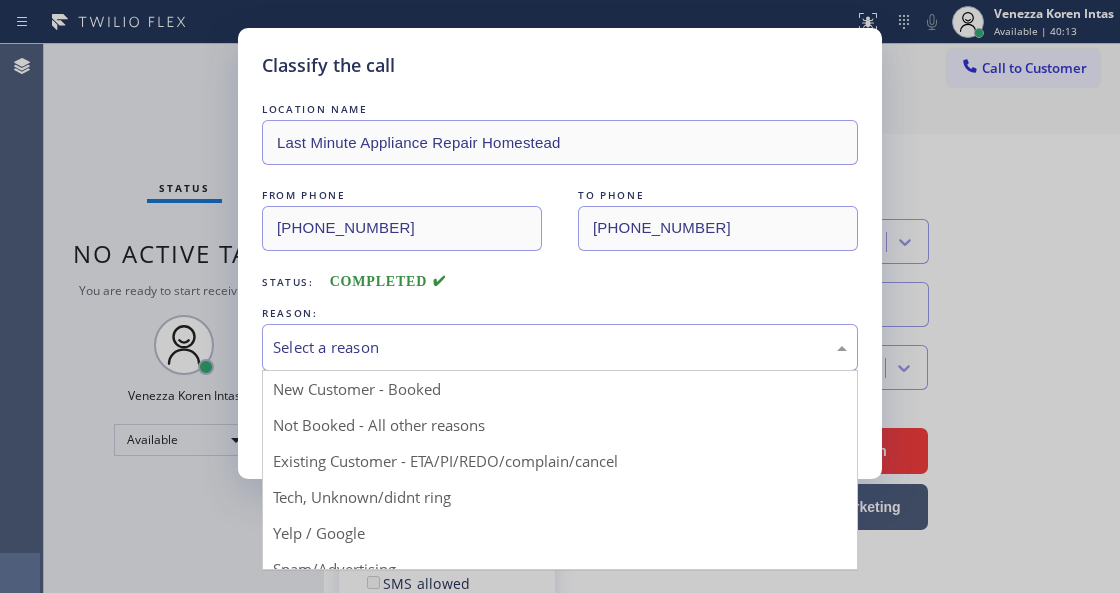 click on "Select a reason" at bounding box center (560, 347) 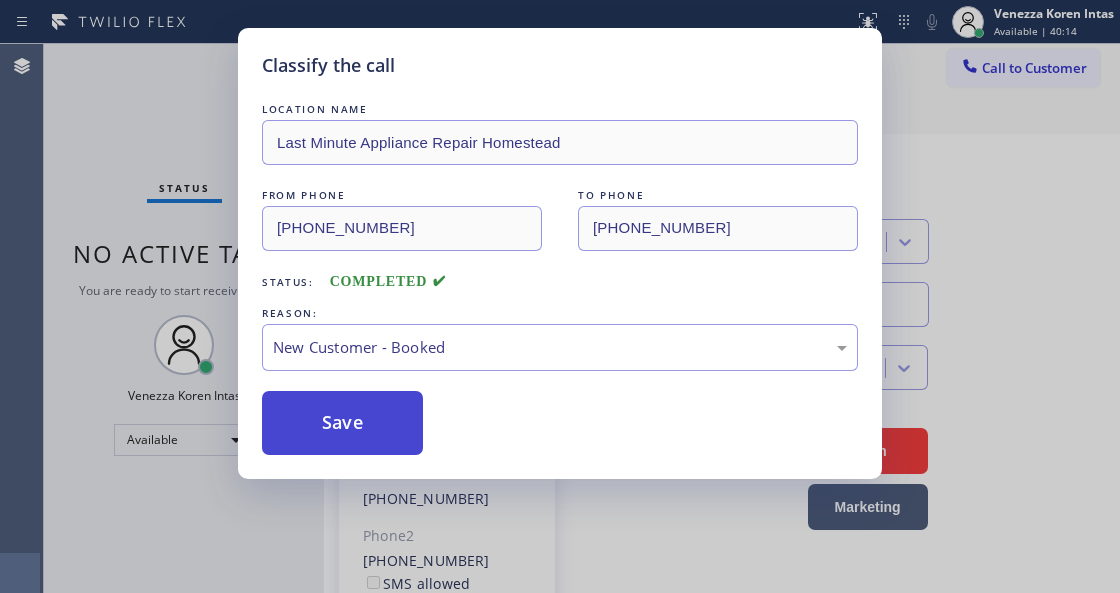 click on "Save" at bounding box center [342, 423] 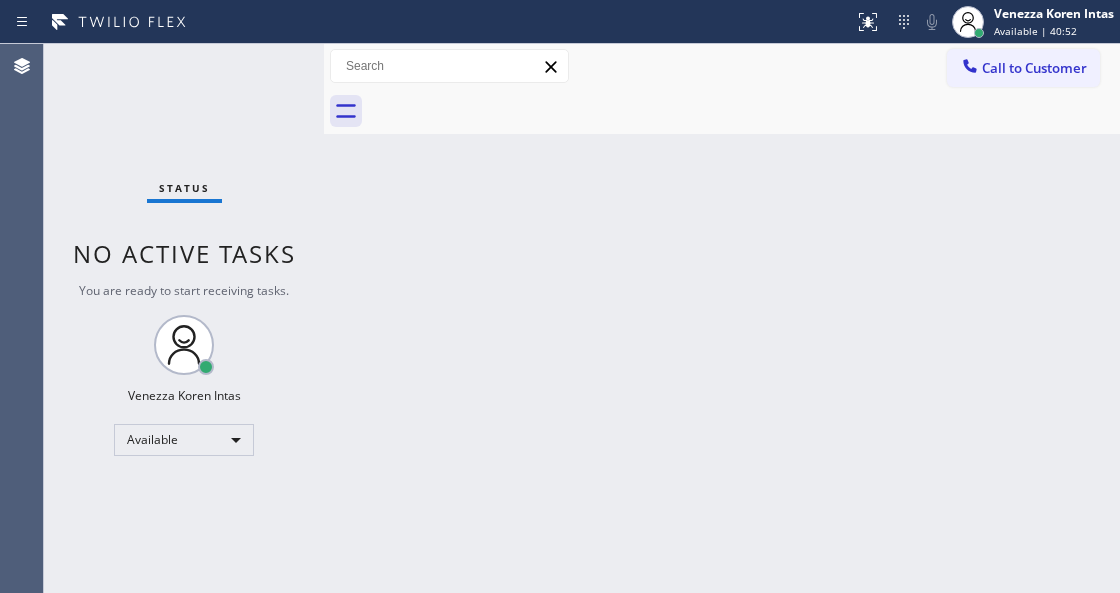 drag, startPoint x: 474, startPoint y: 236, endPoint x: 468, endPoint y: 248, distance: 13.416408 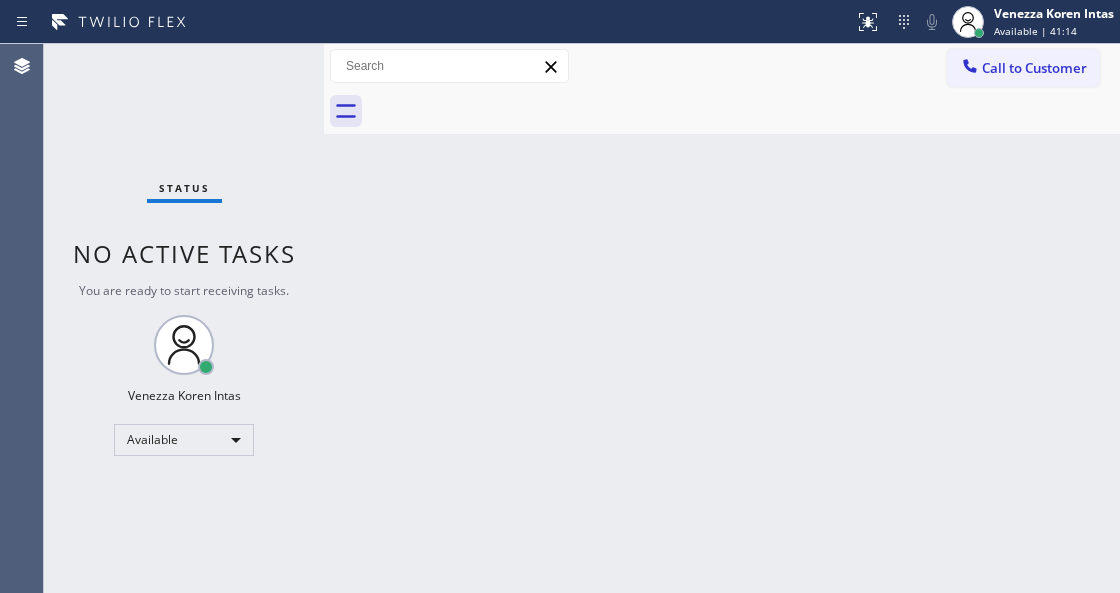 drag, startPoint x: 424, startPoint y: 268, endPoint x: 408, endPoint y: 258, distance: 18.867962 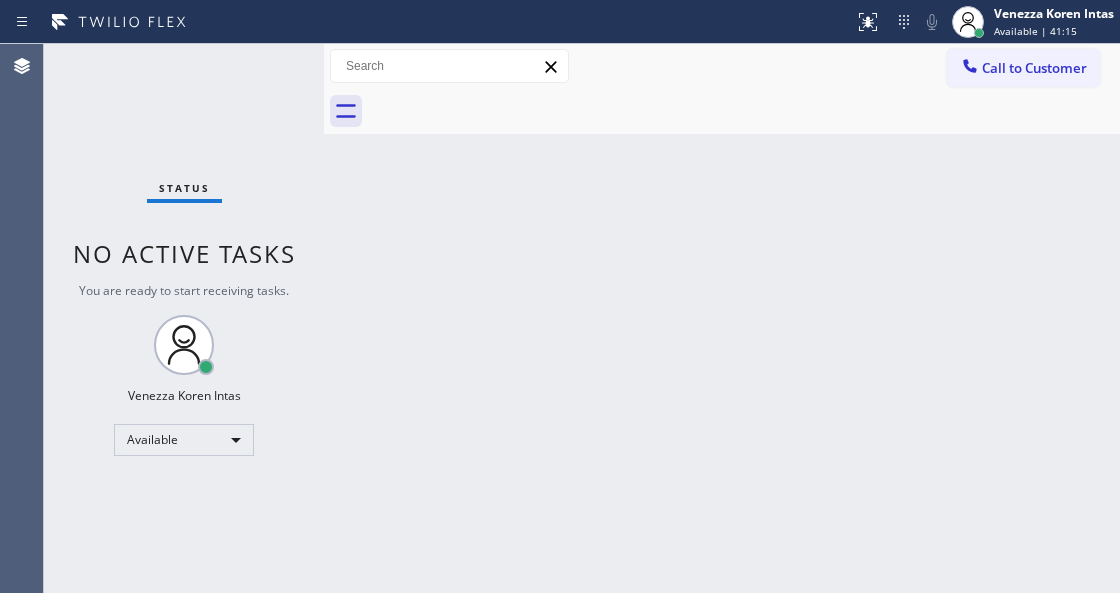 click on "Status   No active tasks     You are ready to start receiving tasks.   Venezza Koren Intas Available" at bounding box center (184, 318) 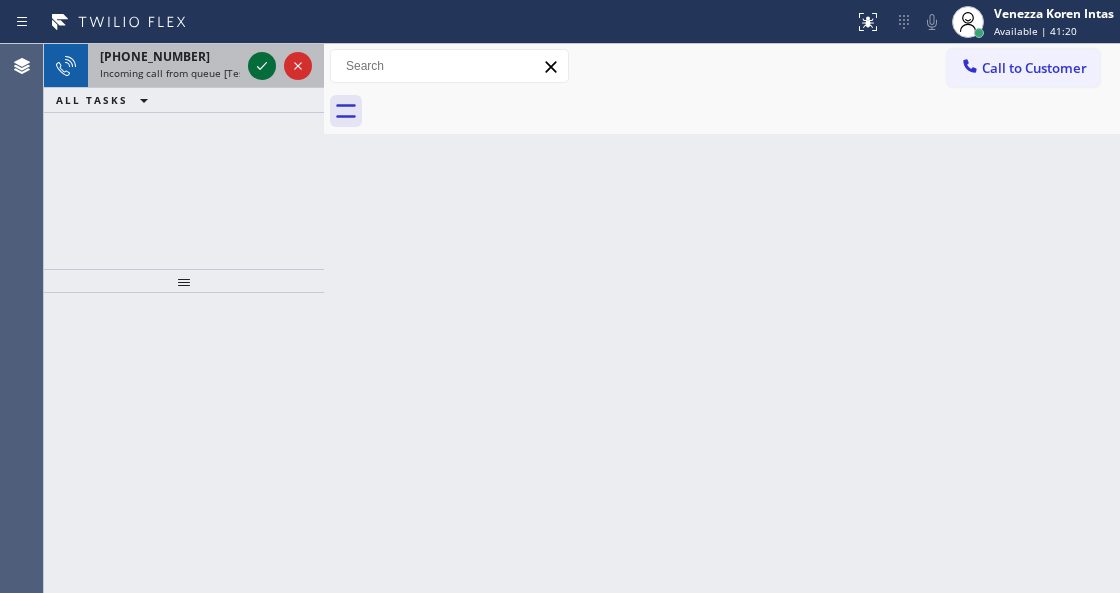 click at bounding box center (280, 66) 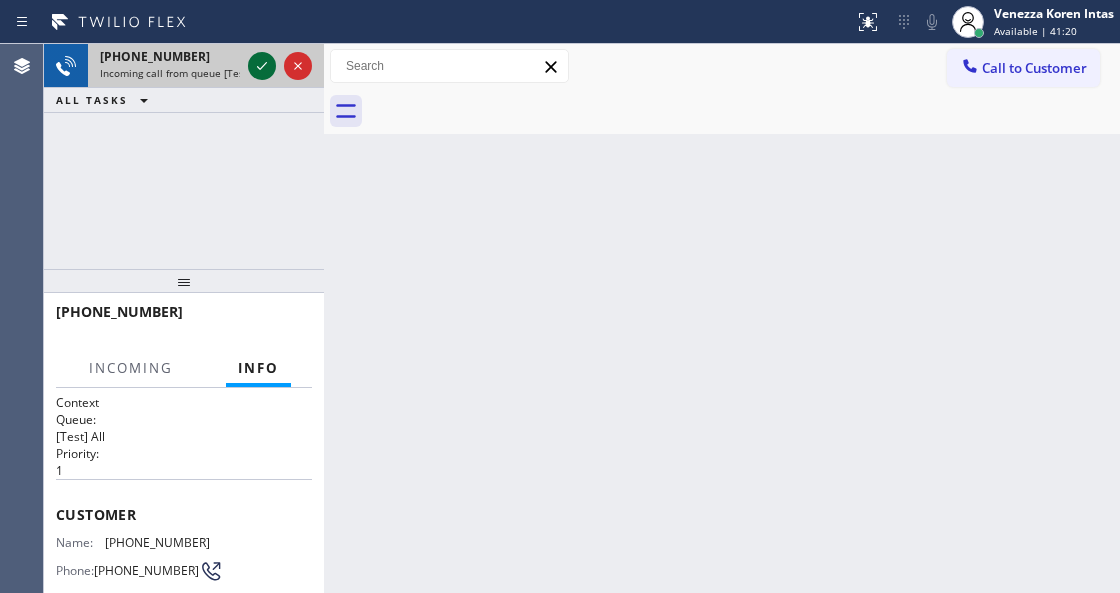 click 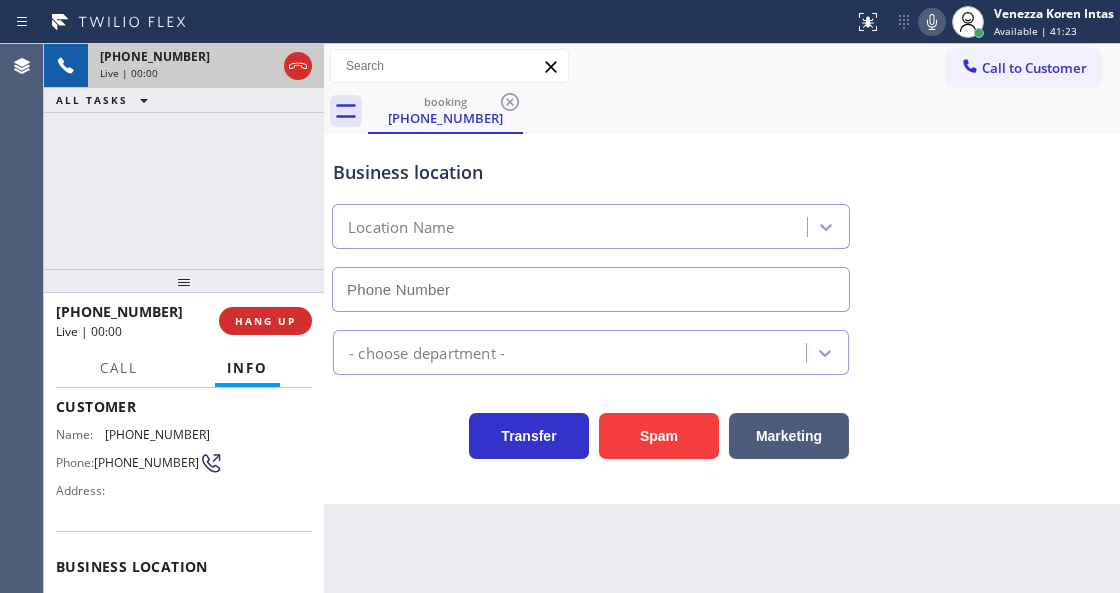 type on "[PHONE_NUMBER]" 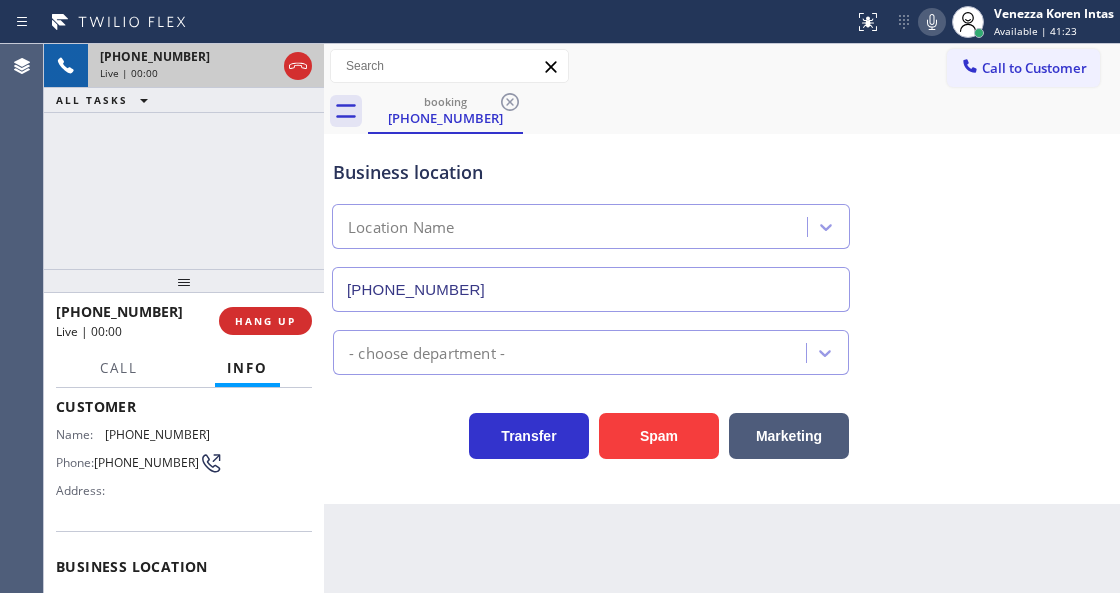 scroll, scrollTop: 200, scrollLeft: 0, axis: vertical 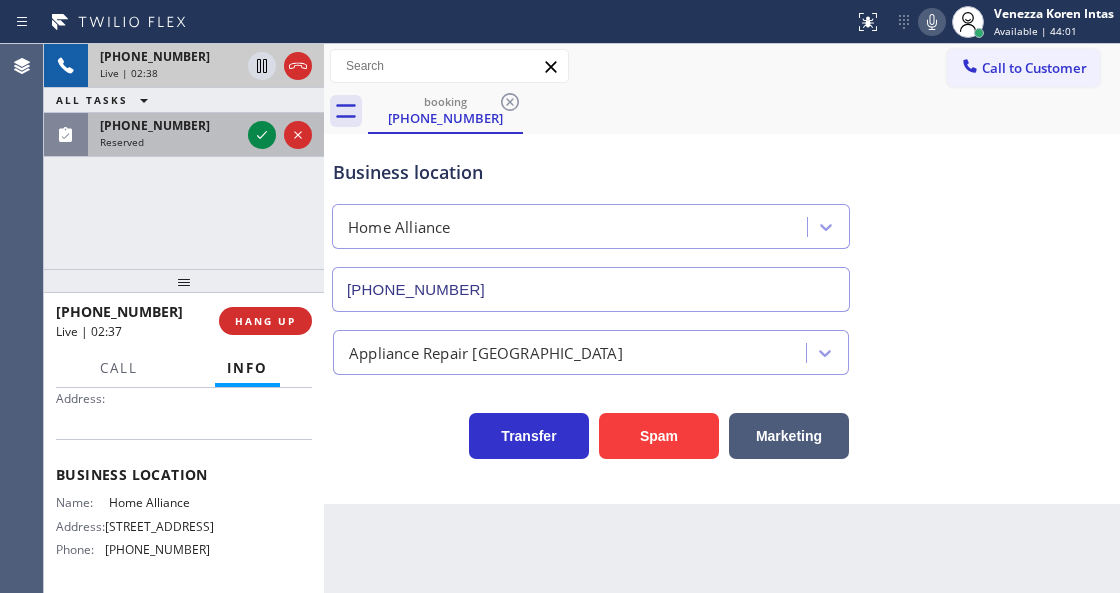 drag, startPoint x: 225, startPoint y: 137, endPoint x: 276, endPoint y: 142, distance: 51.24451 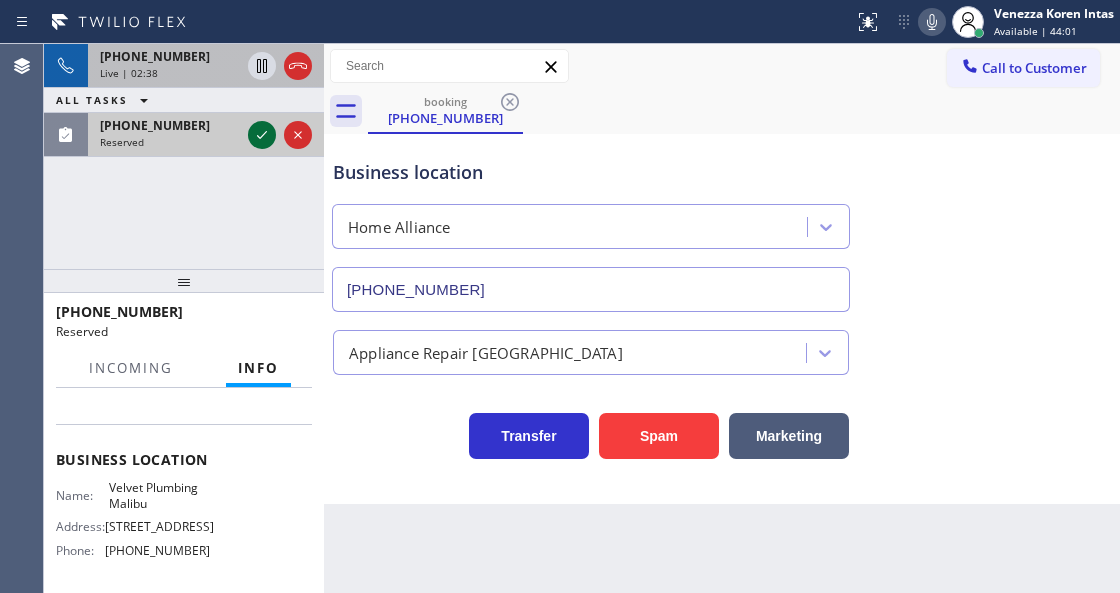 scroll, scrollTop: 216, scrollLeft: 0, axis: vertical 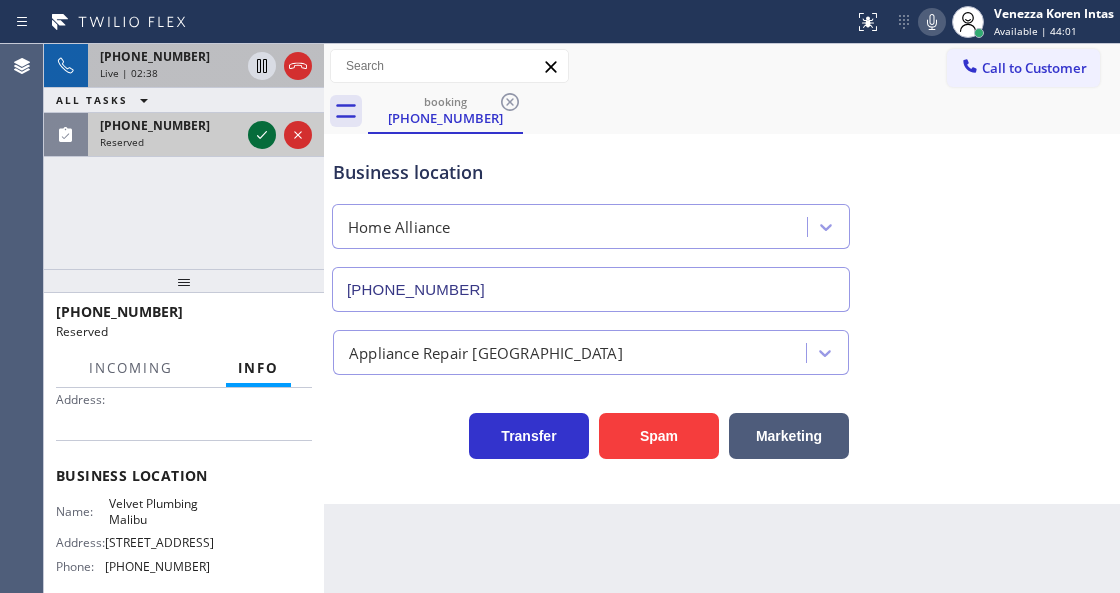 click 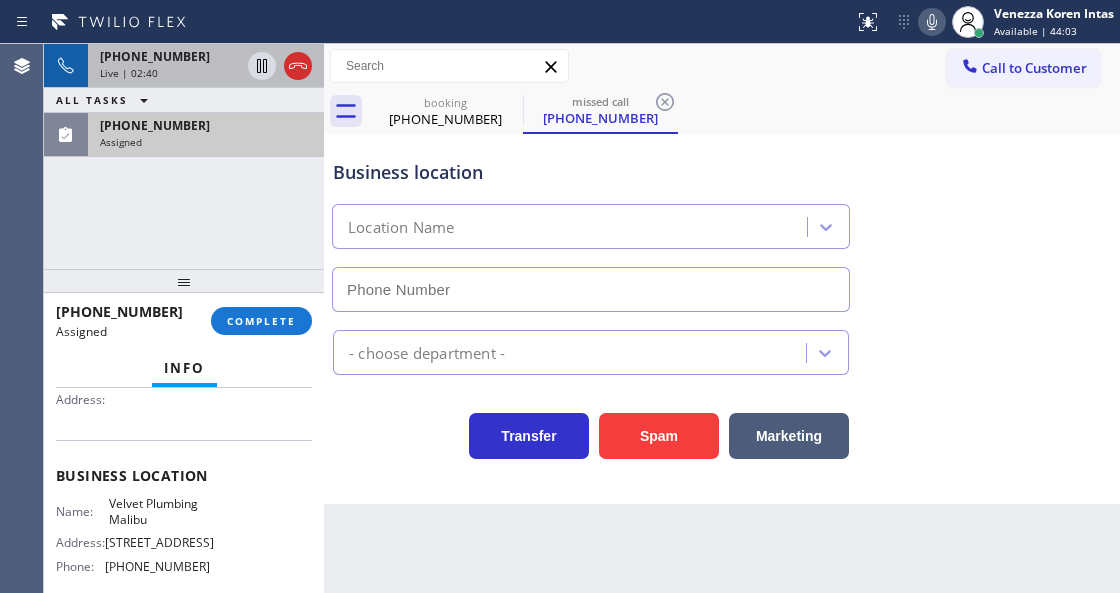 type on "[PHONE_NUMBER]" 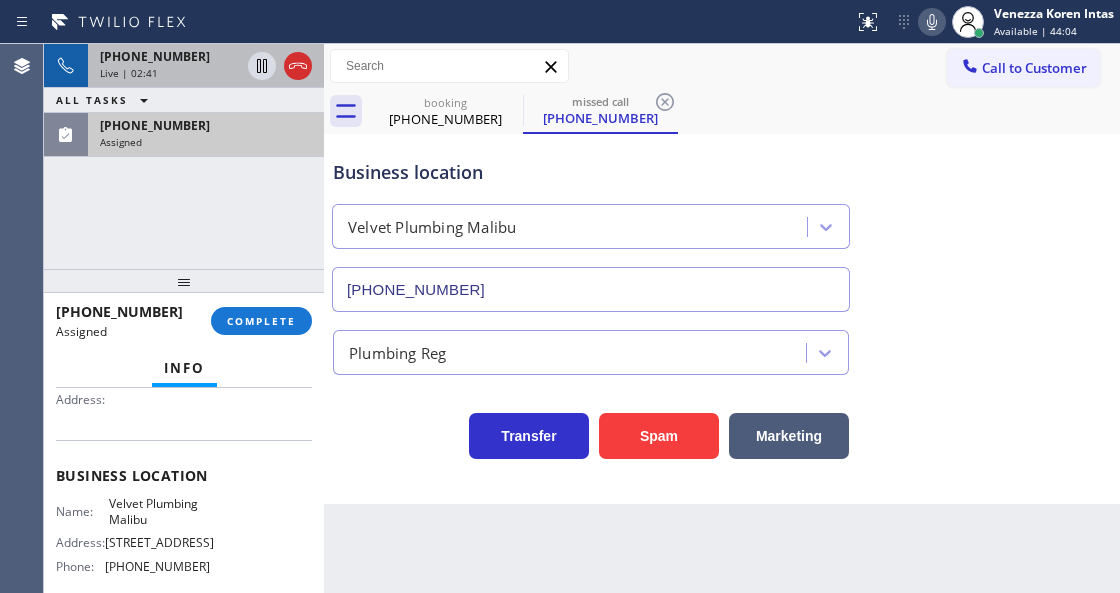 click on "Live | 02:41" at bounding box center [170, 73] 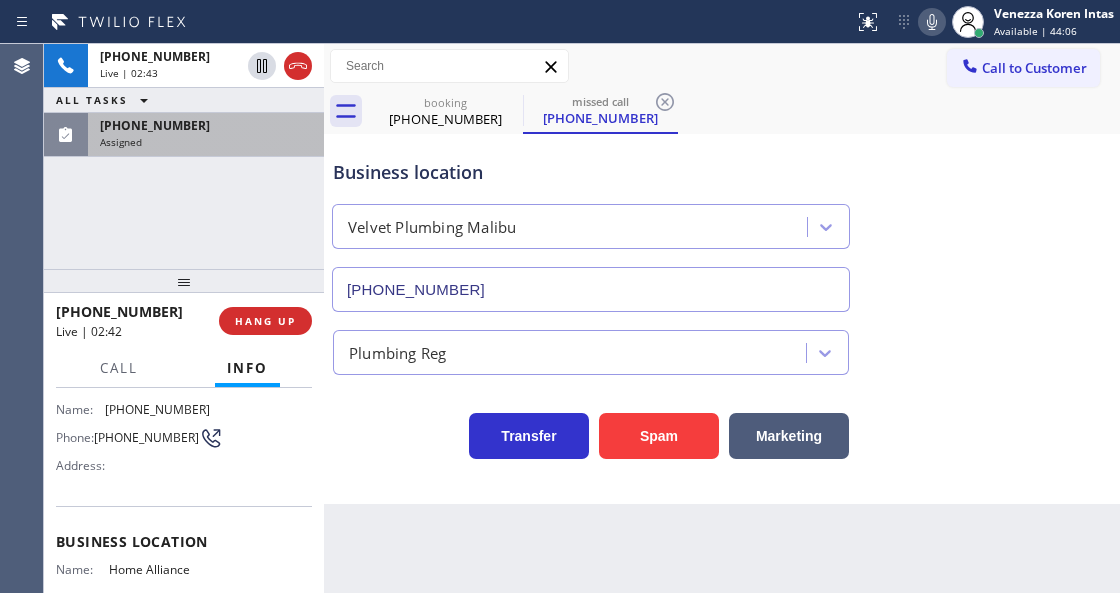 scroll, scrollTop: 0, scrollLeft: 0, axis: both 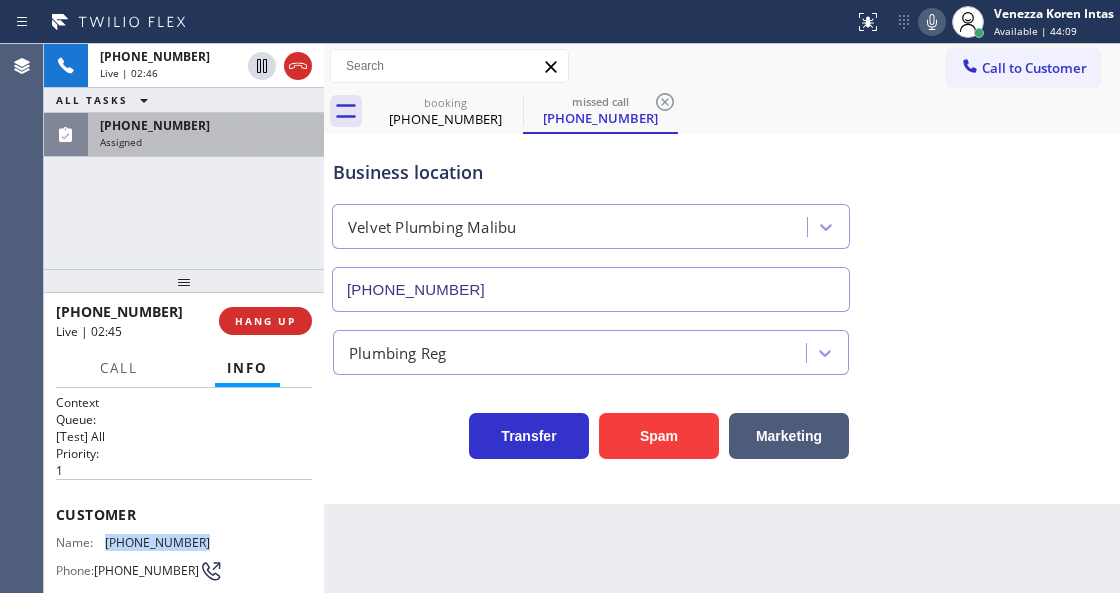 drag, startPoint x: 228, startPoint y: 546, endPoint x: 104, endPoint y: 534, distance: 124.57929 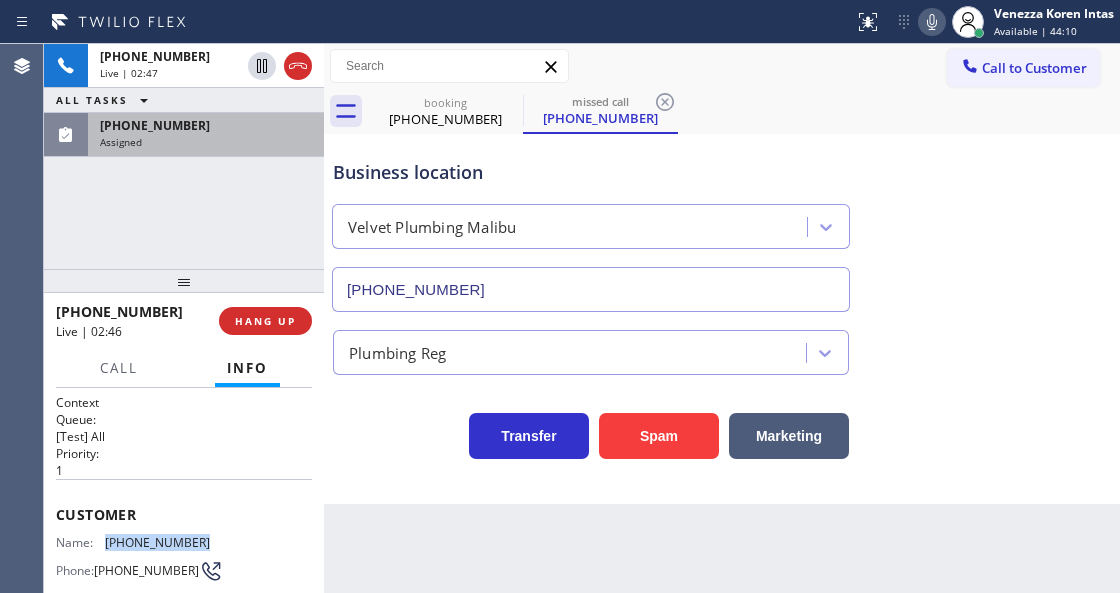 copy on "[PHONE_NUMBER]" 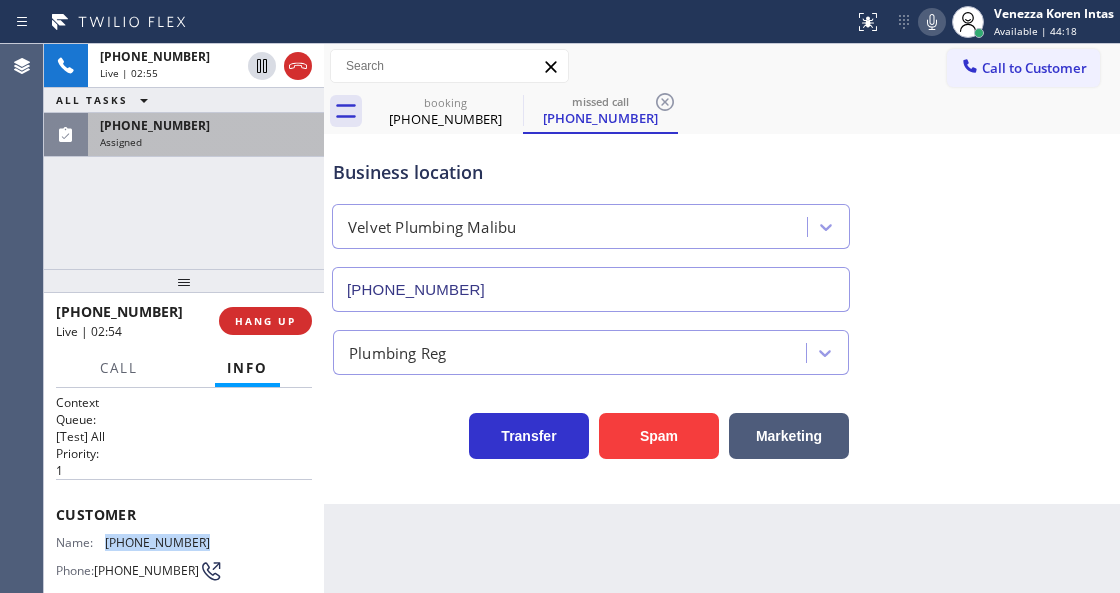 drag, startPoint x: 199, startPoint y: 126, endPoint x: 211, endPoint y: 150, distance: 26.832815 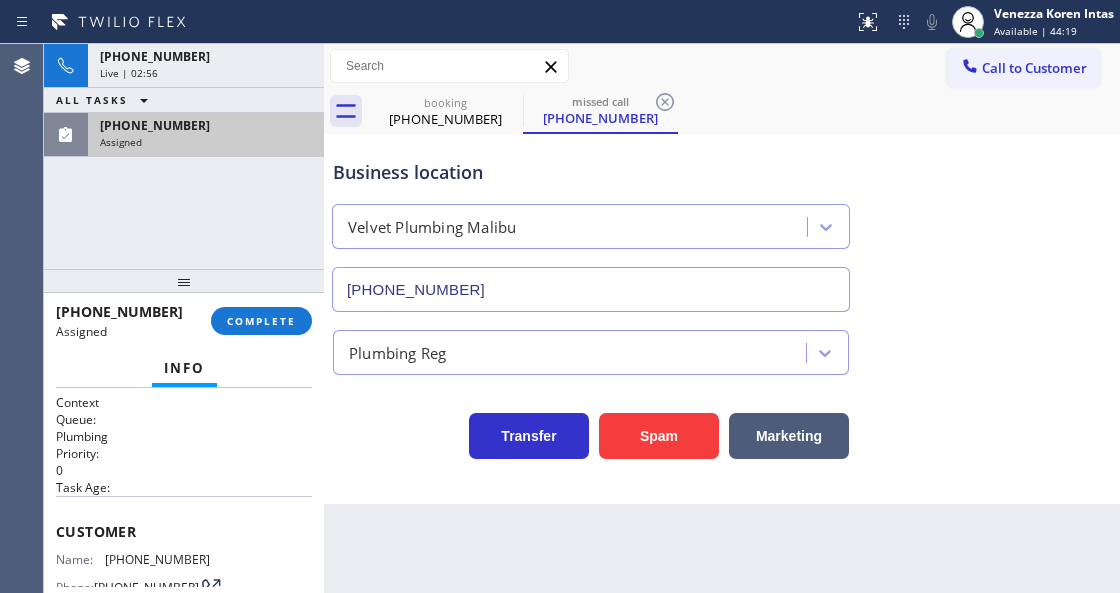 click on "Assigned" at bounding box center [206, 142] 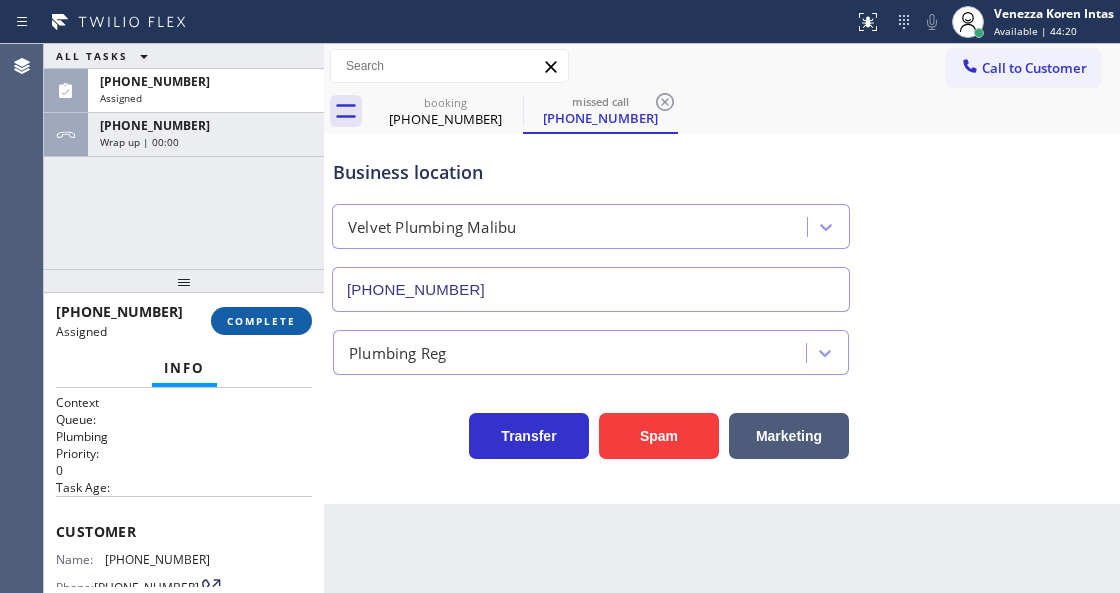 click on "COMPLETE" at bounding box center [261, 321] 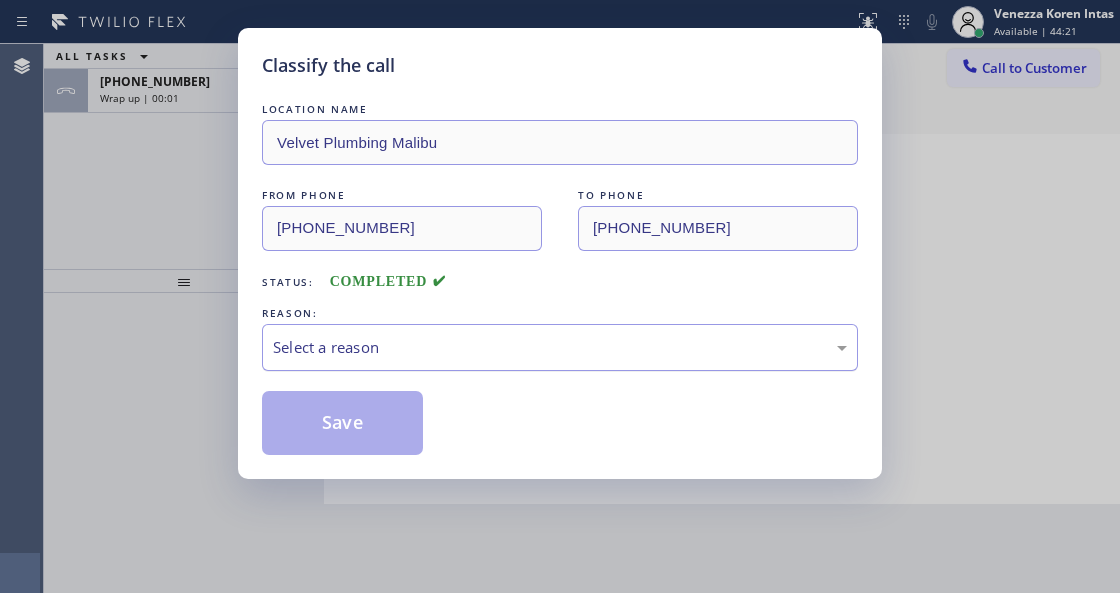 click on "Select a reason" at bounding box center (560, 347) 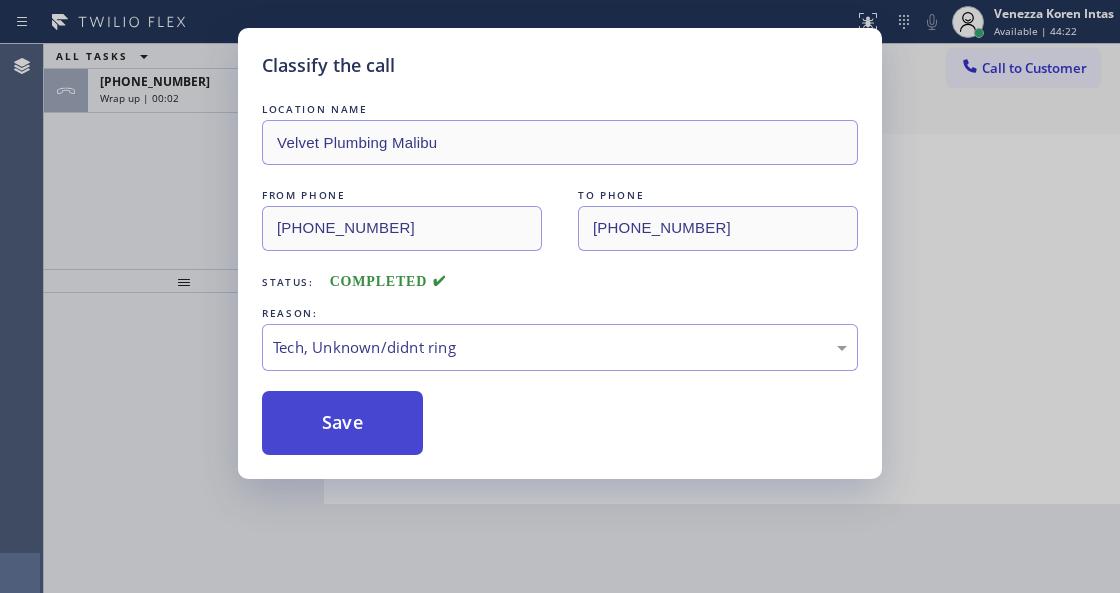 click on "Save" at bounding box center [342, 423] 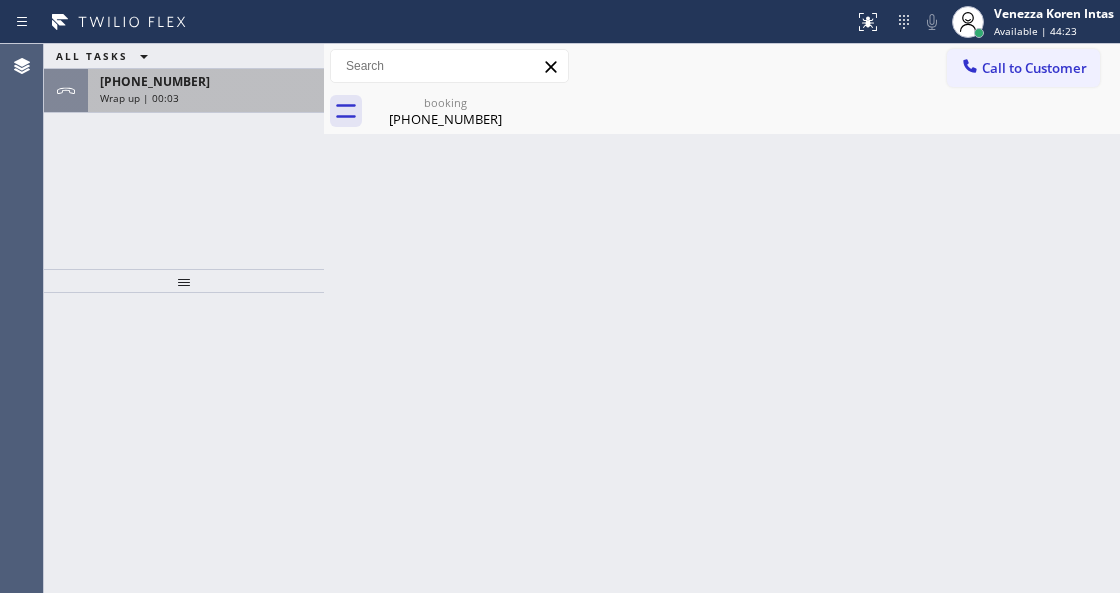 click on "[PHONE_NUMBER] Wrap up | 00:03" at bounding box center [202, 91] 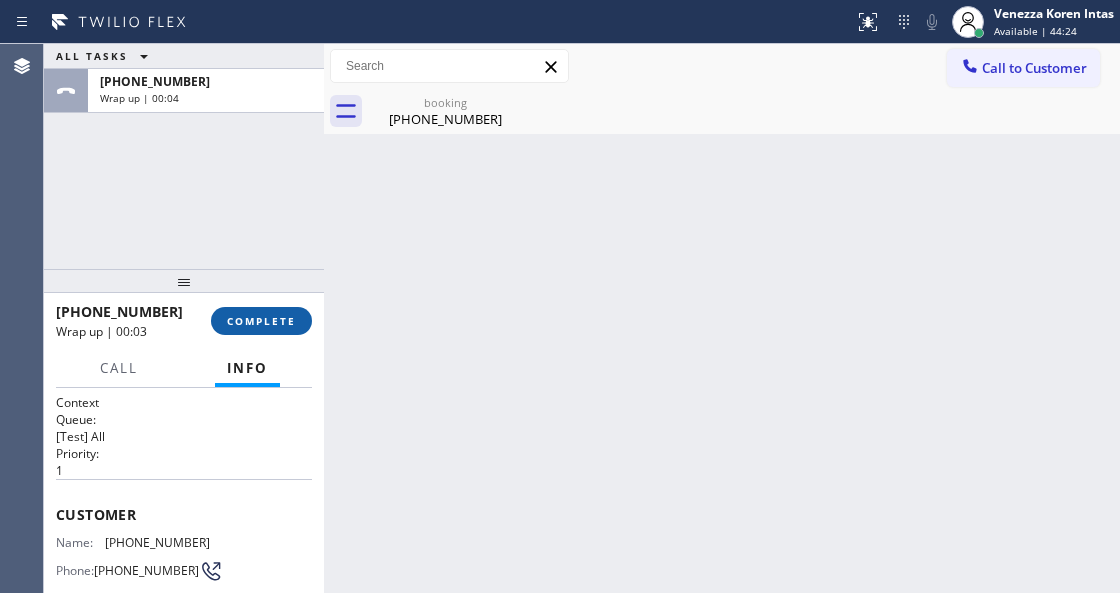 click on "COMPLETE" at bounding box center (261, 321) 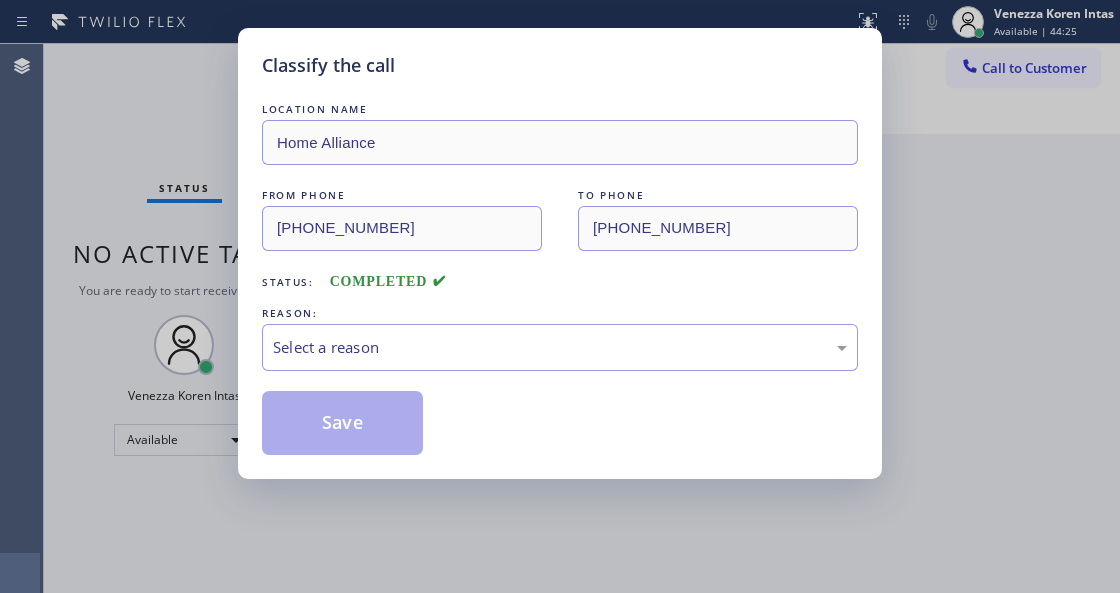 drag, startPoint x: 493, startPoint y: 372, endPoint x: 470, endPoint y: 472, distance: 102.610916 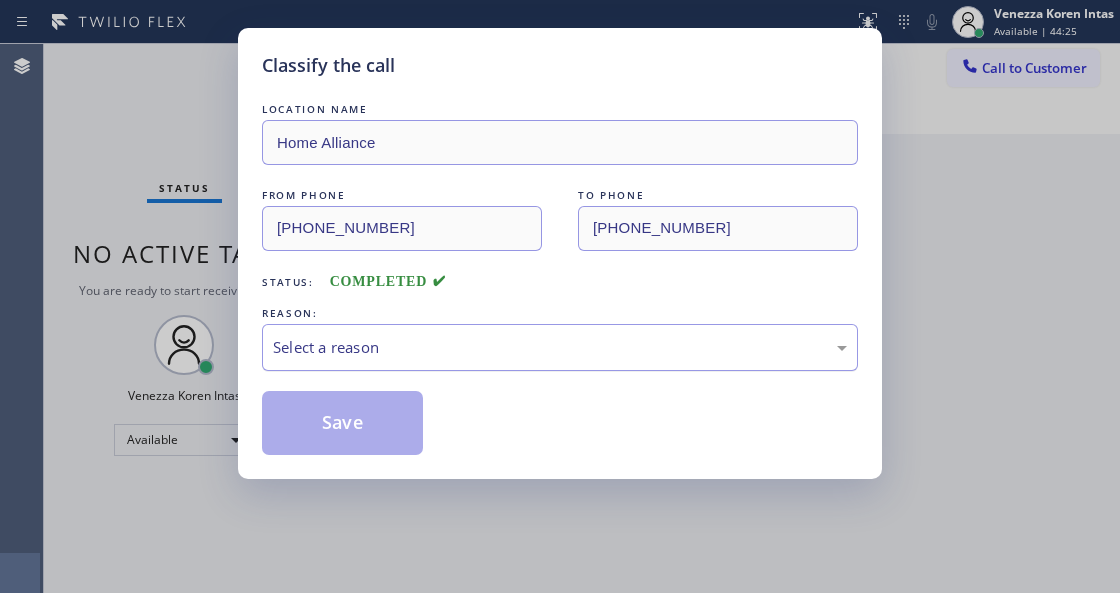 click on "Select a reason" at bounding box center (560, 347) 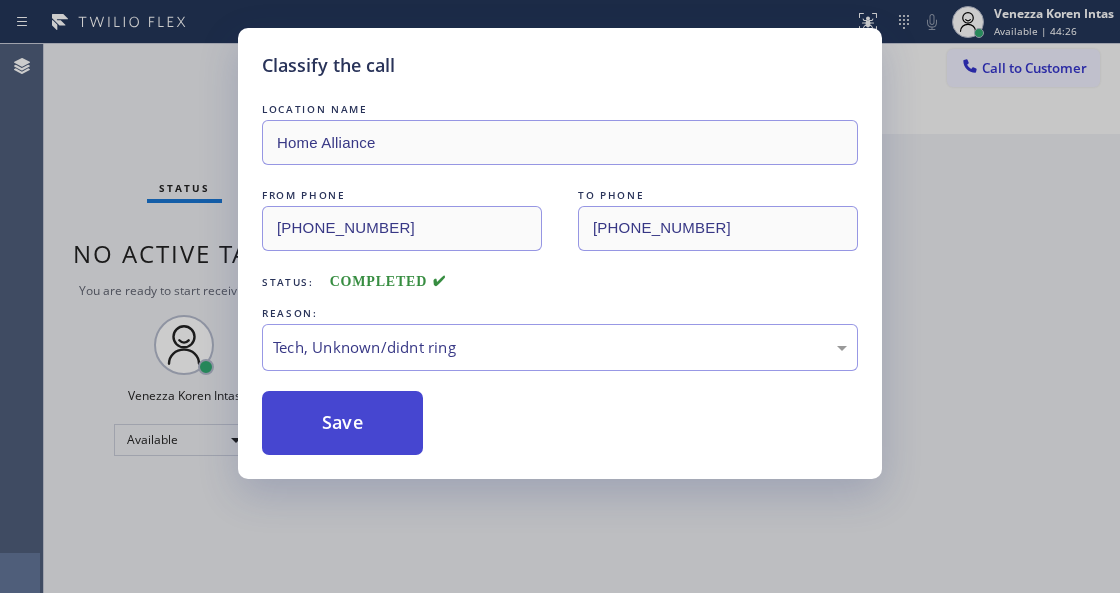 click on "Save" at bounding box center [342, 423] 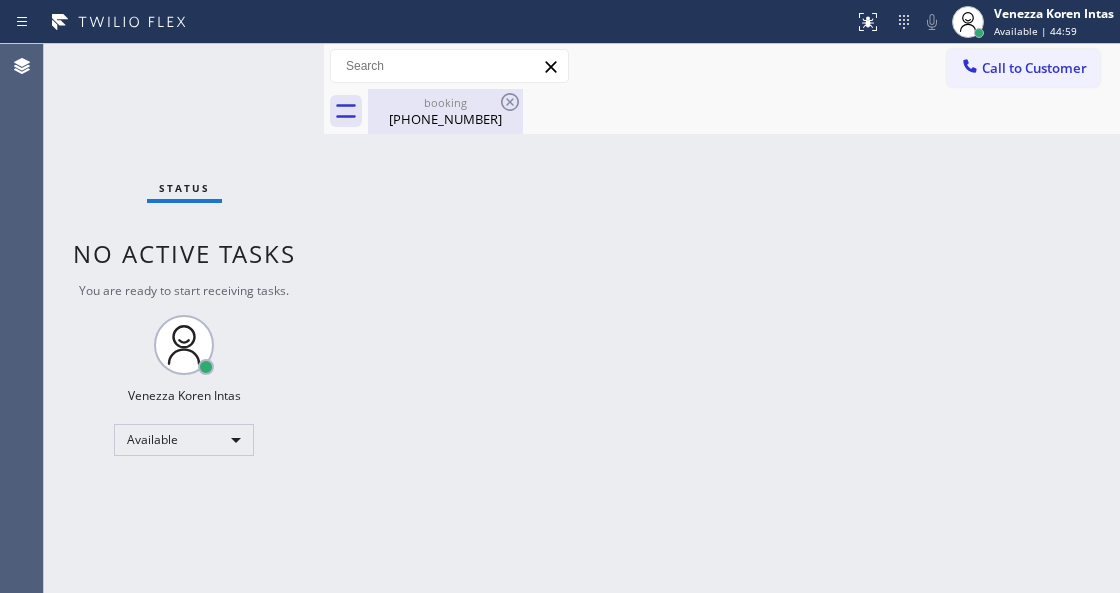 click on "booking" at bounding box center (445, 102) 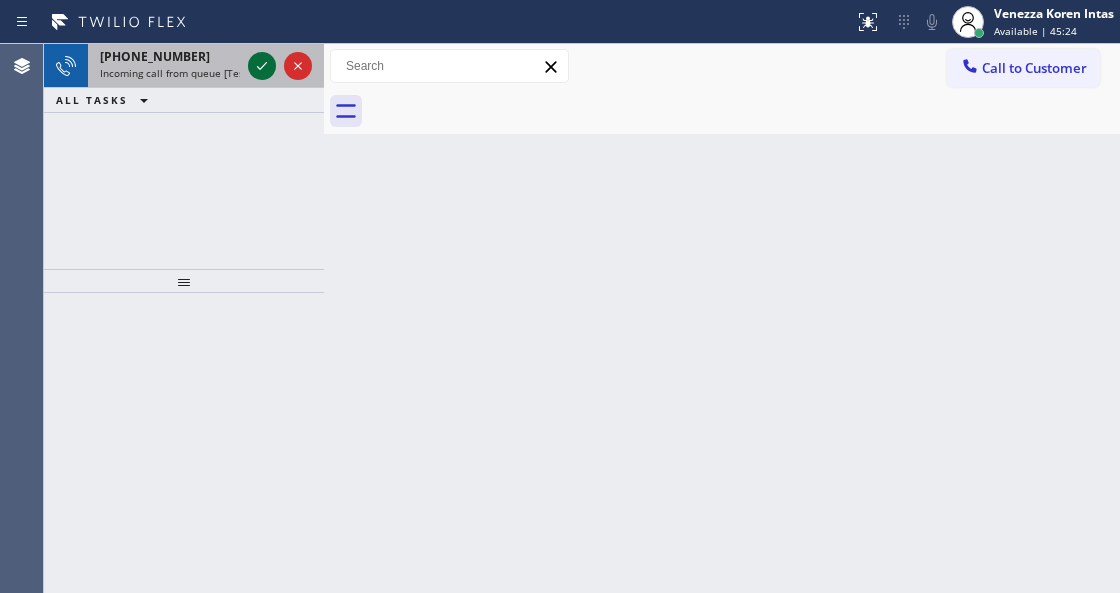 click 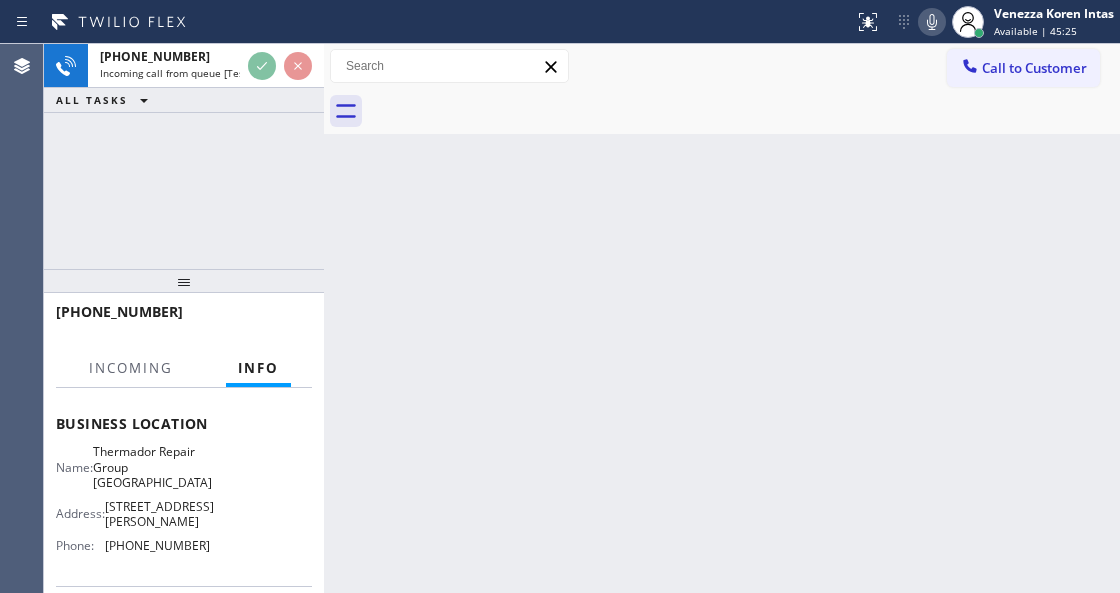 scroll, scrollTop: 266, scrollLeft: 0, axis: vertical 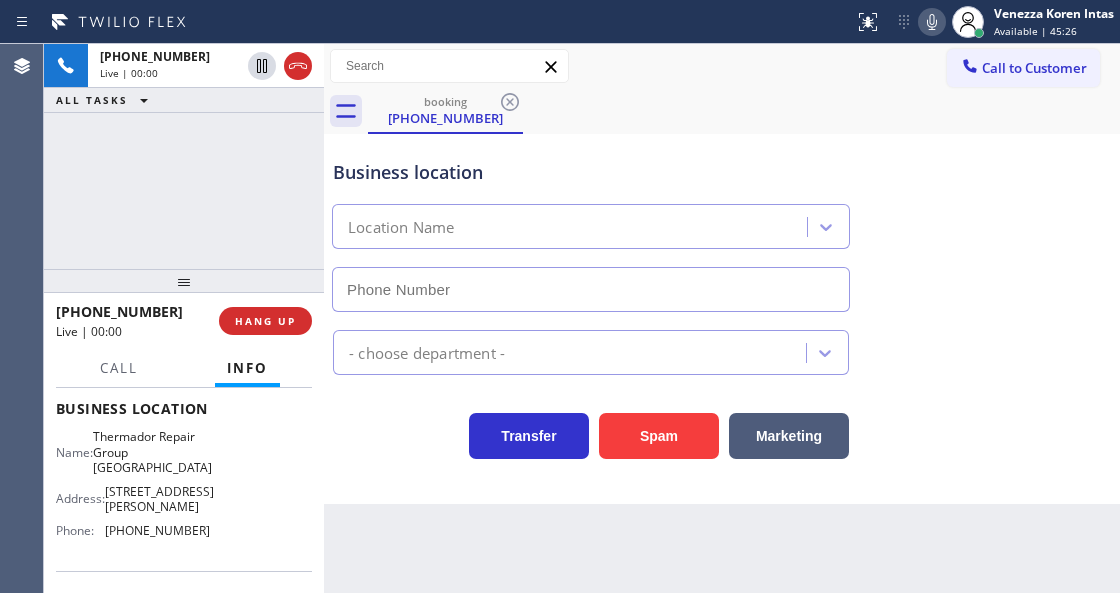 type on "[PHONE_NUMBER]" 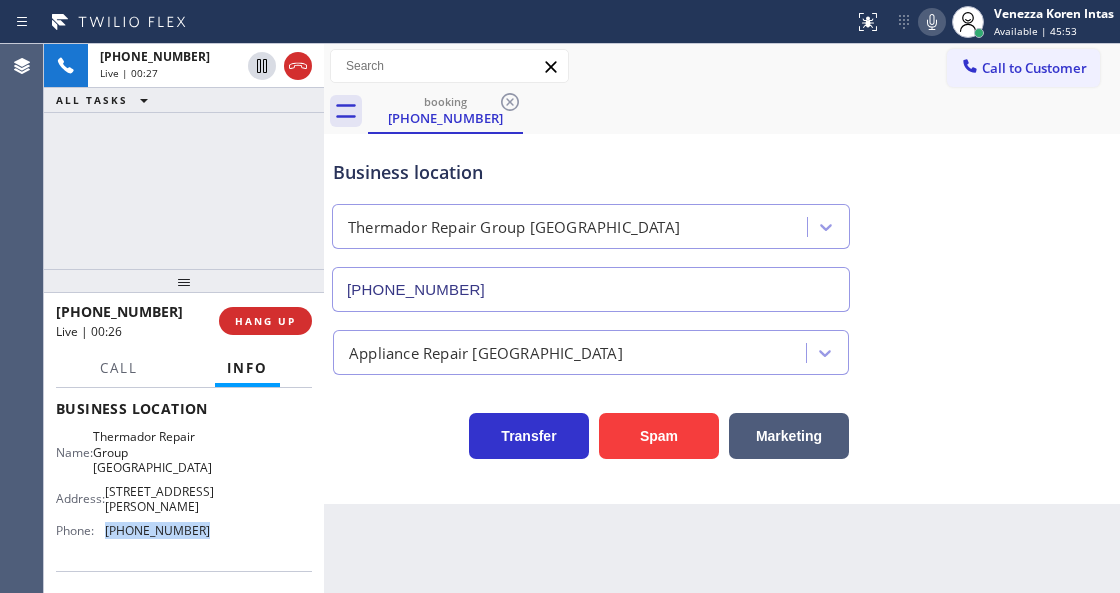 drag, startPoint x: 209, startPoint y: 514, endPoint x: 106, endPoint y: 517, distance: 103.04368 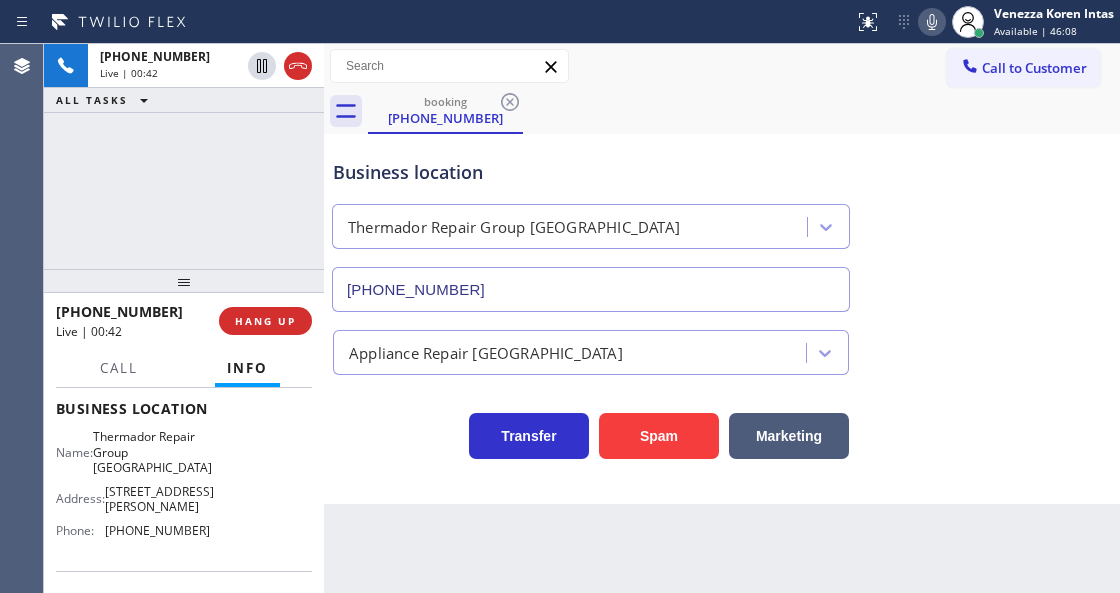 click on "Business location Thermador Repair Group [GEOGRAPHIC_DATA] [PHONE_NUMBER]" at bounding box center [591, 225] 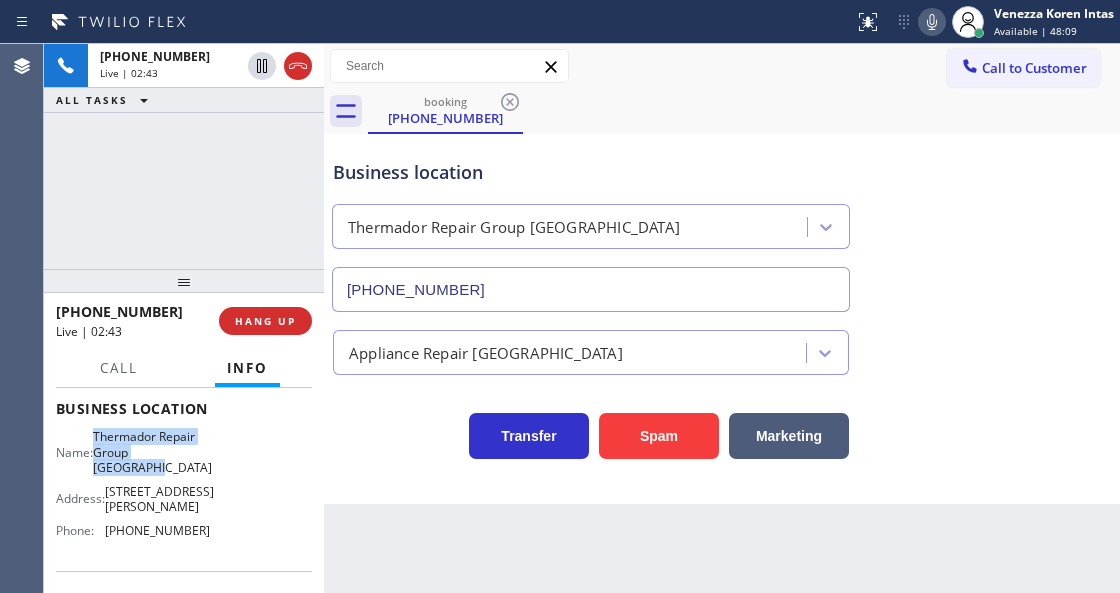 drag, startPoint x: 104, startPoint y: 429, endPoint x: 172, endPoint y: 469, distance: 78.892334 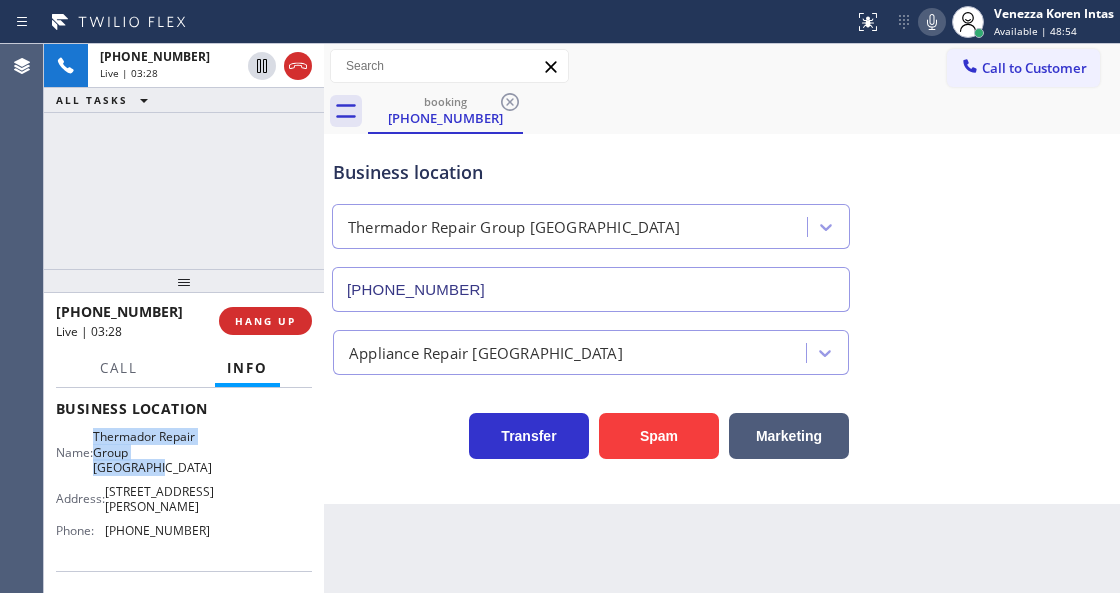click 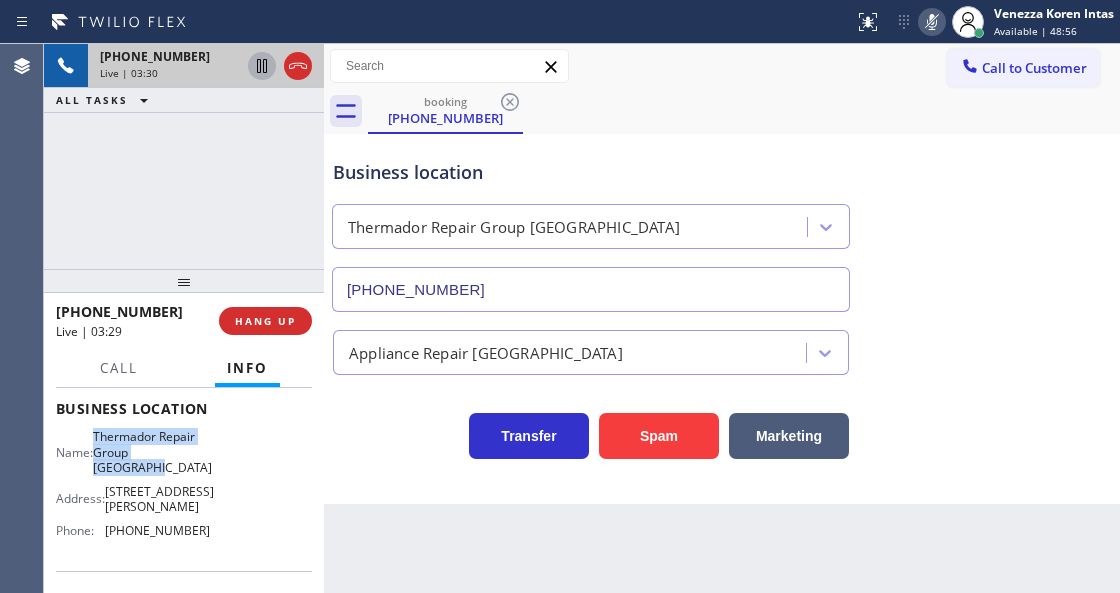 click 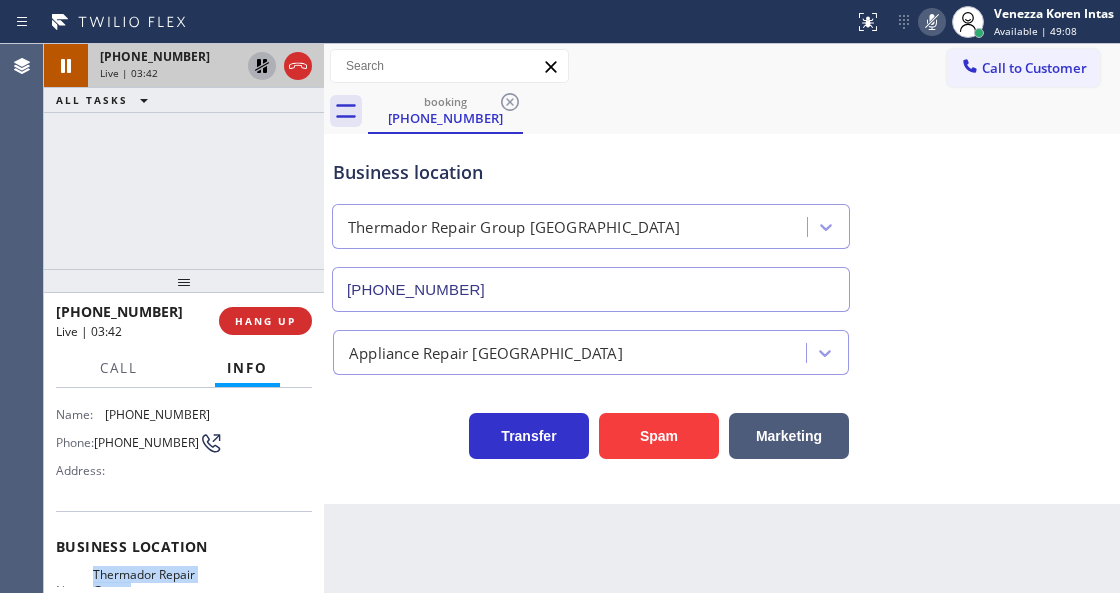 scroll, scrollTop: 66, scrollLeft: 0, axis: vertical 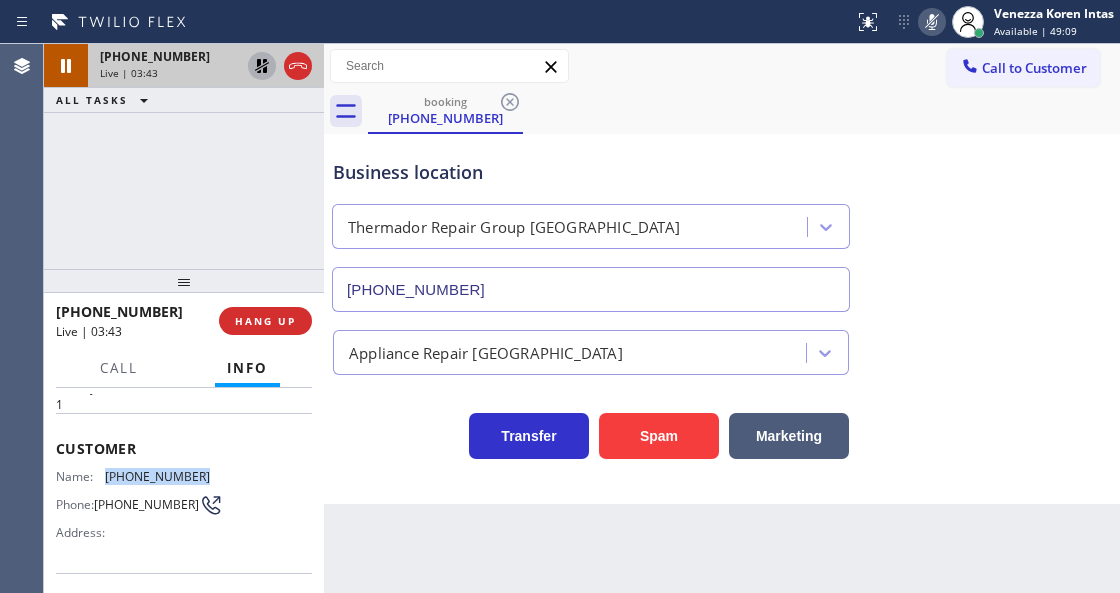 drag, startPoint x: 206, startPoint y: 468, endPoint x: 104, endPoint y: 475, distance: 102.239914 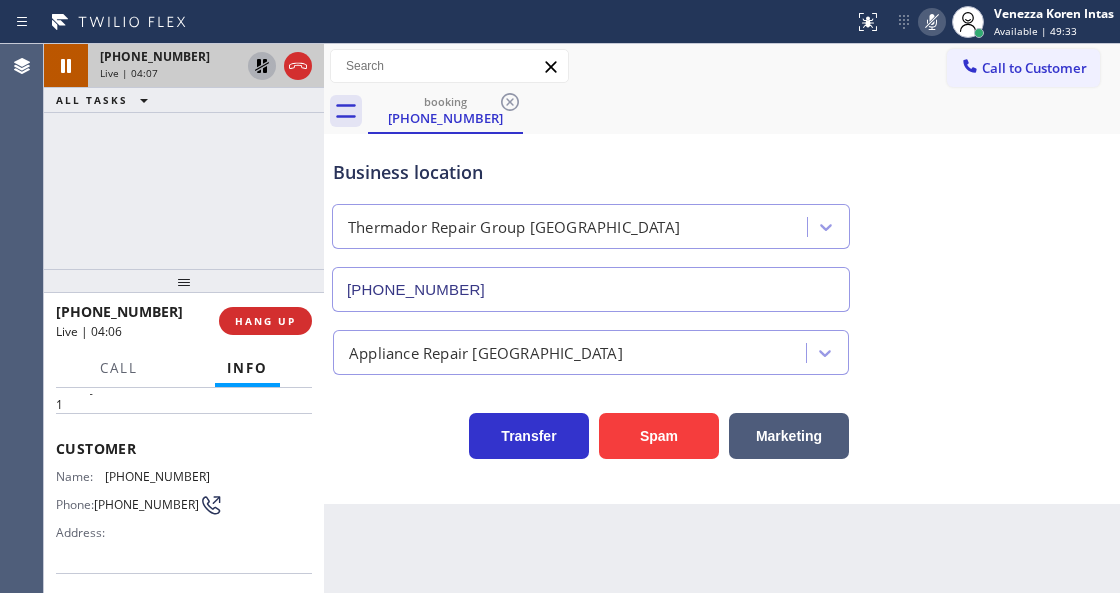 click on "booking [PHONE_NUMBER]" at bounding box center (744, 111) 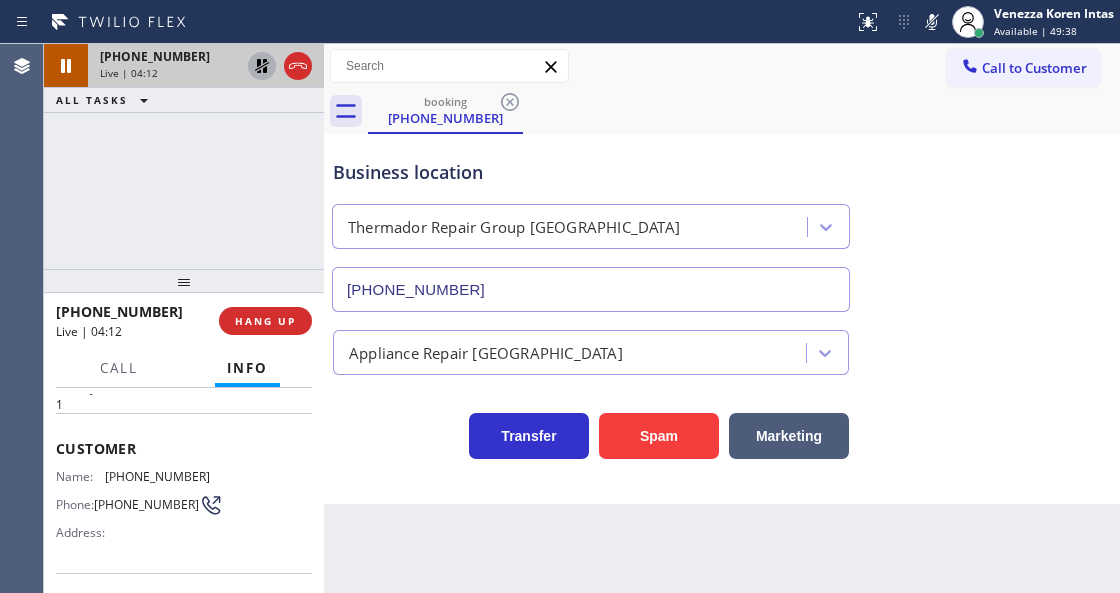 drag, startPoint x: 932, startPoint y: 26, endPoint x: 841, endPoint y: 71, distance: 101.51847 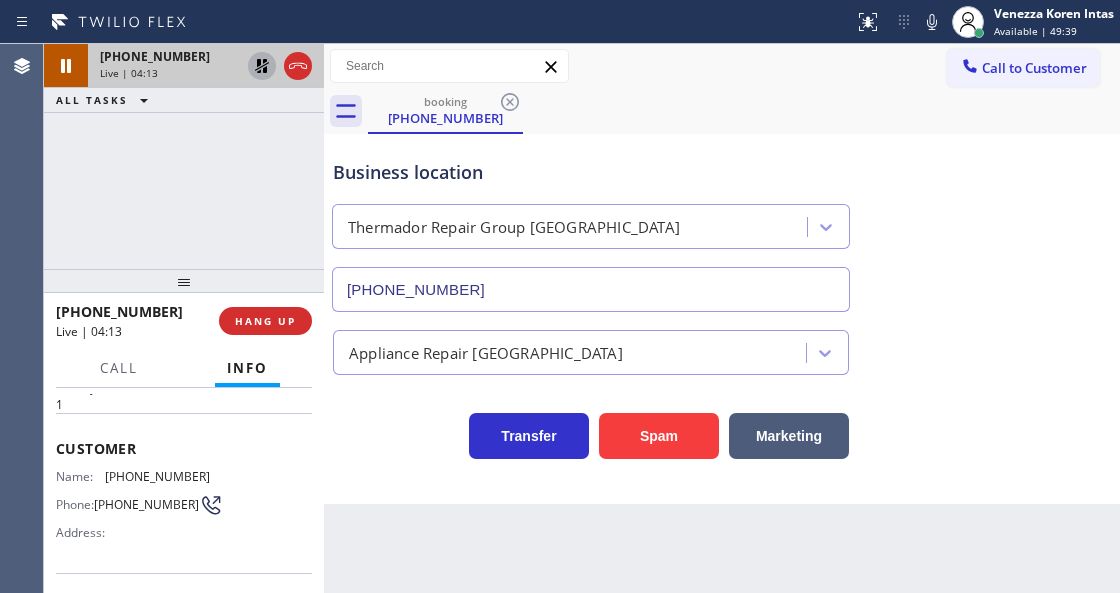 click 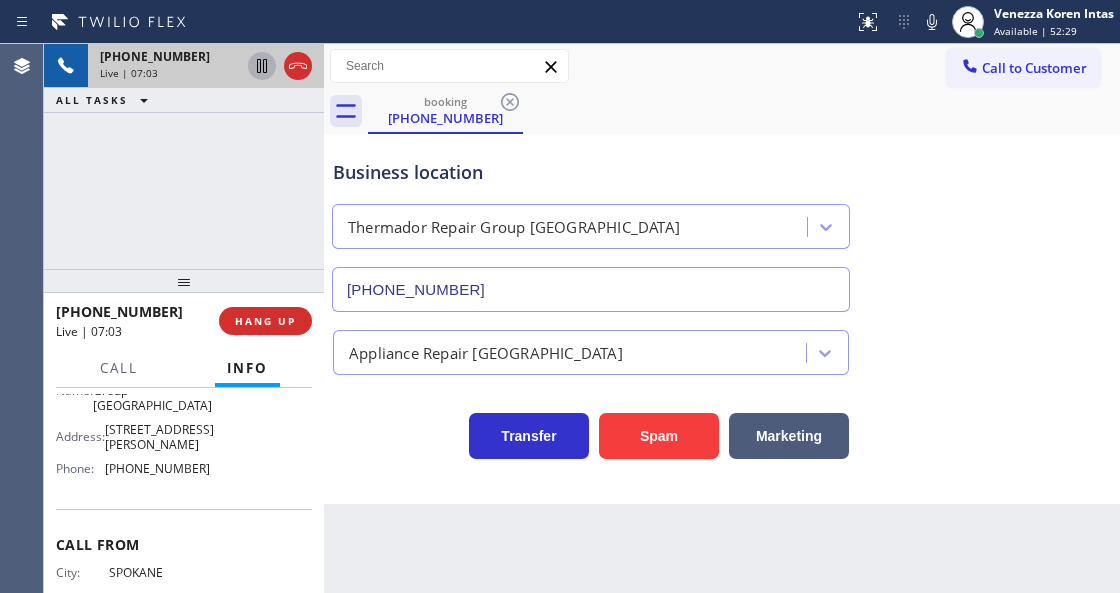 scroll, scrollTop: 333, scrollLeft: 0, axis: vertical 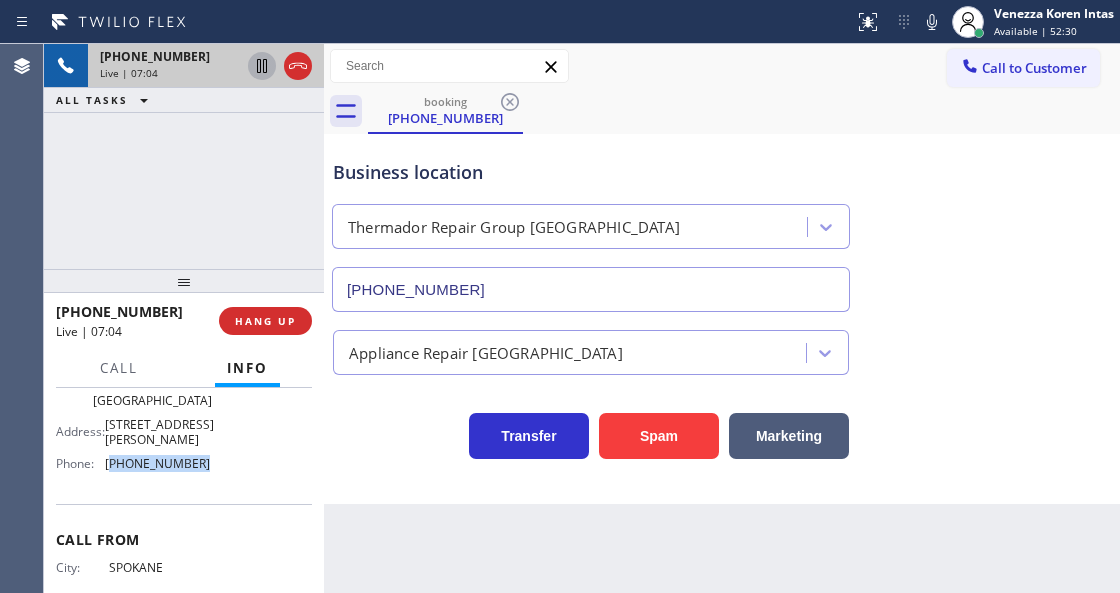 drag, startPoint x: 211, startPoint y: 446, endPoint x: 109, endPoint y: 456, distance: 102.48902 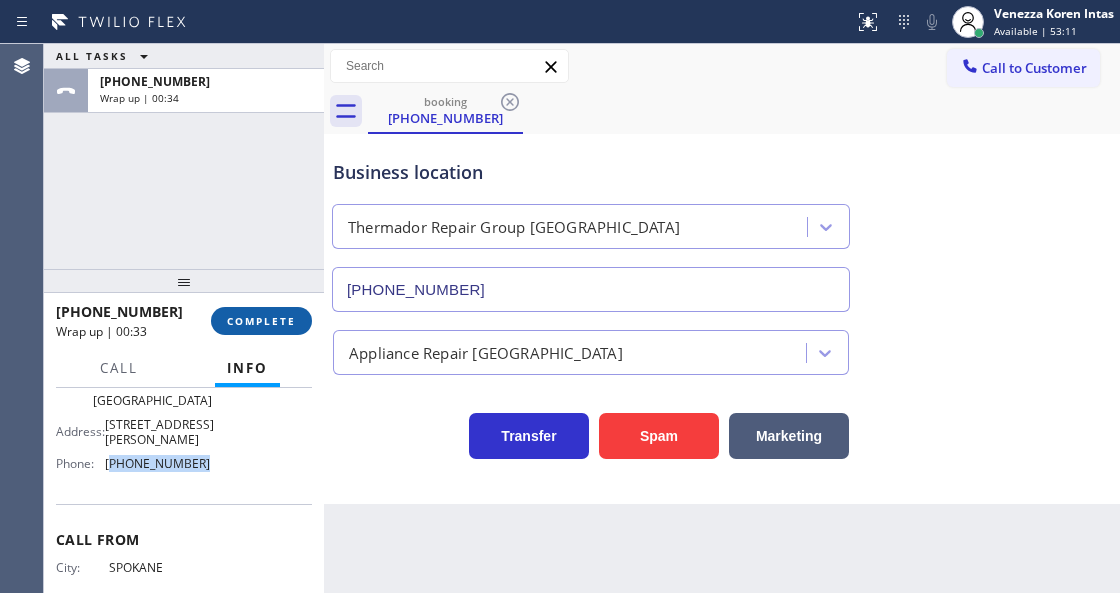 drag, startPoint x: 290, startPoint y: 334, endPoint x: 304, endPoint y: 329, distance: 14.866069 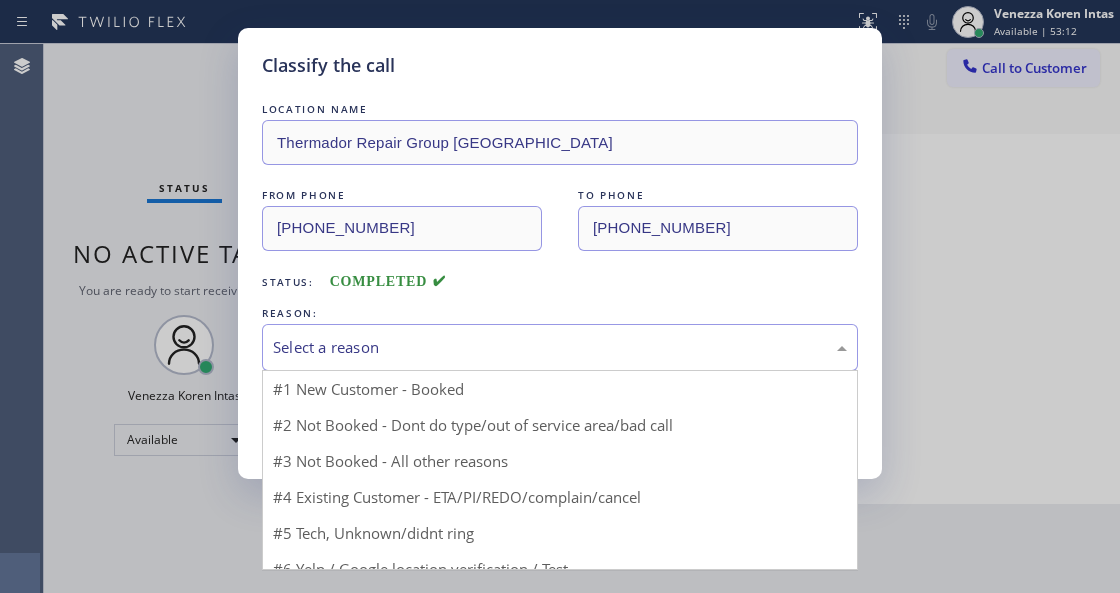 click on "Select a reason" at bounding box center [560, 347] 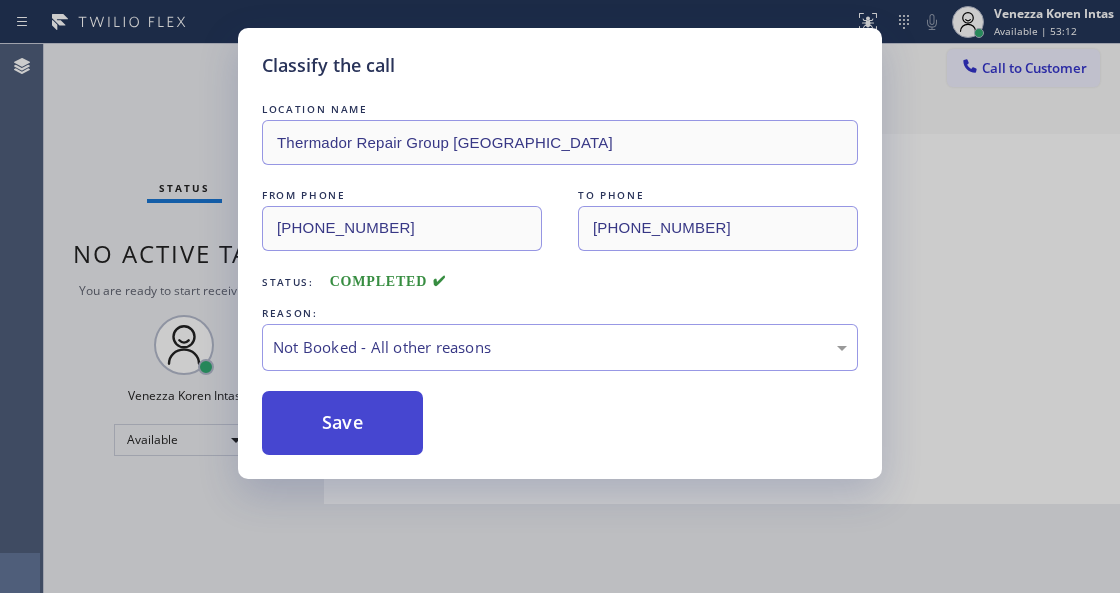 click on "Save" at bounding box center (342, 423) 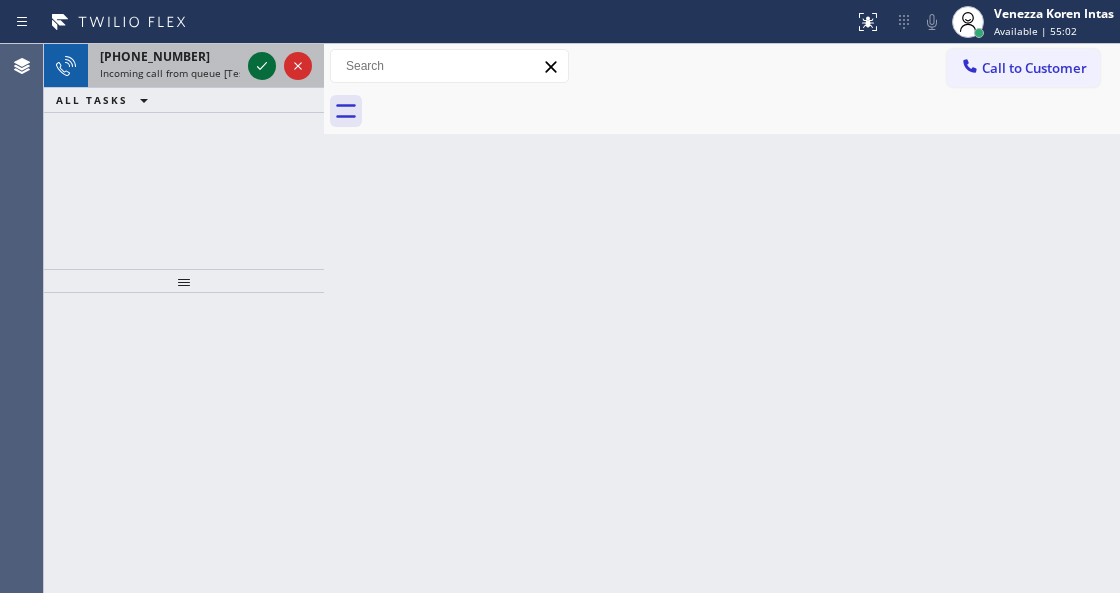 click 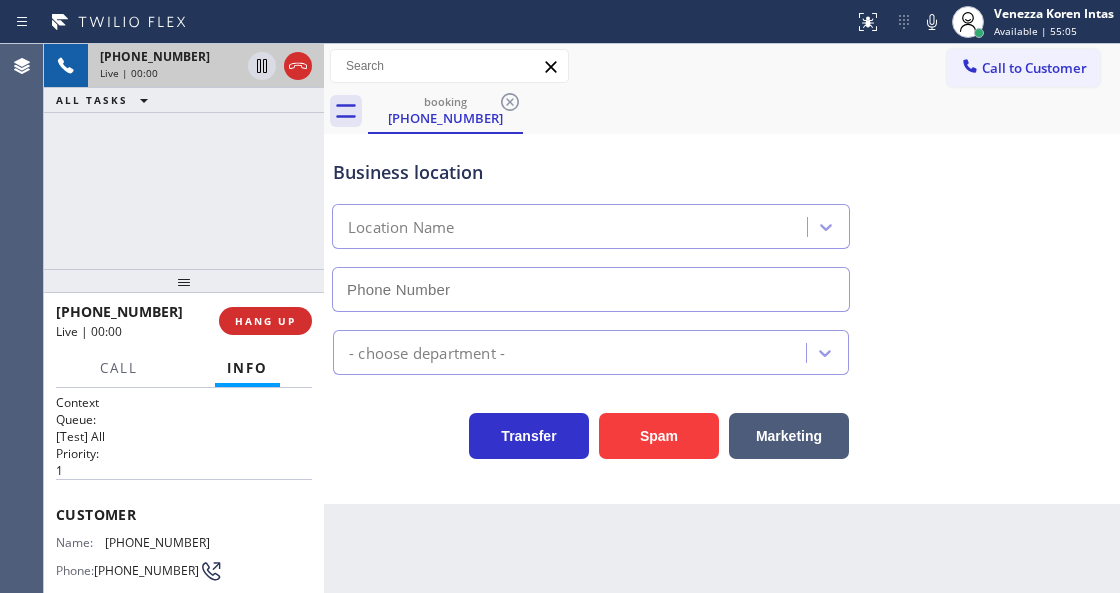 type on "[PHONE_NUMBER]" 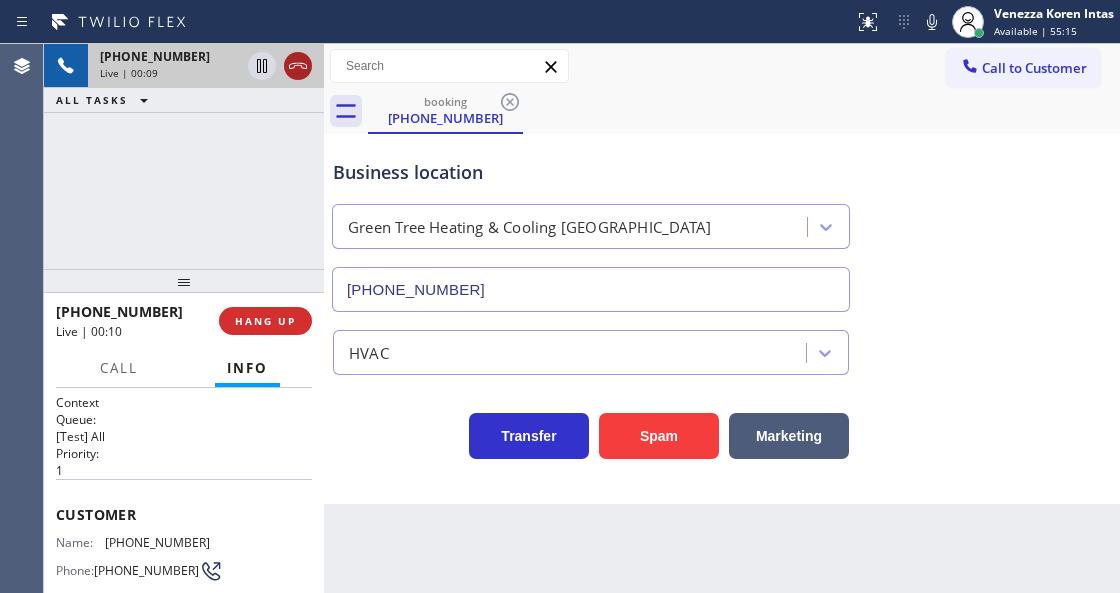 click 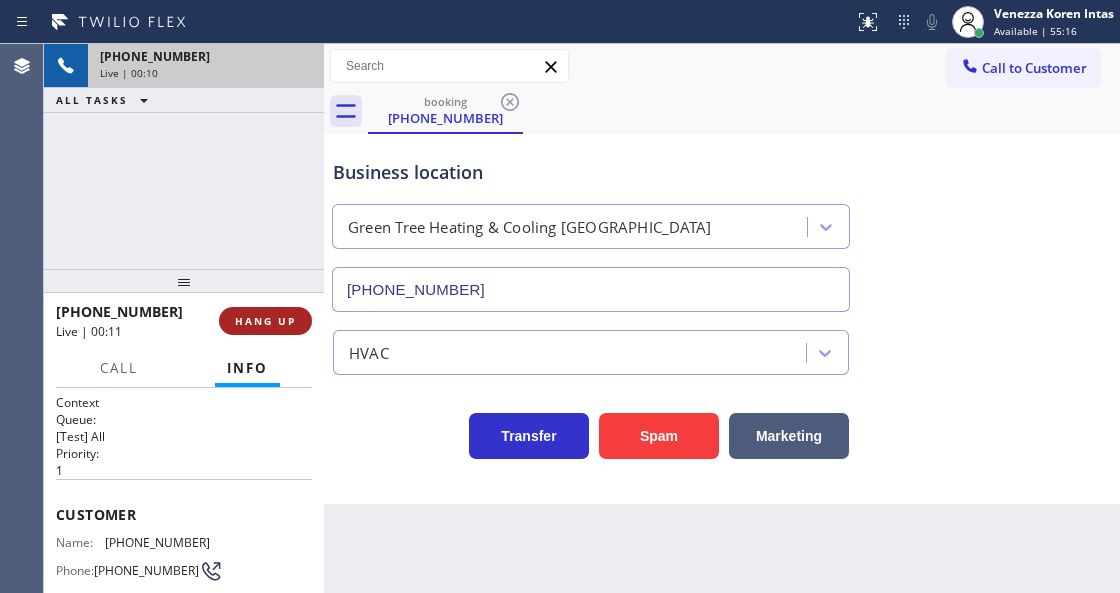click on "HANG UP" at bounding box center [265, 321] 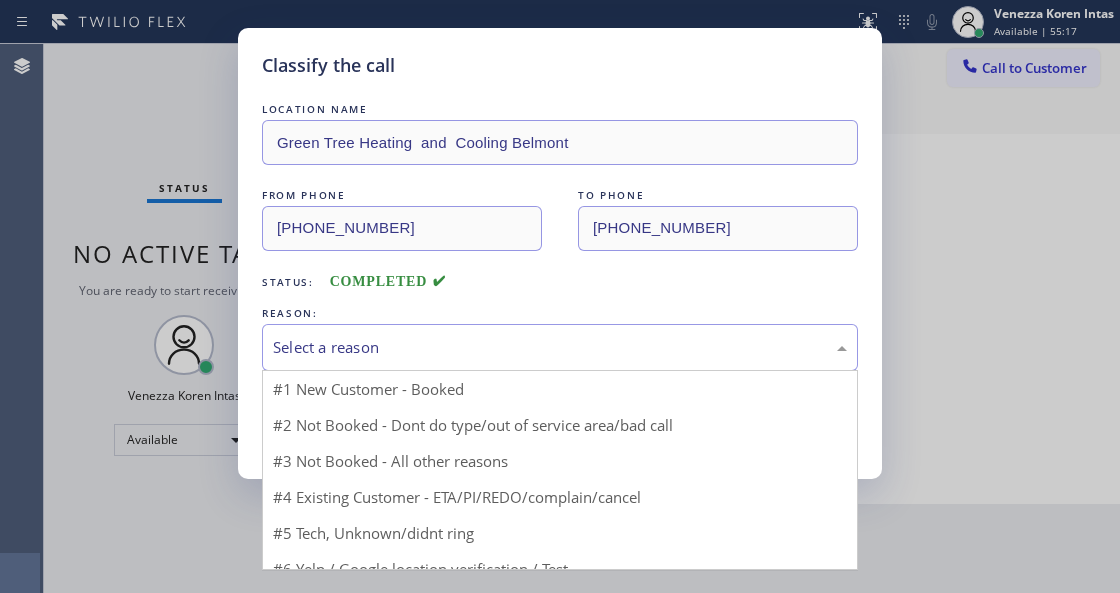 click on "Select a reason" at bounding box center [560, 347] 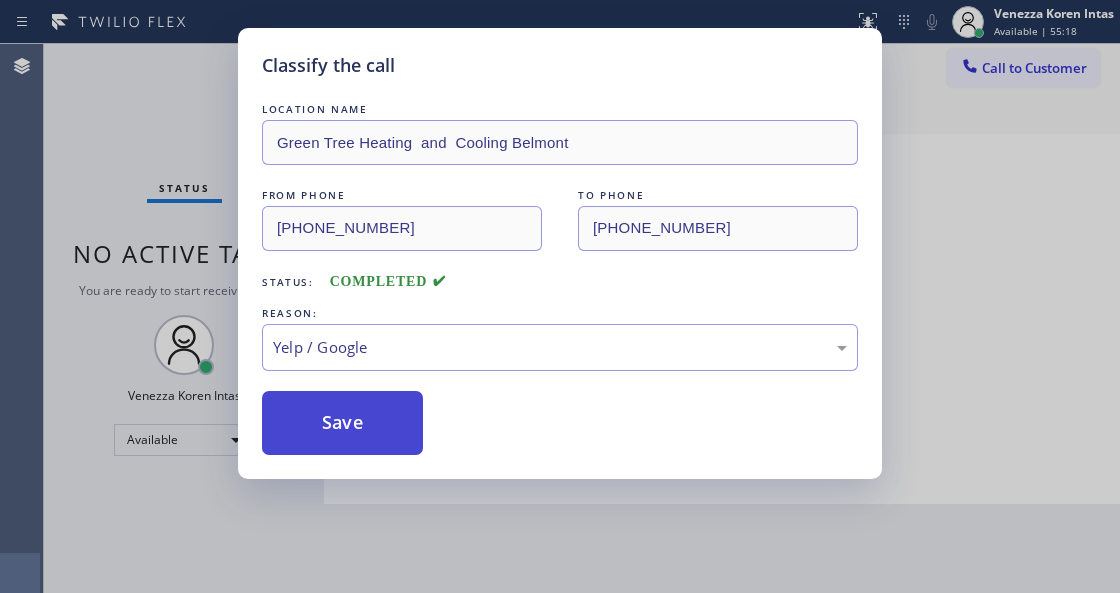 click on "Save" at bounding box center [342, 423] 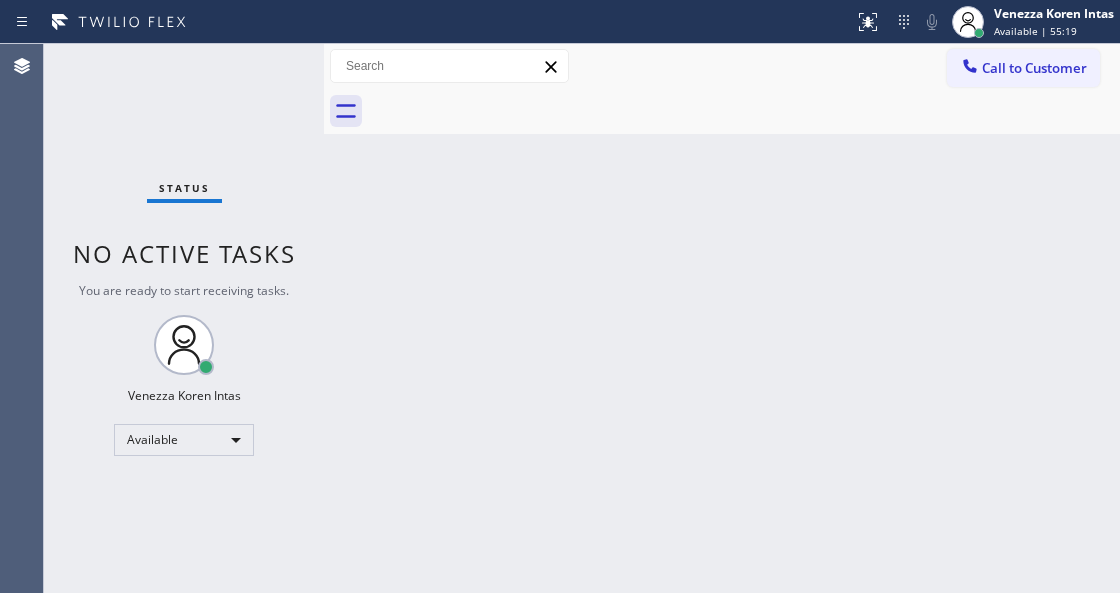 click on "Status   No active tasks     You are ready to start receiving tasks.   Venezza Koren Intas Available" at bounding box center (184, 318) 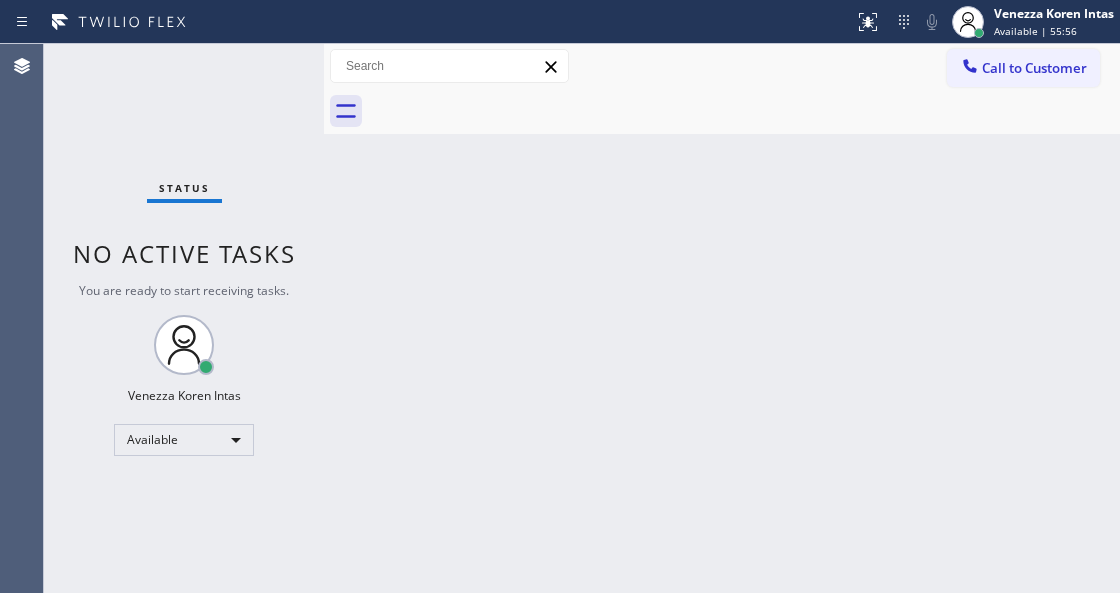 click on "Status   No active tasks     You are ready to start receiving tasks.   Venezza Koren Intas Available" at bounding box center (184, 318) 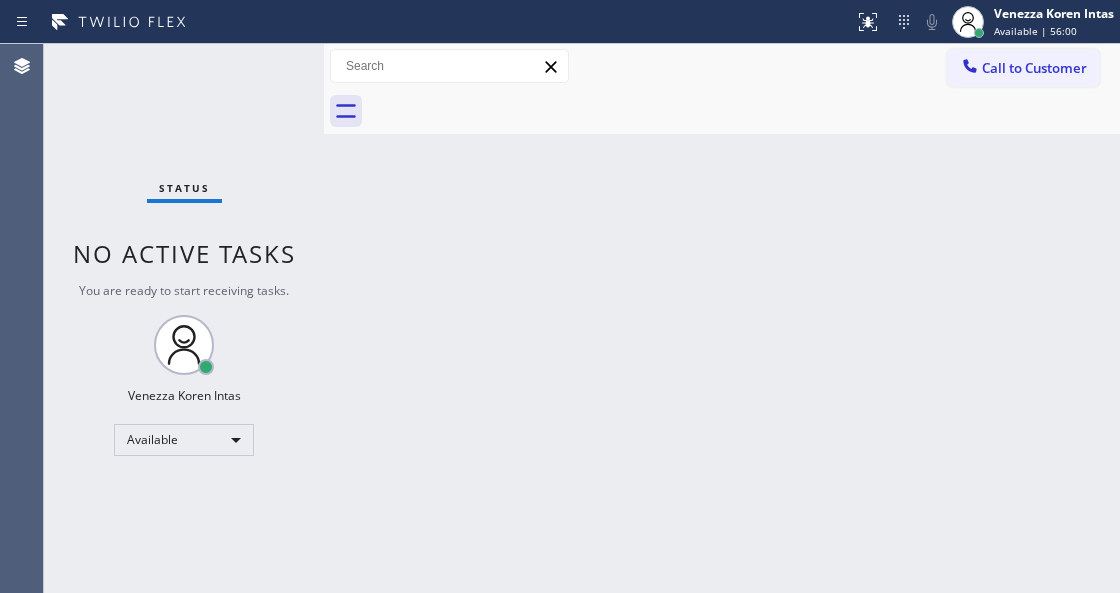drag, startPoint x: 289, startPoint y: 152, endPoint x: 32, endPoint y: 156, distance: 257.03113 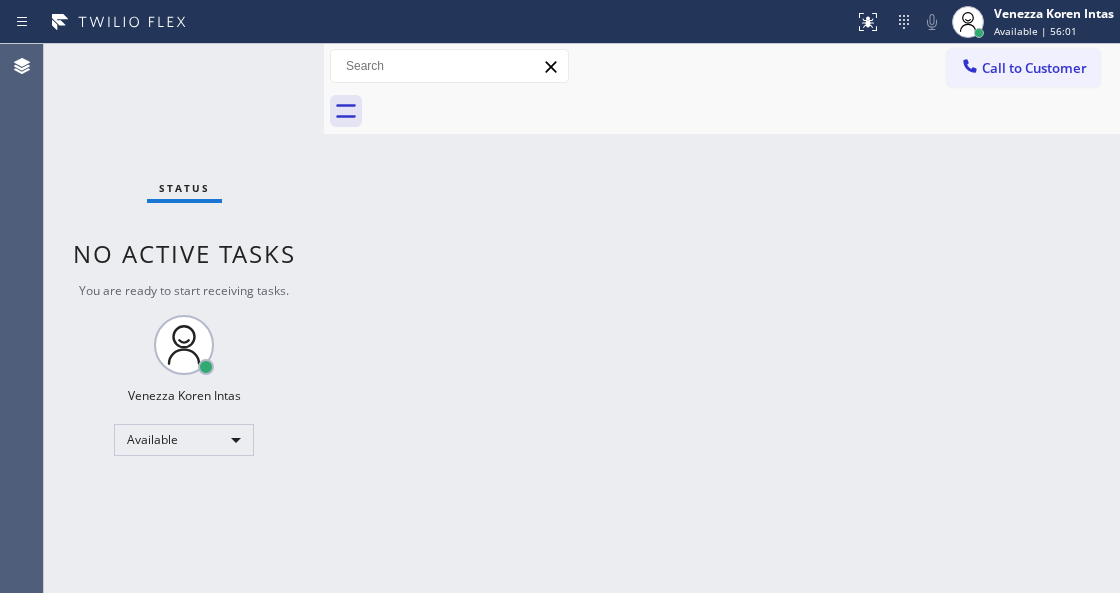 click on "Status   No active tasks     You are ready to start receiving tasks.   Venezza Koren Intas Available" at bounding box center [184, 318] 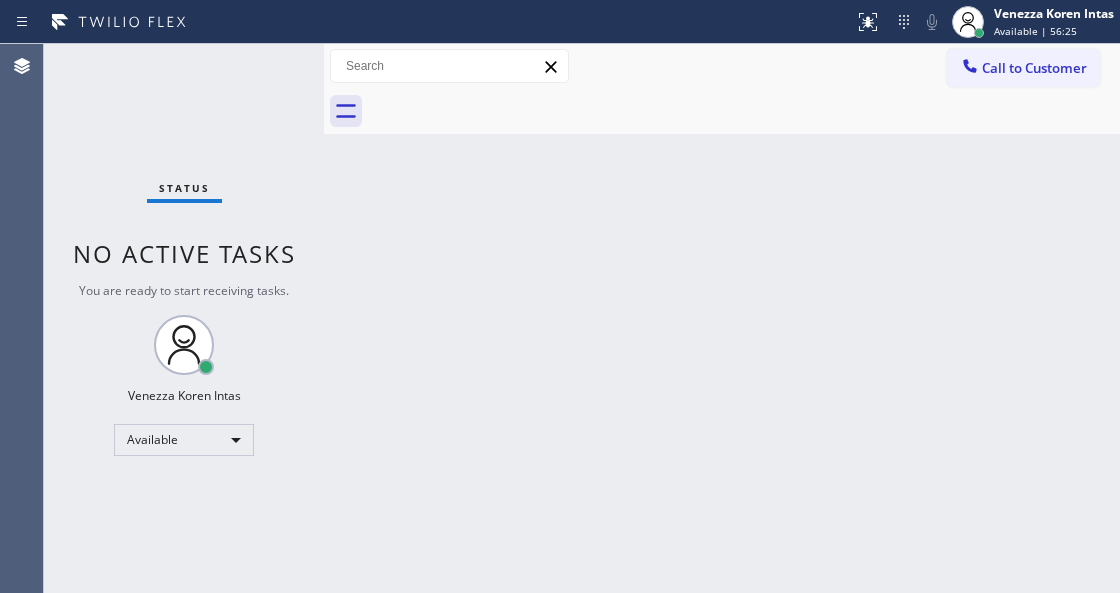 click on "Status   No active tasks     You are ready to start receiving tasks.   Venezza Koren Intas Available" at bounding box center (184, 318) 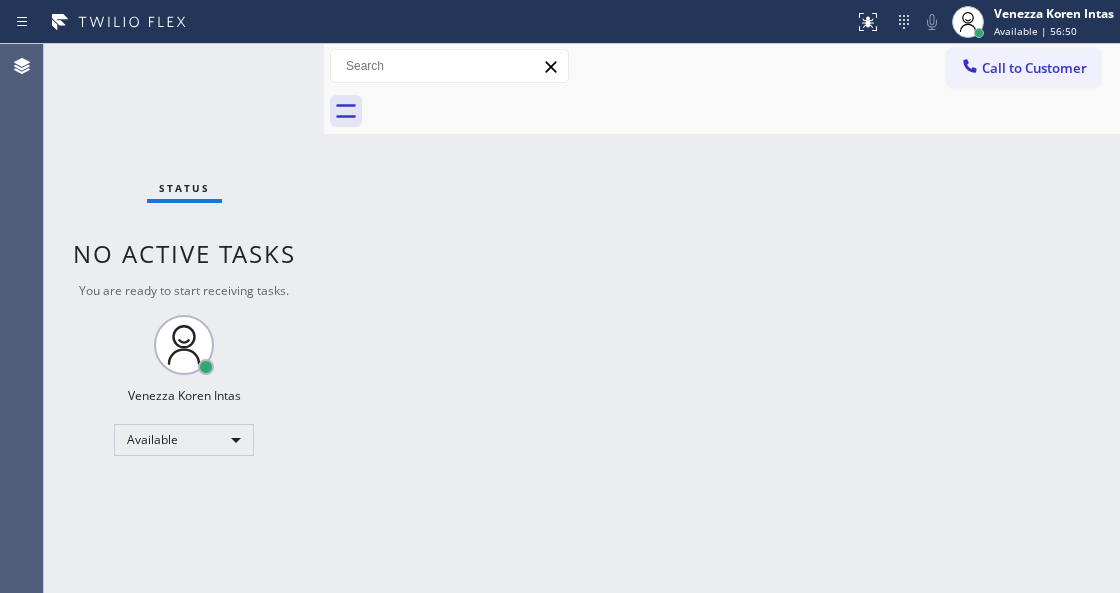 click on "Status   No active tasks     You are ready to start receiving tasks.   Venezza Koren Intas Available" at bounding box center [184, 318] 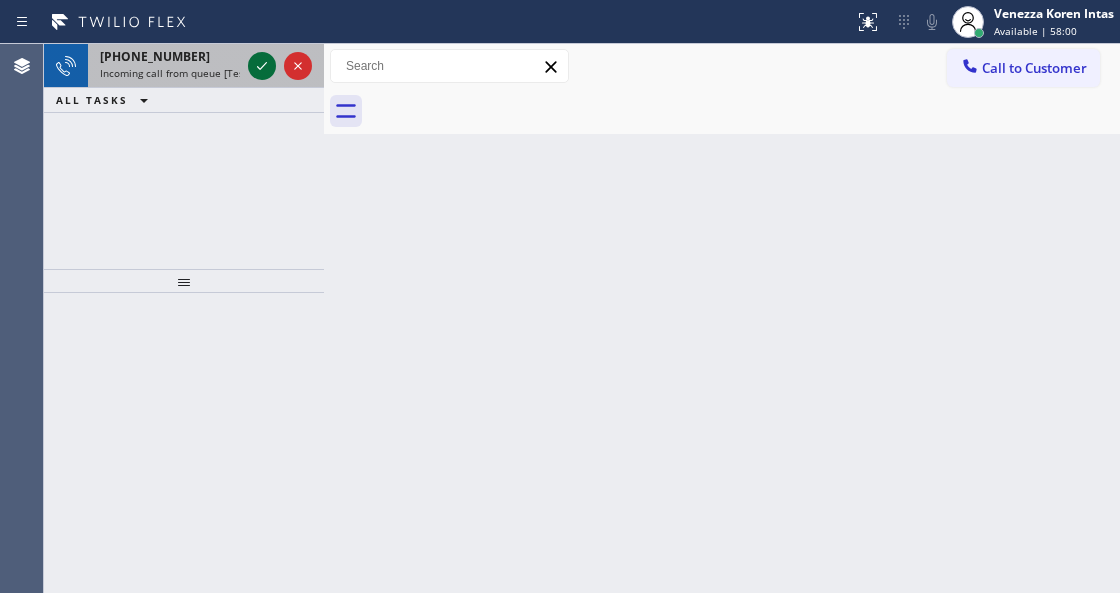 click 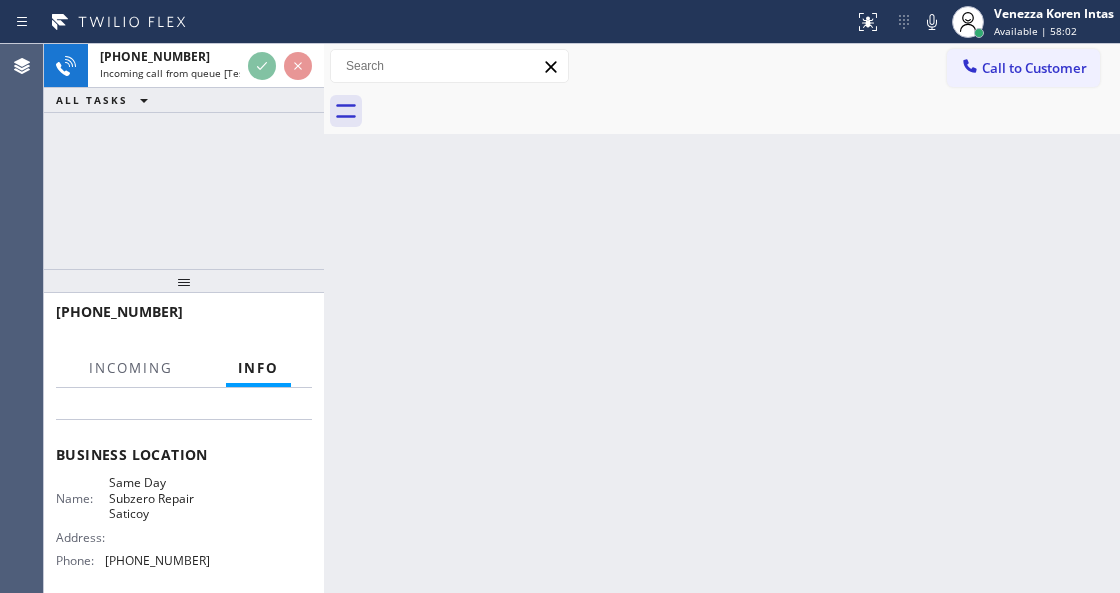 scroll, scrollTop: 266, scrollLeft: 0, axis: vertical 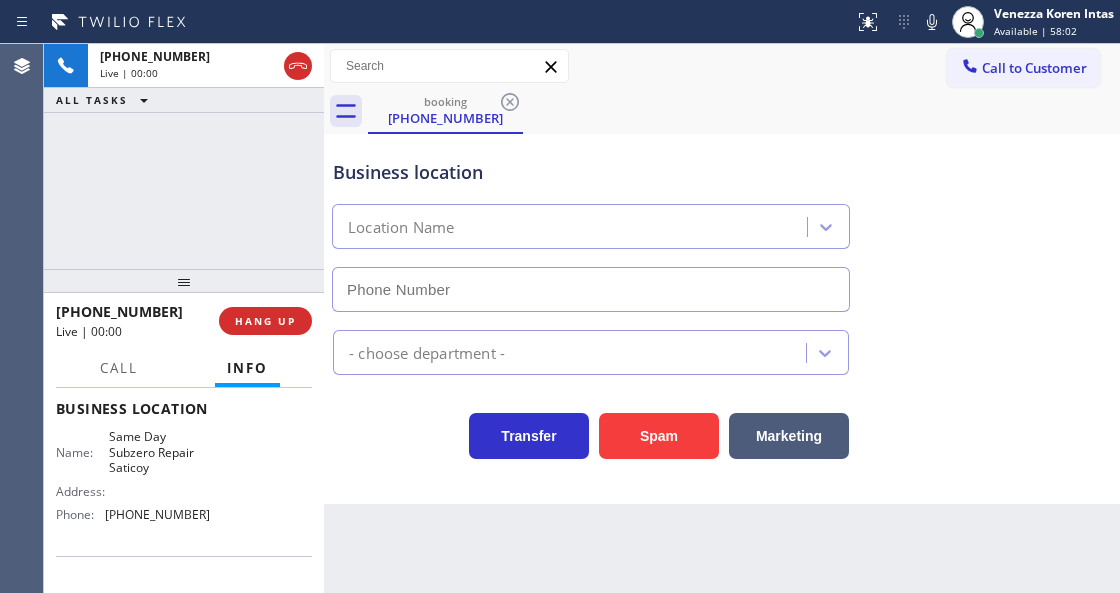 type on "[PHONE_NUMBER]" 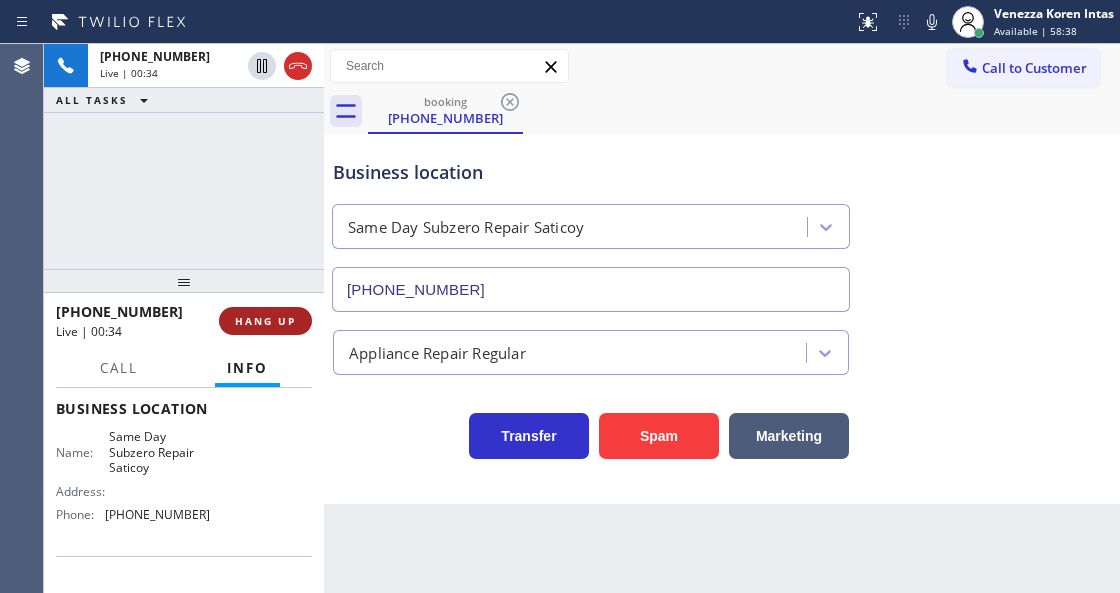 click on "HANG UP" at bounding box center [265, 321] 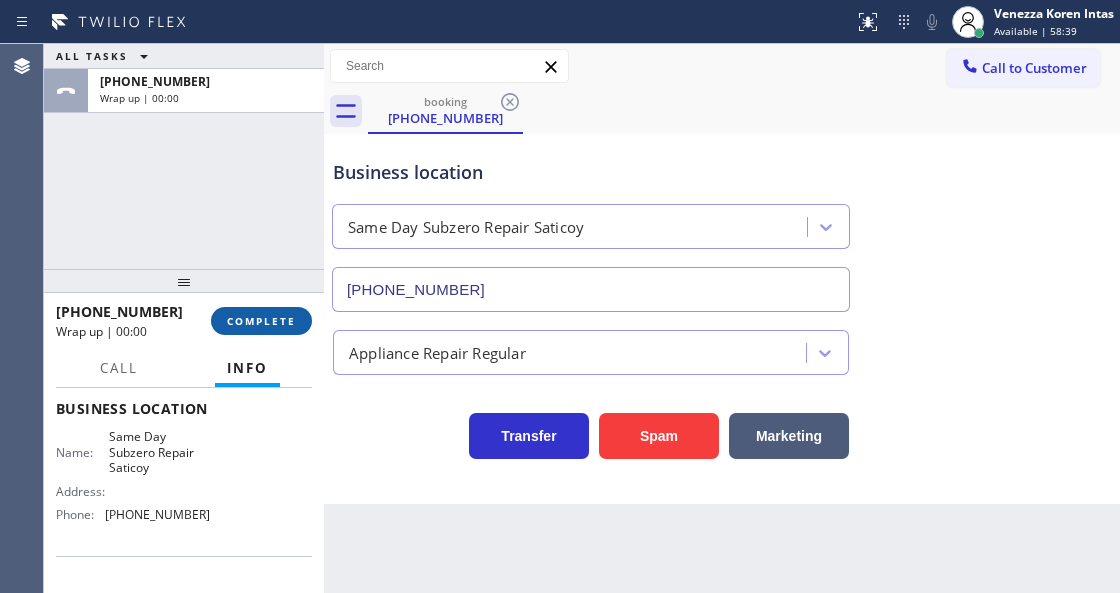 click on "COMPLETE" at bounding box center (261, 321) 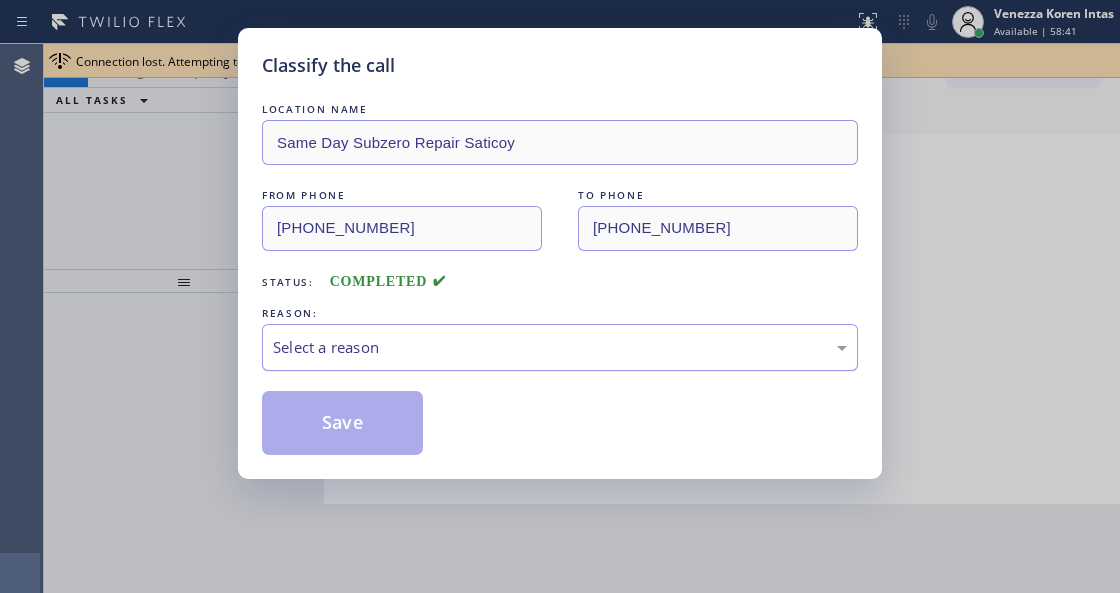 drag, startPoint x: 352, startPoint y: 333, endPoint x: 352, endPoint y: 364, distance: 31 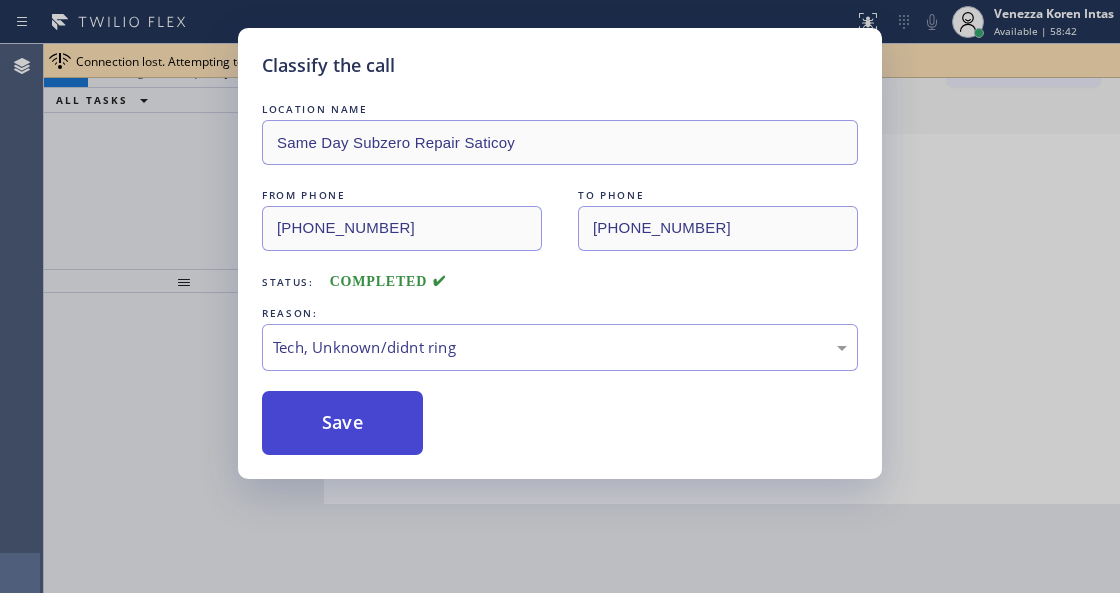 click on "Save" at bounding box center (342, 423) 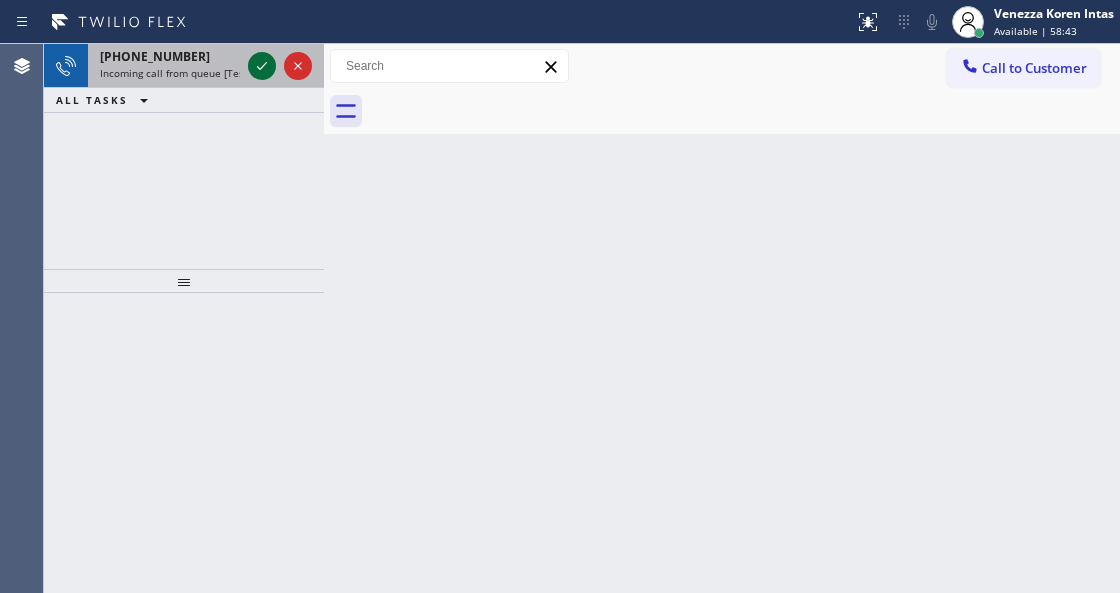click 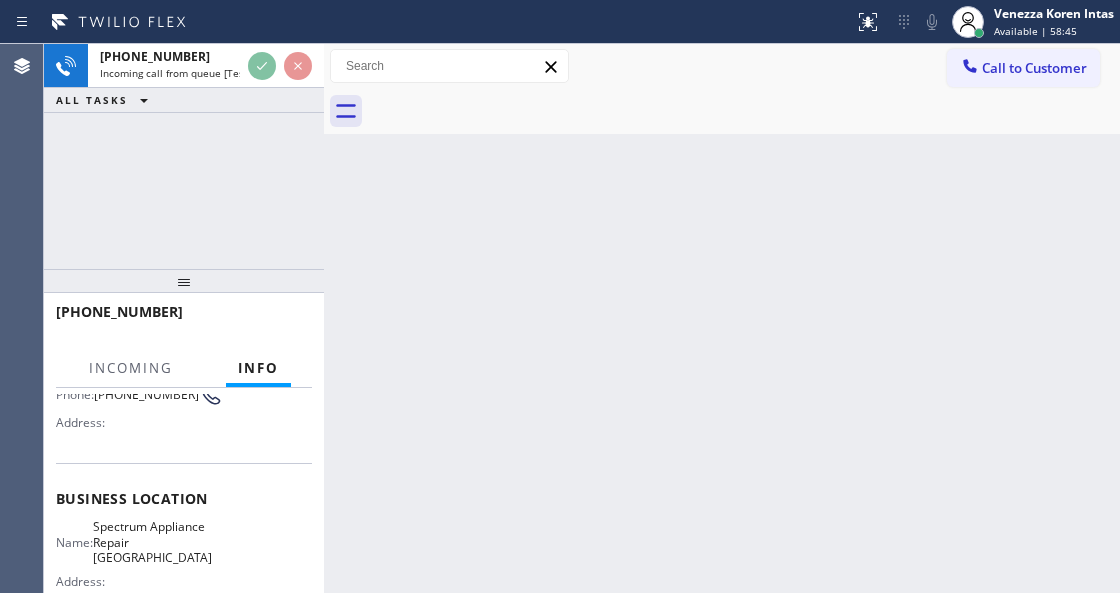 scroll, scrollTop: 200, scrollLeft: 0, axis: vertical 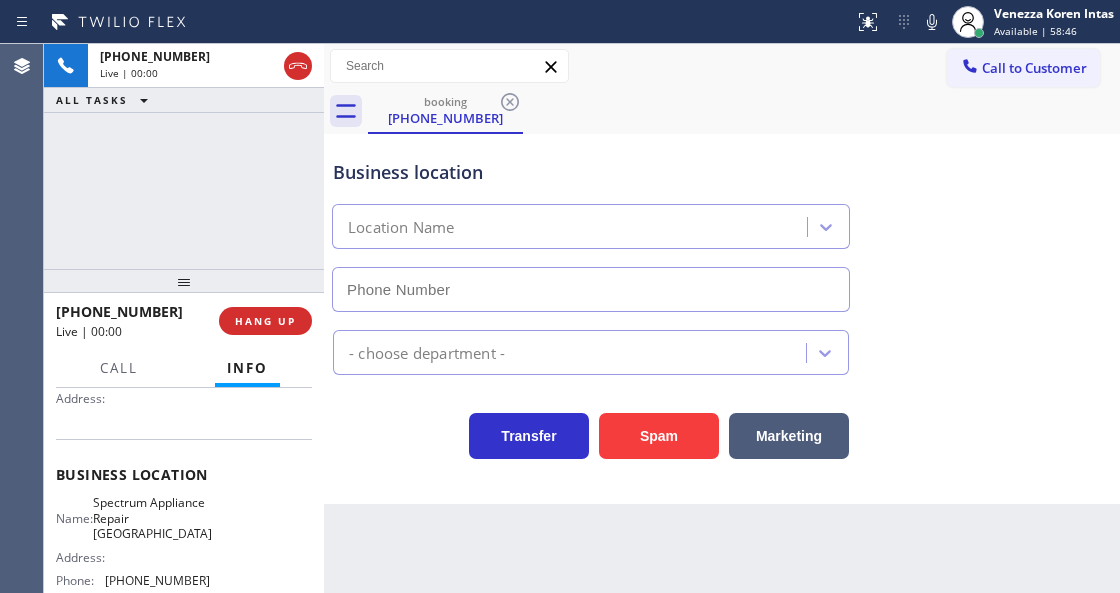 type on "[PHONE_NUMBER]" 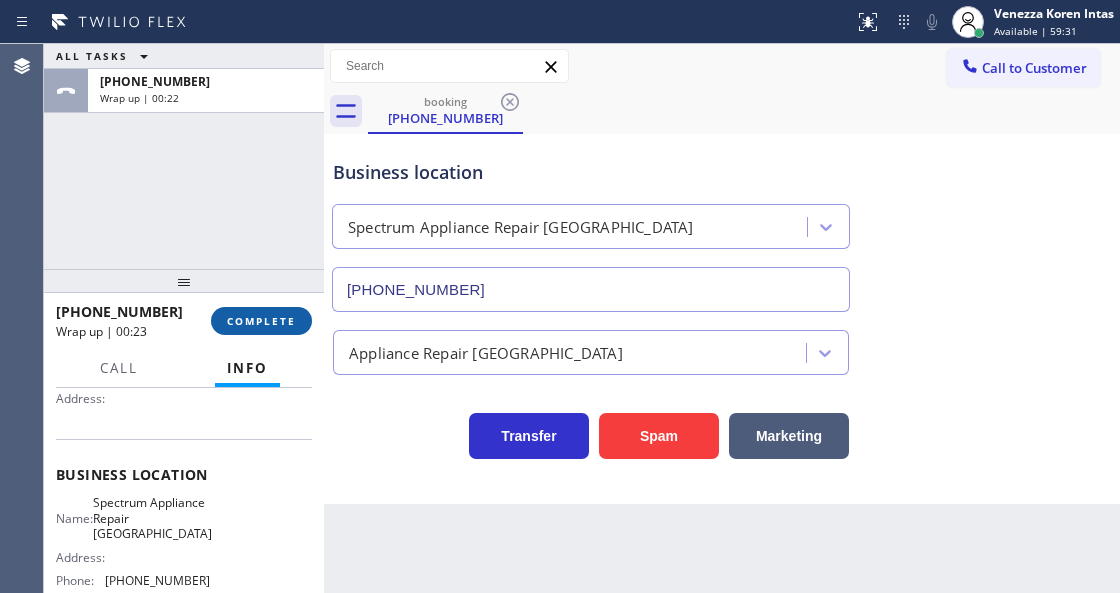 click on "COMPLETE" at bounding box center (261, 321) 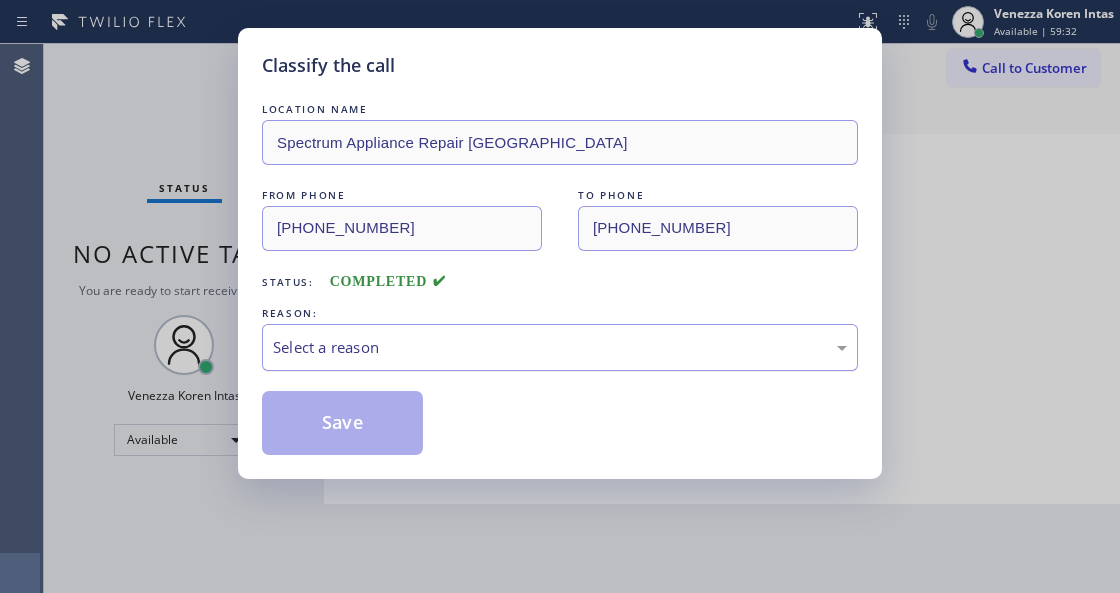 click on "Select a reason" at bounding box center [560, 347] 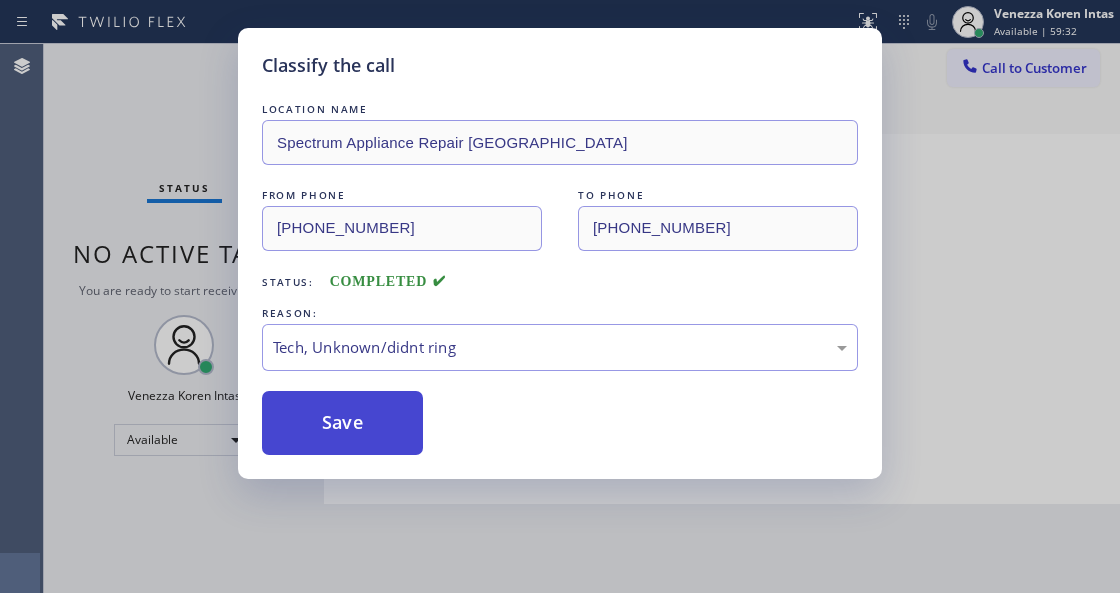 click on "Save" at bounding box center (342, 423) 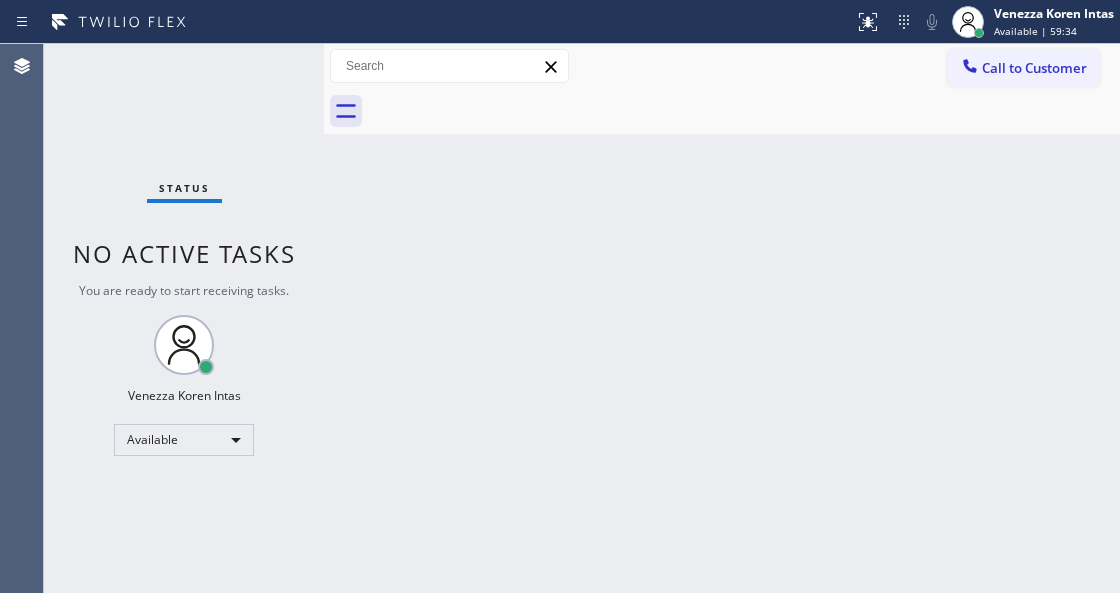 click on "Status   No active tasks     You are ready to start receiving tasks.   Venezza Koren Intas Available" at bounding box center (184, 318) 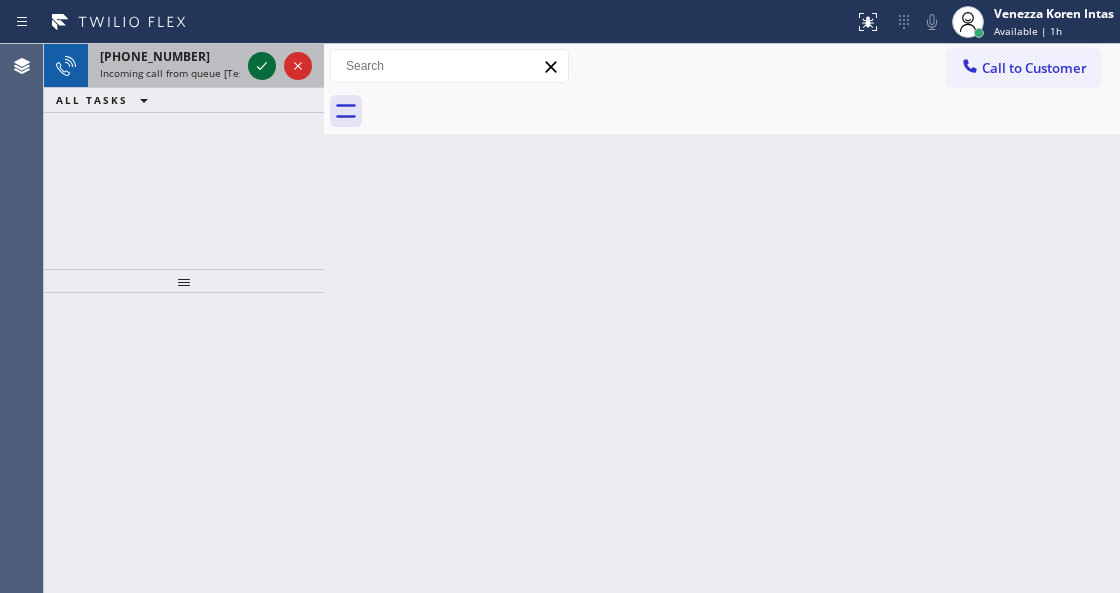 click 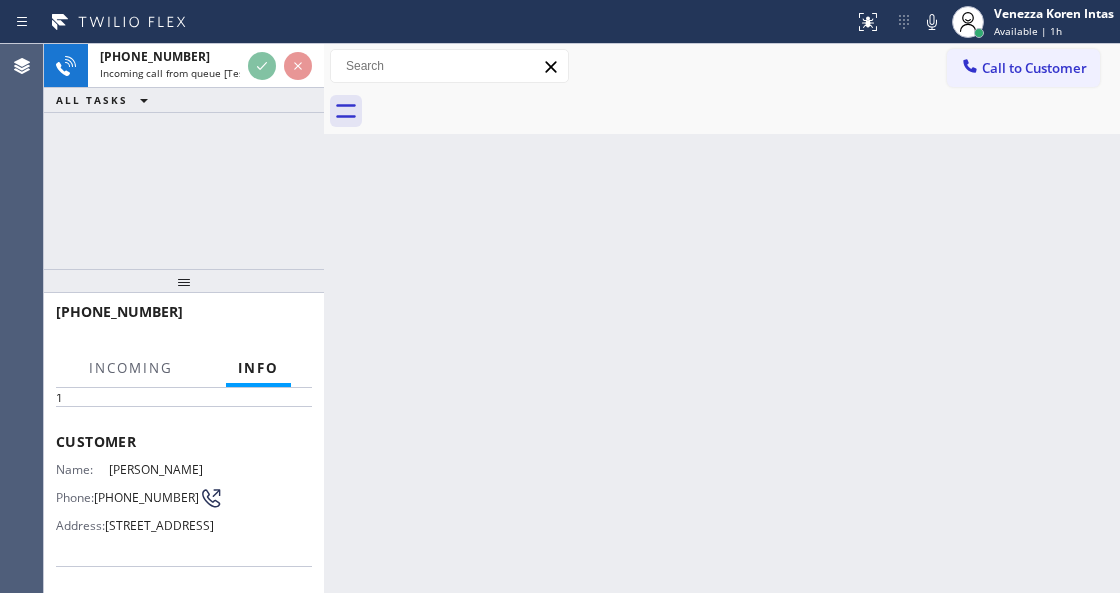 scroll, scrollTop: 200, scrollLeft: 0, axis: vertical 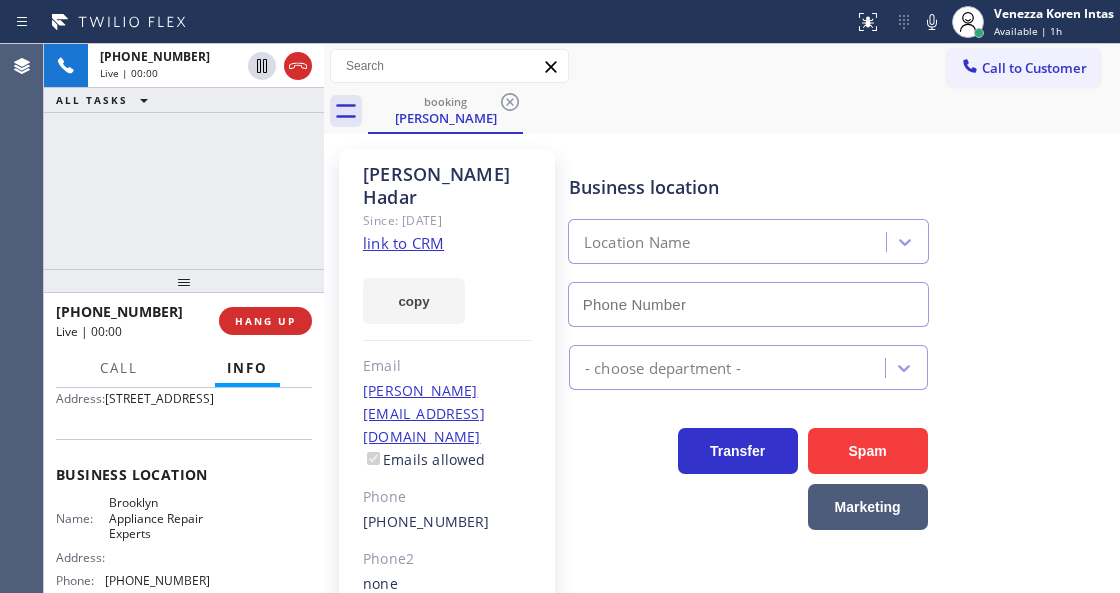 type on "[PHONE_NUMBER]" 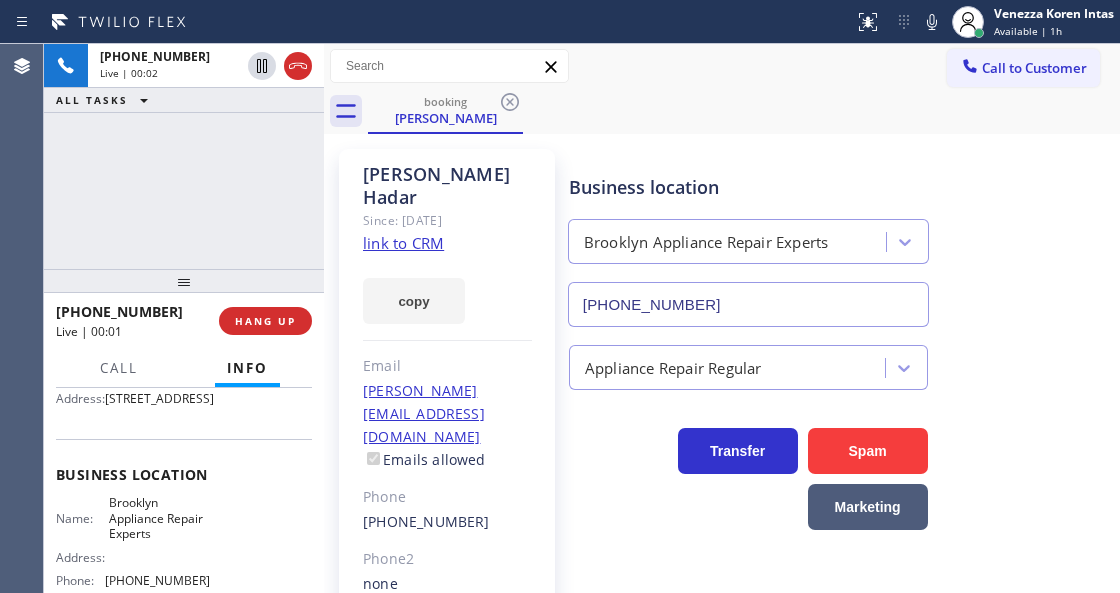 click on "link to CRM" 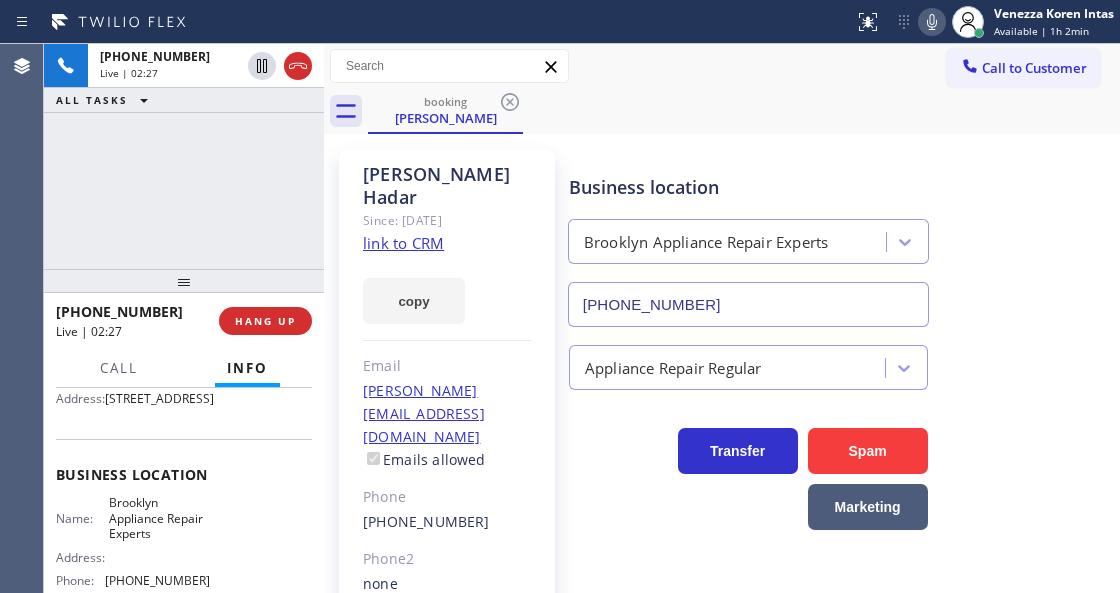 click 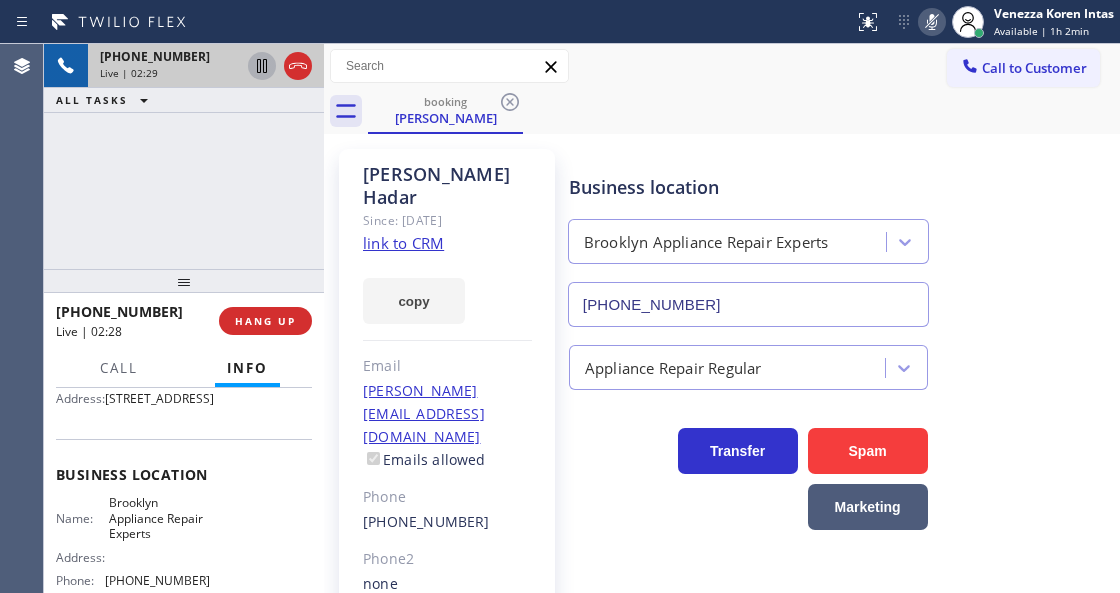 click 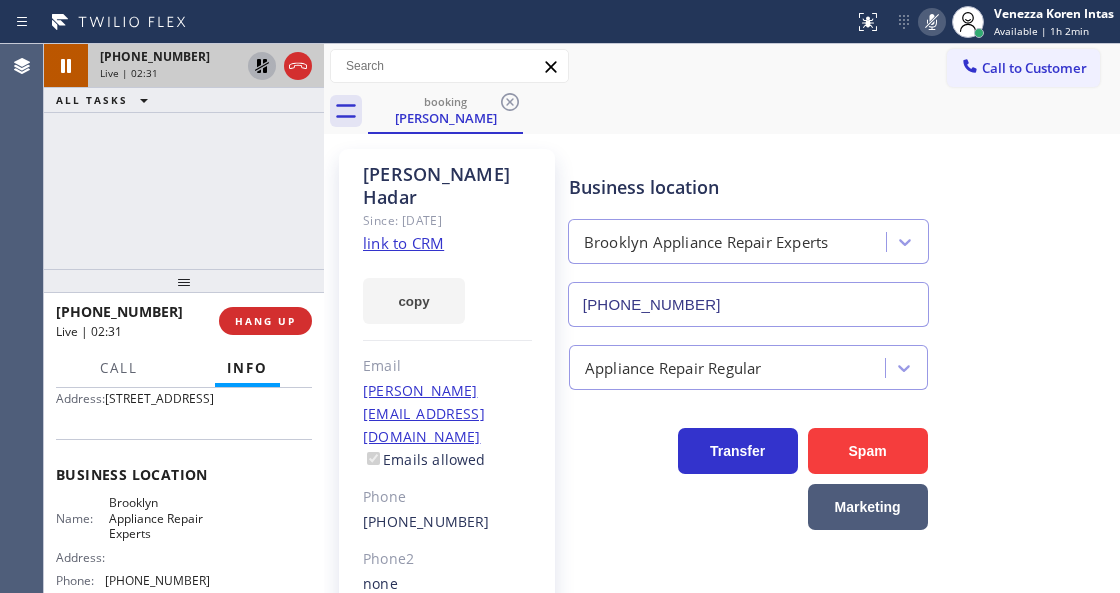 click 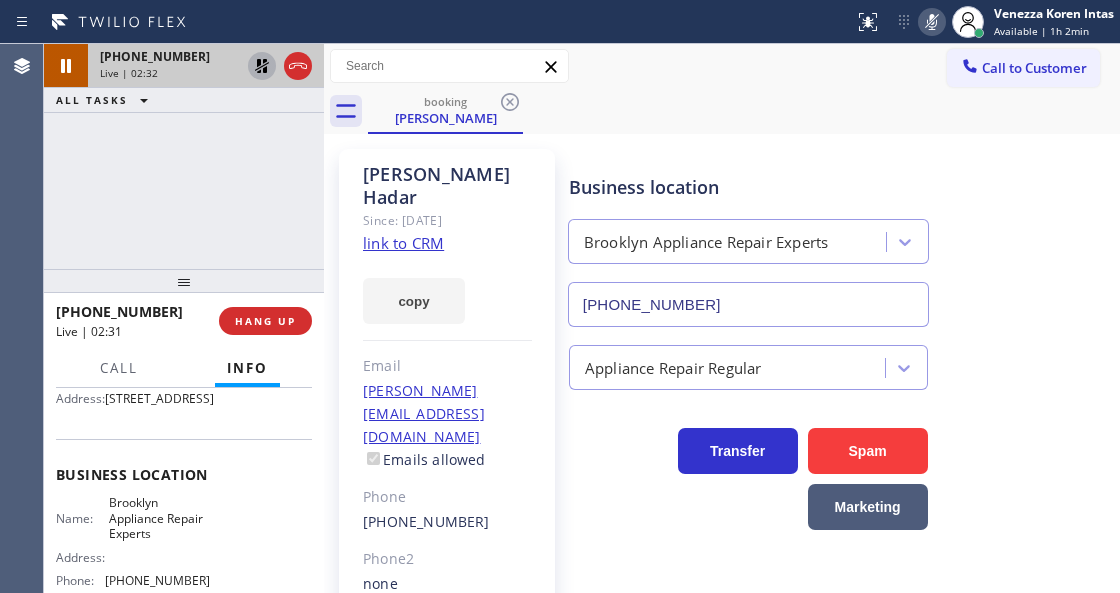 click 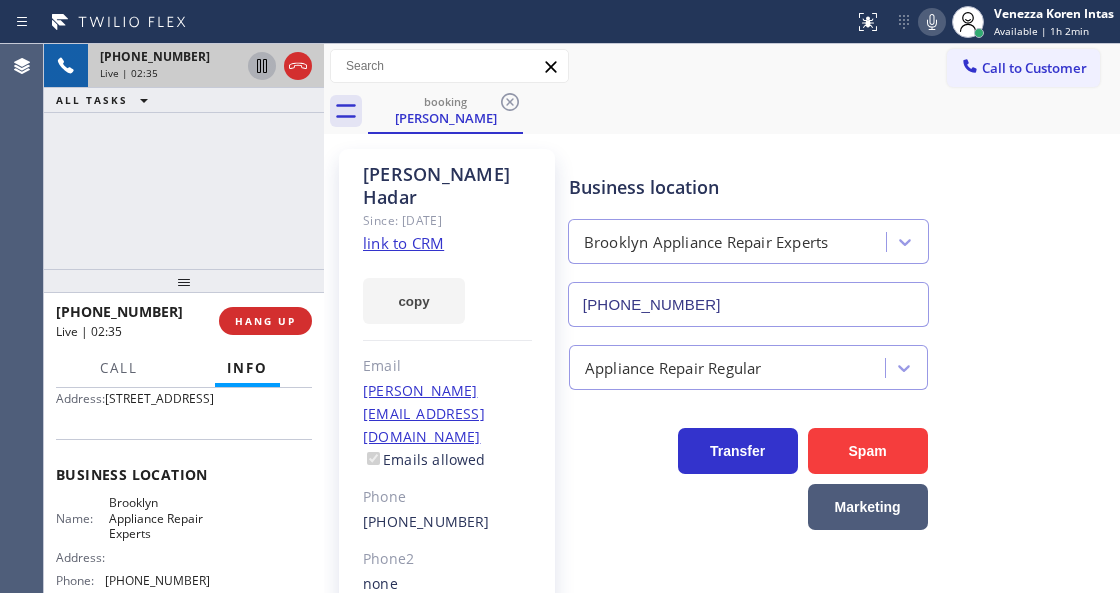 click on "[PERSON_NAME] Since: [DATE] link to CRM copy Email [PERSON_NAME][EMAIL_ADDRESS][DOMAIN_NAME]  Emails allowed Phone [PHONE_NUMBER] Phone2 none  SMS allowed Primary address [STREET_ADDRESS] EDIT" at bounding box center (447, 469) 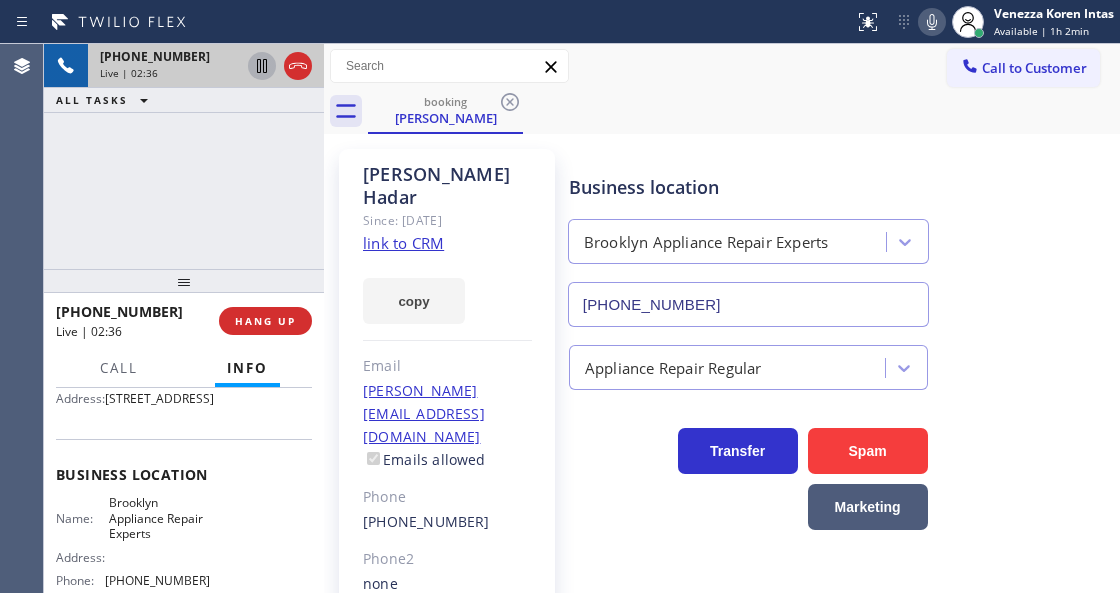 click 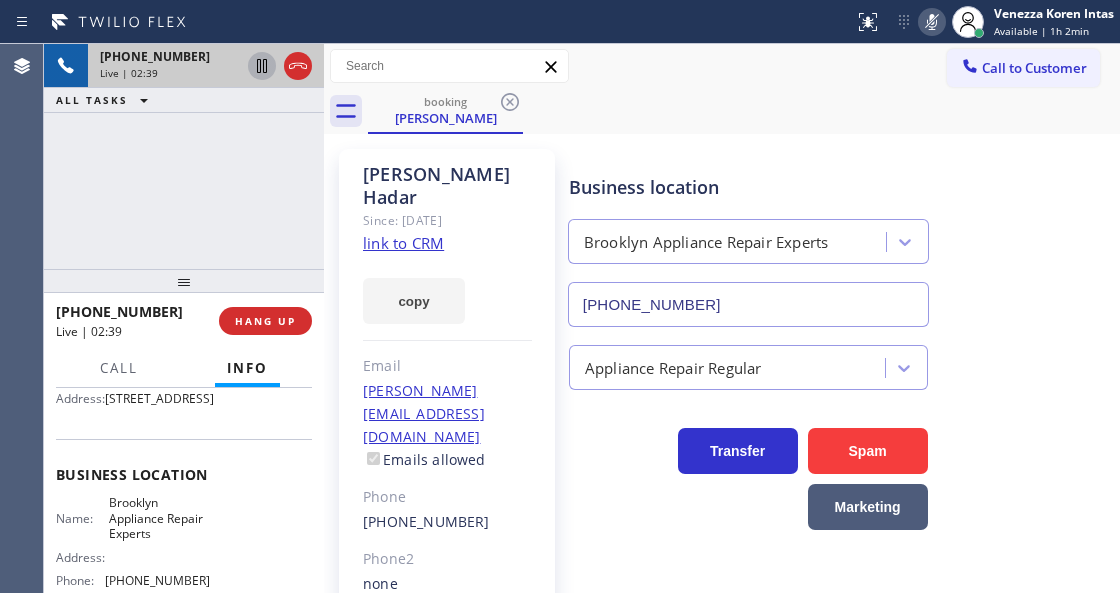 click 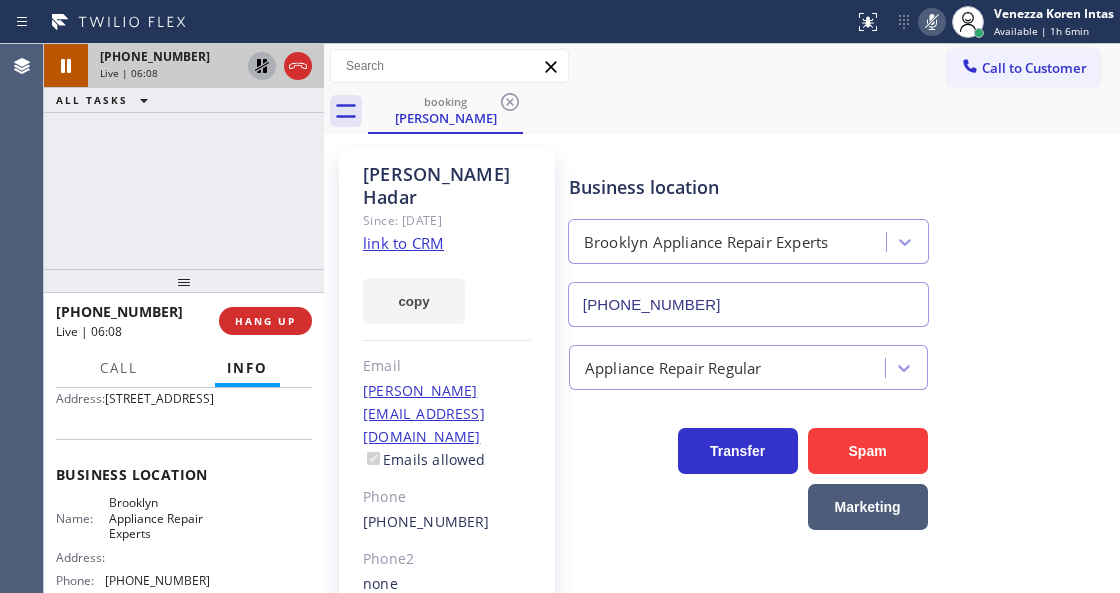 click on "Status report No issues detected If you experience an issue, please download the report and send it to your support team. Download report Venezza Koren Intas Available | 1h 6min Set your status Offline Available Unavailable Break Log out" at bounding box center (983, 22) 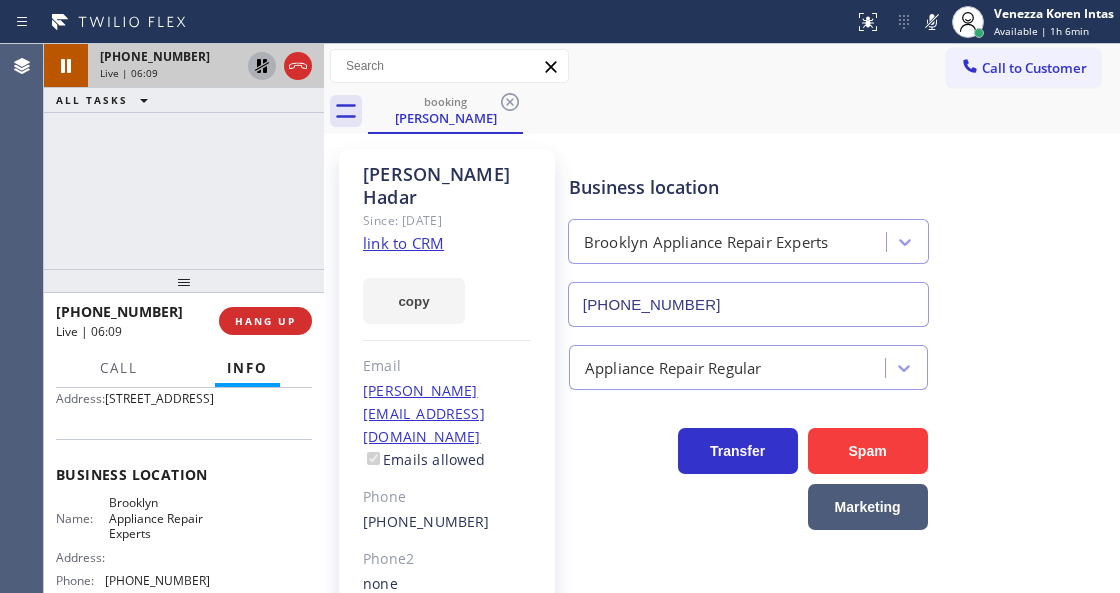 click 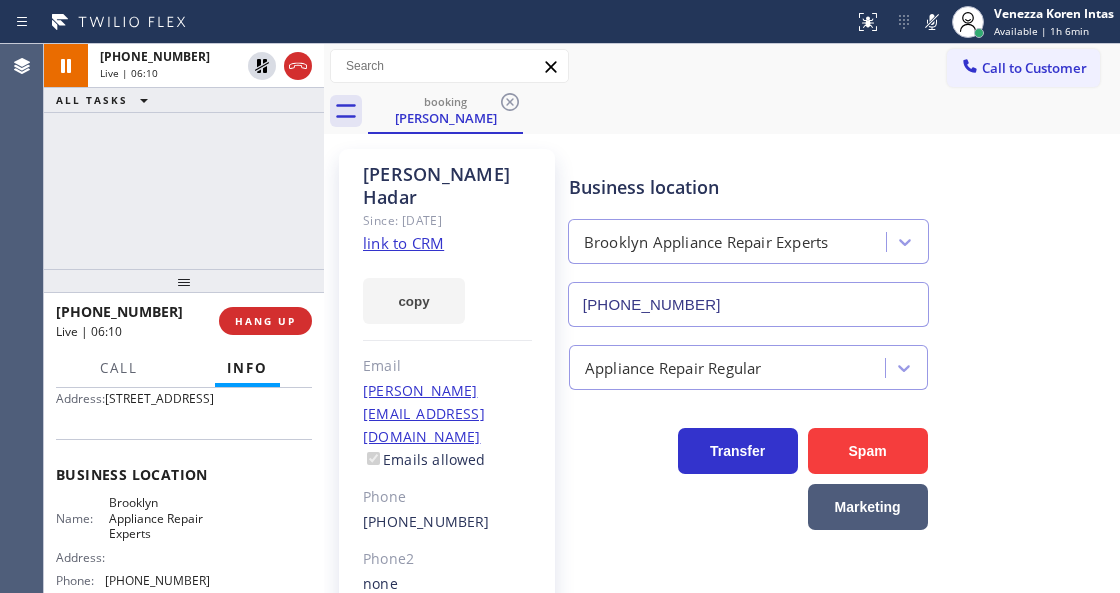 click at bounding box center [932, 22] 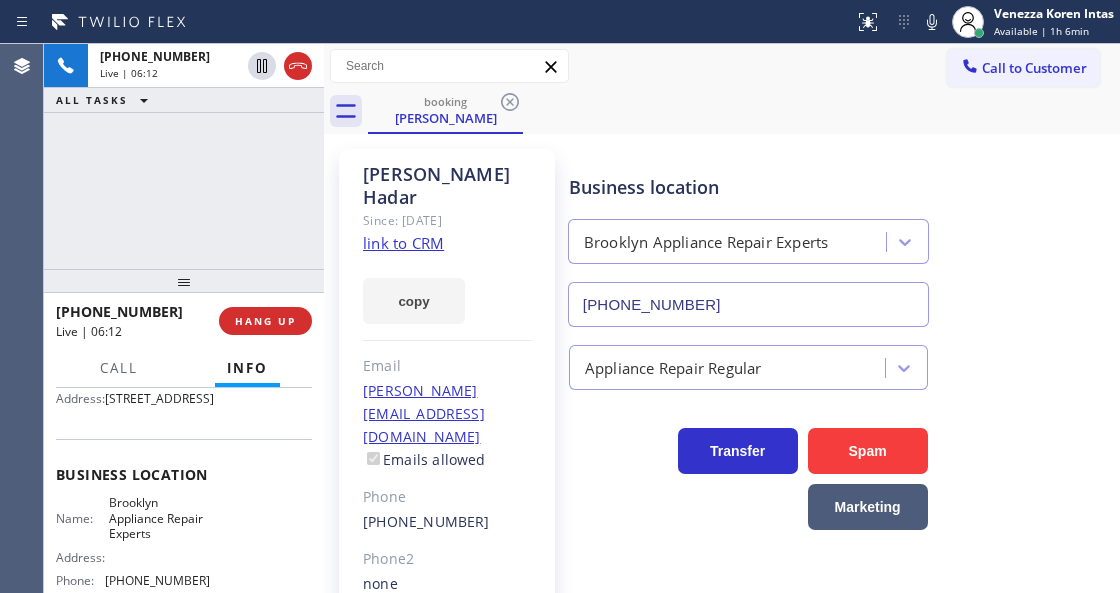 click 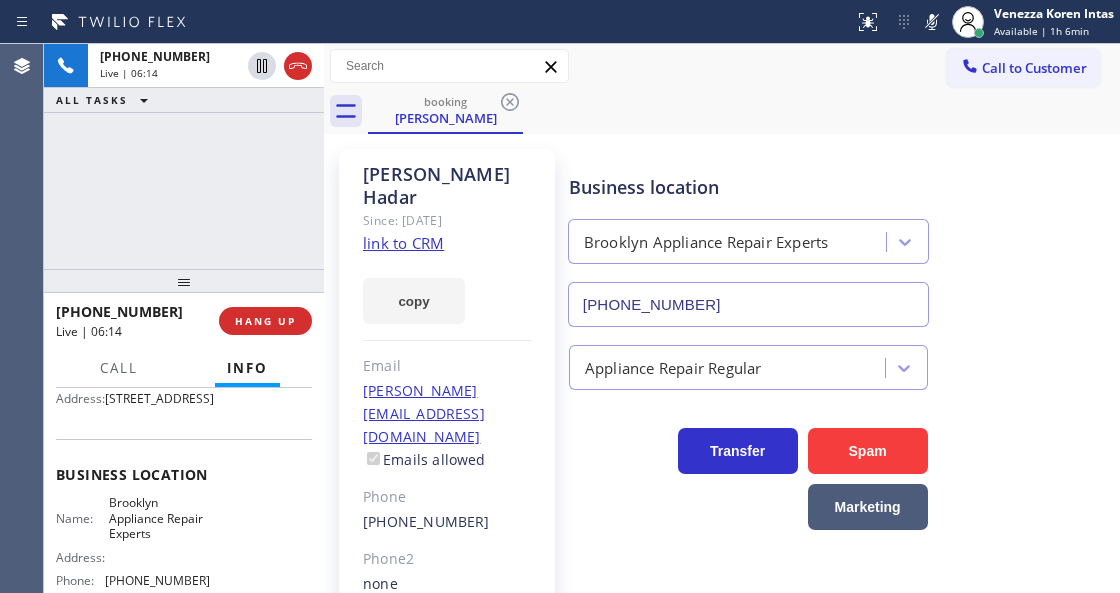 click 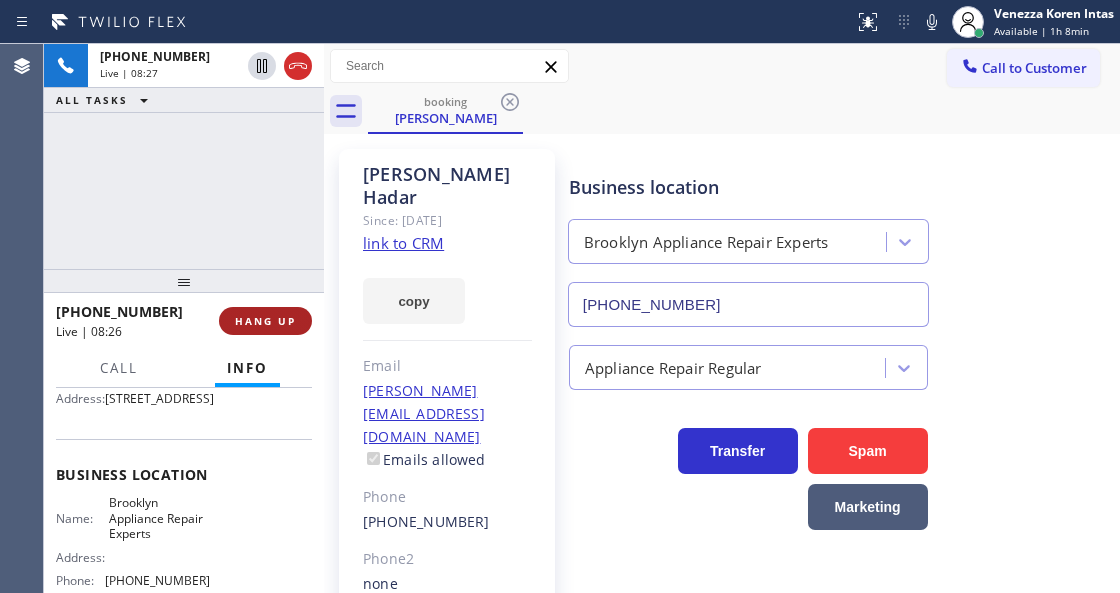 click on "HANG UP" at bounding box center [265, 321] 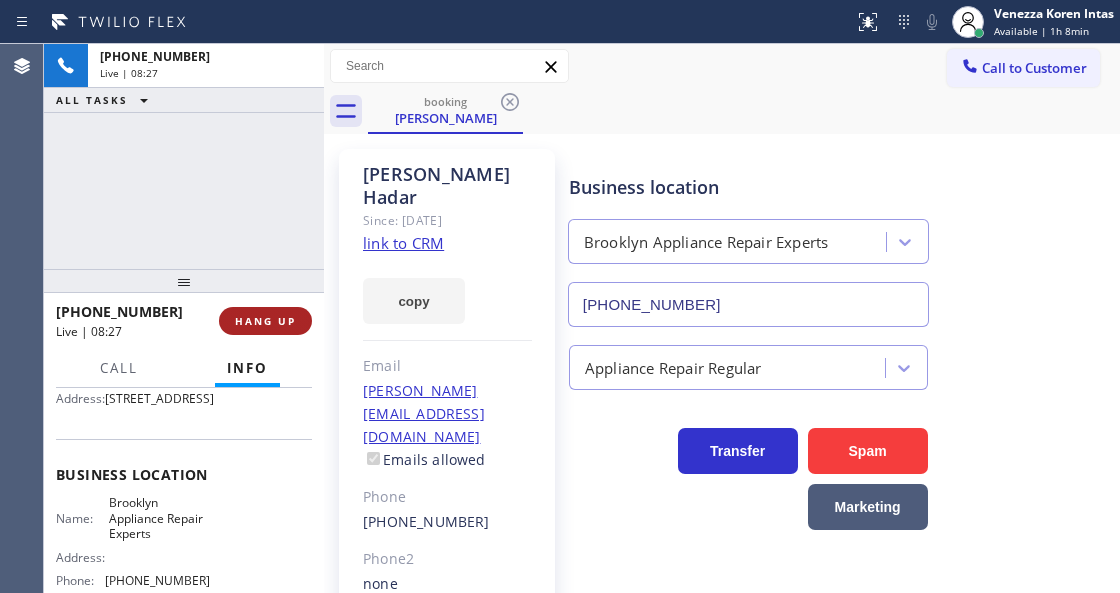 click on "HANG UP" at bounding box center [265, 321] 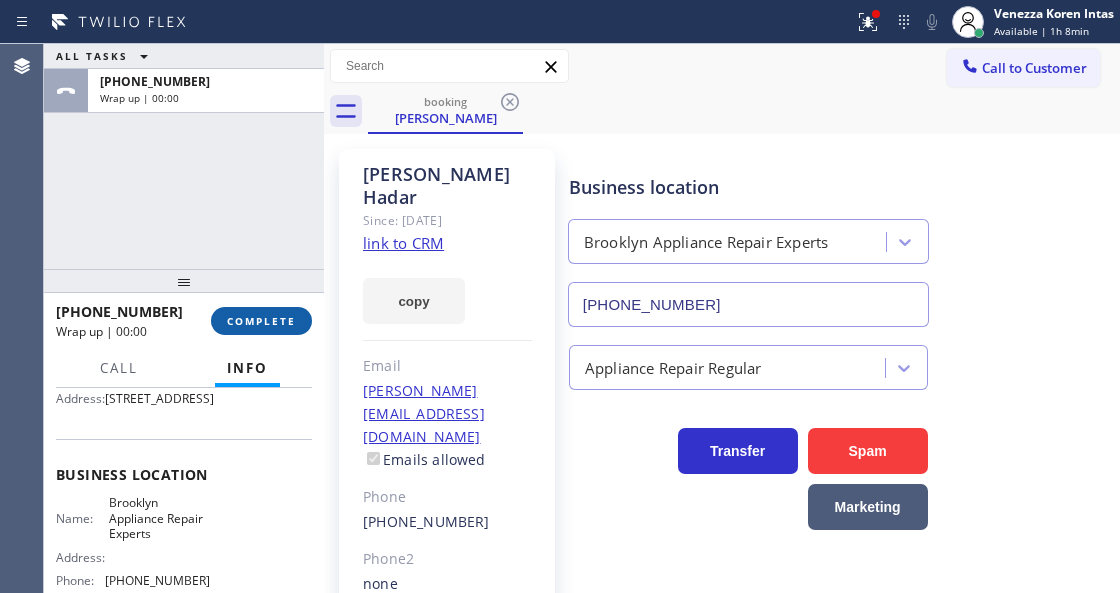 click on "COMPLETE" at bounding box center (261, 321) 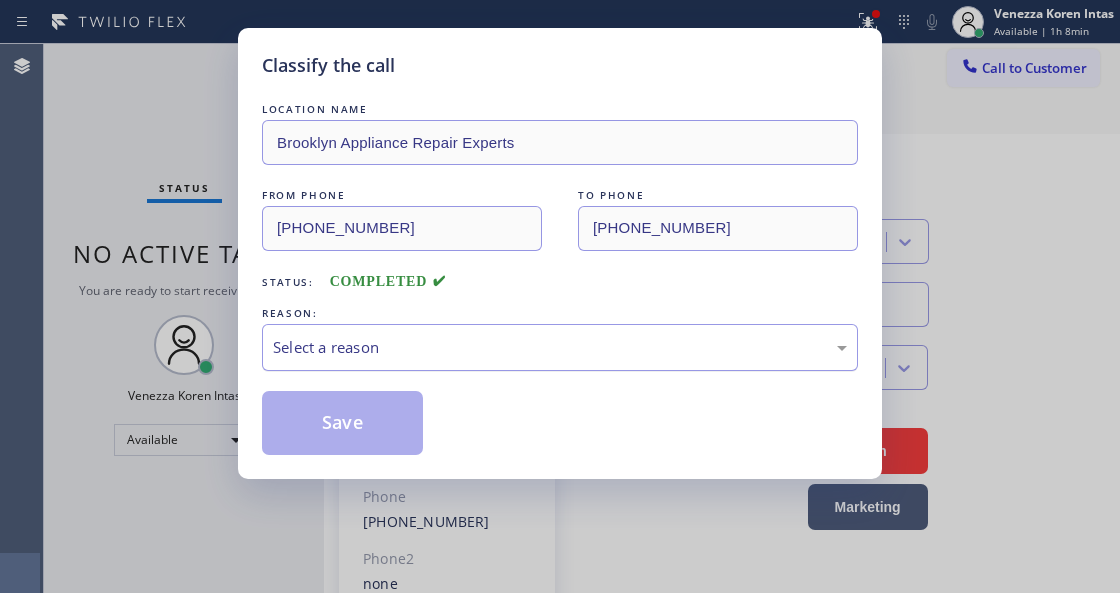 click on "Select a reason" at bounding box center (560, 347) 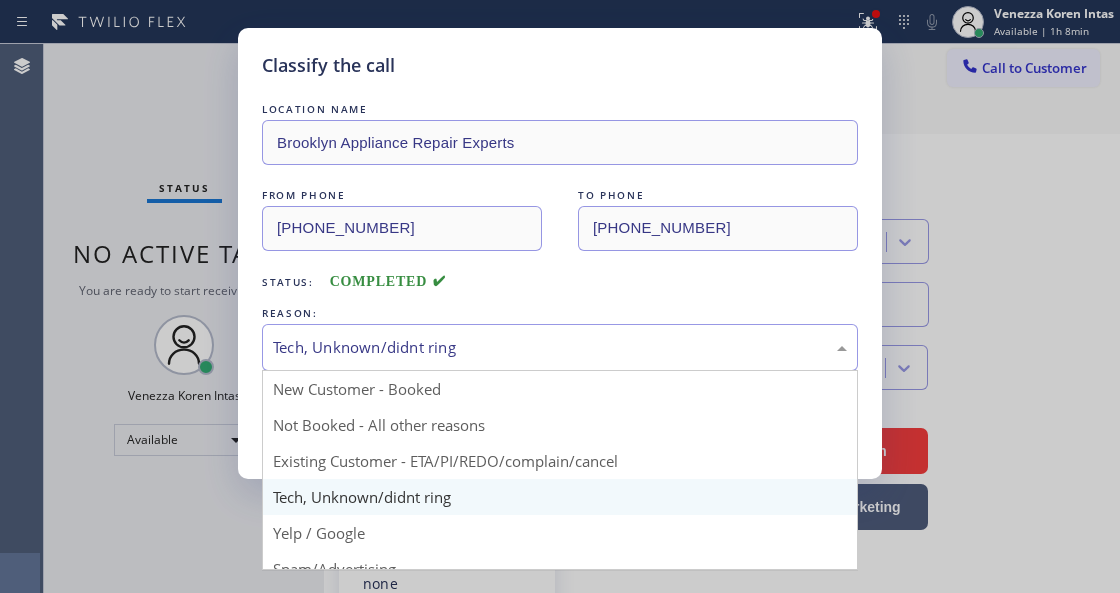 click on "Tech, Unknown/didnt ring" at bounding box center (560, 347) 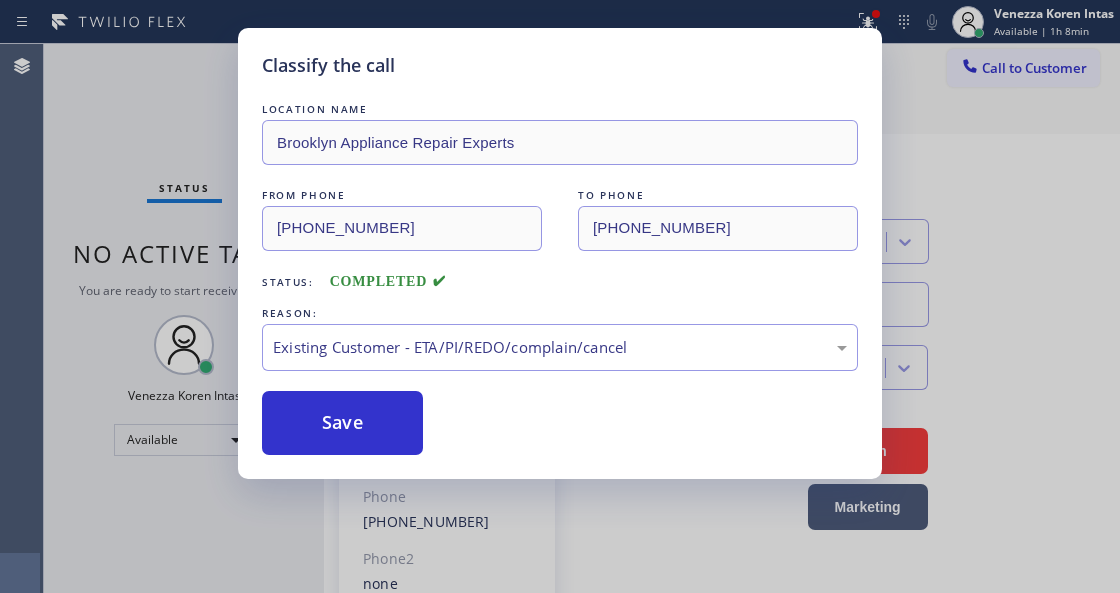 click on "Save" at bounding box center [560, 423] 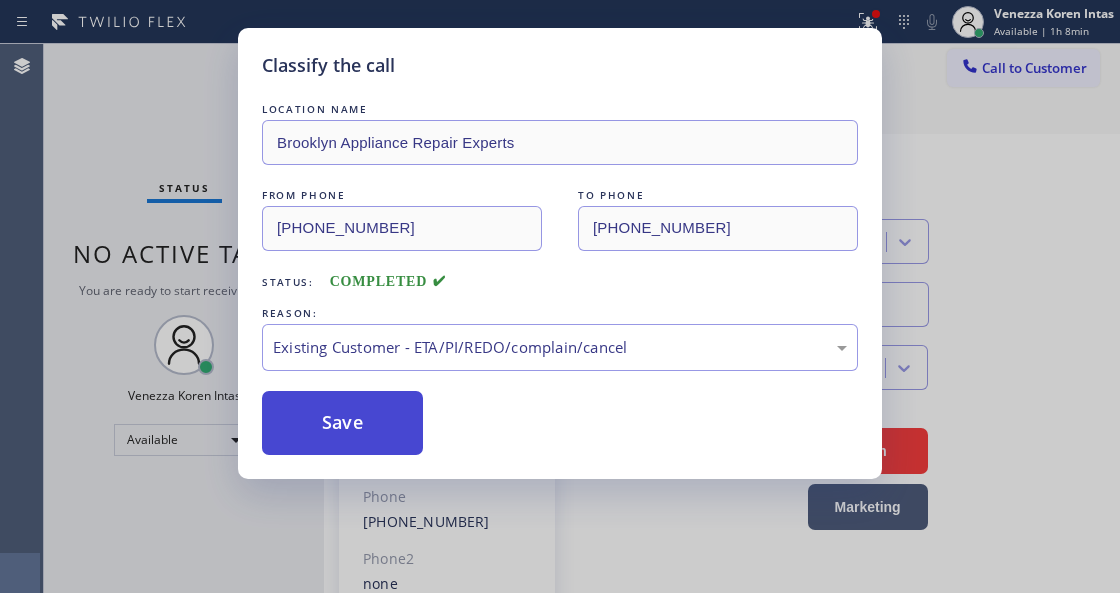 click on "Save" at bounding box center (342, 423) 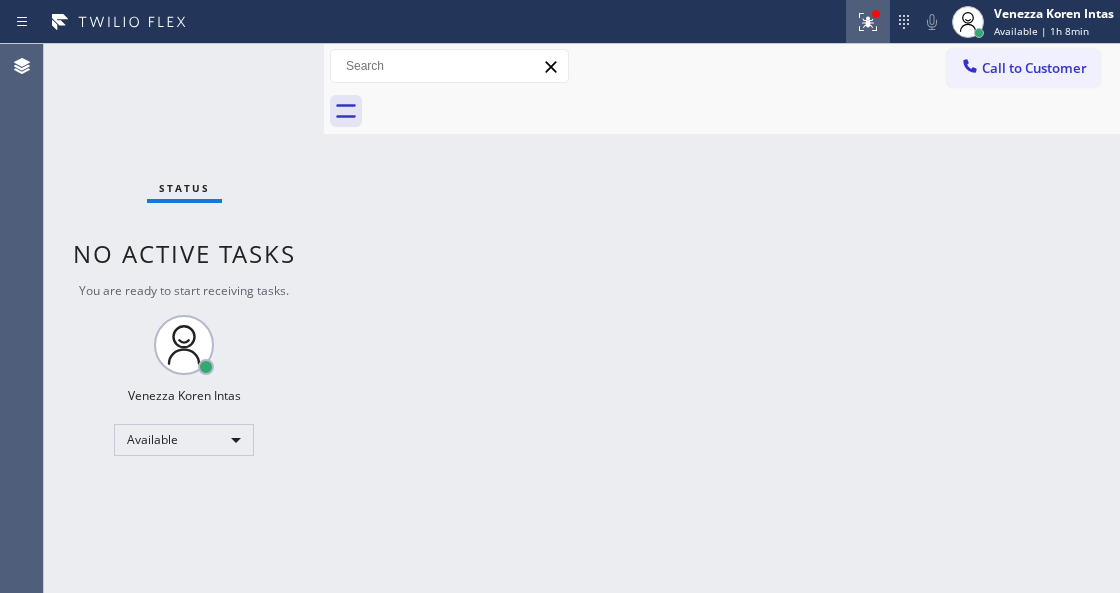 click 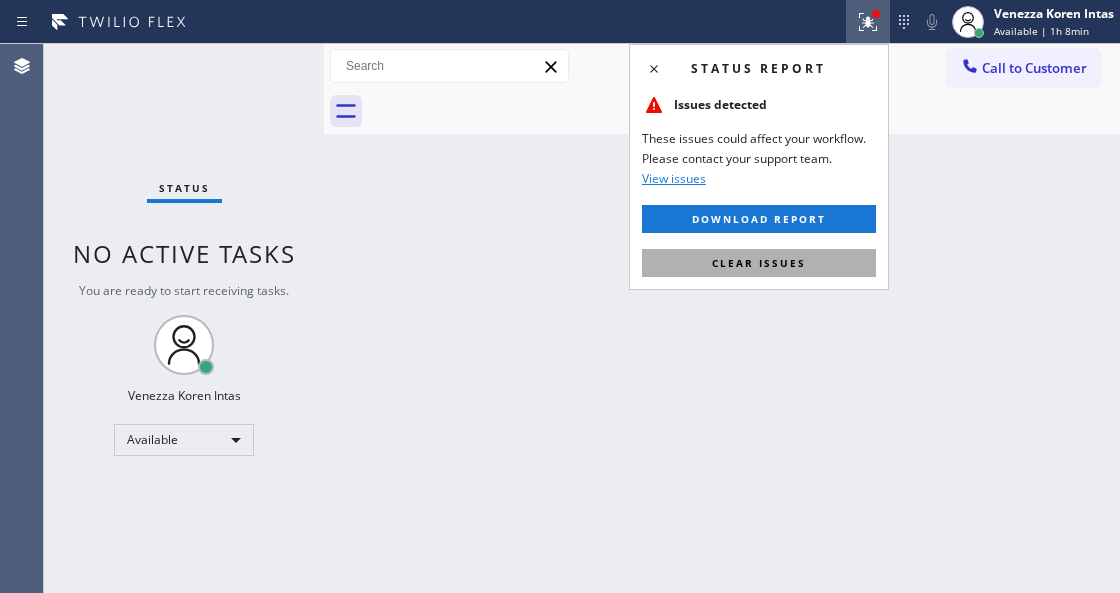 click on "Clear issues" at bounding box center (759, 263) 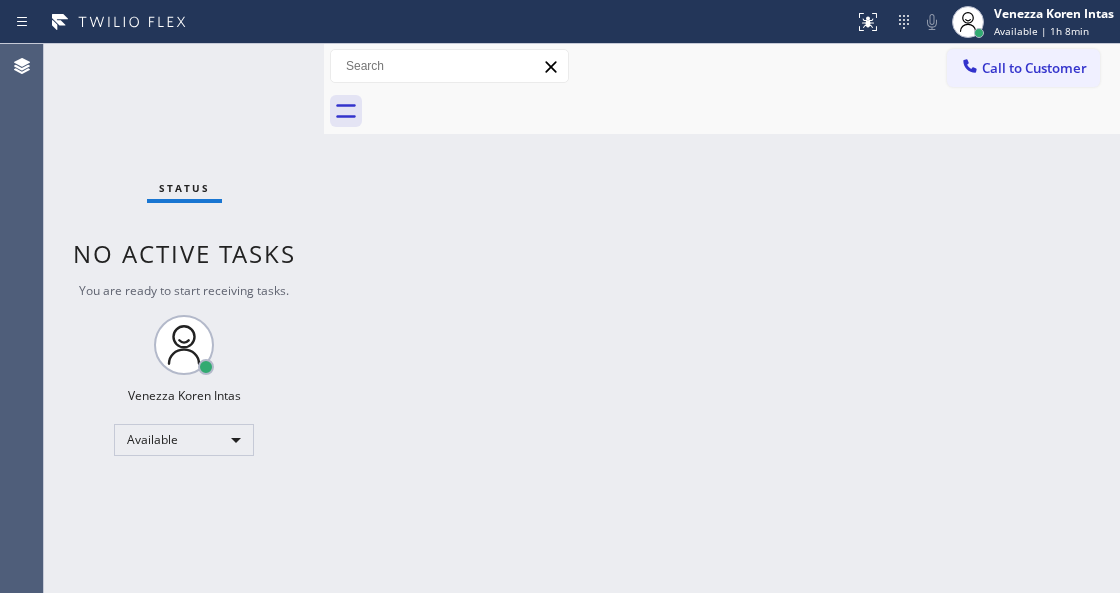 click on "Status   No active tasks     You are ready to start receiving tasks.   Venezza Koren Intas Available" at bounding box center [184, 318] 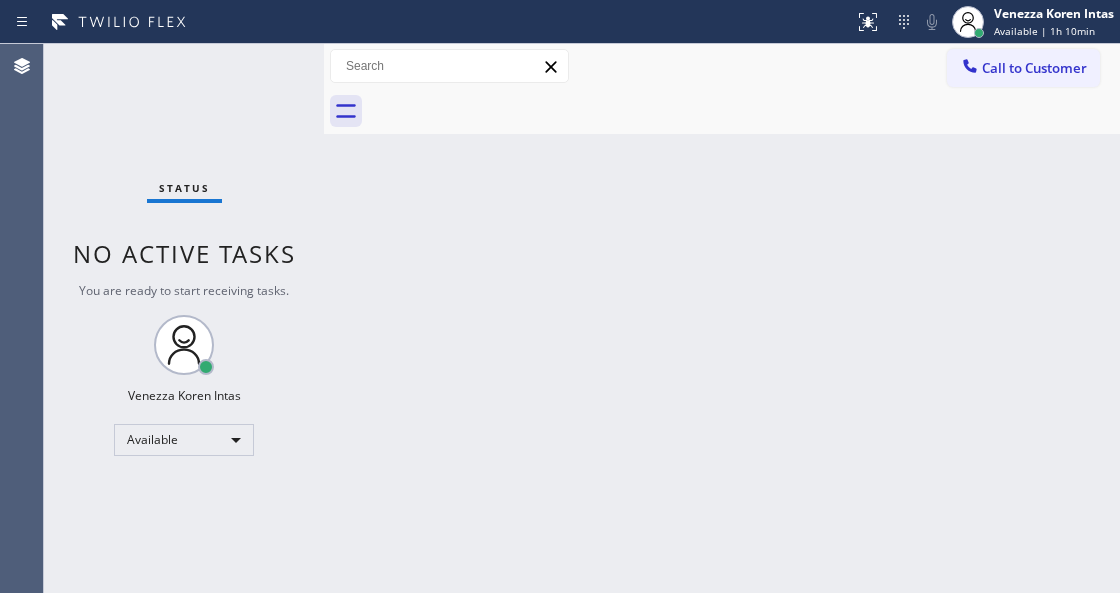 click on "Status   No active tasks     You are ready to start receiving tasks.   Venezza Koren Intas Available" at bounding box center [184, 318] 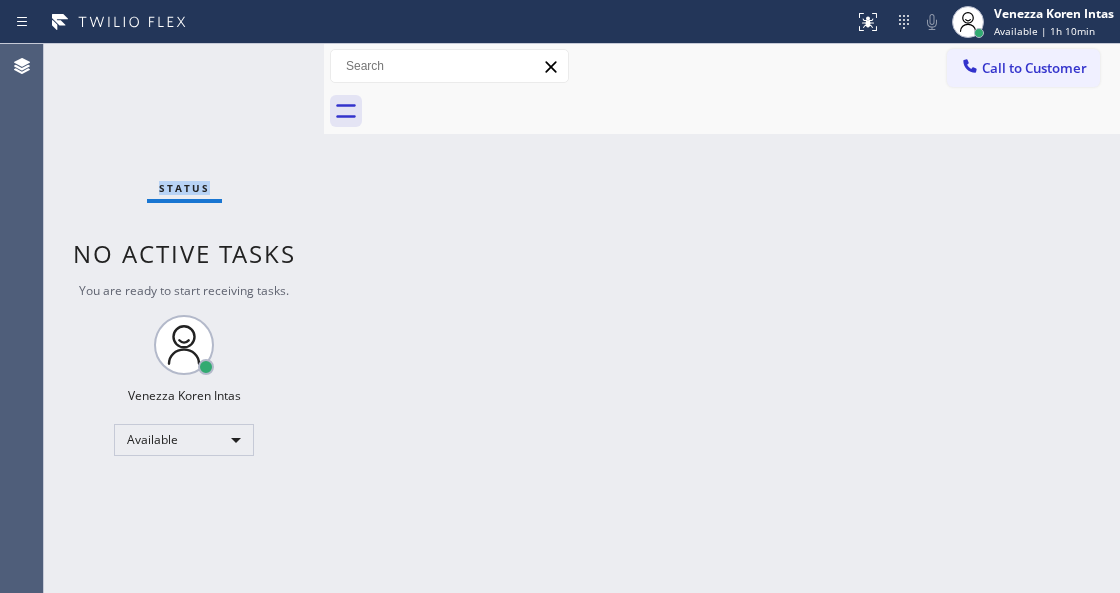 click on "Status   No active tasks     You are ready to start receiving tasks.   Venezza Koren Intas Available" at bounding box center [184, 318] 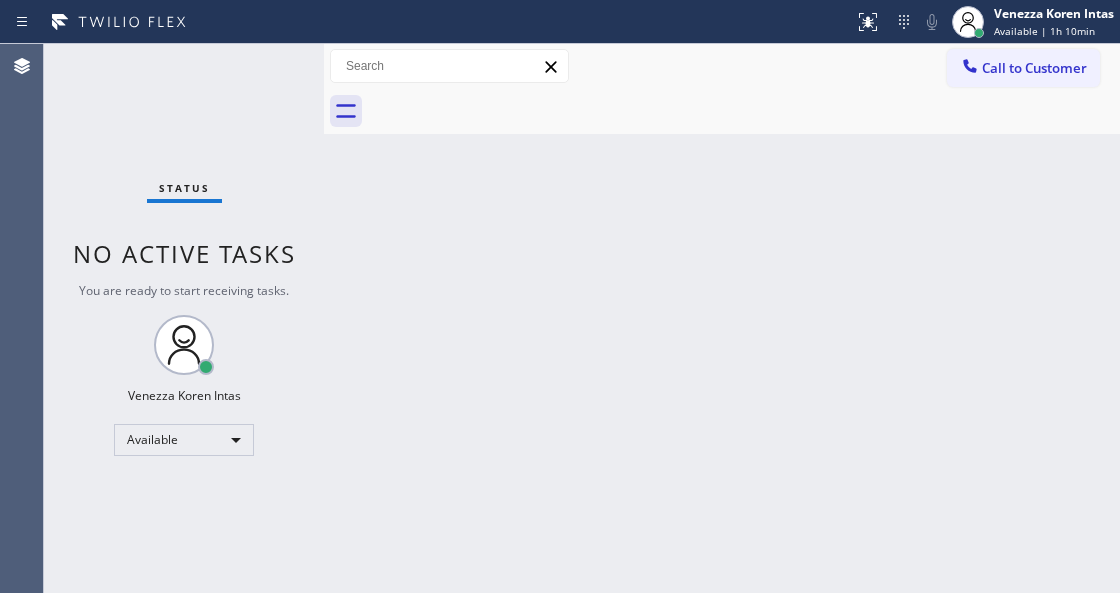 click on "Status   No active tasks     You are ready to start receiving tasks.   Venezza Koren Intas Available" at bounding box center (184, 318) 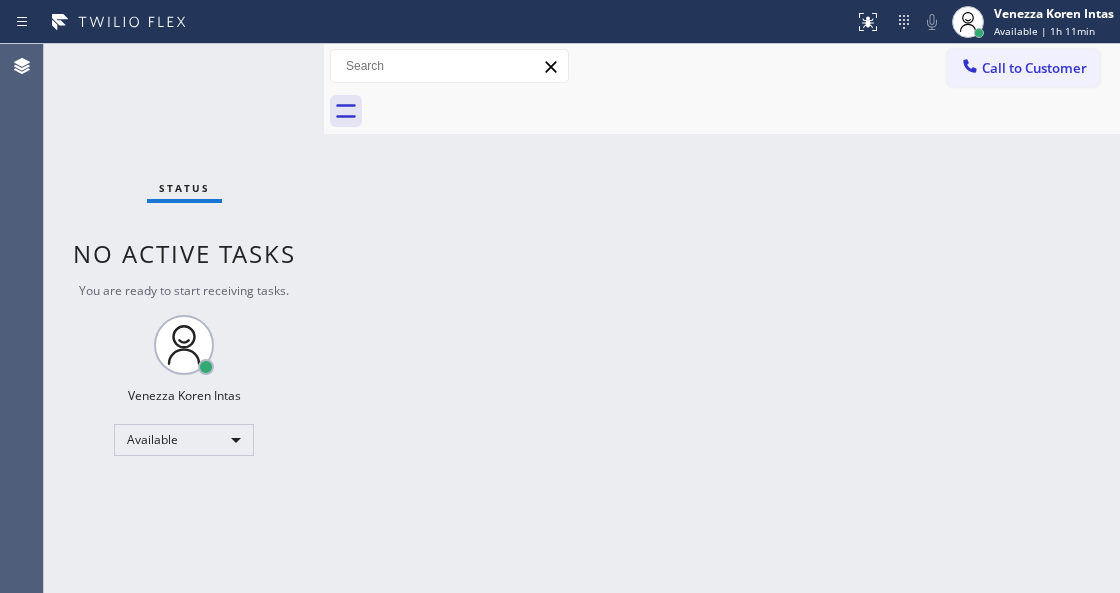click on "Status   No active tasks     You are ready to start receiving tasks.   Venezza Koren Intas Available" at bounding box center [184, 318] 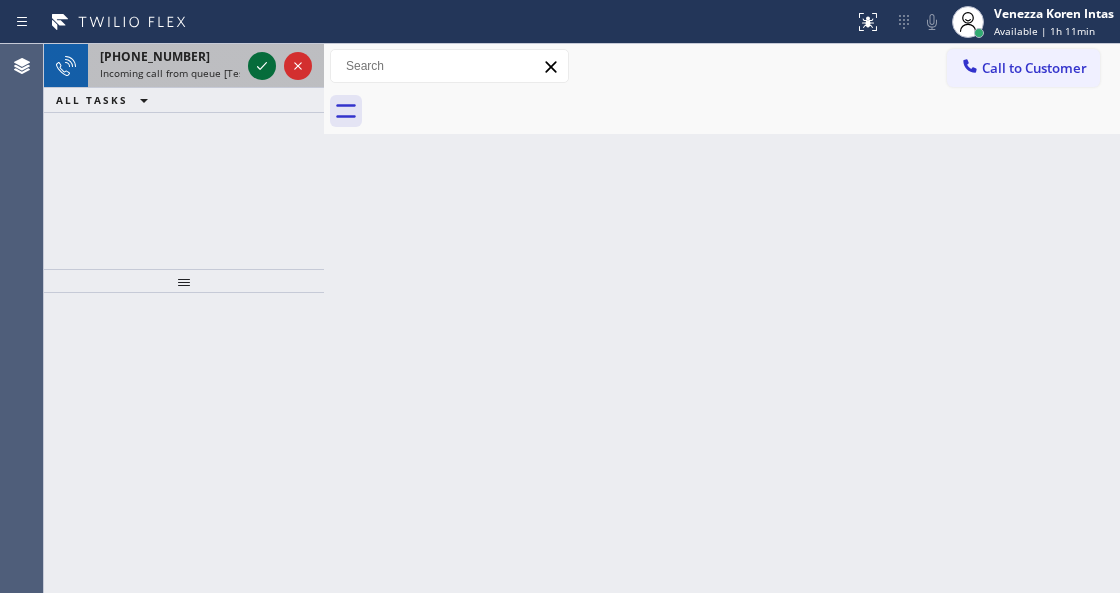 click 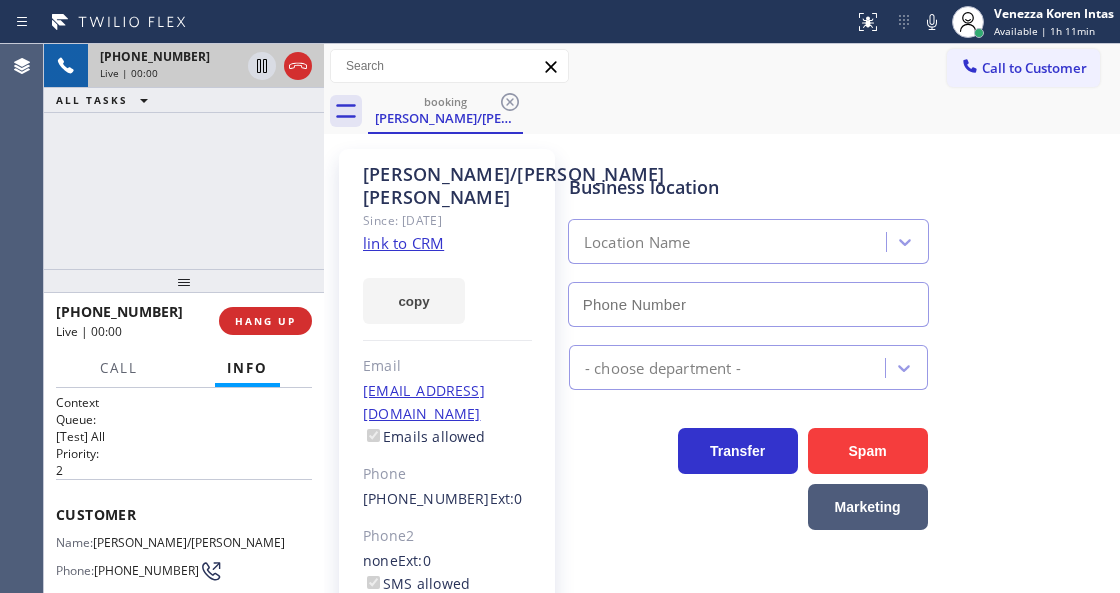 type on "[PHONE_NUMBER]" 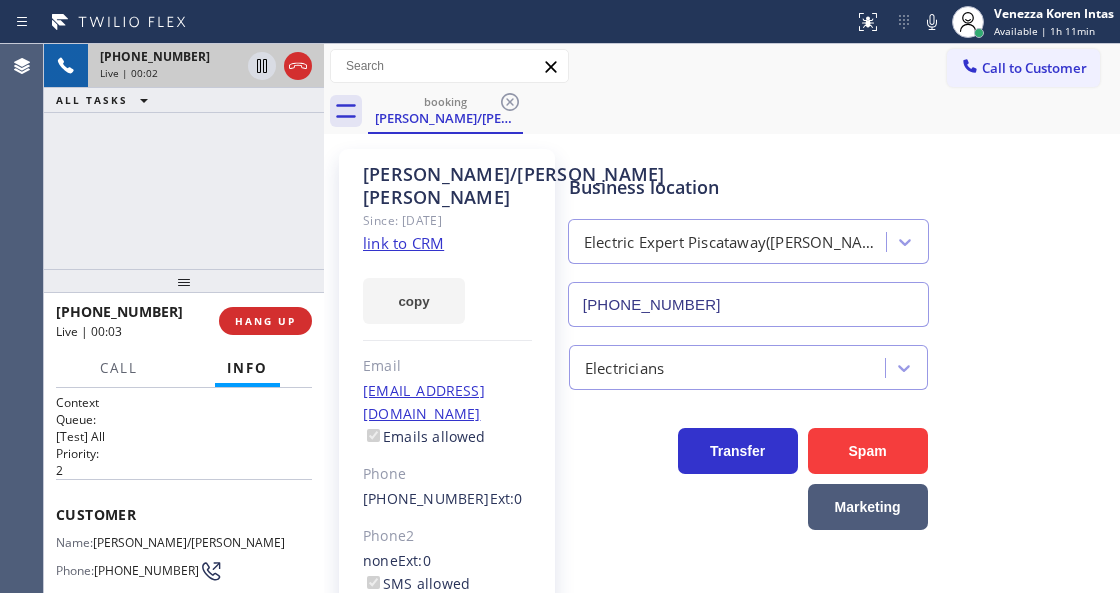 click on "link to CRM" 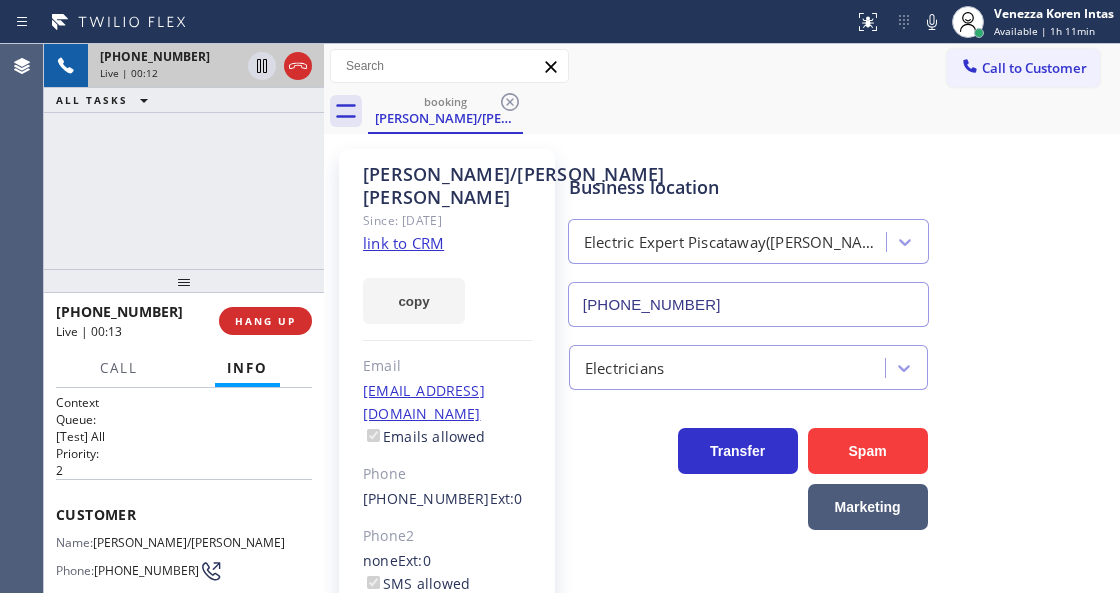 click at bounding box center [932, 22] 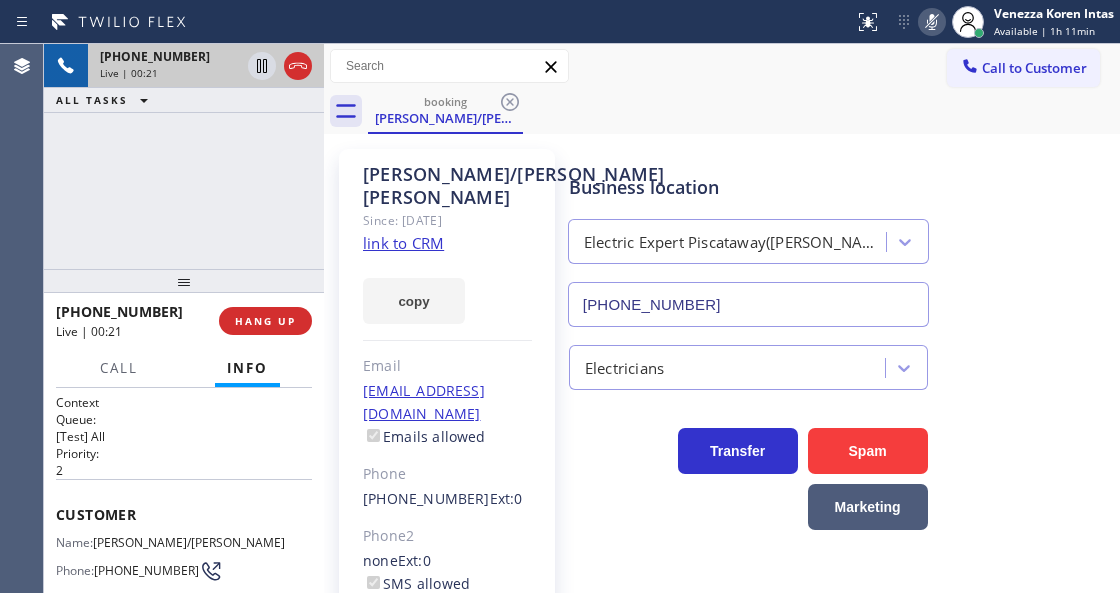 click 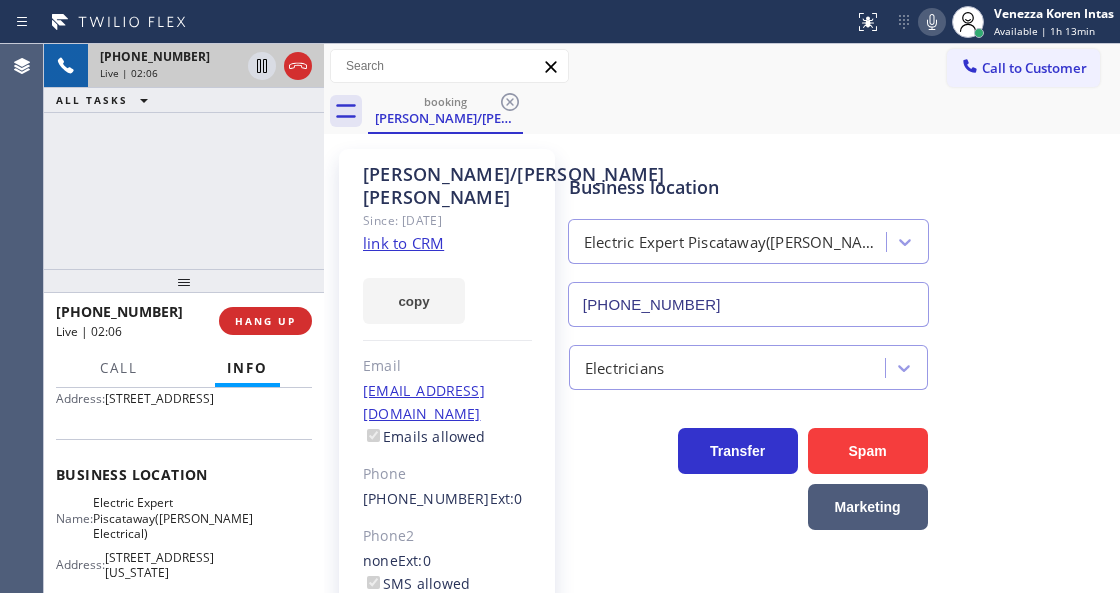 scroll, scrollTop: 266, scrollLeft: 0, axis: vertical 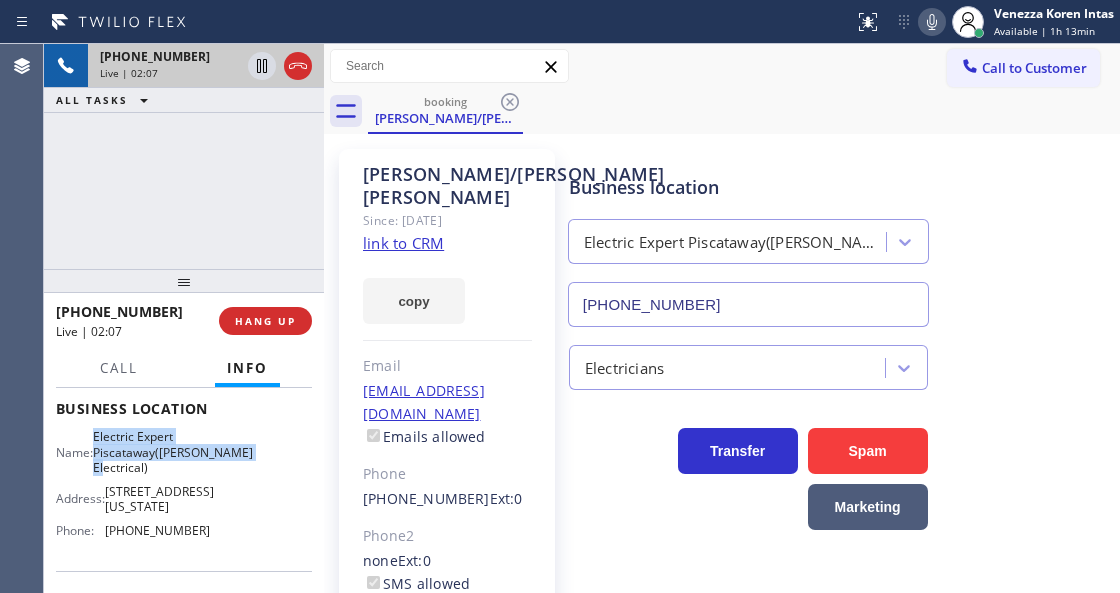 drag, startPoint x: 106, startPoint y: 478, endPoint x: 176, endPoint y: 520, distance: 81.63332 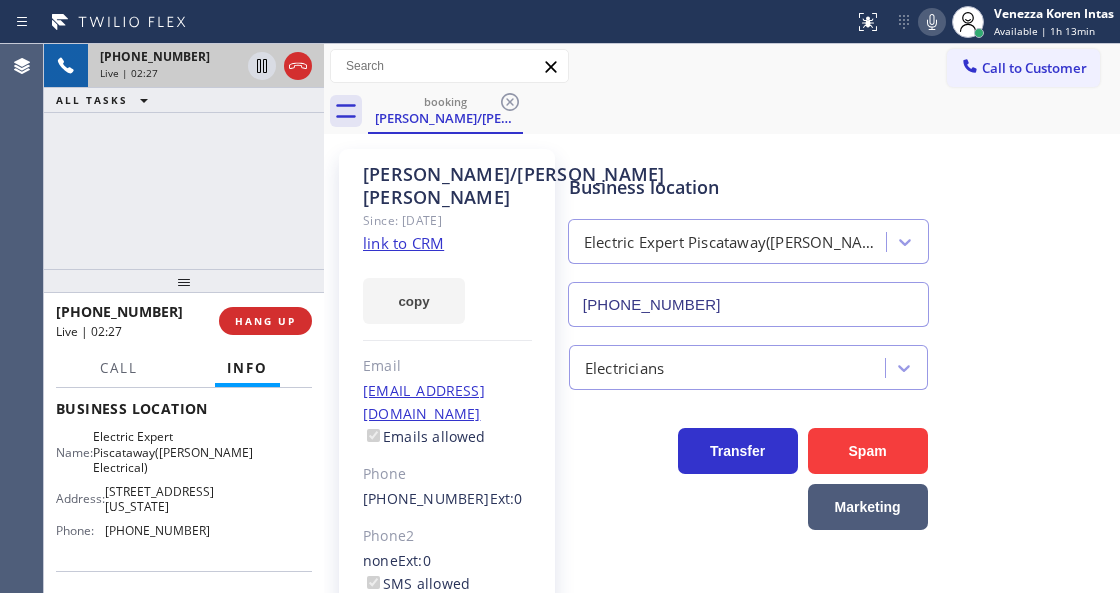 click on "Status report No issues detected If you experience an issue, please download the report and send it to your support team. Download report Venezza Koren Intas Available | 1h 13min Set your status Offline Available Unavailable Break Log out" at bounding box center (983, 22) 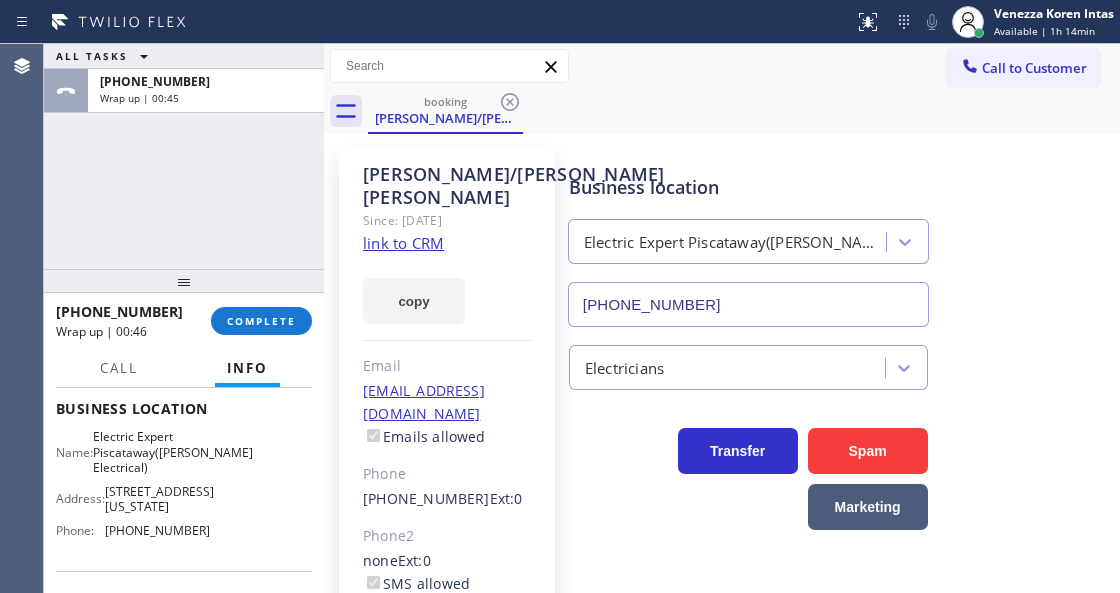 drag, startPoint x: 260, startPoint y: 314, endPoint x: 424, endPoint y: 371, distance: 173.62315 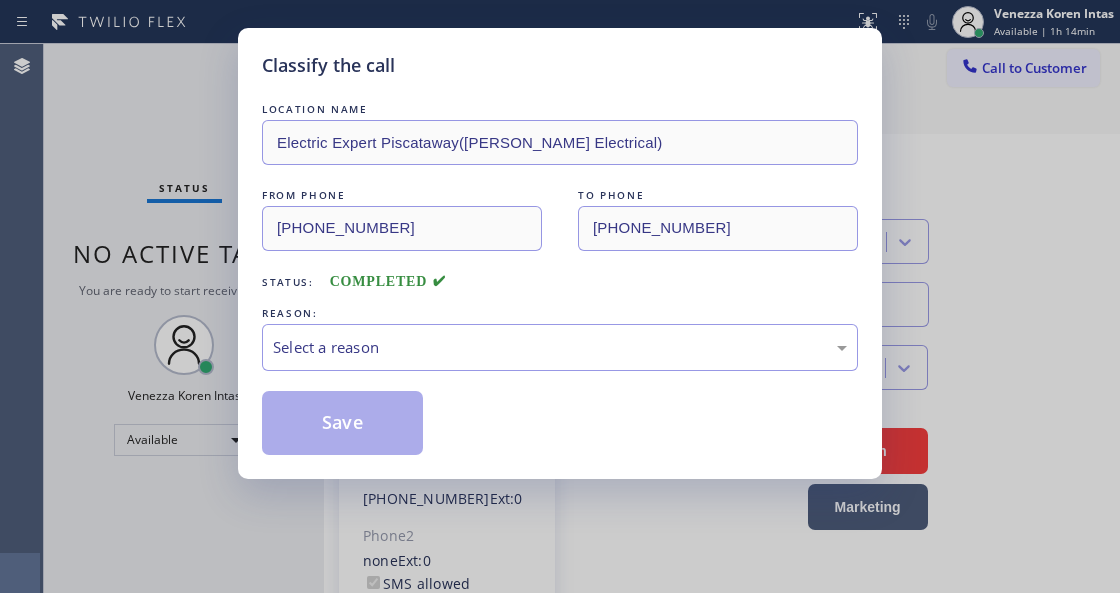 click on "Select a reason" at bounding box center [560, 347] 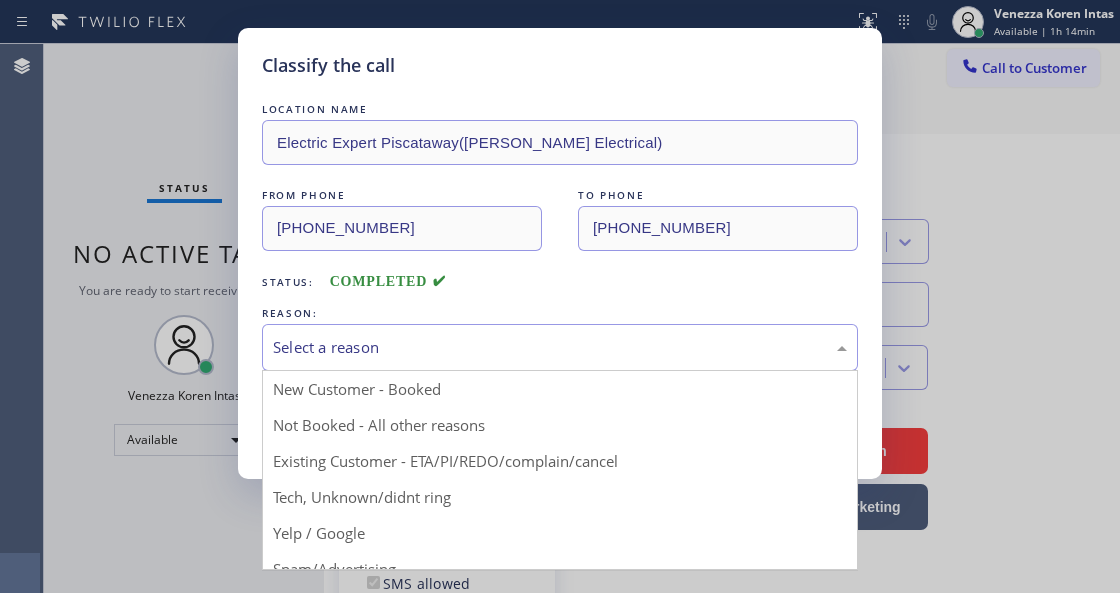 drag, startPoint x: 540, startPoint y: 486, endPoint x: 531, endPoint y: 474, distance: 15 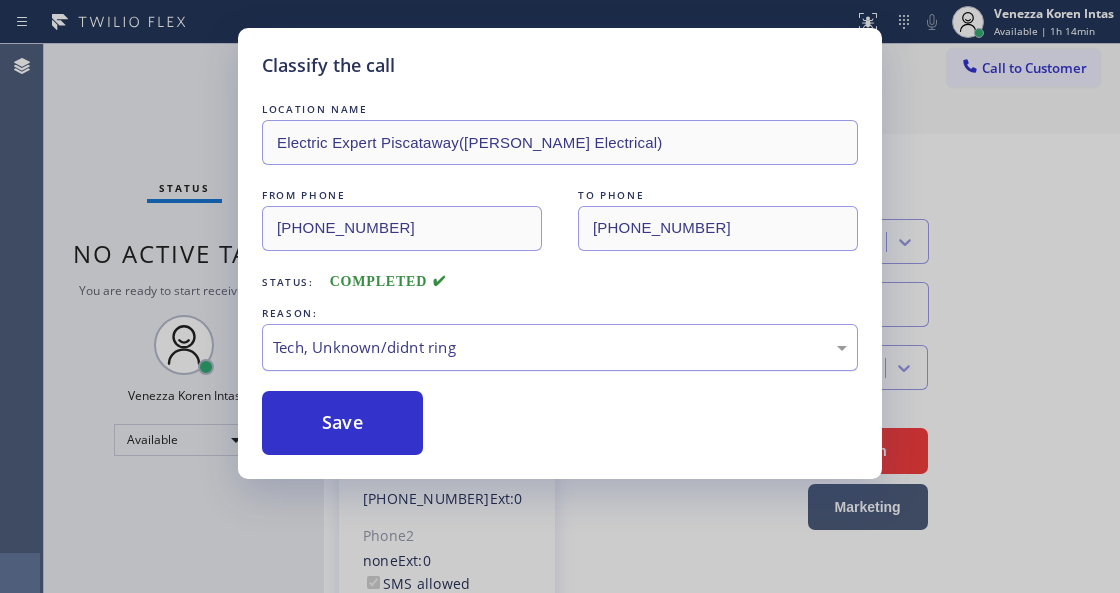 click on "Tech, Unknown/didnt ring" at bounding box center (560, 347) 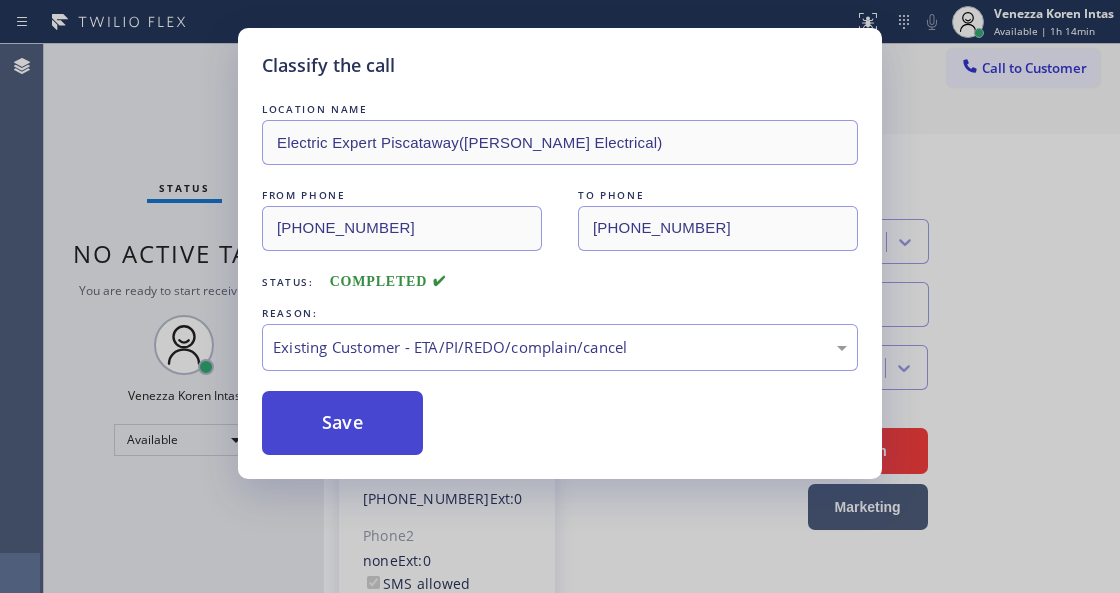 click on "Save" at bounding box center (342, 423) 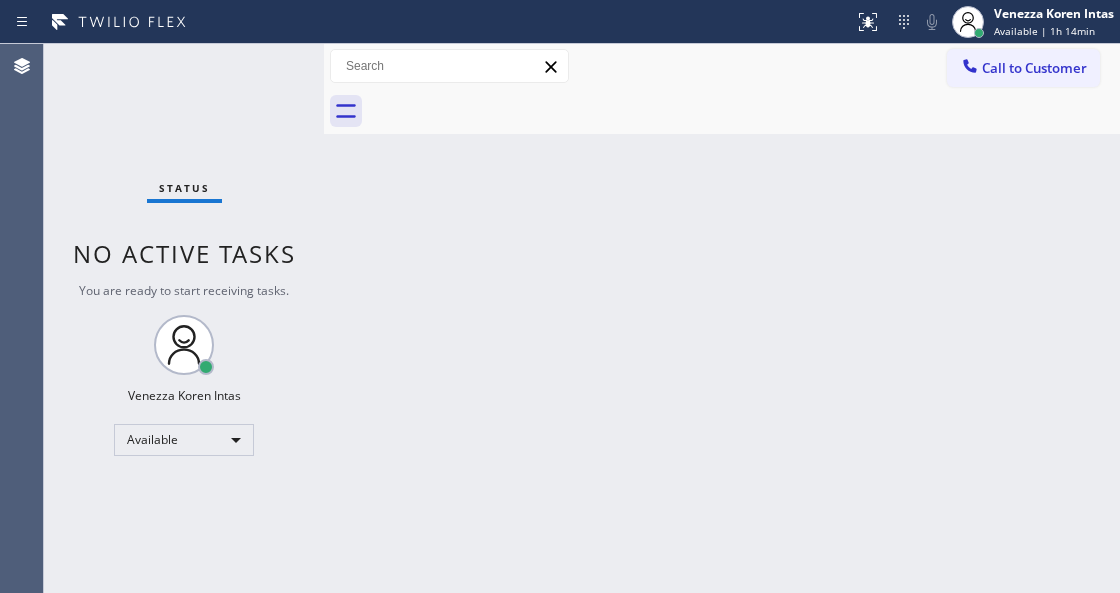 click on "Status   No active tasks     You are ready to start receiving tasks.   Venezza Koren Intas Available" at bounding box center [184, 318] 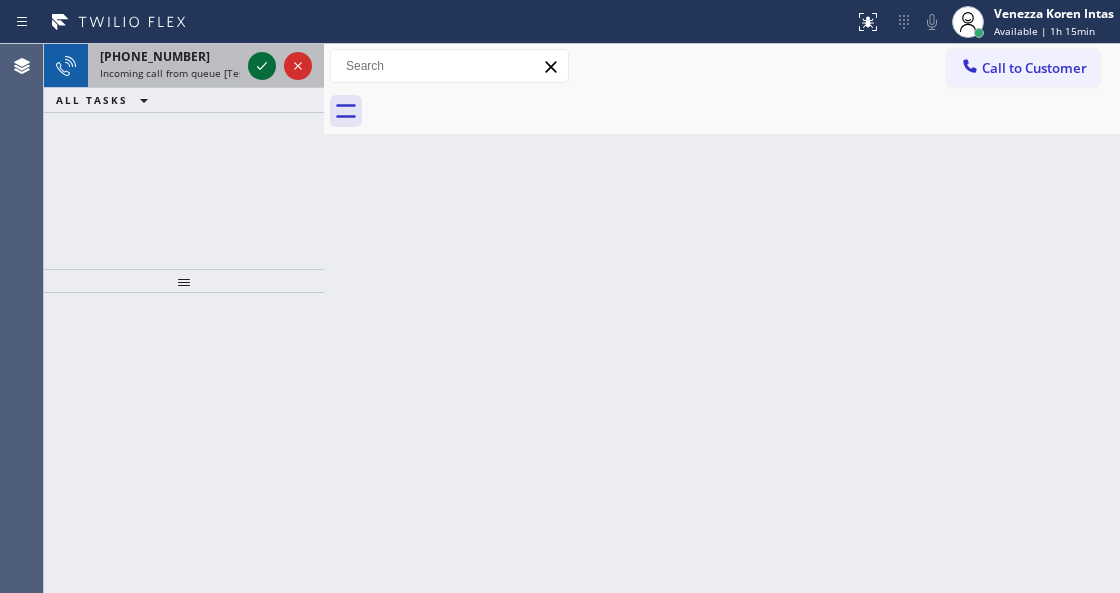 click 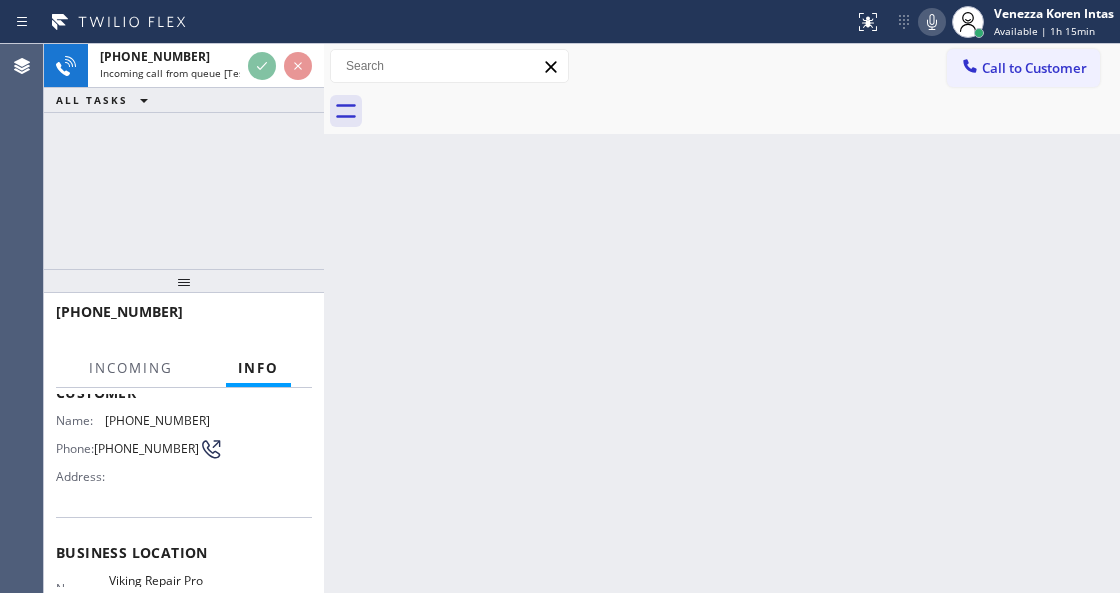 scroll, scrollTop: 266, scrollLeft: 0, axis: vertical 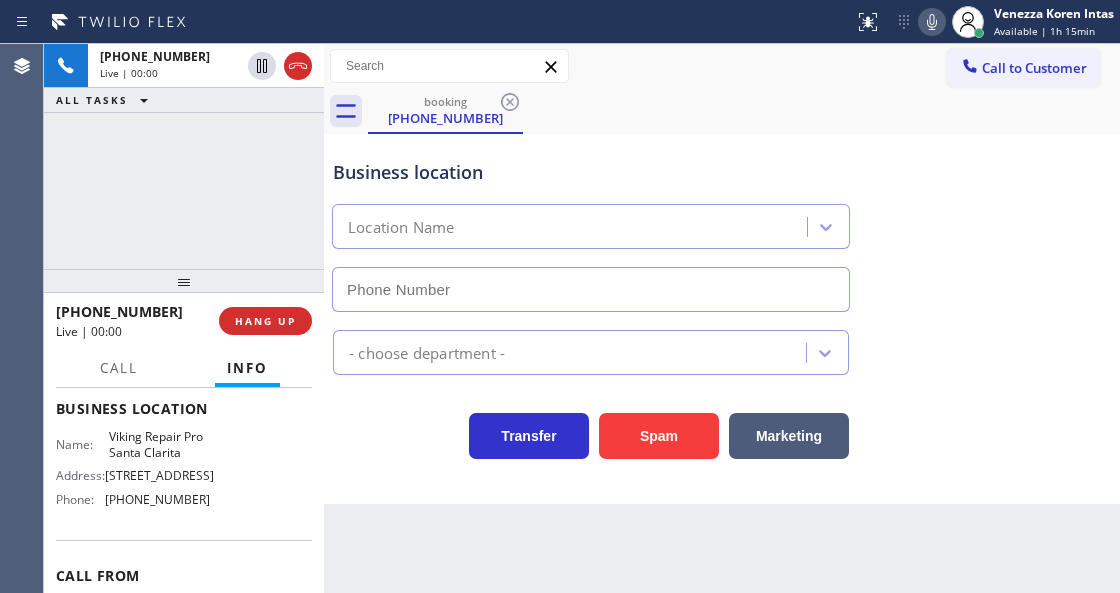 type on "[PHONE_NUMBER]" 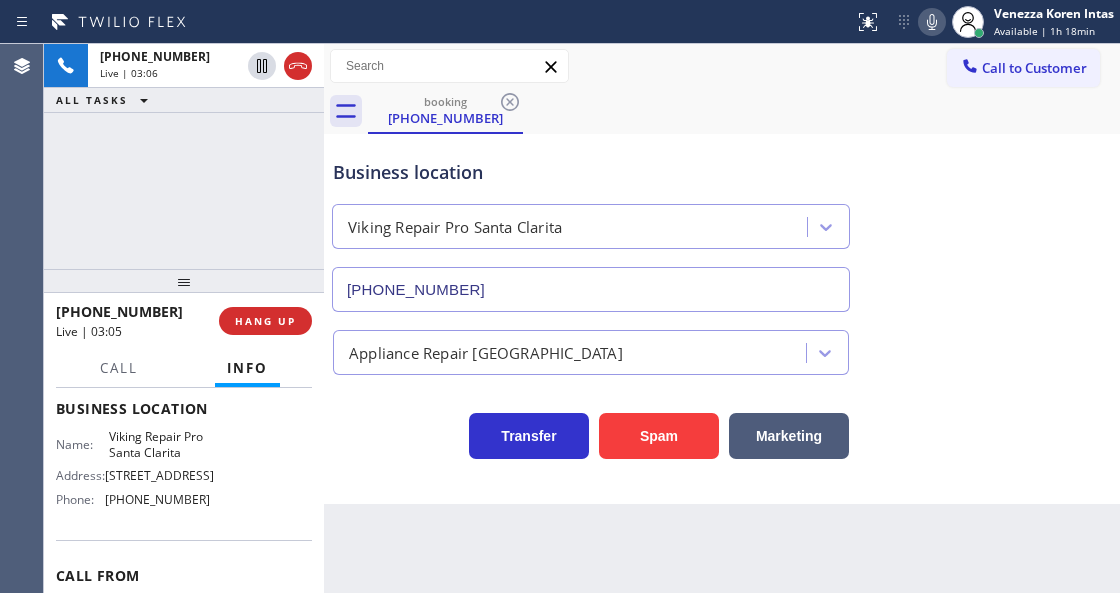 drag, startPoint x: 927, startPoint y: 28, endPoint x: 902, endPoint y: 38, distance: 26.925823 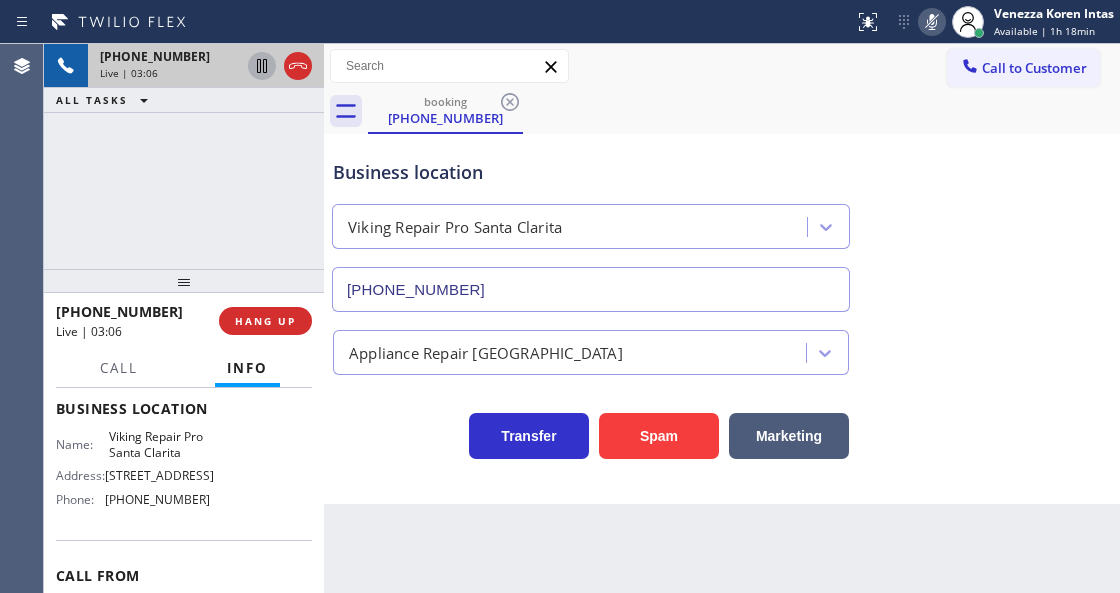 click 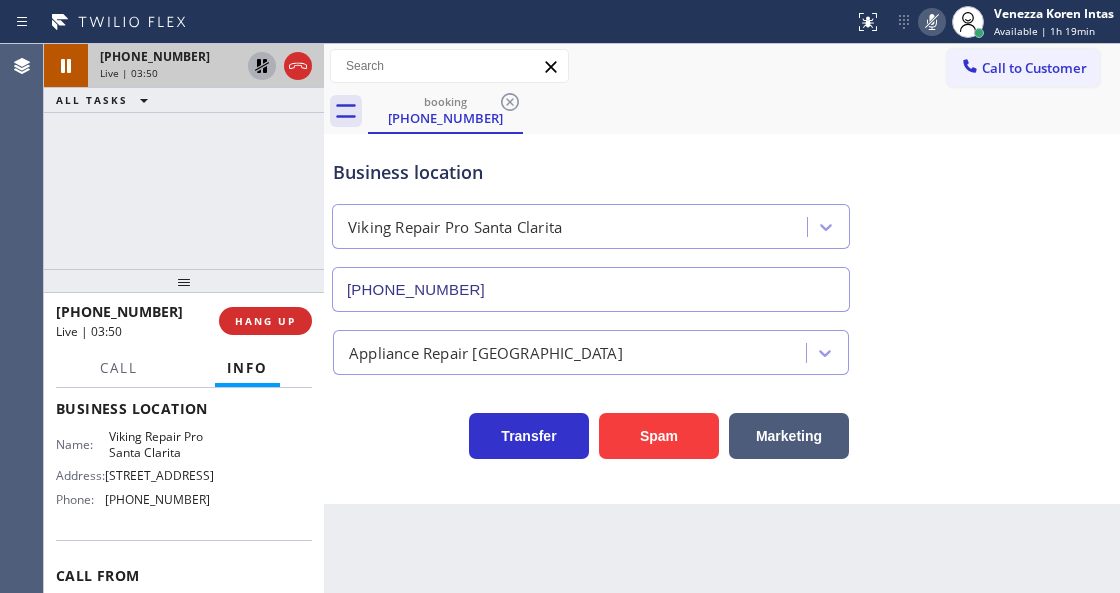 click on "Business location Viking Repair Pro [GEOGRAPHIC_DATA] [PHONE_NUMBER]" at bounding box center (591, 225) 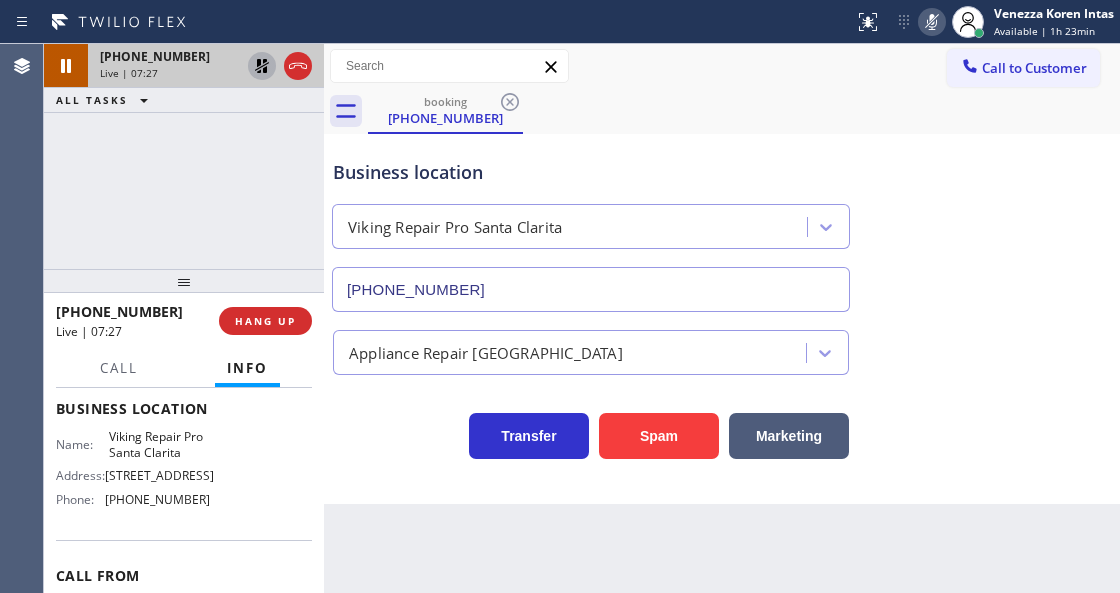 drag, startPoint x: 938, startPoint y: 24, endPoint x: 862, endPoint y: 60, distance: 84.095184 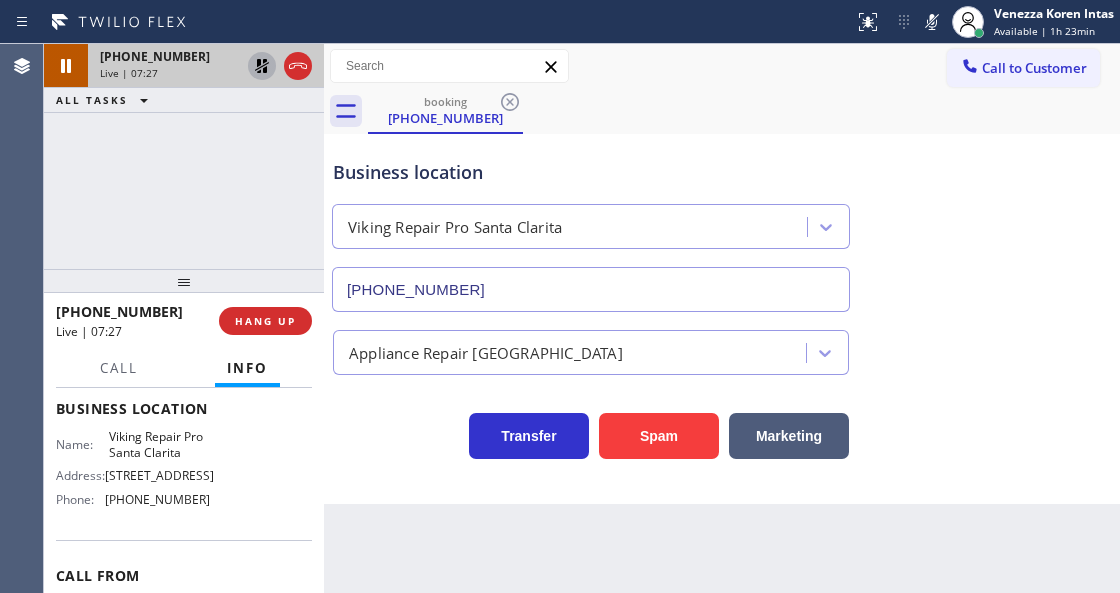 click 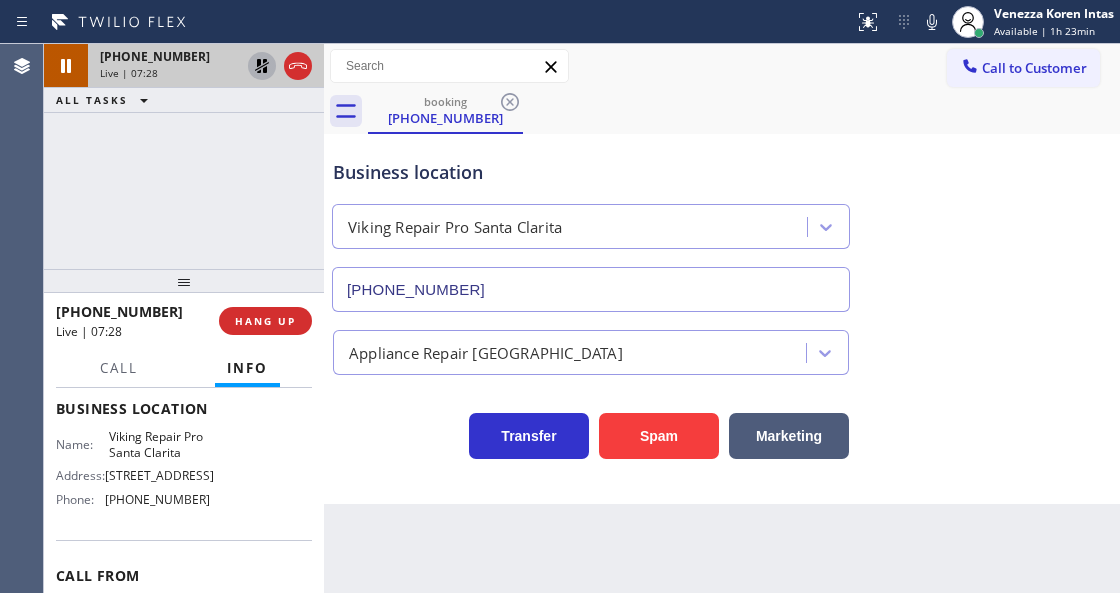 click 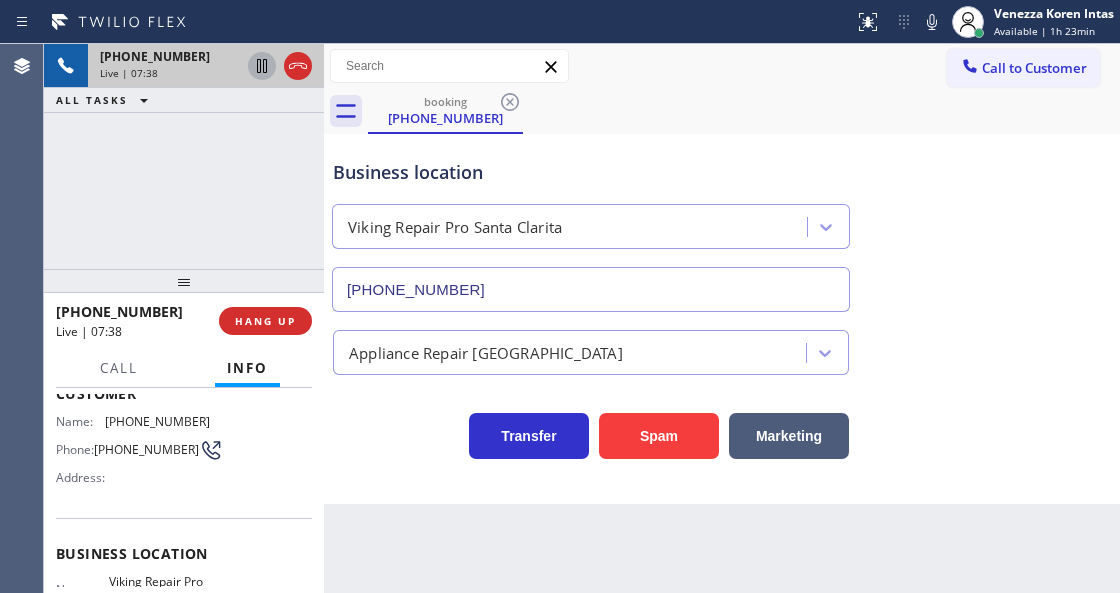 scroll, scrollTop: 200, scrollLeft: 0, axis: vertical 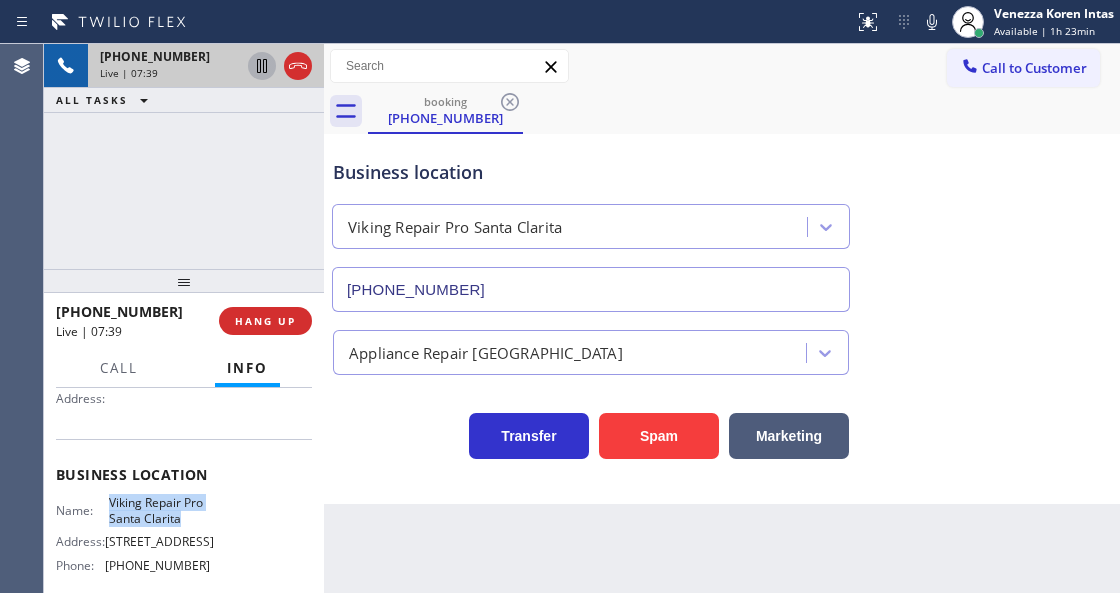 drag, startPoint x: 102, startPoint y: 497, endPoint x: 198, endPoint y: 512, distance: 97.16481 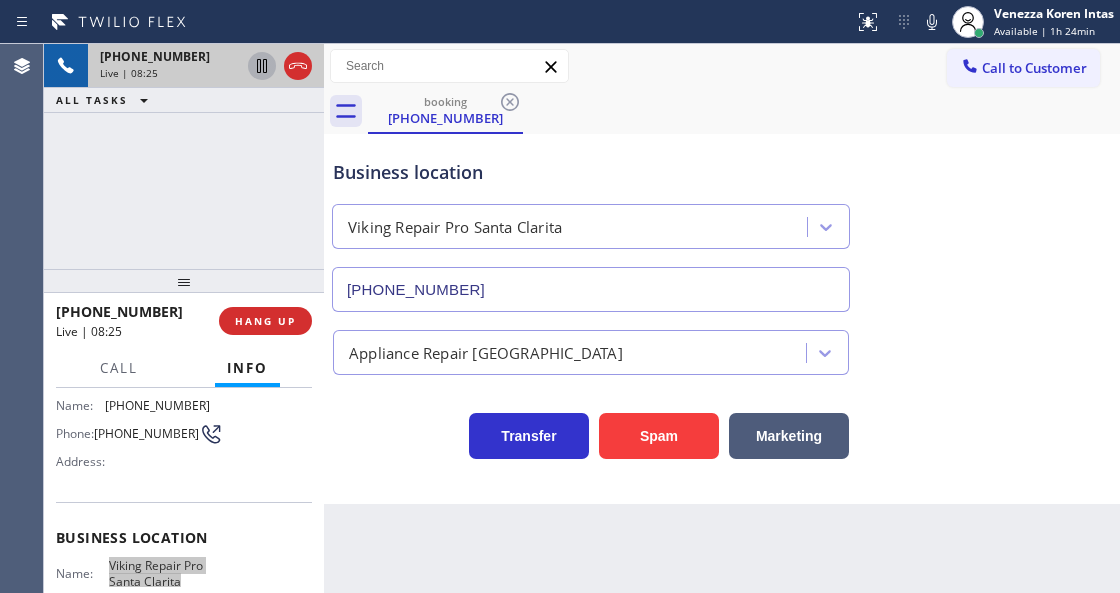 scroll, scrollTop: 66, scrollLeft: 0, axis: vertical 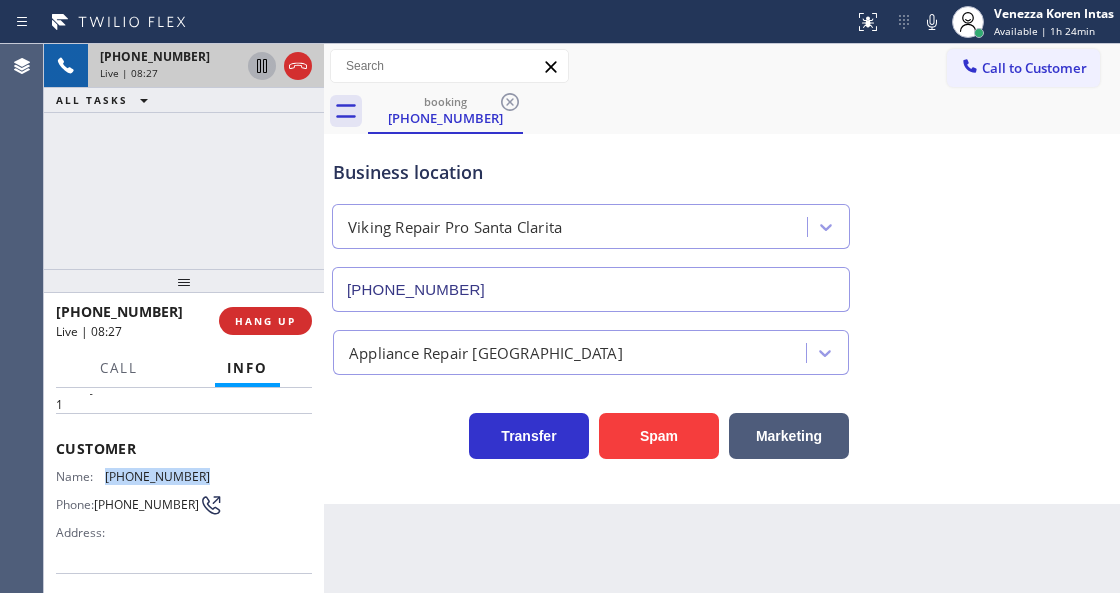 drag, startPoint x: 212, startPoint y: 474, endPoint x: 98, endPoint y: 471, distance: 114.03947 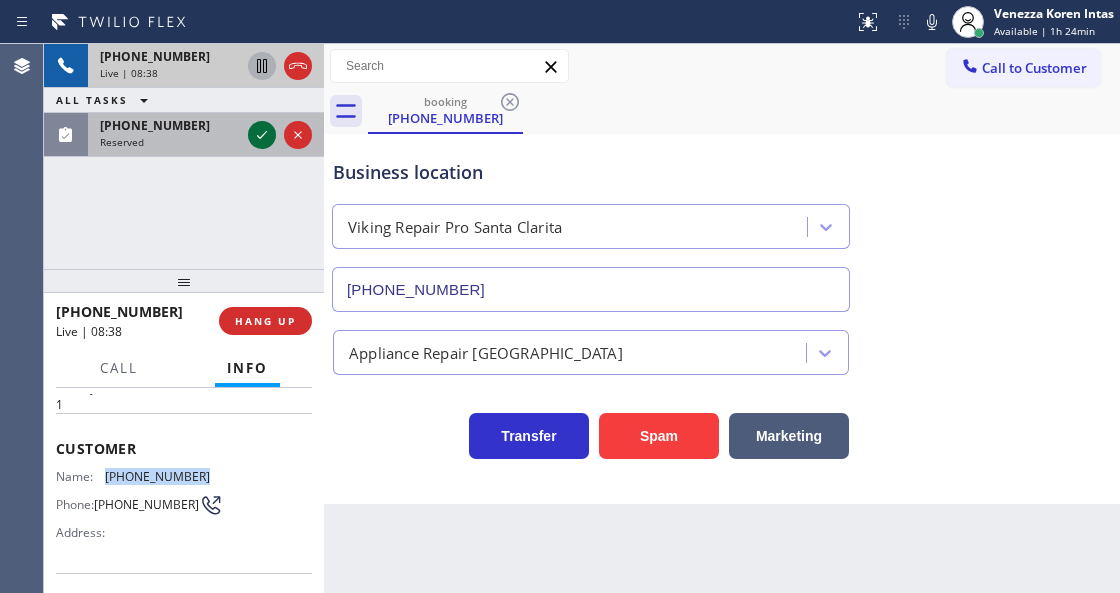 click 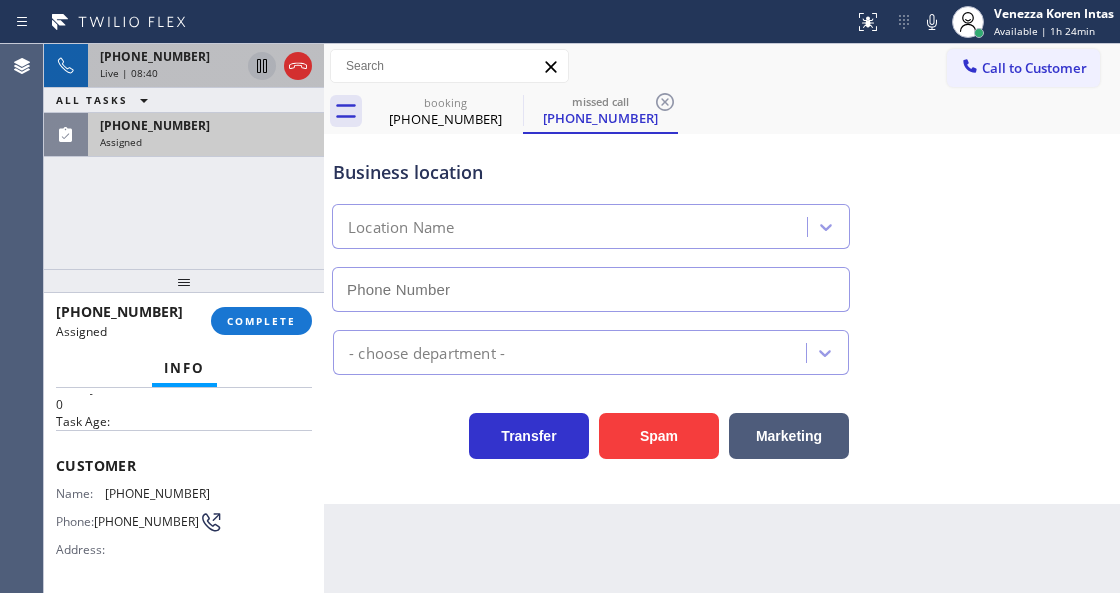 type on "[PHONE_NUMBER]" 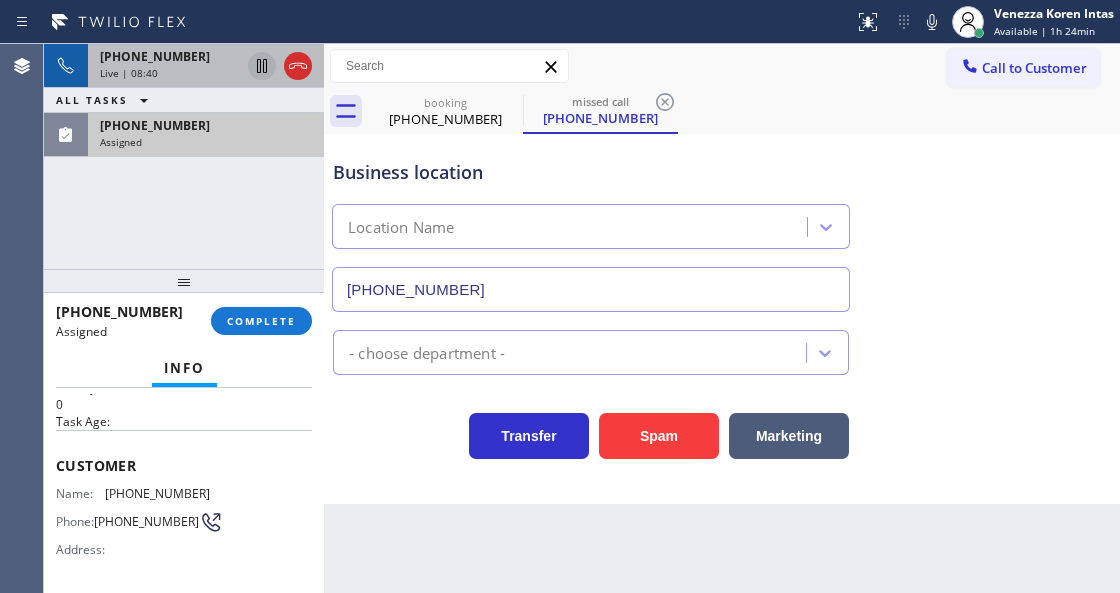 click on "[PHONE_NUMBER]" at bounding box center (206, 125) 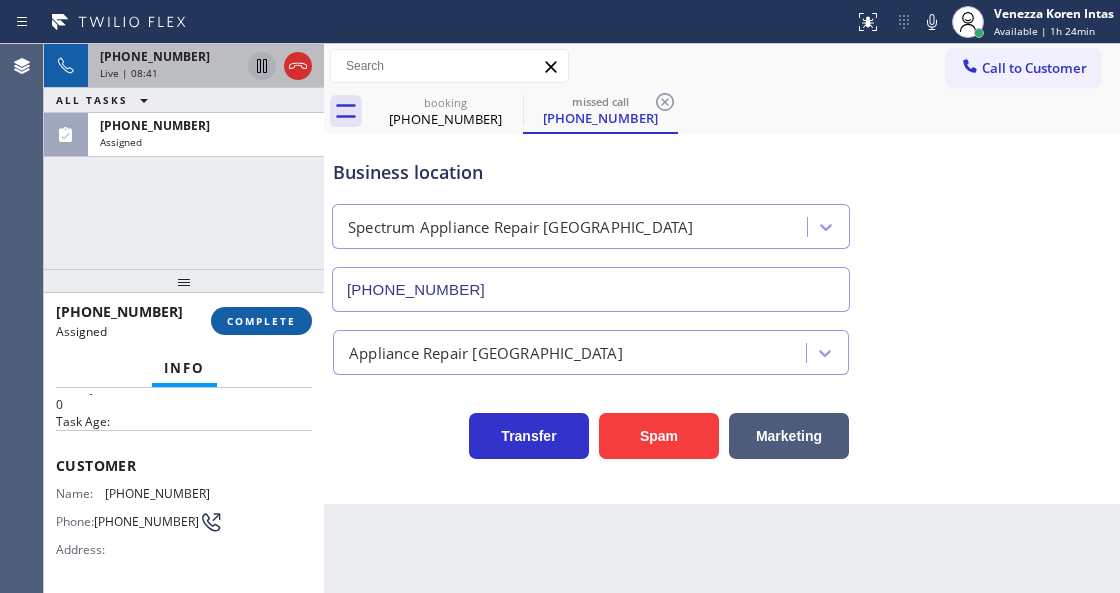 click on "COMPLETE" at bounding box center [261, 321] 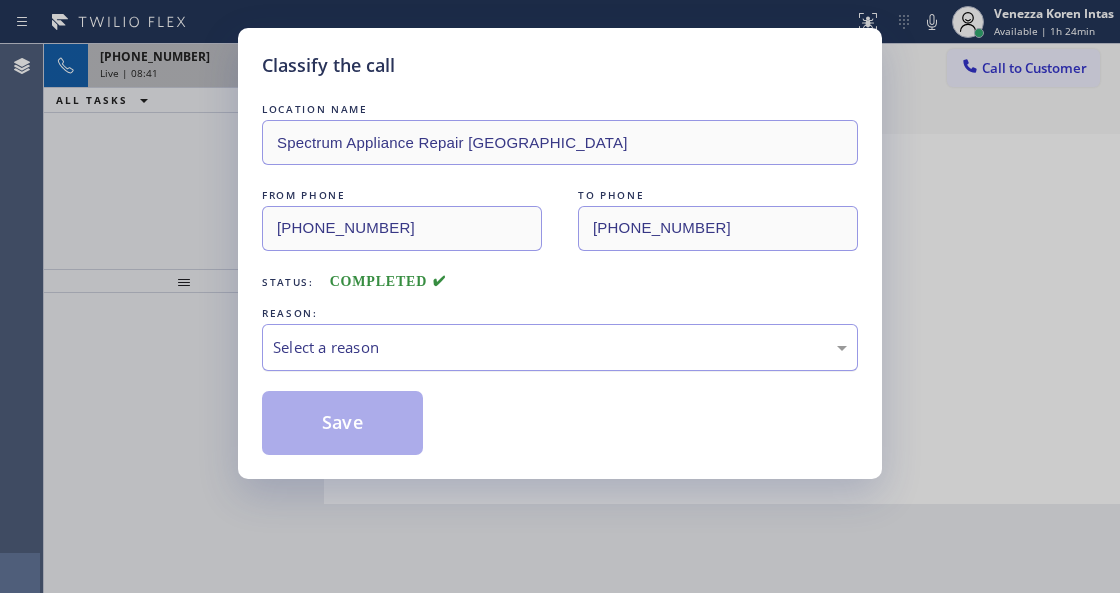 drag, startPoint x: 454, startPoint y: 337, endPoint x: 454, endPoint y: 363, distance: 26 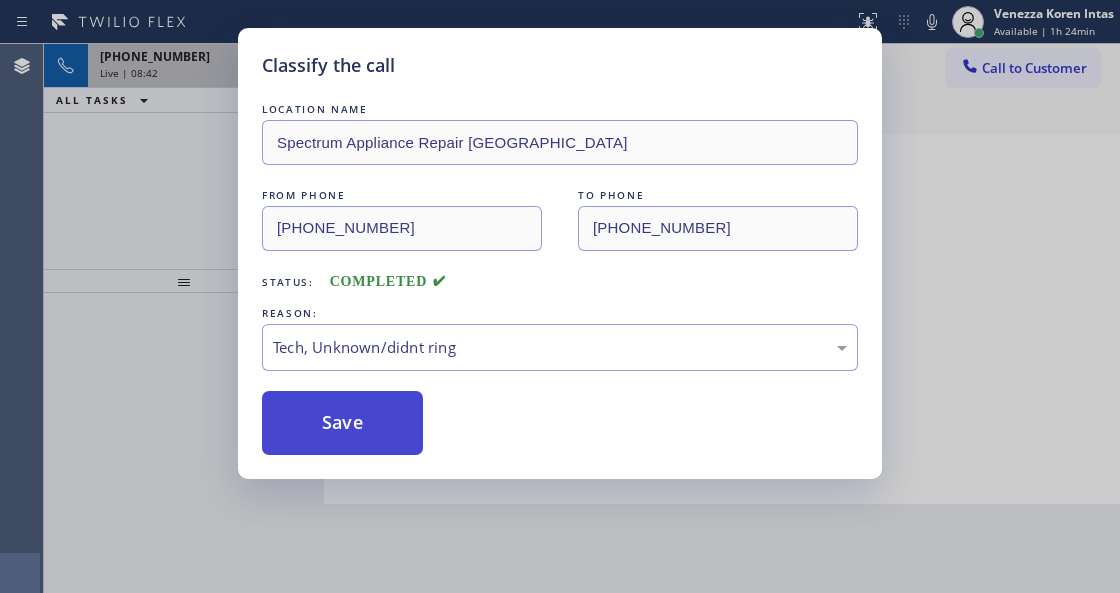 click on "Save" at bounding box center [342, 423] 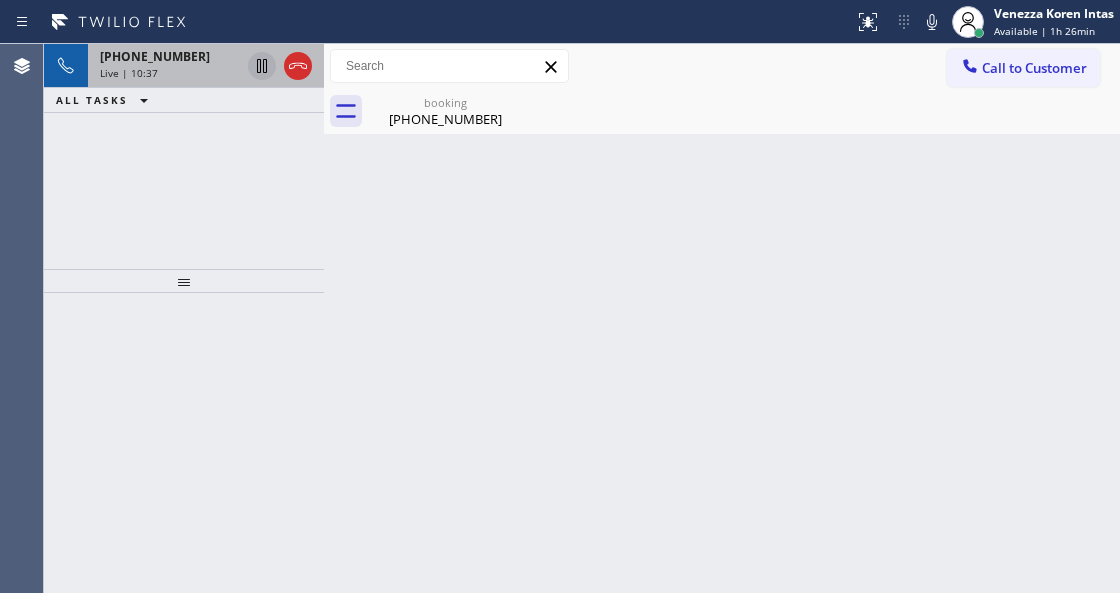 click on "Call to Customer Outbound call Location Search location Your caller id phone number Customer number Call Outbound call Technician Search Technician Your caller id phone number Your caller id phone number Call" at bounding box center [722, 66] 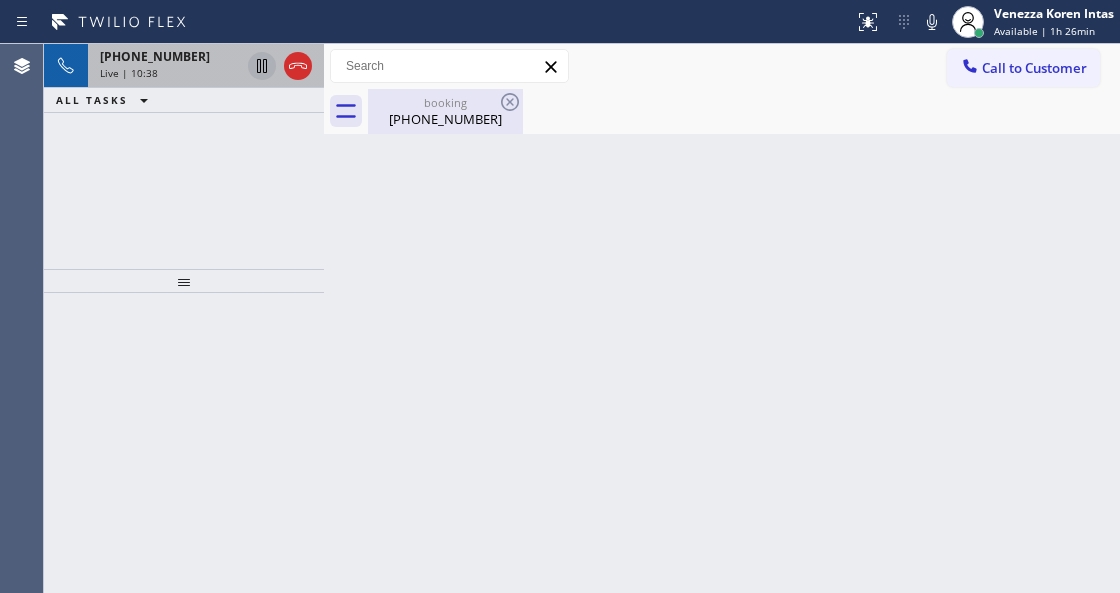 click on "[PHONE_NUMBER]" at bounding box center [445, 119] 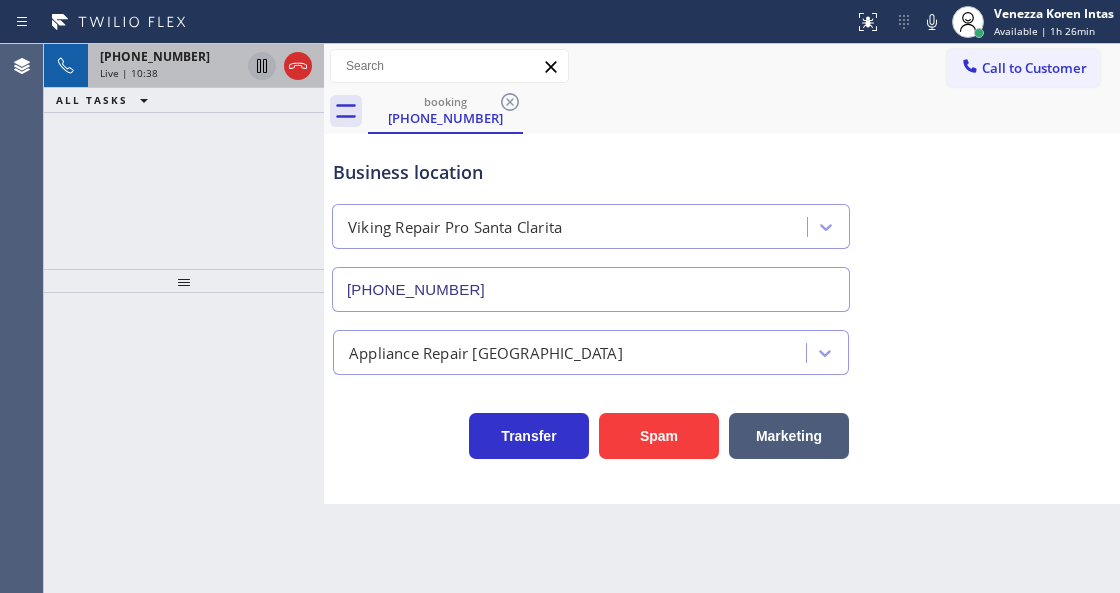 click on "Live | 10:38" at bounding box center (170, 73) 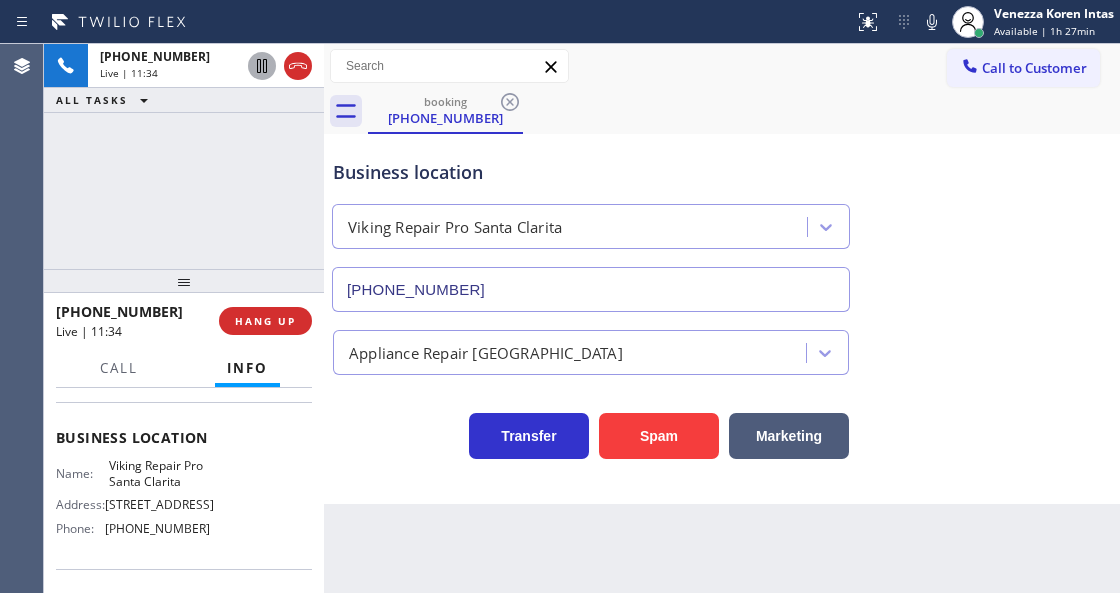 scroll, scrollTop: 266, scrollLeft: 0, axis: vertical 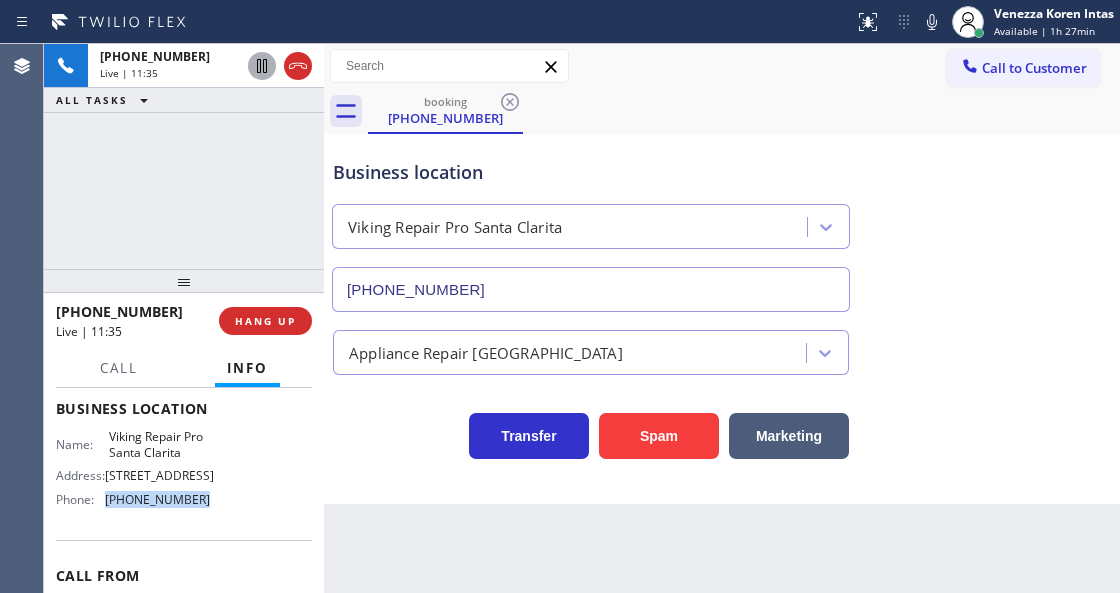 drag, startPoint x: 200, startPoint y: 516, endPoint x: 105, endPoint y: 517, distance: 95.005264 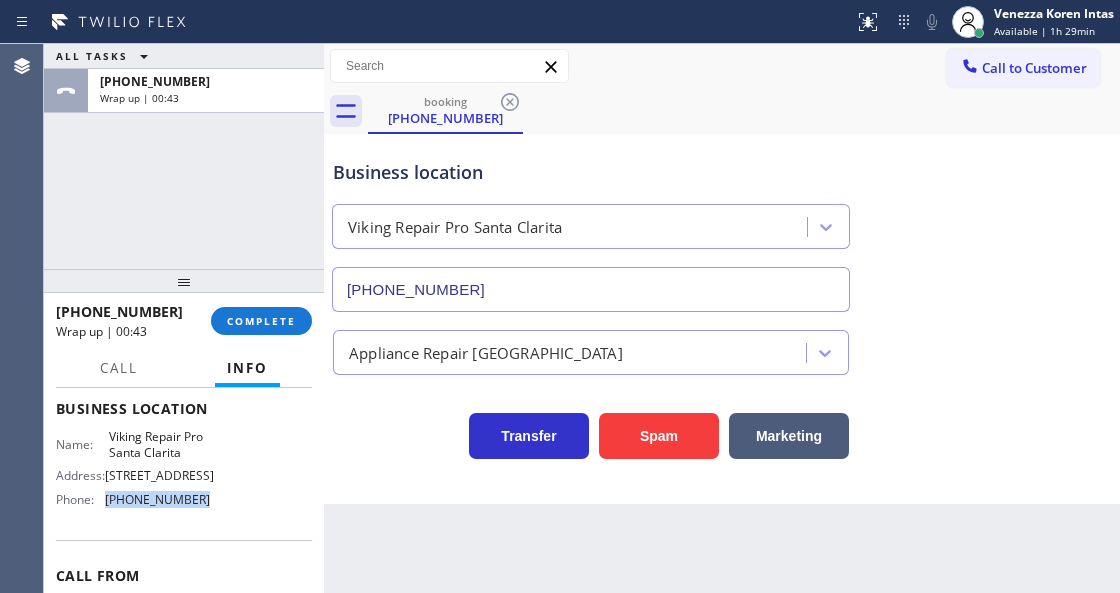 click on "Info" at bounding box center (247, 368) 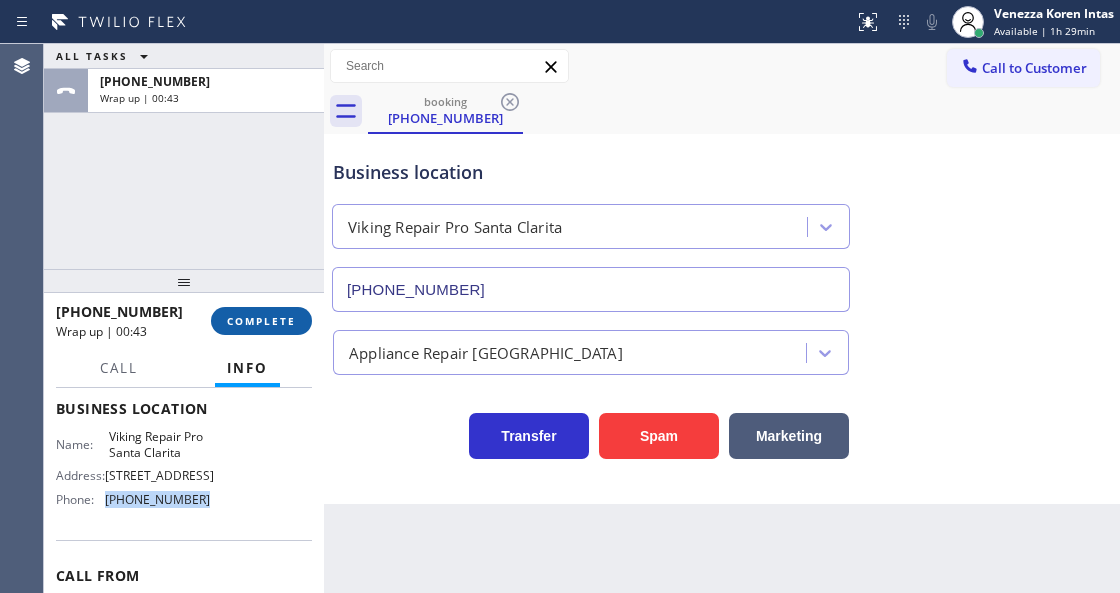 click on "COMPLETE" at bounding box center [261, 321] 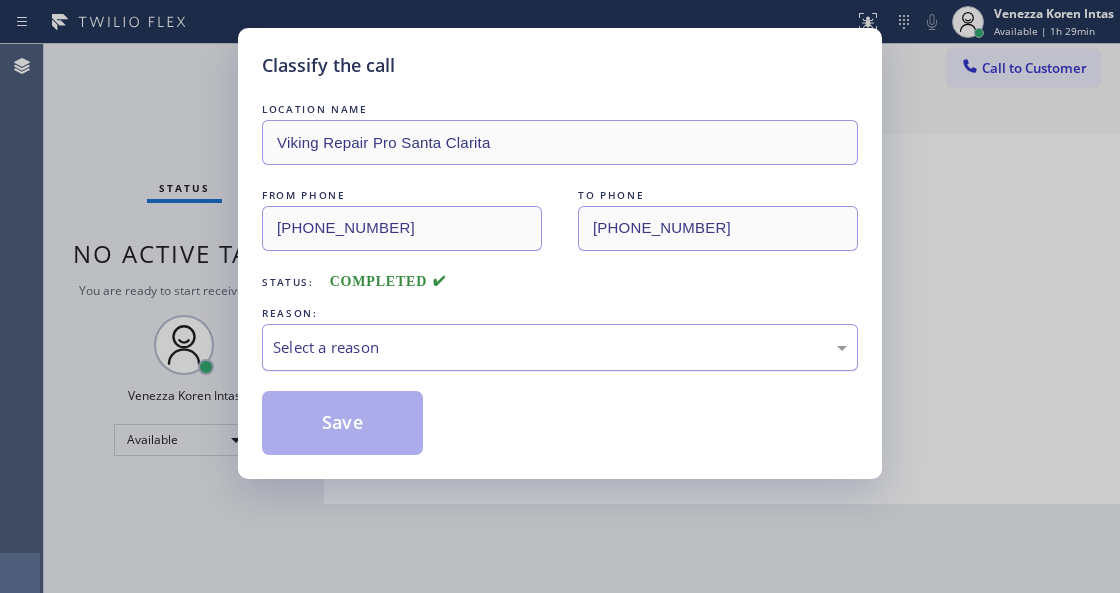 click on "Select a reason" at bounding box center [560, 347] 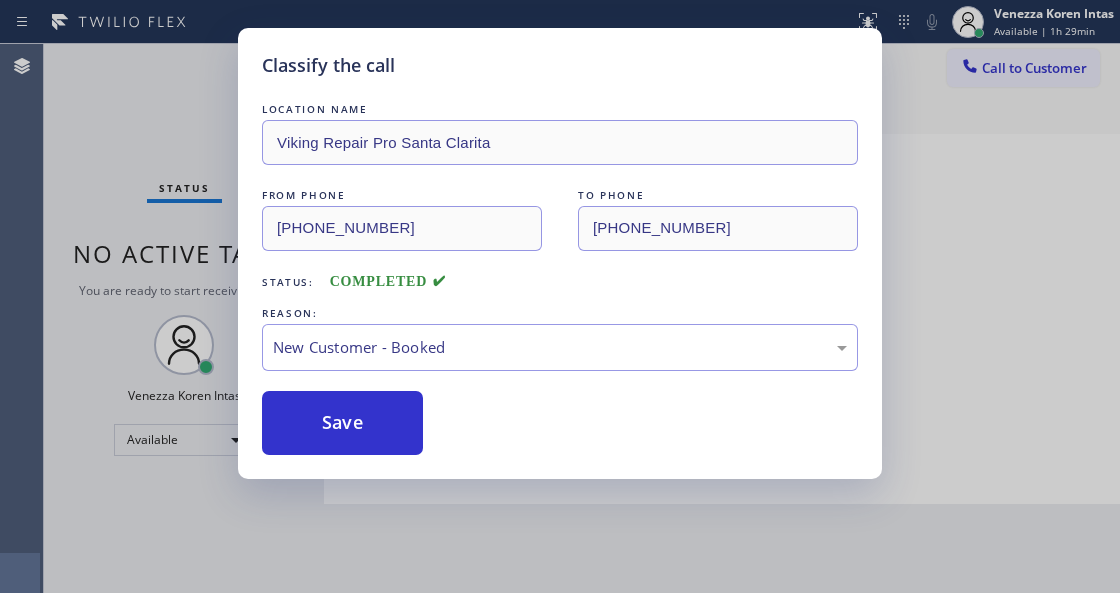 click on "Save" at bounding box center [342, 423] 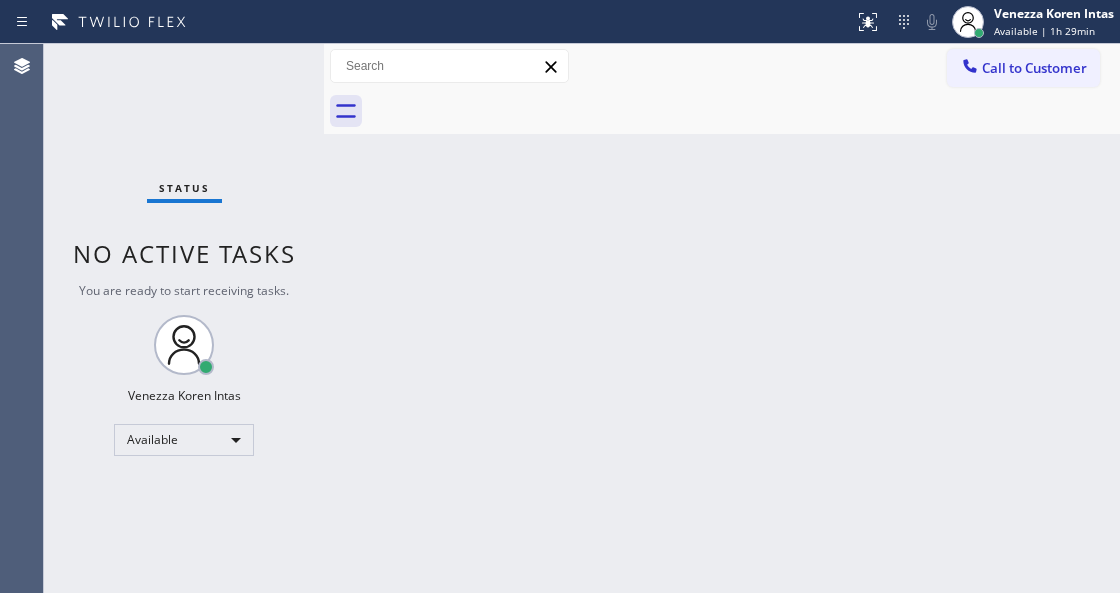 drag, startPoint x: 310, startPoint y: 134, endPoint x: 308, endPoint y: 103, distance: 31.06445 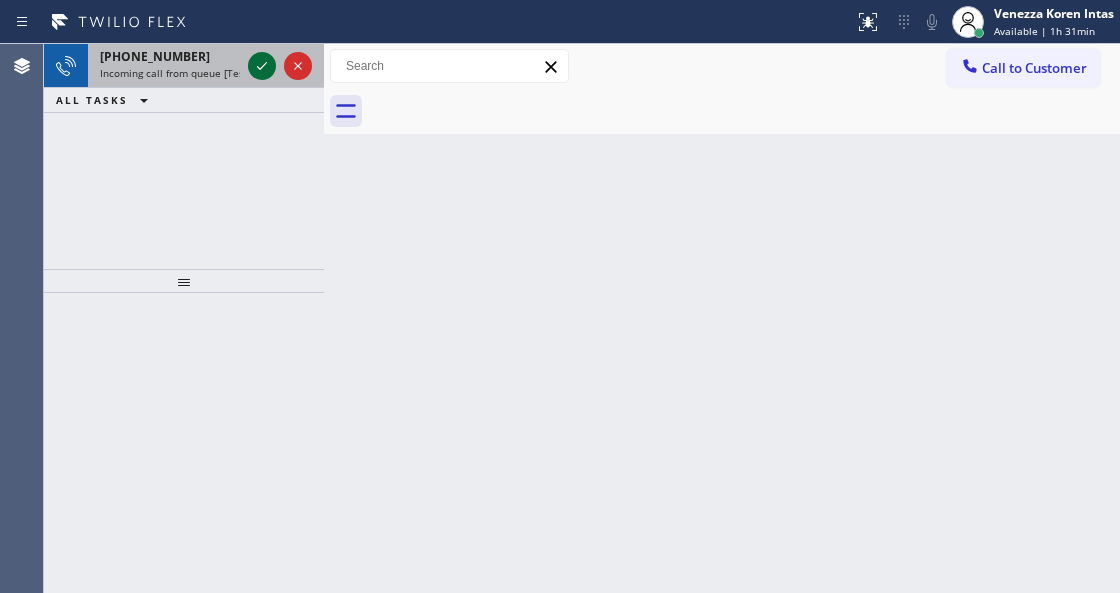 click 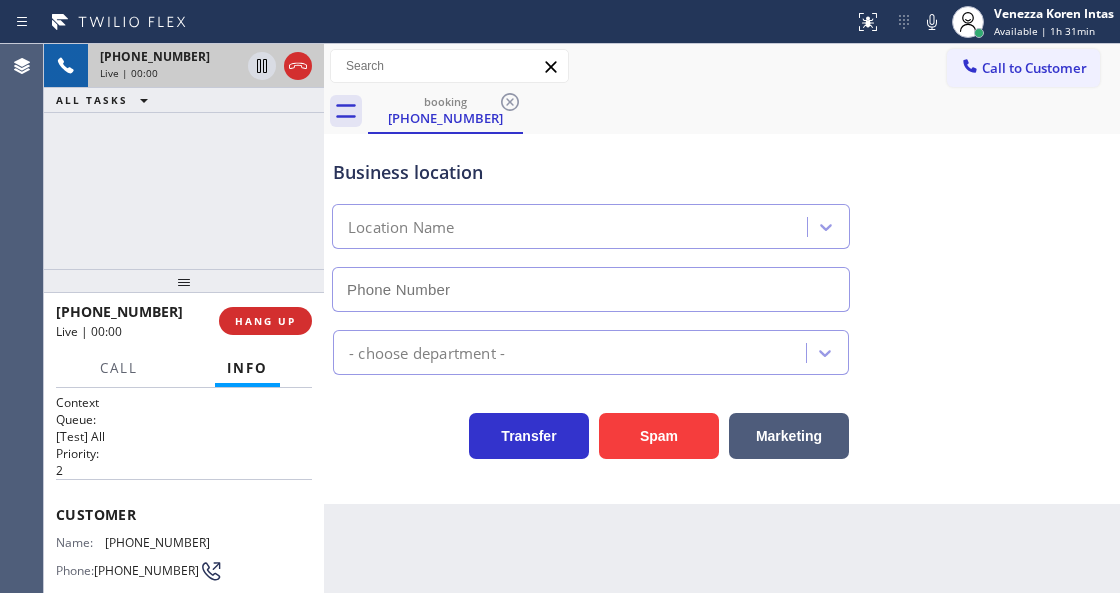 type on "[PHONE_NUMBER]" 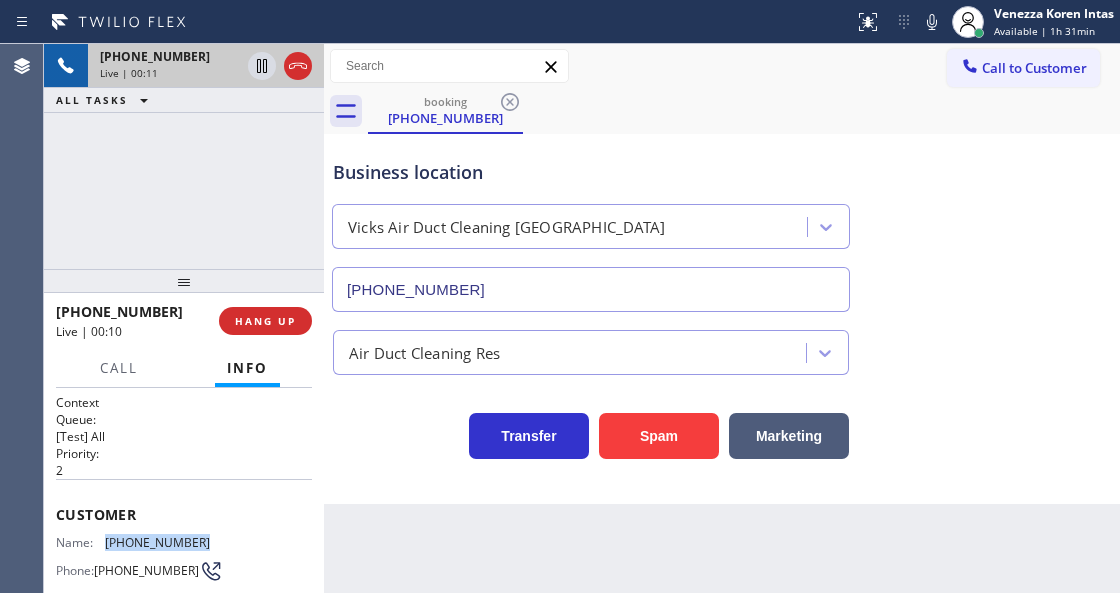 drag, startPoint x: 204, startPoint y: 538, endPoint x: 107, endPoint y: 540, distance: 97.020615 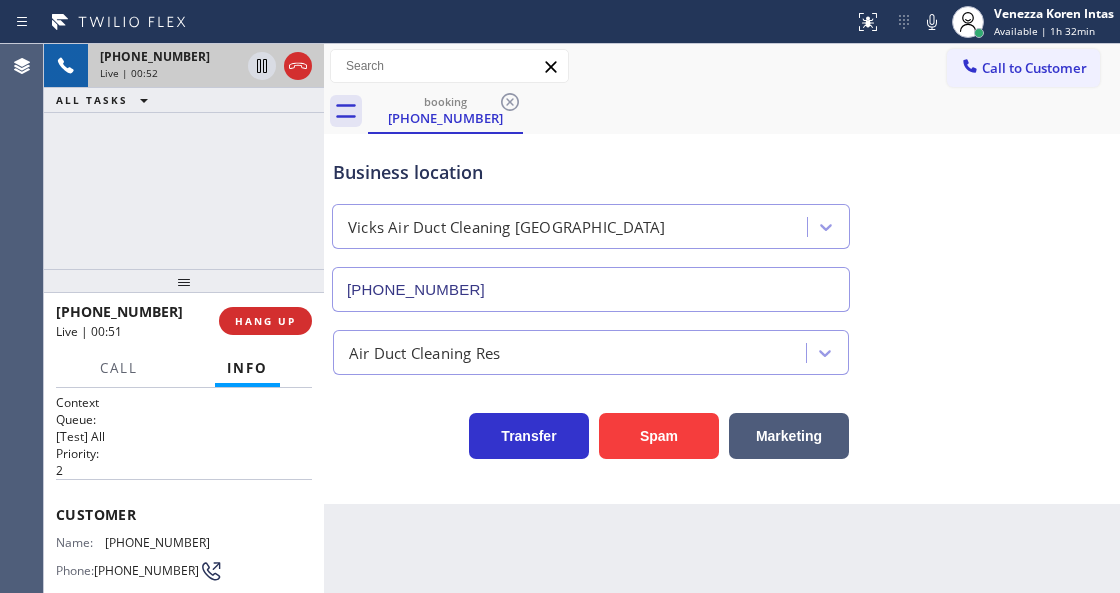 click on "Business location Vicks Air Duct Cleaning [GEOGRAPHIC_DATA] [PHONE_NUMBER]" at bounding box center [591, 225] 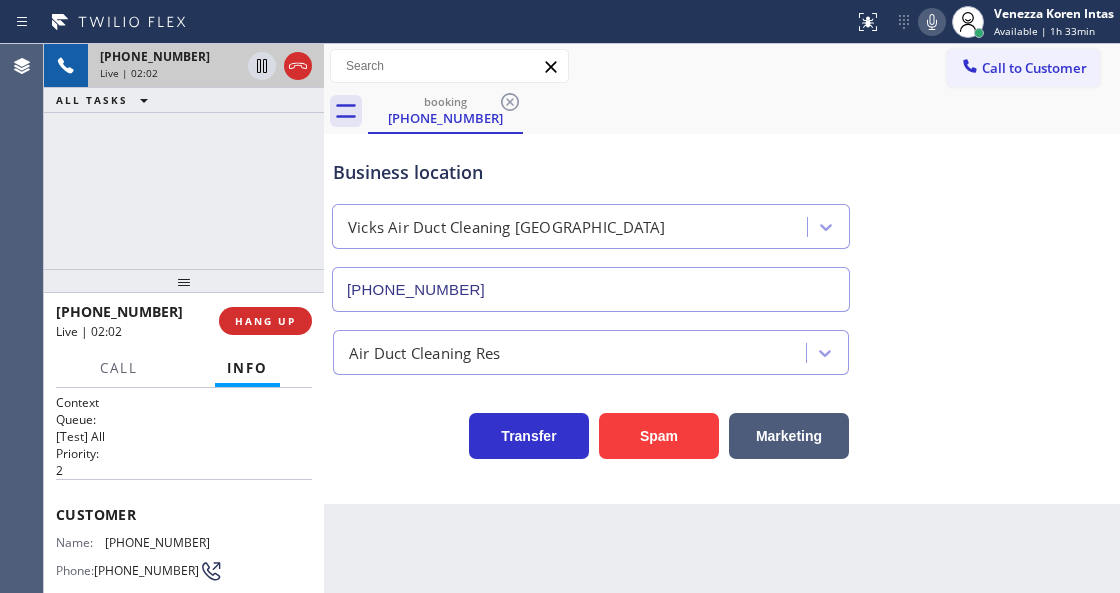 click 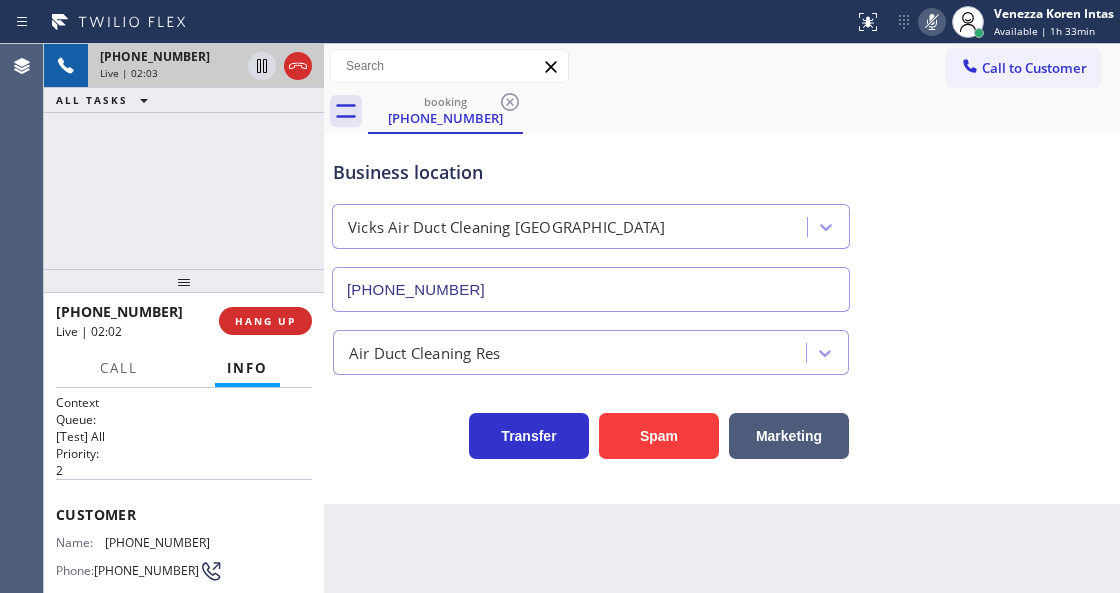 click 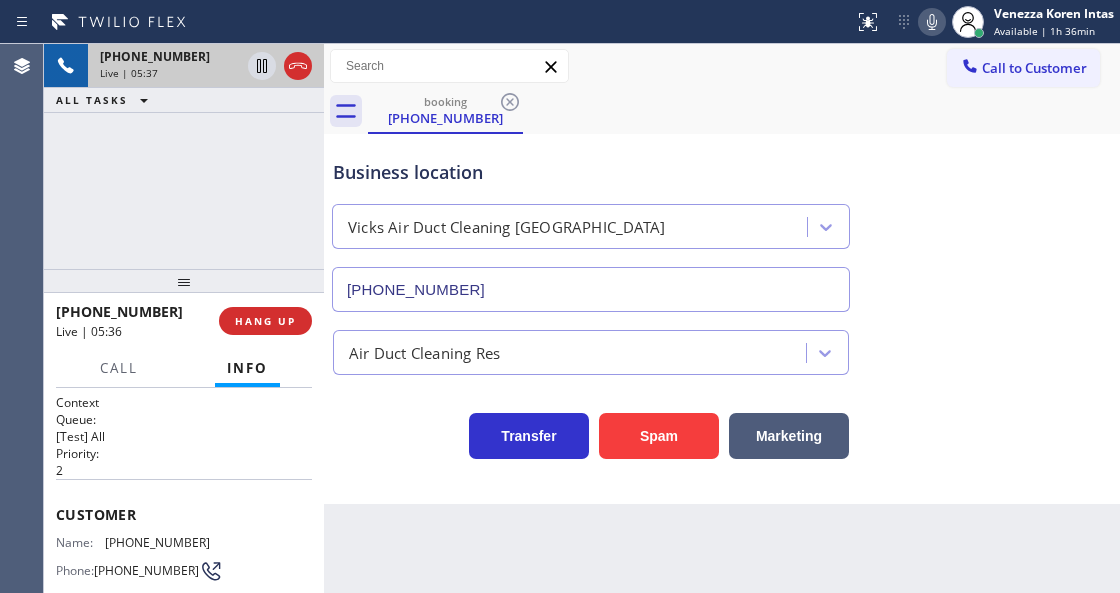 click on "Business location" at bounding box center (591, 172) 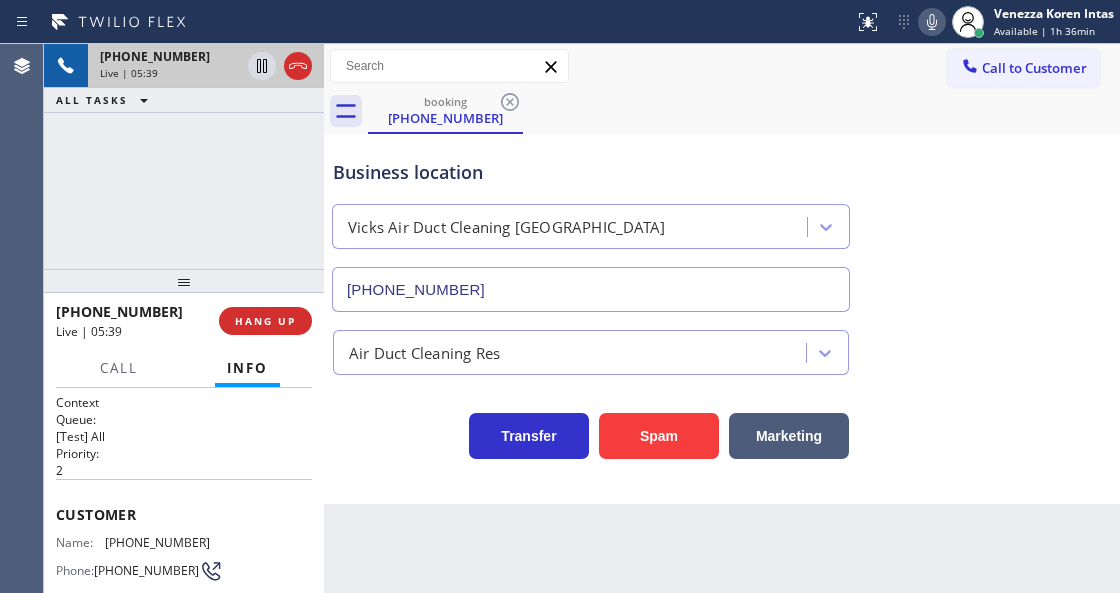 click 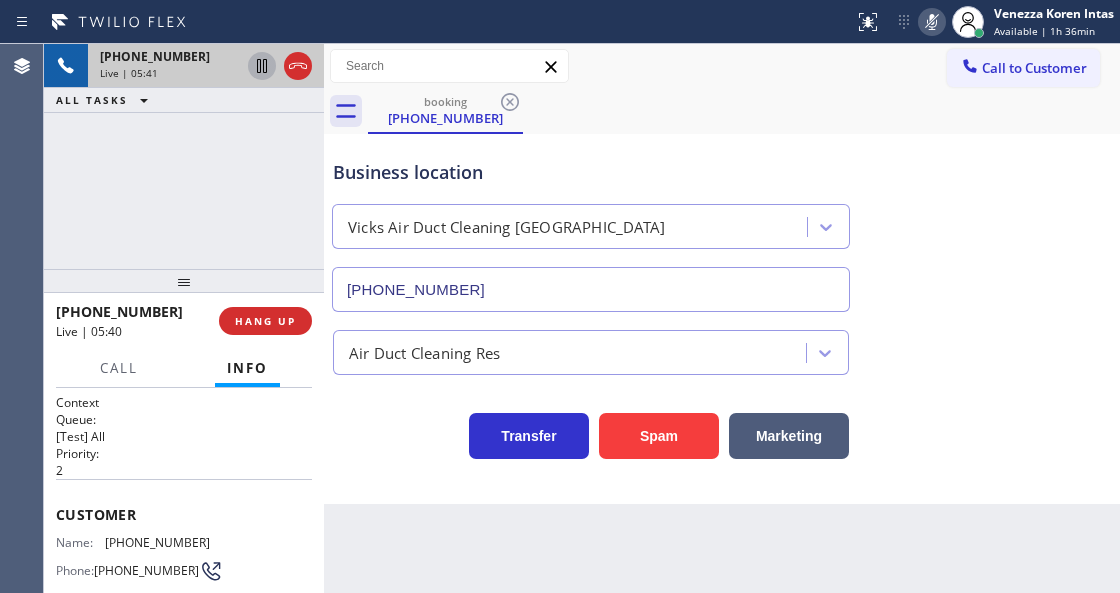 click 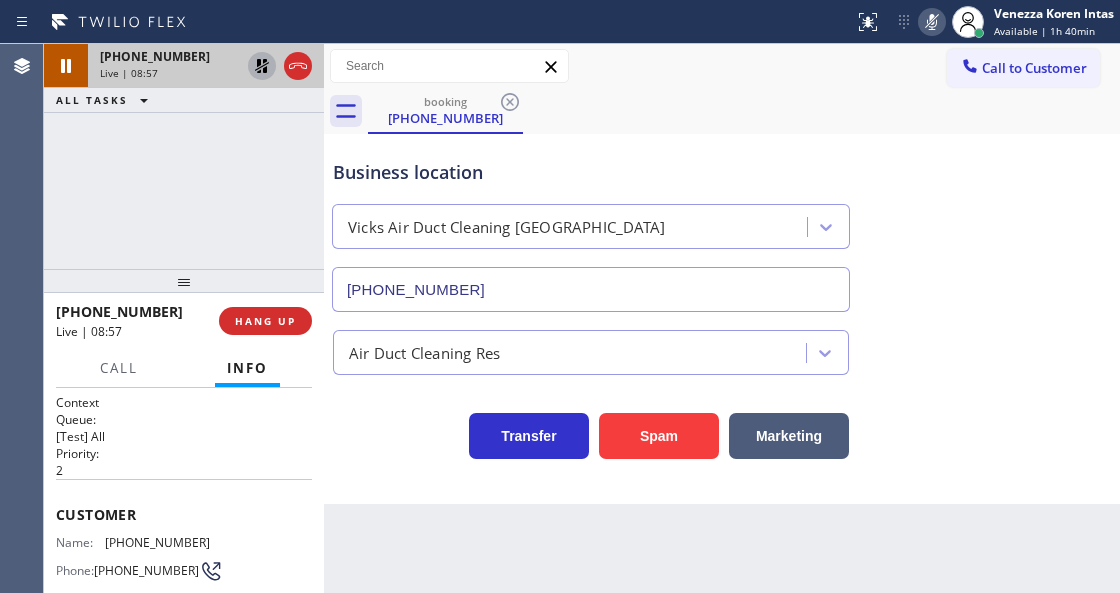 click 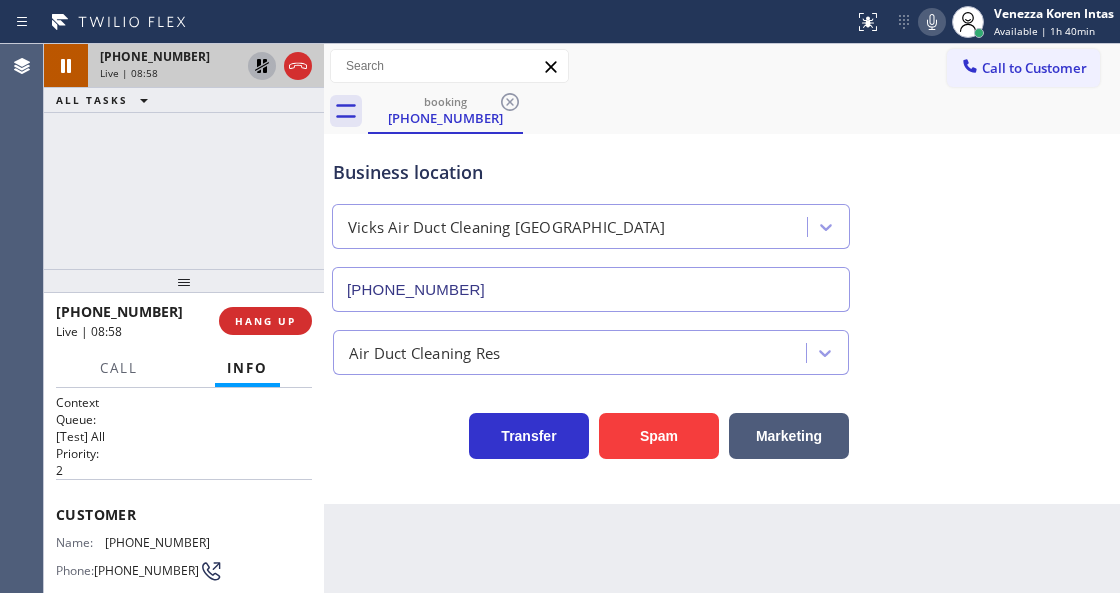 click 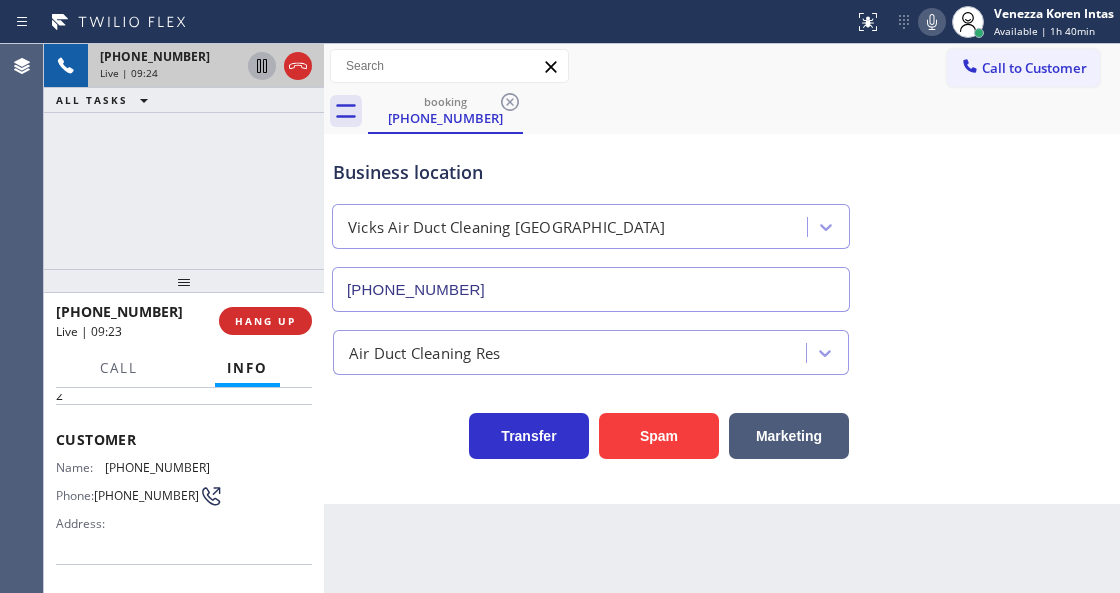 scroll, scrollTop: 200, scrollLeft: 0, axis: vertical 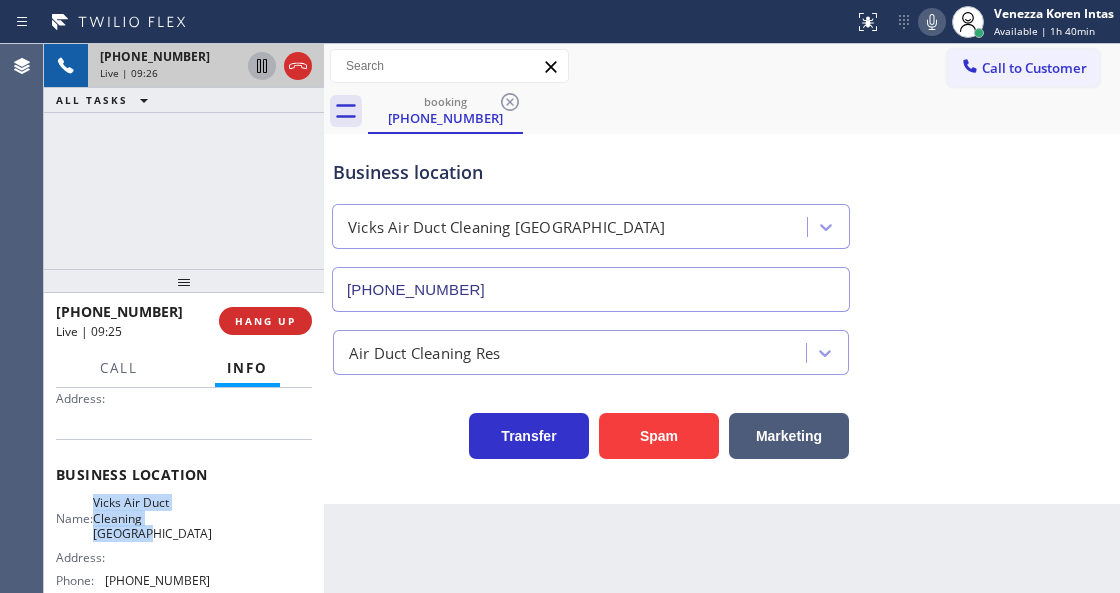 drag, startPoint x: 105, startPoint y: 494, endPoint x: 165, endPoint y: 537, distance: 73.817345 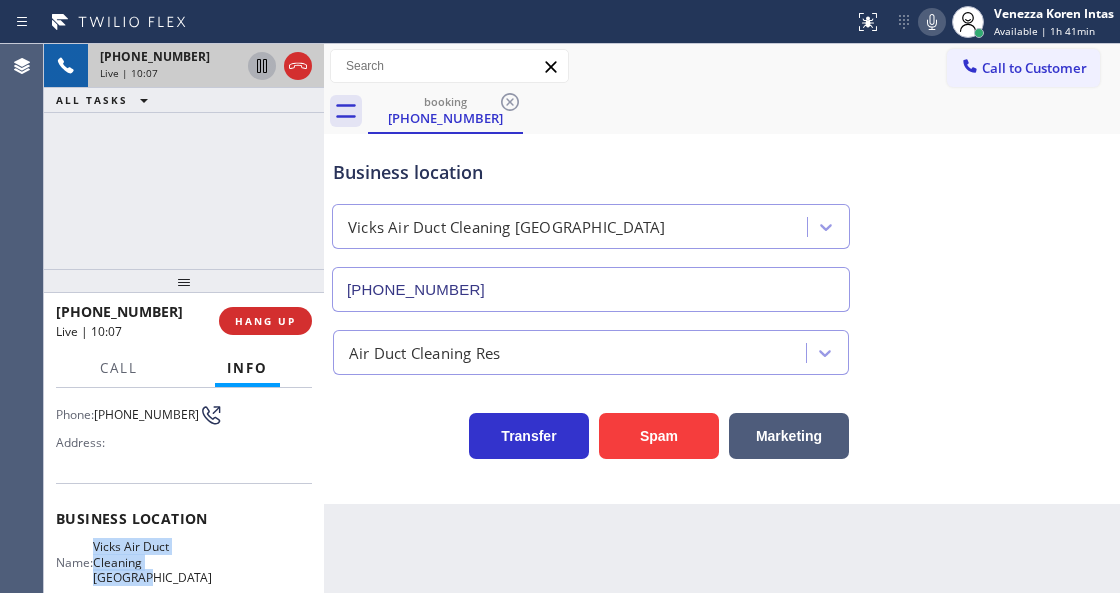scroll, scrollTop: 66, scrollLeft: 0, axis: vertical 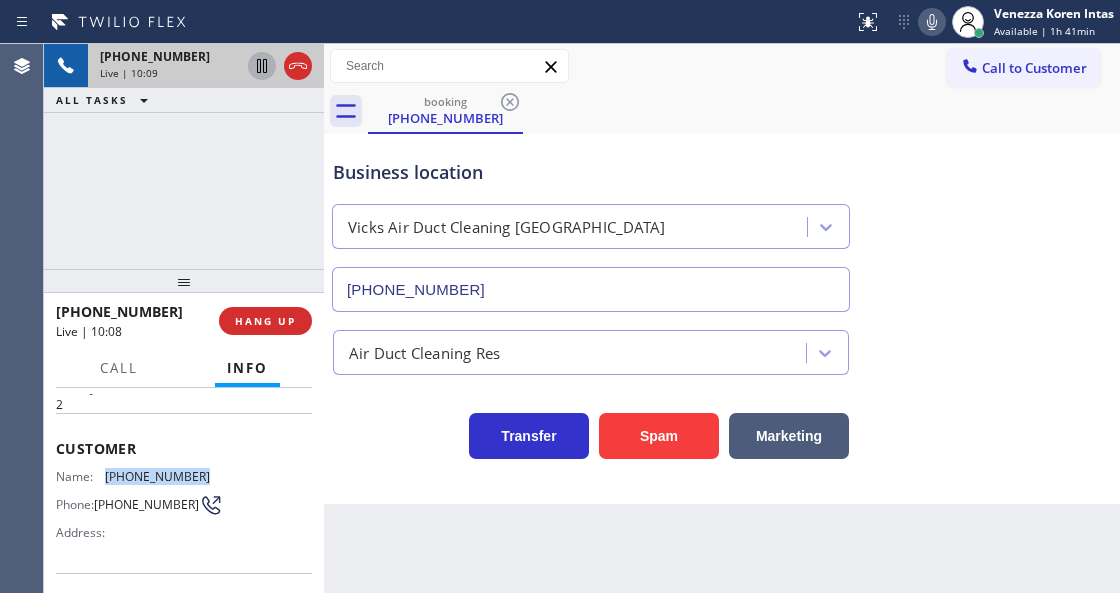 drag, startPoint x: 205, startPoint y: 475, endPoint x: 100, endPoint y: 469, distance: 105.17129 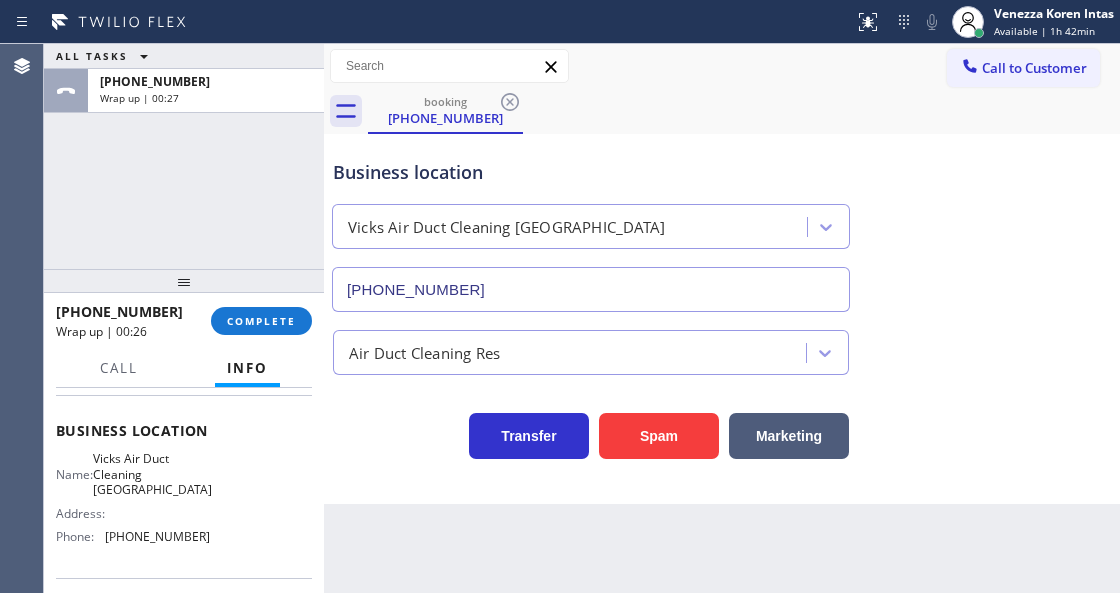 scroll, scrollTop: 266, scrollLeft: 0, axis: vertical 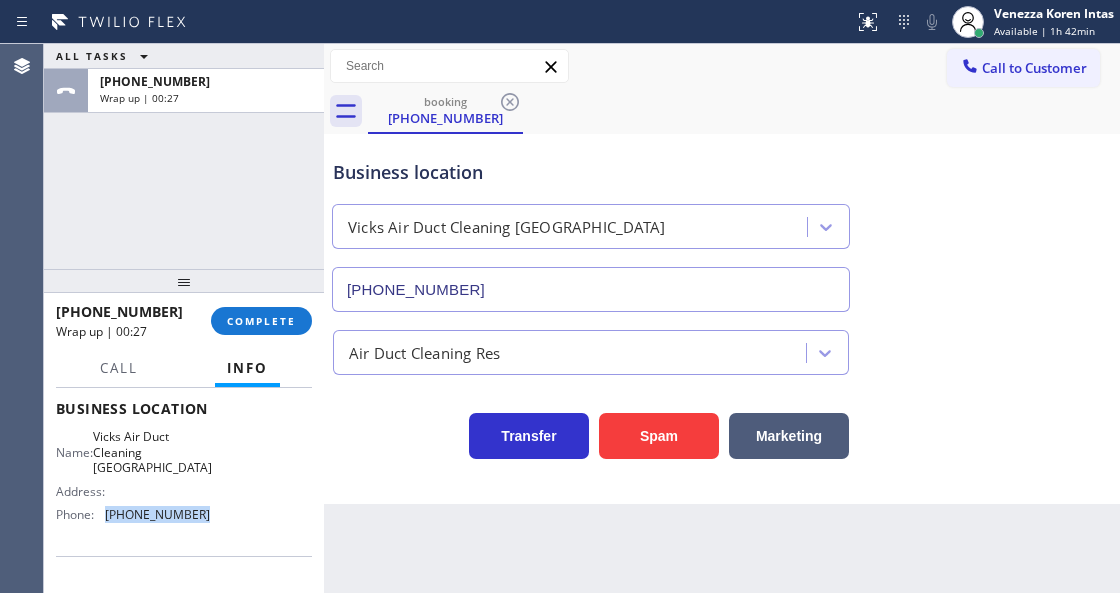 drag, startPoint x: 216, startPoint y: 514, endPoint x: 106, endPoint y: 518, distance: 110.0727 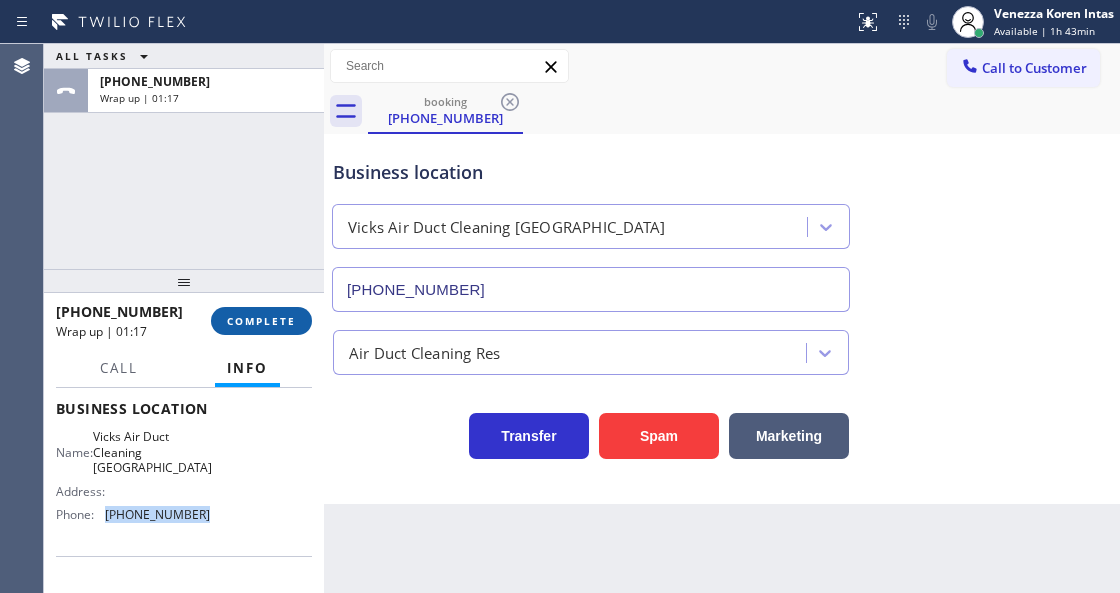 click on "COMPLETE" at bounding box center [261, 321] 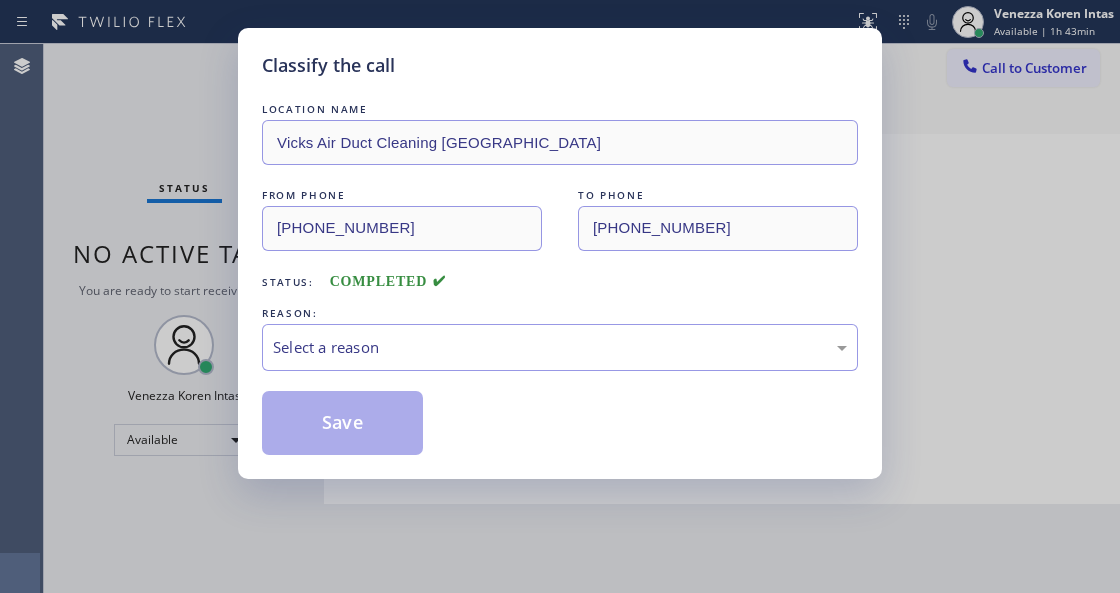 click on "Select a reason" at bounding box center [560, 347] 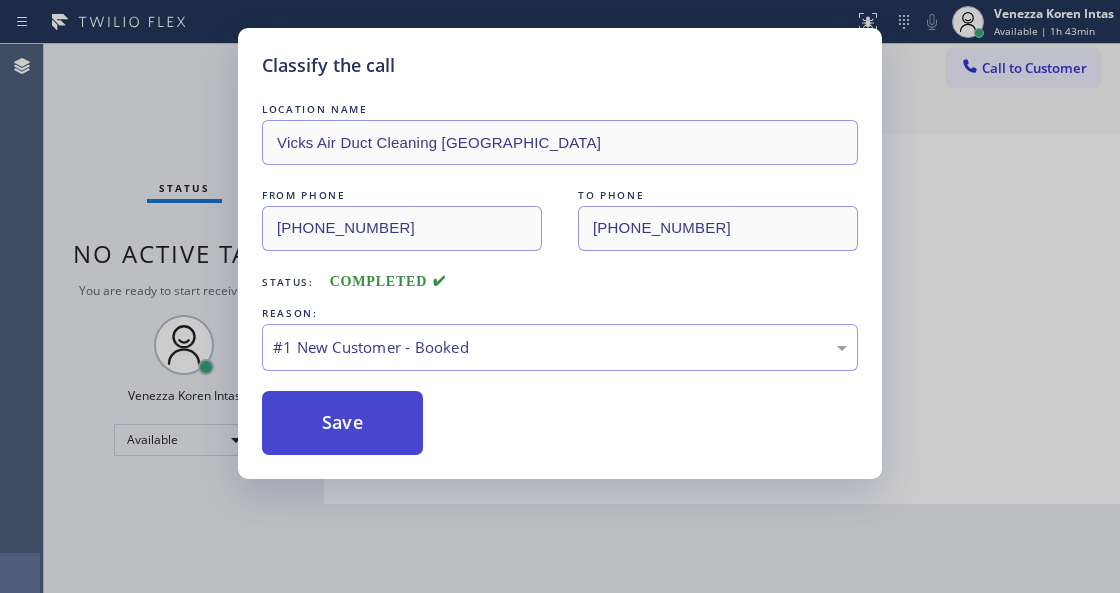 click on "Save" at bounding box center [342, 423] 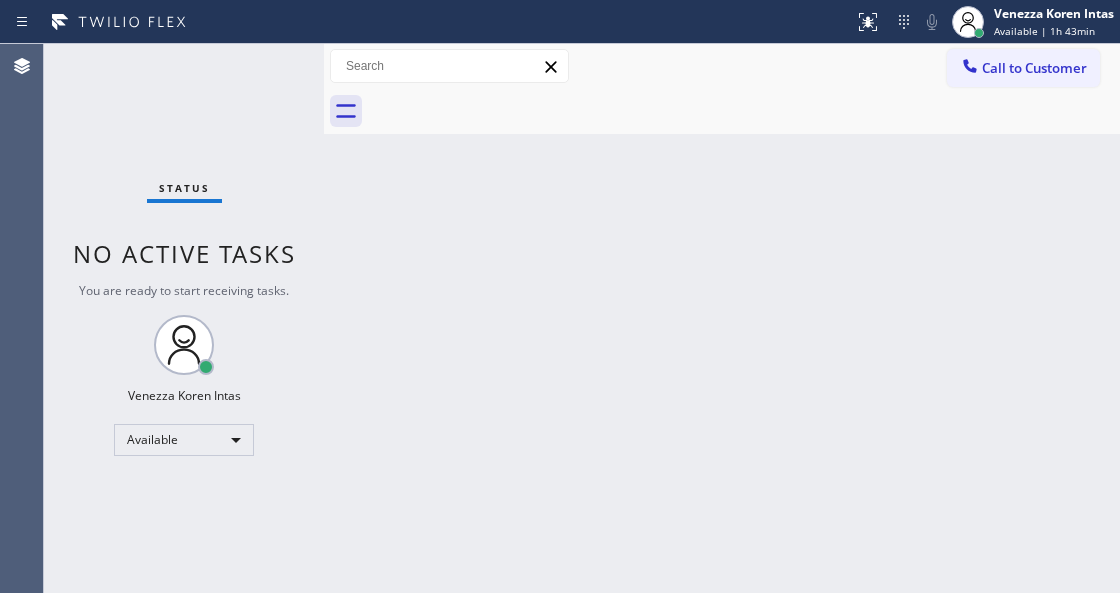drag, startPoint x: 489, startPoint y: 268, endPoint x: 568, endPoint y: 116, distance: 171.30382 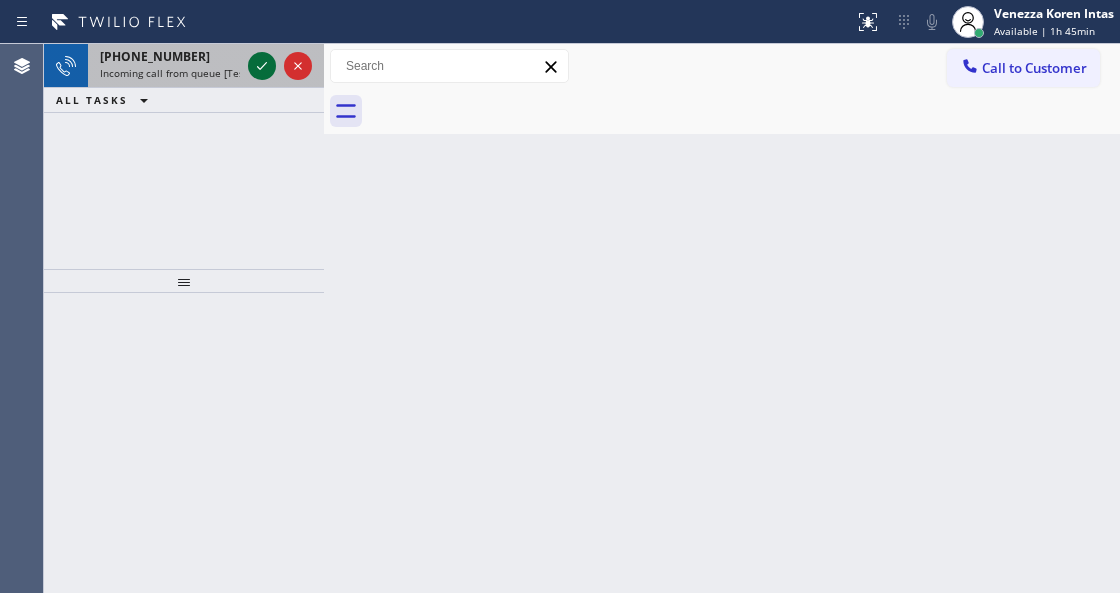 click 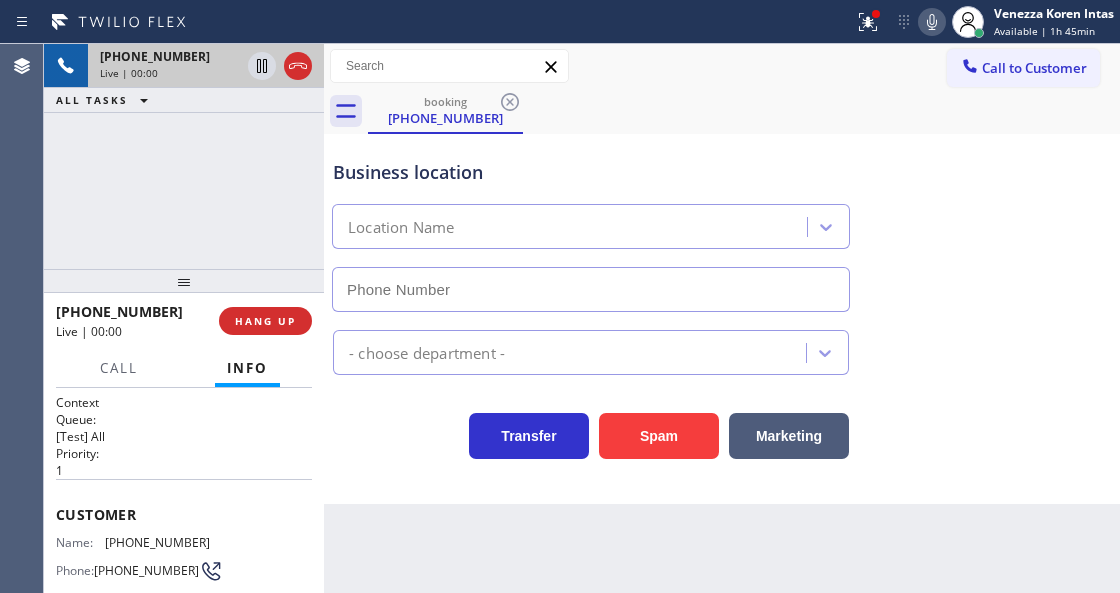 type on "[PHONE_NUMBER]" 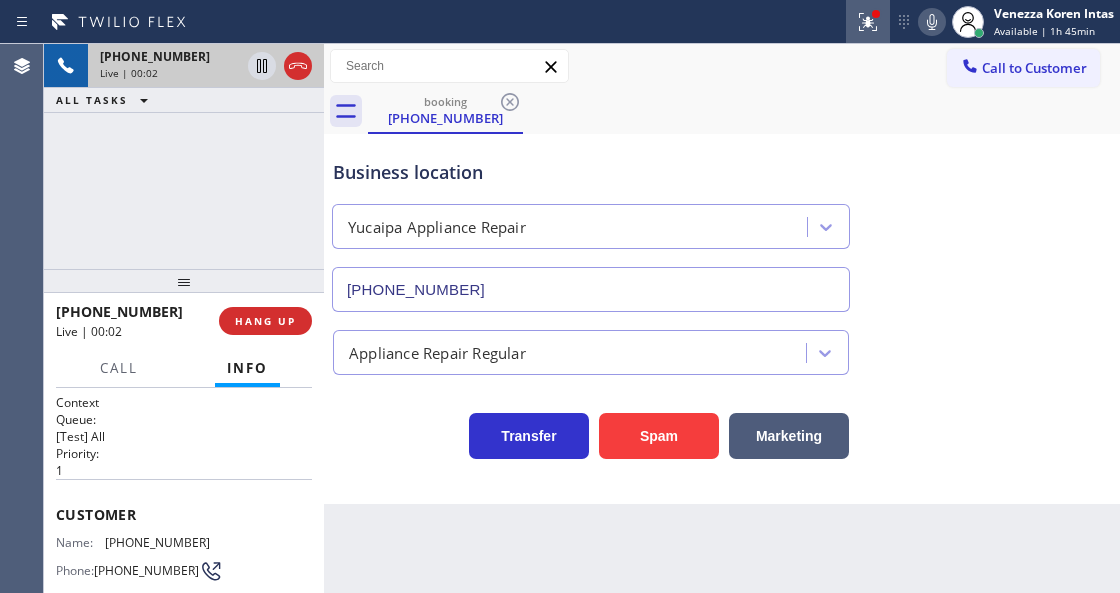click 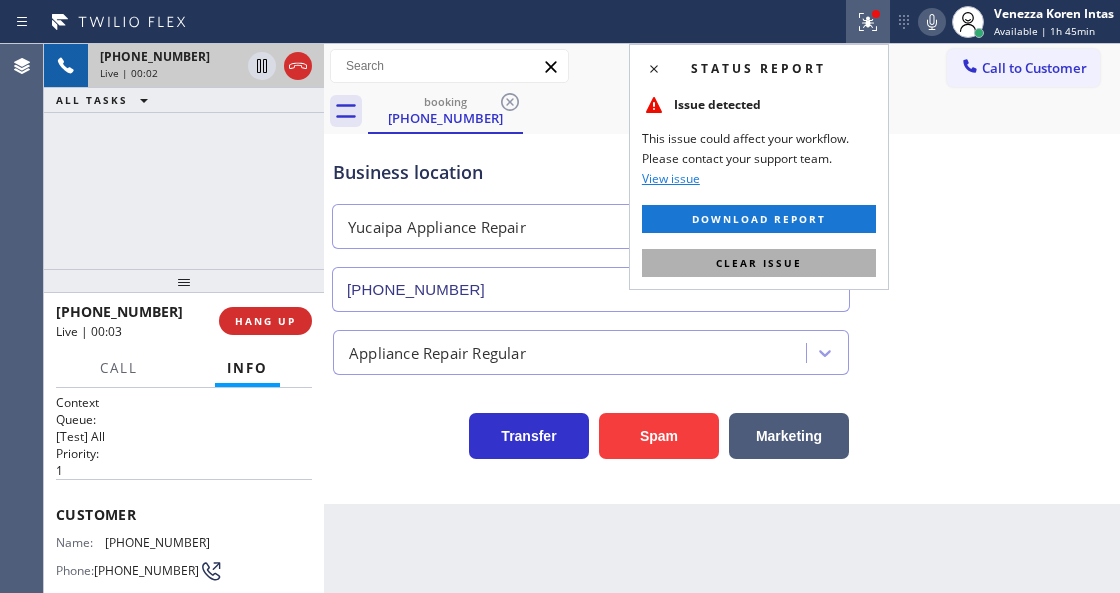 click on "Clear issue" at bounding box center (759, 263) 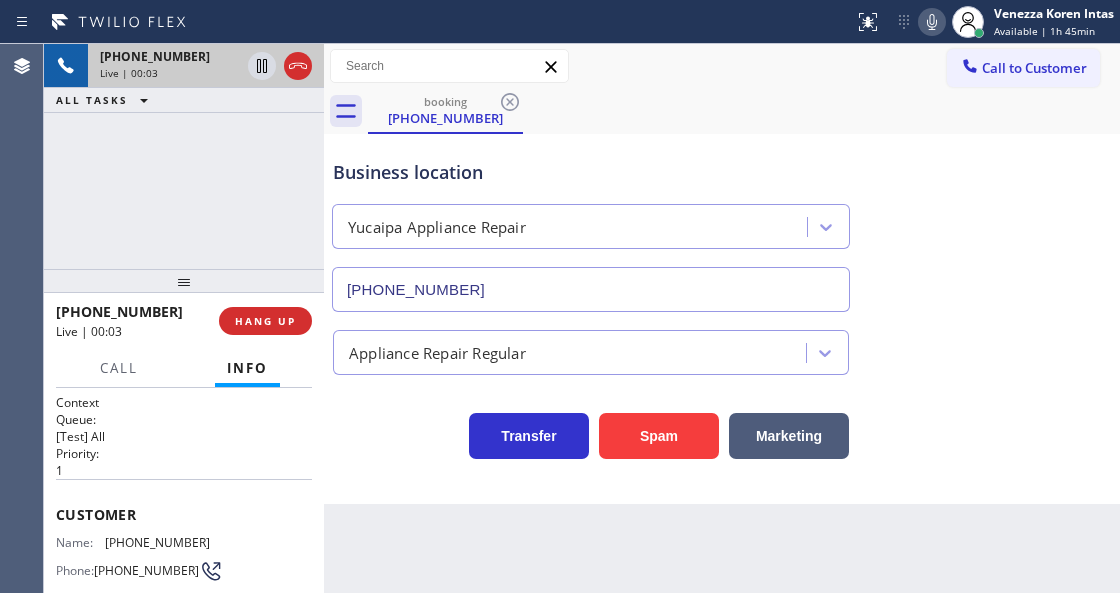 click on "Business location Yucaipa Appliance Repair [PHONE_NUMBER]" at bounding box center [722, 221] 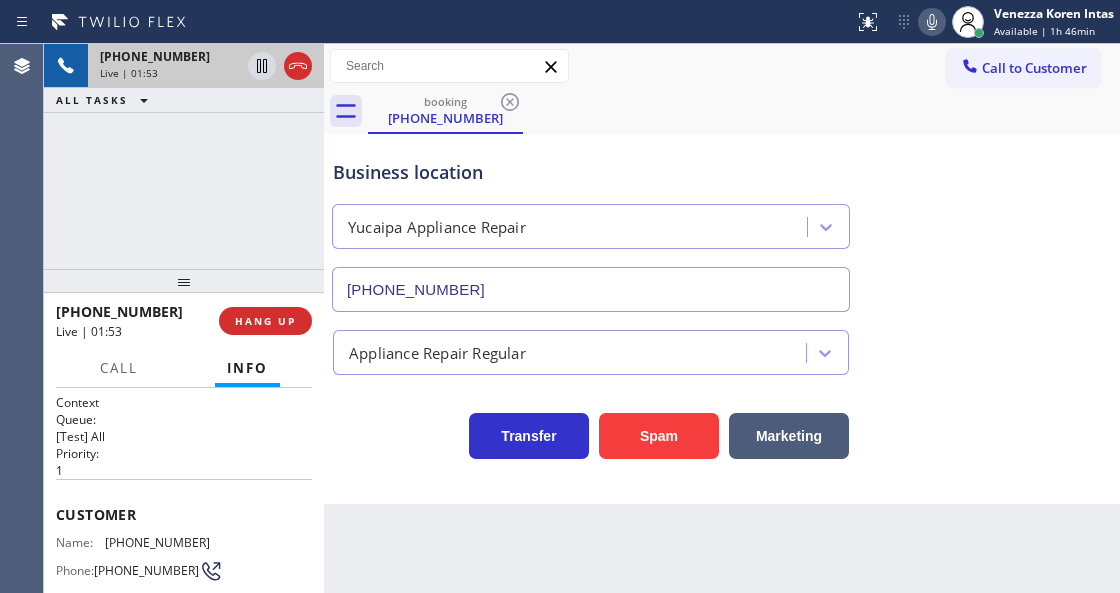 drag, startPoint x: 611, startPoint y: 584, endPoint x: 638, endPoint y: 537, distance: 54.20332 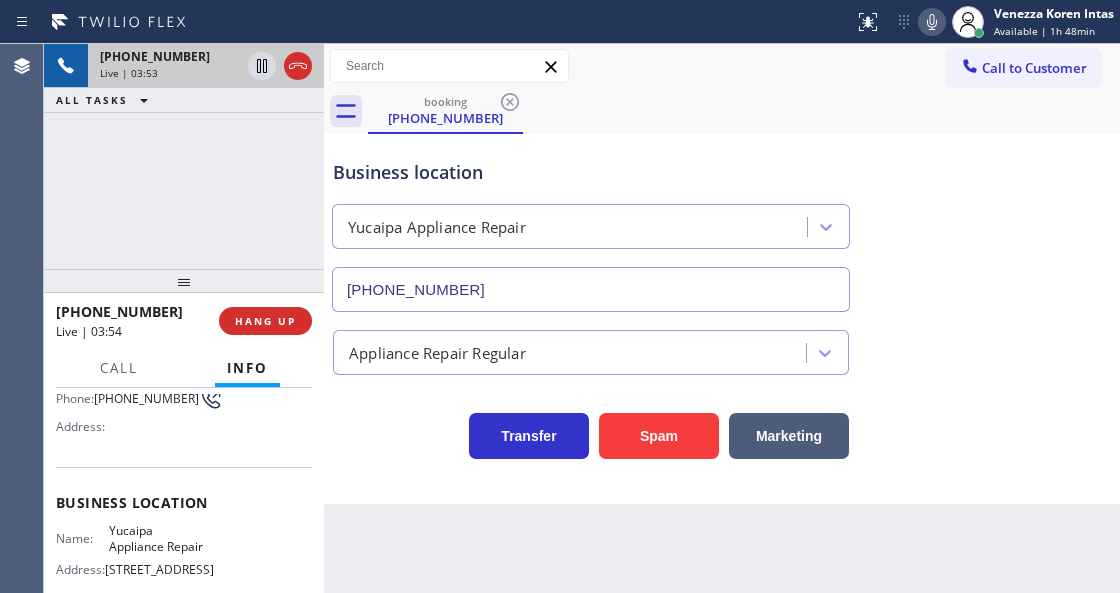 scroll, scrollTop: 266, scrollLeft: 0, axis: vertical 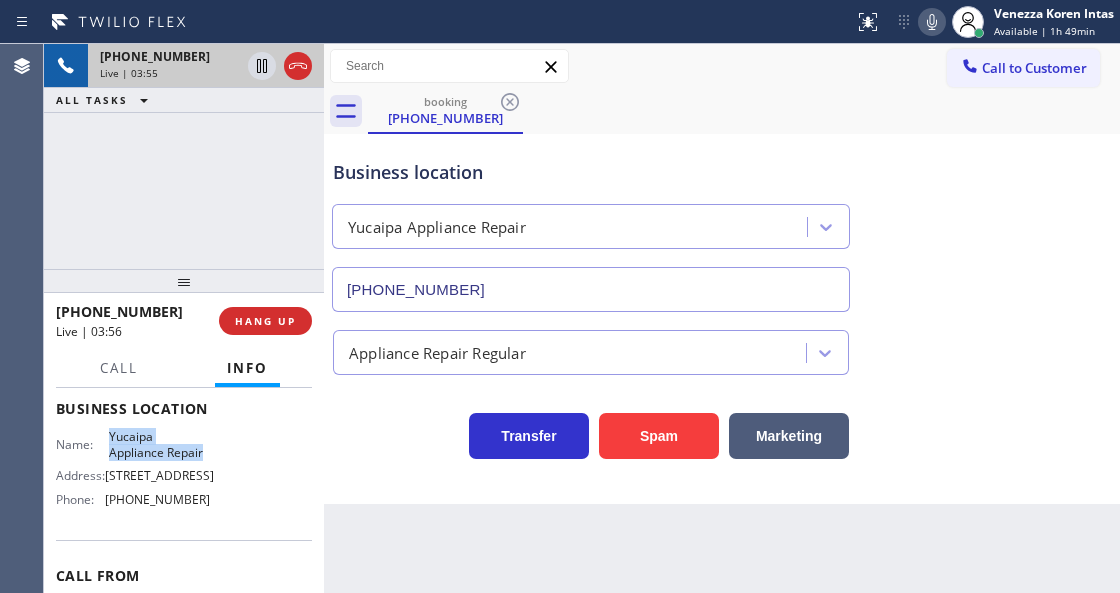 drag, startPoint x: 204, startPoint y: 452, endPoint x: 104, endPoint y: 434, distance: 101.607086 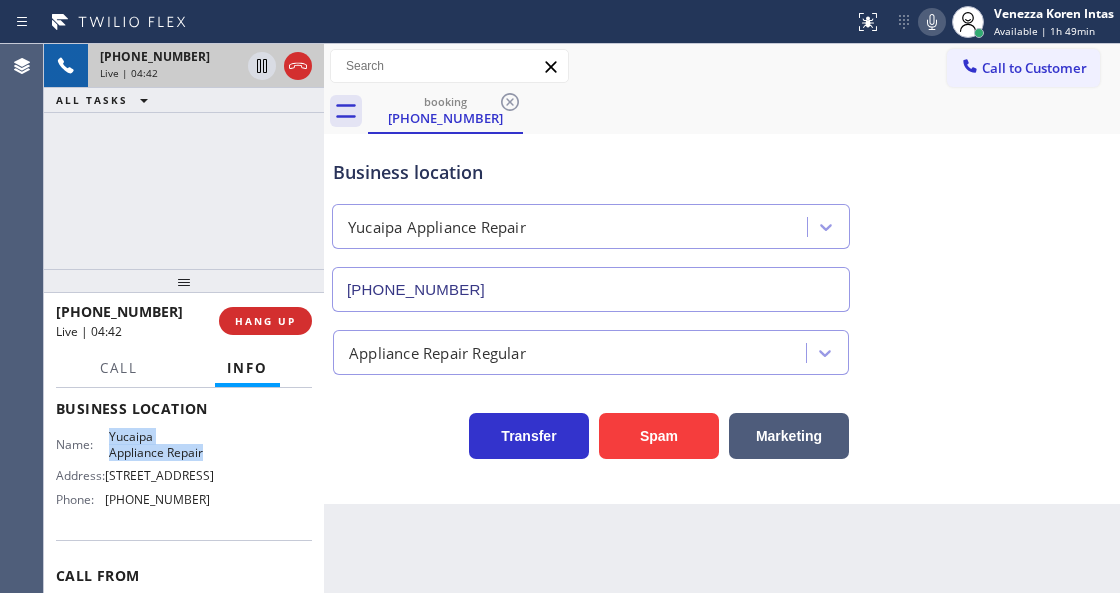 click 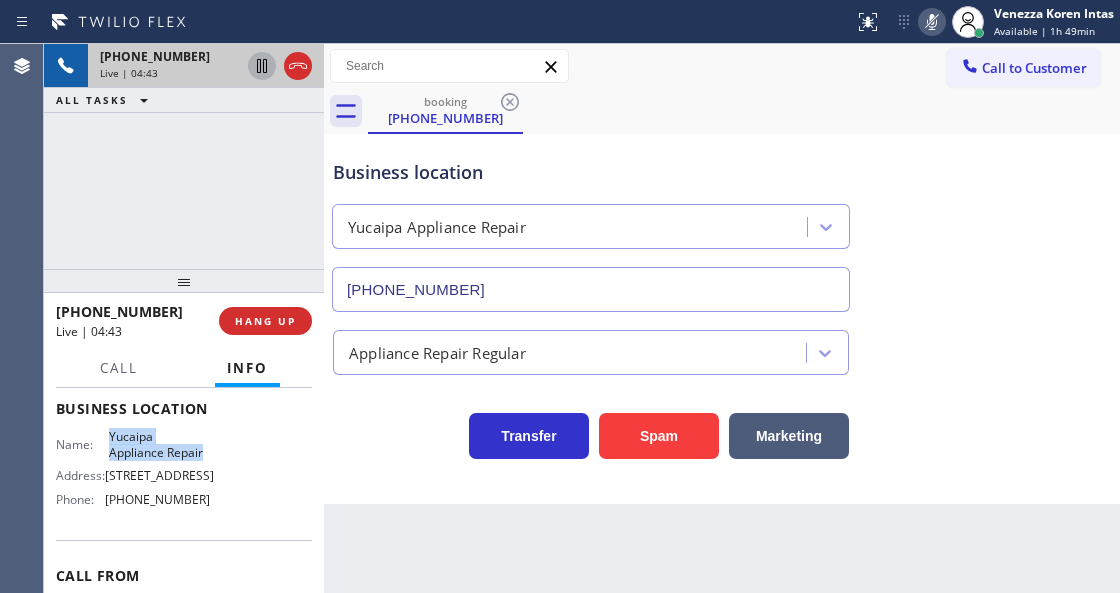 click 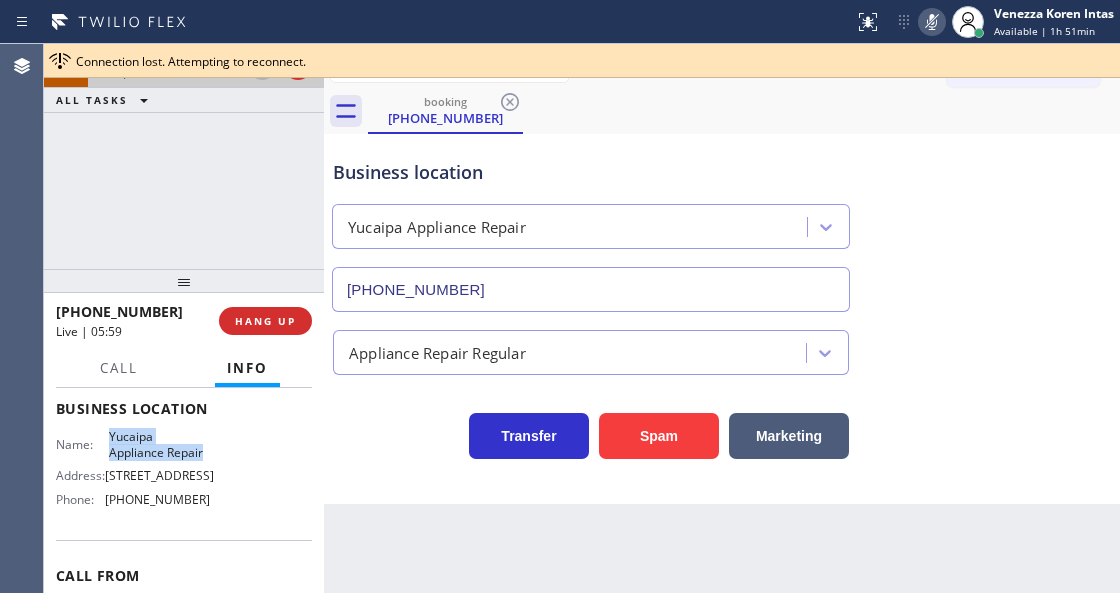 click 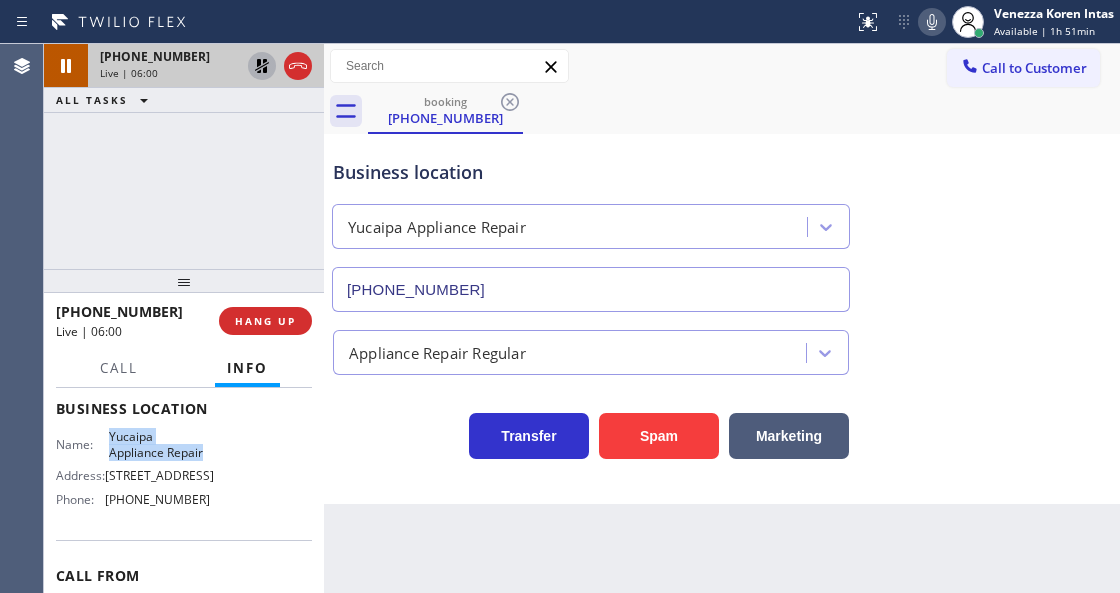 click 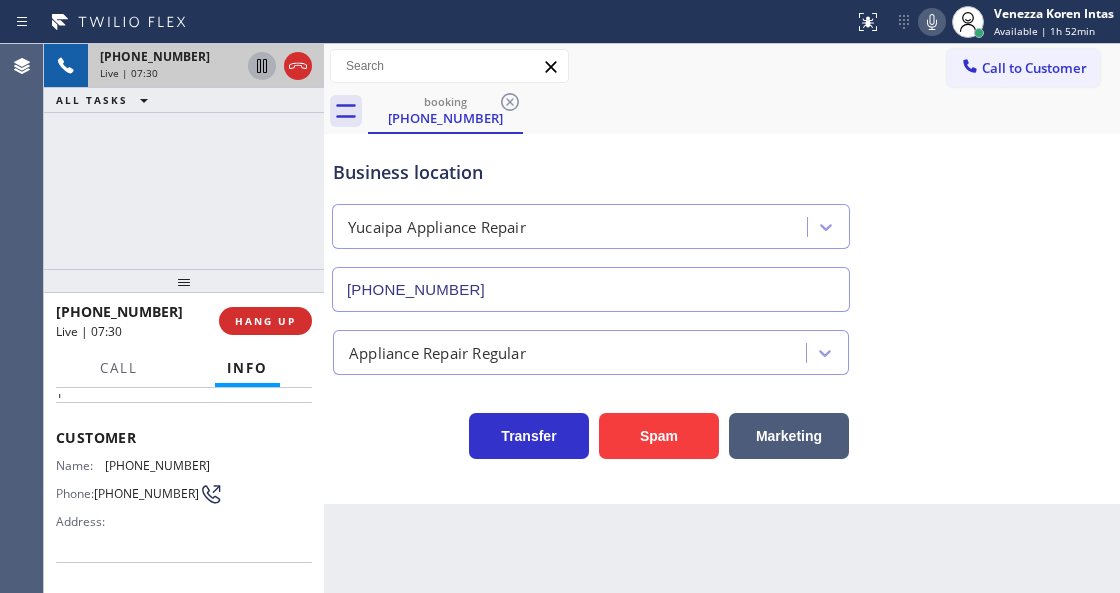 scroll, scrollTop: 0, scrollLeft: 0, axis: both 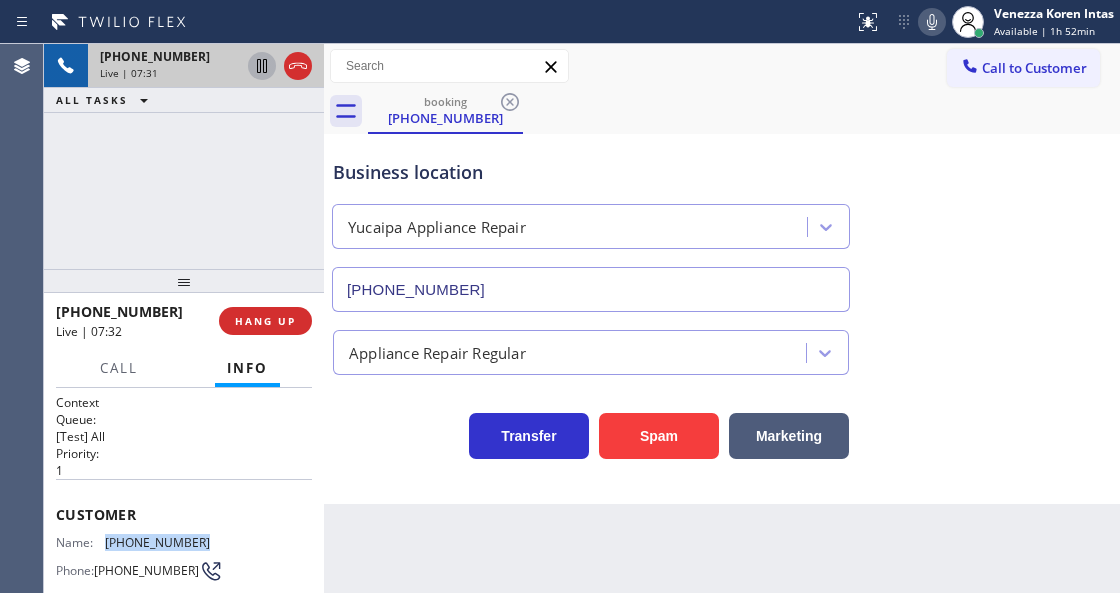 drag, startPoint x: 218, startPoint y: 536, endPoint x: 106, endPoint y: 542, distance: 112.1606 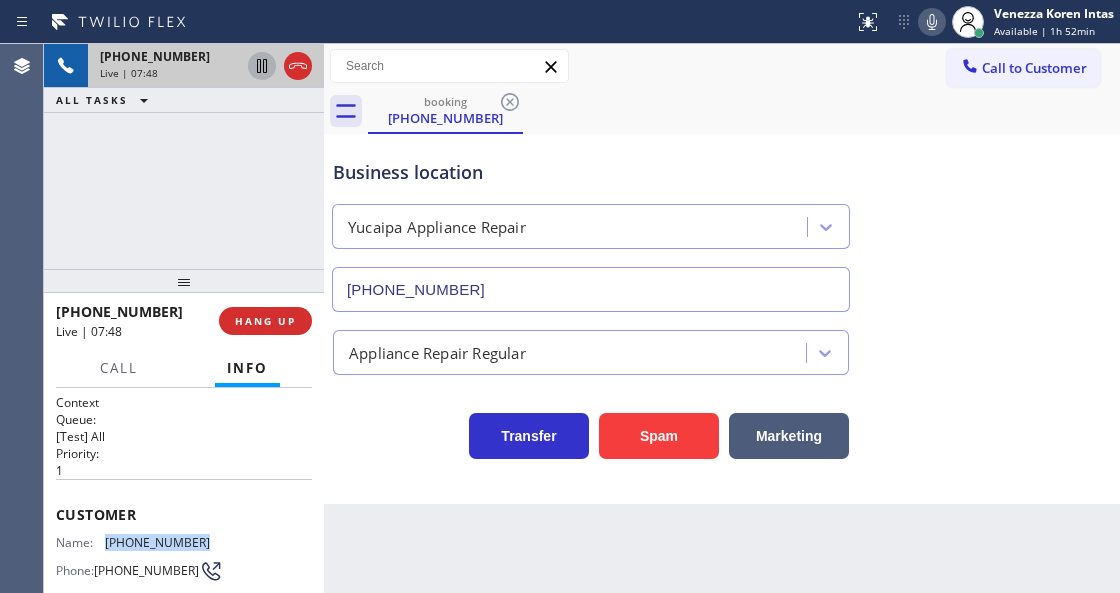 click 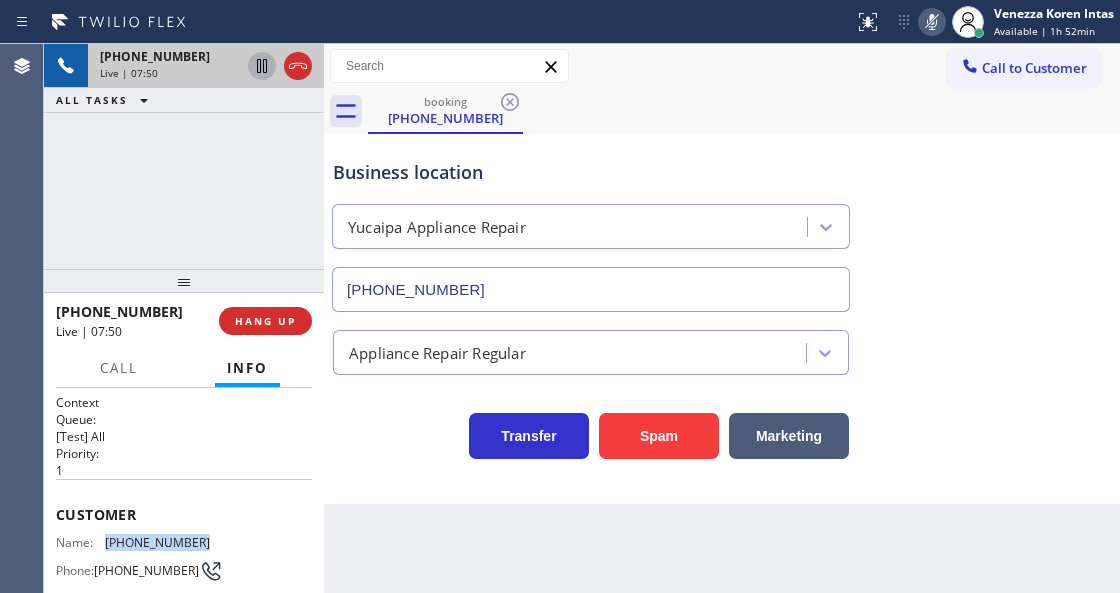 click 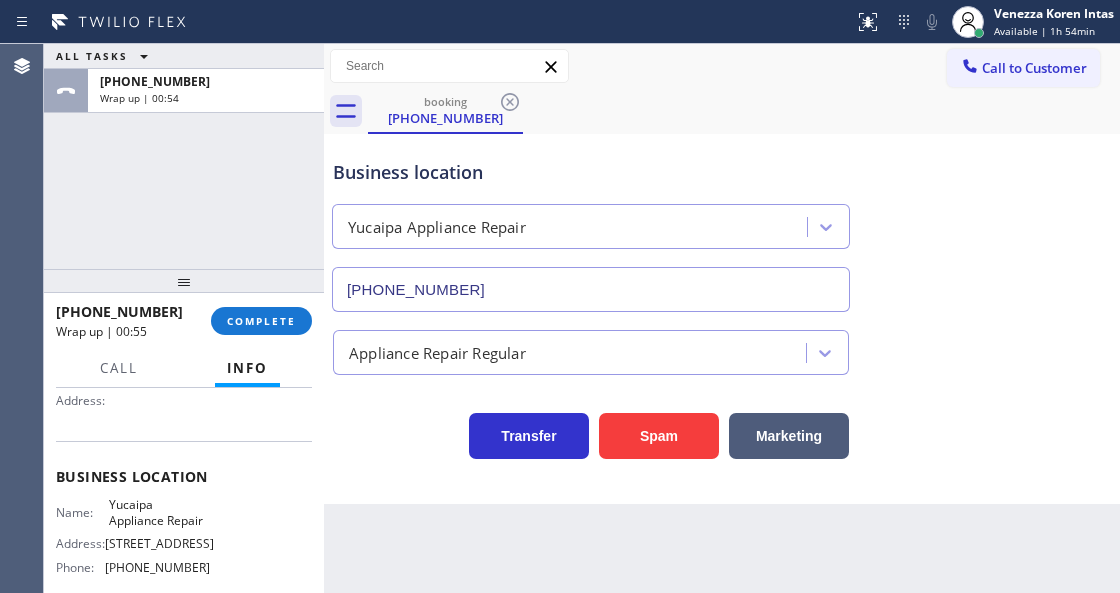 scroll, scrollTop: 200, scrollLeft: 0, axis: vertical 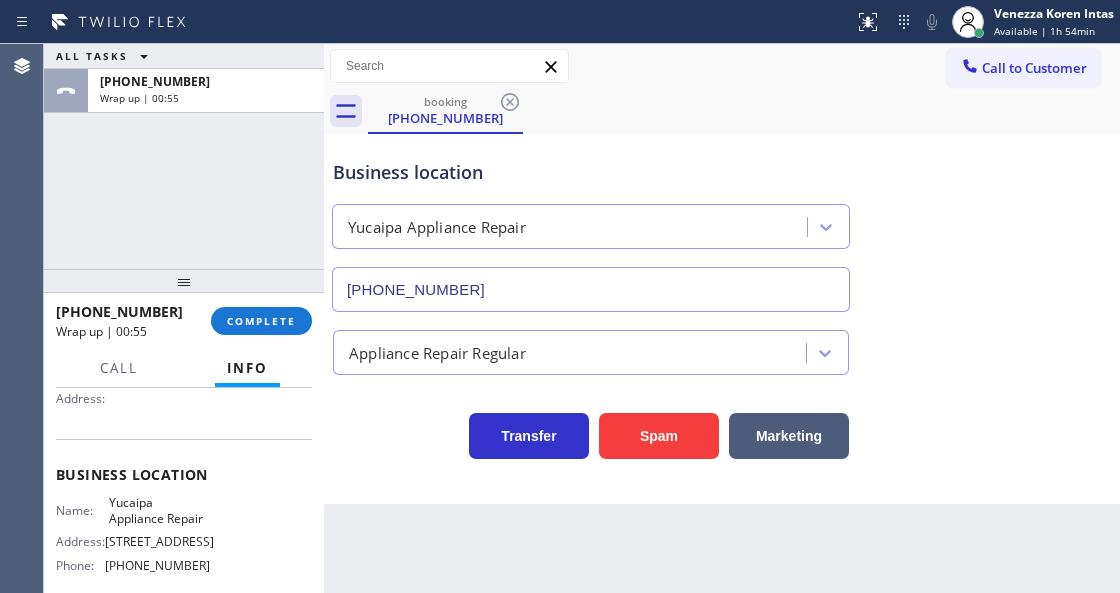 click on "Name: Yucaipa Appliance Repair Address: [STREET_ADDRESS]  Phone: [PHONE_NUMBER]" at bounding box center (184, 538) 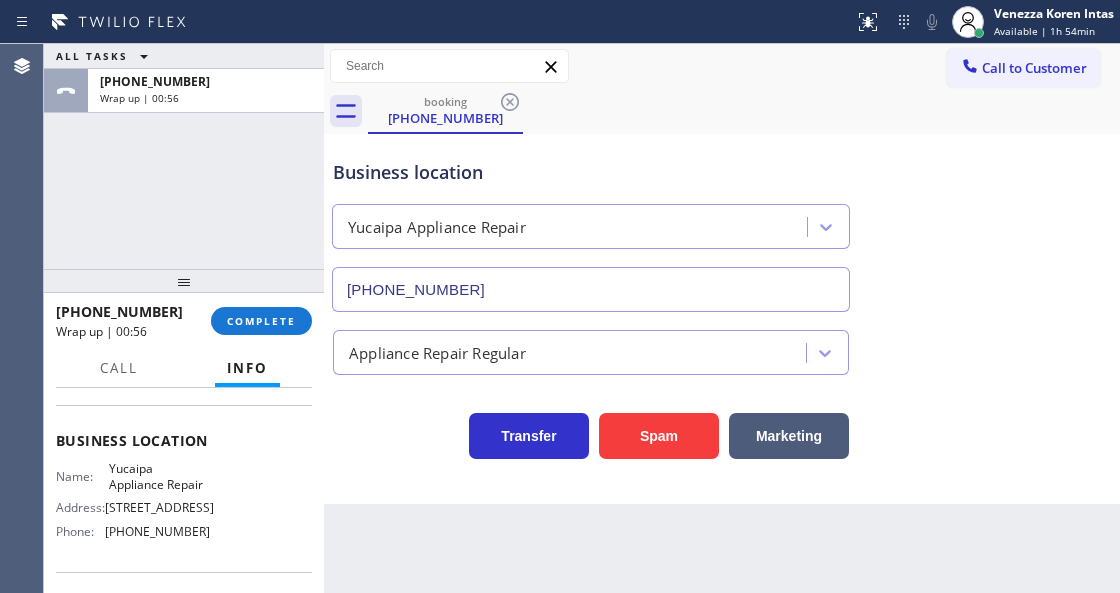 scroll, scrollTop: 266, scrollLeft: 0, axis: vertical 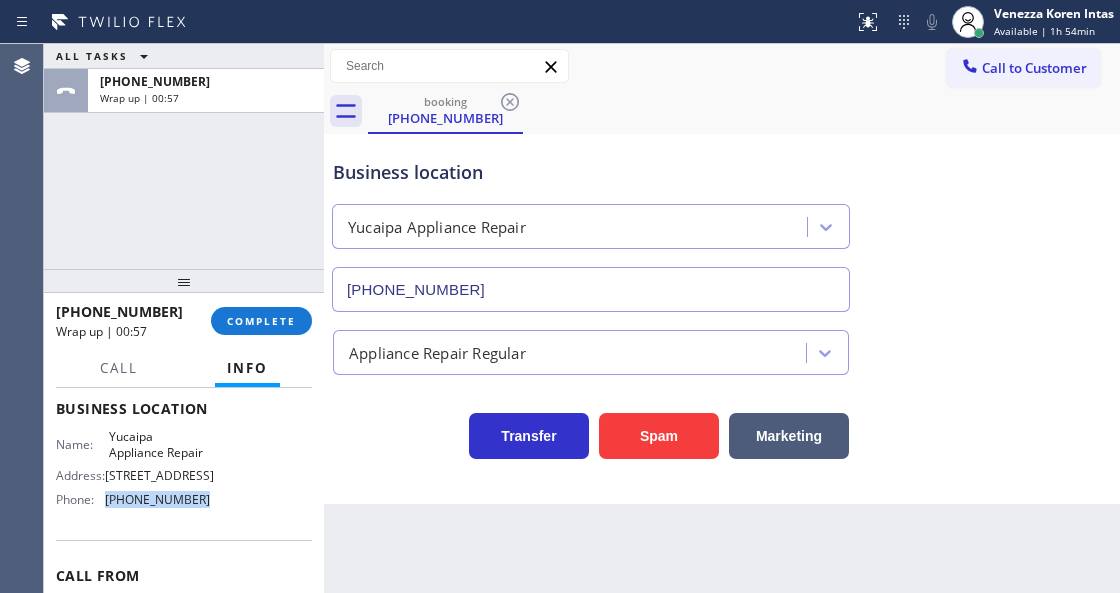 drag, startPoint x: 210, startPoint y: 518, endPoint x: 102, endPoint y: 524, distance: 108.16654 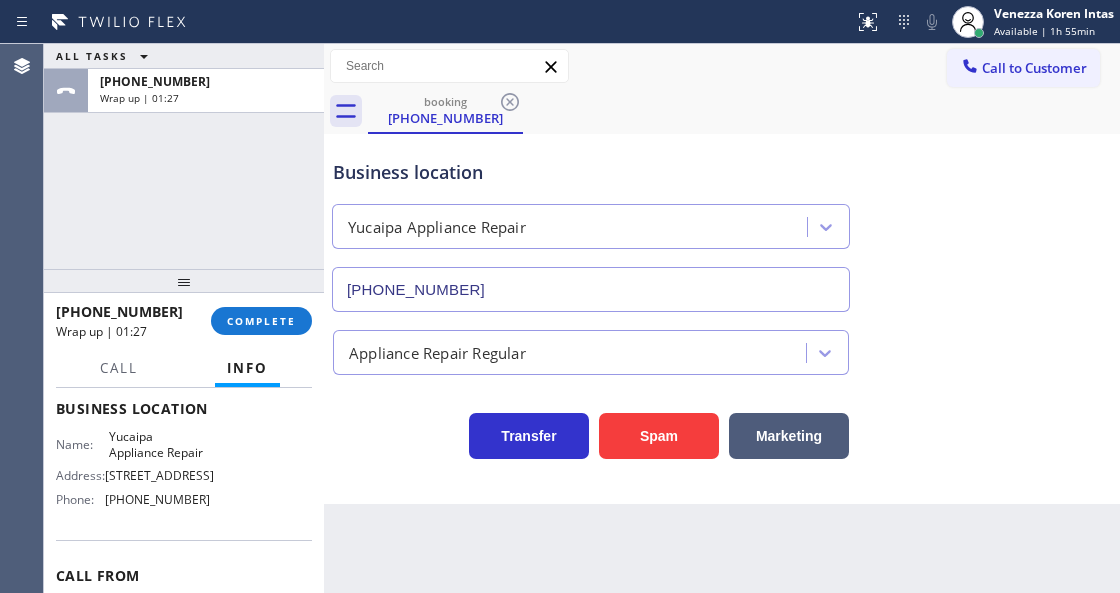 click on "[PHONE_NUMBER] Wrap up | 01:27 COMPLETE" at bounding box center [184, 321] 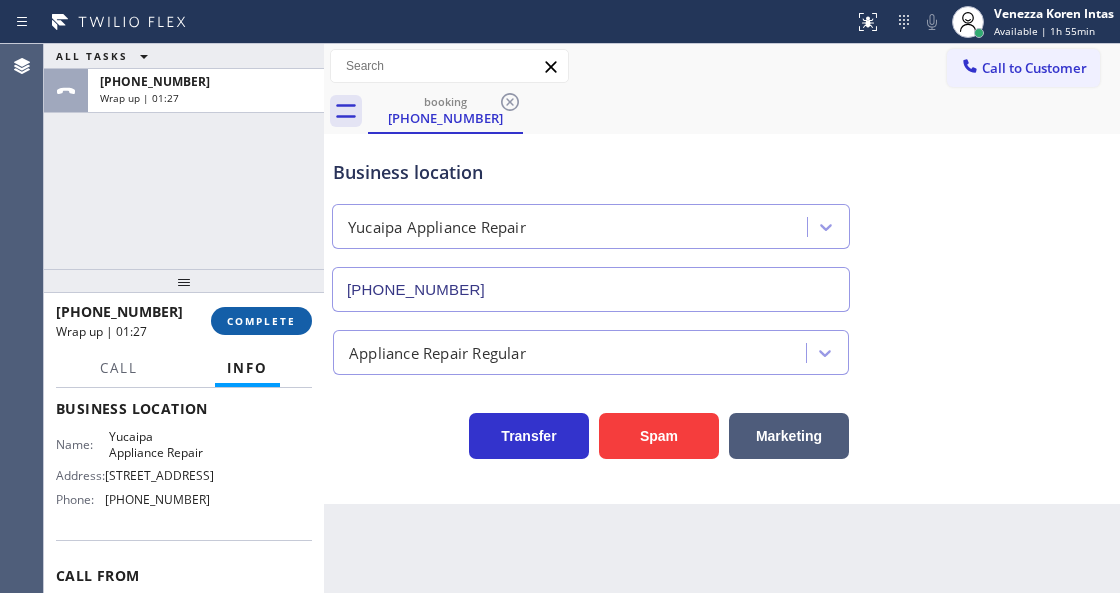 drag, startPoint x: 319, startPoint y: 332, endPoint x: 299, endPoint y: 332, distance: 20 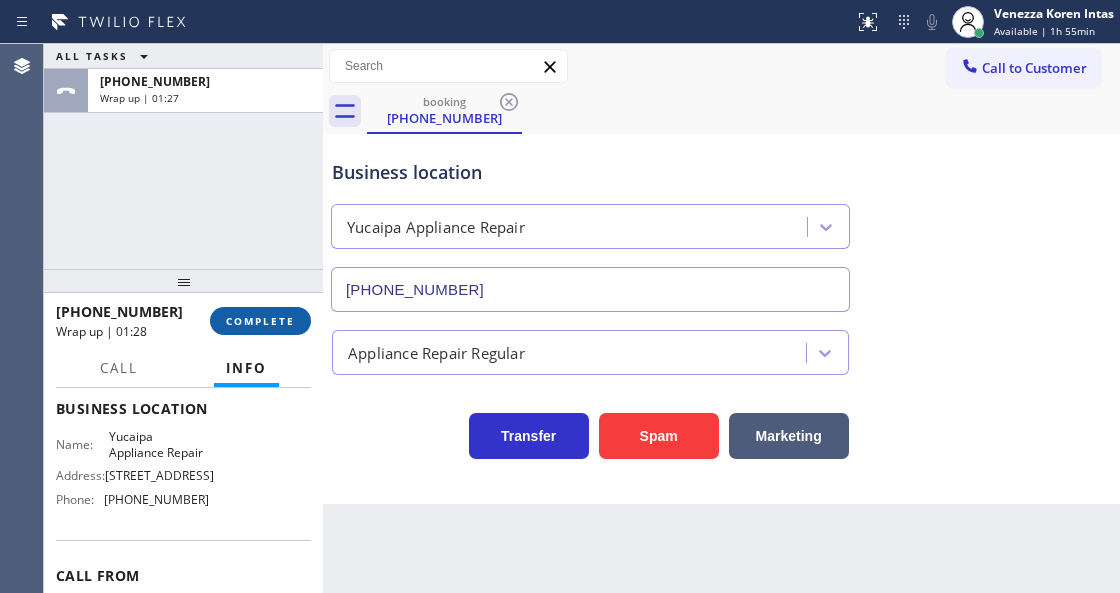 click on "COMPLETE" at bounding box center [260, 321] 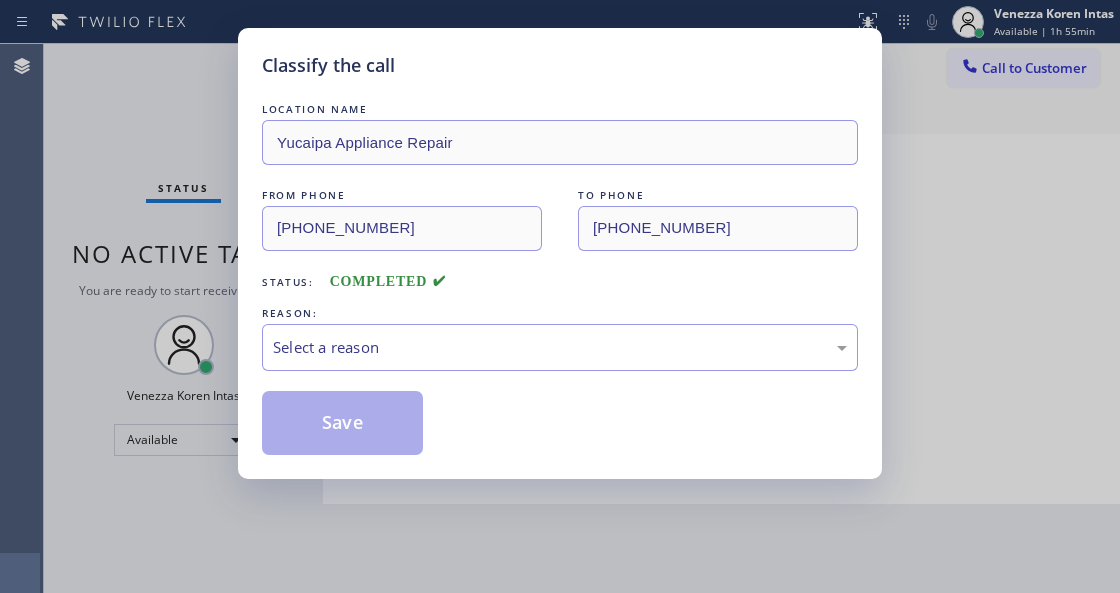 click on "Select a reason" at bounding box center [560, 347] 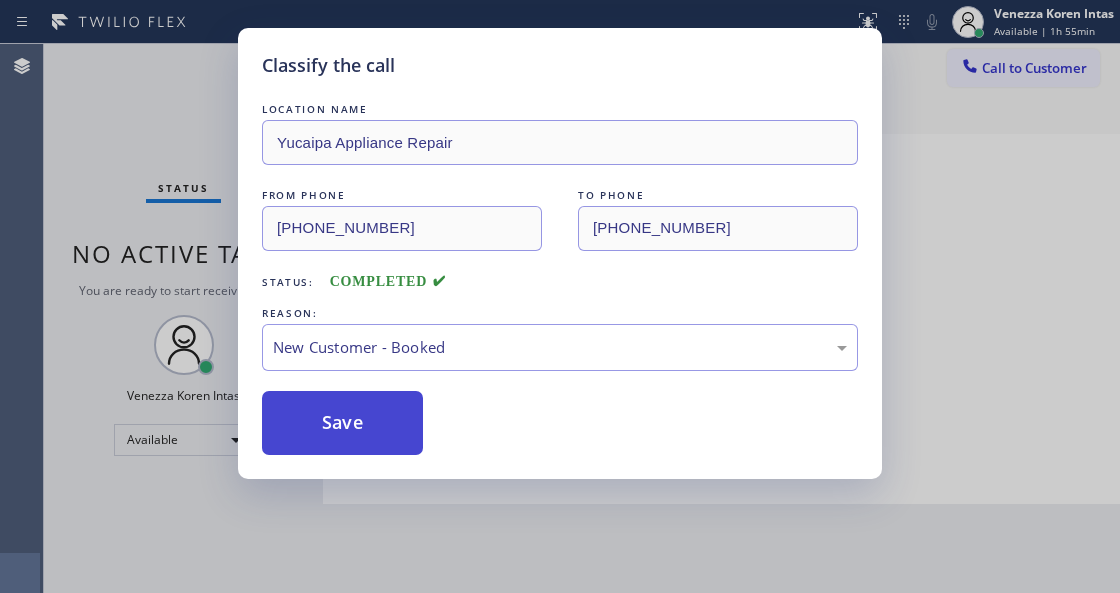click on "Save" at bounding box center [342, 423] 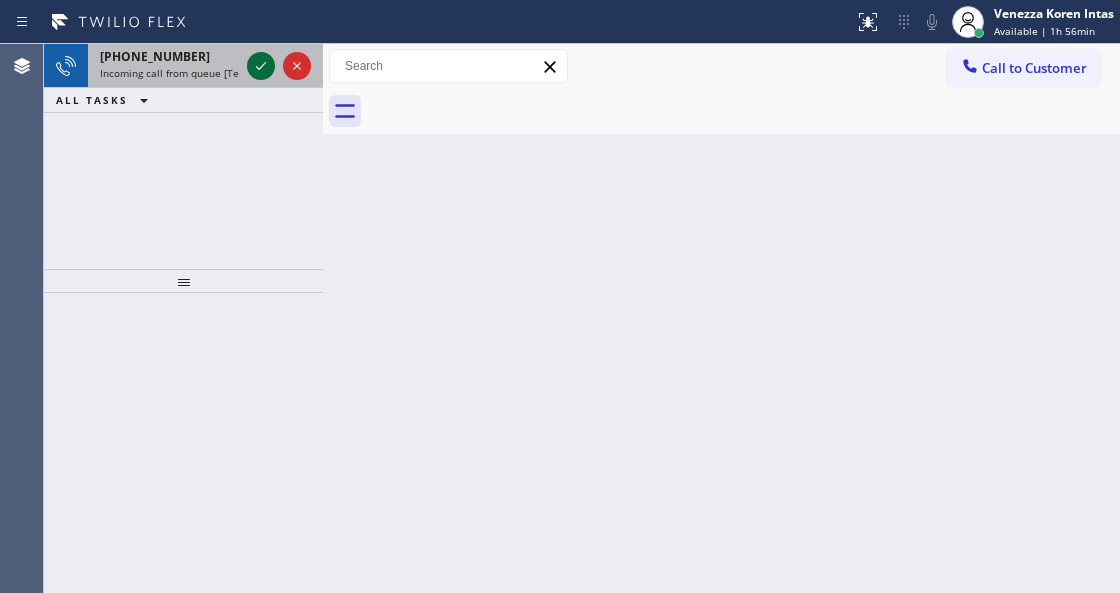 click 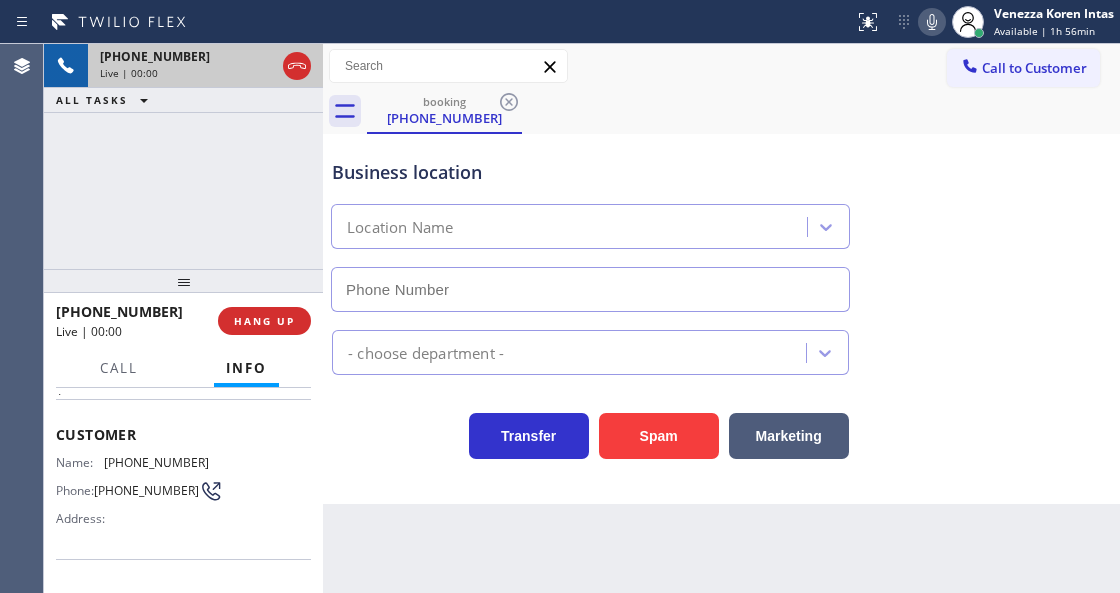 scroll, scrollTop: 266, scrollLeft: 0, axis: vertical 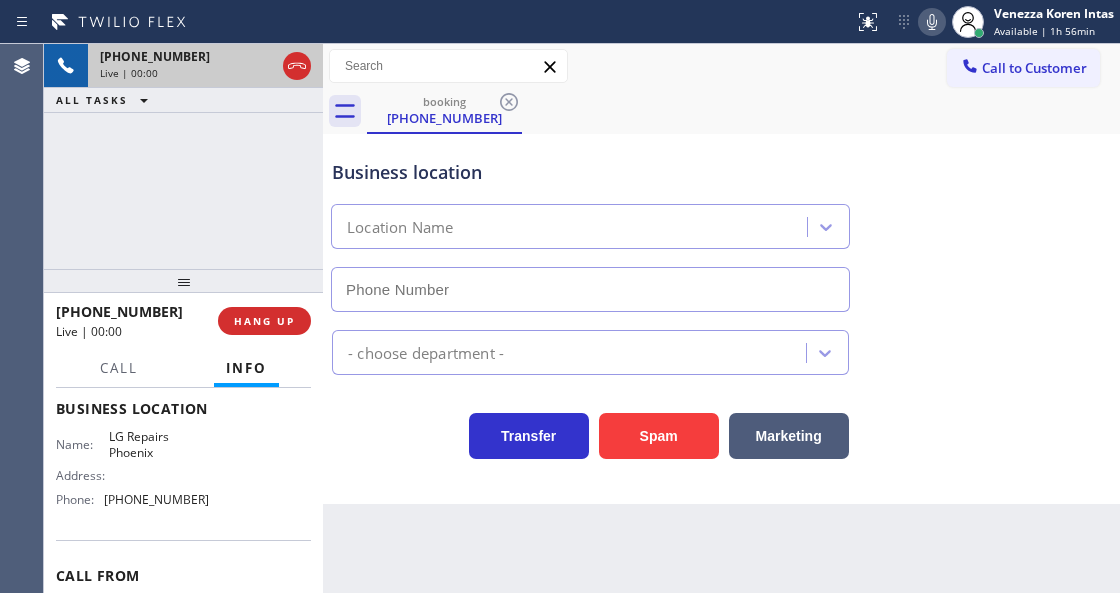 type on "[PHONE_NUMBER]" 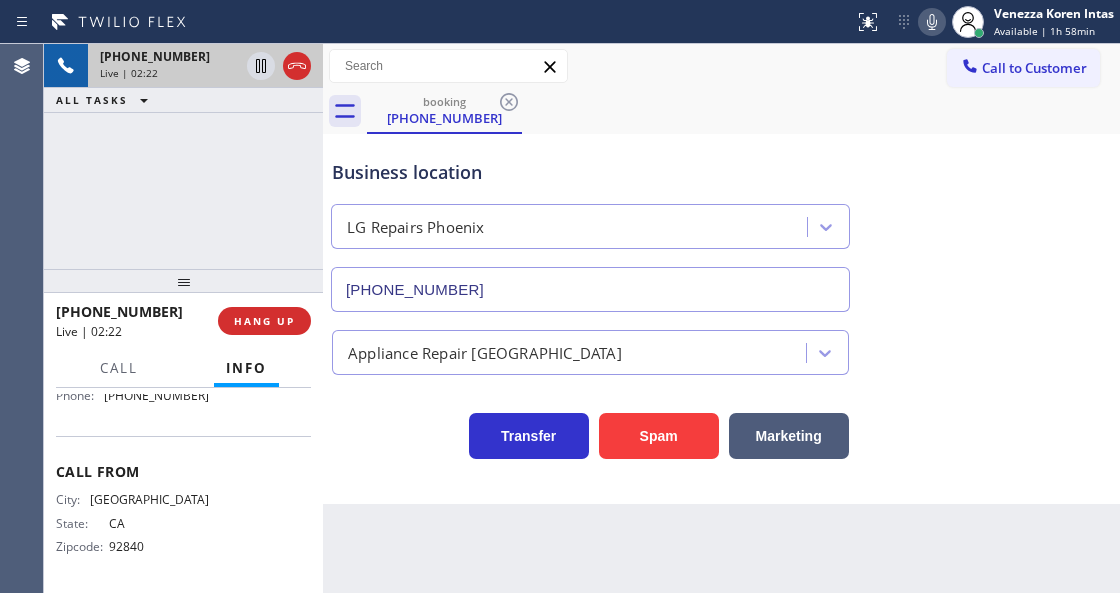 scroll, scrollTop: 237, scrollLeft: 0, axis: vertical 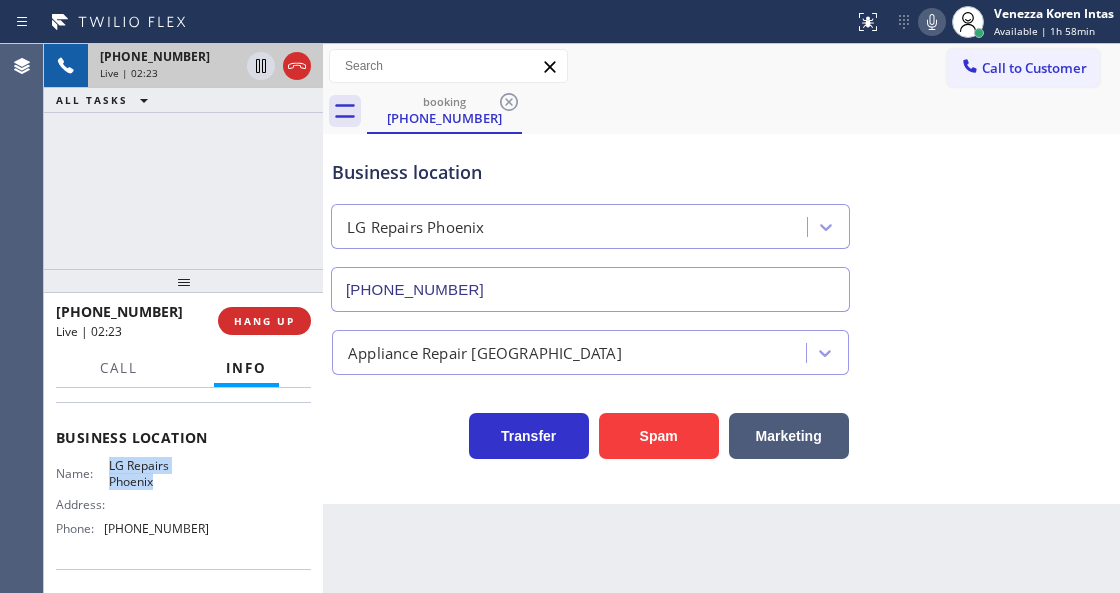 drag, startPoint x: 104, startPoint y: 459, endPoint x: 168, endPoint y: 484, distance: 68.70953 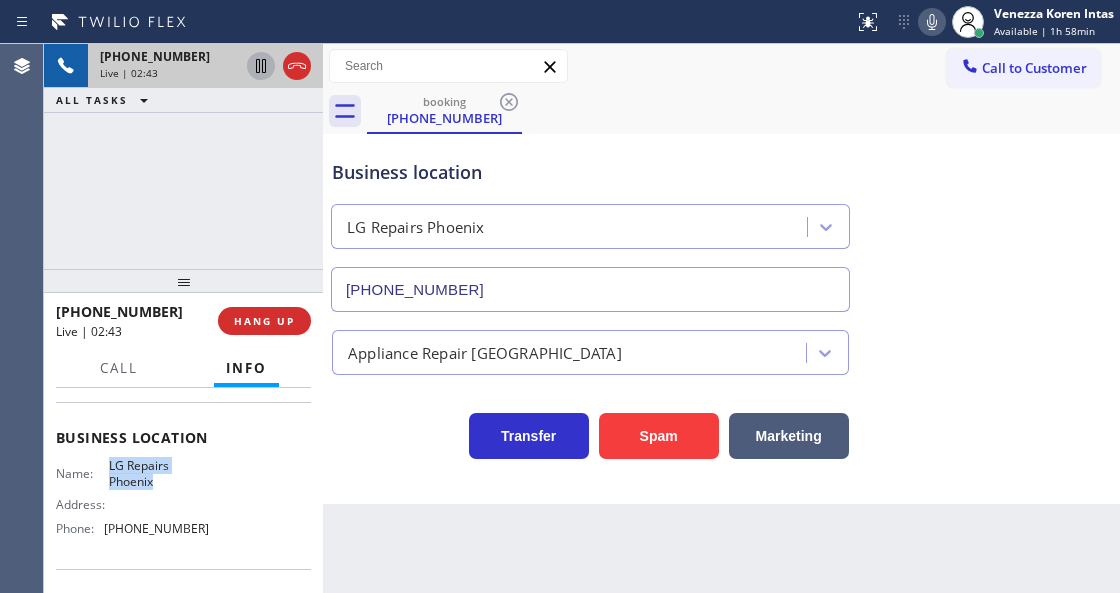 click 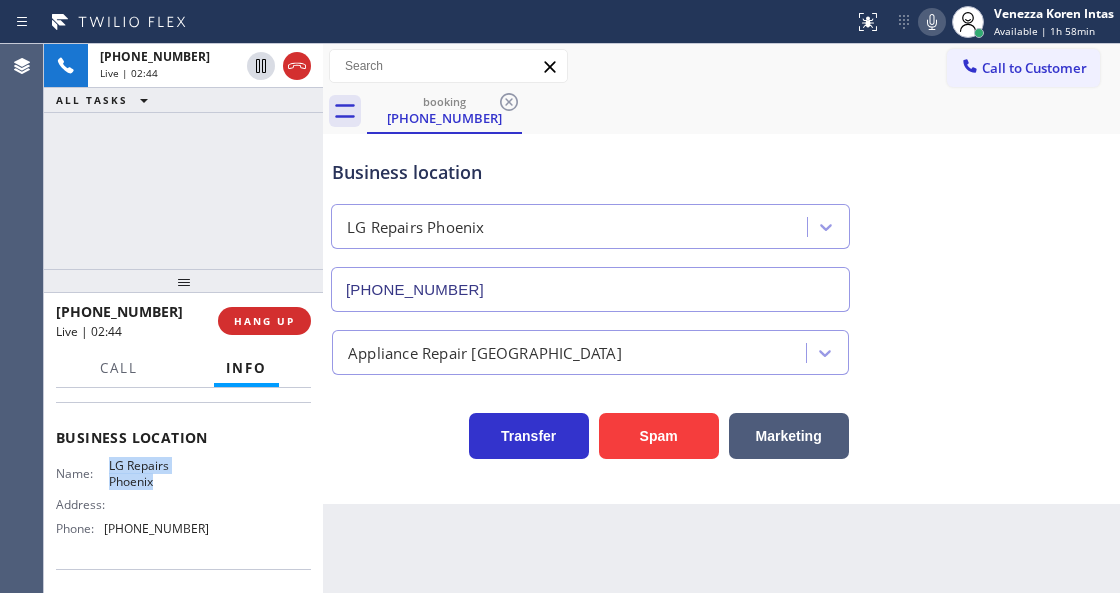 click 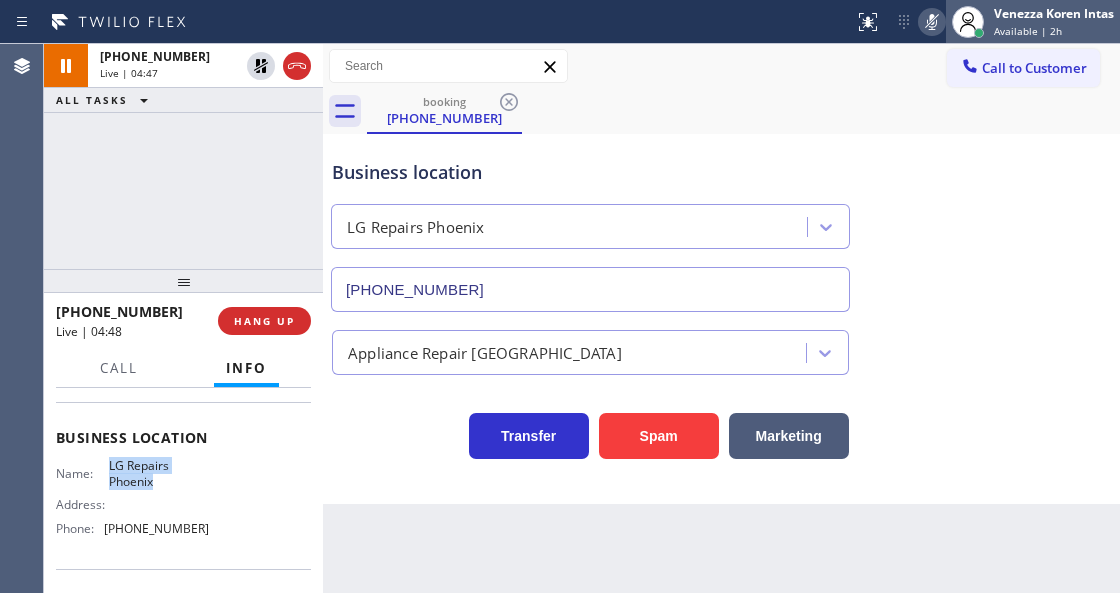 drag, startPoint x: 940, startPoint y: 0, endPoint x: 952, endPoint y: 12, distance: 16.970562 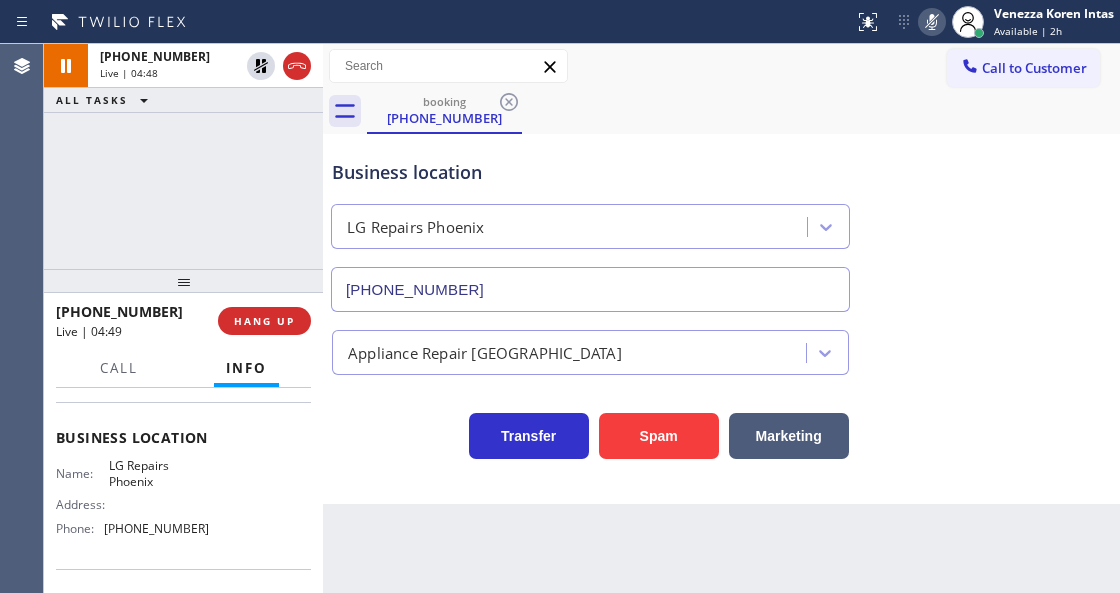 drag, startPoint x: 933, startPoint y: 30, endPoint x: 884, endPoint y: 66, distance: 60.80296 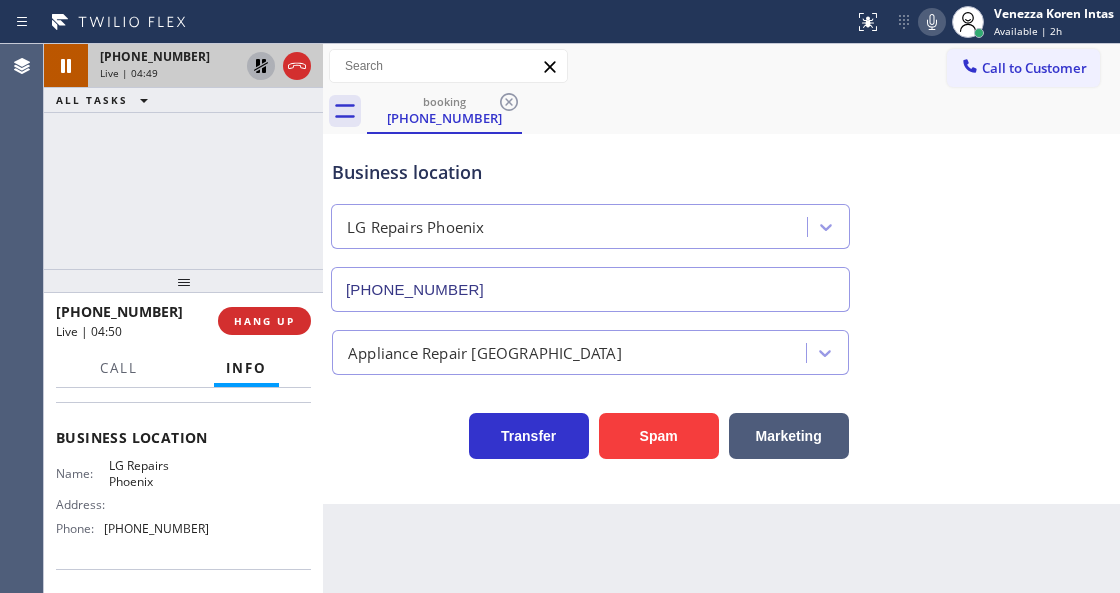 click 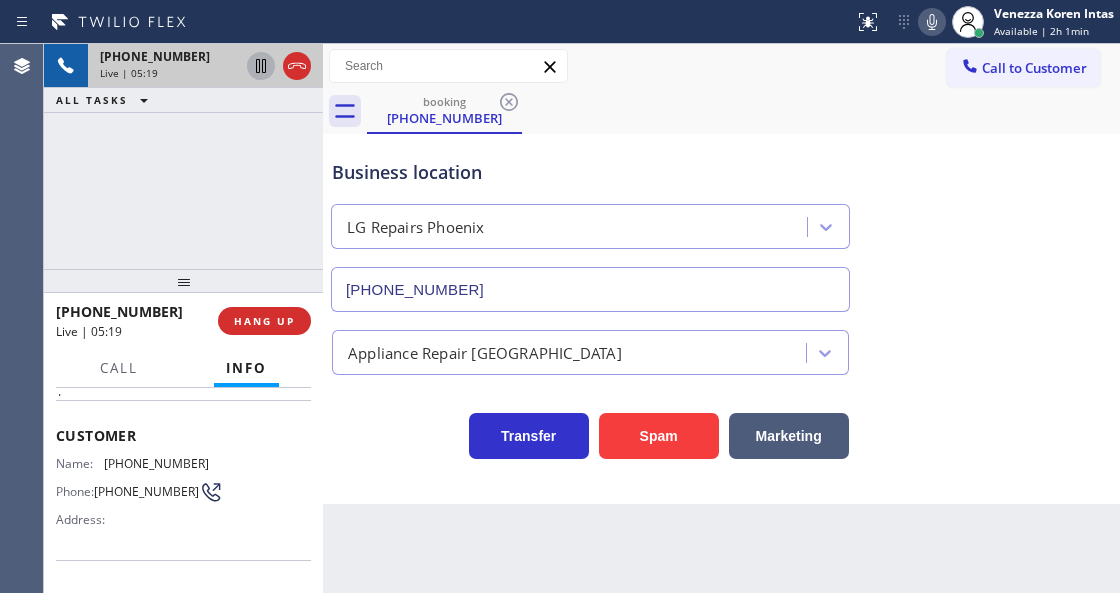 scroll, scrollTop: 37, scrollLeft: 0, axis: vertical 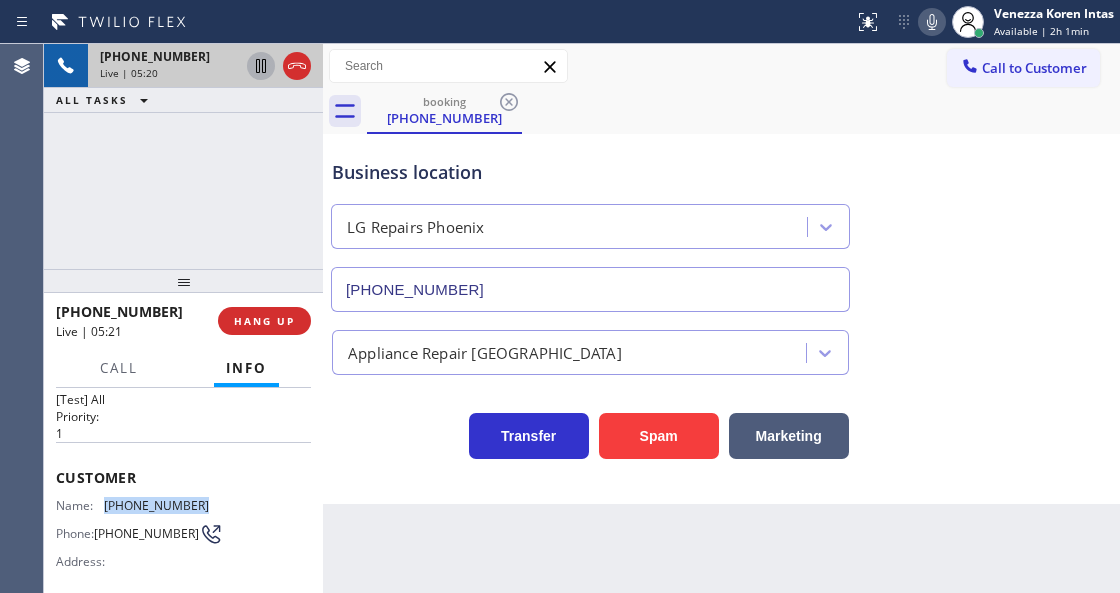 drag, startPoint x: 203, startPoint y: 507, endPoint x: 104, endPoint y: 498, distance: 99.40825 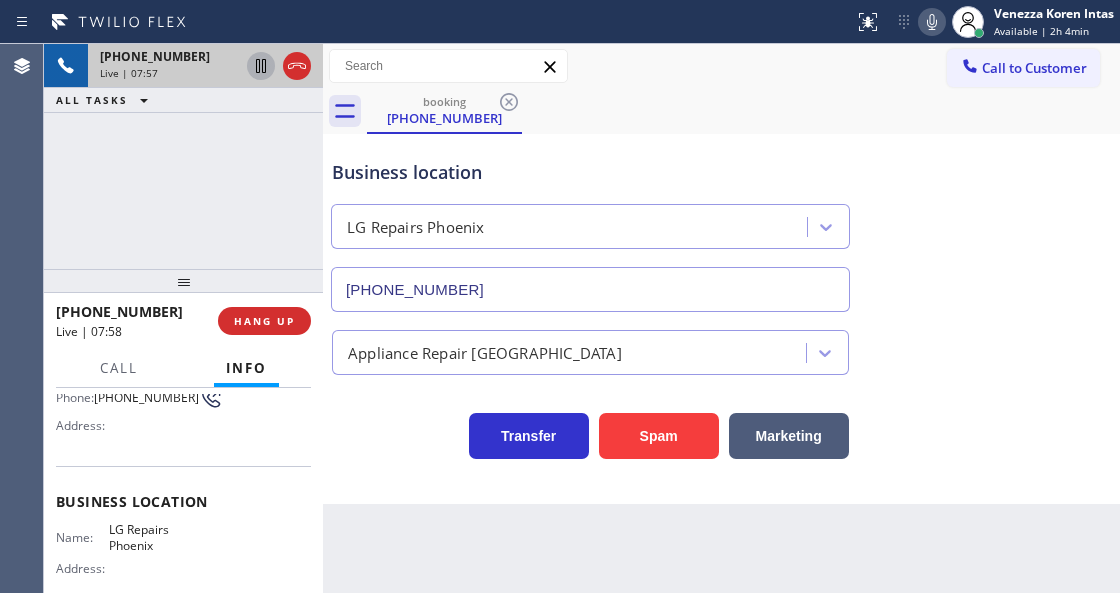 scroll, scrollTop: 237, scrollLeft: 0, axis: vertical 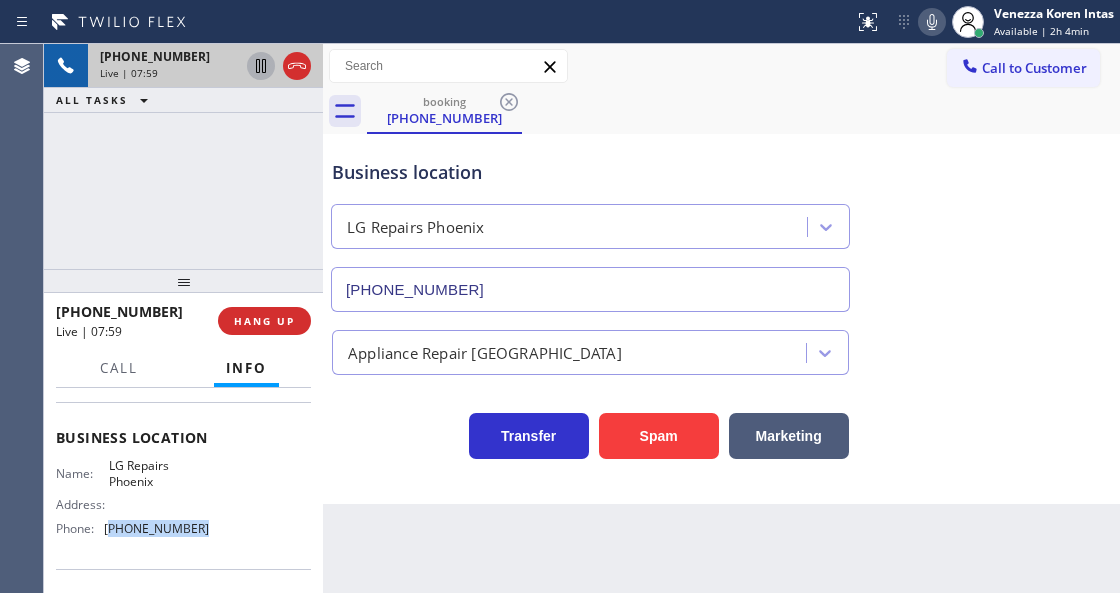 drag, startPoint x: 205, startPoint y: 523, endPoint x: 110, endPoint y: 535, distance: 95.7549 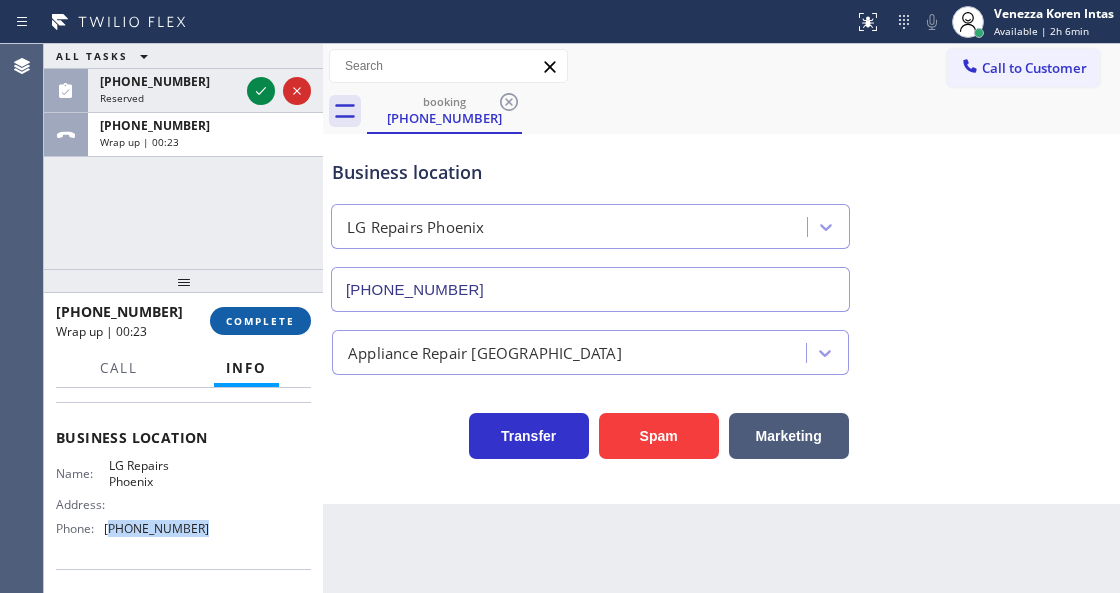 click on "COMPLETE" at bounding box center (260, 321) 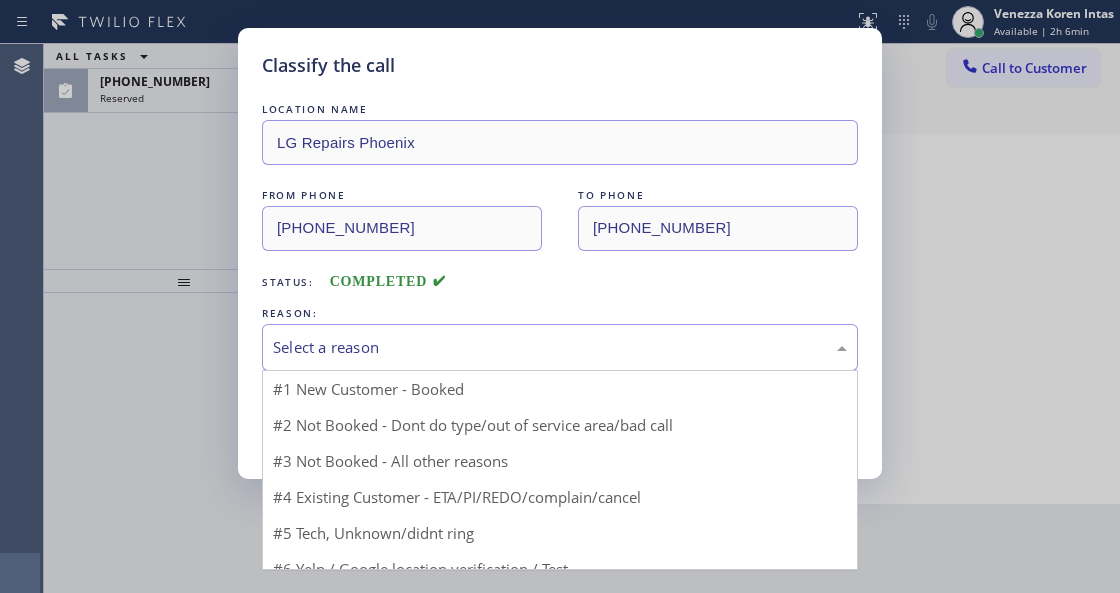 click on "Select a reason" at bounding box center [560, 347] 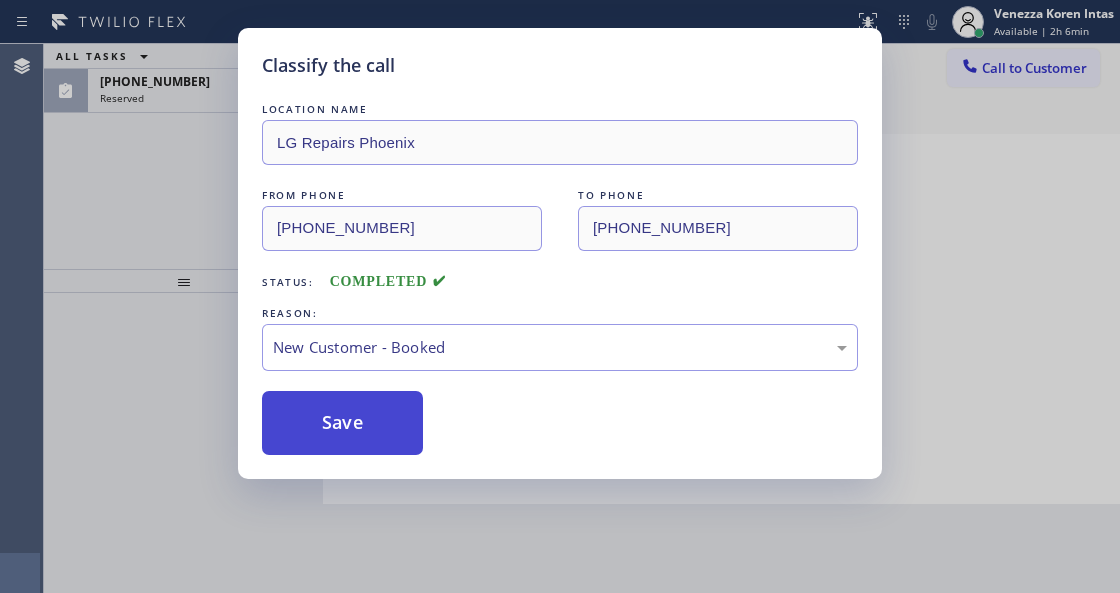 click on "Save" at bounding box center (342, 423) 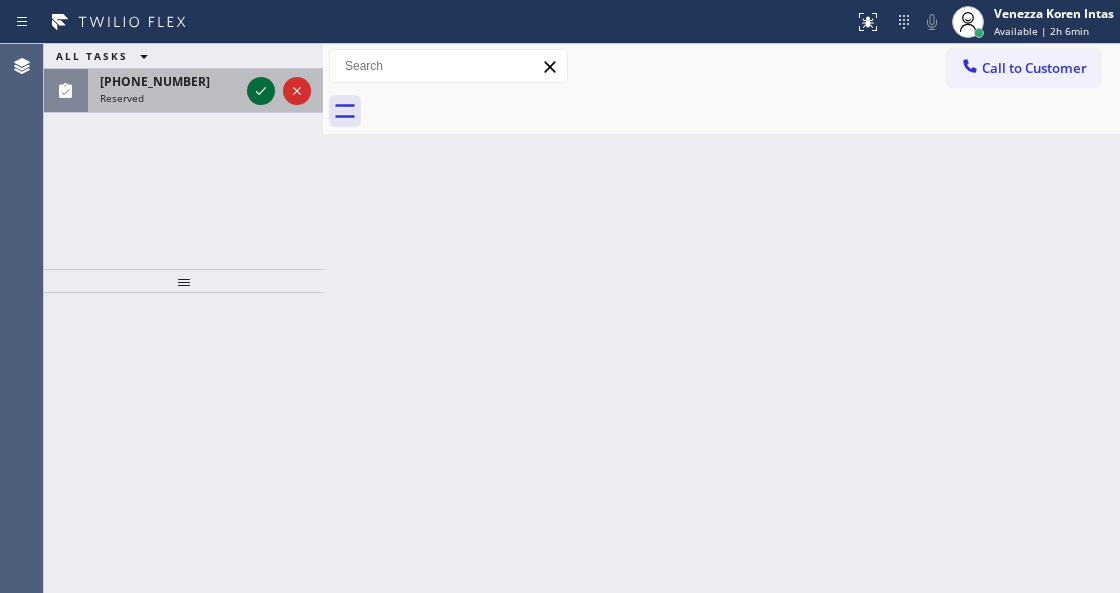 click 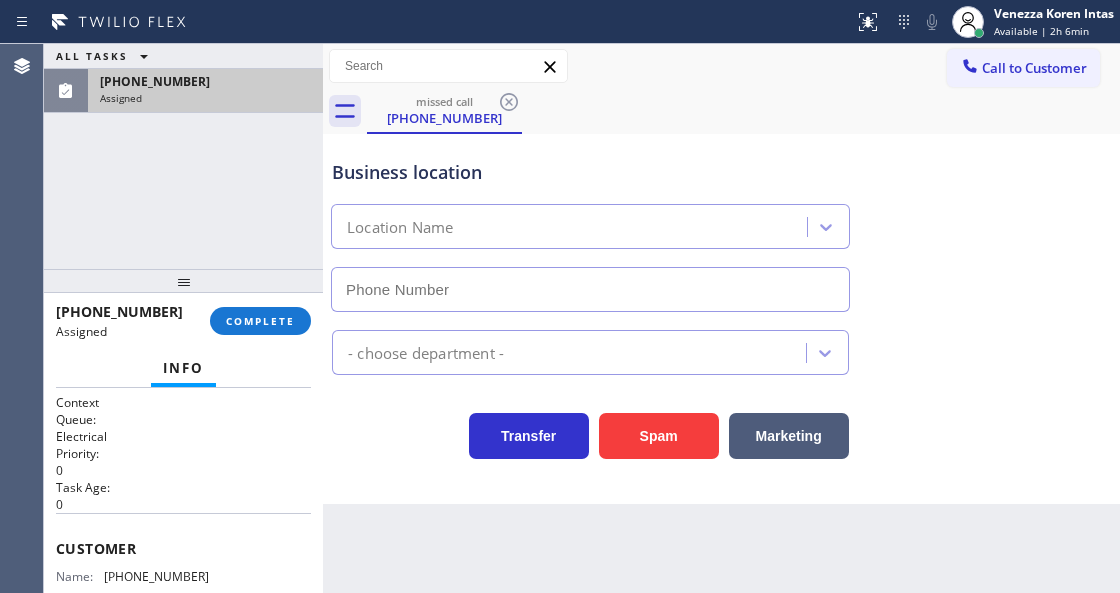 scroll, scrollTop: 200, scrollLeft: 0, axis: vertical 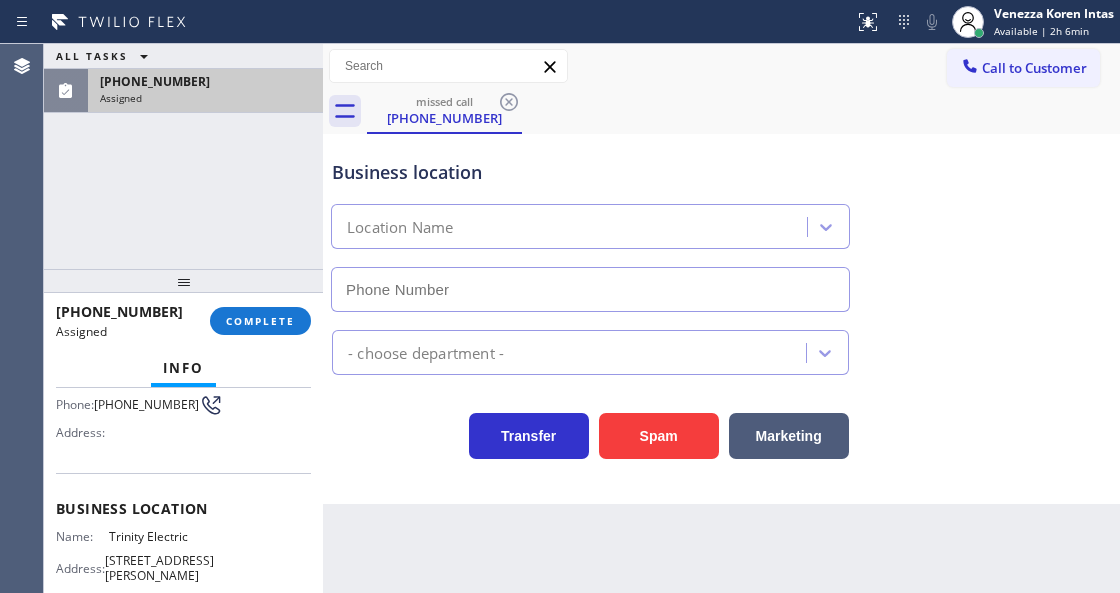 type on "[PHONE_NUMBER]" 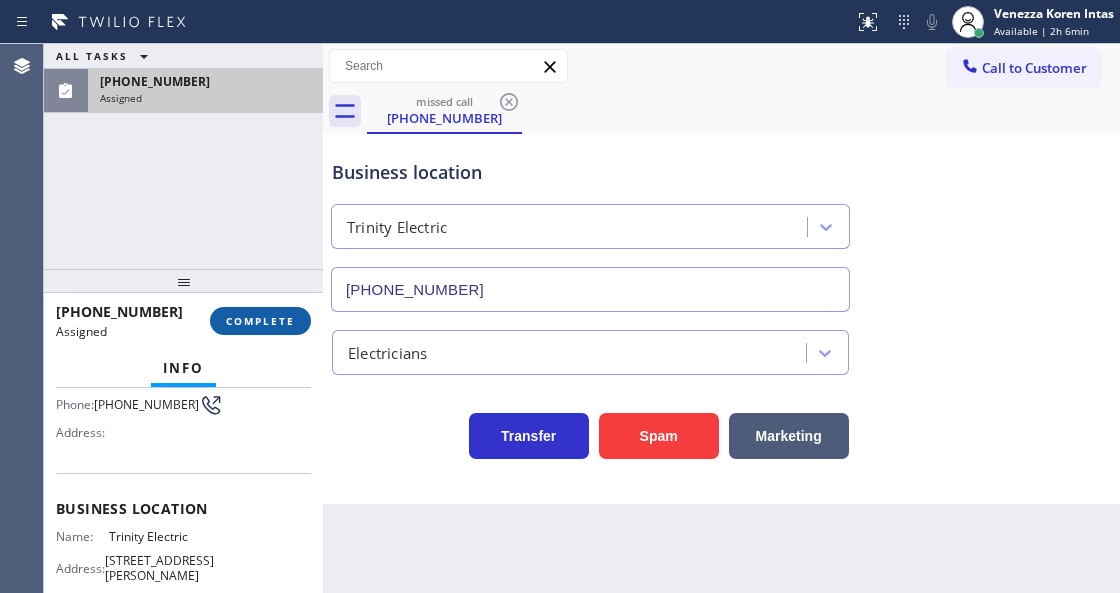 click on "COMPLETE" at bounding box center [260, 321] 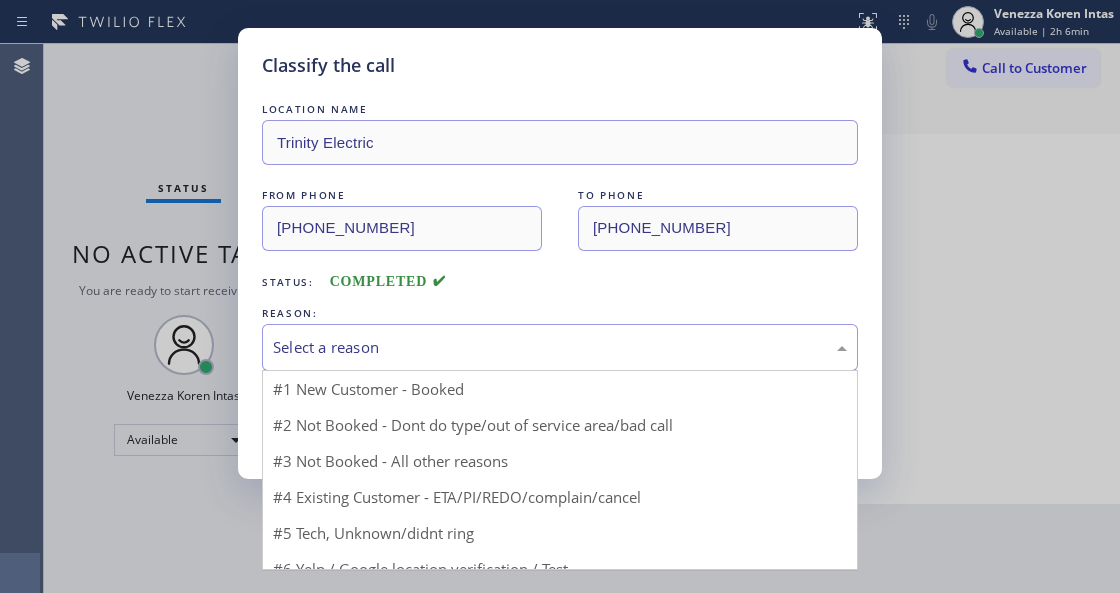 click on "Select a reason" at bounding box center (560, 347) 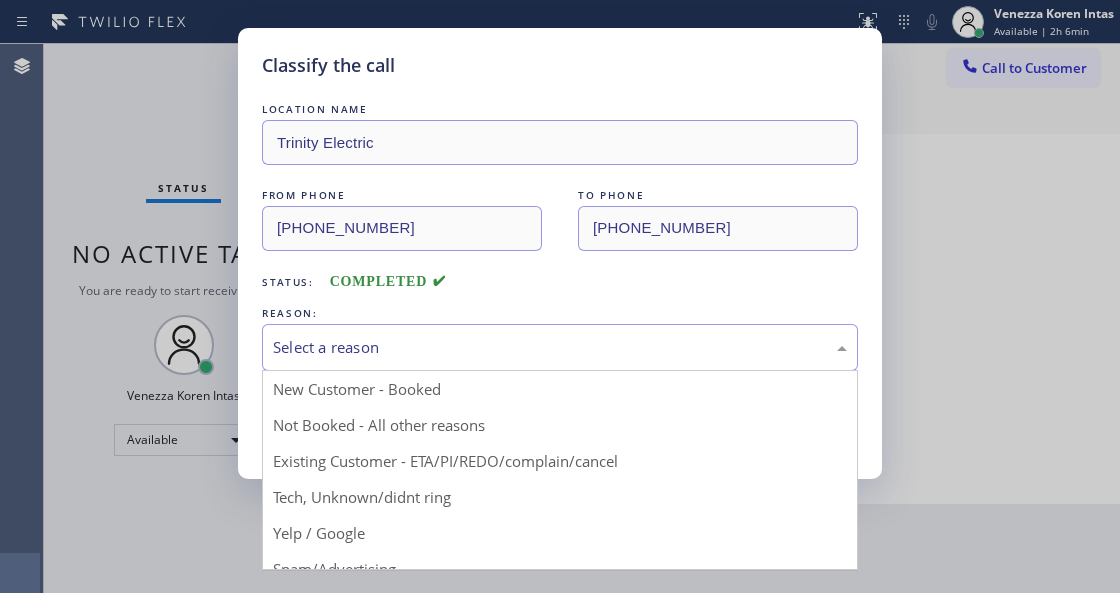 drag, startPoint x: 438, startPoint y: 493, endPoint x: 412, endPoint y: 482, distance: 28.231188 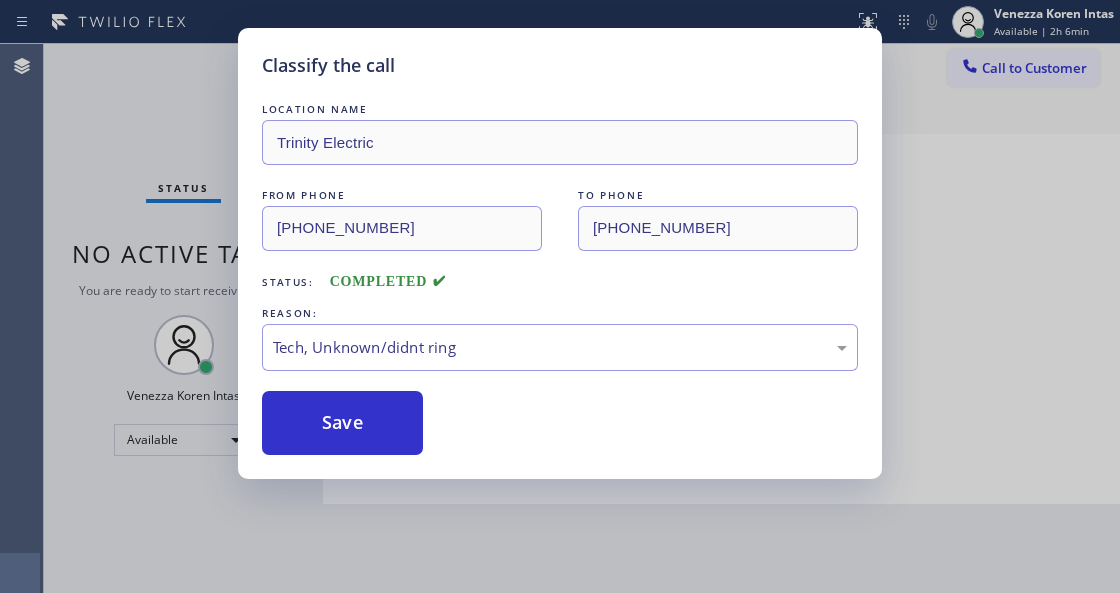 click on "Classify the call LOCATION NAME Trinity Electric FROM PHONE [PHONE_NUMBER] TO PHONE [PHONE_NUMBER] Status: COMPLETED REASON: Tech, Unknown/didnt ring Save" at bounding box center [560, 253] 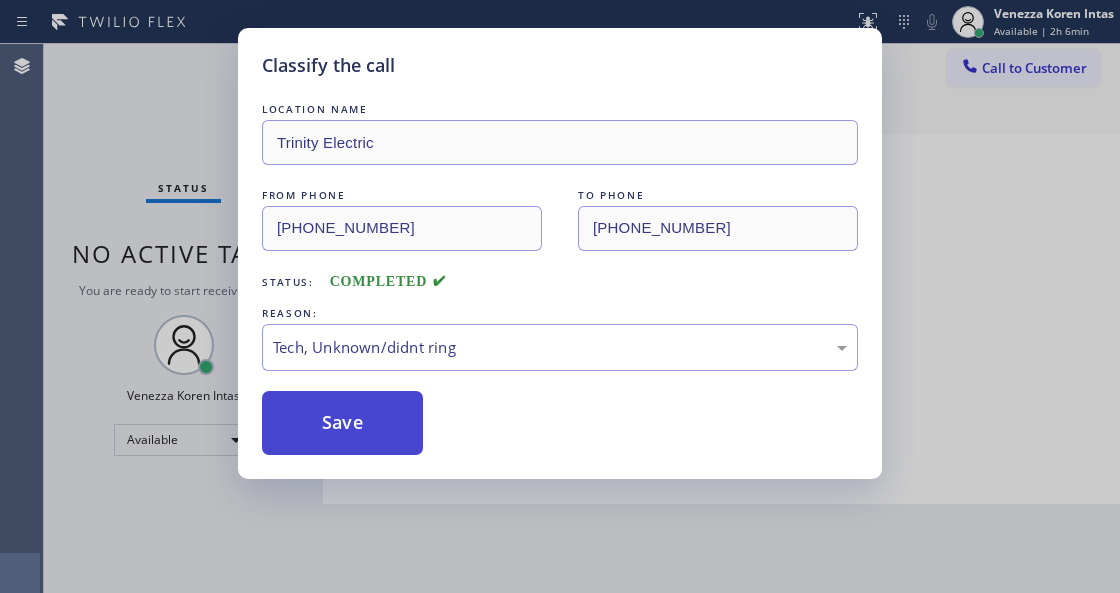 click on "Save" at bounding box center (342, 423) 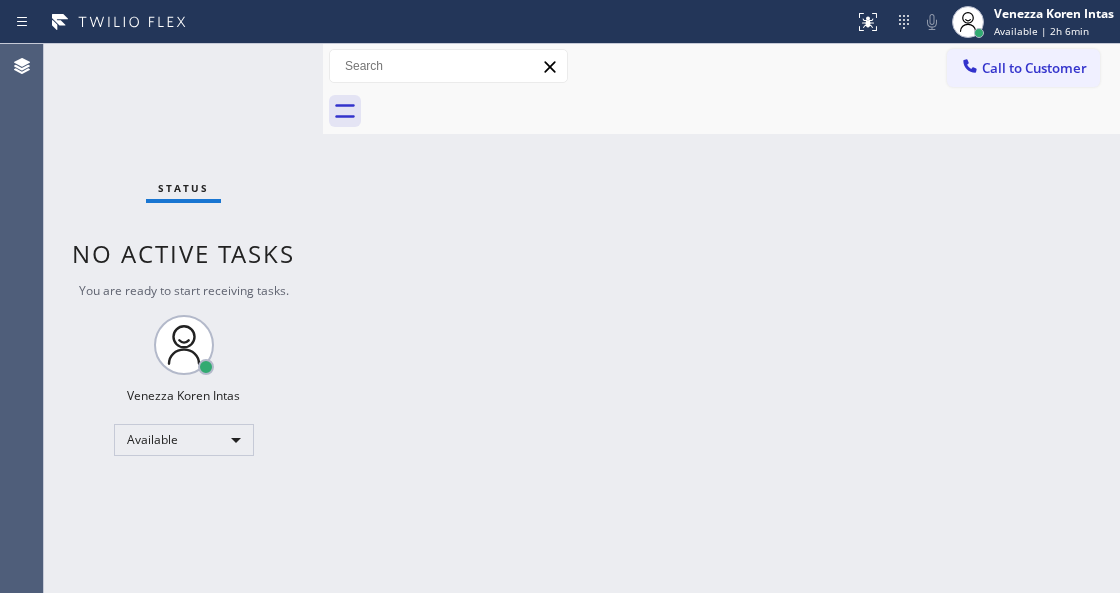drag, startPoint x: 483, startPoint y: 233, endPoint x: 594, endPoint y: 10, distance: 249.09837 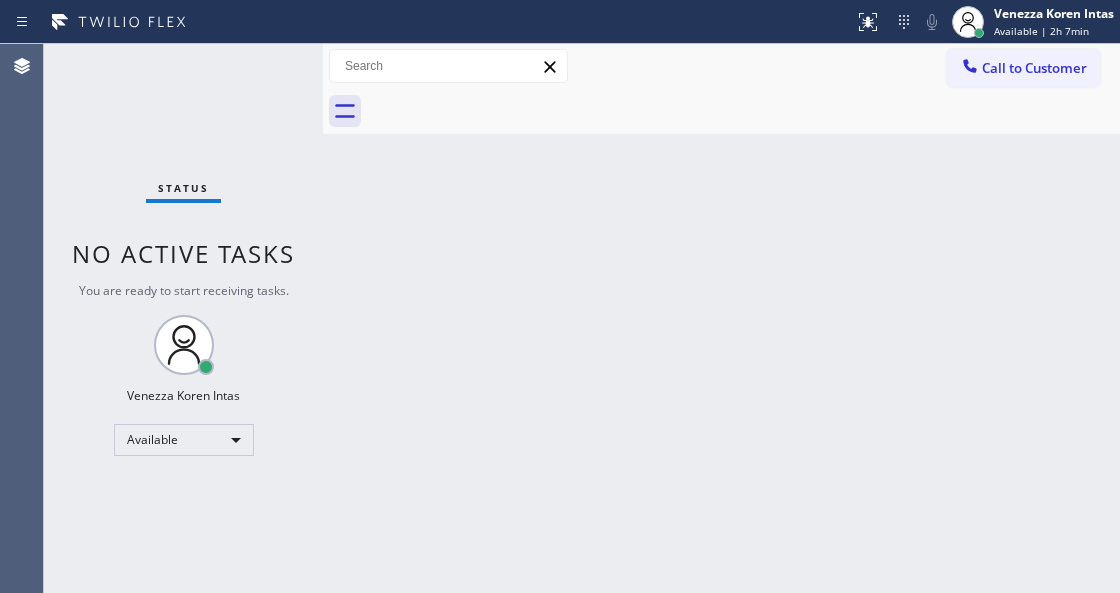 click on "Status   No active tasks     You are ready to start receiving tasks.   Venezza Koren Intas Available" at bounding box center [183, 318] 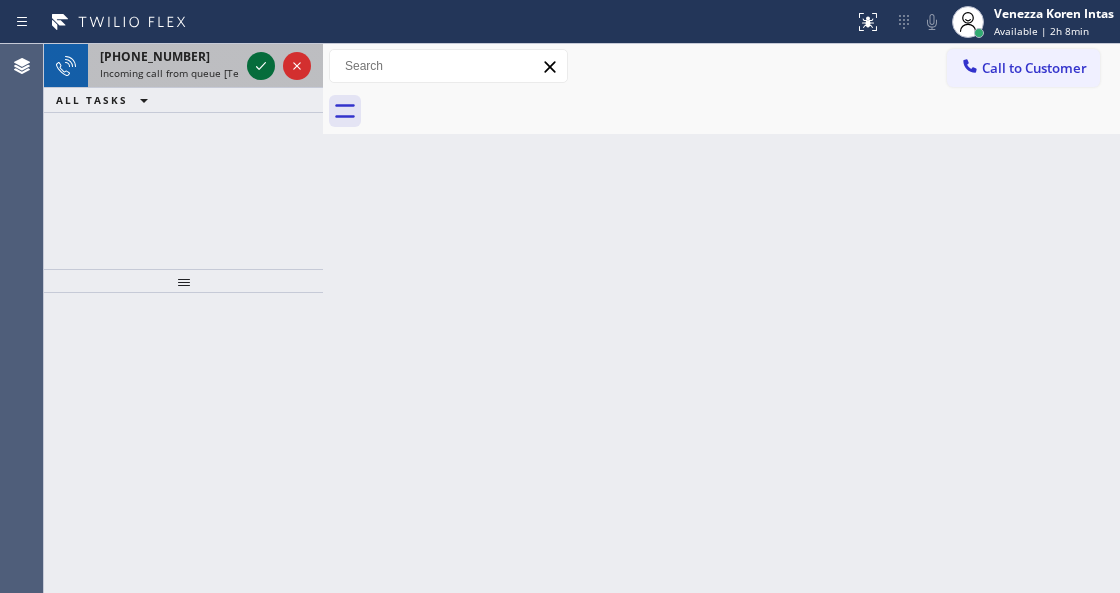 drag, startPoint x: 264, startPoint y: 68, endPoint x: 250, endPoint y: 68, distance: 14 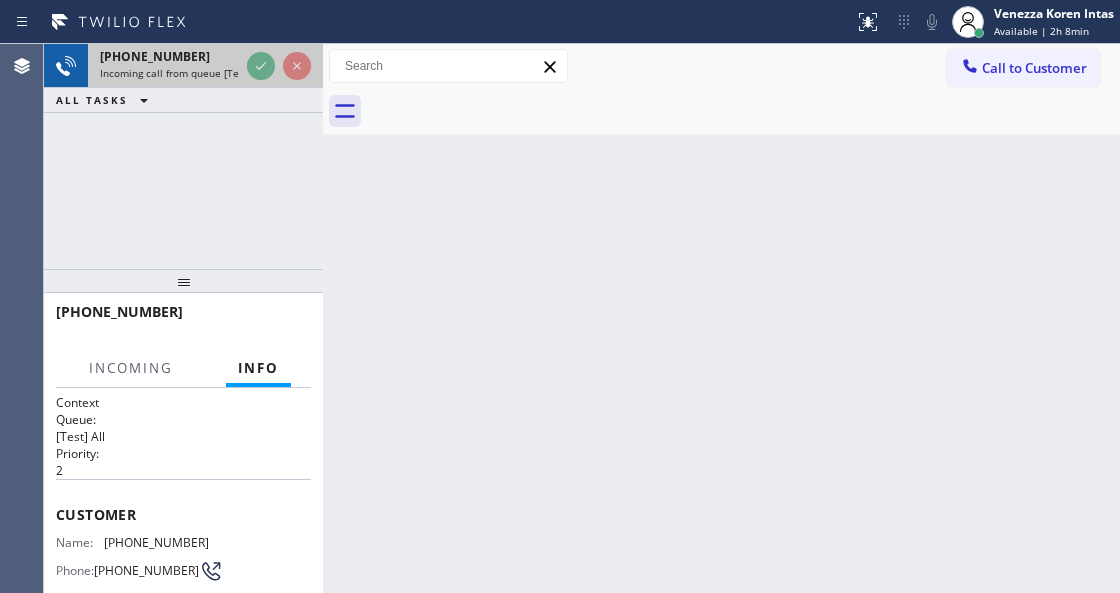 click at bounding box center [279, 66] 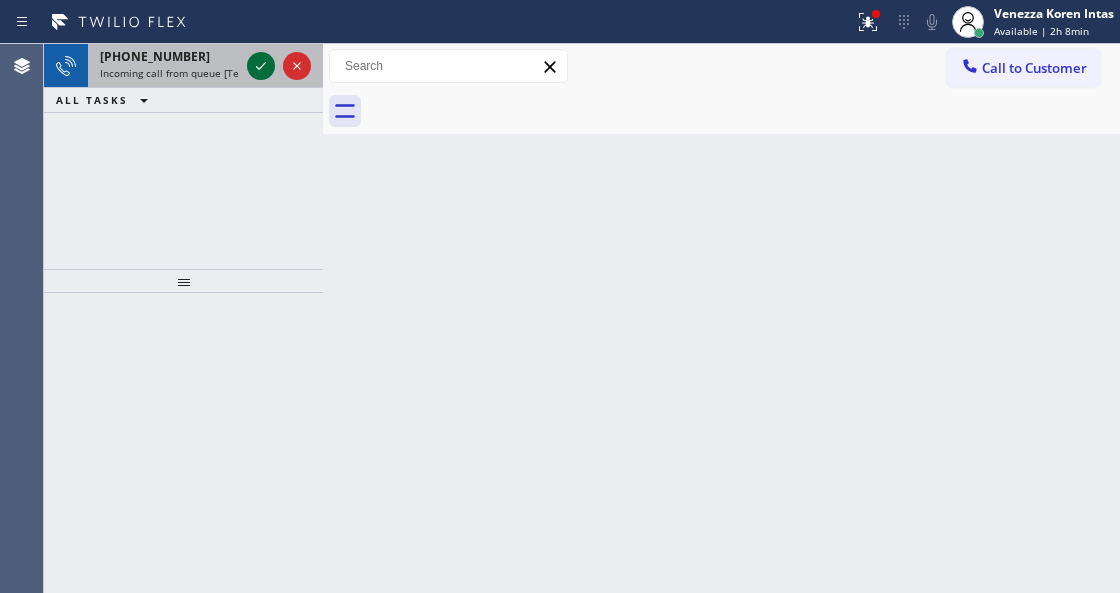 drag, startPoint x: 270, startPoint y: 77, endPoint x: 257, endPoint y: 66, distance: 17.029387 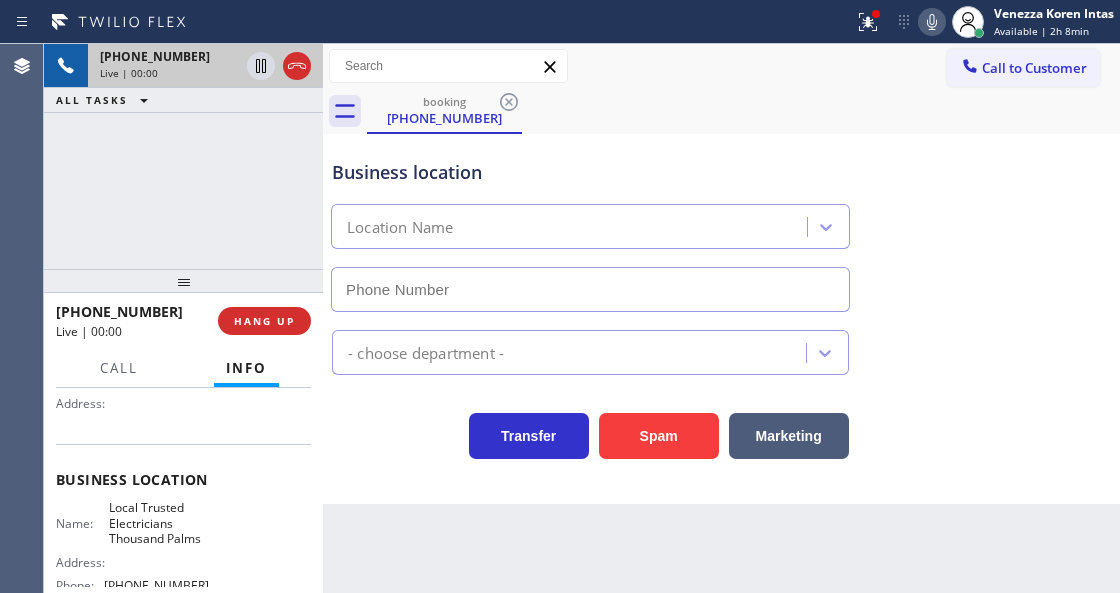 scroll, scrollTop: 200, scrollLeft: 0, axis: vertical 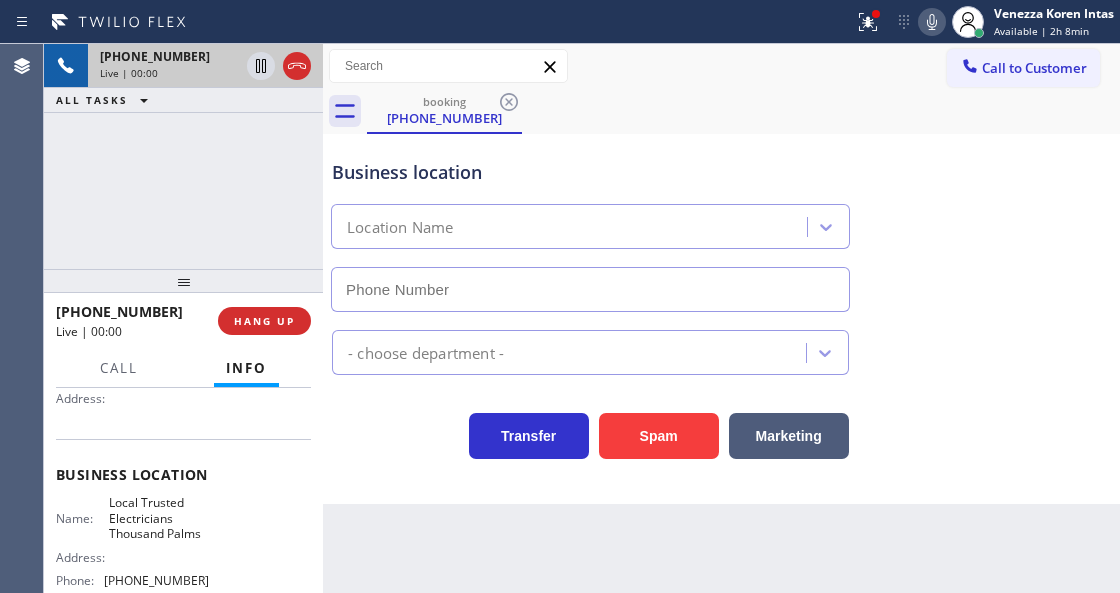 type on "[PHONE_NUMBER]" 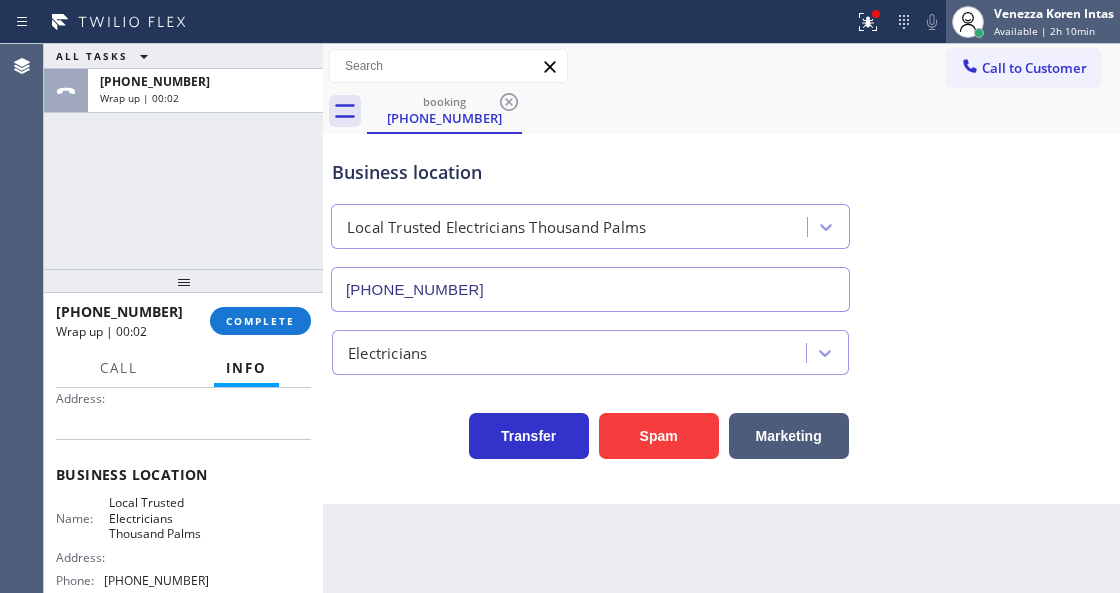drag, startPoint x: 990, startPoint y: 16, endPoint x: 990, endPoint y: 29, distance: 13 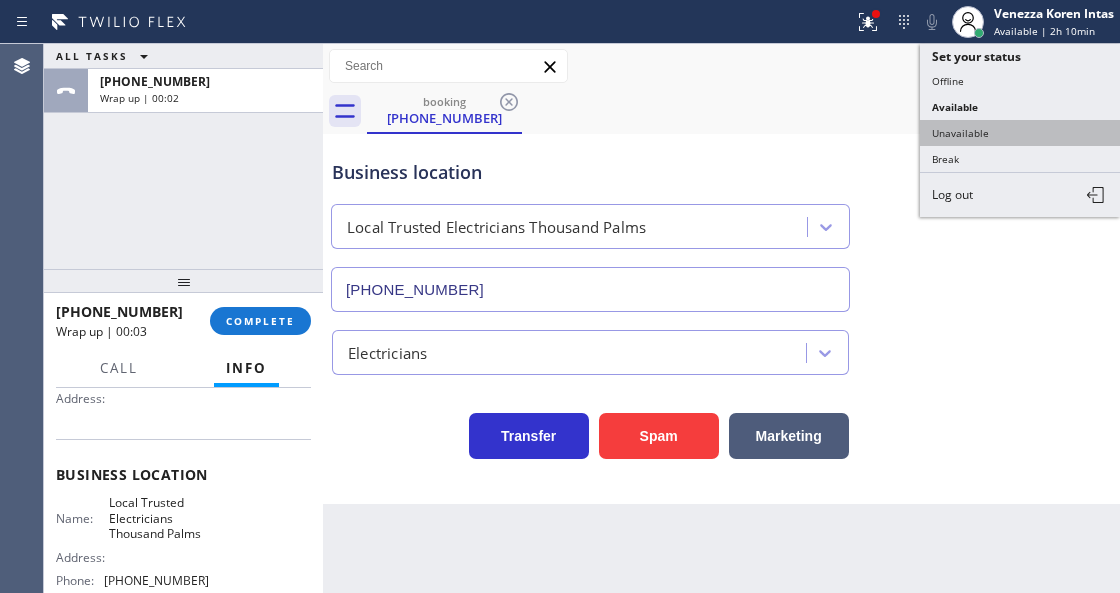 click on "Unavailable" at bounding box center [1020, 133] 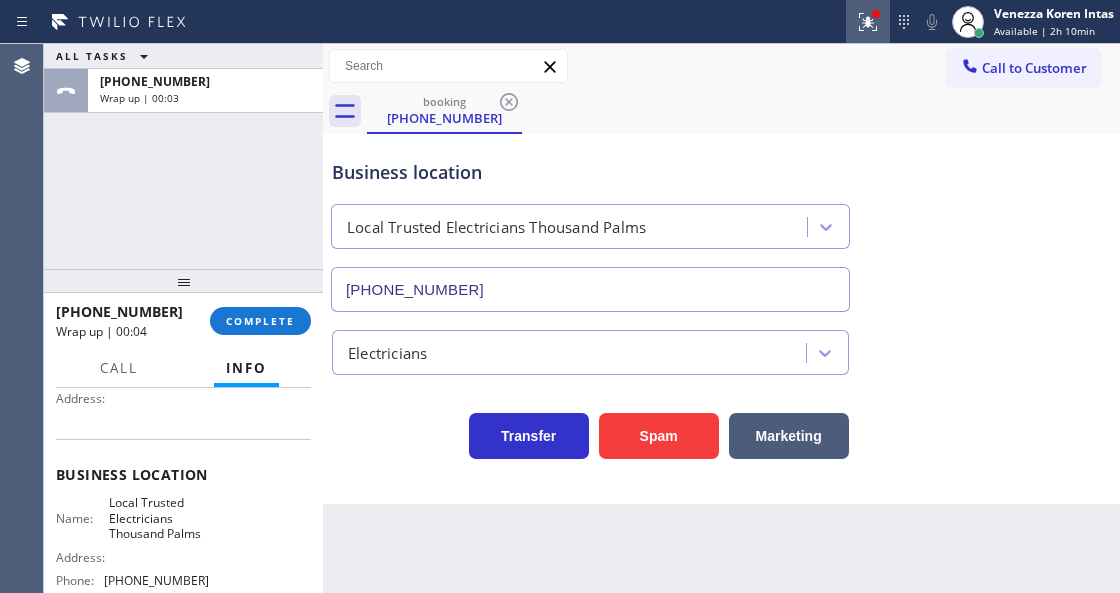 click at bounding box center (868, 22) 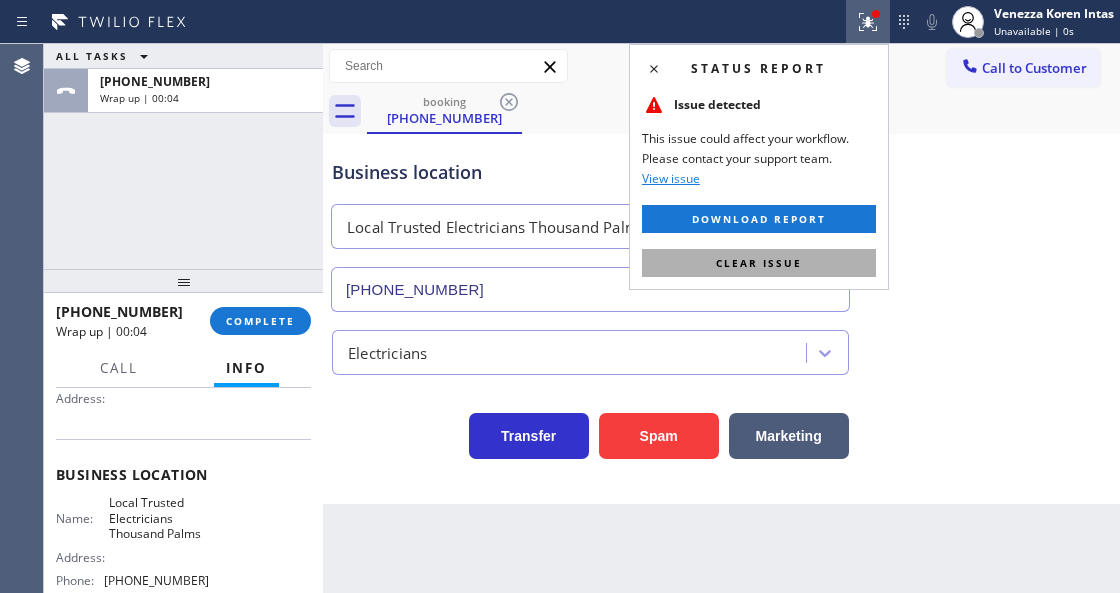 click on "Clear issue" at bounding box center (759, 263) 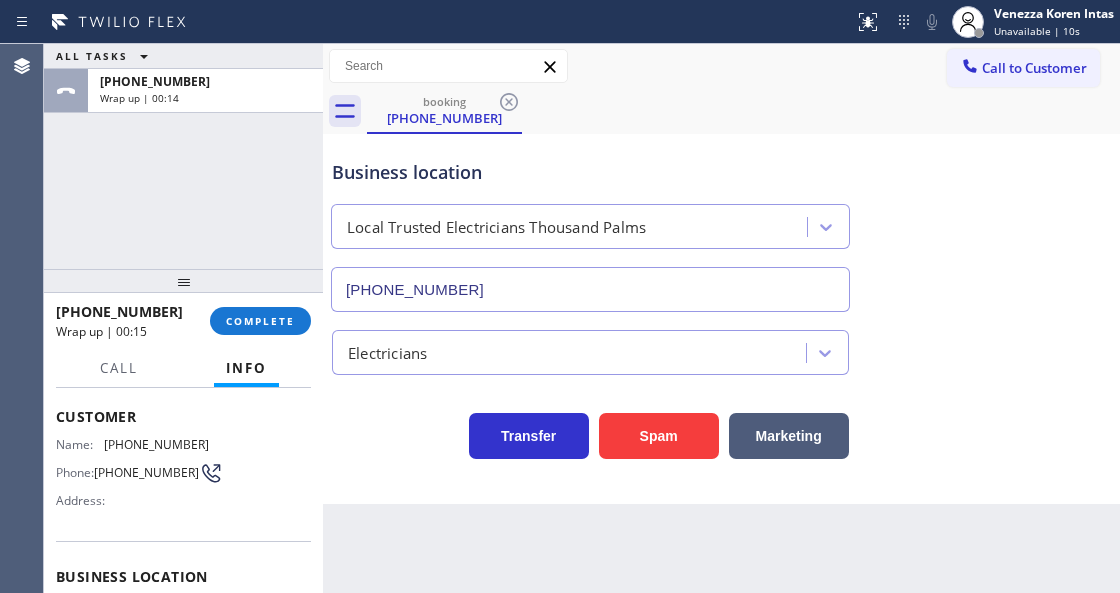 scroll, scrollTop: 0, scrollLeft: 0, axis: both 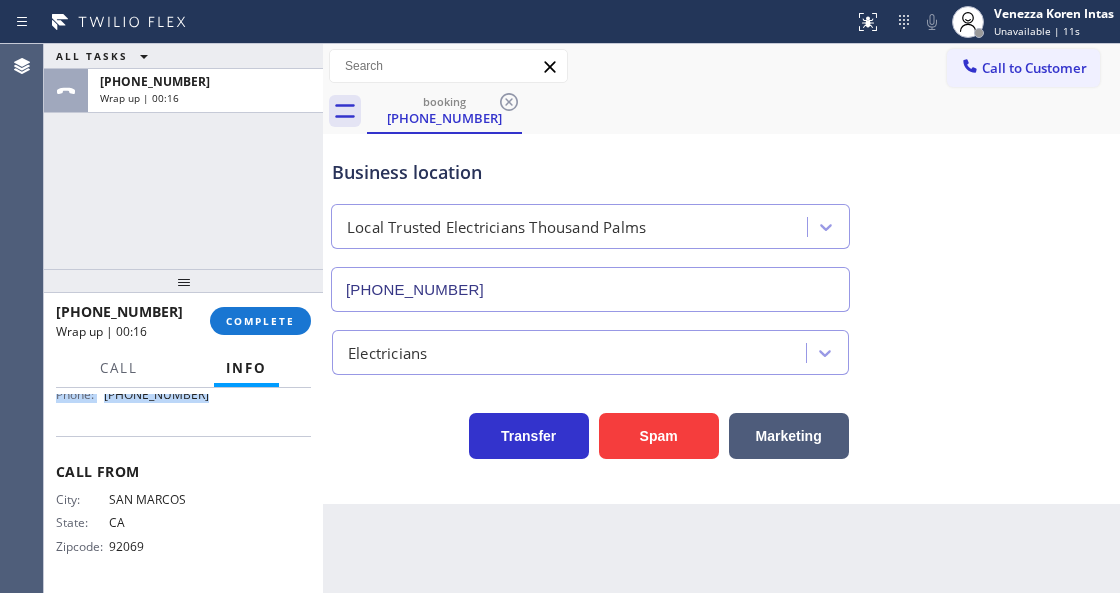 drag, startPoint x: 50, startPoint y: 506, endPoint x: 258, endPoint y: 416, distance: 226.63628 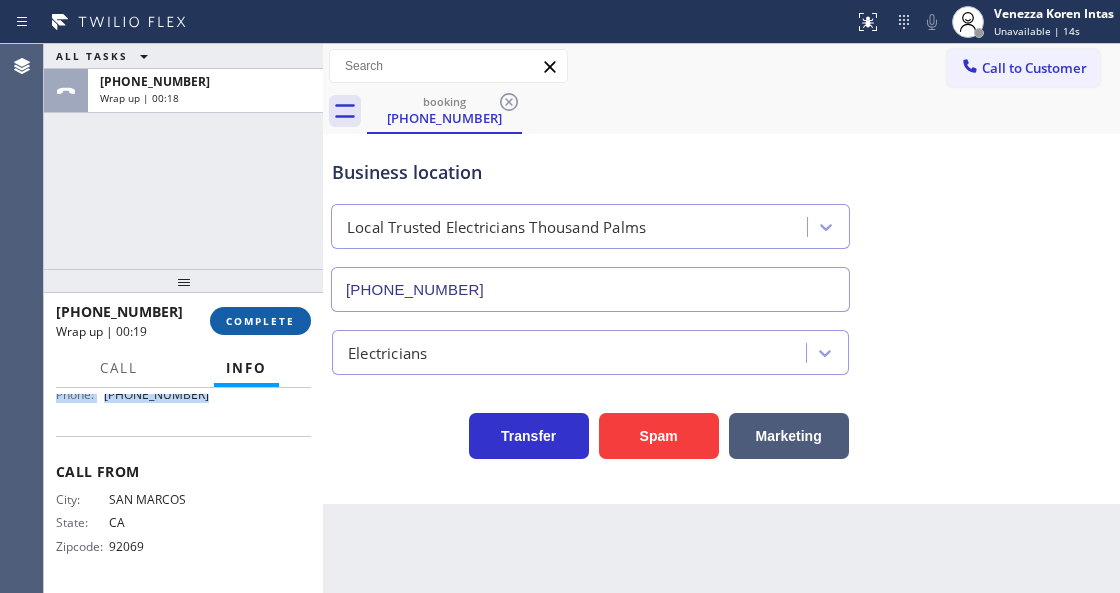 click on "COMPLETE" at bounding box center [260, 321] 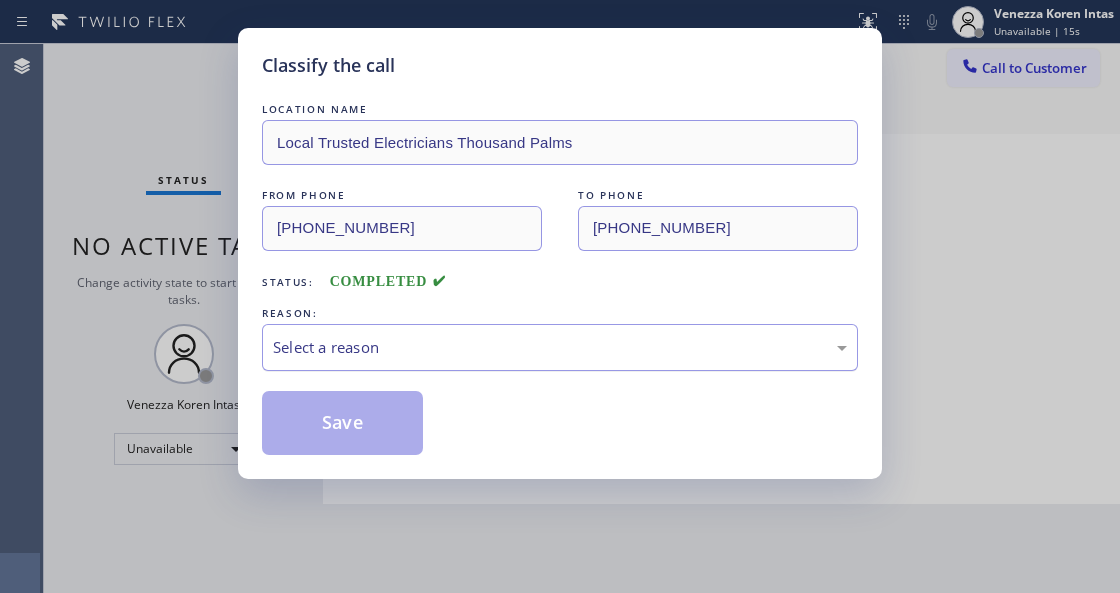 click on "Select a reason" at bounding box center (560, 347) 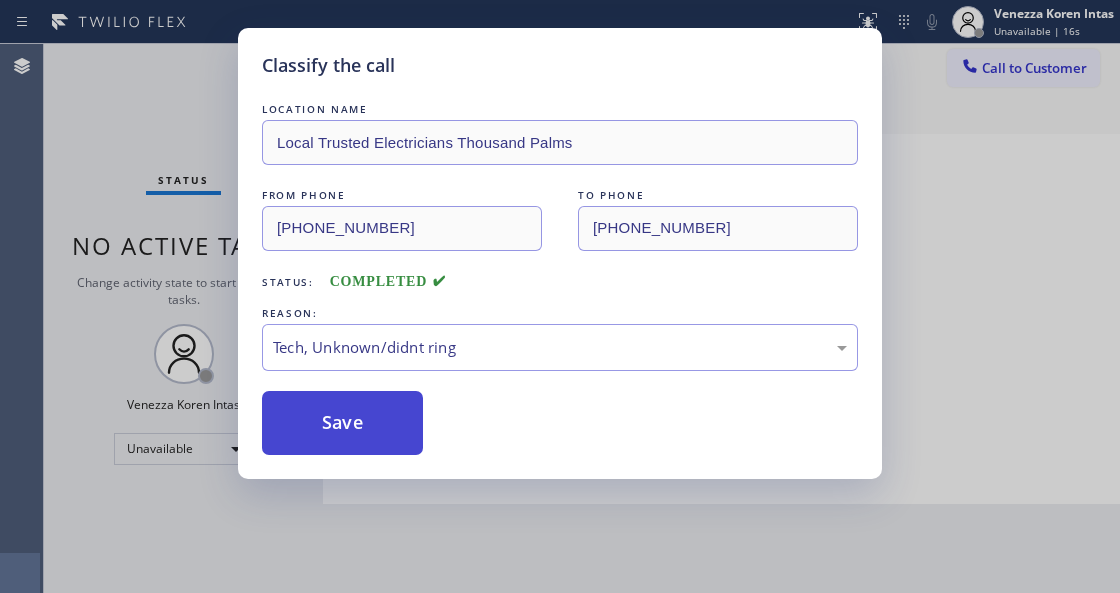 click on "Save" at bounding box center (342, 423) 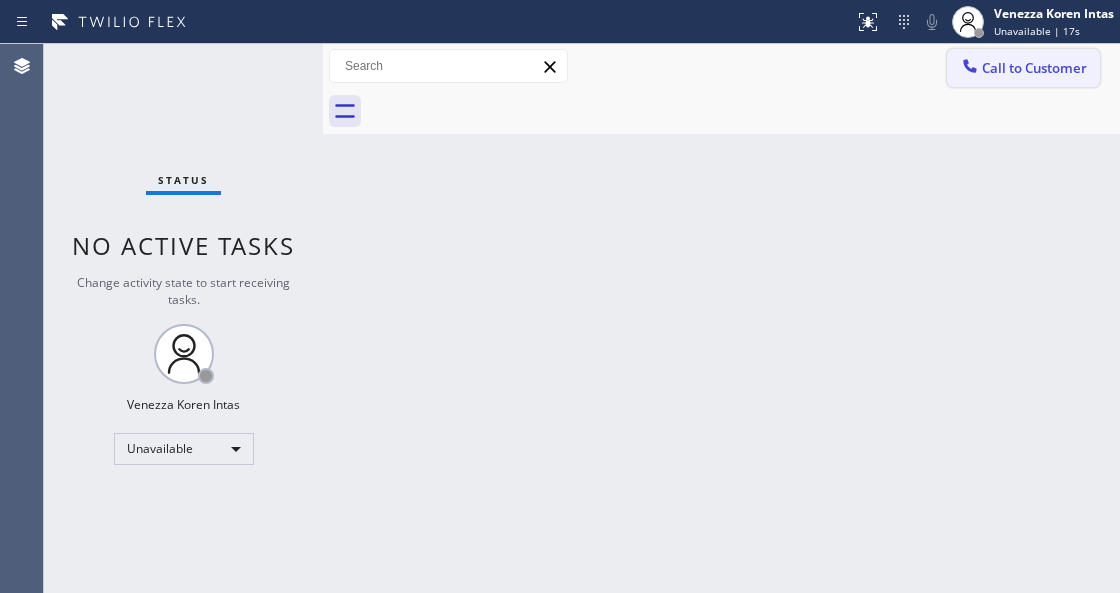 click on "Call to Customer" at bounding box center [1034, 68] 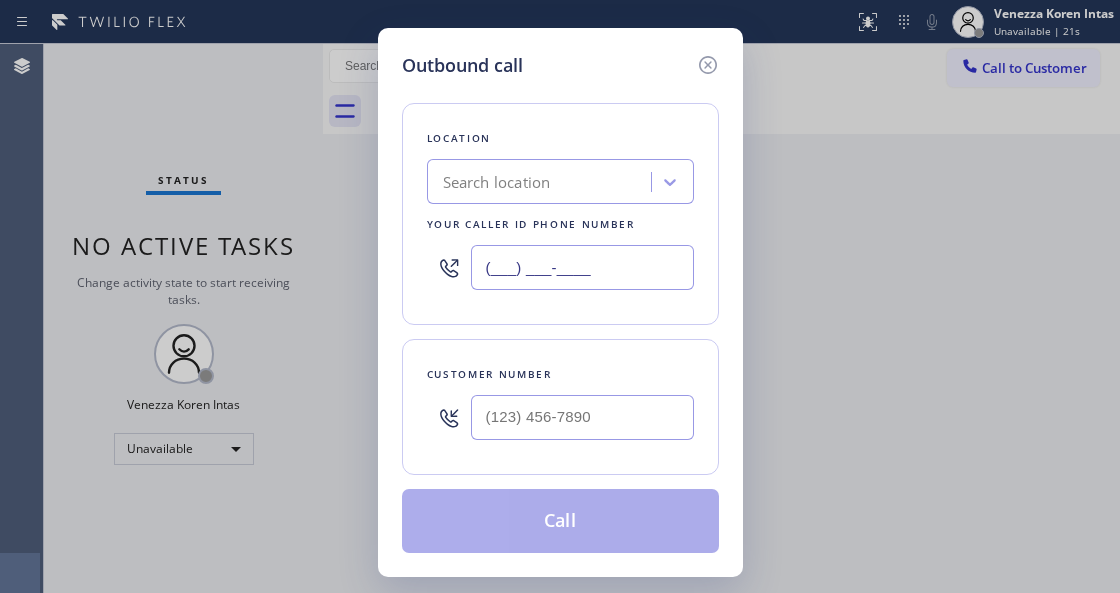 click on "(___) ___-____" at bounding box center [582, 267] 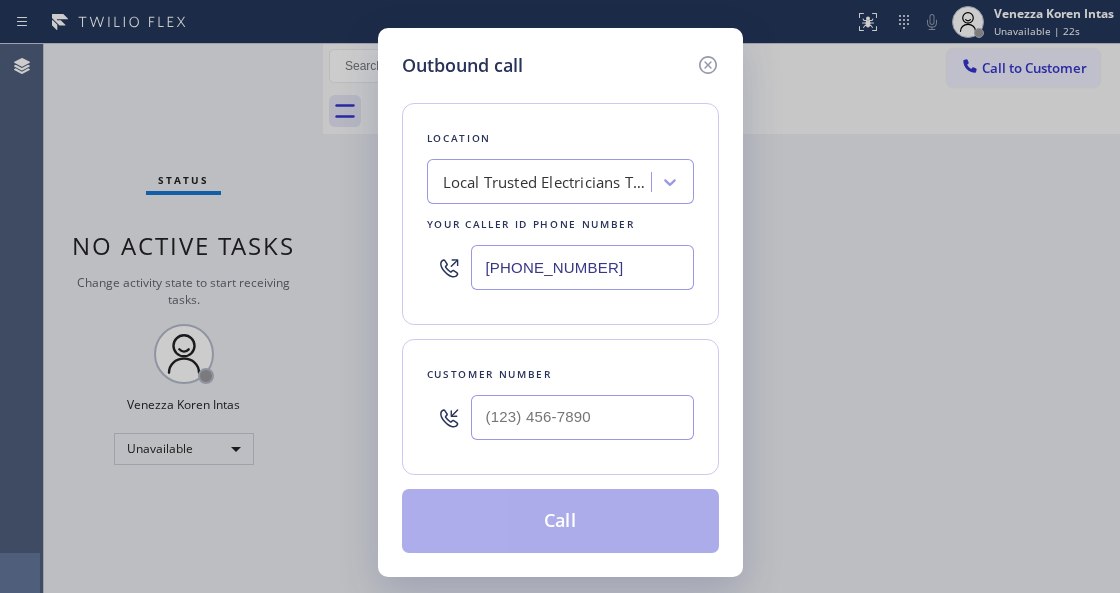 type on "[PHONE_NUMBER]" 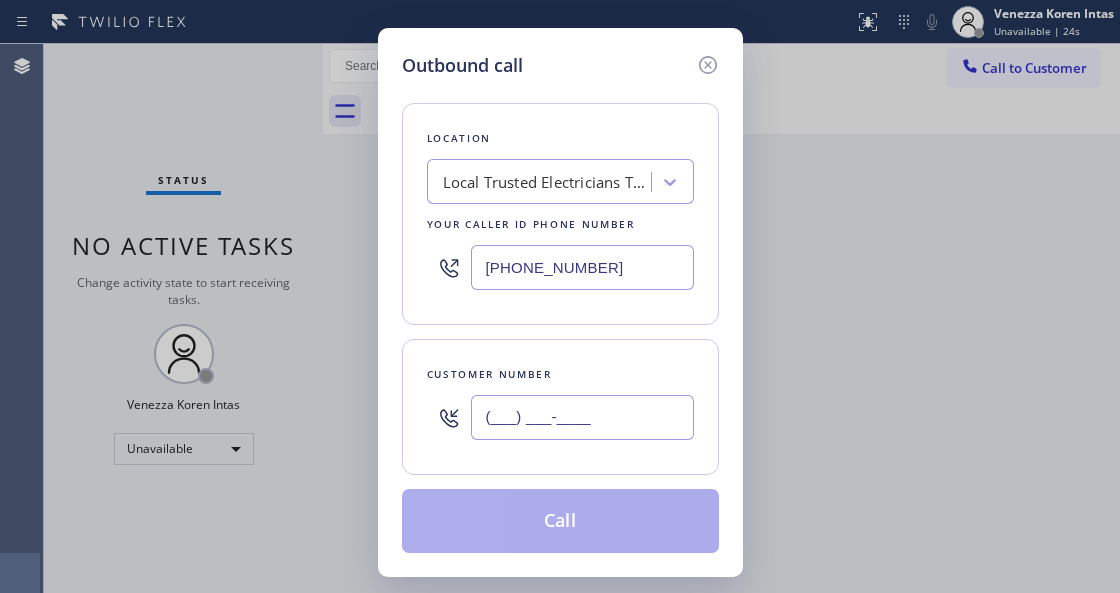 click on "(___) ___-____" at bounding box center [582, 417] 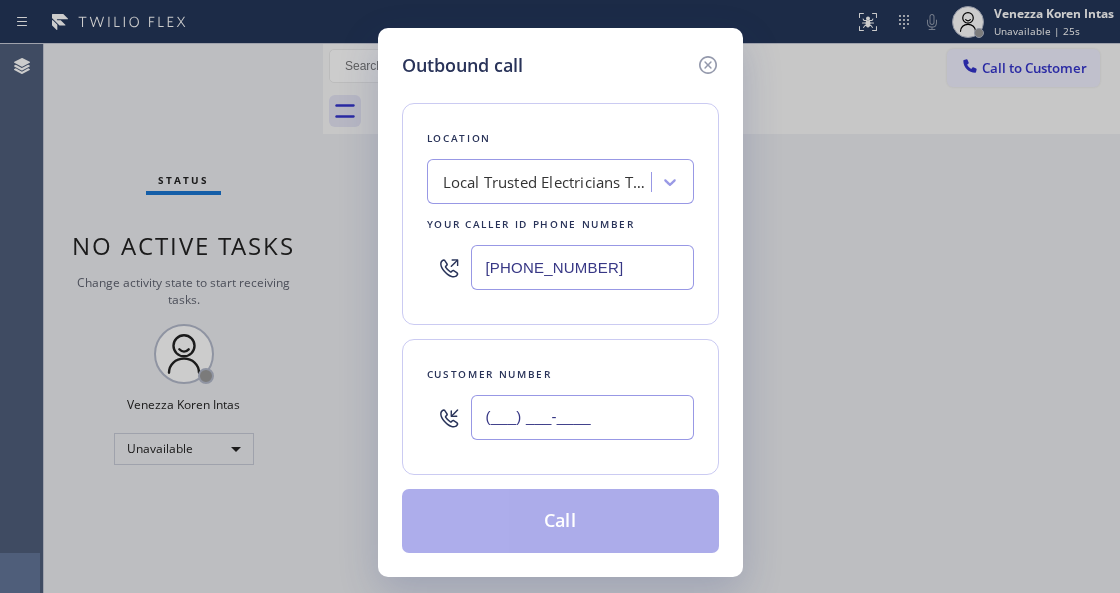 paste on "760) 759-3972" 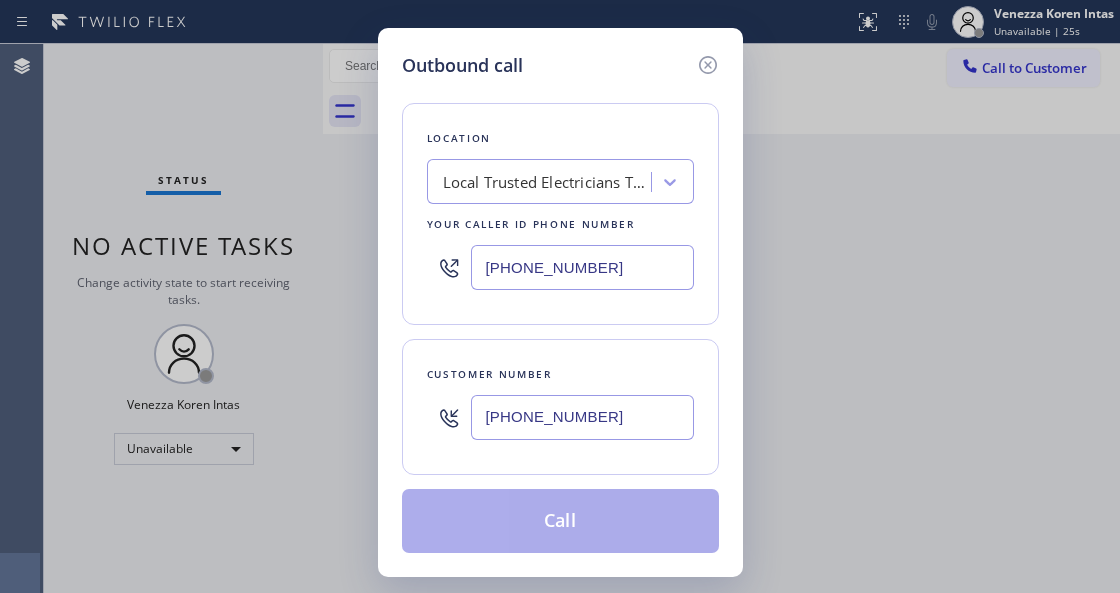 type on "[PHONE_NUMBER]" 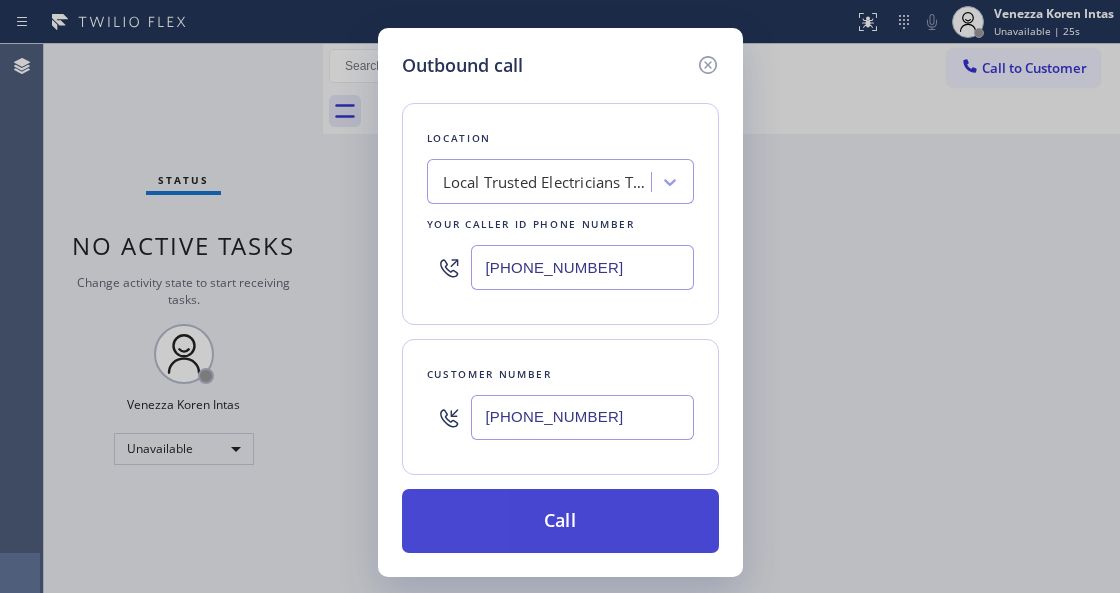 click on "Call" at bounding box center (560, 521) 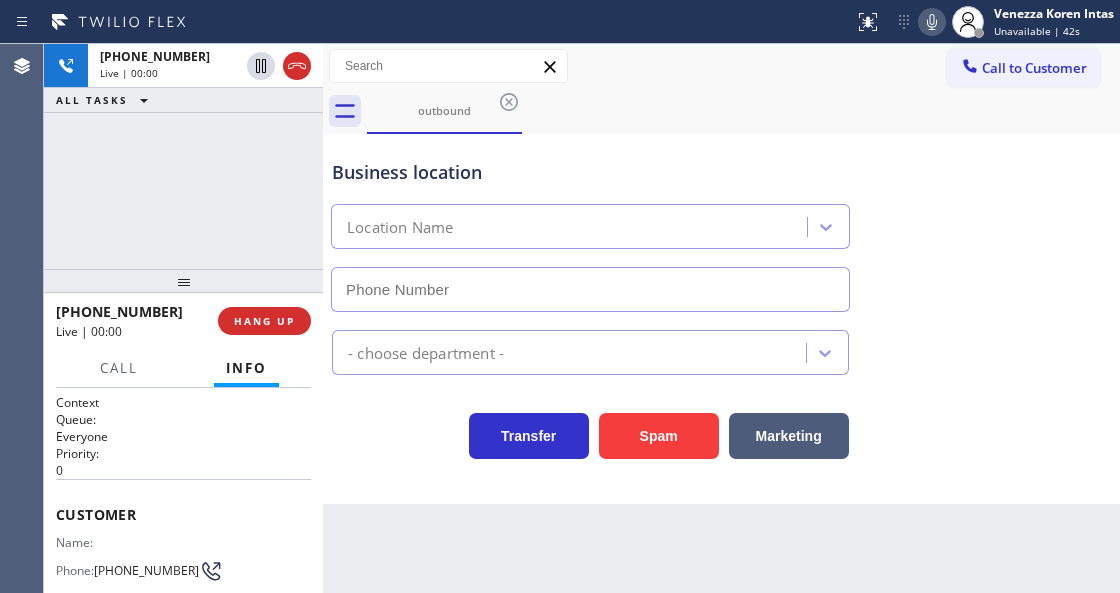 type on "[PHONE_NUMBER]" 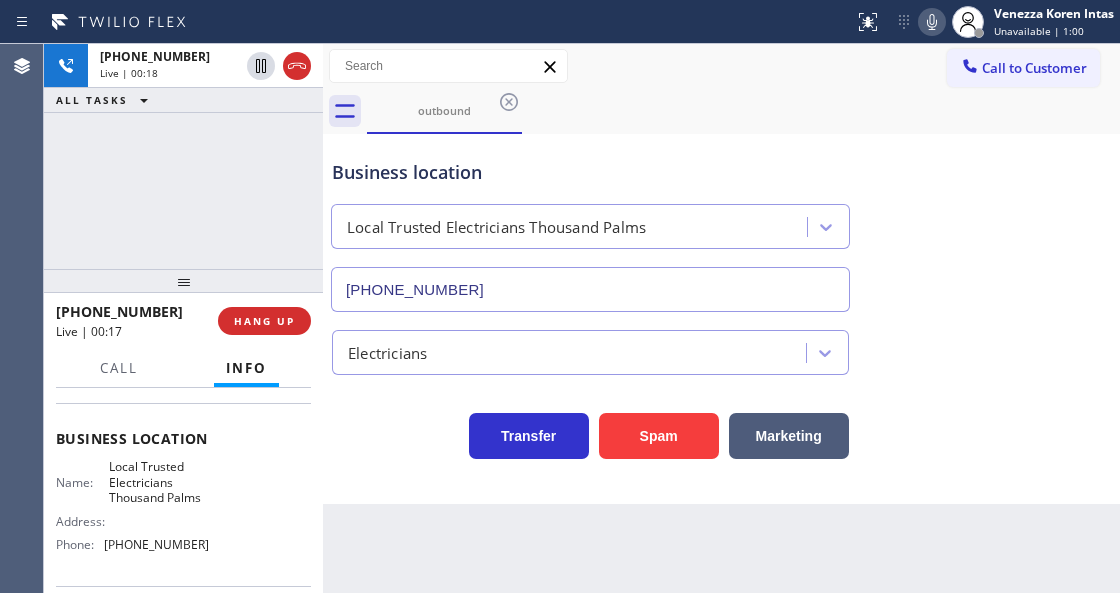 scroll, scrollTop: 266, scrollLeft: 0, axis: vertical 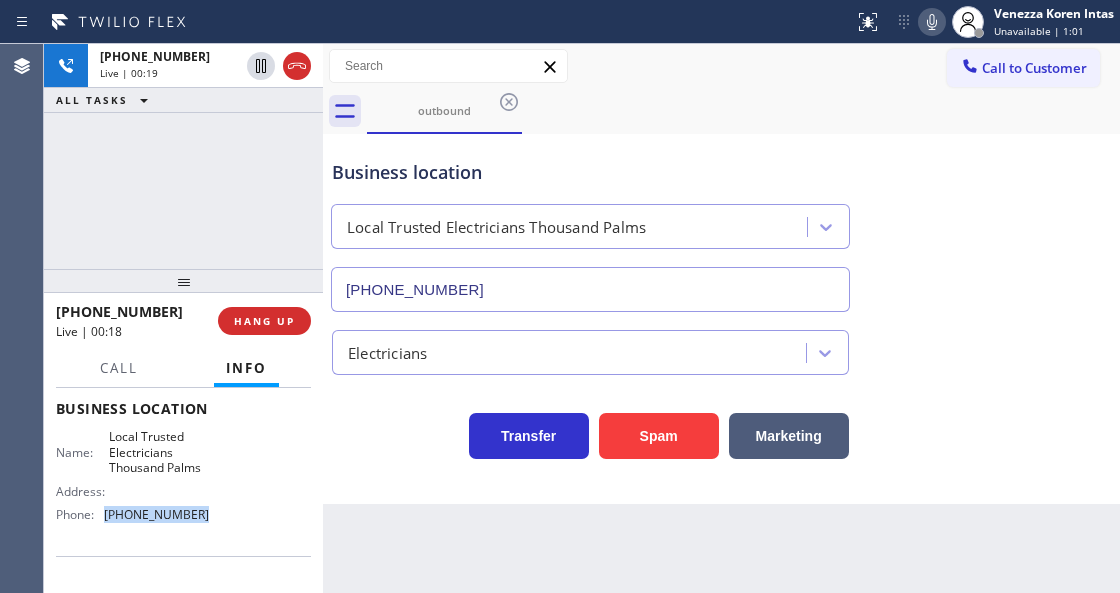 drag, startPoint x: 201, startPoint y: 522, endPoint x: 108, endPoint y: 521, distance: 93.00538 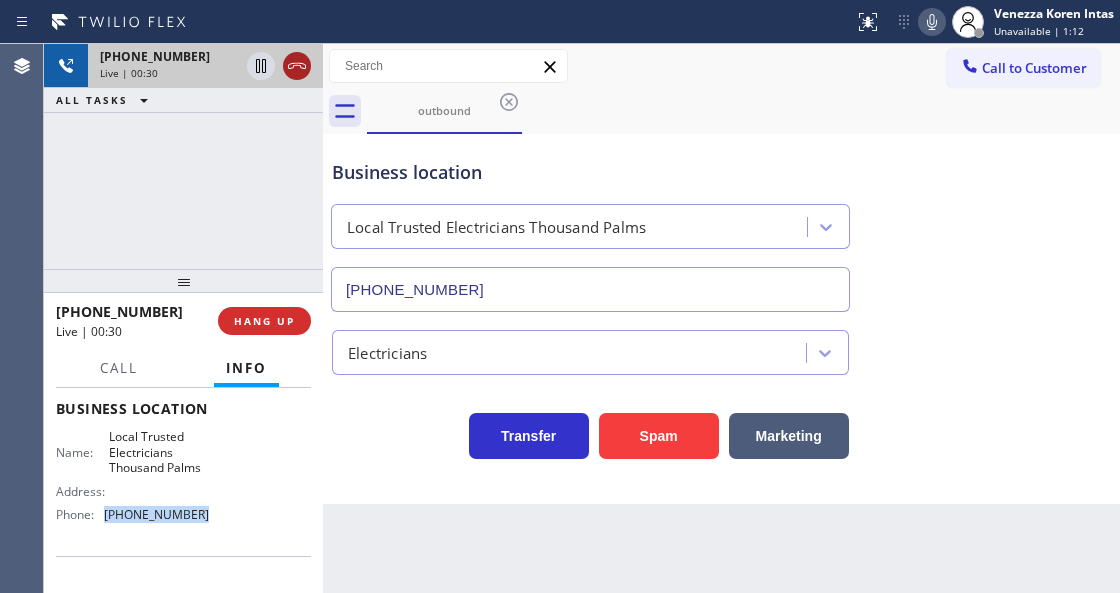 click at bounding box center (297, 66) 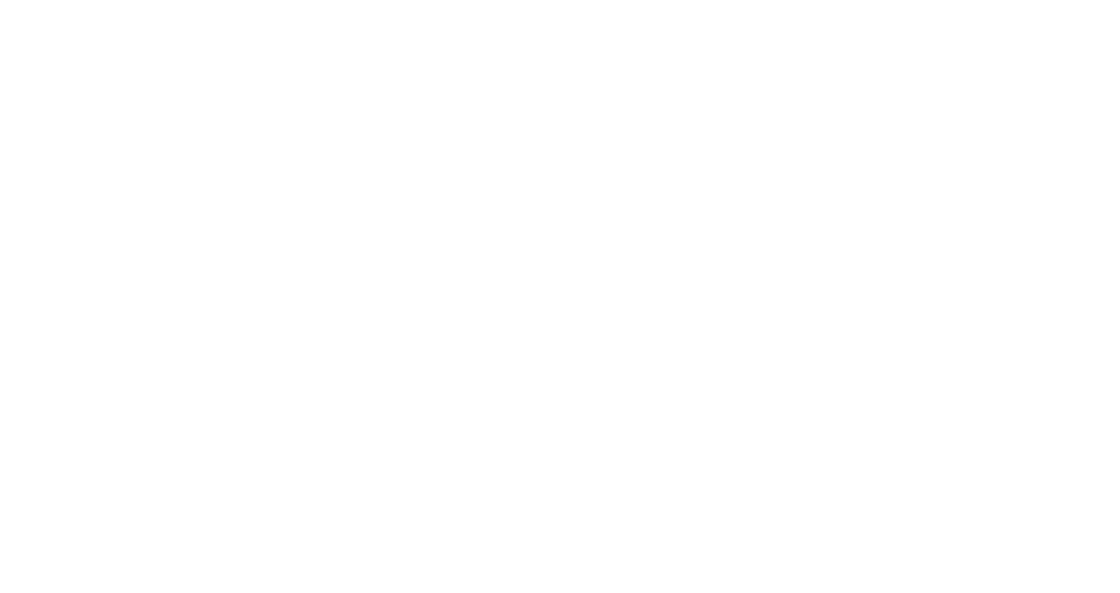 scroll, scrollTop: 0, scrollLeft: 0, axis: both 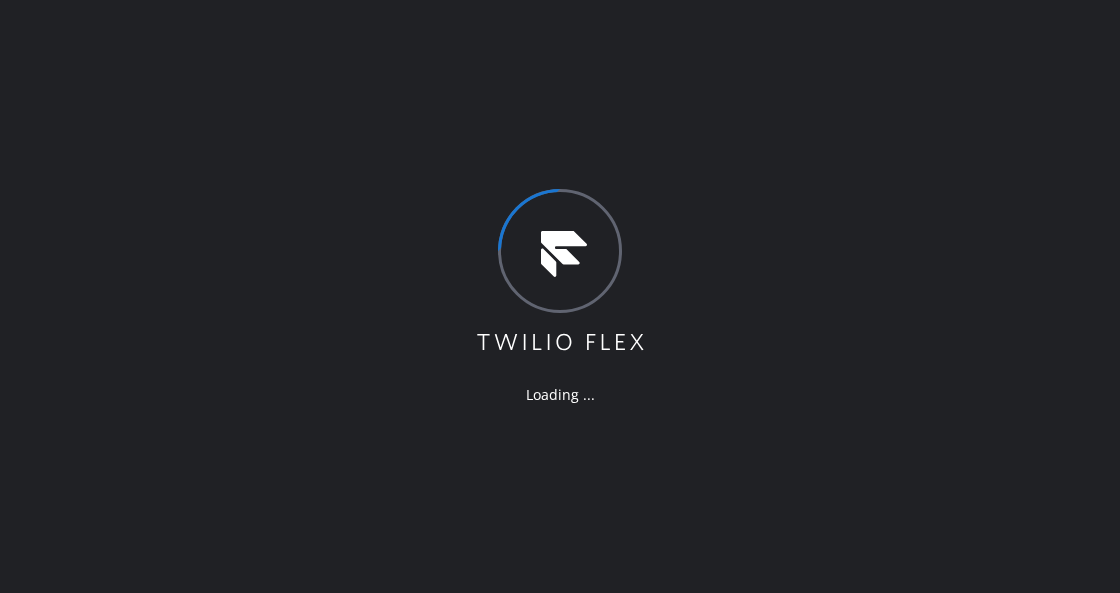 click 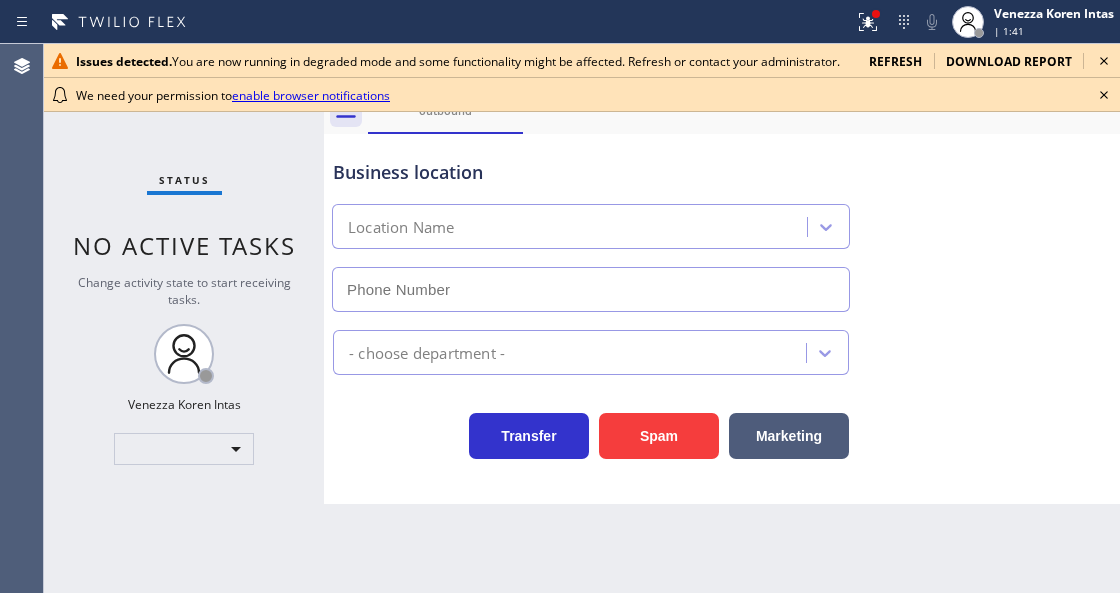 type on "[PHONE_NUMBER]" 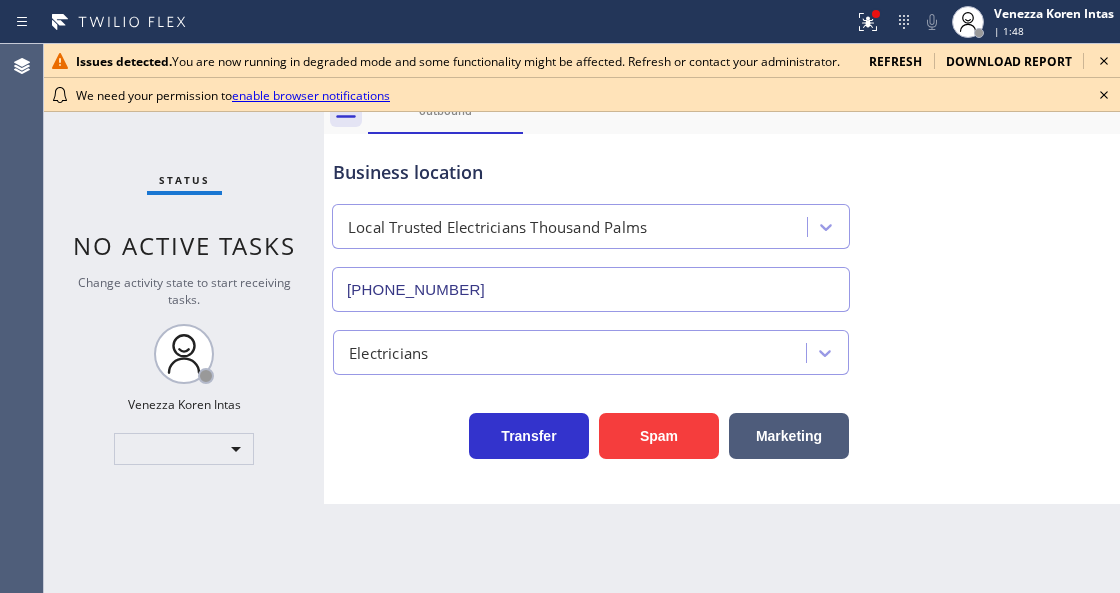 click 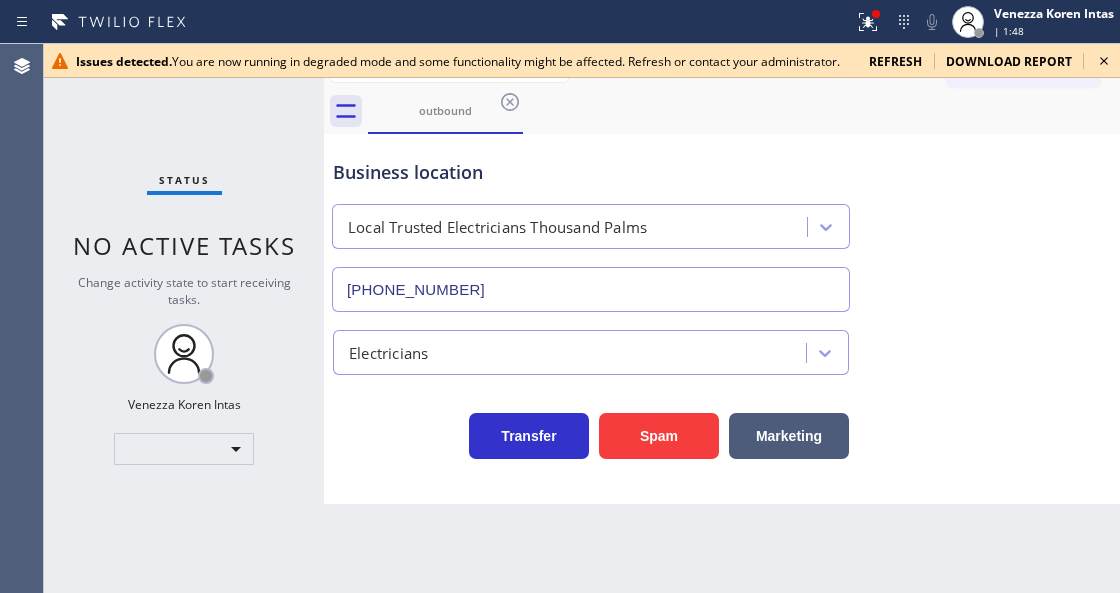 click 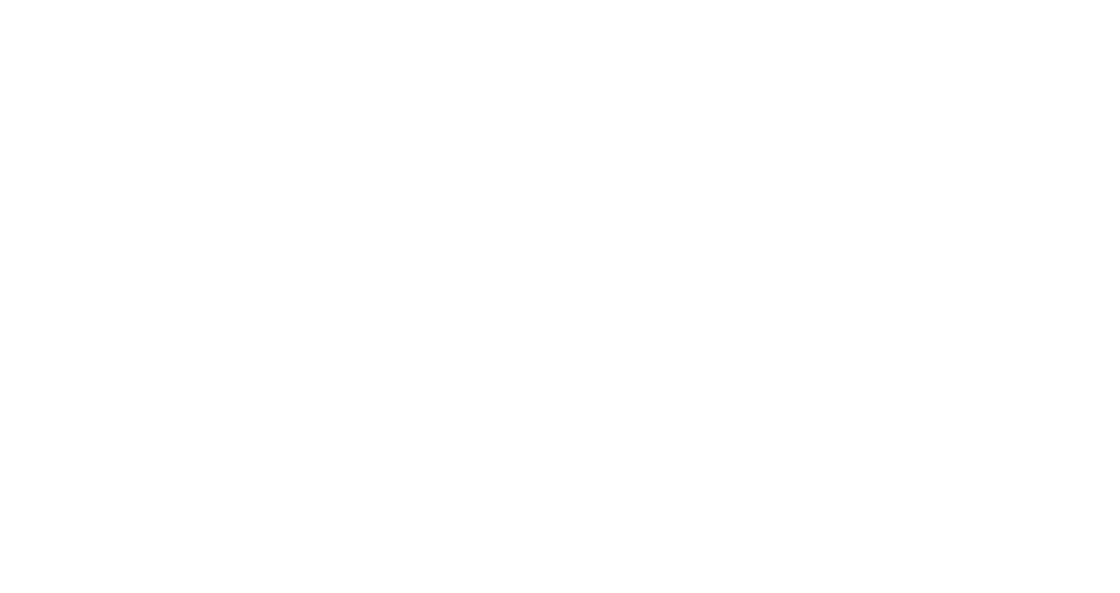 scroll, scrollTop: 0, scrollLeft: 0, axis: both 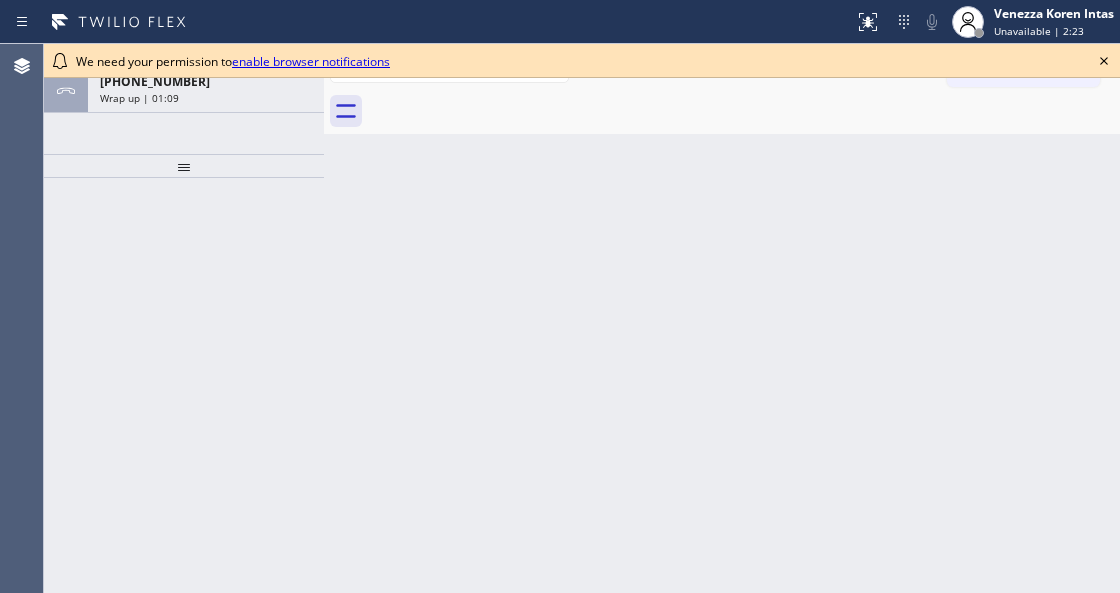 click at bounding box center [184, 166] 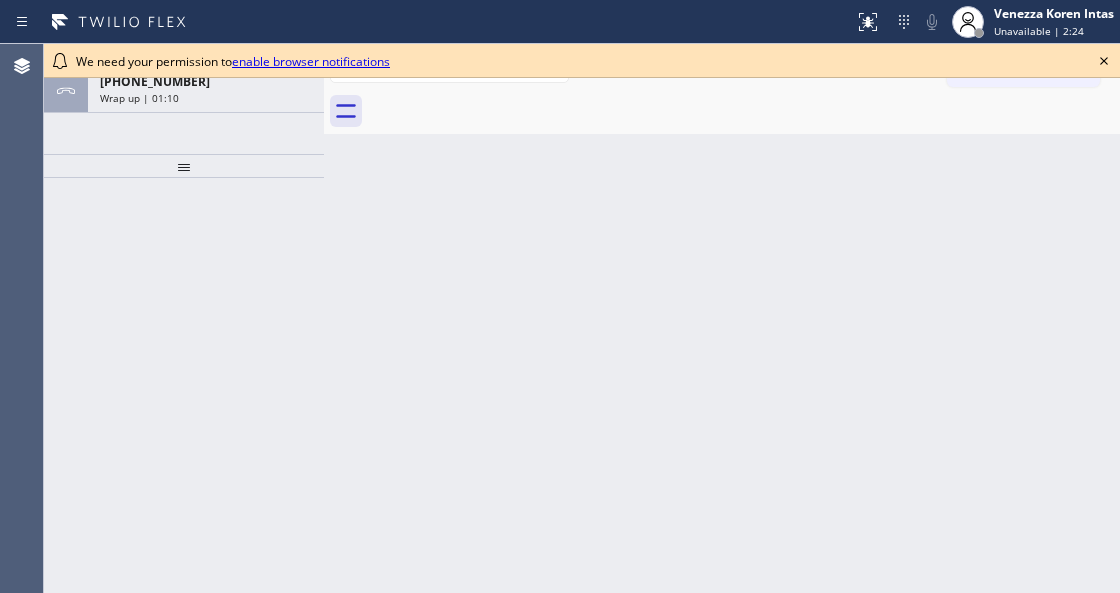click 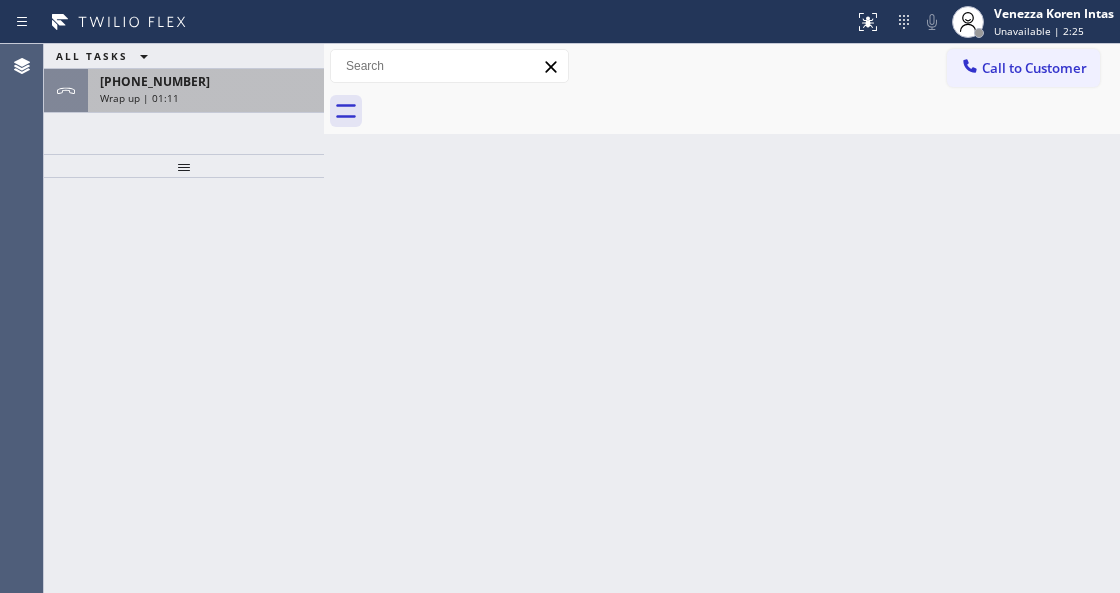 click on "Wrap up | 01:11" at bounding box center [206, 98] 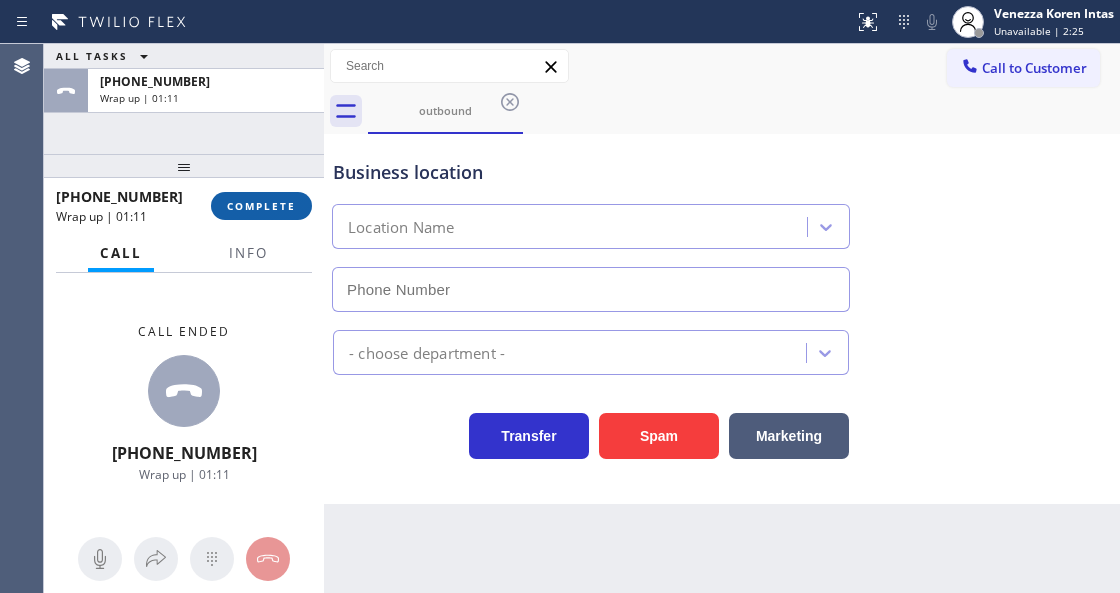 type on "[PHONE_NUMBER]" 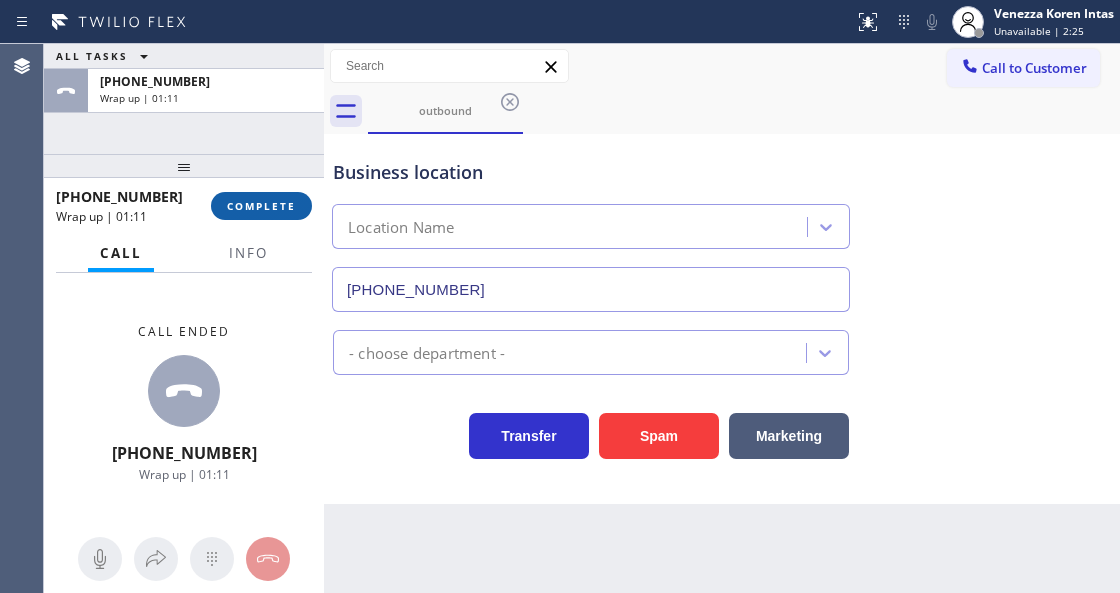 click on "COMPLETE" at bounding box center (261, 206) 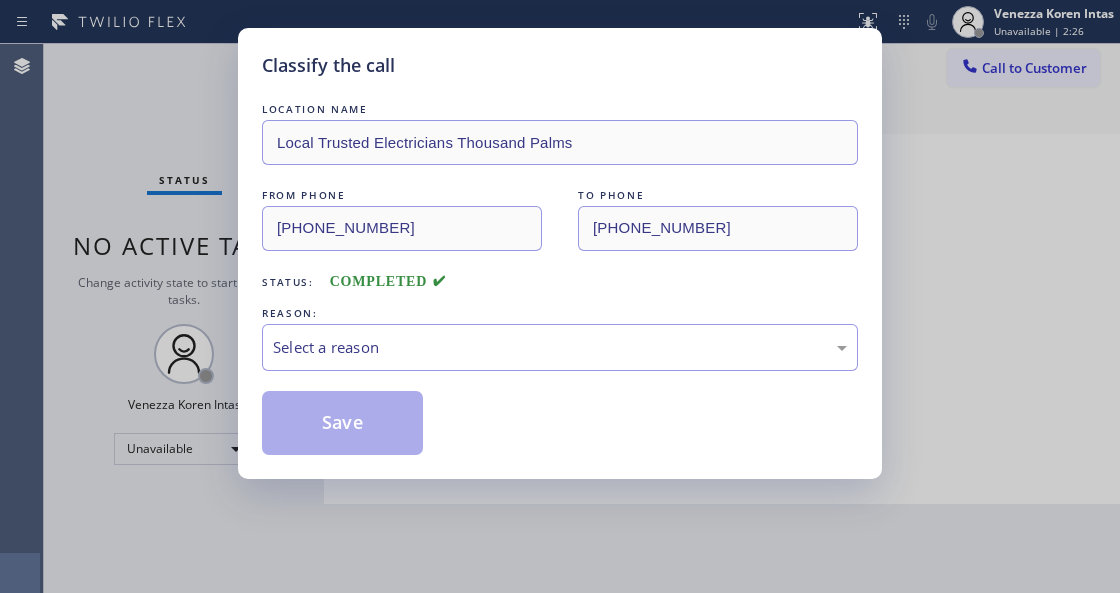click on "LOCATION NAME Local Trusted Electricians Thousand Palms FROM PHONE (760) 388-9686 TO PHONE (760) 759-3972 Status: COMPLETED REASON: Select a reason Save" at bounding box center (560, 277) 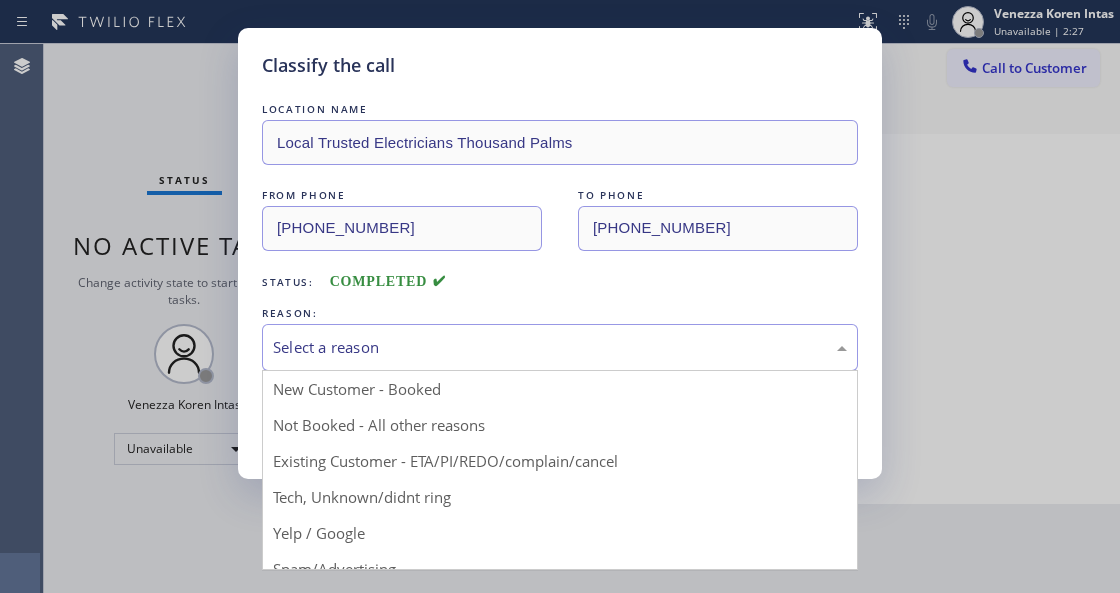 click on "Select a reason" at bounding box center (560, 347) 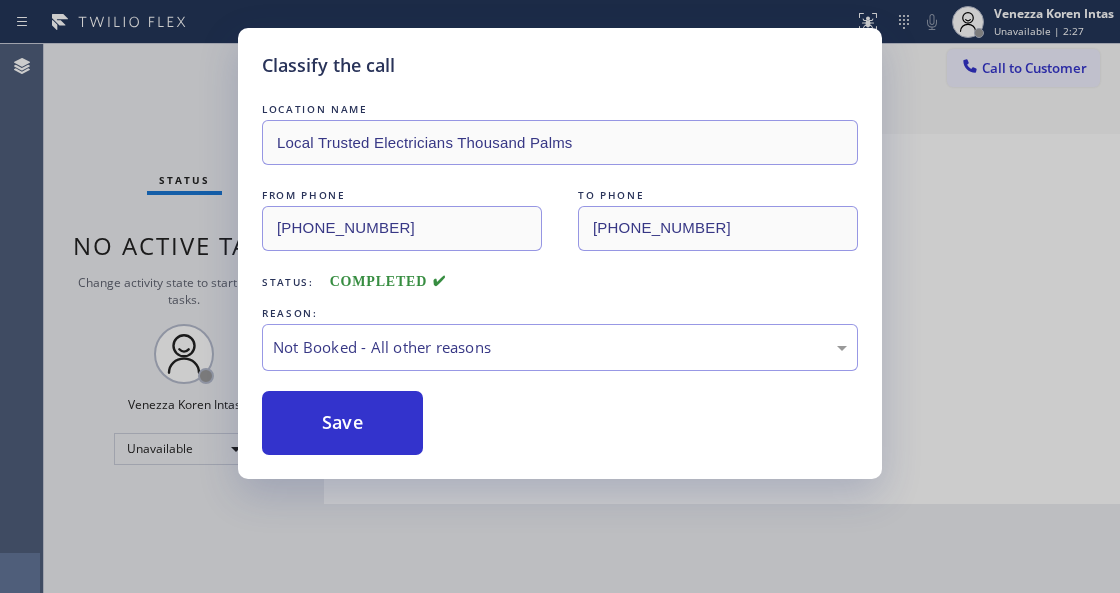 click on "Save" at bounding box center (342, 423) 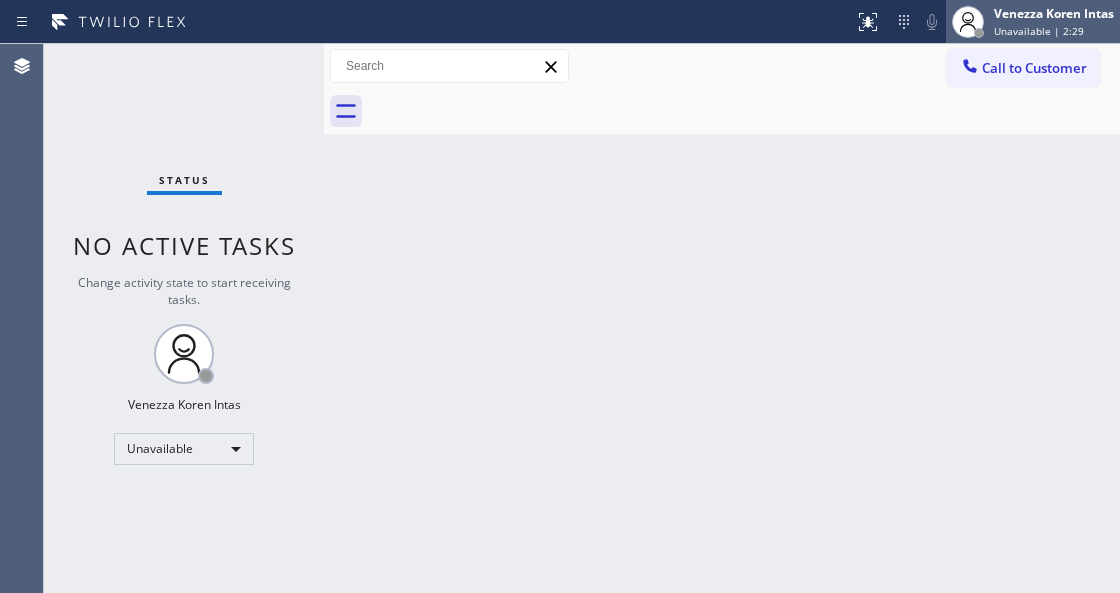 click 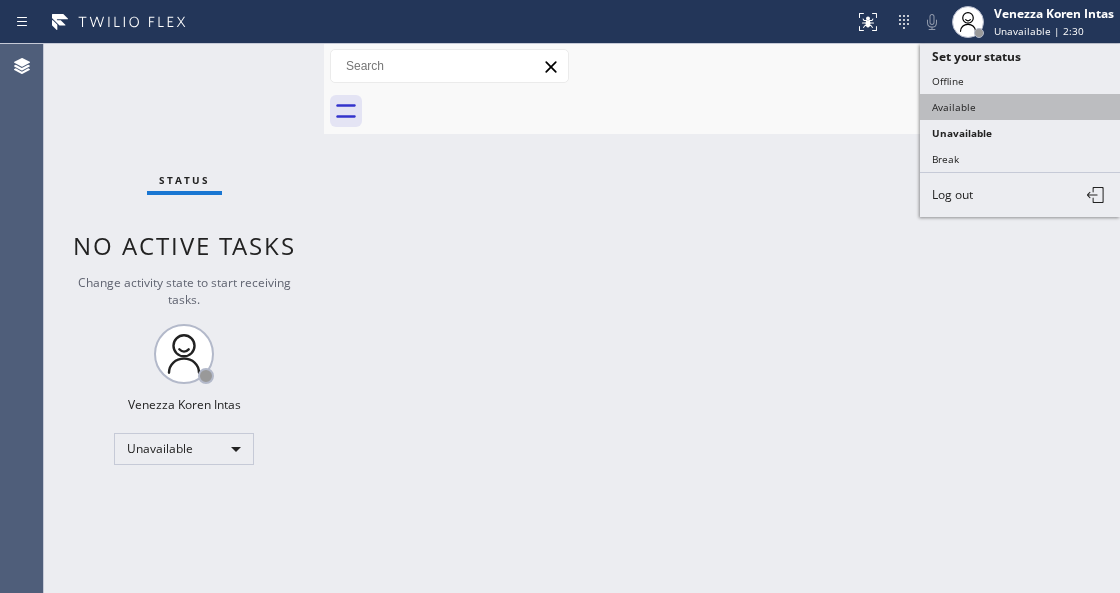 click on "Available" at bounding box center [1020, 107] 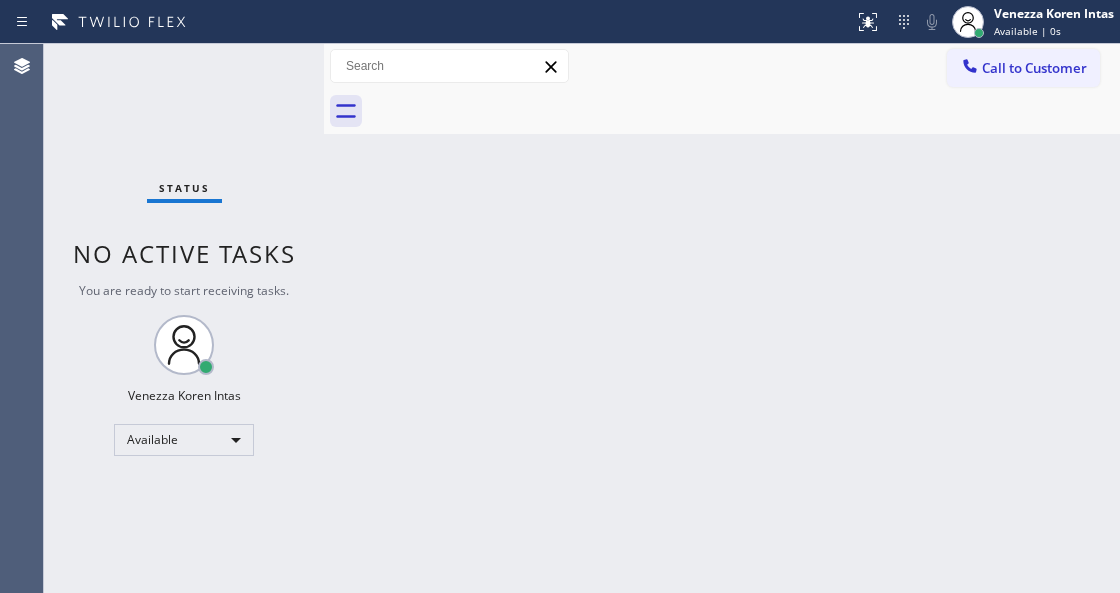 click at bounding box center (324, 318) 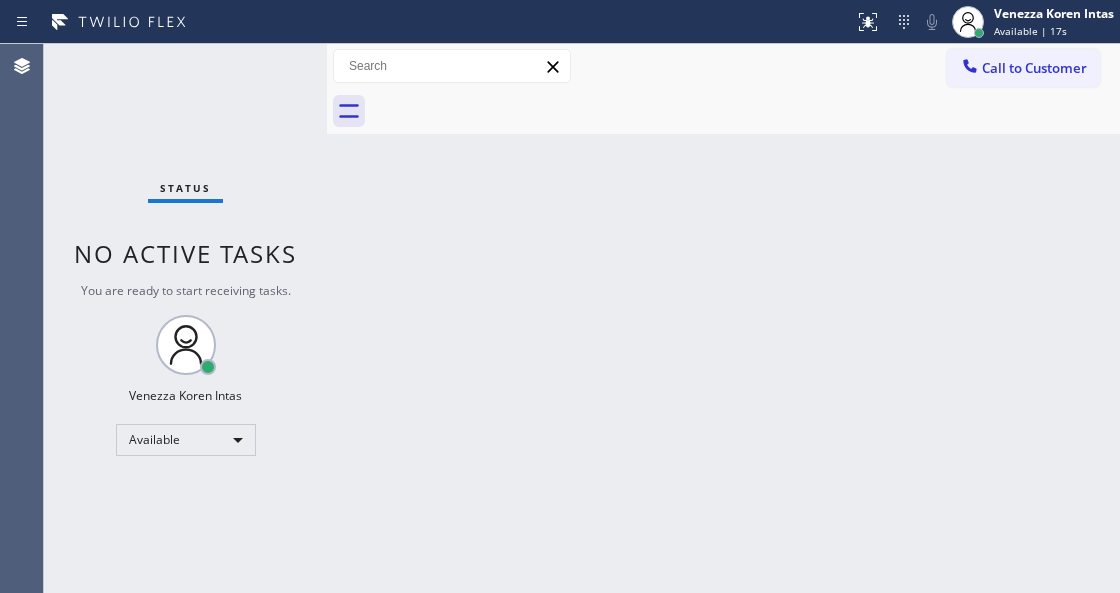 click on "Status   No active tasks     You are ready to start receiving tasks.   Venezza Koren Intas Available" at bounding box center [185, 318] 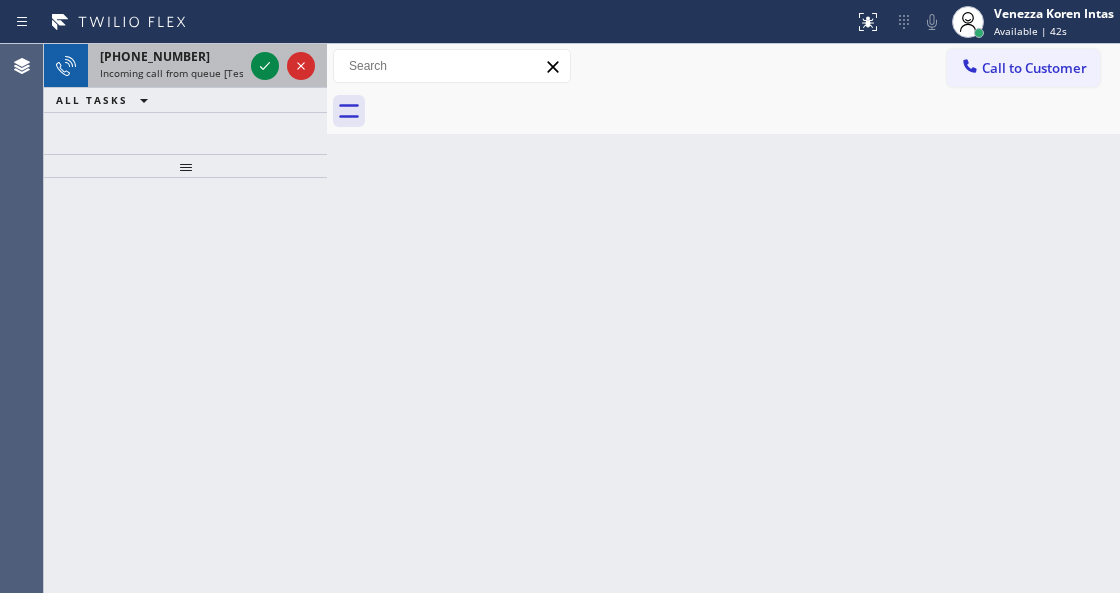 click on "Incoming call from queue [Test] All" at bounding box center (183, 73) 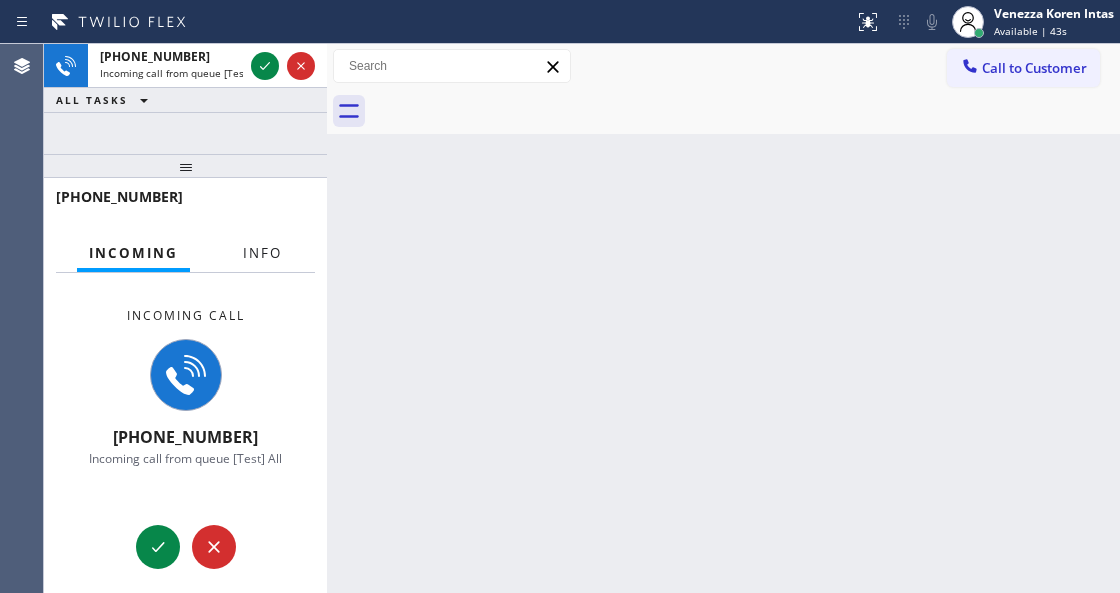 click on "Info" at bounding box center [262, 253] 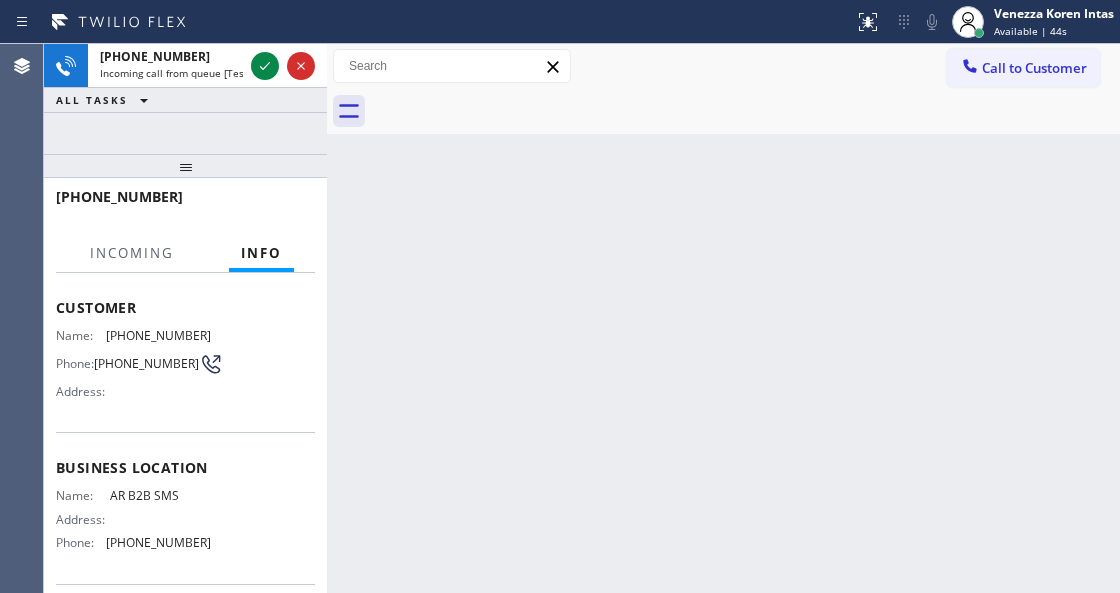 scroll, scrollTop: 200, scrollLeft: 0, axis: vertical 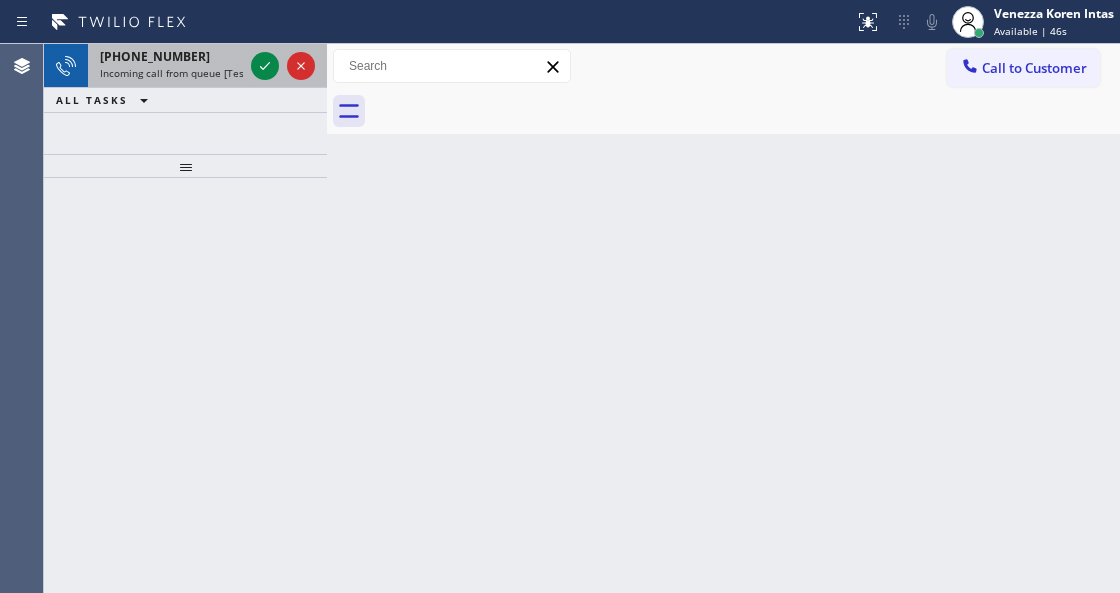 click on "+19733904130 Incoming call from queue [Test] All" at bounding box center [167, 66] 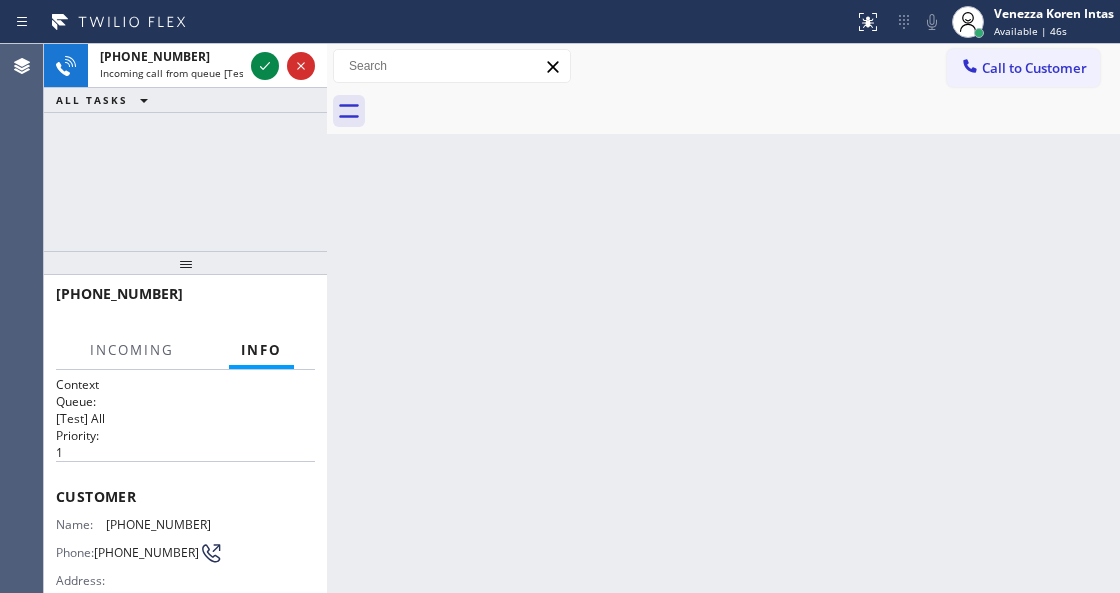 drag, startPoint x: 220, startPoint y: 165, endPoint x: 211, endPoint y: 274, distance: 109.370926 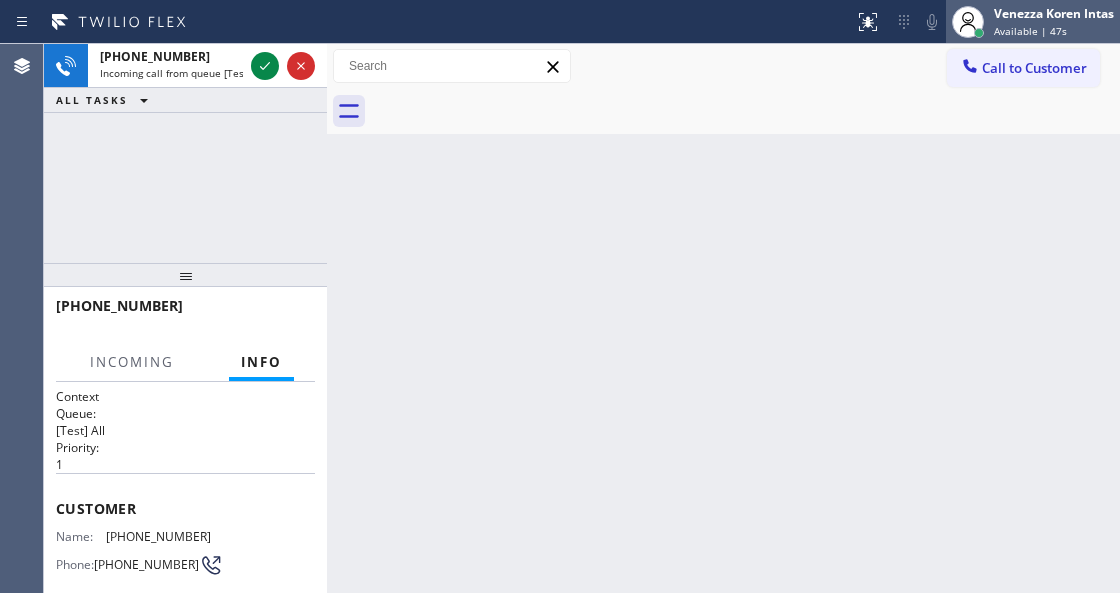 click on "Available | 47s" at bounding box center (1030, 31) 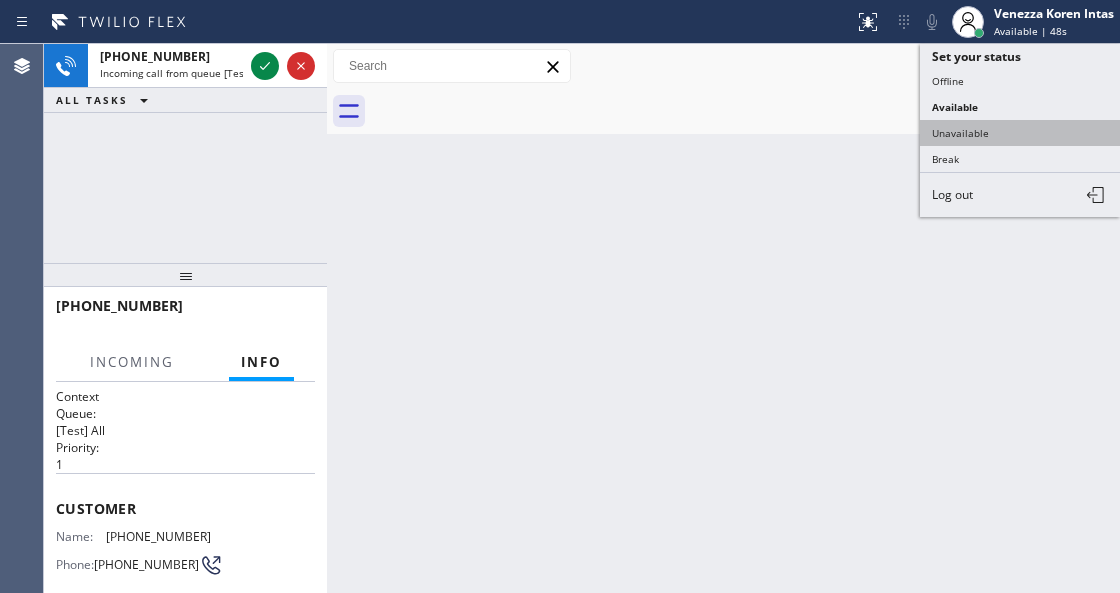 click on "Unavailable" at bounding box center (1020, 133) 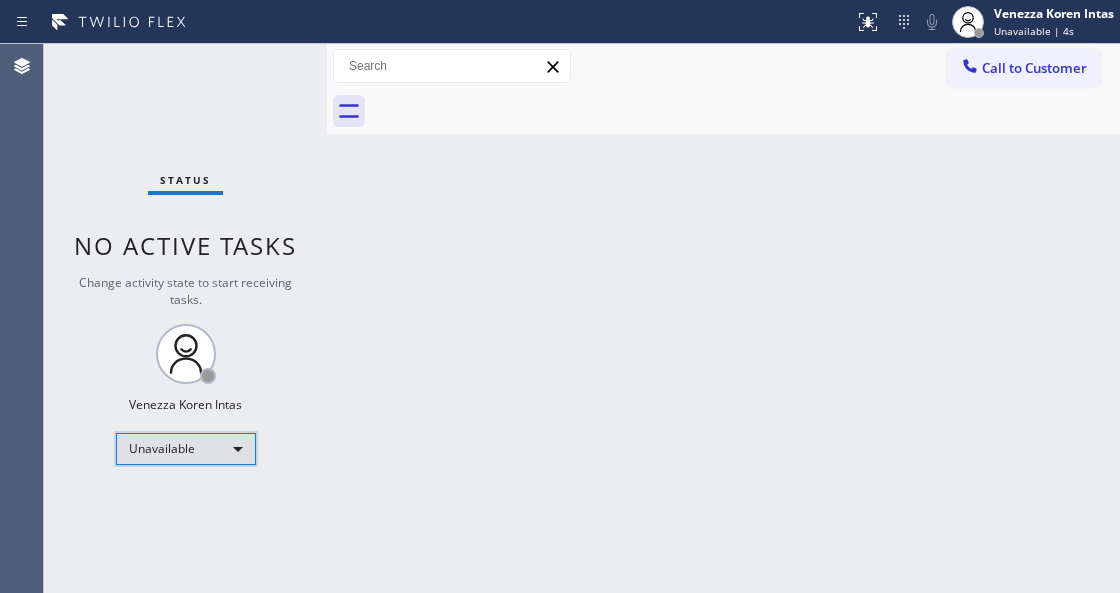 click on "Unavailable" at bounding box center [186, 449] 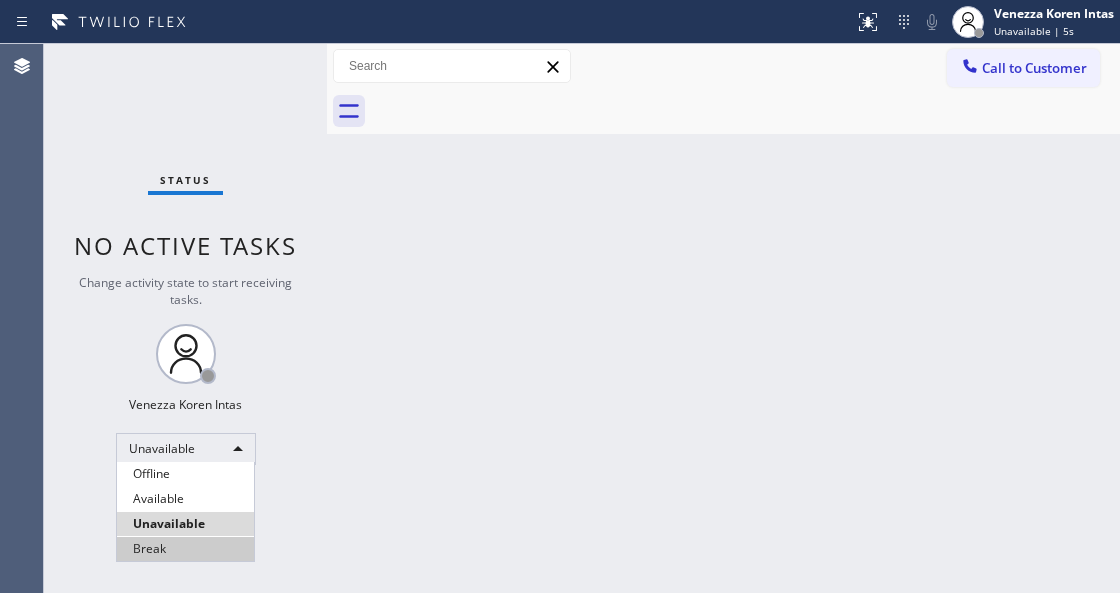 click on "Break" at bounding box center [185, 549] 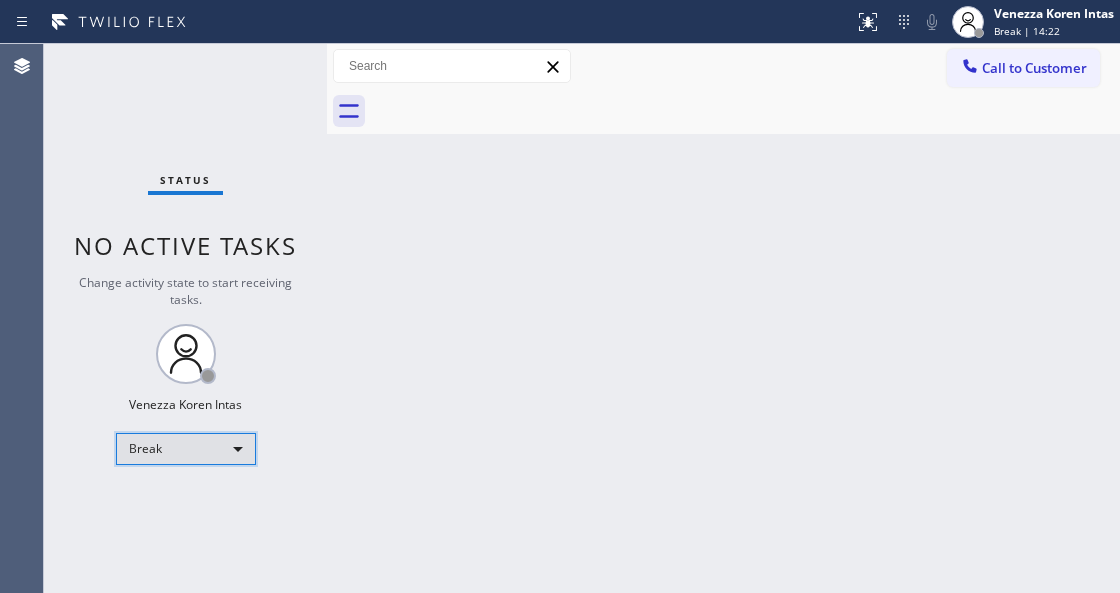 click on "Break" at bounding box center (186, 449) 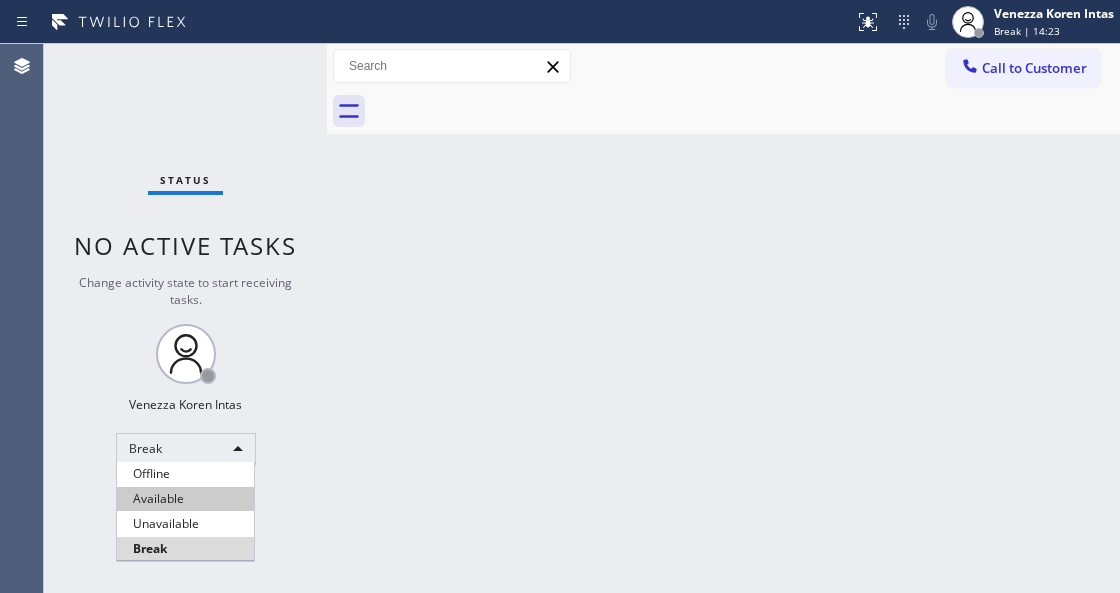 click on "Available" at bounding box center [185, 499] 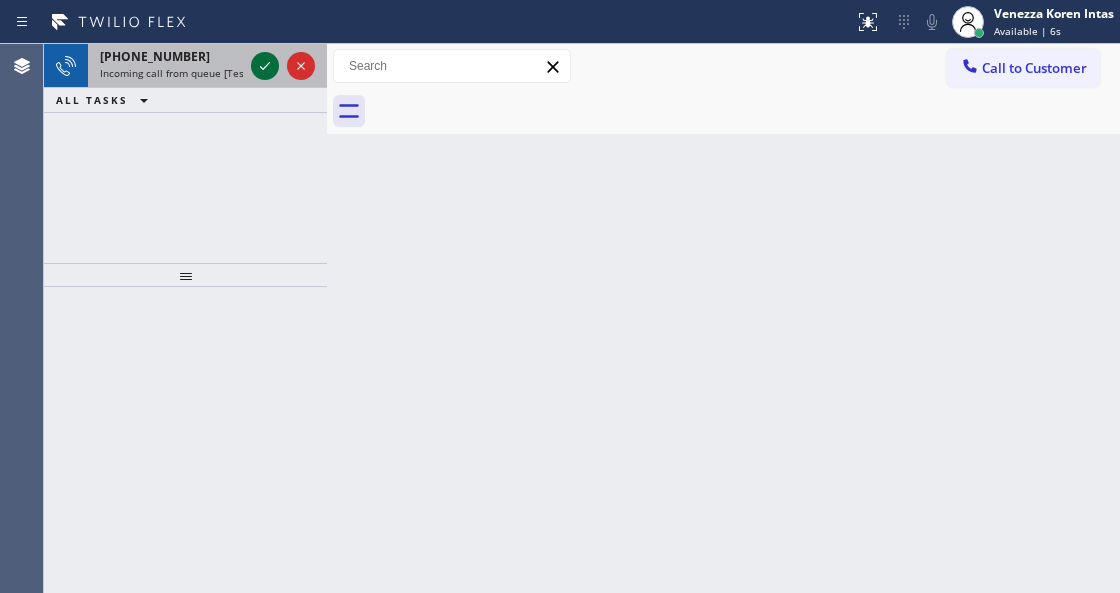 click 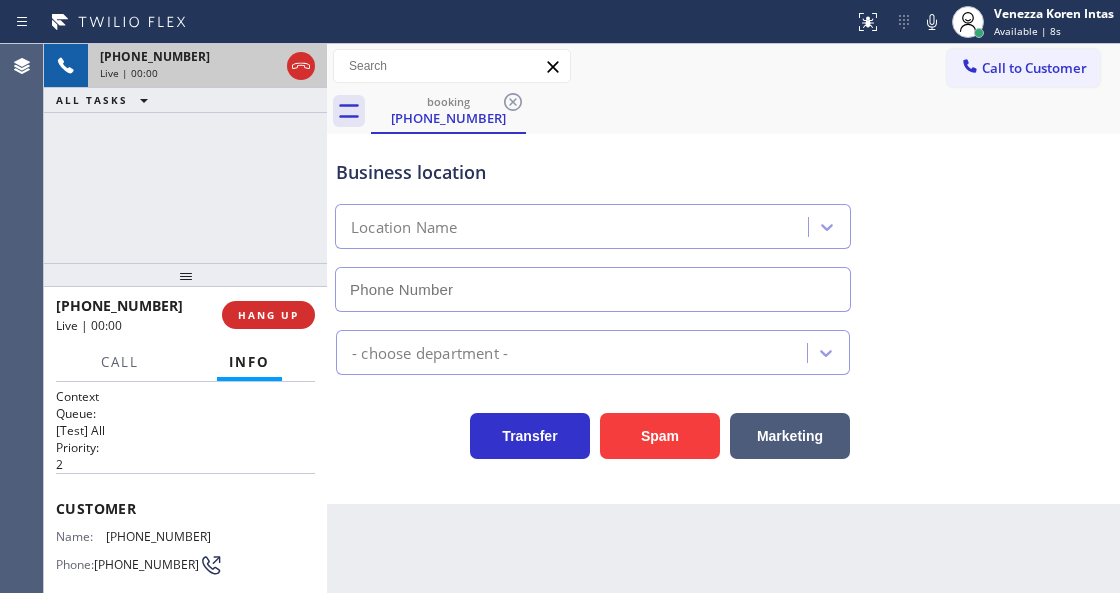 type on "[PHONE_NUMBER]" 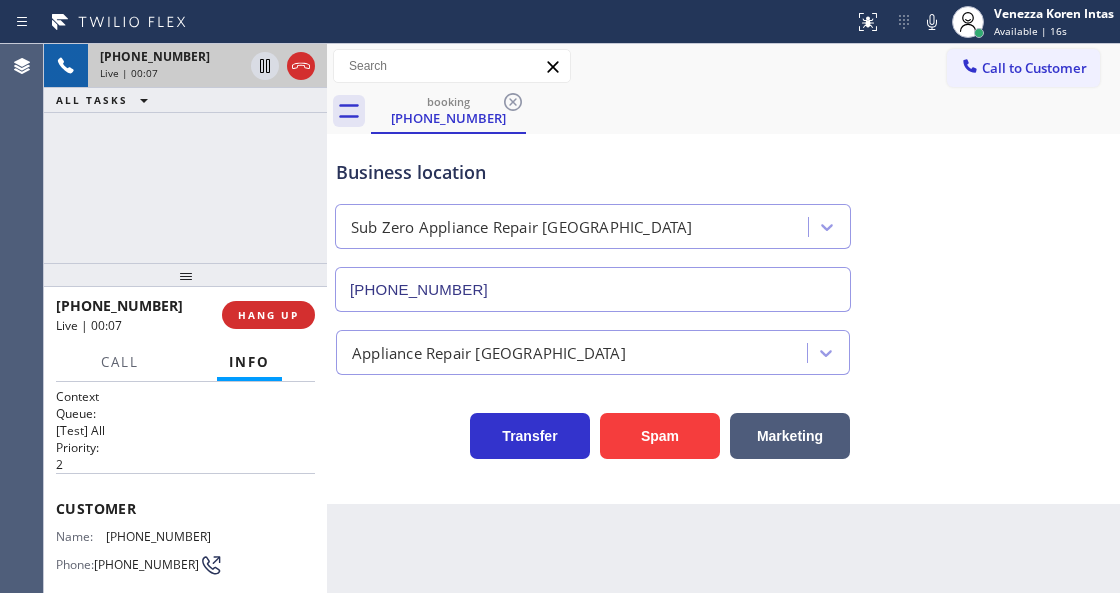 click on "+13607395482 Live | 00:07 ALL TASKS ALL TASKS ACTIVE TASKS TASKS IN WRAP UP" at bounding box center (185, 153) 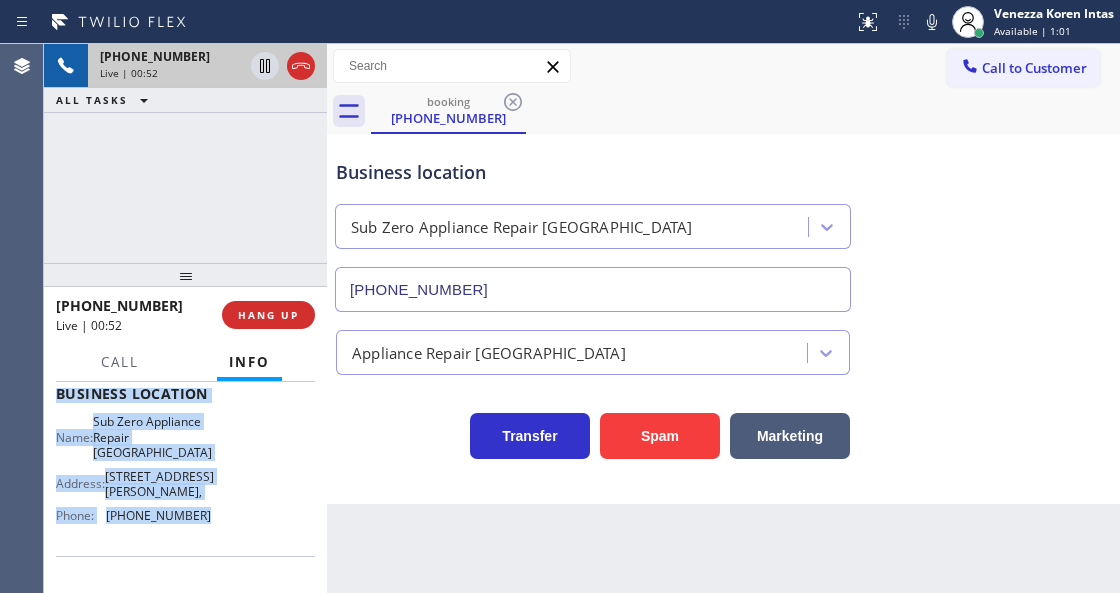 drag, startPoint x: 54, startPoint y: 507, endPoint x: 259, endPoint y: 496, distance: 205.2949 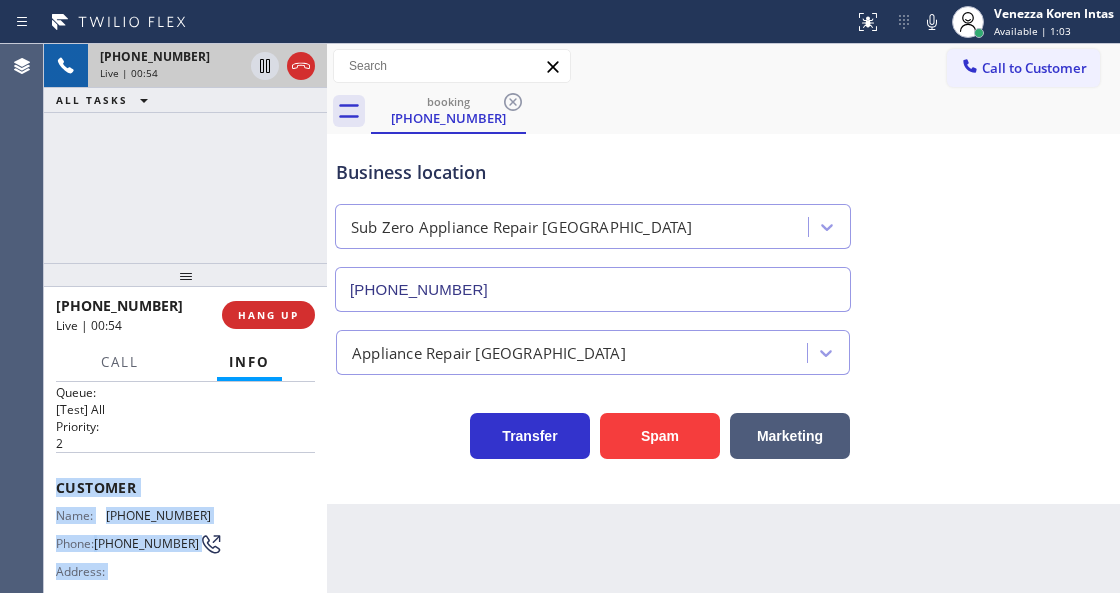 scroll, scrollTop: 8, scrollLeft: 0, axis: vertical 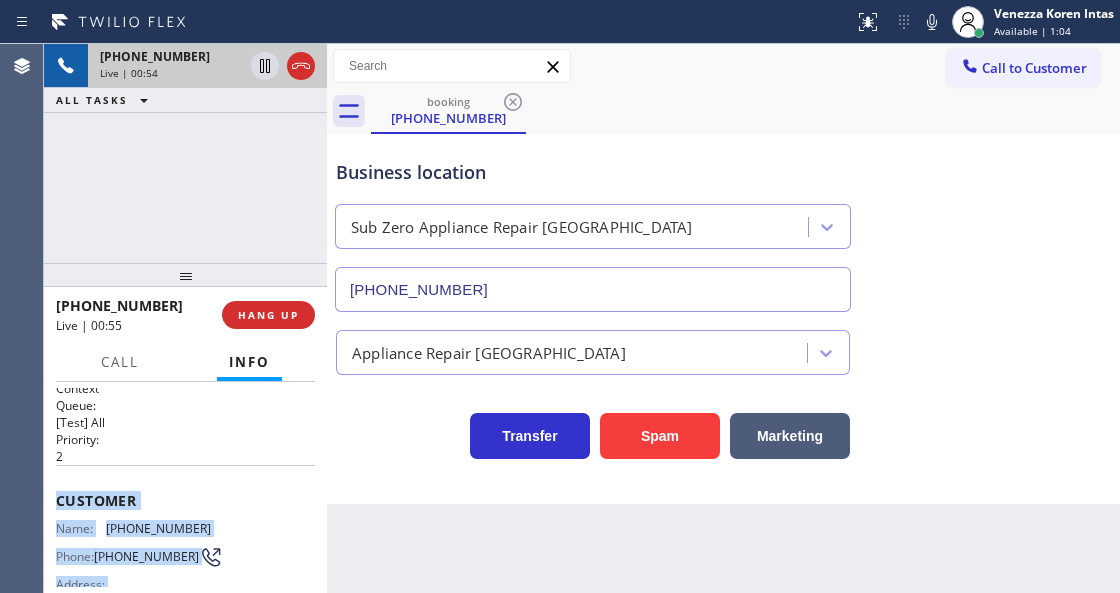 click on "(360) 739-5482" at bounding box center [158, 528] 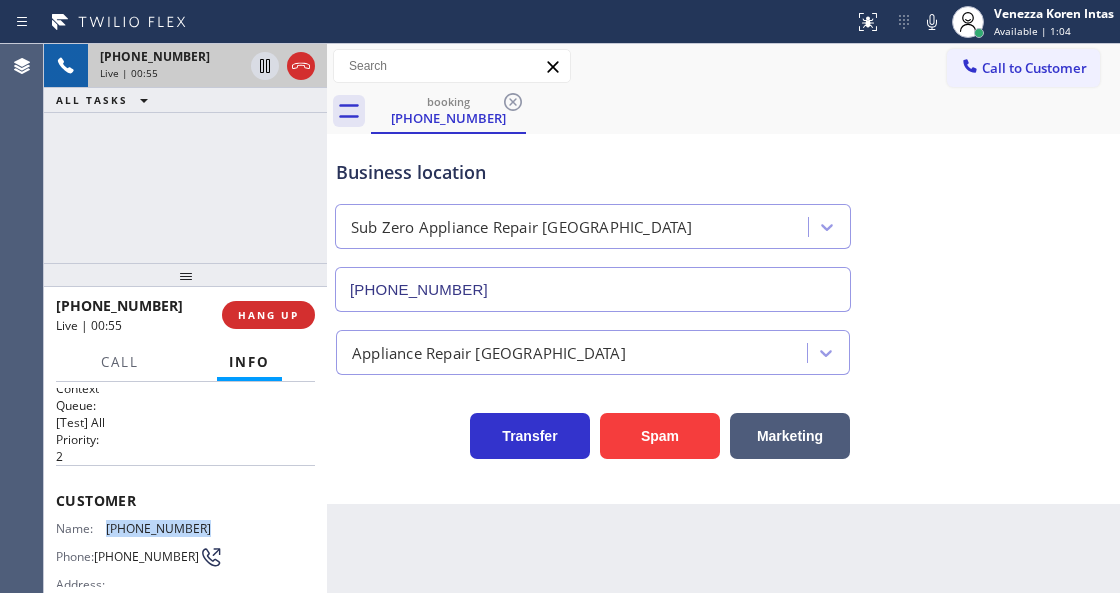 drag, startPoint x: 209, startPoint y: 523, endPoint x: 104, endPoint y: 524, distance: 105.00476 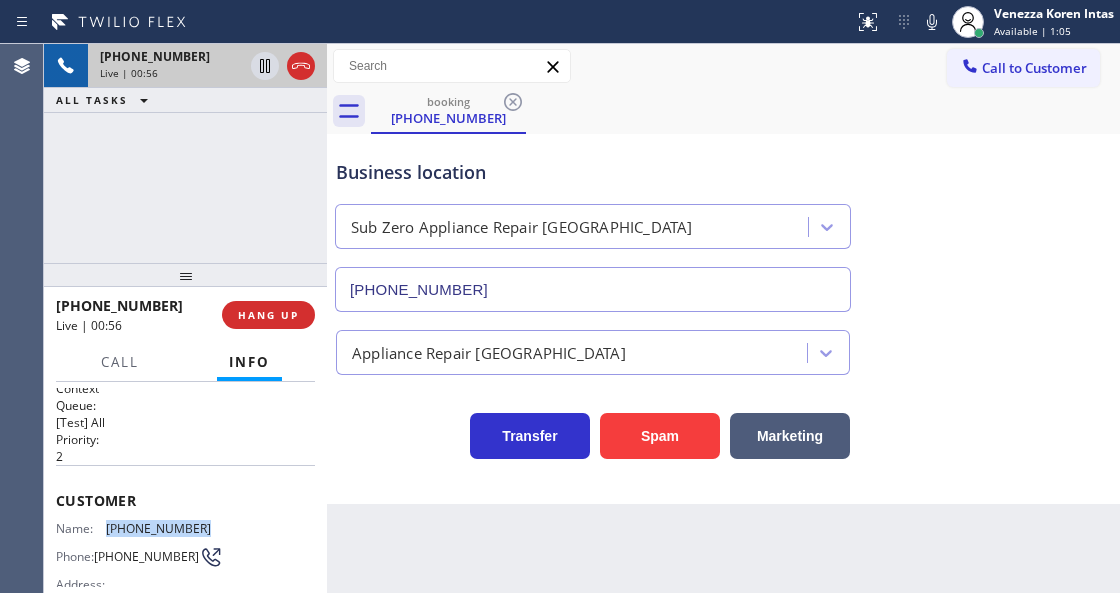 copy on "(360) 739-5482" 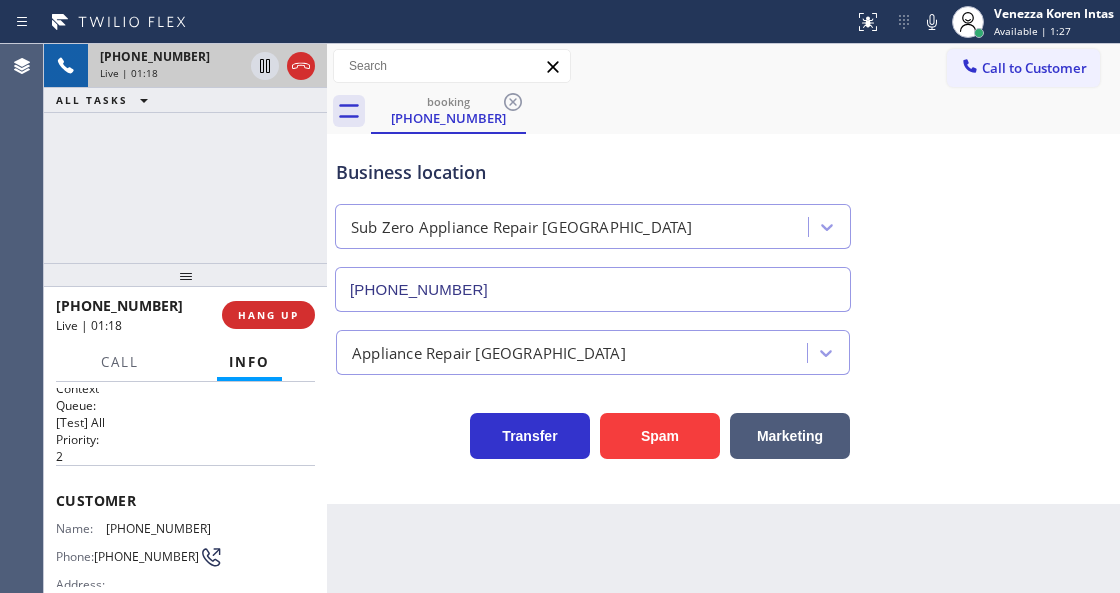 click on "Business location Sub Zero Appliance Repair Bellingham (360) 205-1831" at bounding box center (593, 225) 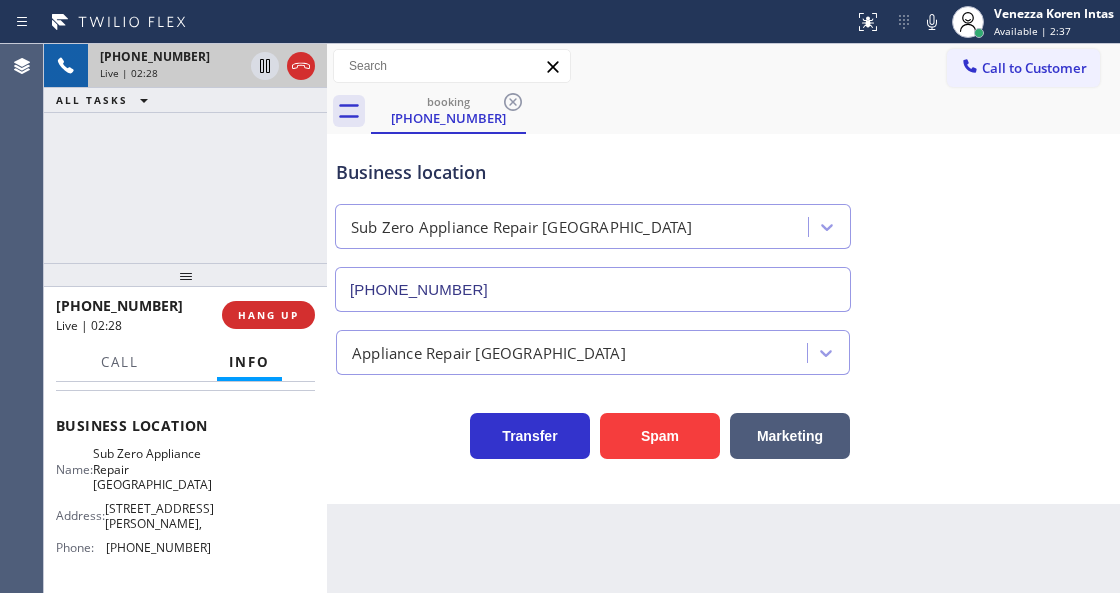 scroll, scrollTop: 275, scrollLeft: 0, axis: vertical 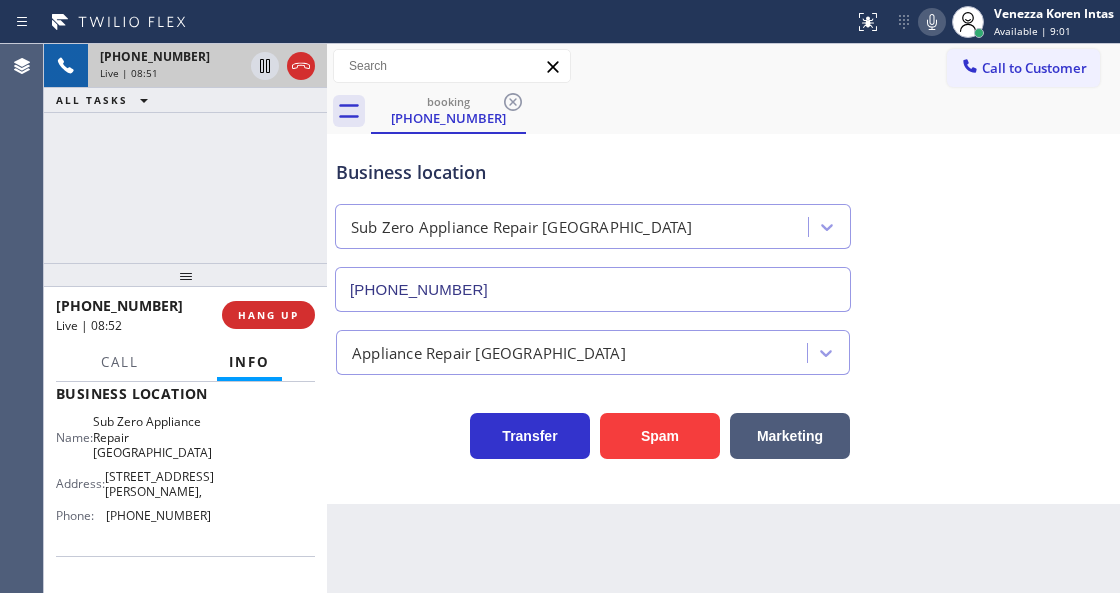 click 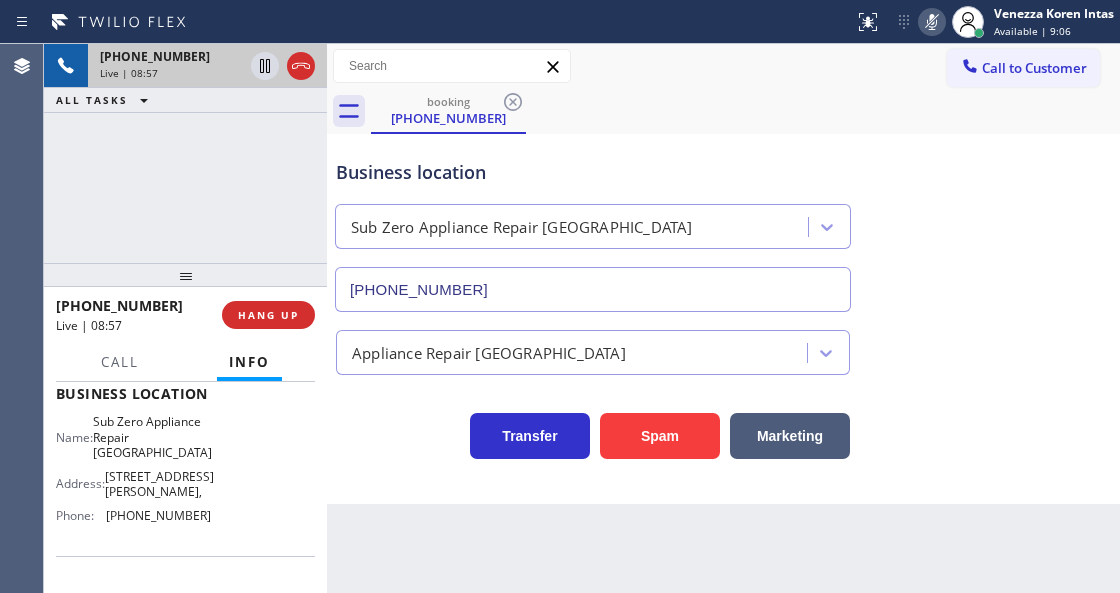 click at bounding box center [932, 22] 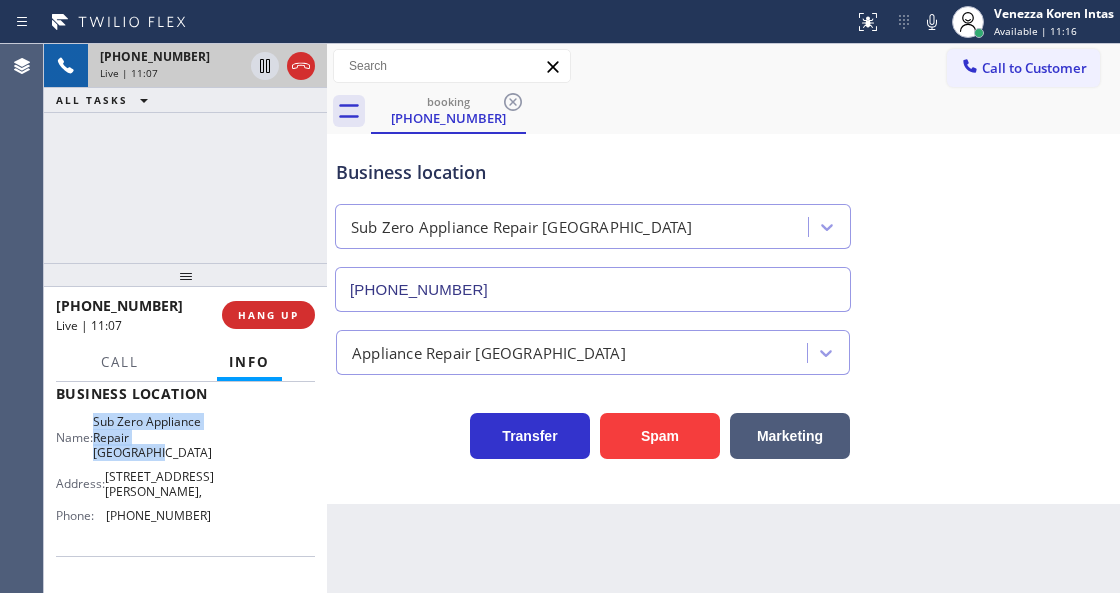 drag, startPoint x: 106, startPoint y: 421, endPoint x: 176, endPoint y: 462, distance: 81.12336 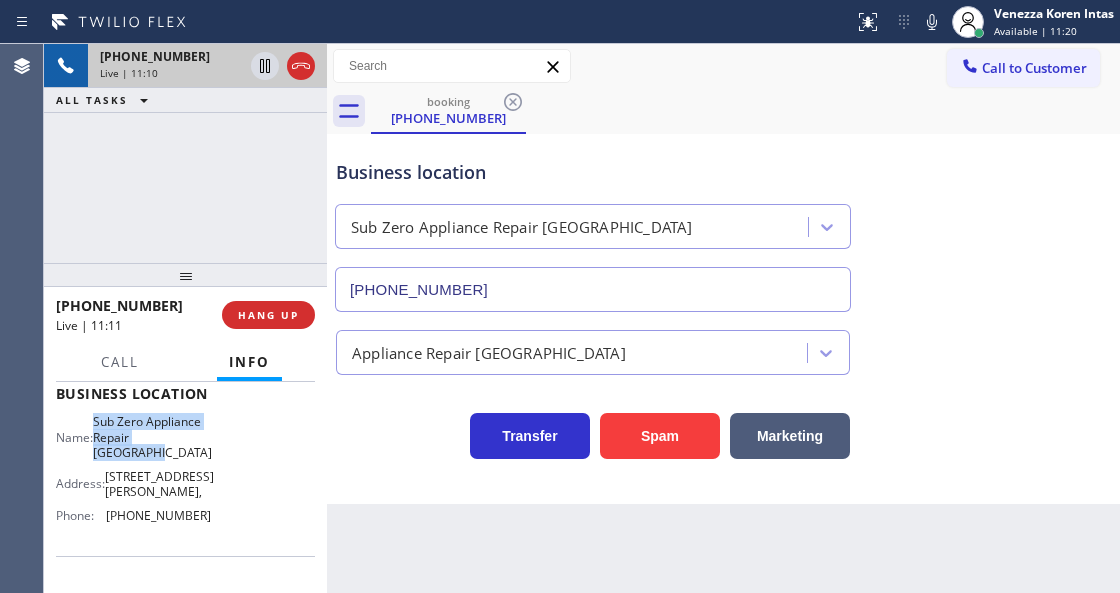 drag, startPoint x: 928, startPoint y: 14, endPoint x: 892, endPoint y: 48, distance: 49.517673 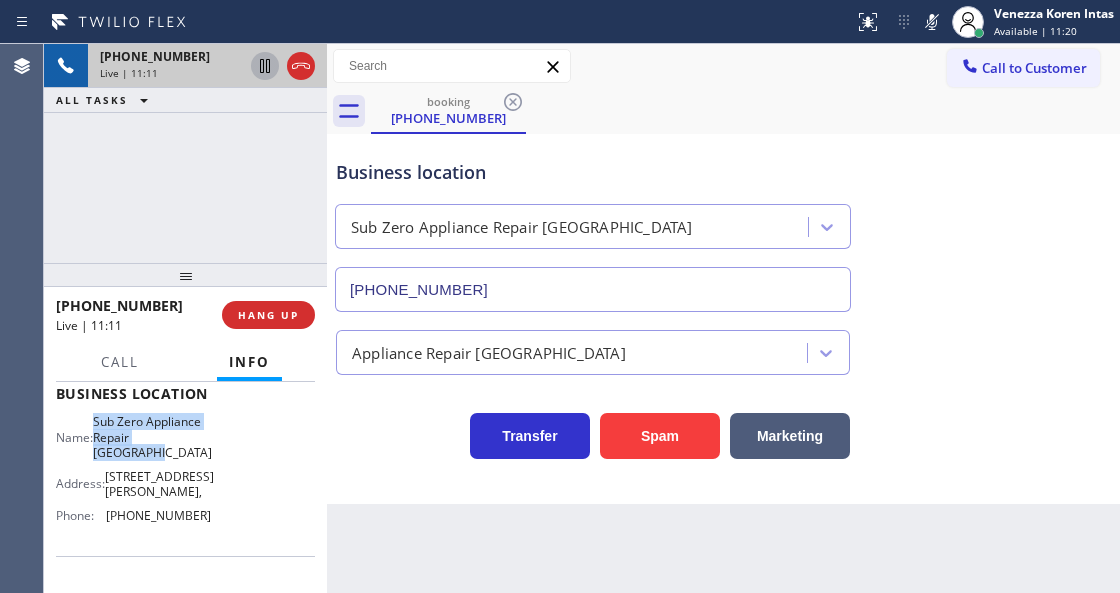 click 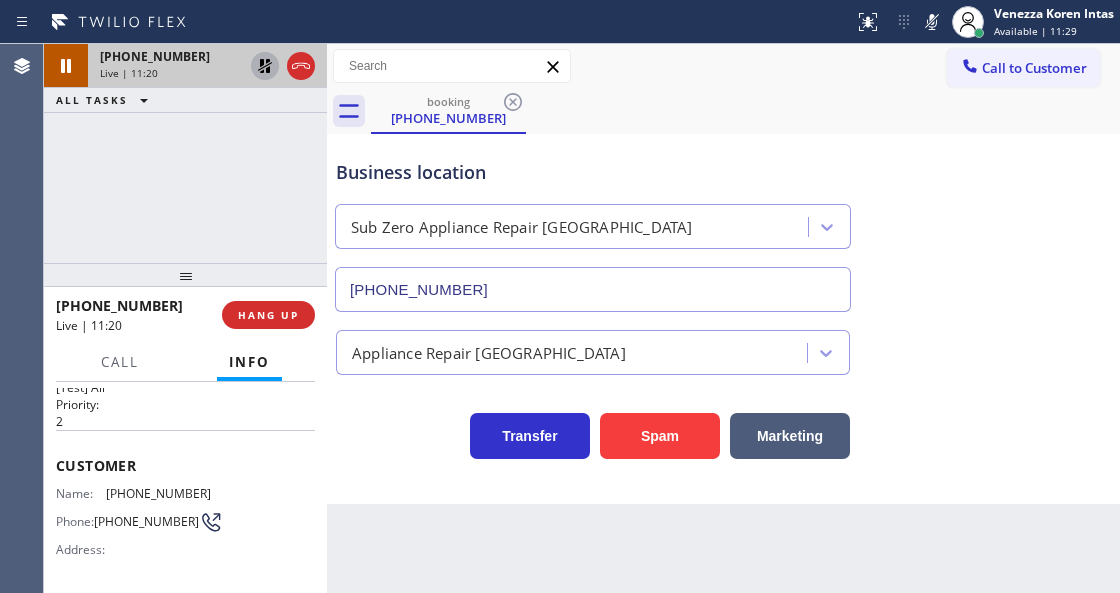 scroll, scrollTop: 75, scrollLeft: 0, axis: vertical 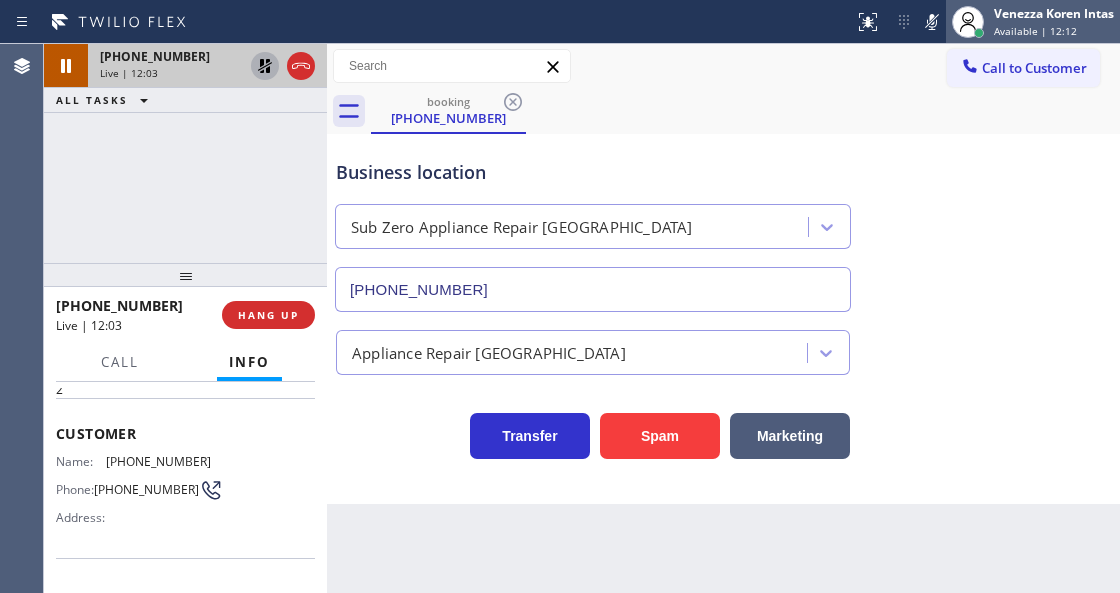 click at bounding box center (968, 22) 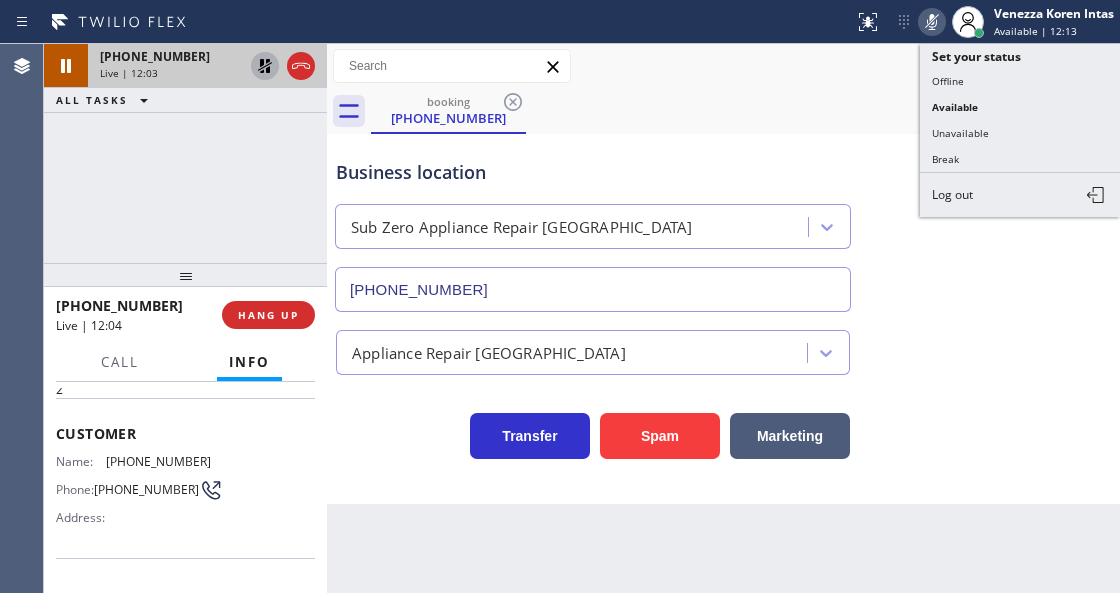 click 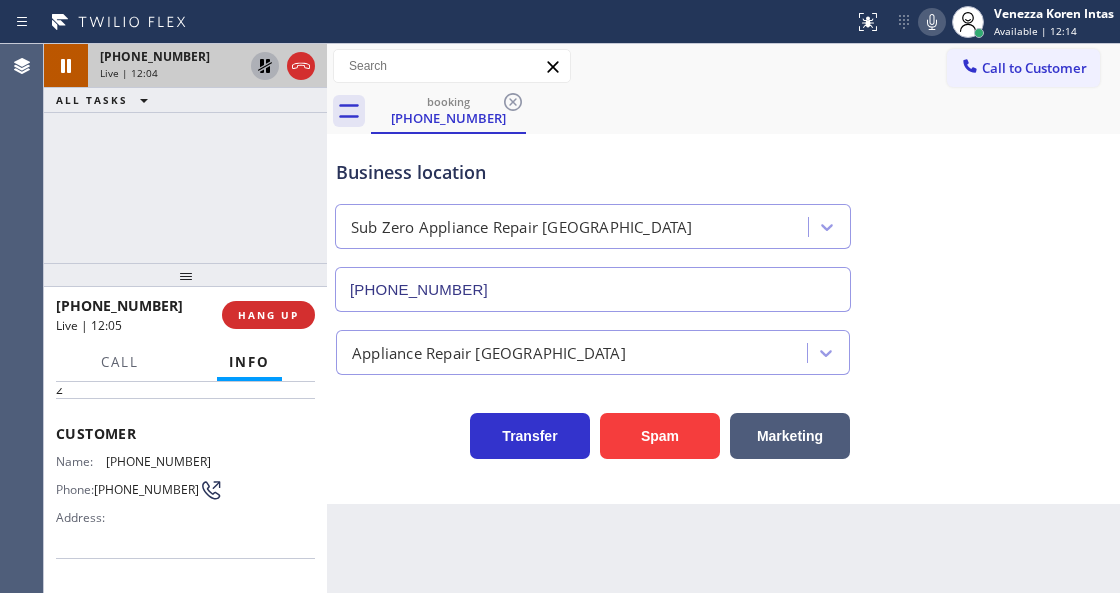 click 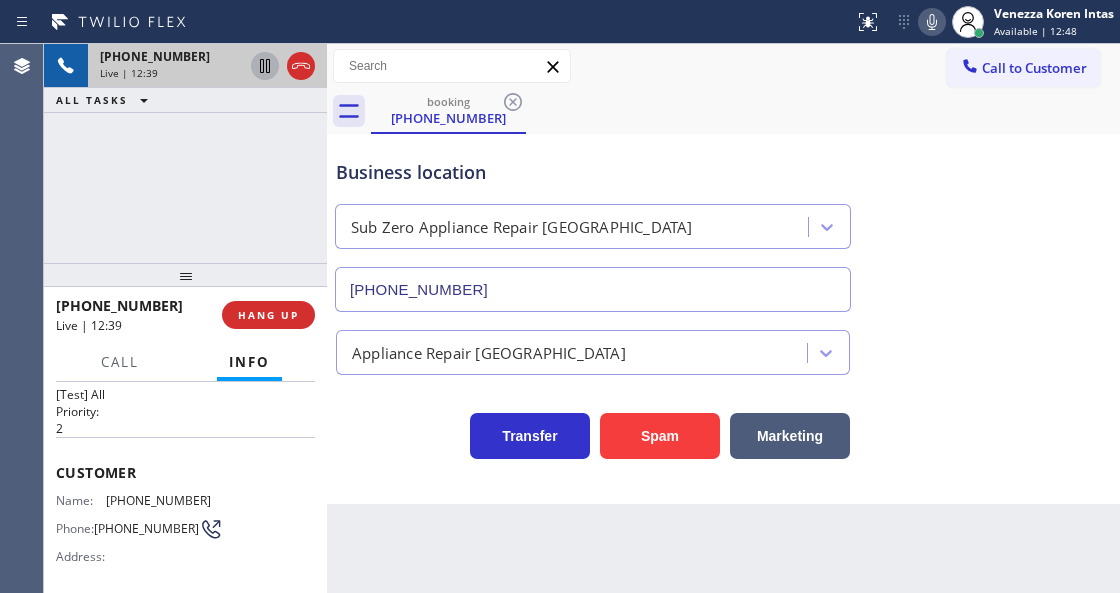 scroll, scrollTop: 0, scrollLeft: 0, axis: both 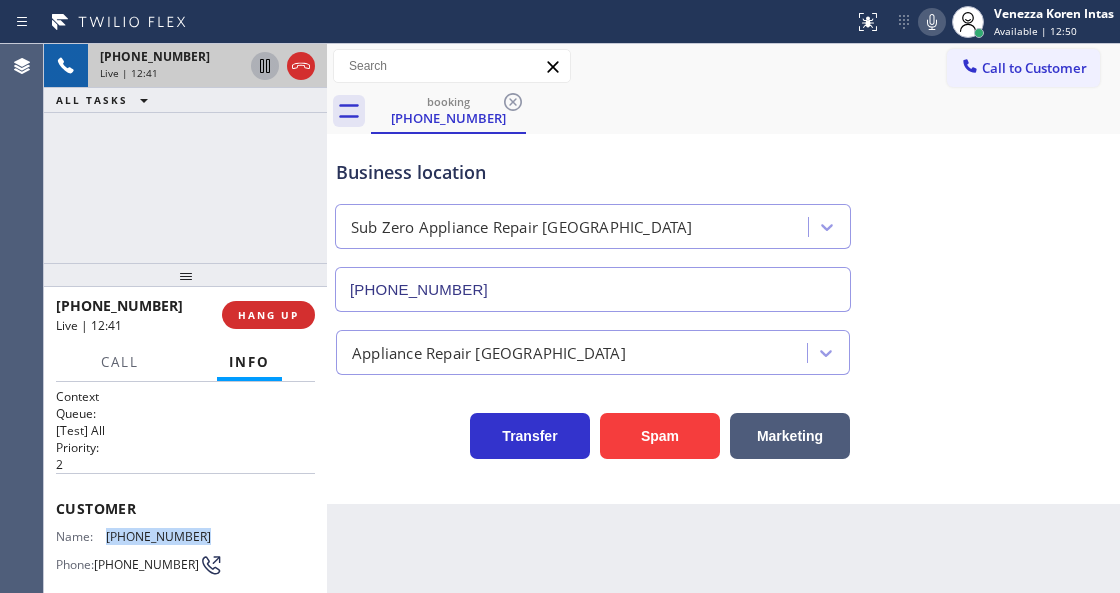 drag, startPoint x: 207, startPoint y: 530, endPoint x: 106, endPoint y: 532, distance: 101.0198 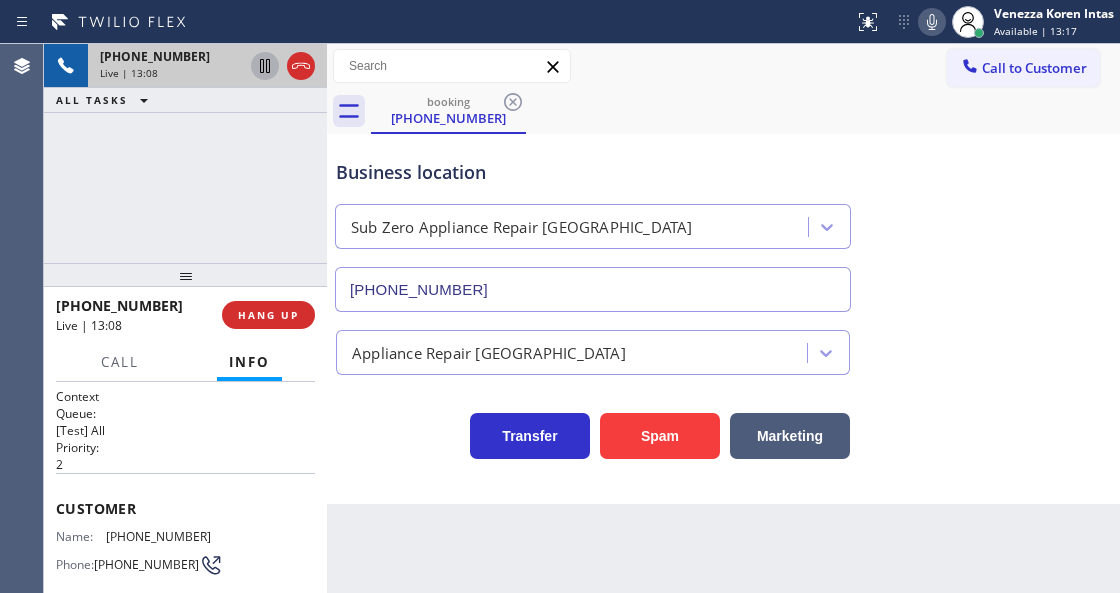 click on "Business location Sub Zero Appliance Repair Bellingham (360) 205-1831" at bounding box center [593, 225] 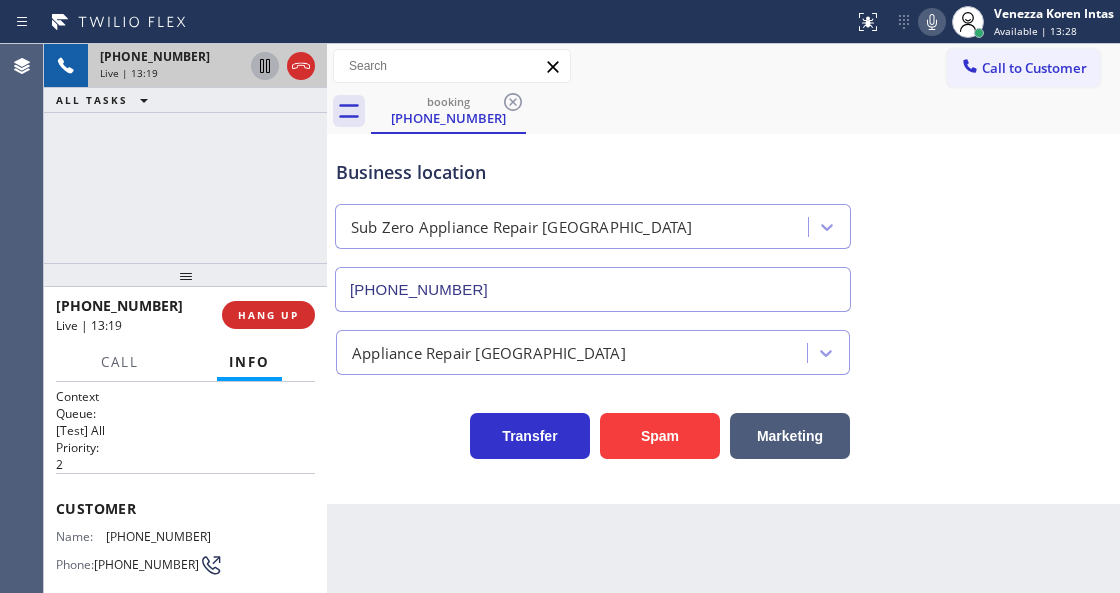 click 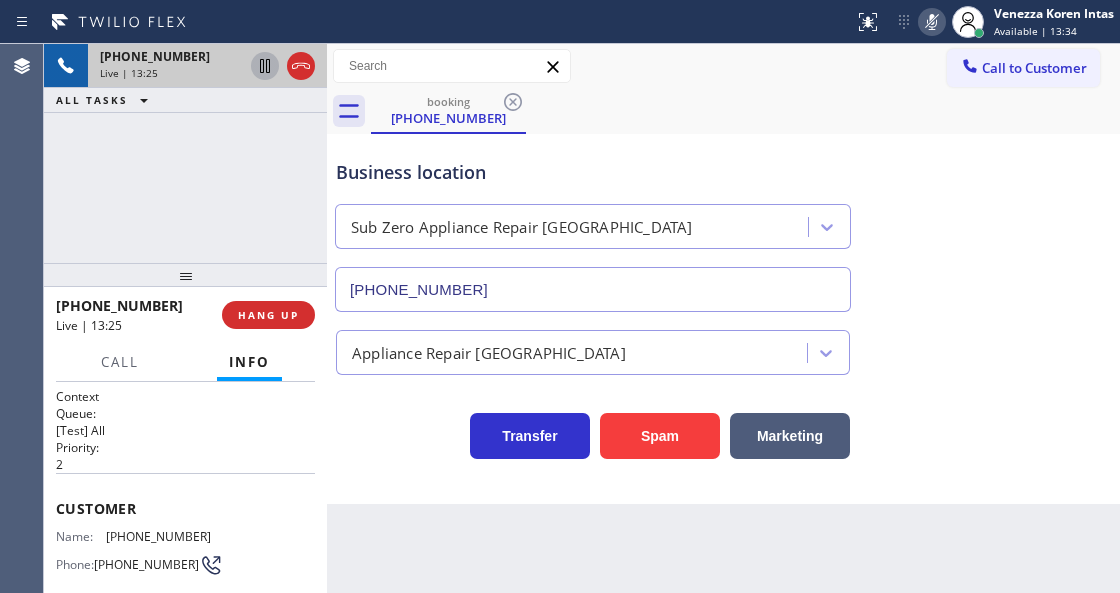 click 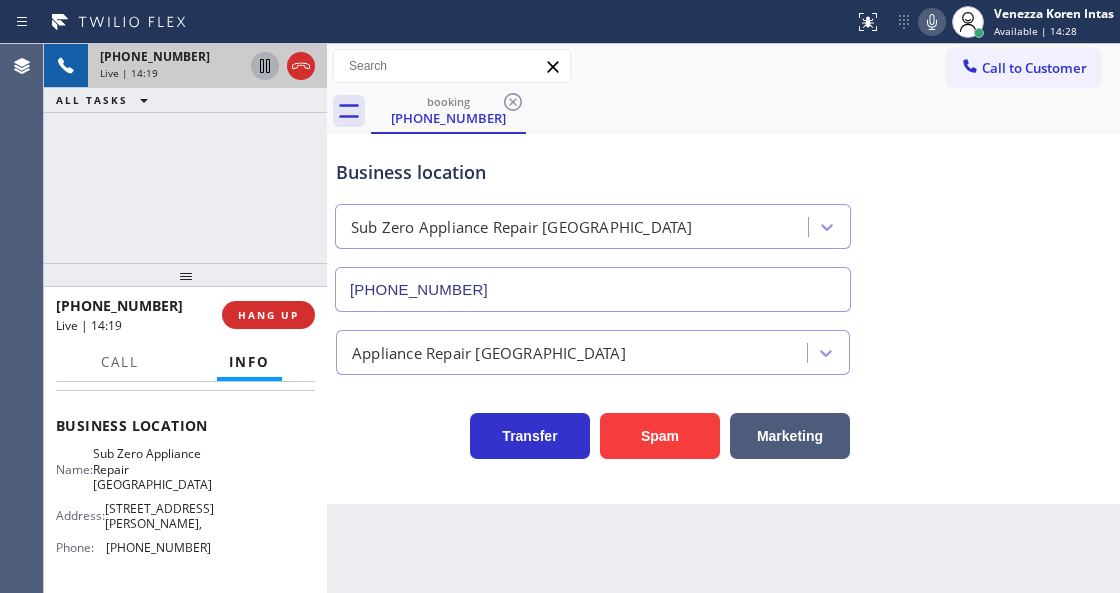 scroll, scrollTop: 266, scrollLeft: 0, axis: vertical 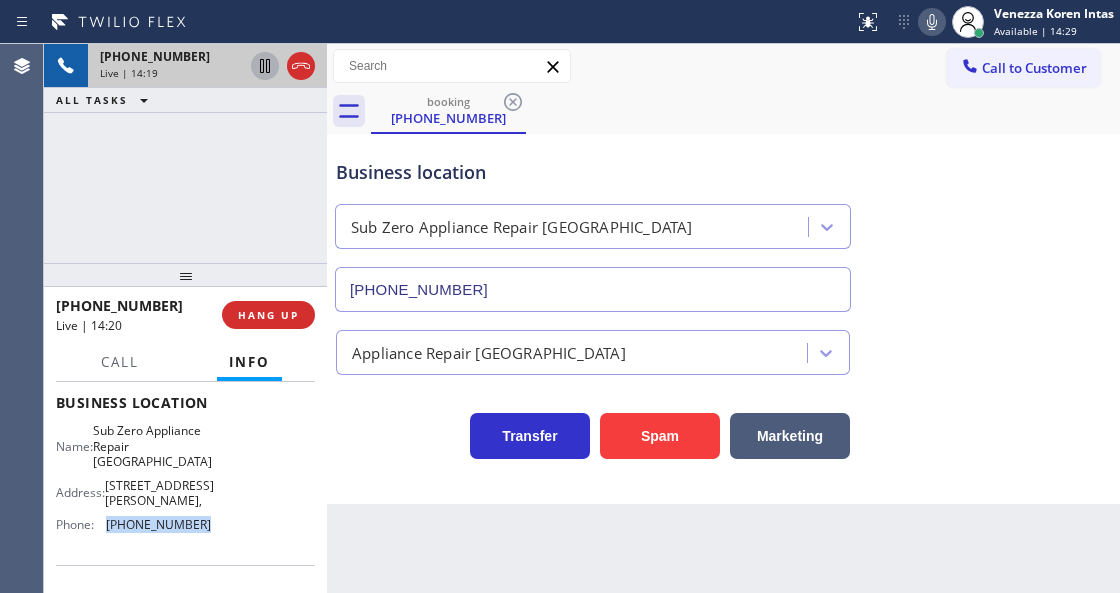 drag, startPoint x: 200, startPoint y: 517, endPoint x: 102, endPoint y: 516, distance: 98.005104 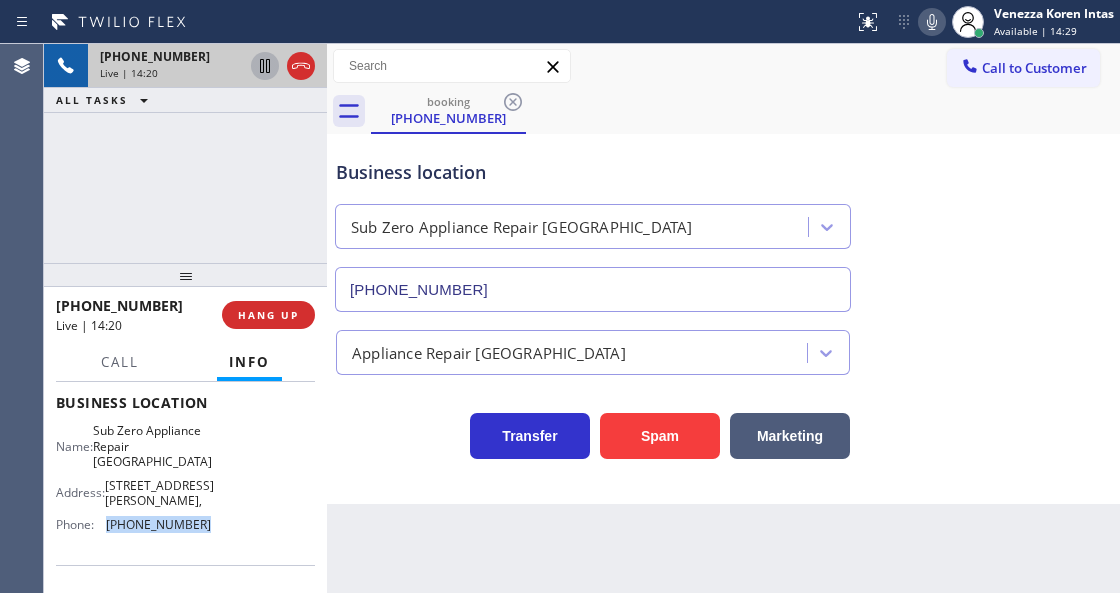 copy on "[PHONE_NUMBER]" 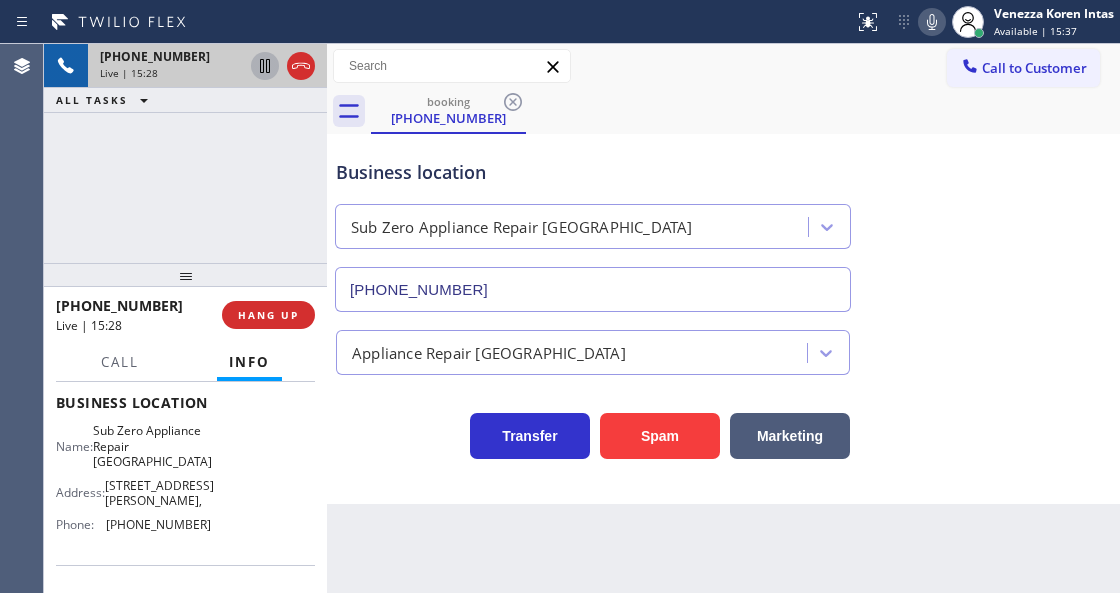 click on "Business location Sub Zero Appliance Repair Bellingham (360) 205-1831" at bounding box center (593, 225) 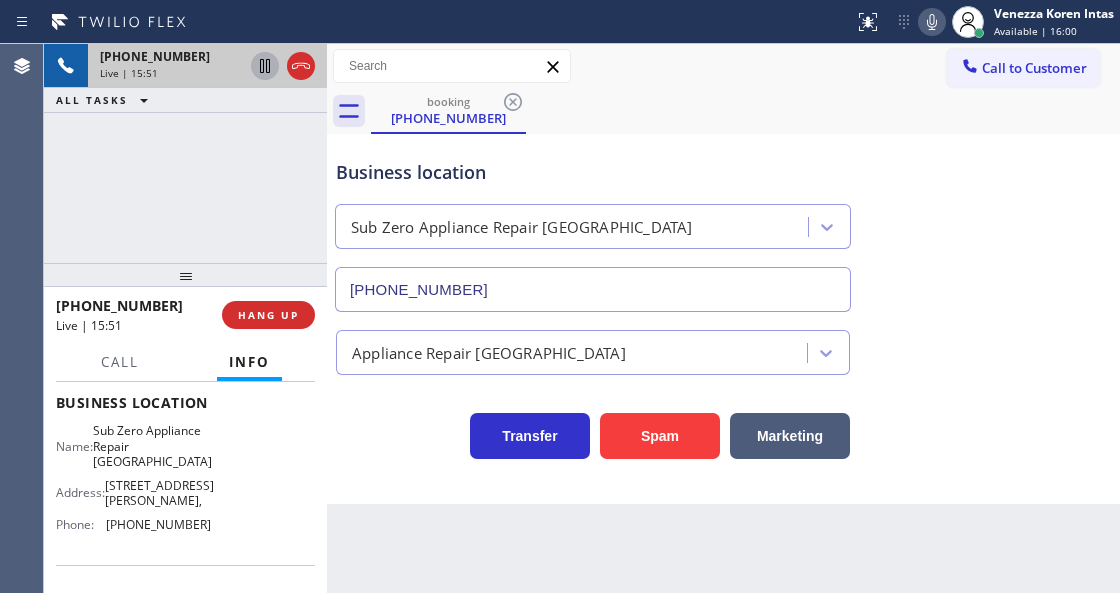 click on "Business location" at bounding box center [593, 172] 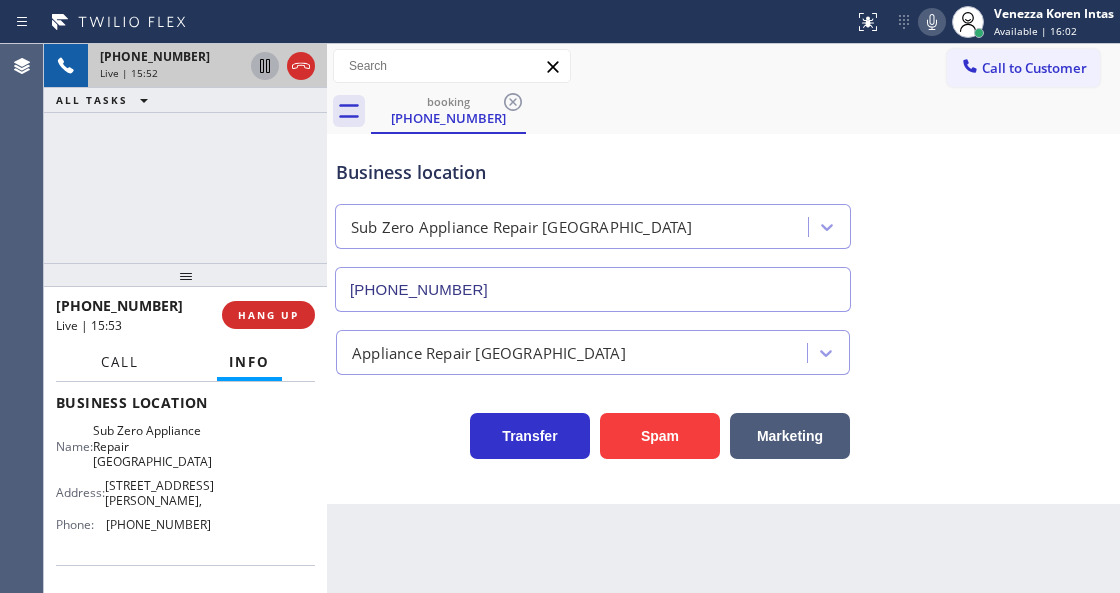 click on "Call" at bounding box center [120, 362] 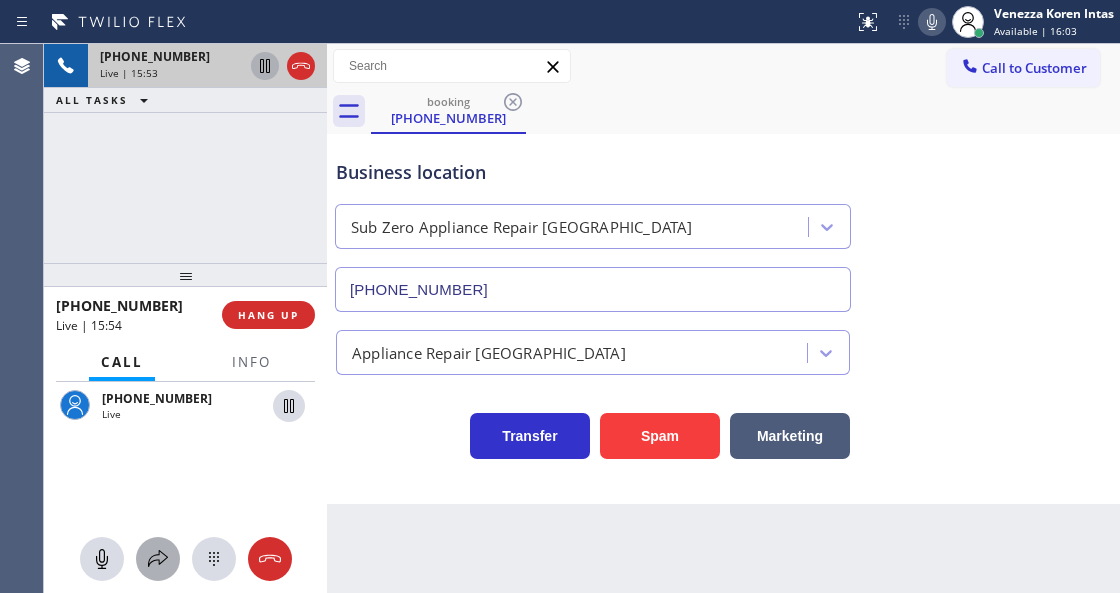 click 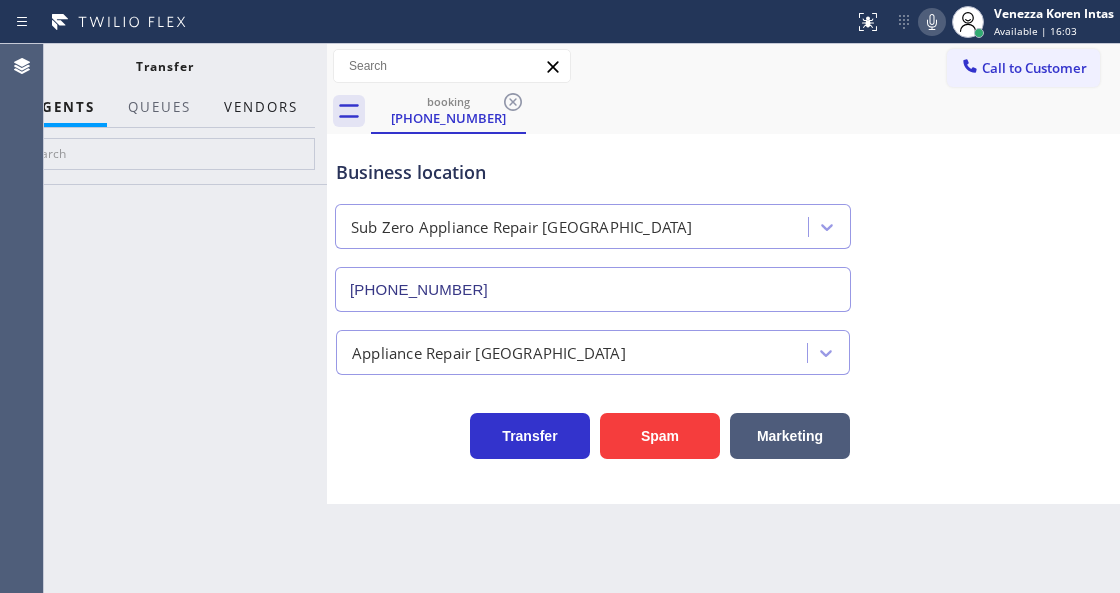 click on "Vendors" at bounding box center [261, 107] 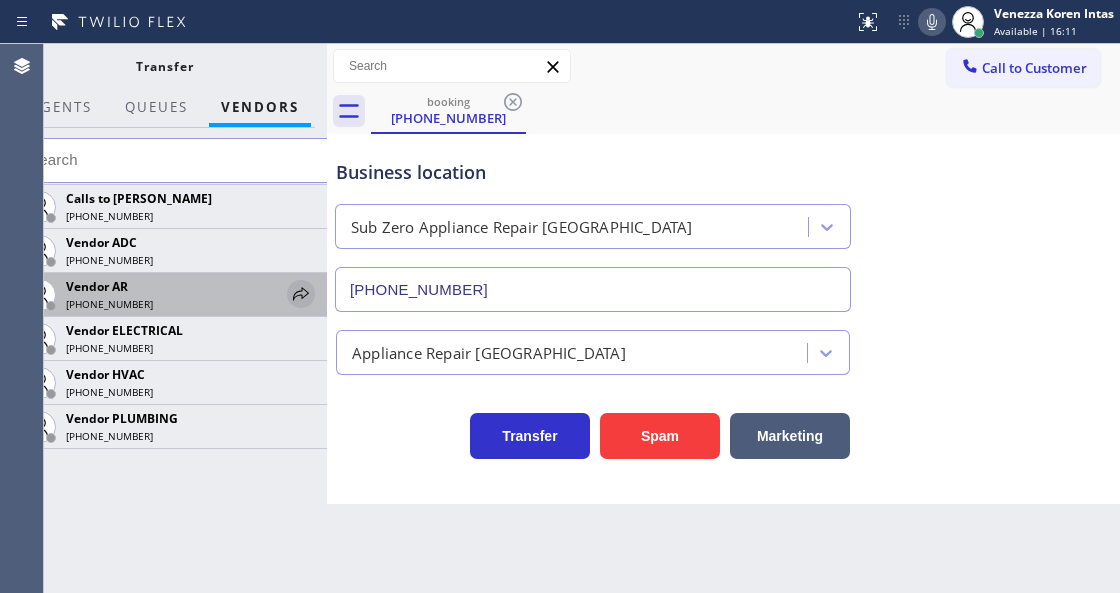 click 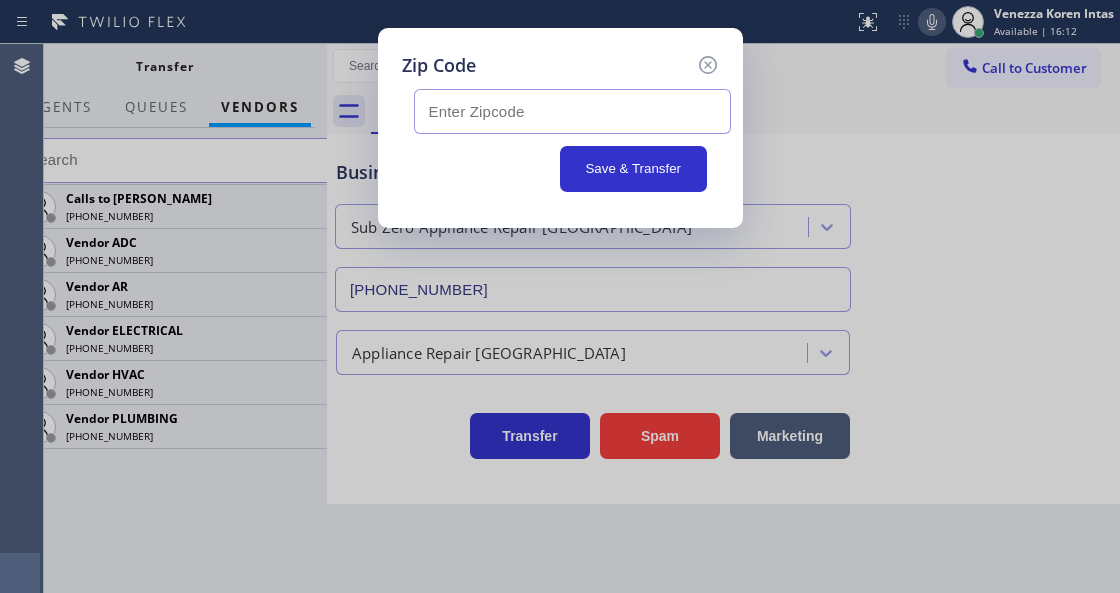 click at bounding box center [572, 111] 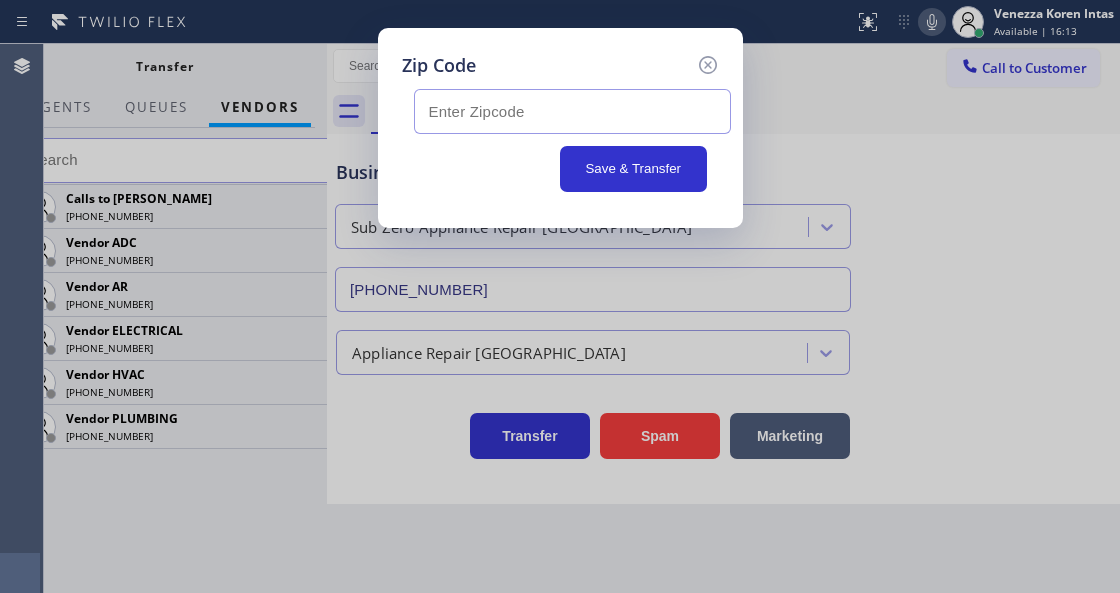 paste on "98225" 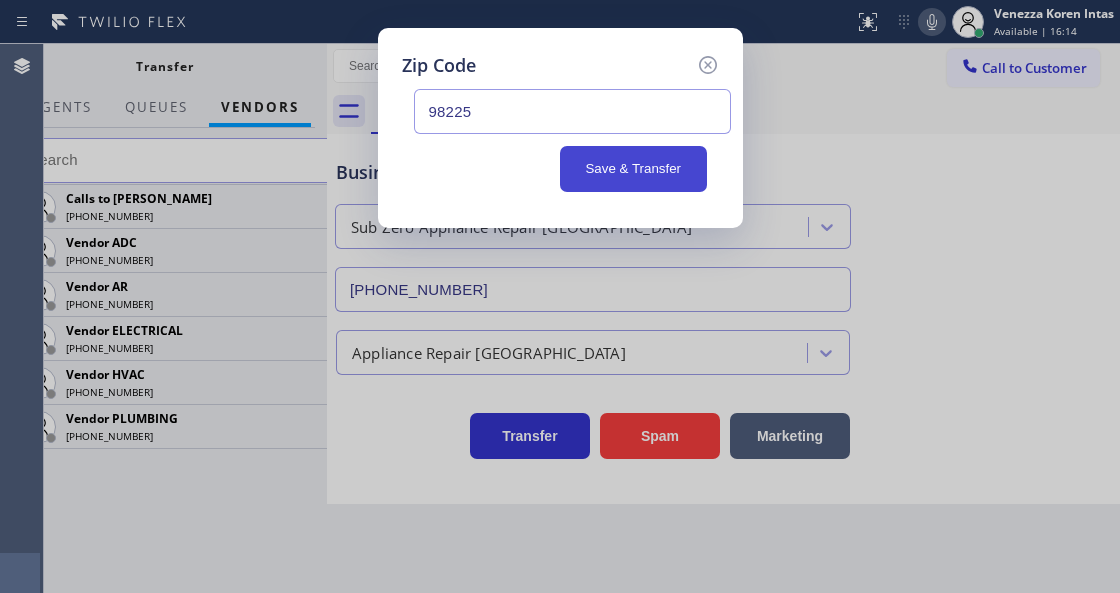 type on "98225" 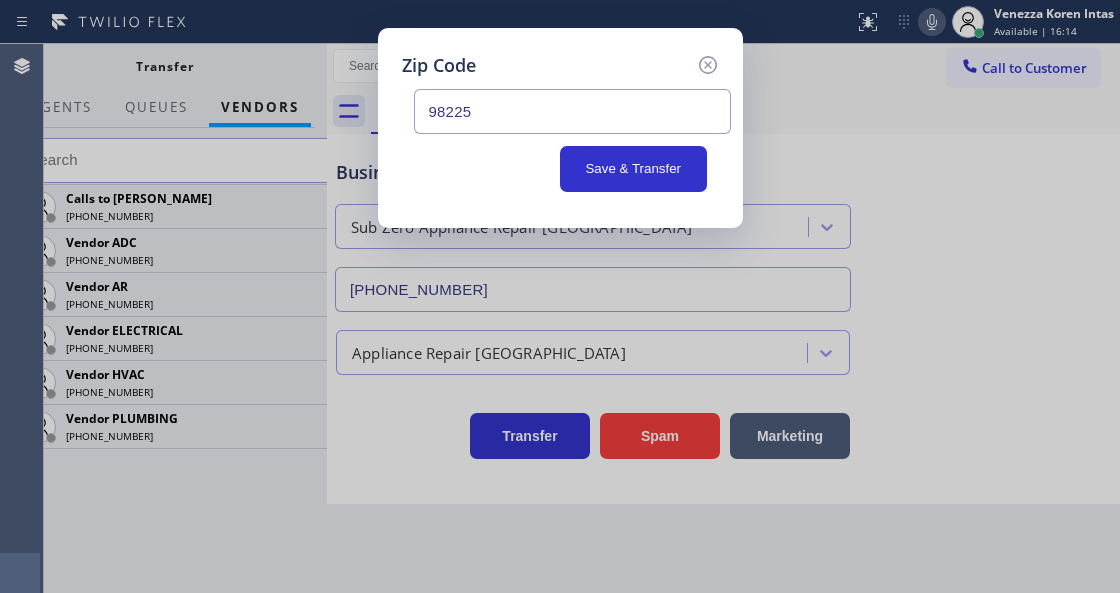 click on "Save & Transfer" at bounding box center (633, 169) 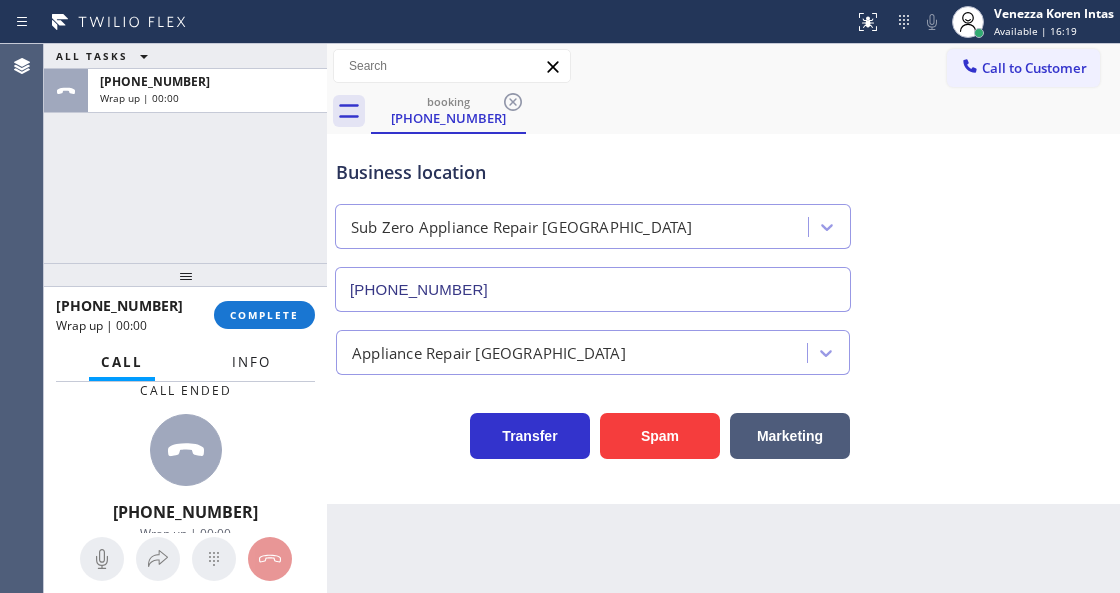 click on "Info" at bounding box center (251, 362) 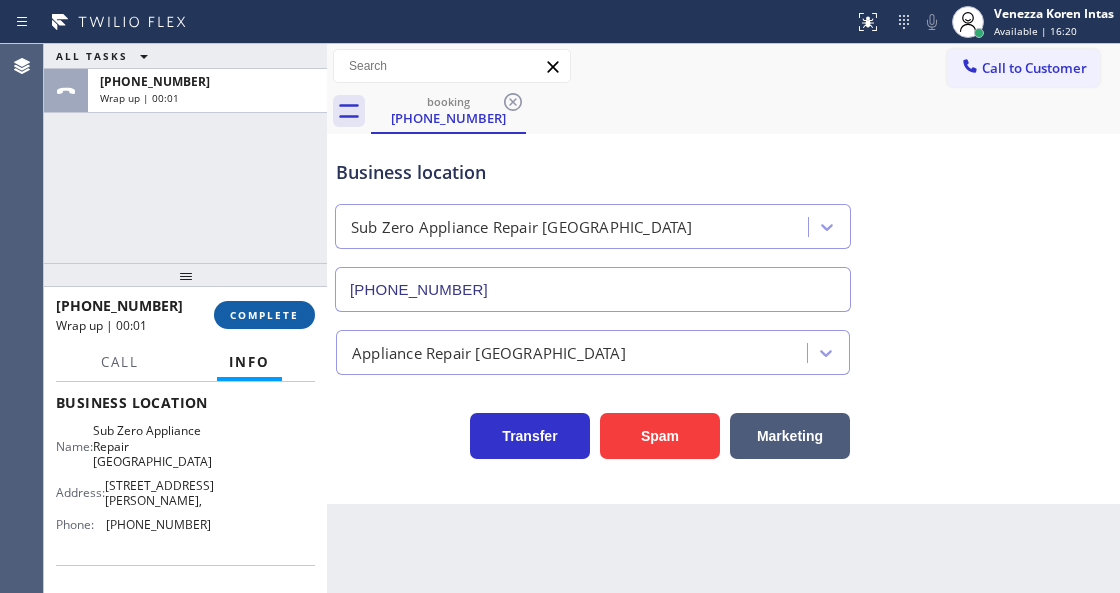 click on "COMPLETE" at bounding box center (264, 315) 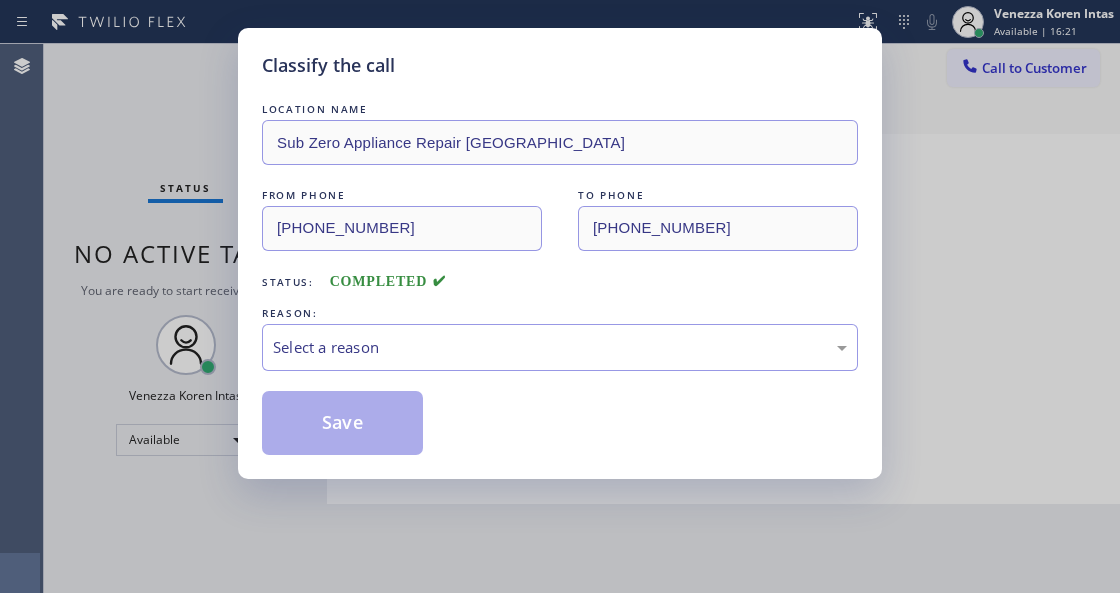 click on "Select a reason" at bounding box center (560, 347) 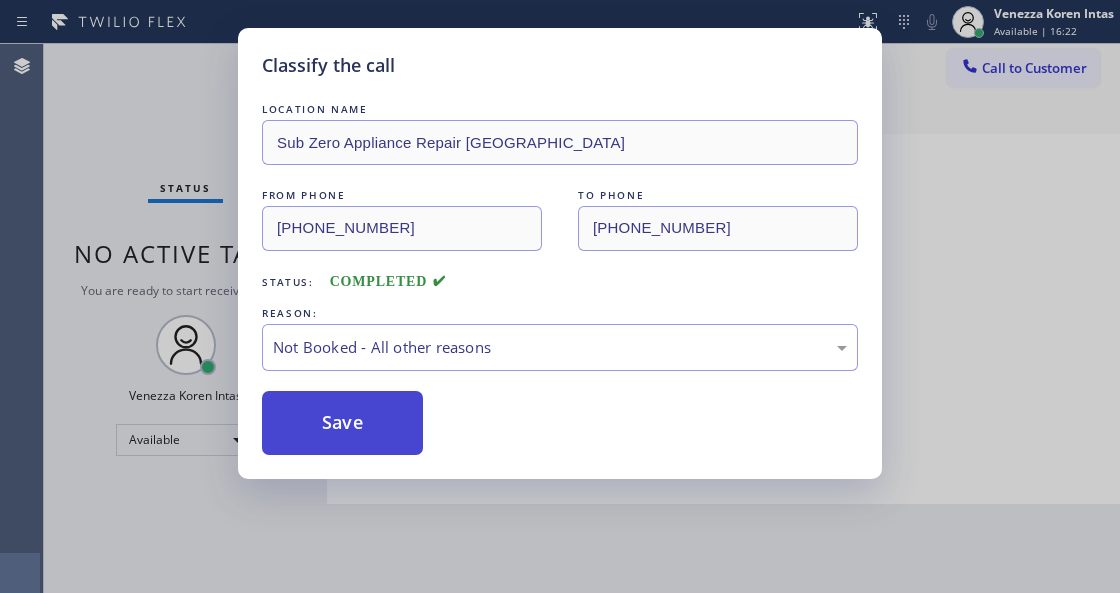 click on "Save" at bounding box center (342, 423) 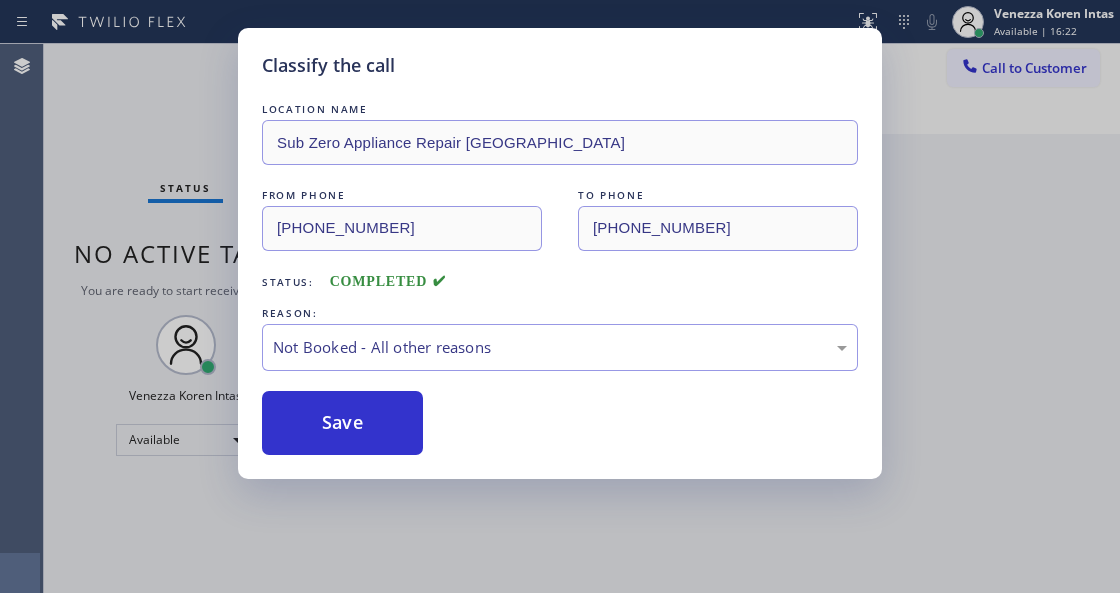 click on "Classify the call LOCATION NAME Sub Zero Appliance Repair Bellingham FROM PHONE (360) 739-5482 TO PHONE (360) 205-1831 Status: COMPLETED REASON: Not Booked - All other reasons Save" at bounding box center (560, 296) 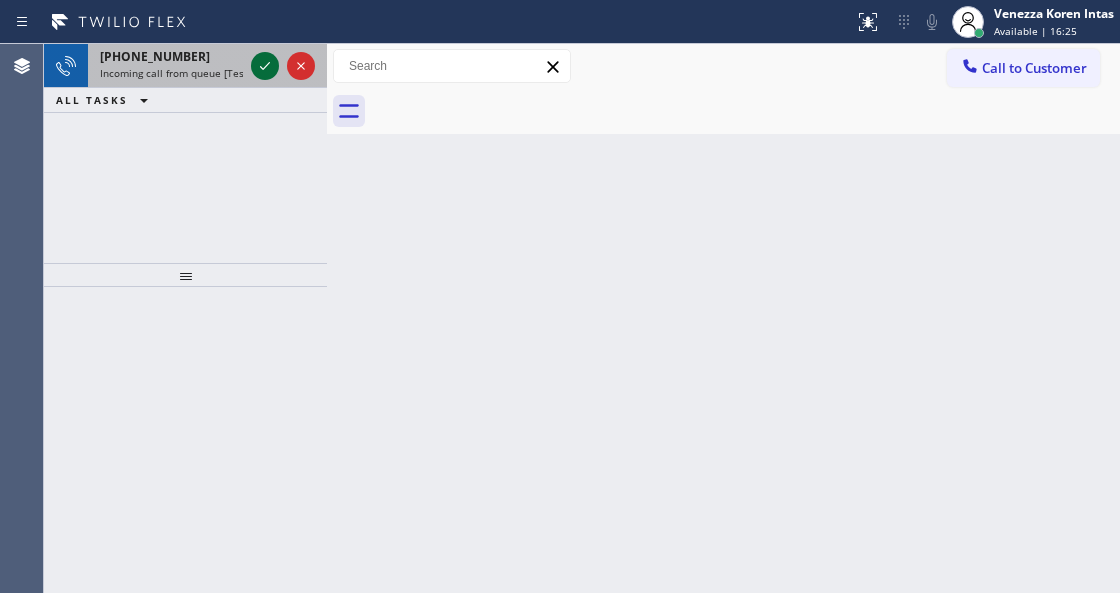 click at bounding box center (265, 66) 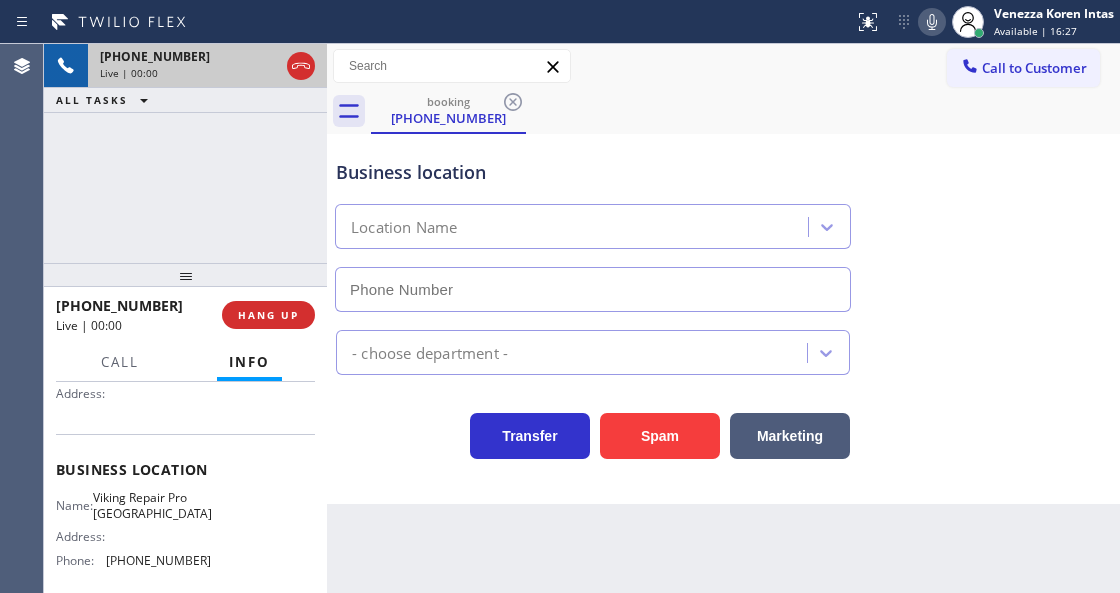scroll, scrollTop: 200, scrollLeft: 0, axis: vertical 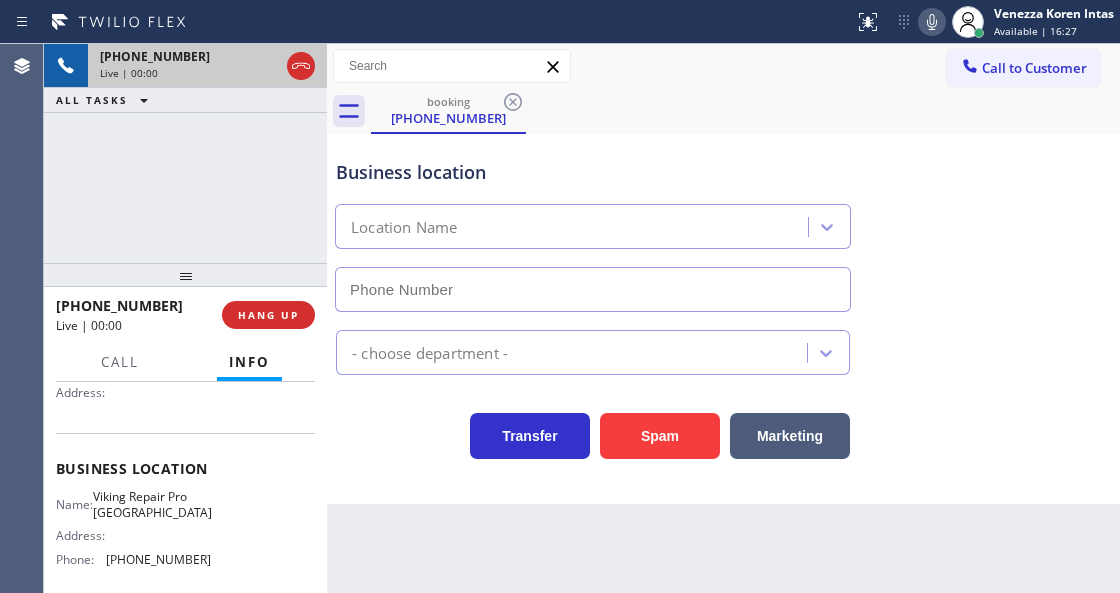 type on "(725) 800-8511" 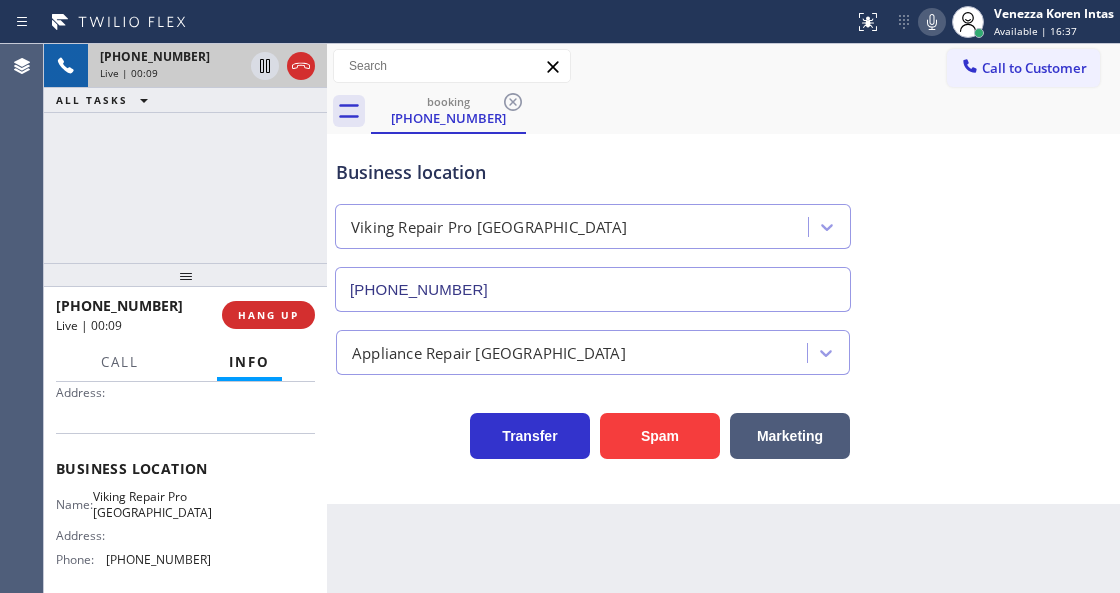 click on "Back to Dashboard Change Sender ID Customers Technicians Select a contact Outbound call Technician Search Technician Your caller id phone number Your caller id phone number Call Technician info Name   Phone none Address none Change Sender ID HVAC +18559994417 5 Star Appliance +18557314952 Appliance Repair +18554611149 Plumbing +18889090120 Air Duct Cleaning +18006865038  Electricians +18005688664 Cancel Change Check personal SMS Reset Change booking (725) 253-8351 Call to Customer Outbound call Location Search location Your caller id phone number Customer number Call Outbound call Technician Search Technician Your caller id phone number Your caller id phone number Call booking (725) 253-8351 Business location Viking Repair Pro Las Vegas (725) 800-8511 Appliance Repair High End Transfer Spam Marketing" at bounding box center [723, 318] 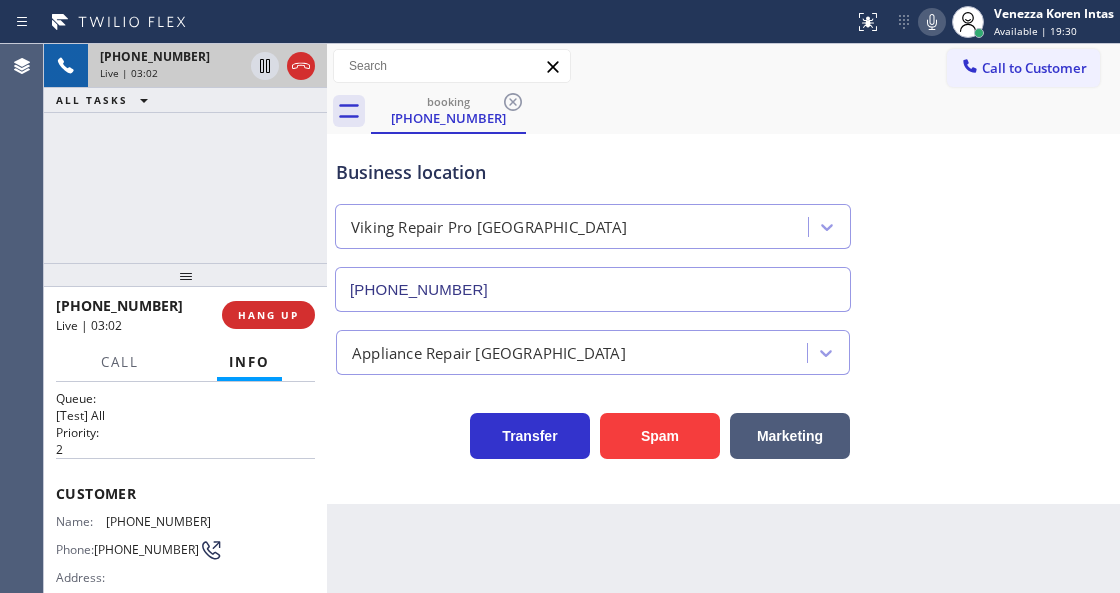 scroll, scrollTop: 0, scrollLeft: 0, axis: both 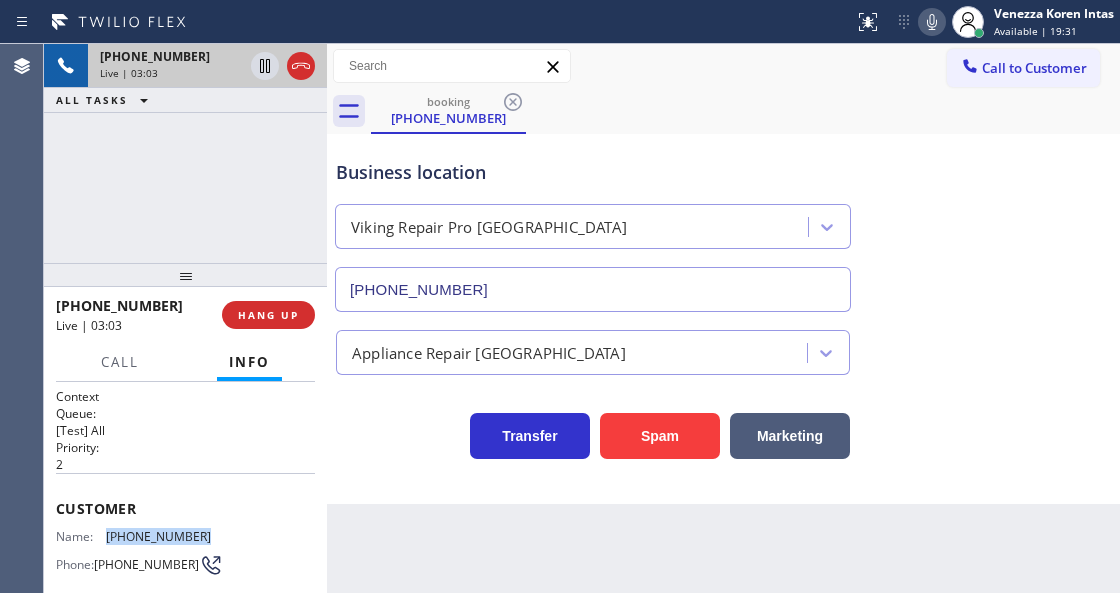 drag, startPoint x: 210, startPoint y: 532, endPoint x: 105, endPoint y: 533, distance: 105.00476 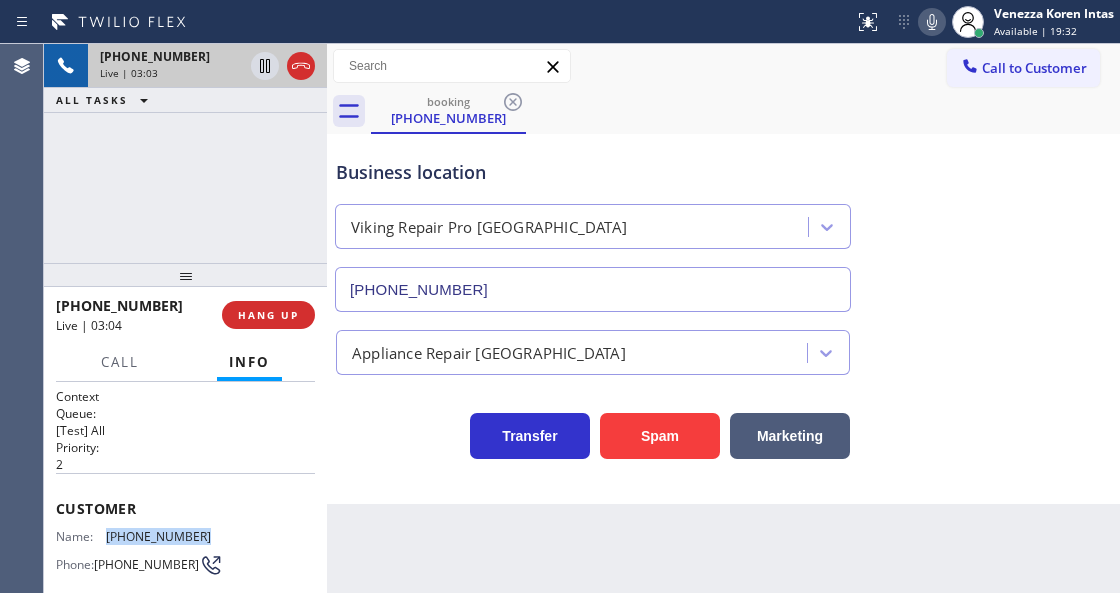 copy on "(725) 253-8351" 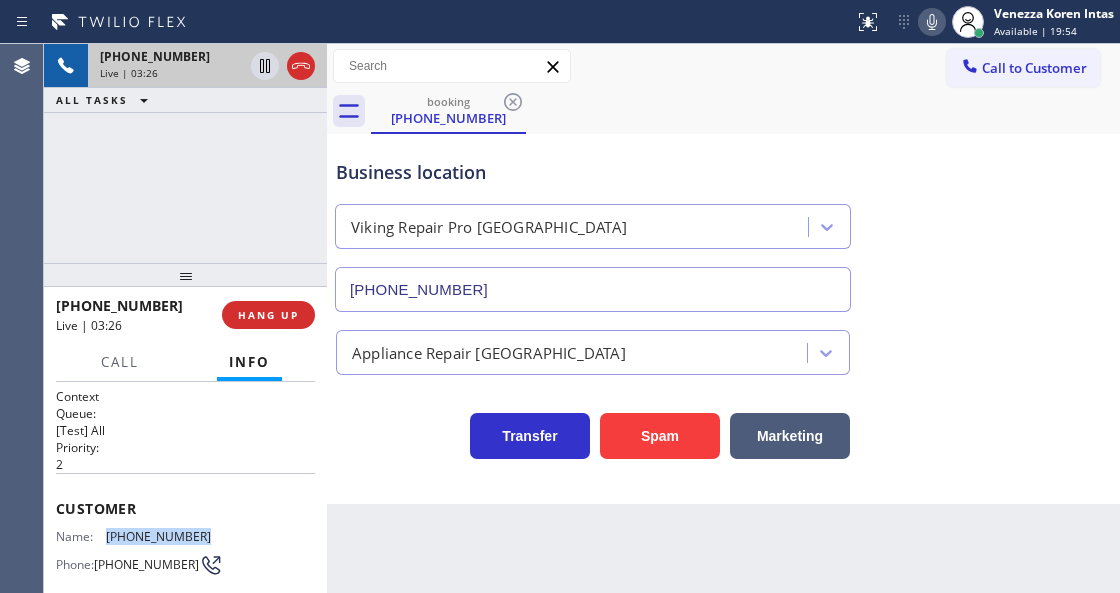 click 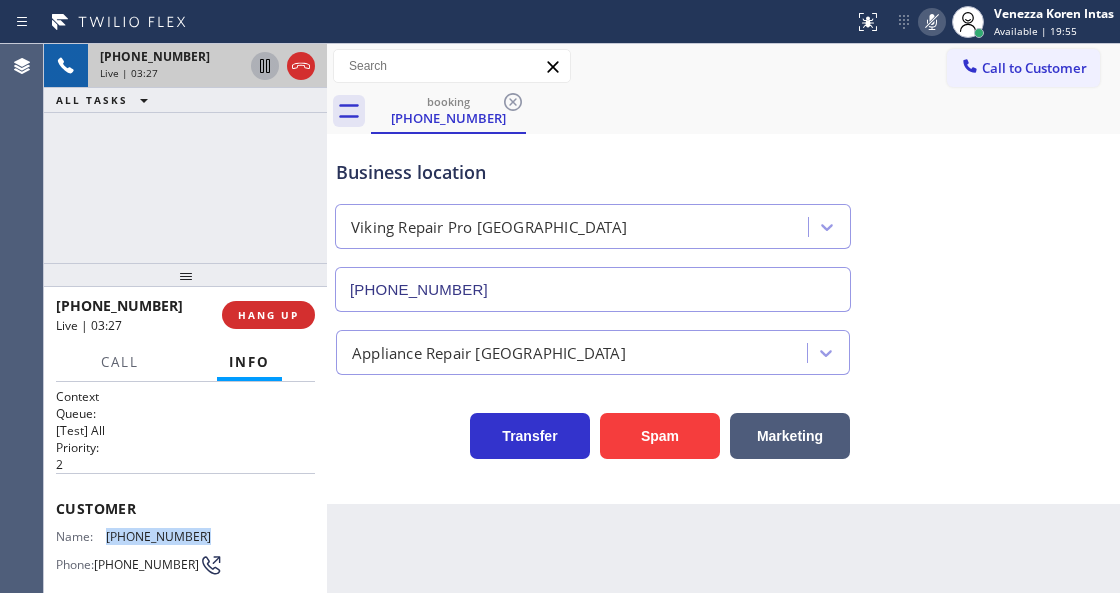 click 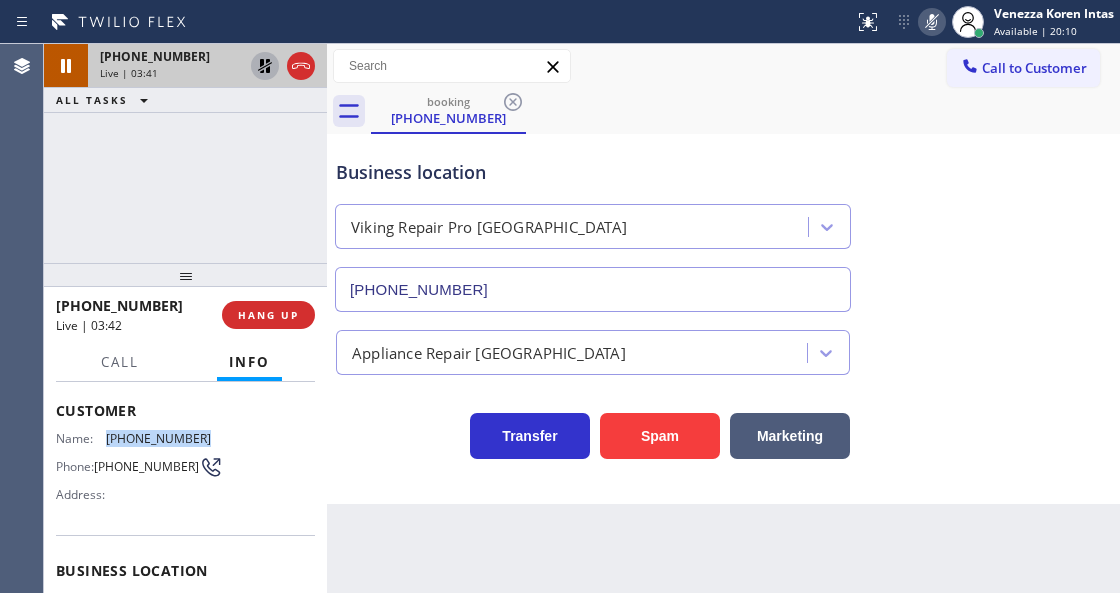 scroll, scrollTop: 200, scrollLeft: 0, axis: vertical 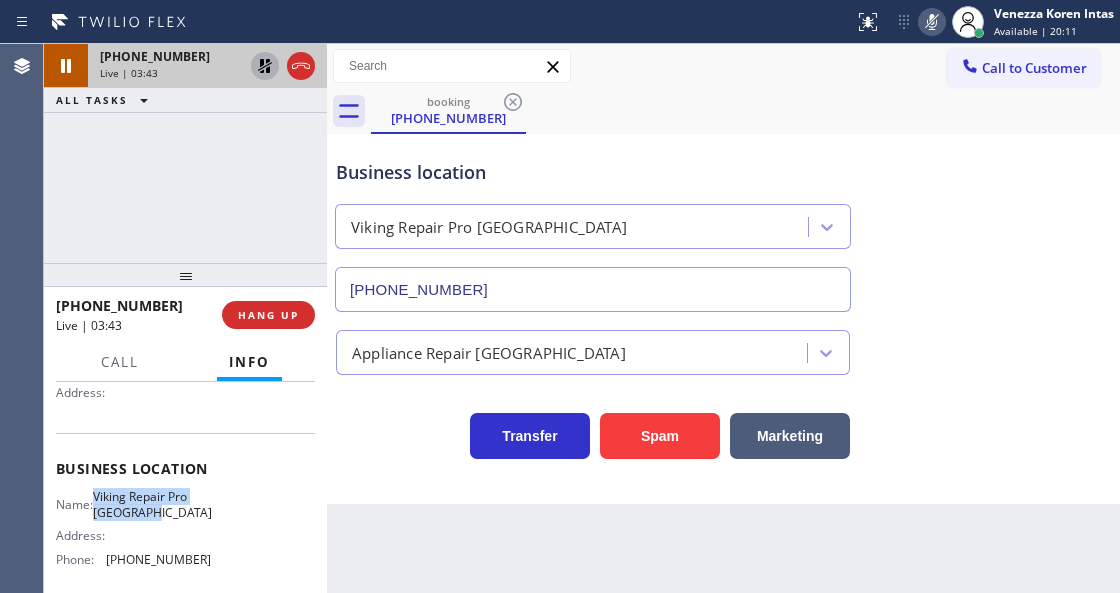 drag, startPoint x: 108, startPoint y: 490, endPoint x: 183, endPoint y: 510, distance: 77.62087 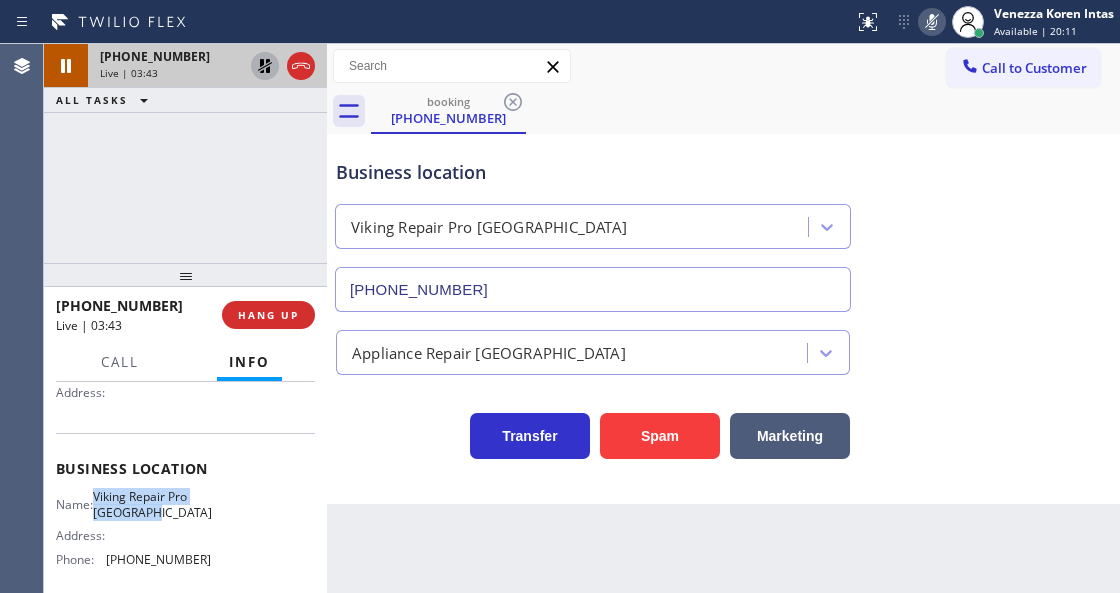 copy on "Viking Repair Pro Las Vegas" 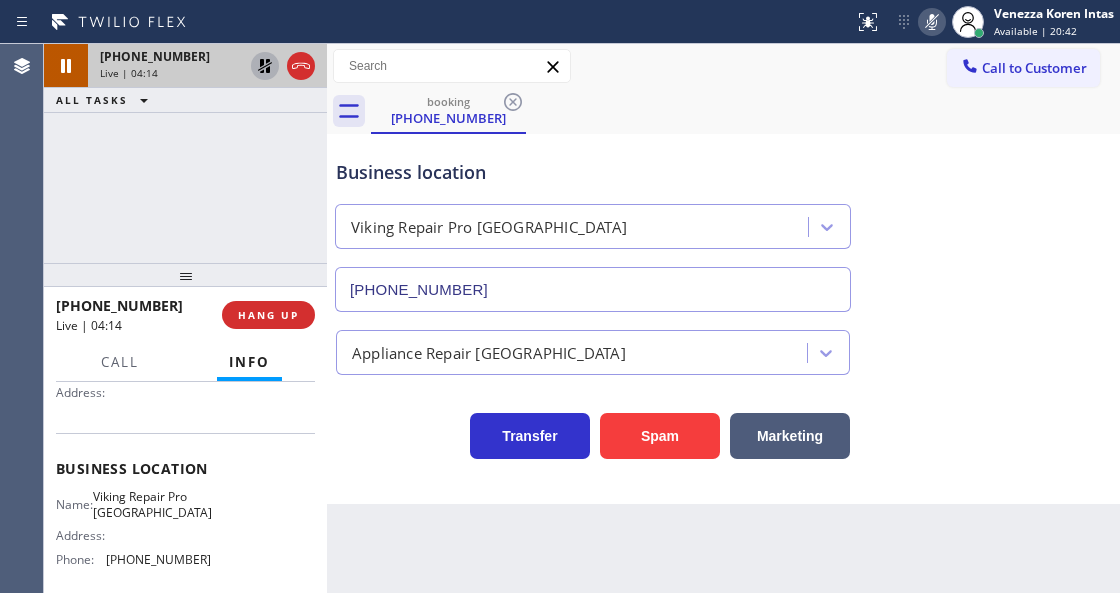 click on "Business location Viking Repair Pro Las Vegas (725) 800-8511 Appliance Repair High End Transfer Spam Marketing" at bounding box center [723, 319] 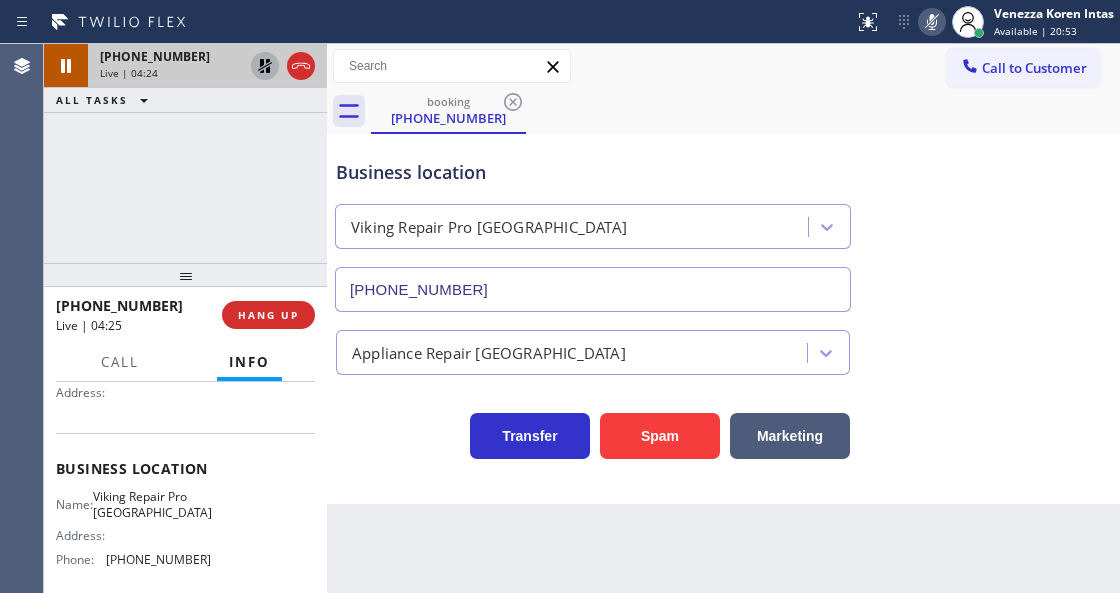 click on "+17252538351 Live | 04:24 ALL TASKS ALL TASKS ACTIVE TASKS TASKS IN WRAP UP" at bounding box center (185, 153) 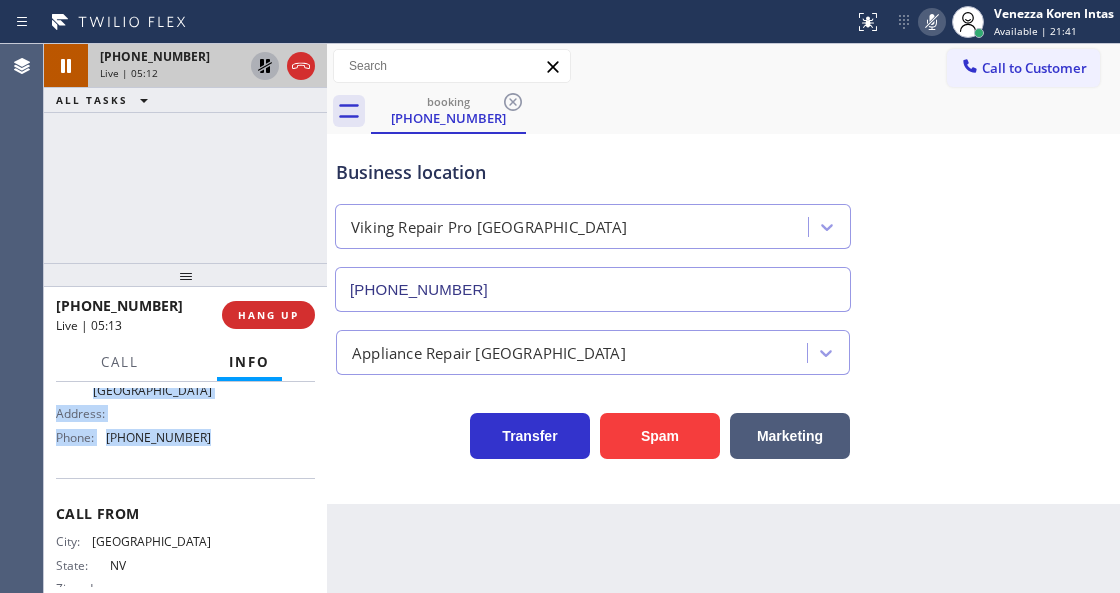 scroll, scrollTop: 315, scrollLeft: 0, axis: vertical 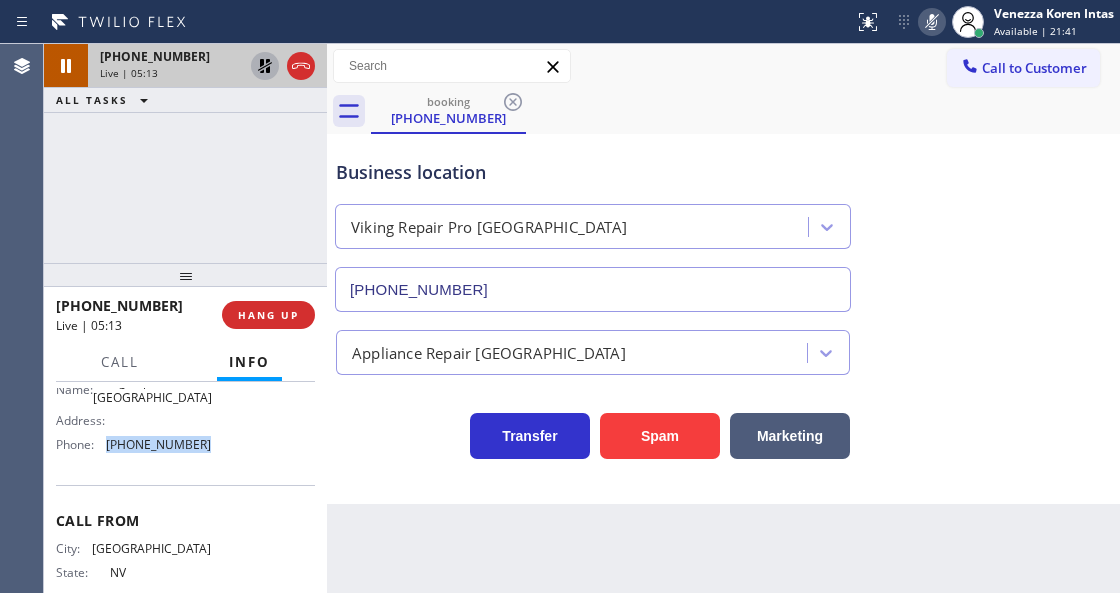 drag, startPoint x: 228, startPoint y: 407, endPoint x: 108, endPoint y: 452, distance: 128.16005 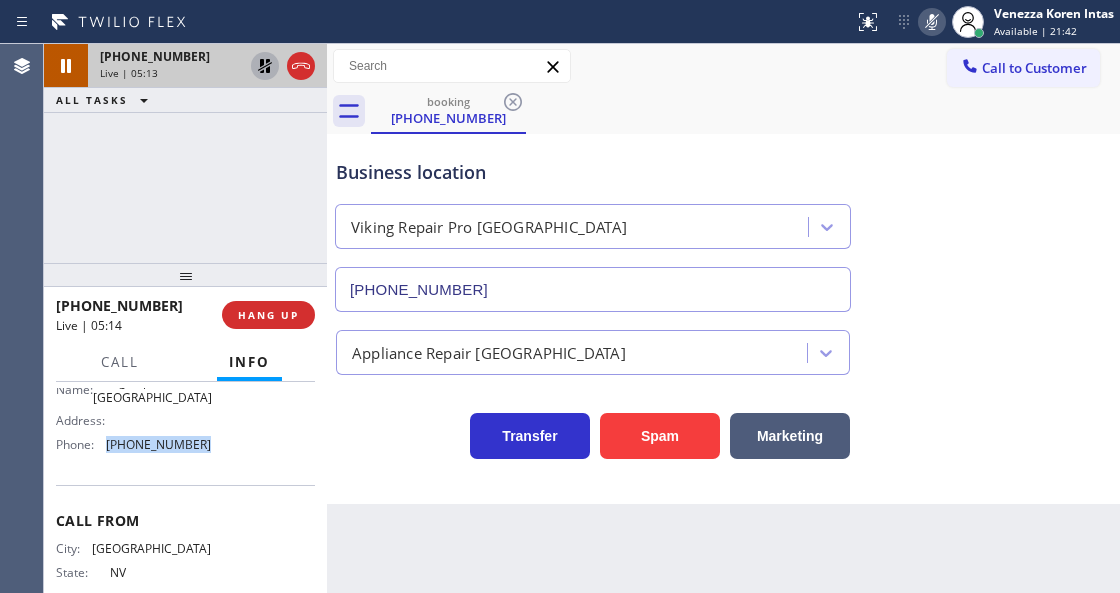 copy on "(725) 800-8511" 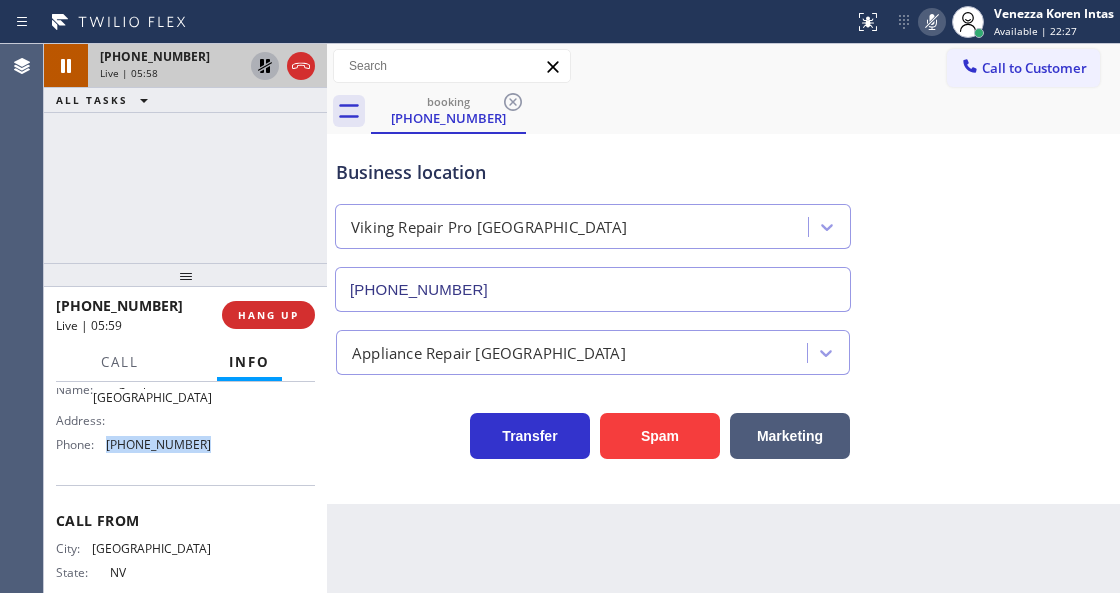 click 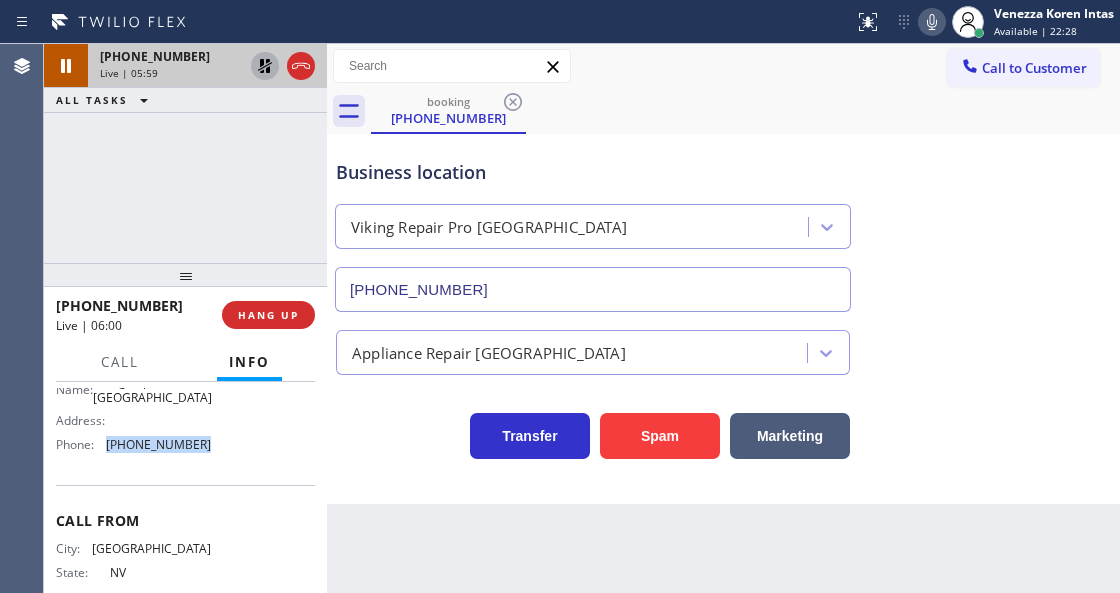 click 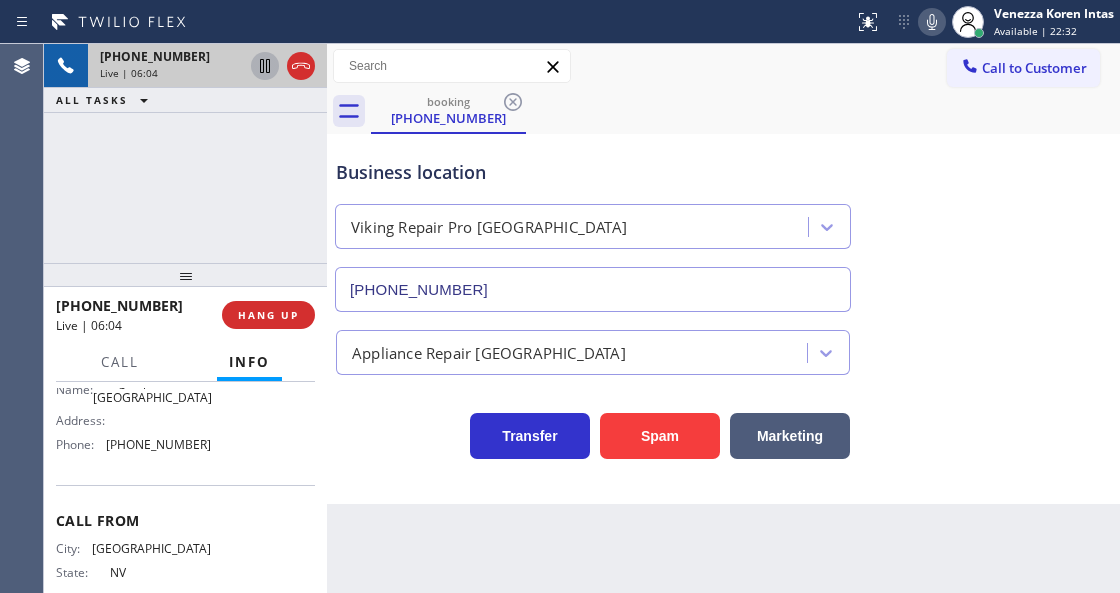click on "Back to Dashboard Change Sender ID Customers Technicians Select a contact Outbound call Technician Search Technician Your caller id phone number Your caller id phone number Call Technician info Name   Phone none Address none Change Sender ID HVAC +18559994417 5 Star Appliance +18557314952 Appliance Repair +18554611149 Plumbing +18889090120 Air Duct Cleaning +18006865038  Electricians +18005688664 Cancel Change Check personal SMS Reset Change booking (725) 253-8351 Call to Customer Outbound call Location Search location Your caller id phone number Customer number Call Outbound call Technician Search Technician Your caller id phone number Your caller id phone number Call booking (725) 253-8351 Business location Viking Repair Pro Las Vegas (725) 800-8511 Appliance Repair High End Transfer Spam Marketing" at bounding box center (723, 318) 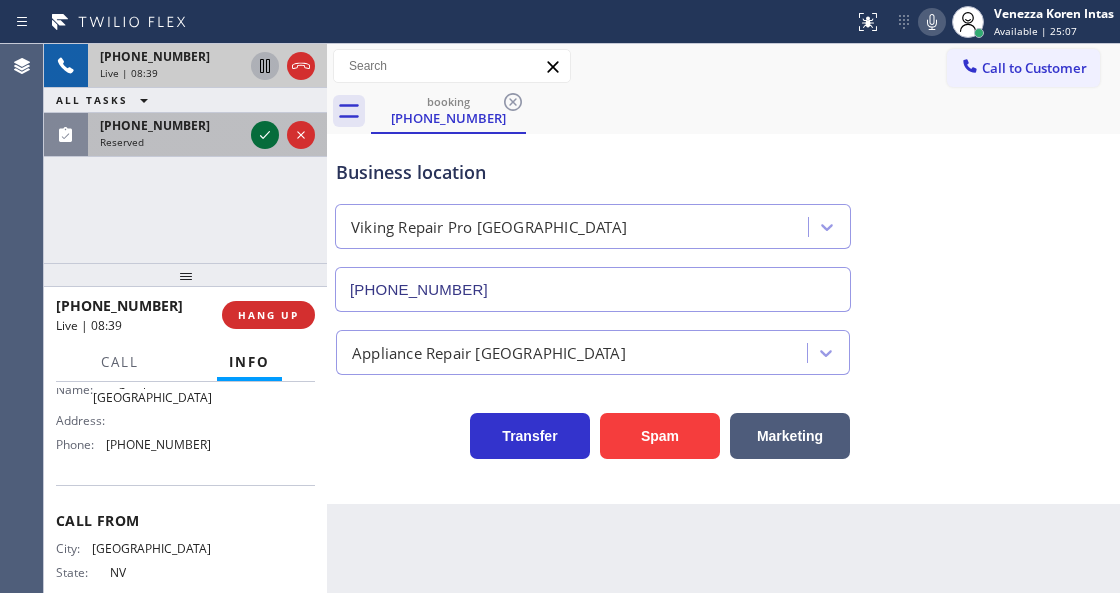 click 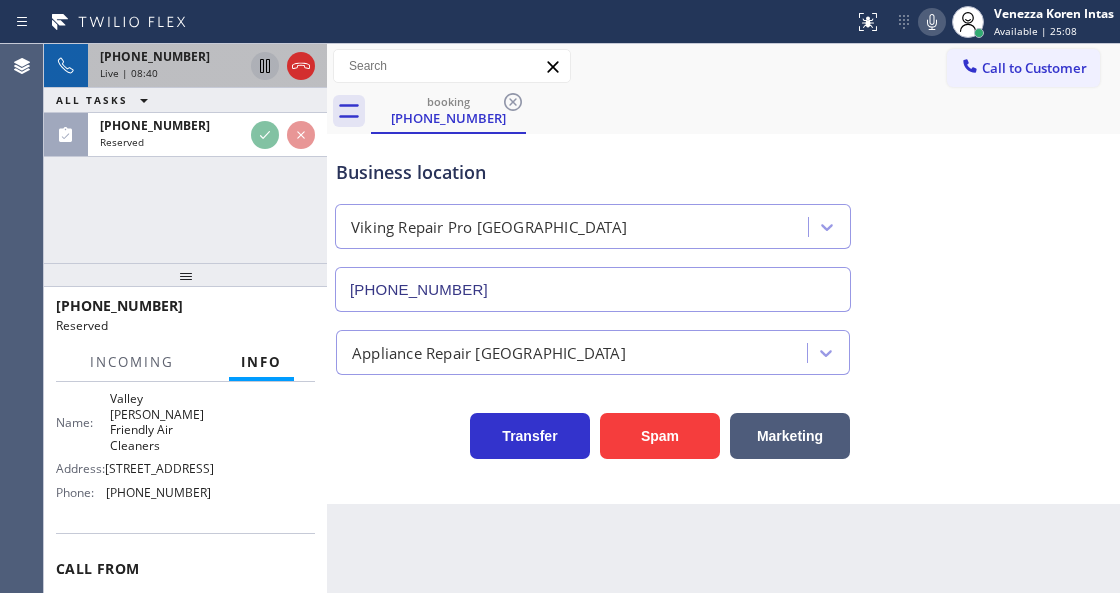 scroll, scrollTop: 339, scrollLeft: 0, axis: vertical 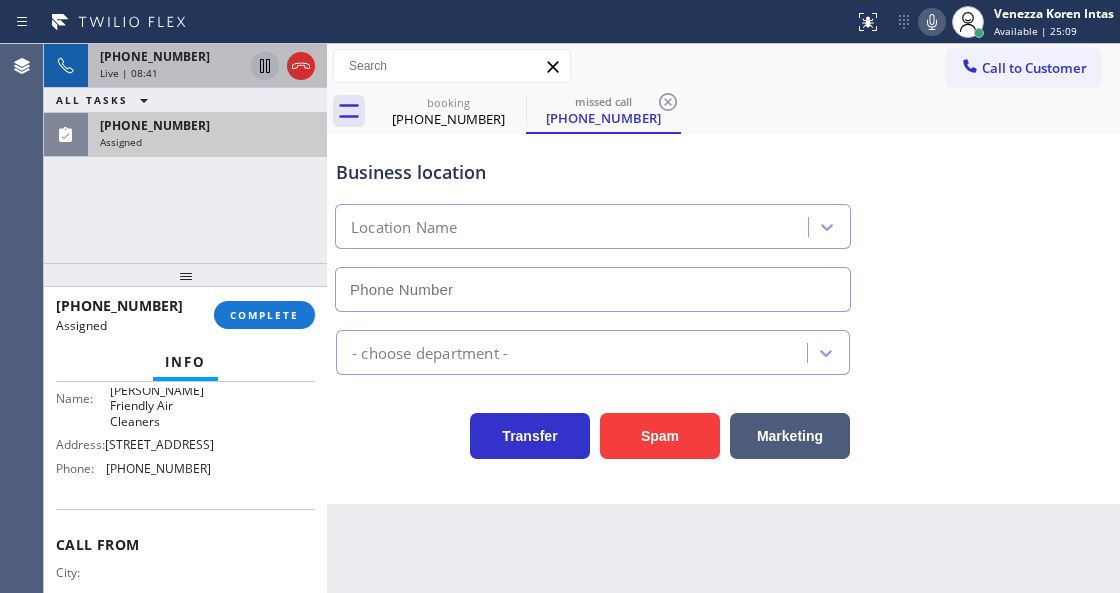 click on "Assigned" at bounding box center [207, 142] 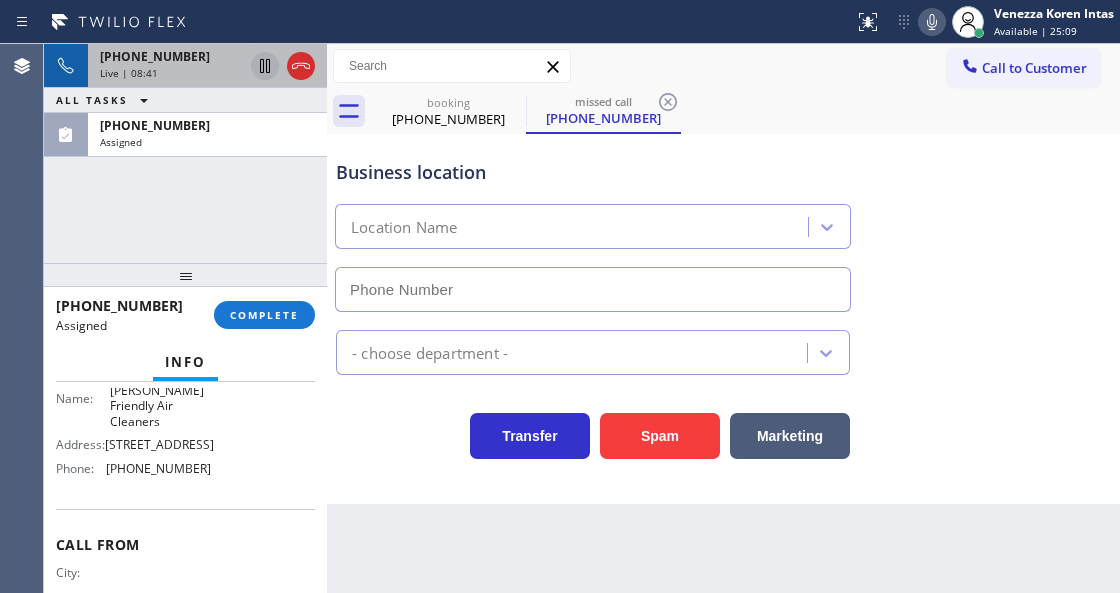 type on "(818) 210-4788" 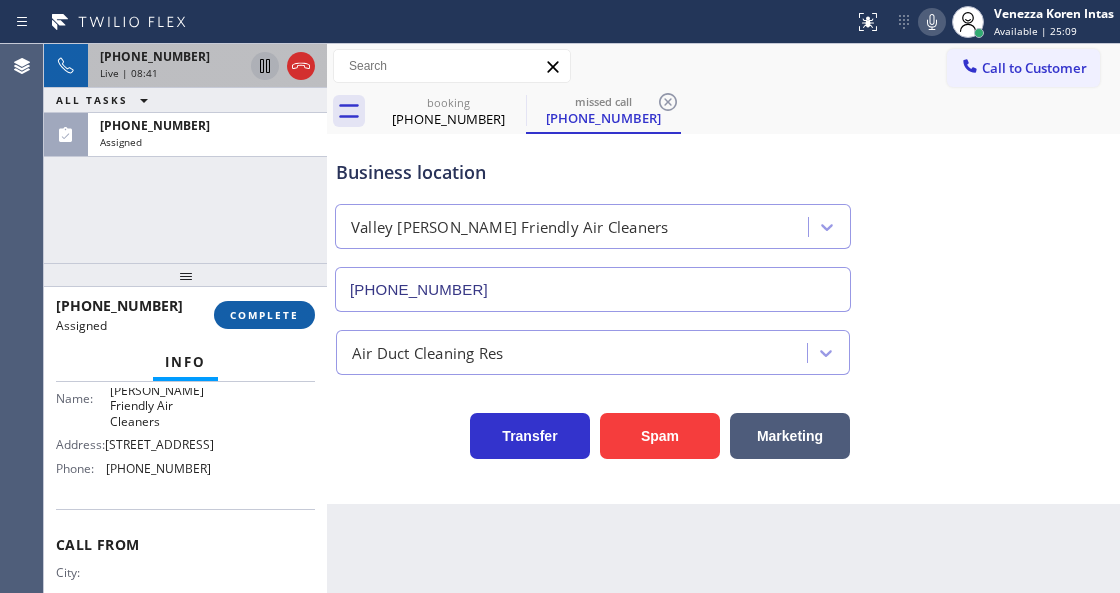 drag, startPoint x: 256, startPoint y: 322, endPoint x: 448, endPoint y: 344, distance: 193.2563 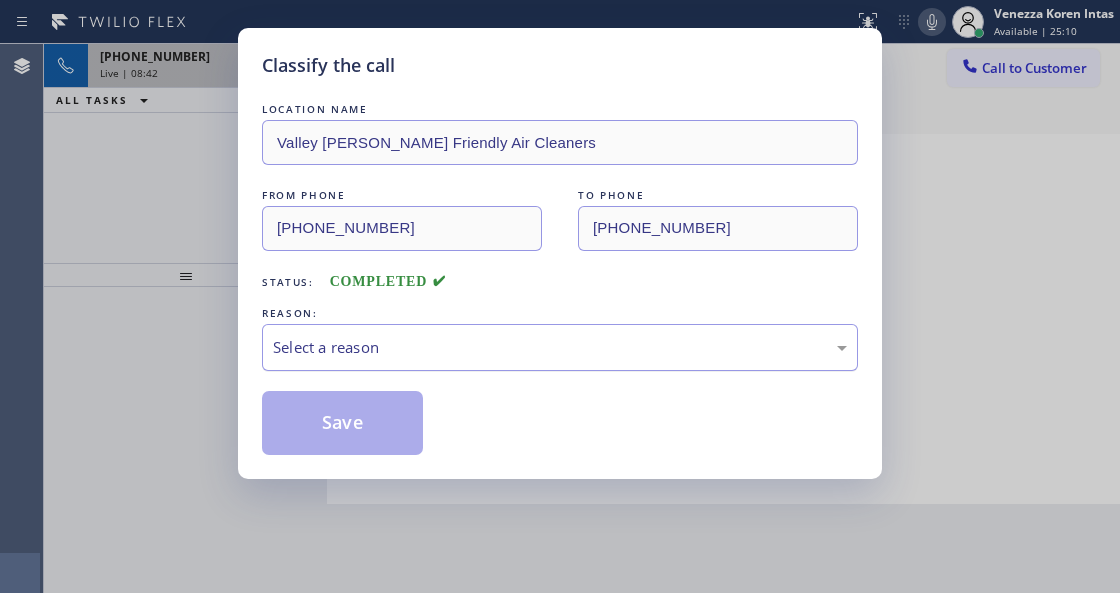 click on "Select a reason" at bounding box center (560, 347) 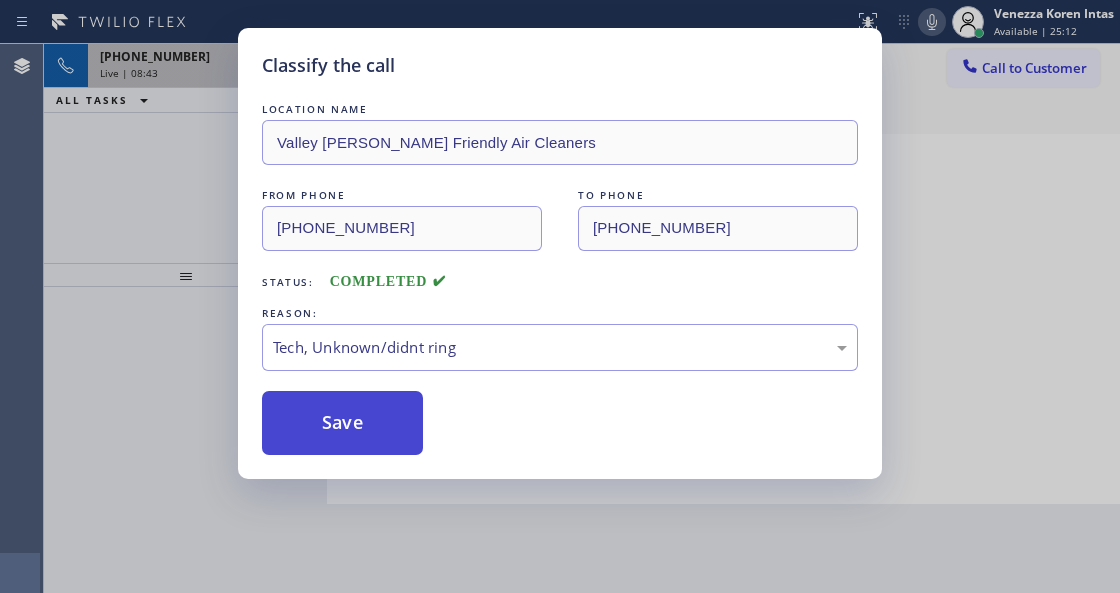 click on "Save" at bounding box center (342, 423) 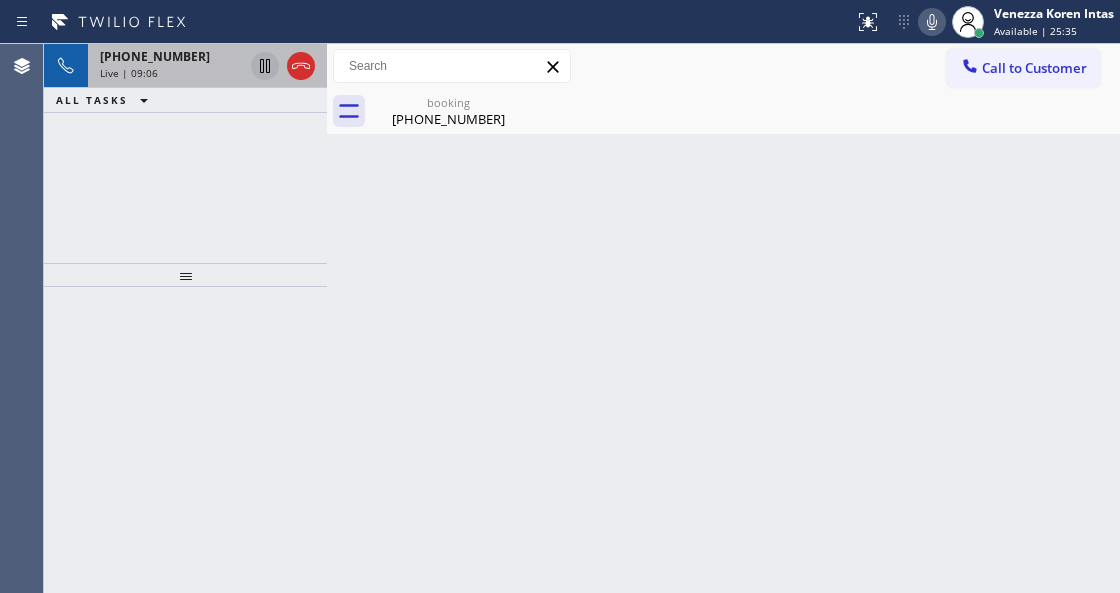 drag, startPoint x: 240, startPoint y: 69, endPoint x: 470, endPoint y: 118, distance: 235.16165 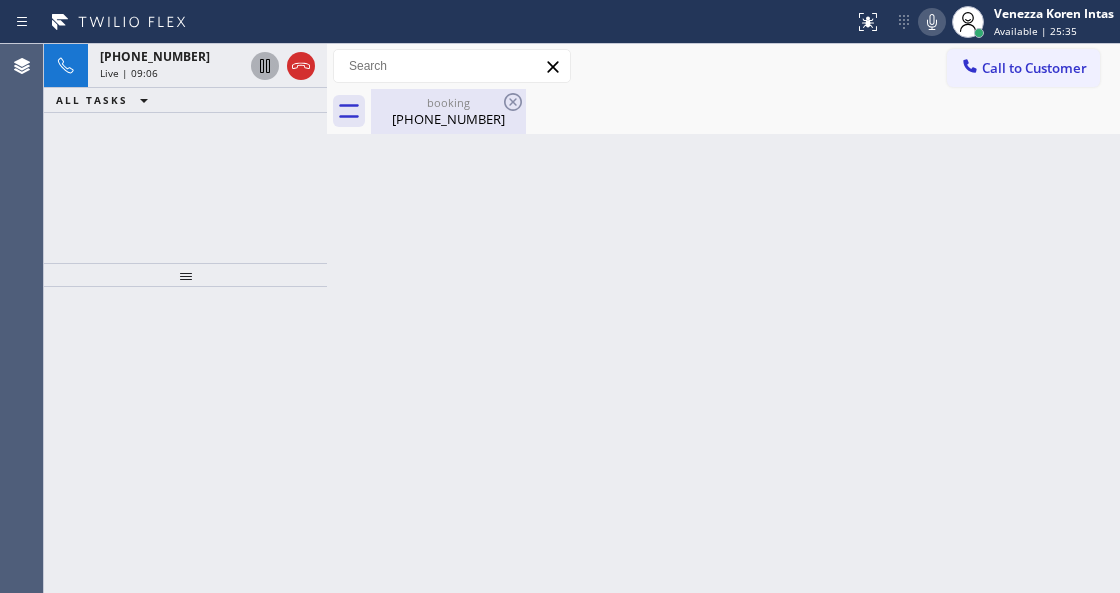 click on "Live | 09:06" at bounding box center (171, 73) 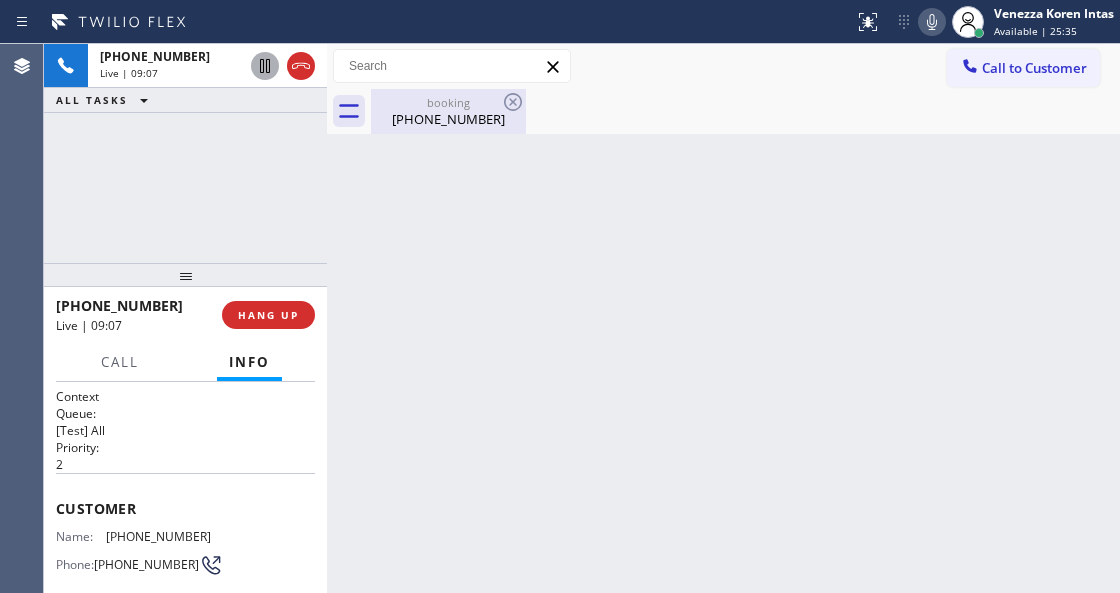 click on "(725) 253-8351" at bounding box center (448, 119) 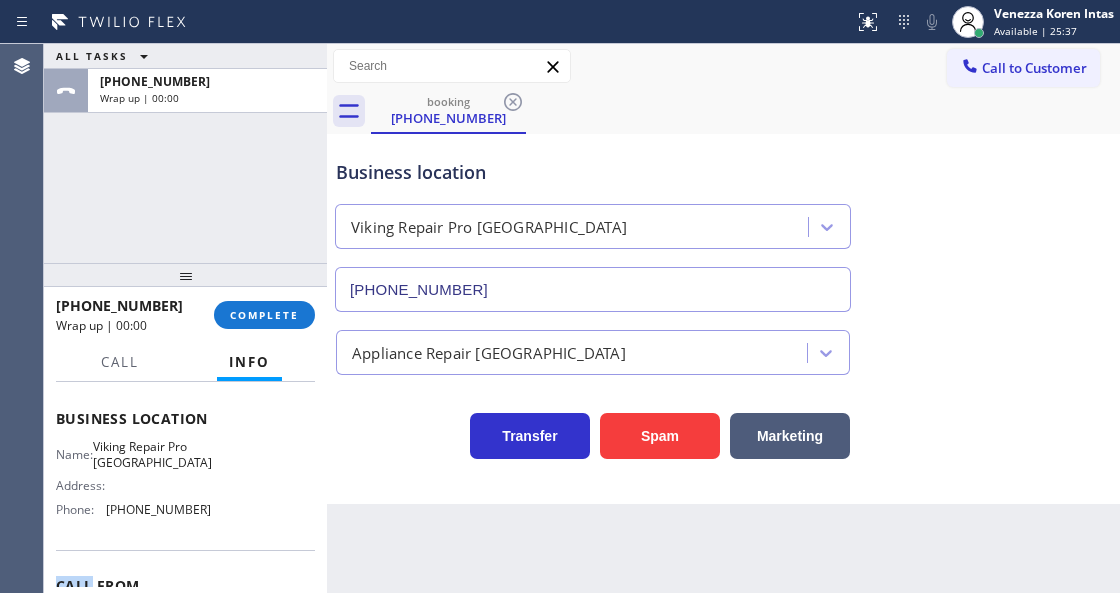 scroll, scrollTop: 252, scrollLeft: 0, axis: vertical 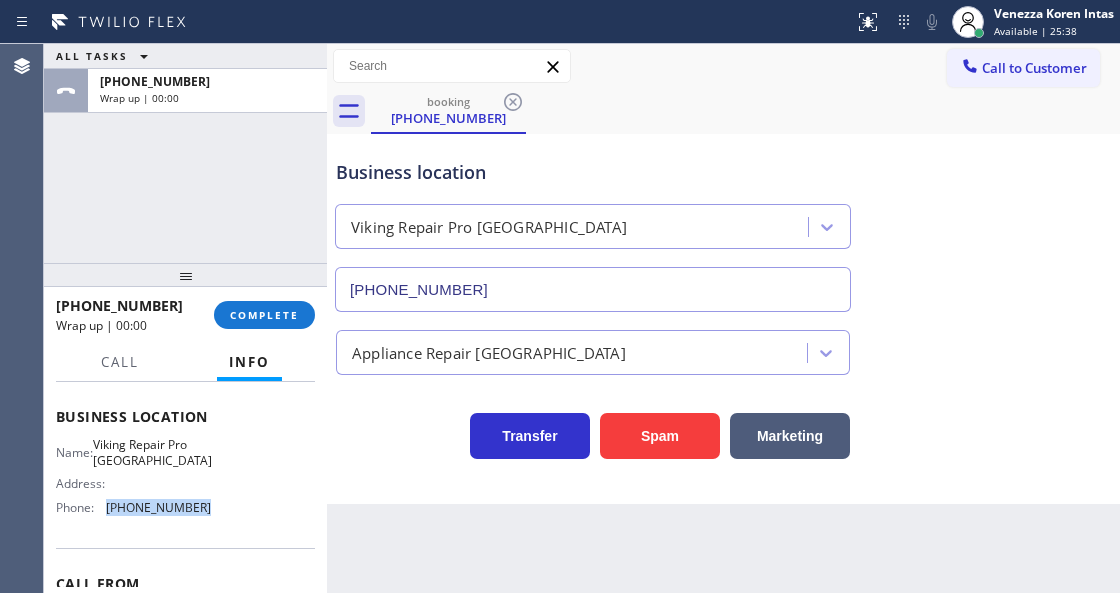 drag, startPoint x: 202, startPoint y: 559, endPoint x: 102, endPoint y: 523, distance: 106.28264 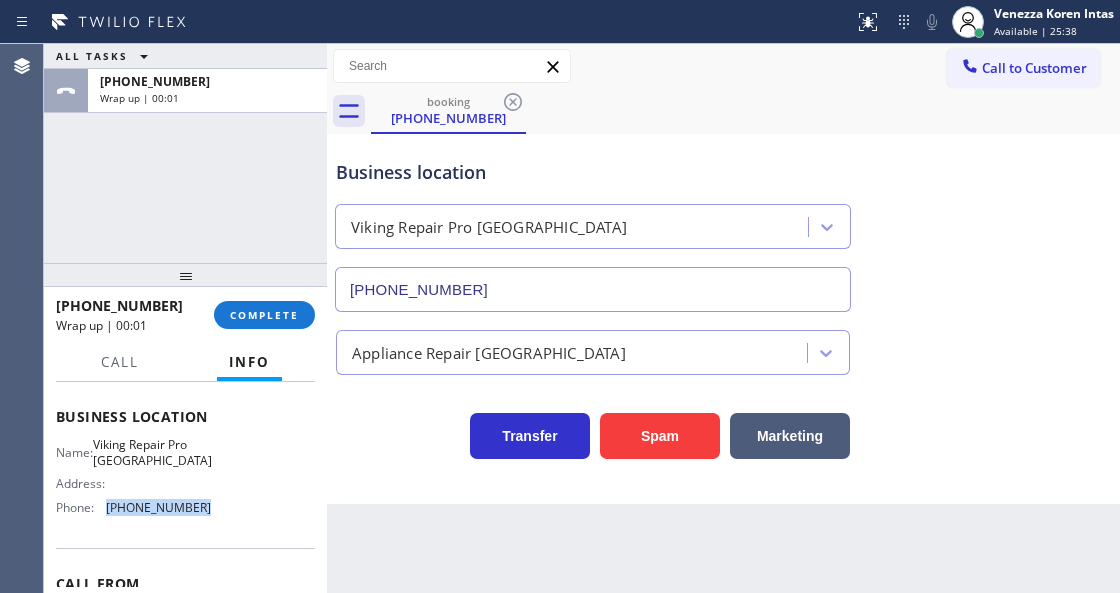 copy on "(725) 800-8511" 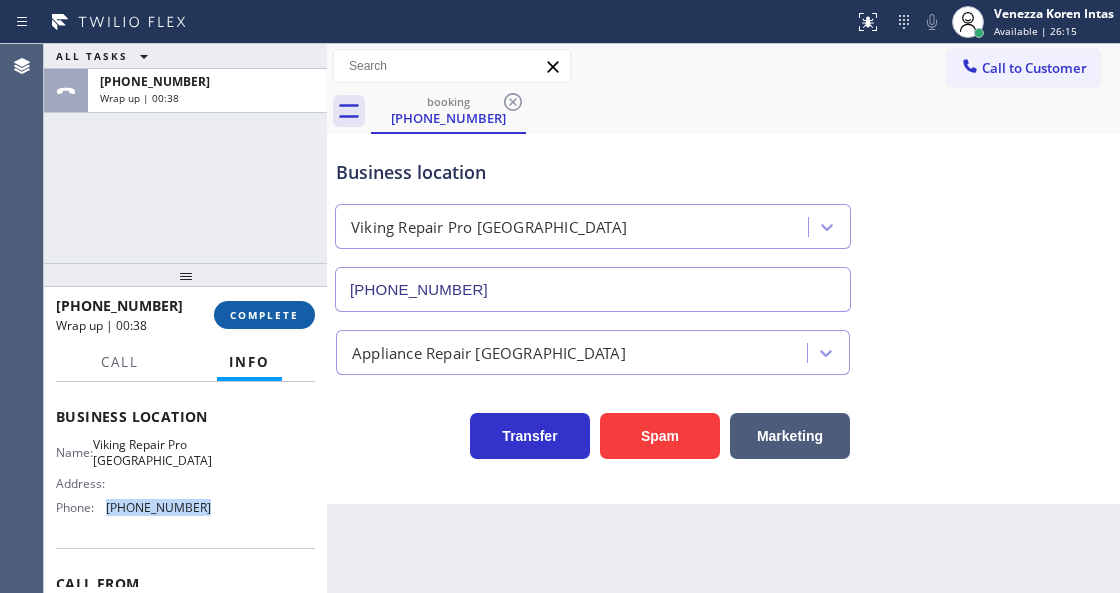 click on "COMPLETE" at bounding box center [264, 315] 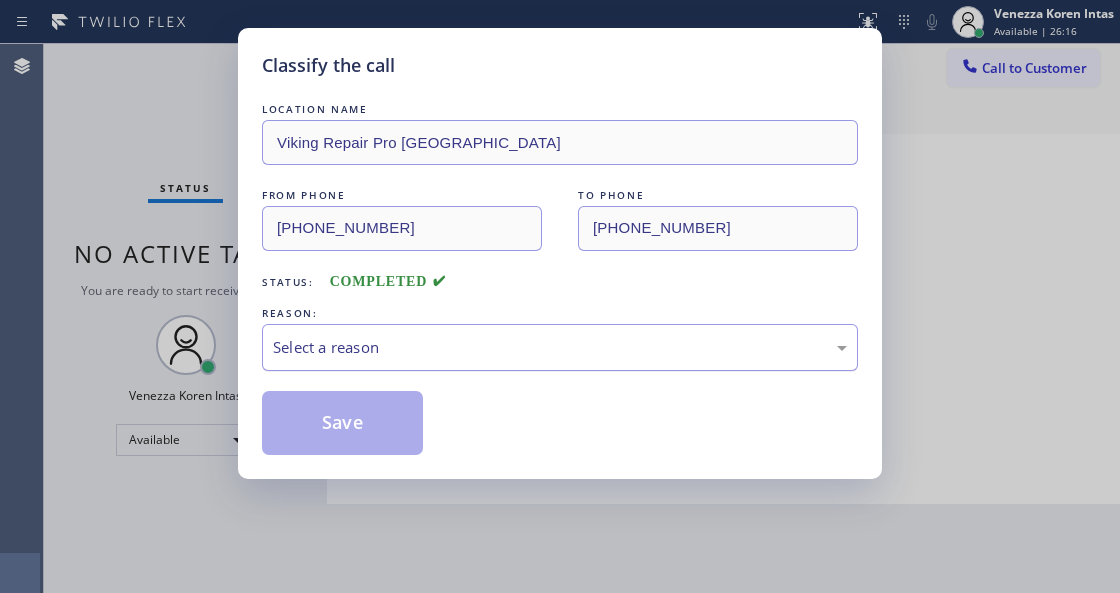 click on "Select a reason" at bounding box center (560, 347) 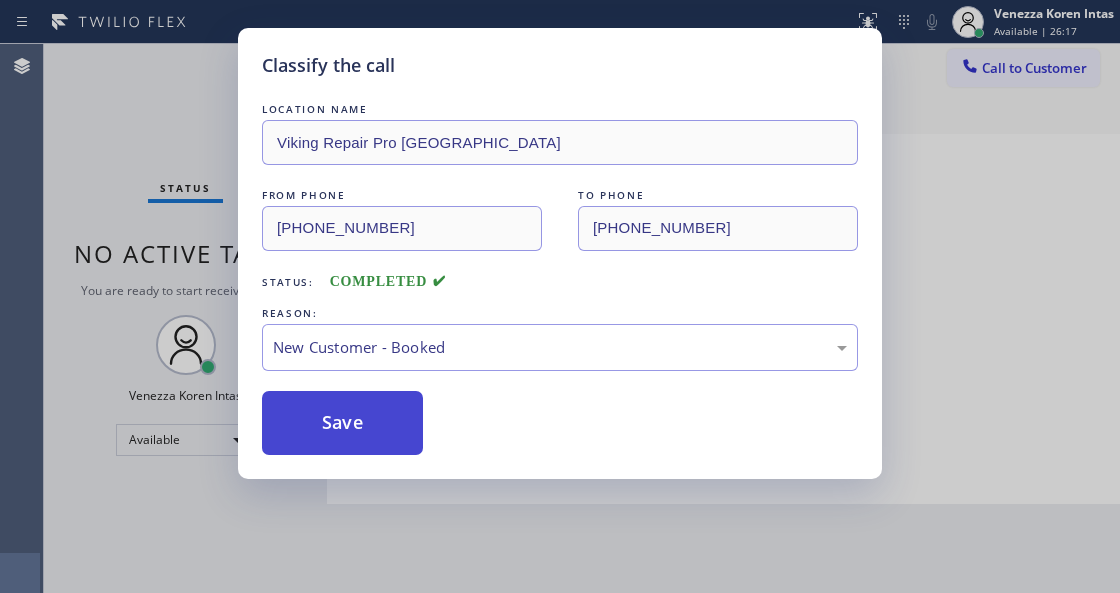 click on "Save" at bounding box center (342, 423) 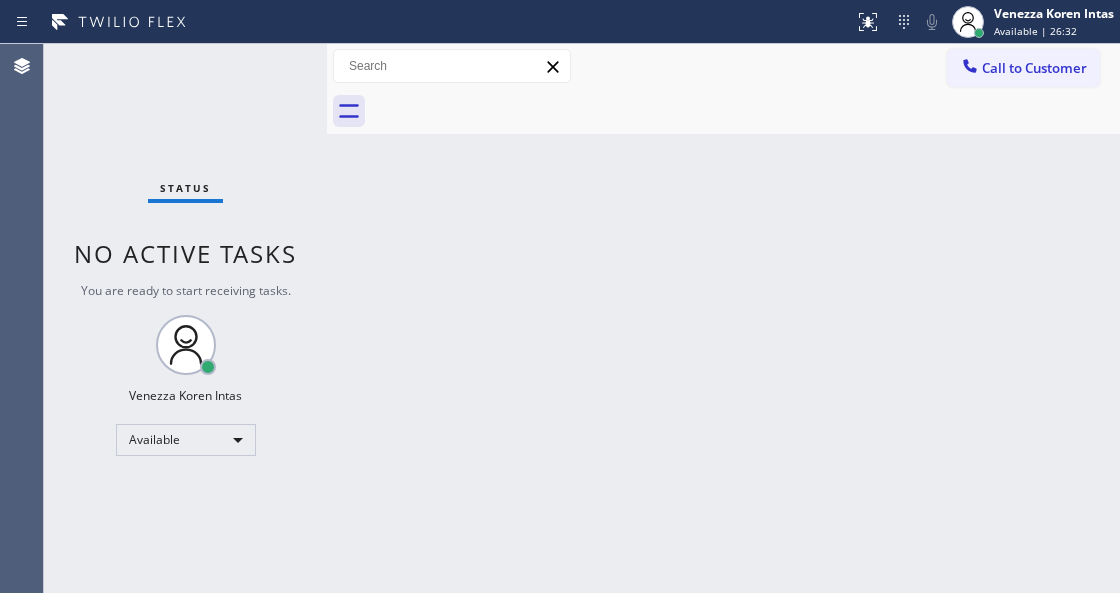 drag, startPoint x: 546, startPoint y: 220, endPoint x: 516, endPoint y: 309, distance: 93.92018 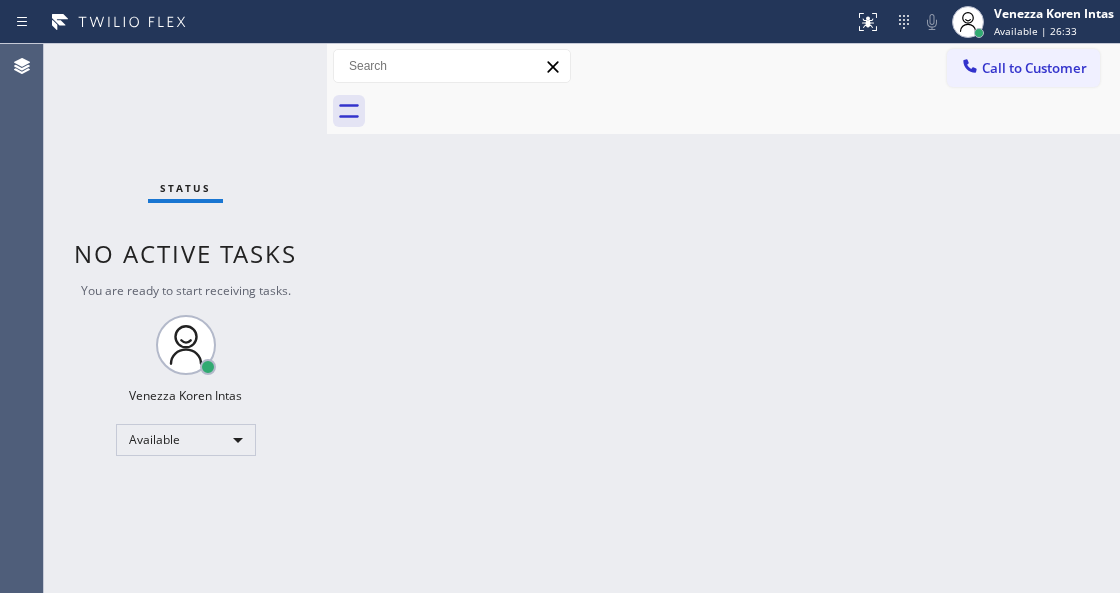 click on "Status   No active tasks     You are ready to start receiving tasks.   Venezza Koren Intas Available" at bounding box center (185, 318) 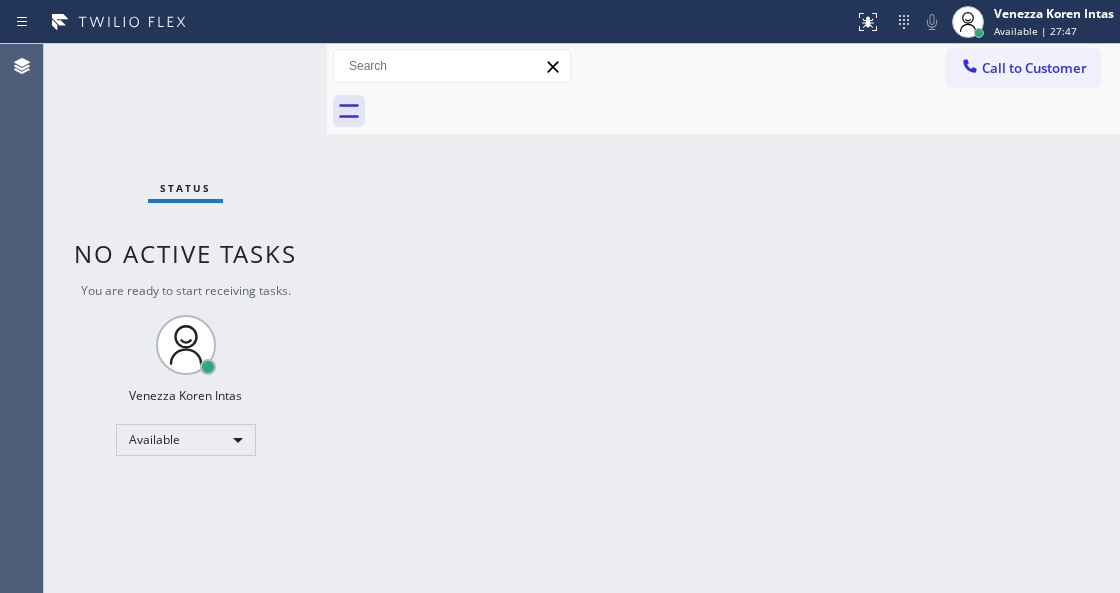 click on "Status   No active tasks     You are ready to start receiving tasks.   Venezza Koren Intas Available" at bounding box center (185, 318) 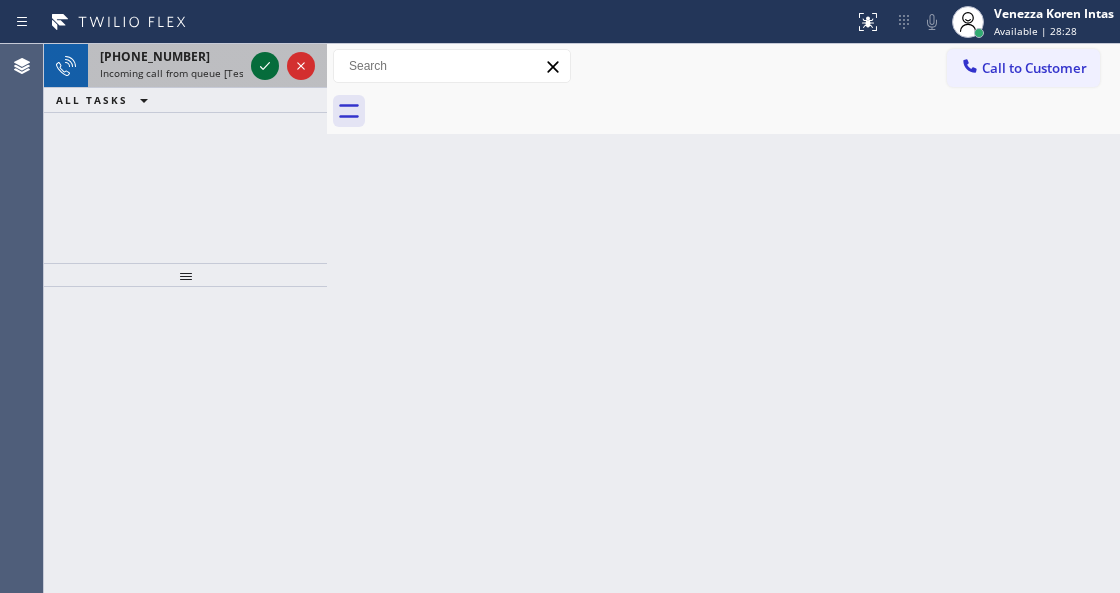 click 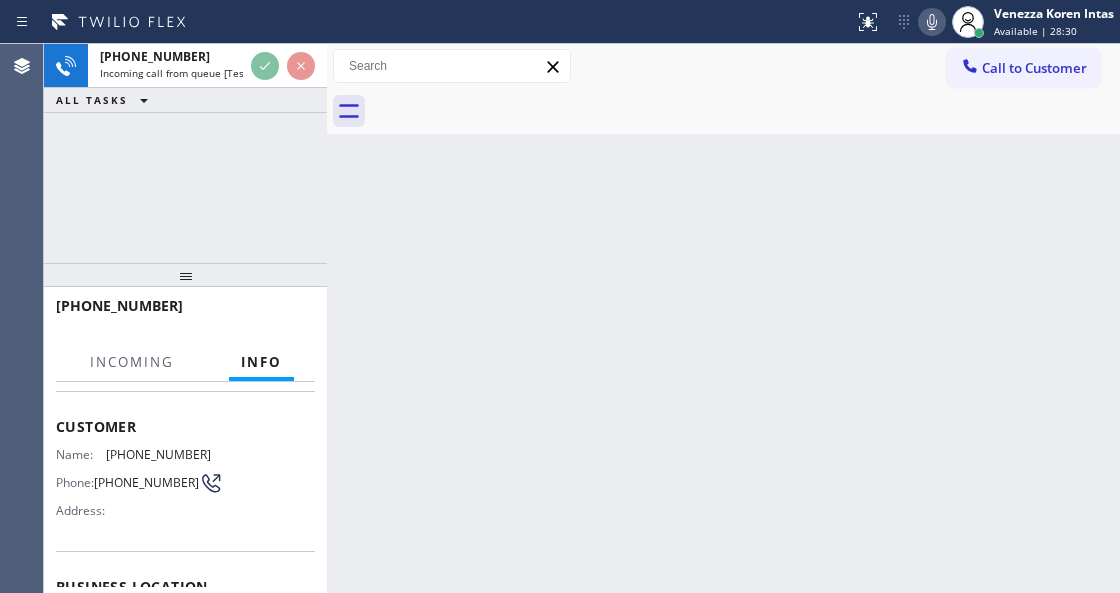 scroll, scrollTop: 200, scrollLeft: 0, axis: vertical 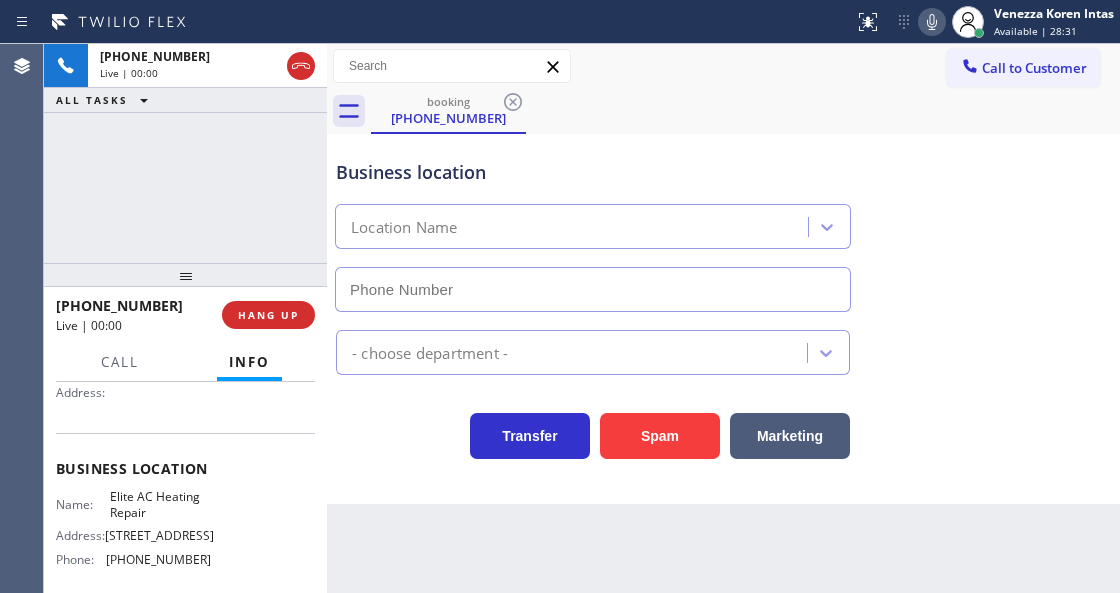 type on "(305) 239-8487" 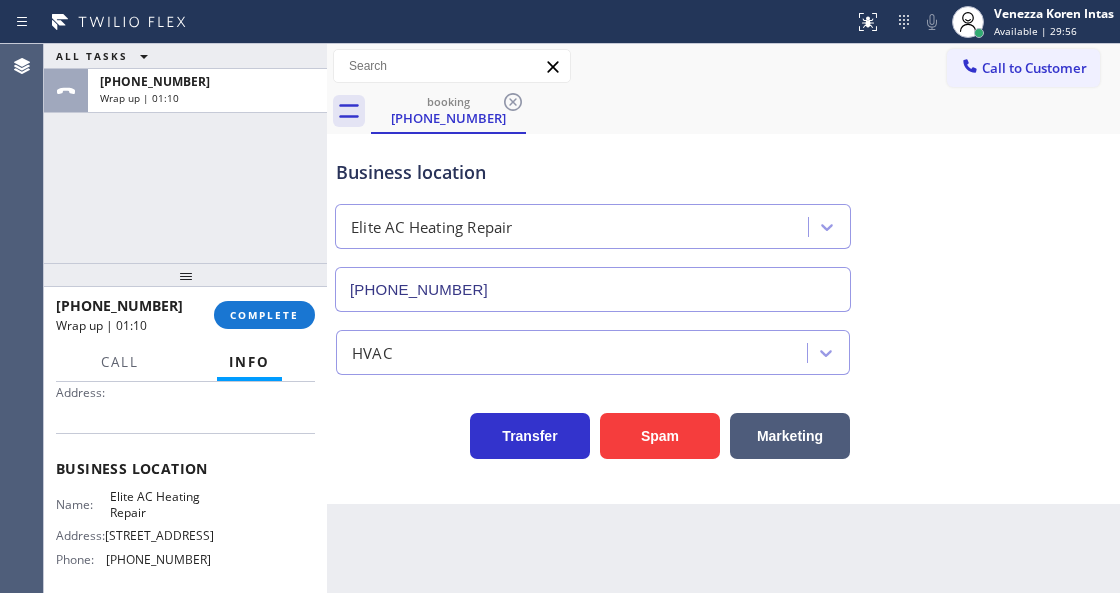 drag, startPoint x: 292, startPoint y: 314, endPoint x: 410, endPoint y: 330, distance: 119.0798 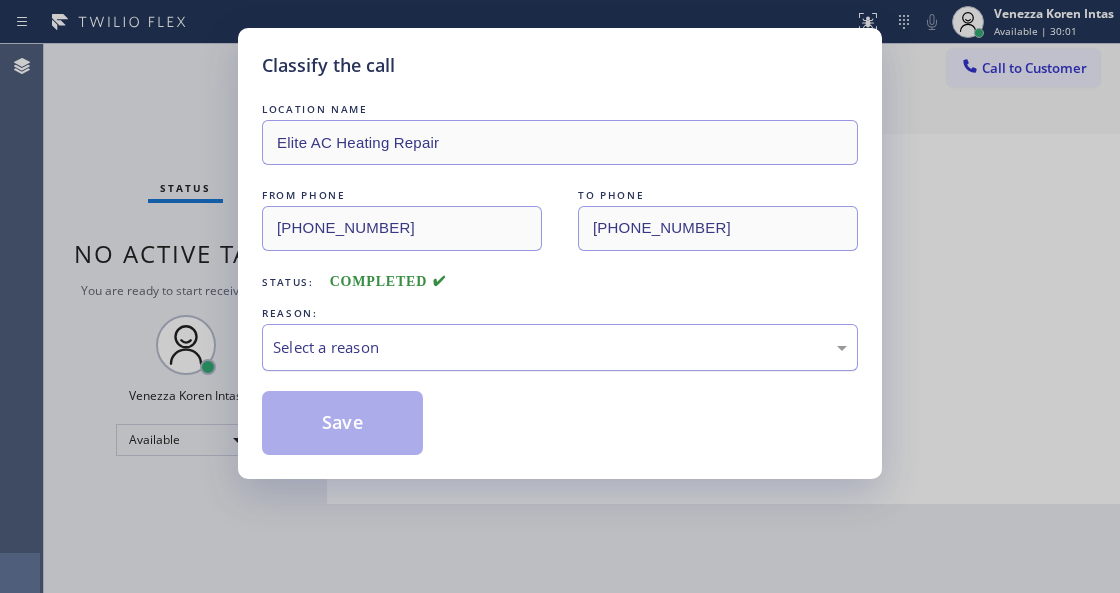 drag, startPoint x: 369, startPoint y: 344, endPoint x: 369, endPoint y: 360, distance: 16 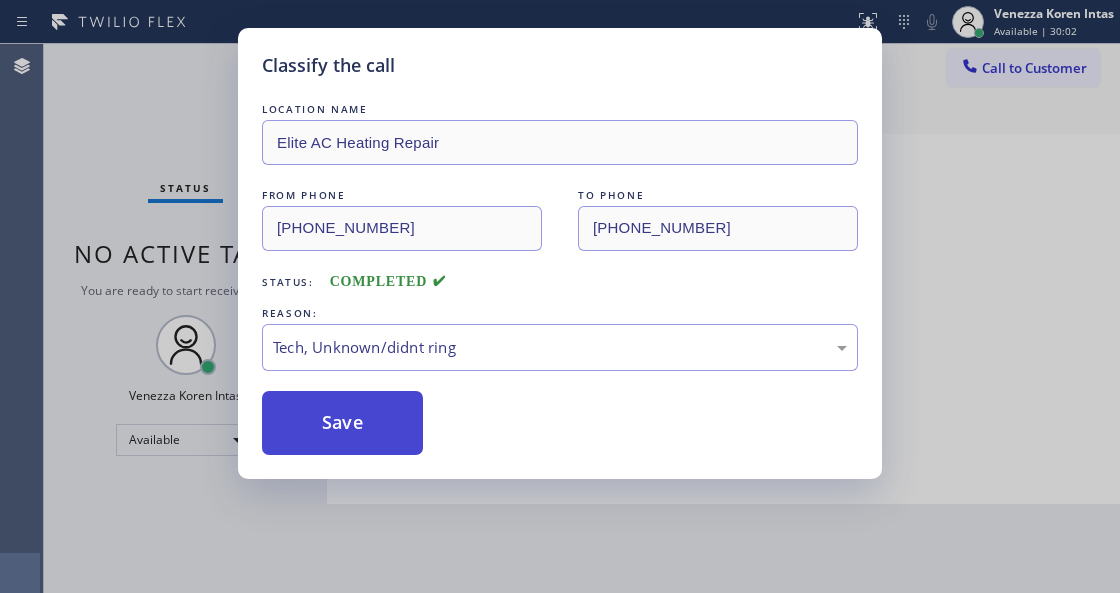 click on "Save" at bounding box center (342, 423) 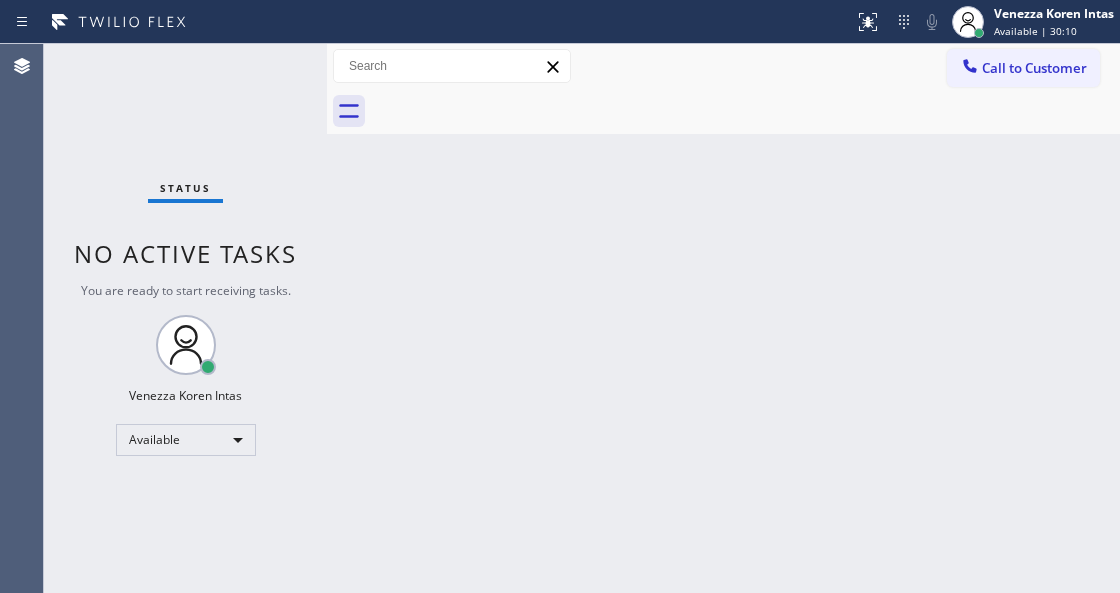 click on "Status   No active tasks     You are ready to start receiving tasks.   Venezza Koren Intas Available" at bounding box center [185, 318] 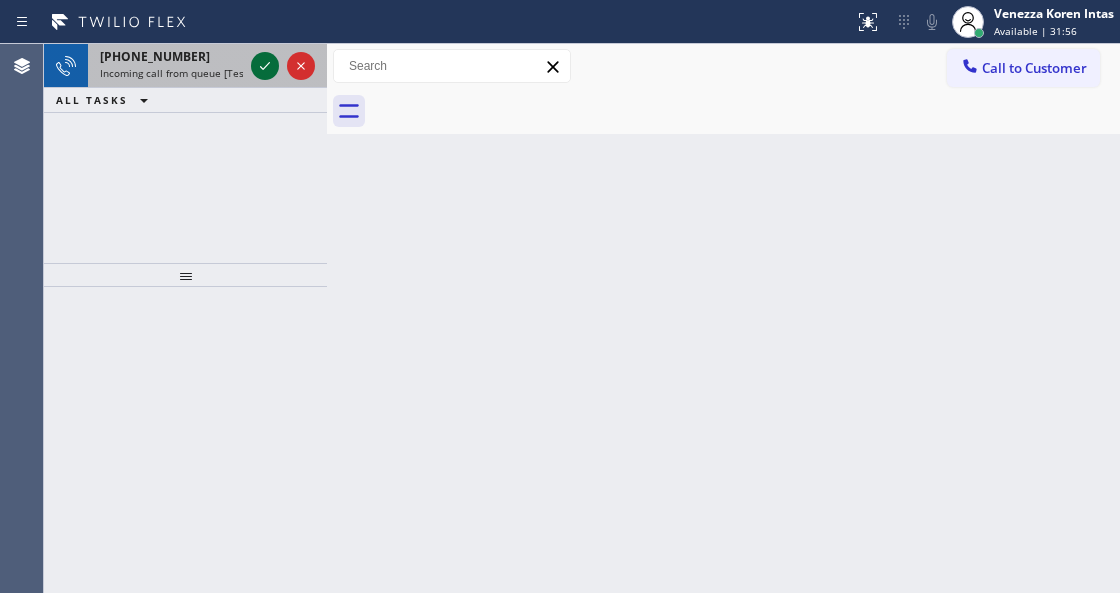 click 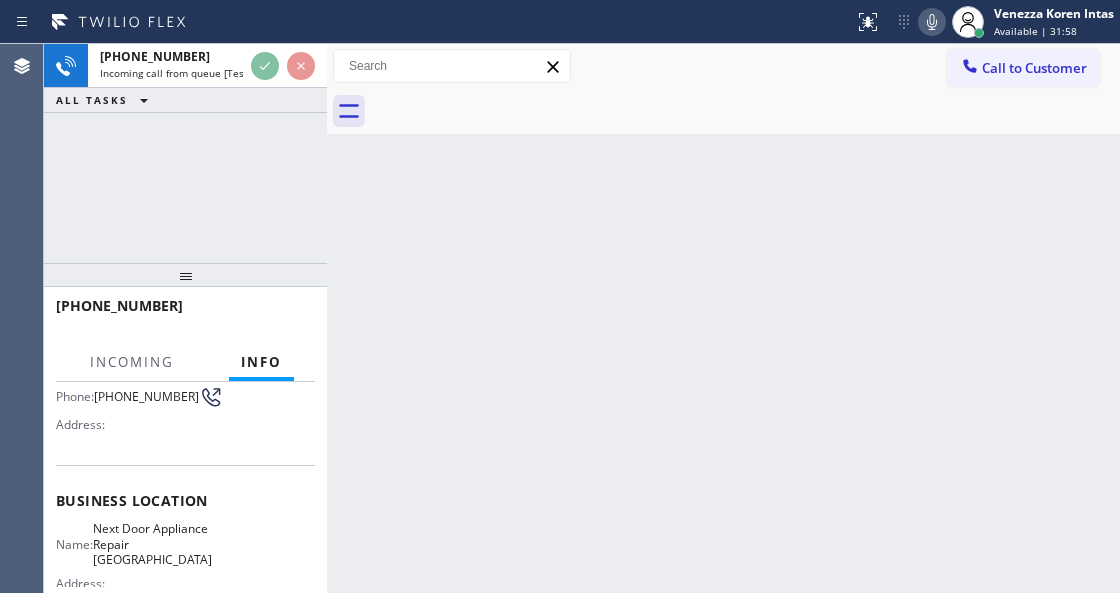 scroll, scrollTop: 266, scrollLeft: 0, axis: vertical 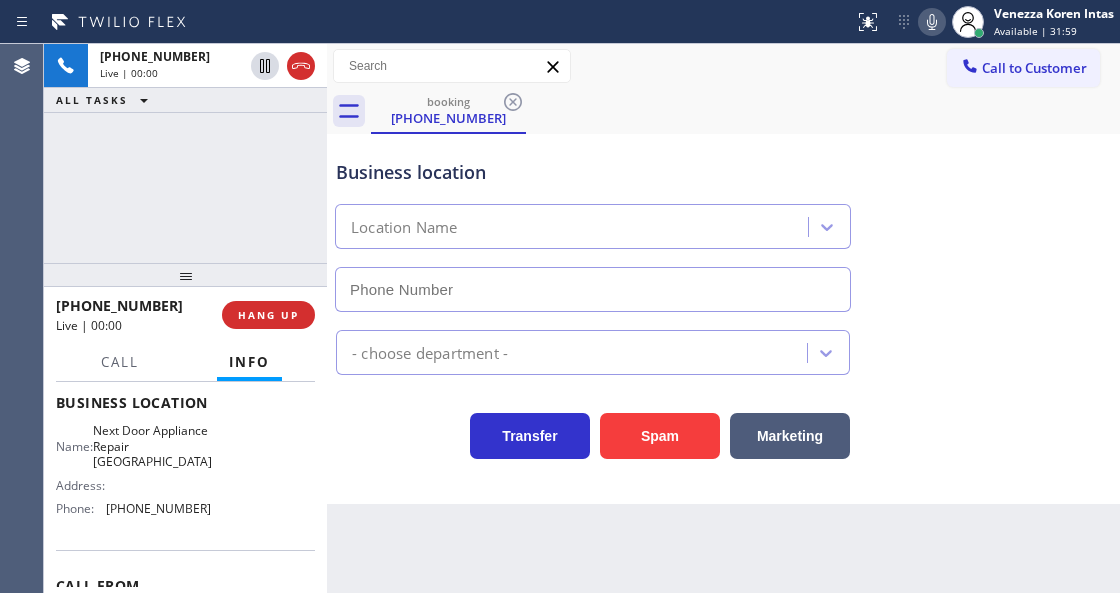 type on "(609) 710-8354" 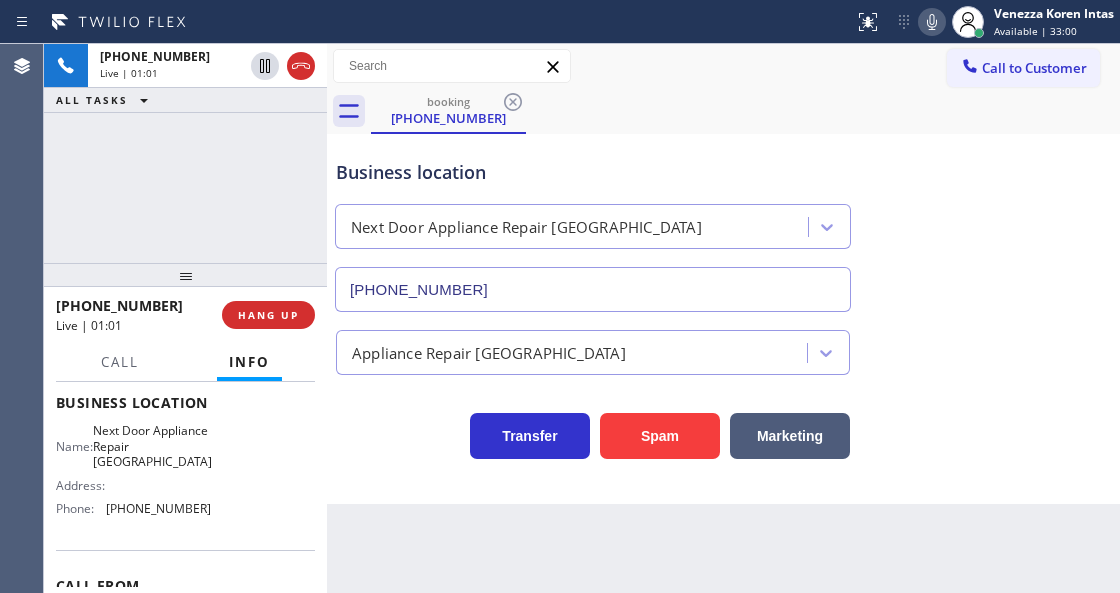 click on "booking (267) 819-5304" at bounding box center (745, 111) 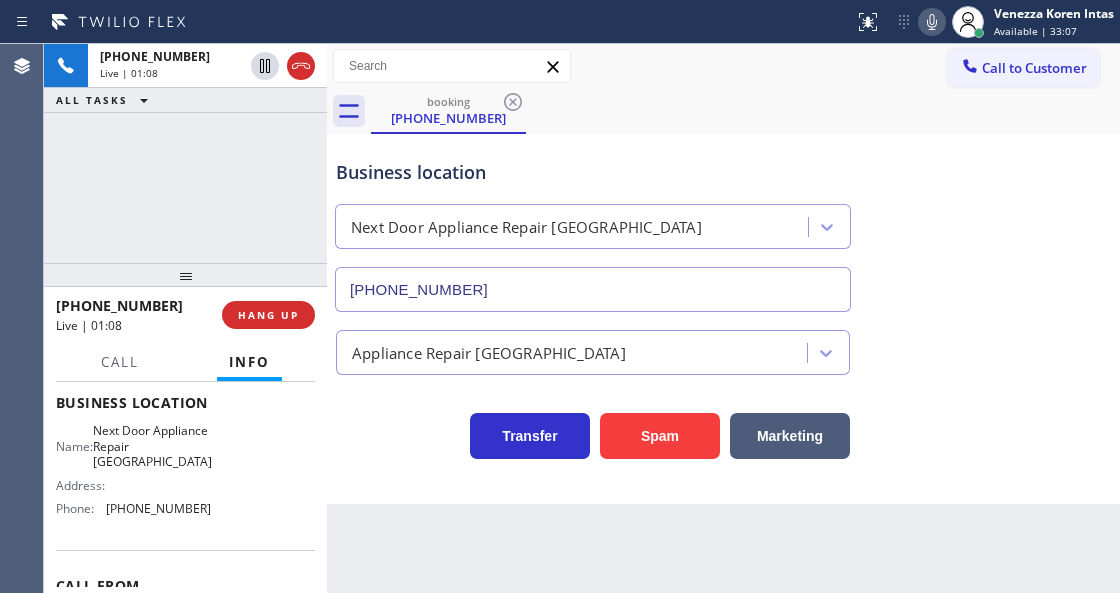 click on "Business location Next Door Appliance Repair Trenton (609) 710-8354" at bounding box center [593, 225] 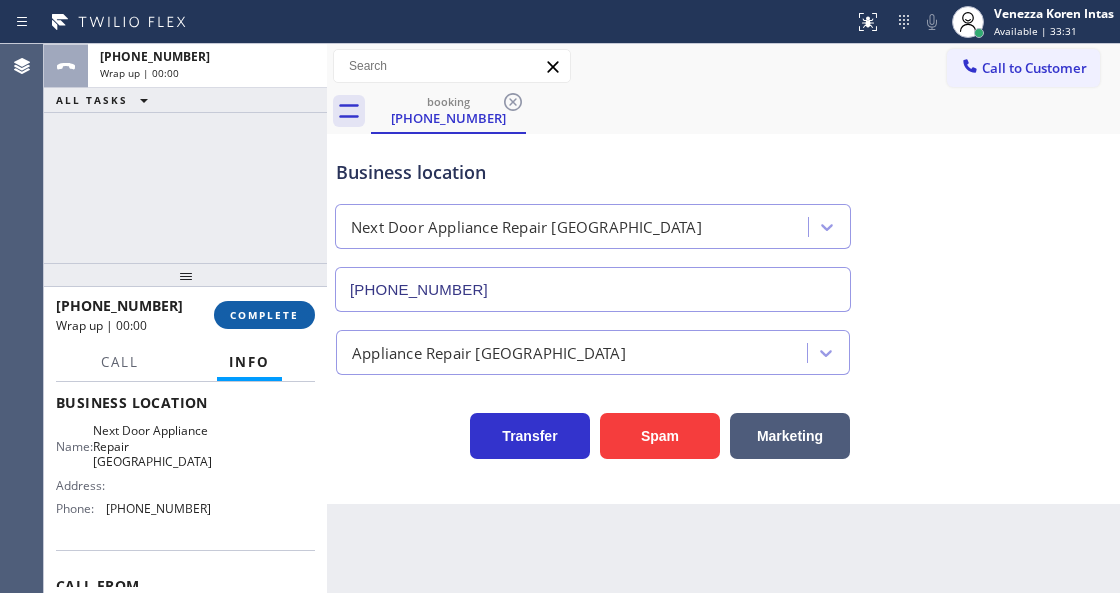 click on "COMPLETE" at bounding box center (264, 315) 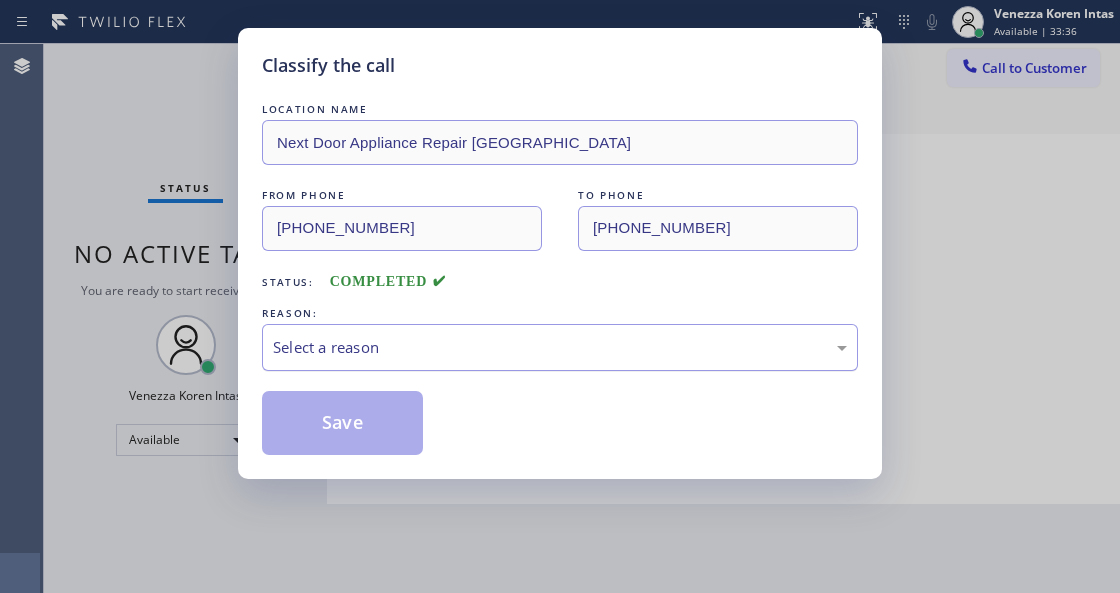 click on "Select a reason" at bounding box center (560, 347) 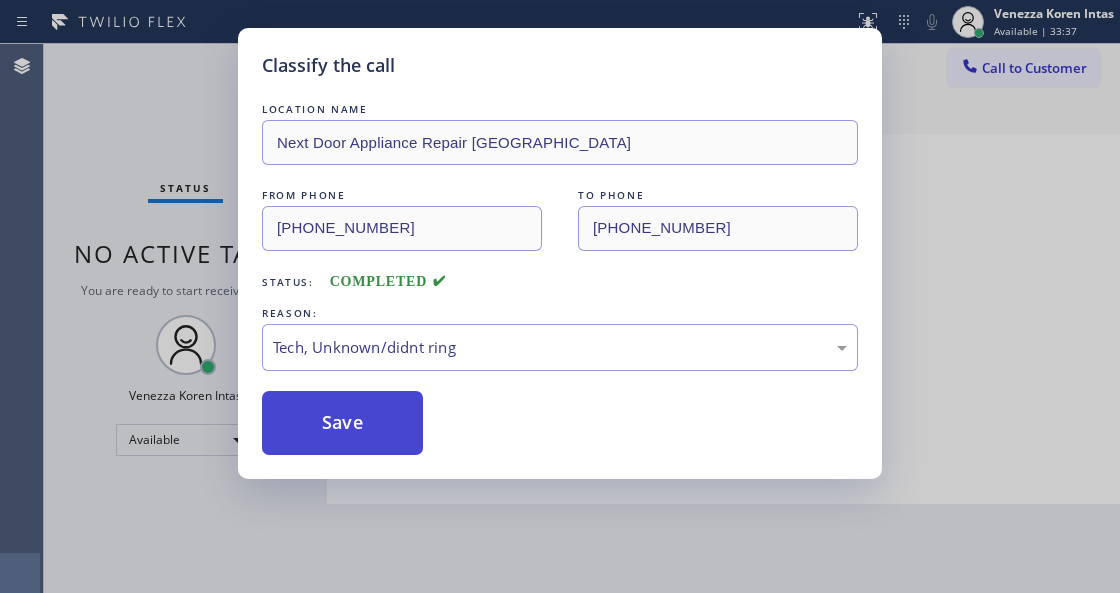 click on "Save" at bounding box center [342, 423] 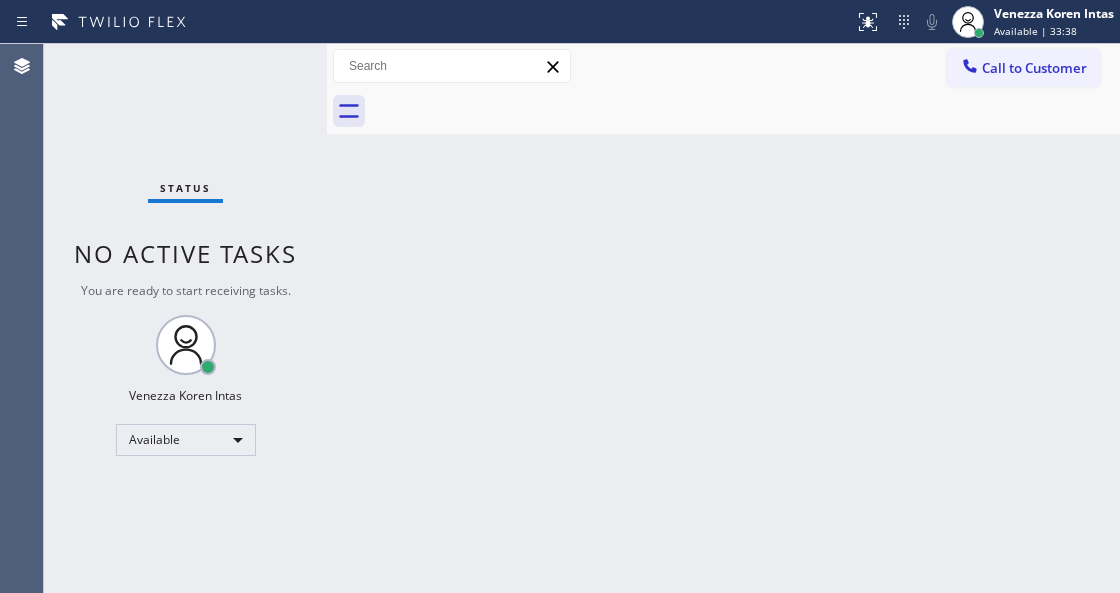 click on "Status   No active tasks     You are ready to start receiving tasks.   Venezza Koren Intas Available" at bounding box center (185, 318) 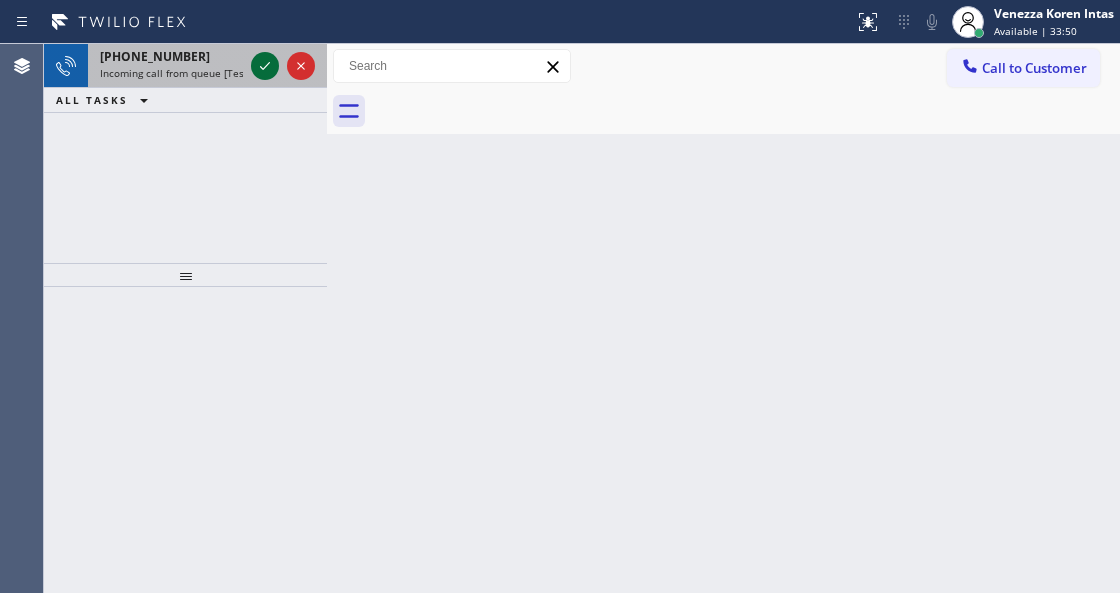 click 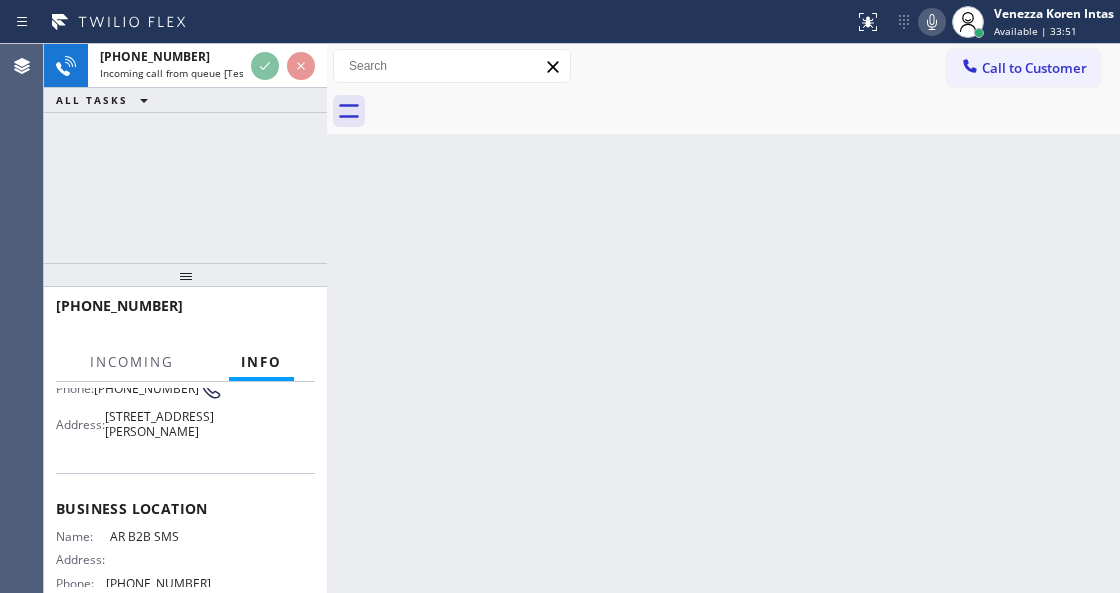 scroll, scrollTop: 200, scrollLeft: 0, axis: vertical 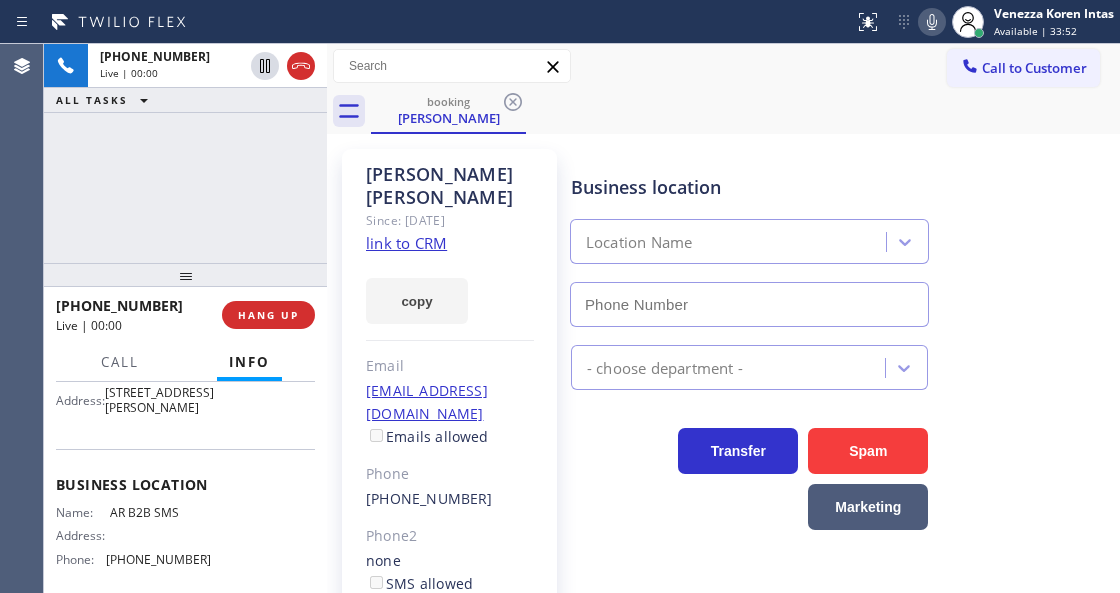 type on "(833) 692-2271" 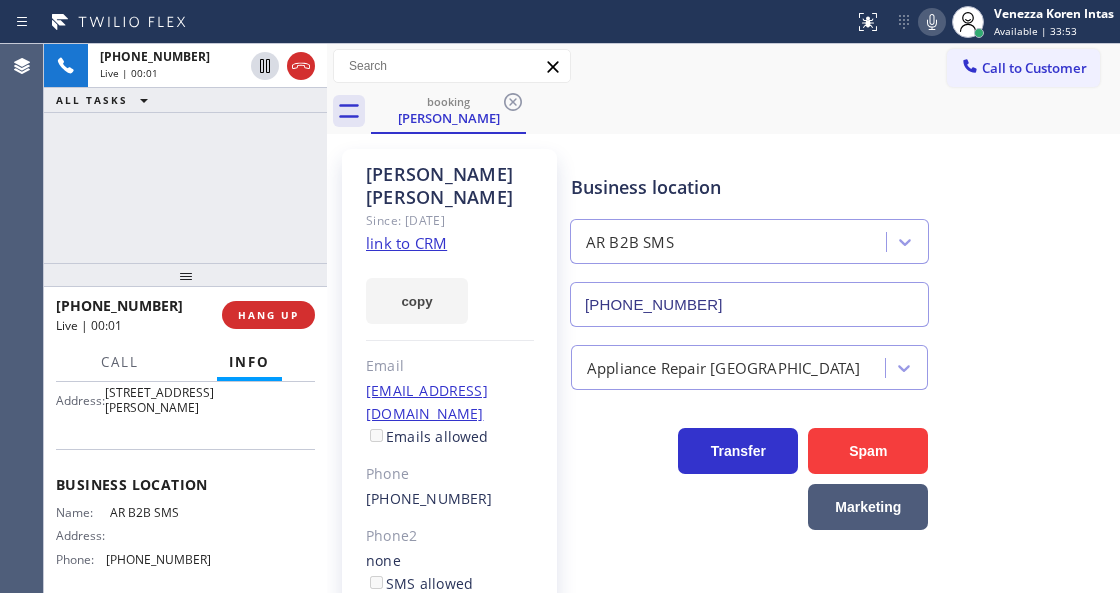 click on "link to CRM" 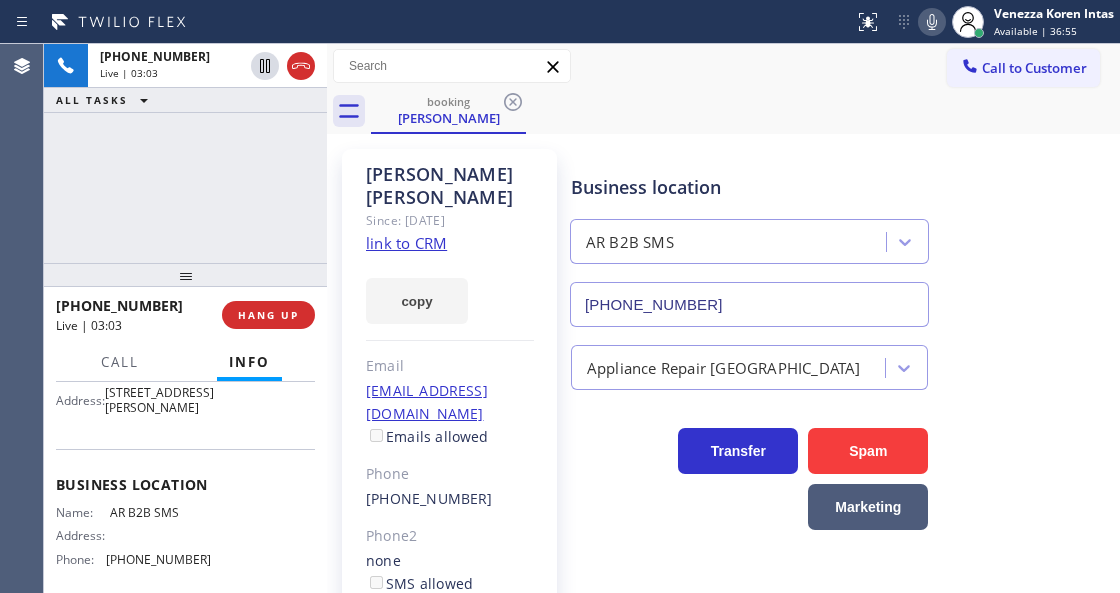 click 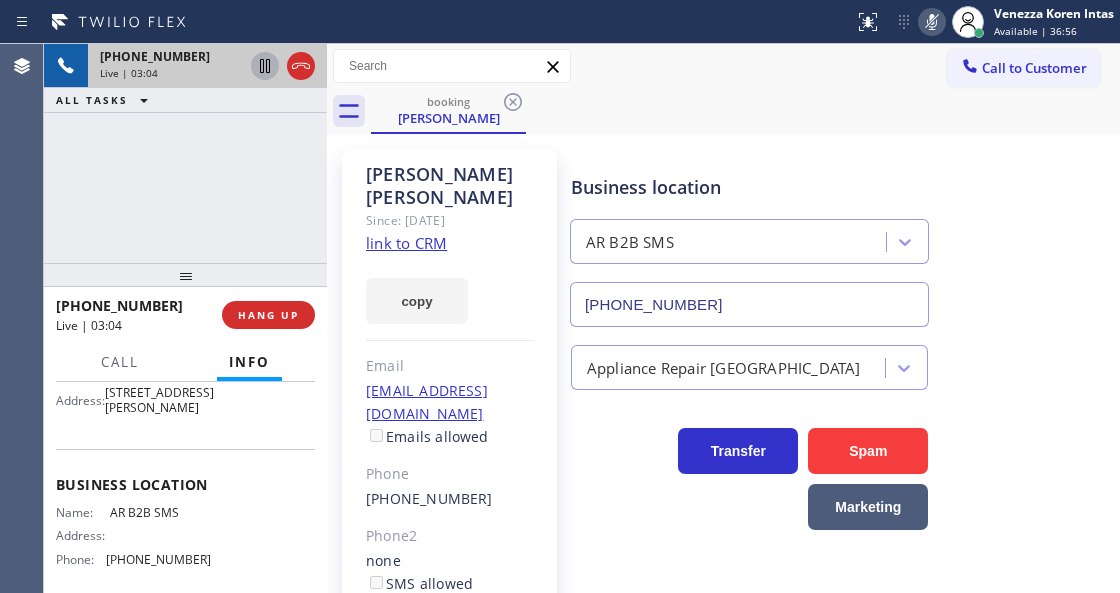 click 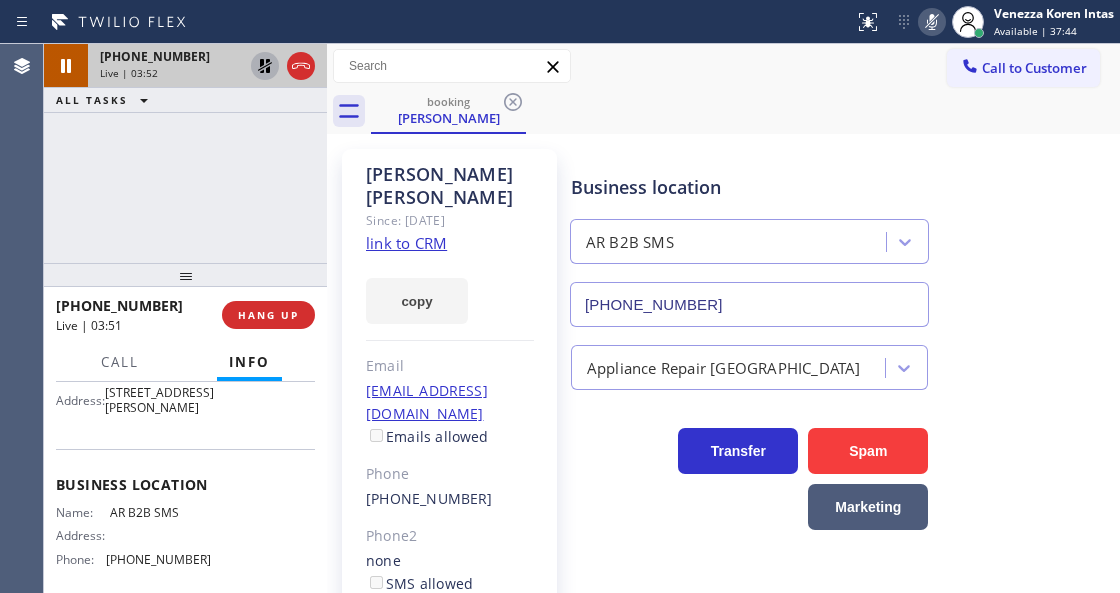 click on "+18622166802 Live | 03:52 ALL TASKS ALL TASKS ACTIVE TASKS TASKS IN WRAP UP" at bounding box center [185, 153] 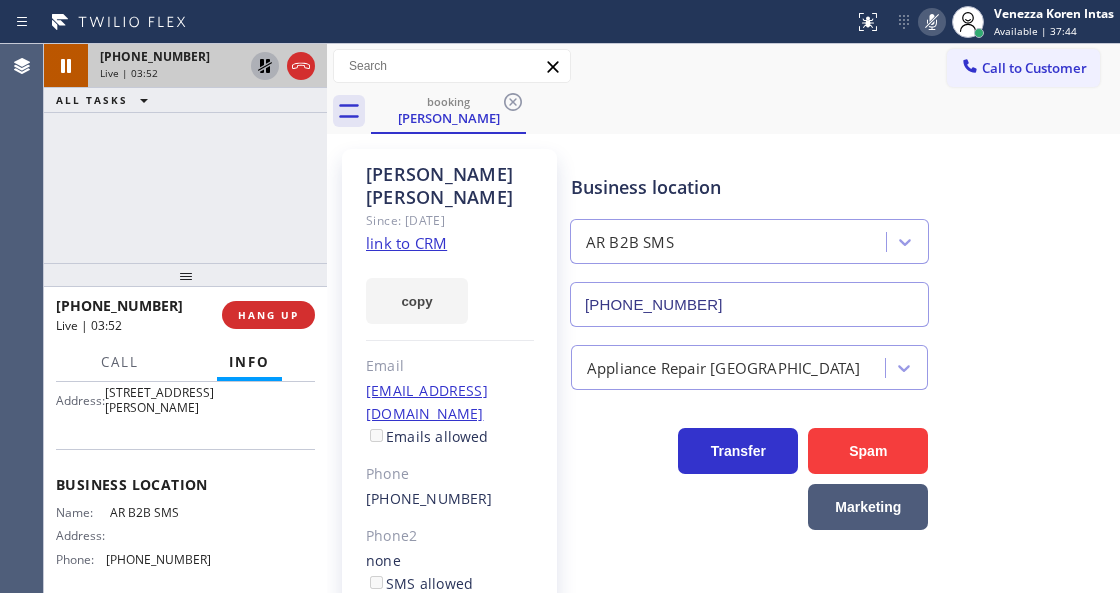 click on "John K.    Patterson Since: 20 may 2020 link to CRM copy Email  jpatterson15@comcast.net  Emails allowed Phone (862) 216-6802 Phone2 none  SMS allowed Primary address  100 Blanchard Rd South Orange, 07079 NJ EDIT Outbound call Location AR B2B SMS Your caller id phone number (833) 692-2271 Customer number Call Benefits  Business location AR B2B SMS (833) 692-2271 Appliance Repair High End Transfer Spam Marketing" at bounding box center (723, 469) 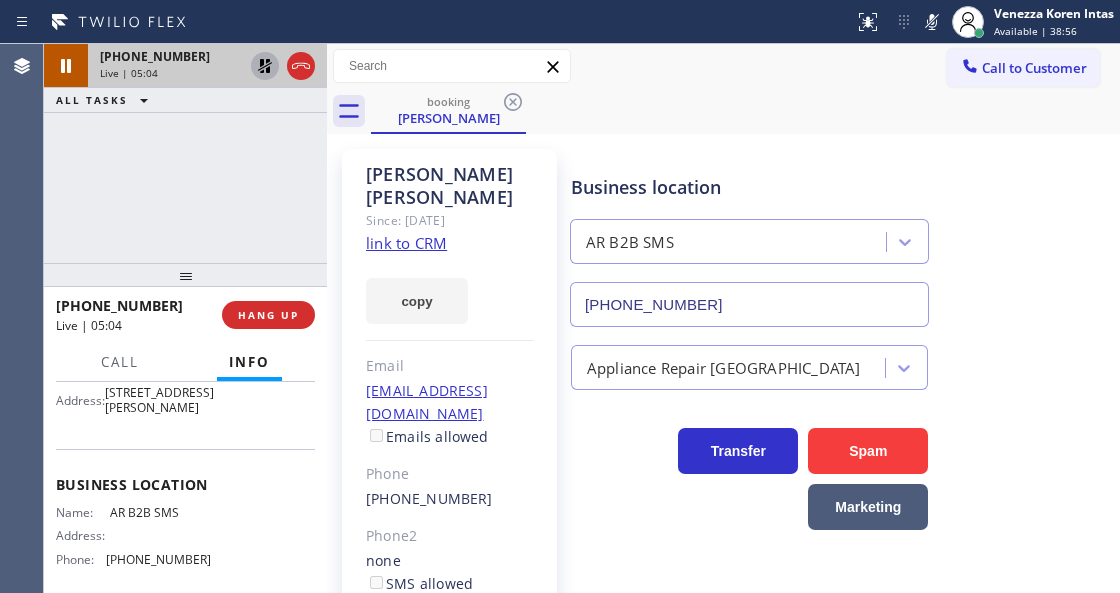 drag, startPoint x: 928, startPoint y: 20, endPoint x: 699, endPoint y: 160, distance: 268.40454 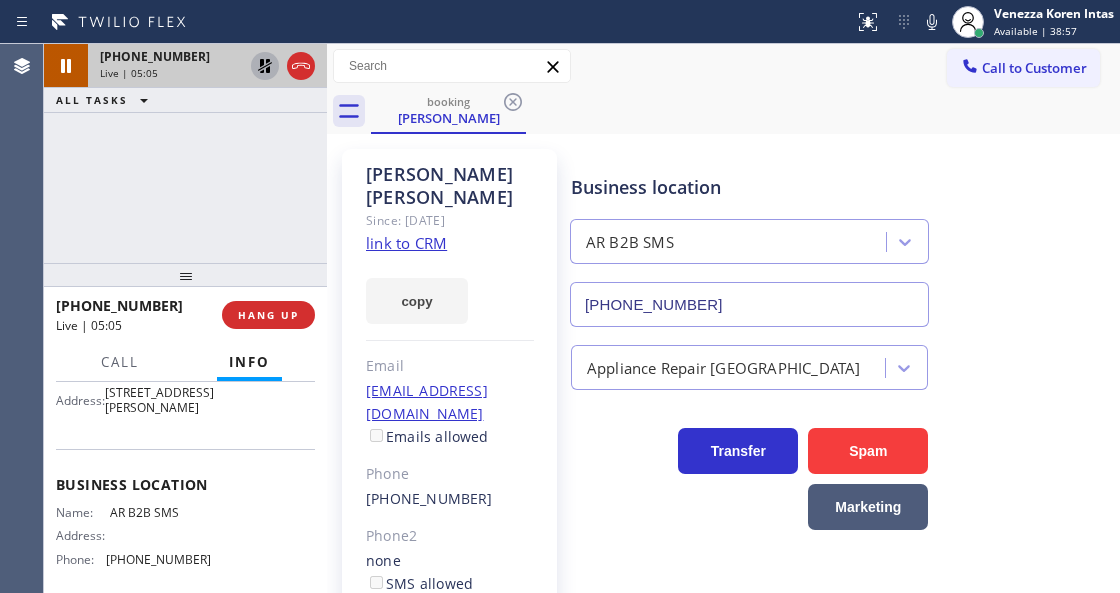 click 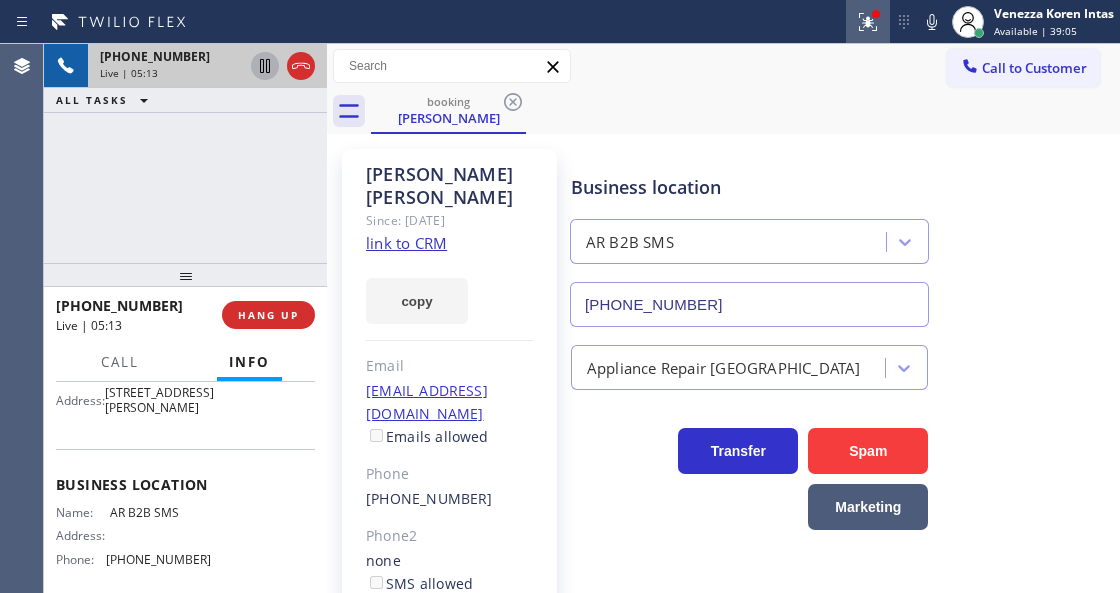 click at bounding box center (868, 22) 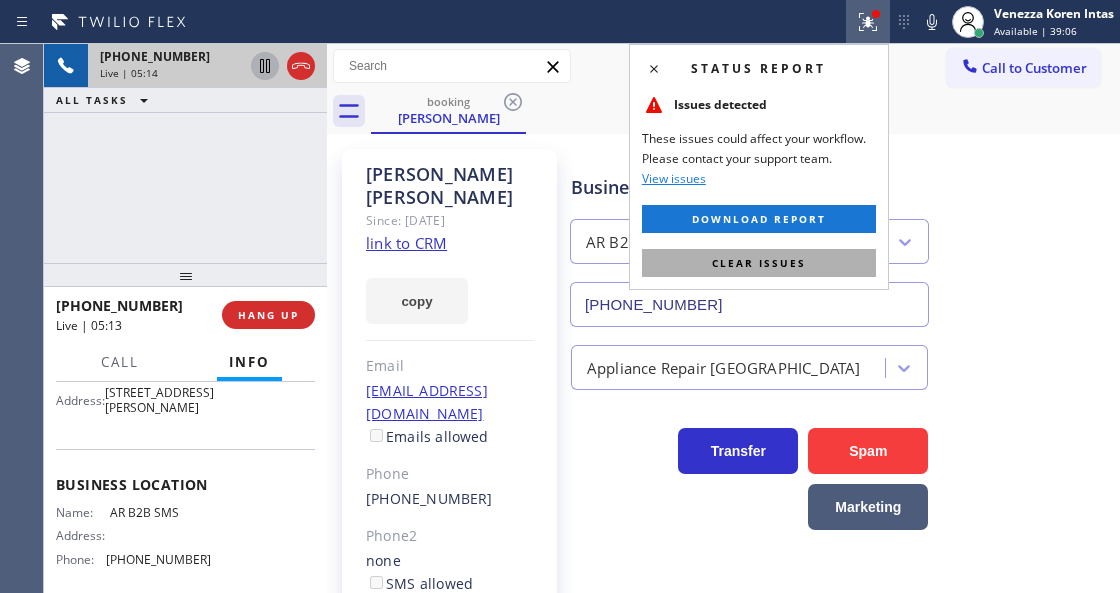 click on "Clear issues" at bounding box center [759, 263] 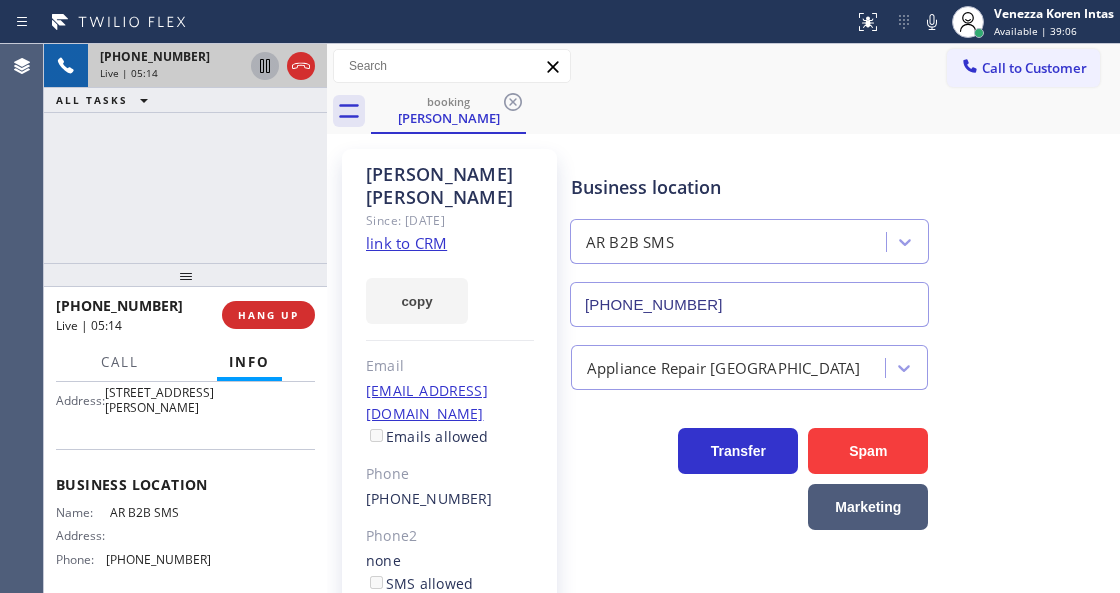 click on "Business location AR B2B SMS (833) 692-2271" at bounding box center (841, 236) 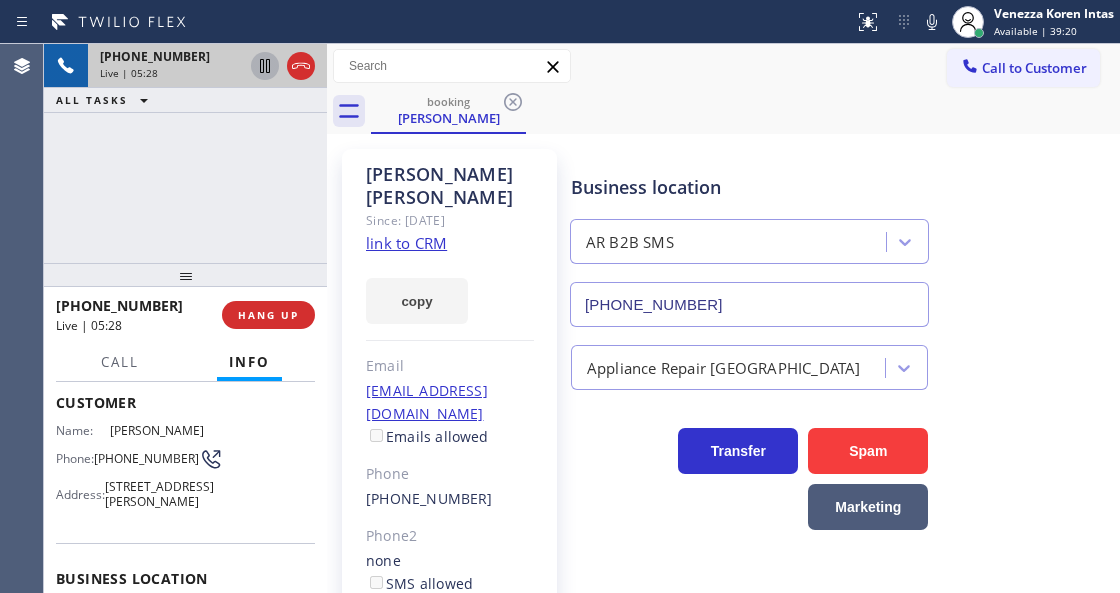 scroll, scrollTop: 0, scrollLeft: 0, axis: both 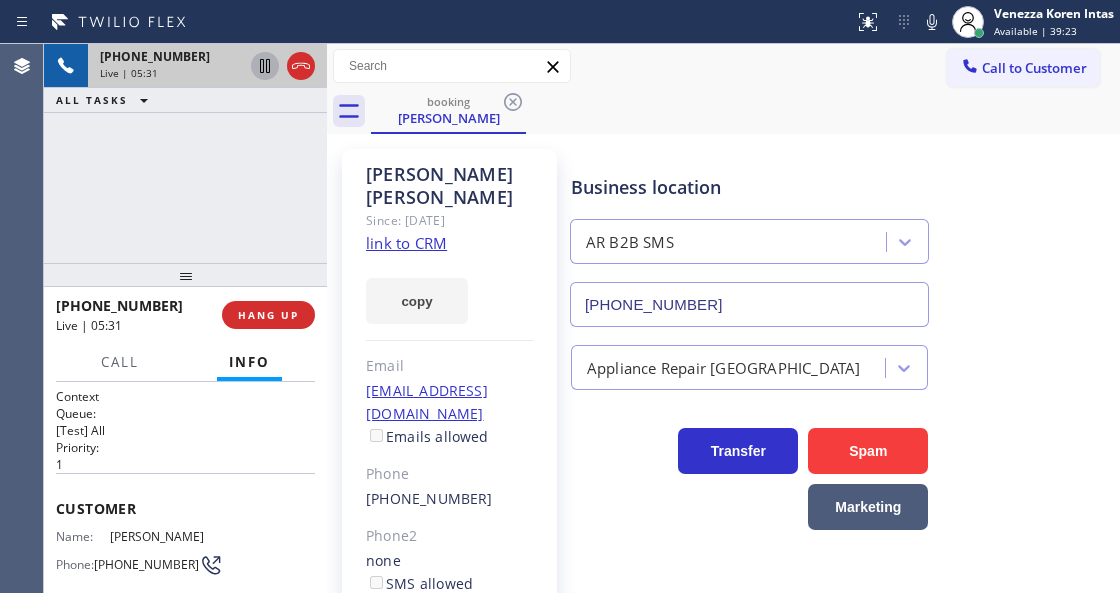 click on "(862) 216-6802" at bounding box center [146, 564] 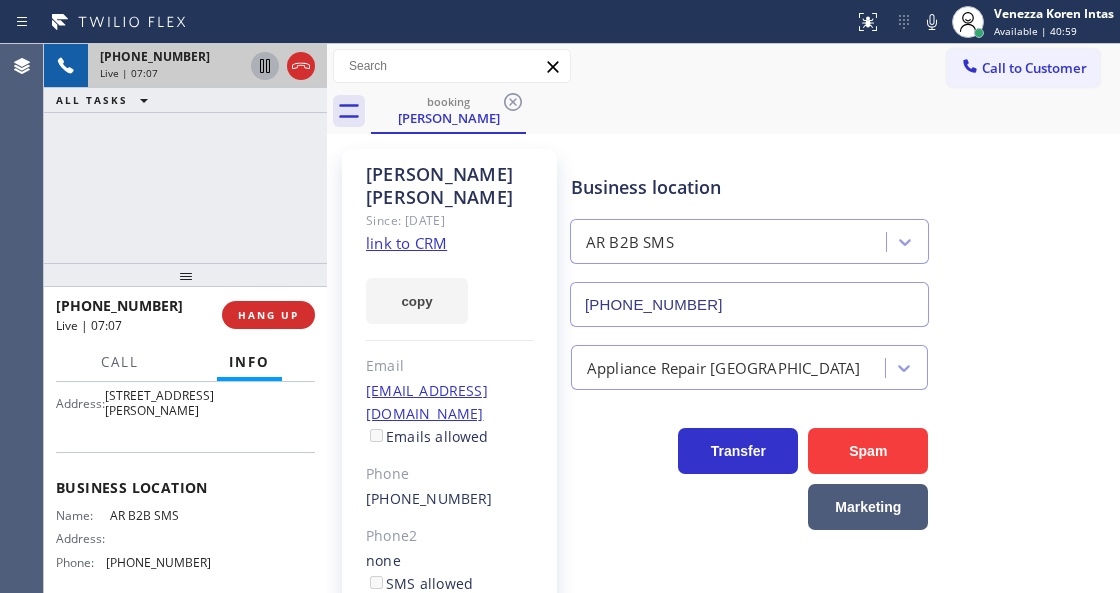 scroll, scrollTop: 200, scrollLeft: 0, axis: vertical 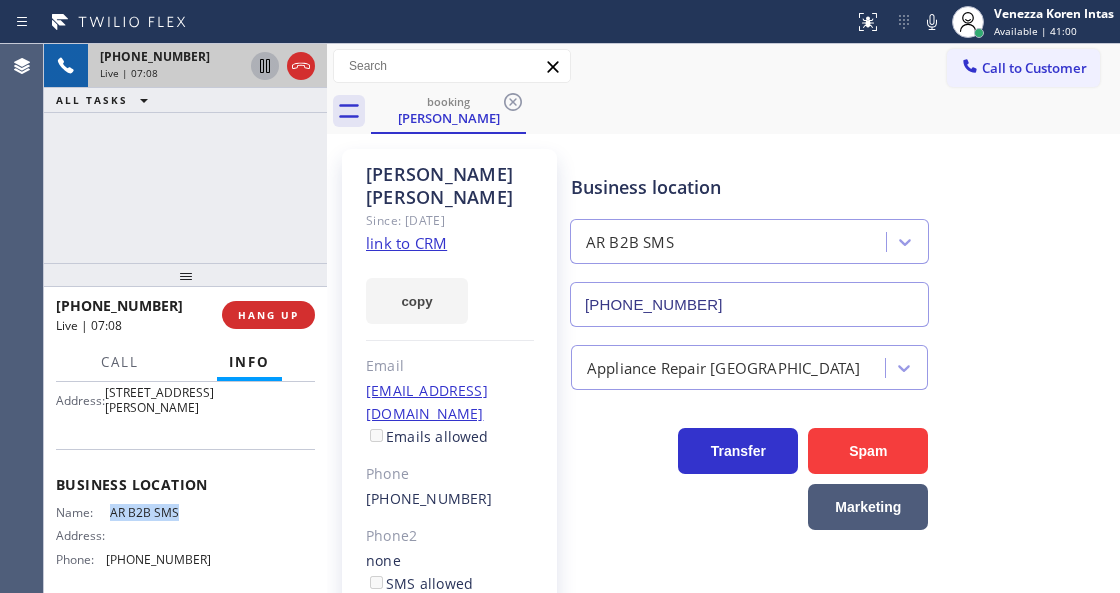 drag, startPoint x: 199, startPoint y: 528, endPoint x: 101, endPoint y: 523, distance: 98.12747 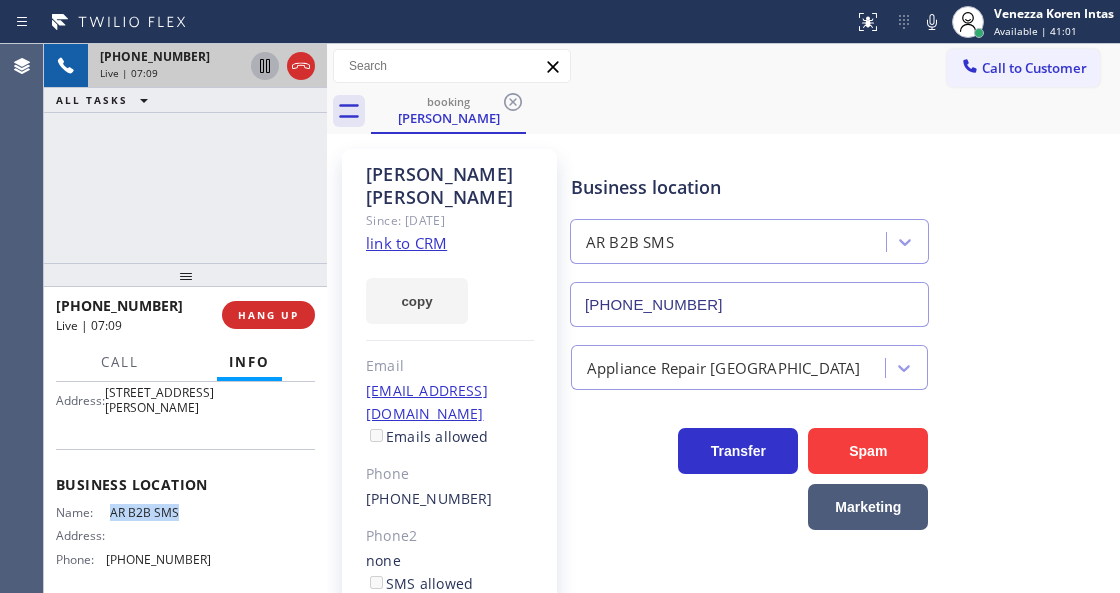 copy on "AR B2B SMS" 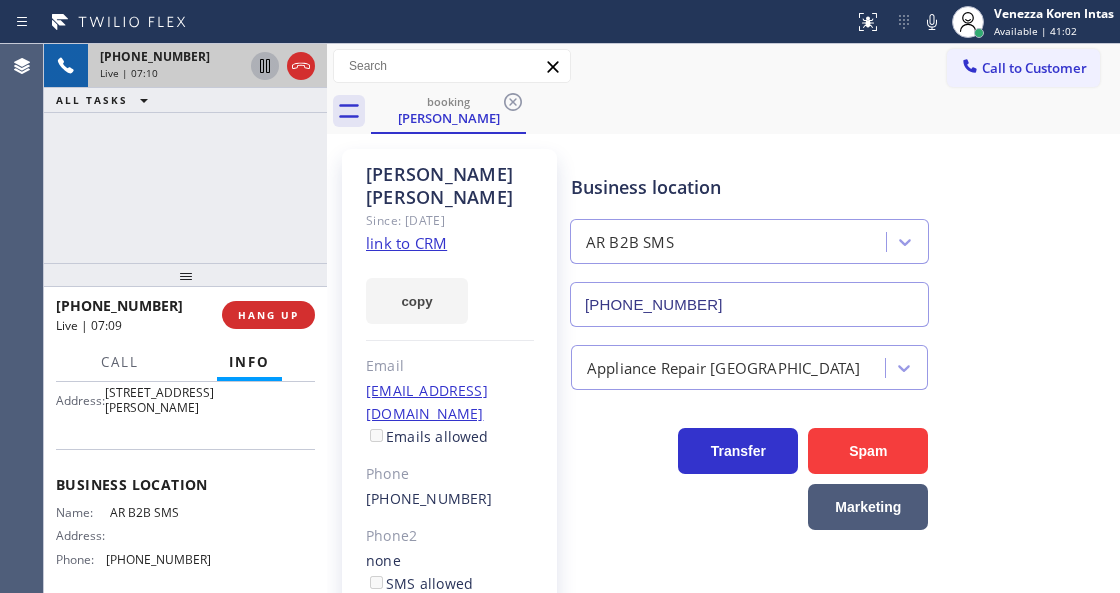 click on "Business location AR B2B SMS (833) 692-2271 Appliance Repair High End Transfer Spam Marketing" at bounding box center [841, 457] 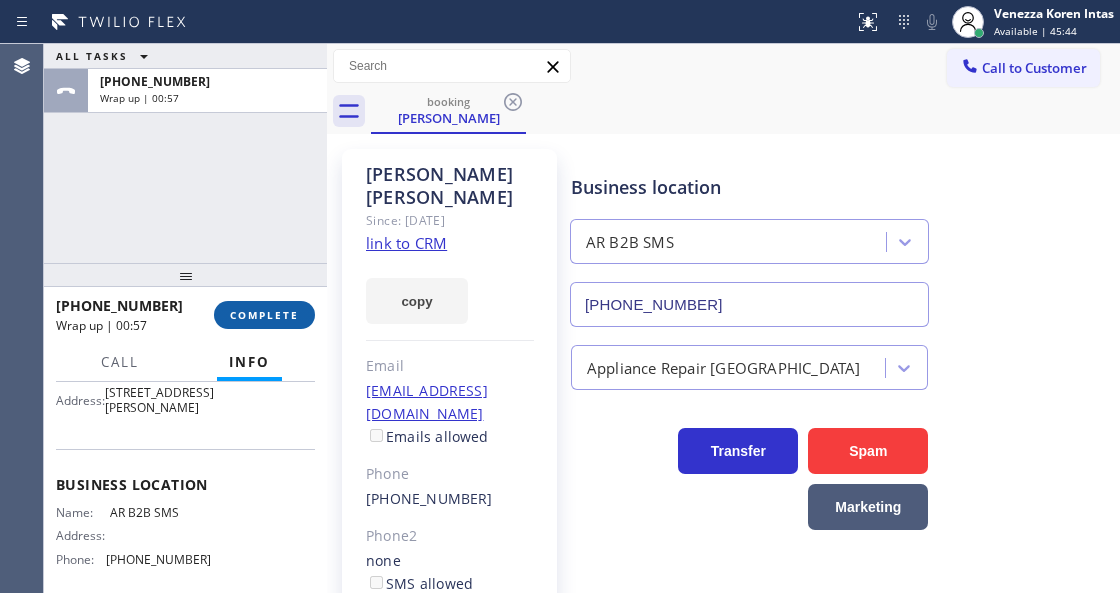 drag, startPoint x: 285, startPoint y: 302, endPoint x: 318, endPoint y: 332, distance: 44.598206 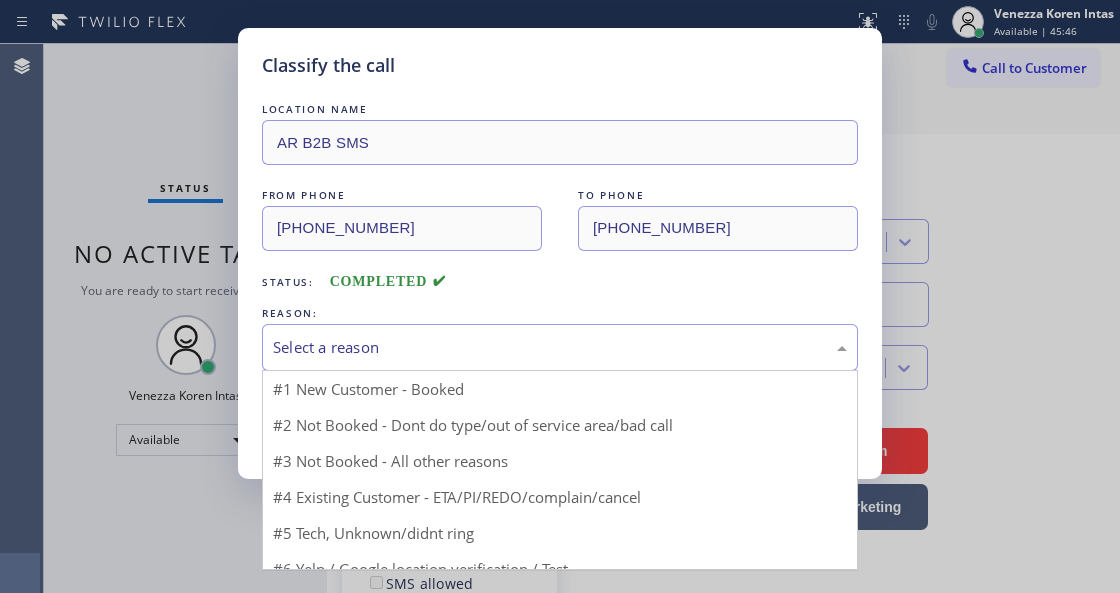 click on "Select a reason" at bounding box center [560, 347] 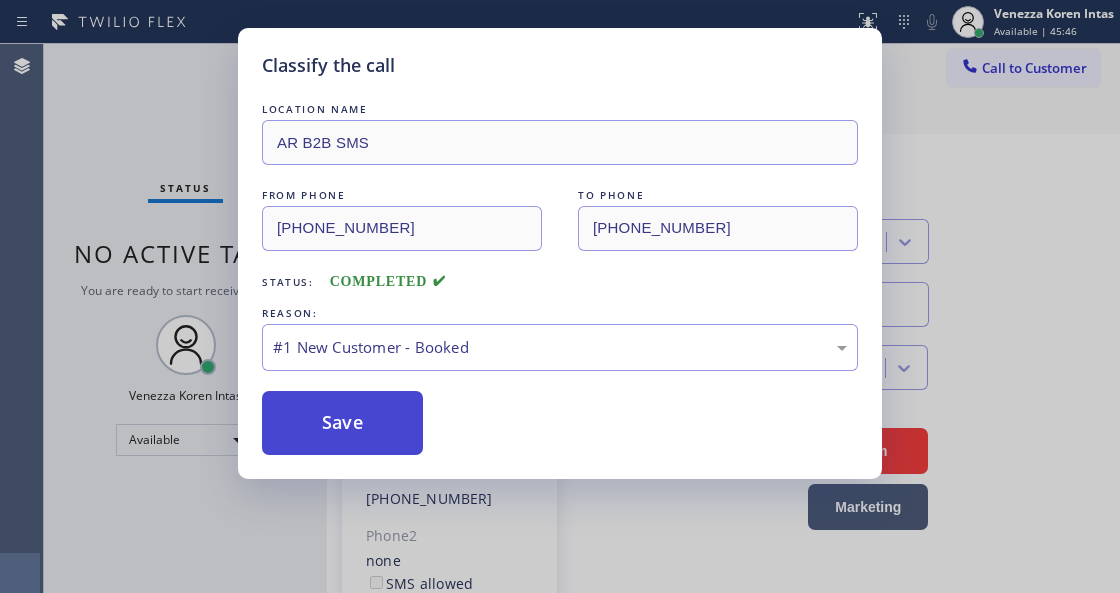 click on "Save" at bounding box center (342, 423) 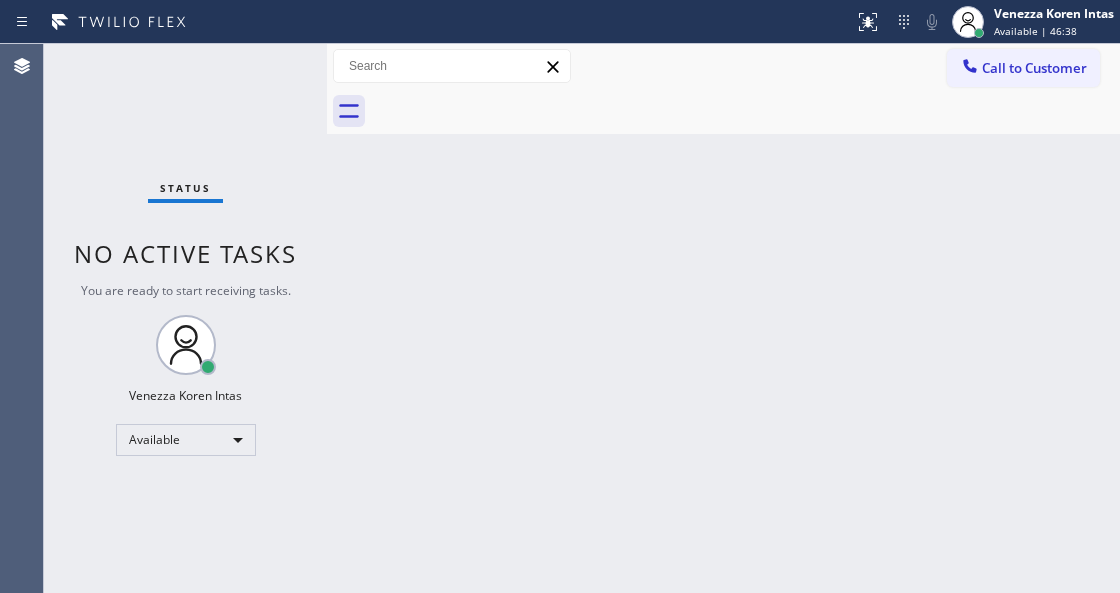 click on "Back to Dashboard Change Sender ID Customers Technicians Select a contact Outbound call Technician Search Technician Your caller id phone number Your caller id phone number Call Technician info Name   Phone none Address none Change Sender ID HVAC [PHONE_NUMBER] 5 Star Appliance [PHONE_NUMBER] Appliance Repair [PHONE_NUMBER] Plumbing [PHONE_NUMBER] Air Duct Cleaning [PHONE_NUMBER]  Electricians [PHONE_NUMBER] Cancel Change Check personal SMS Reset Change No tabs Call to Customer Outbound call Location Search location Your caller id phone number Customer number Call Outbound call Technician Search Technician Your caller id phone number Your caller id phone number Call" at bounding box center [723, 318] 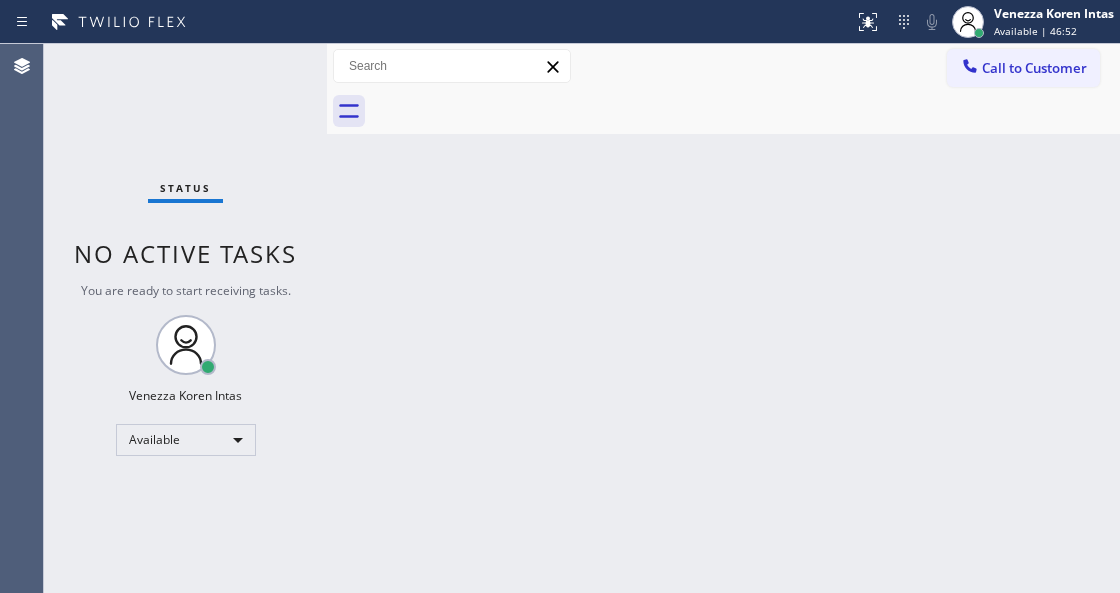 drag, startPoint x: 331, startPoint y: 416, endPoint x: 503, endPoint y: 523, distance: 202.56604 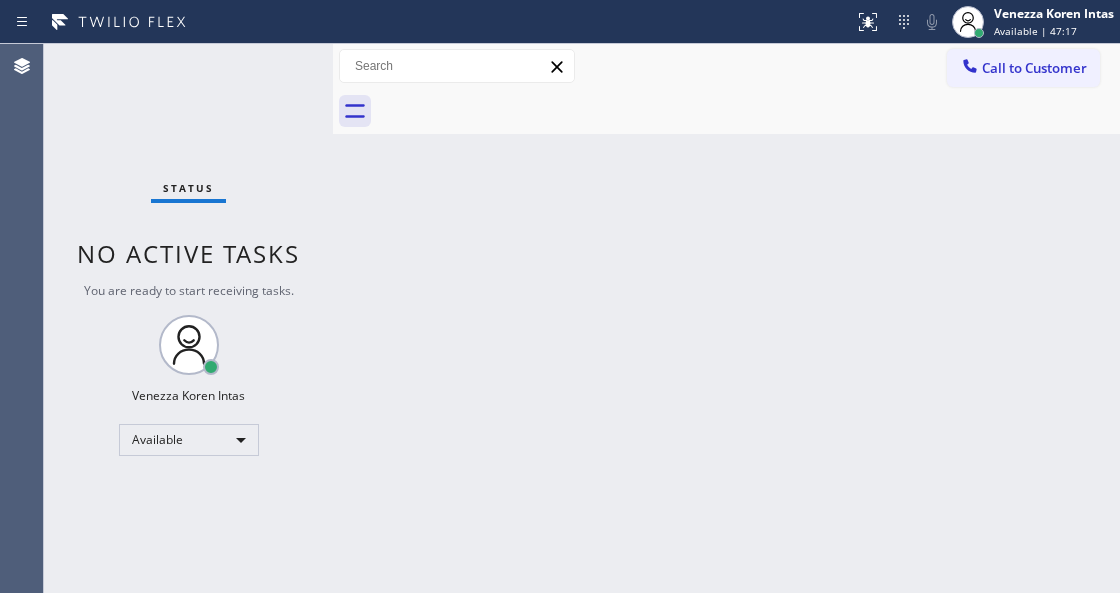 click on "Back to Dashboard Change Sender ID Customers Technicians Select a contact Outbound call Technician Search Technician Your caller id phone number Your caller id phone number Call Technician info Name   Phone none Address none Change Sender ID HVAC [PHONE_NUMBER] 5 Star Appliance [PHONE_NUMBER] Appliance Repair [PHONE_NUMBER] Plumbing [PHONE_NUMBER] Air Duct Cleaning [PHONE_NUMBER]  Electricians [PHONE_NUMBER] Cancel Change Check personal SMS Reset Change No tabs Call to Customer Outbound call Location Search location Your caller id phone number Customer number Call Outbound call Technician Search Technician Your caller id phone number Your caller id phone number Call" at bounding box center [726, 318] 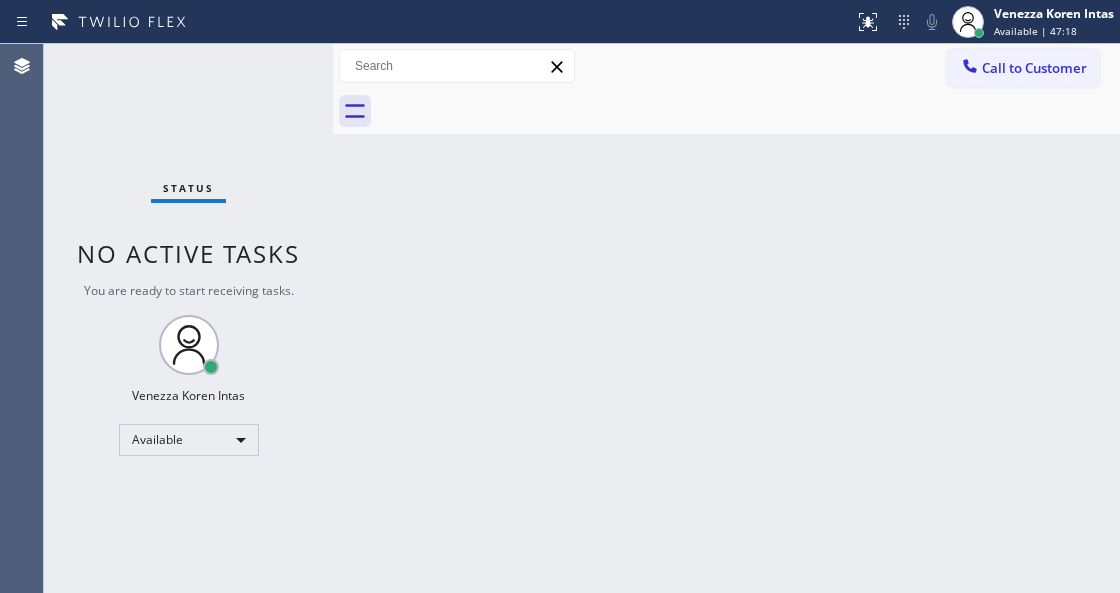 click on "Status   No active tasks     You are ready to start receiving tasks.   Venezza Koren Intas Available" at bounding box center [188, 318] 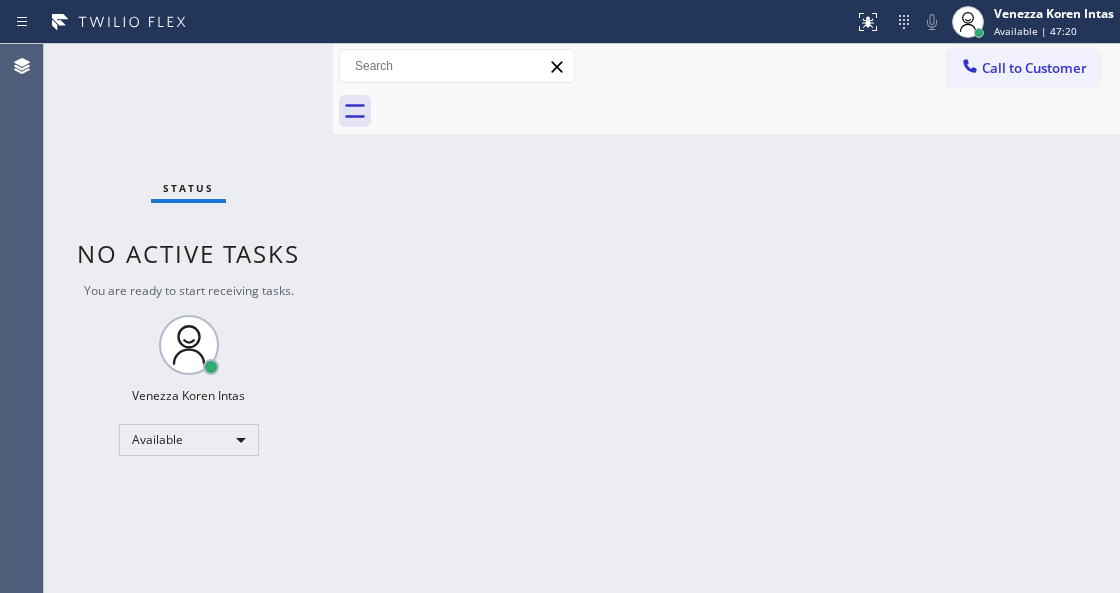 click on "Status   No active tasks     You are ready to start receiving tasks.   Venezza Koren Intas Available" at bounding box center (188, 318) 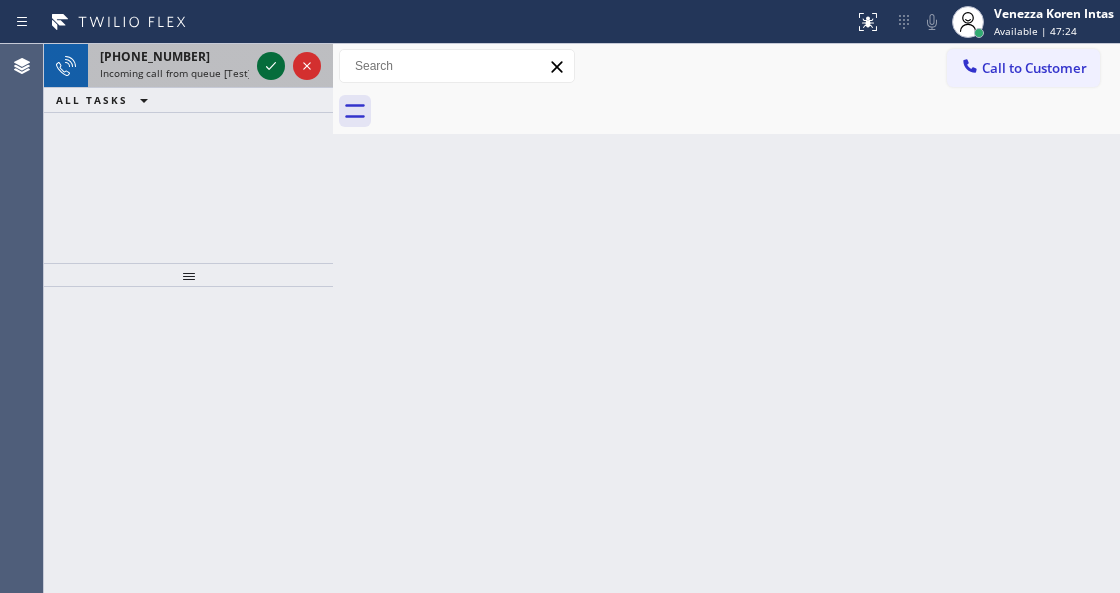 click 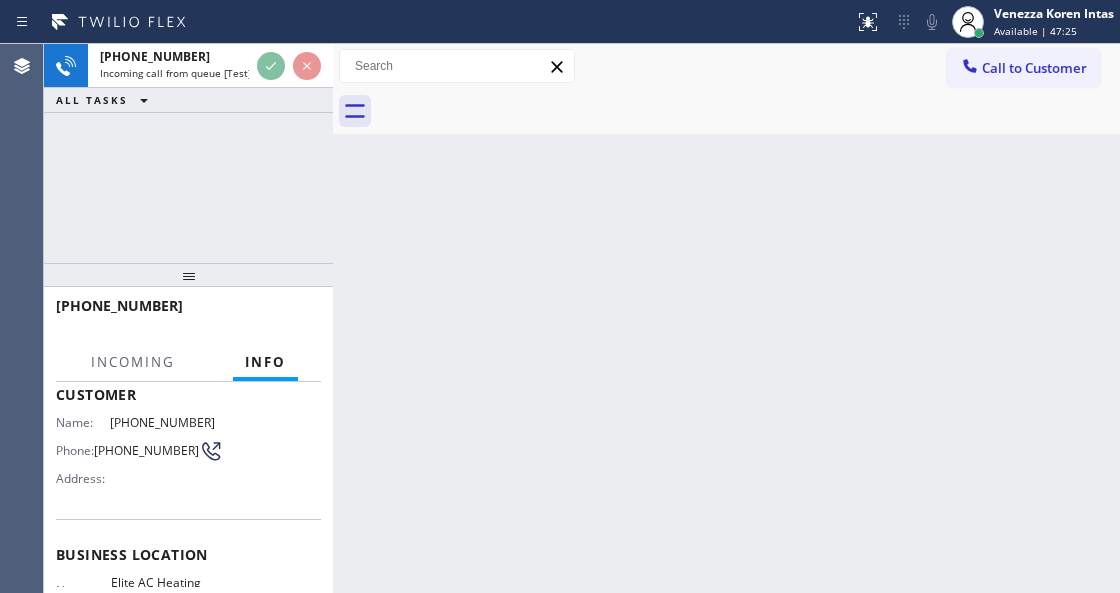 scroll, scrollTop: 200, scrollLeft: 0, axis: vertical 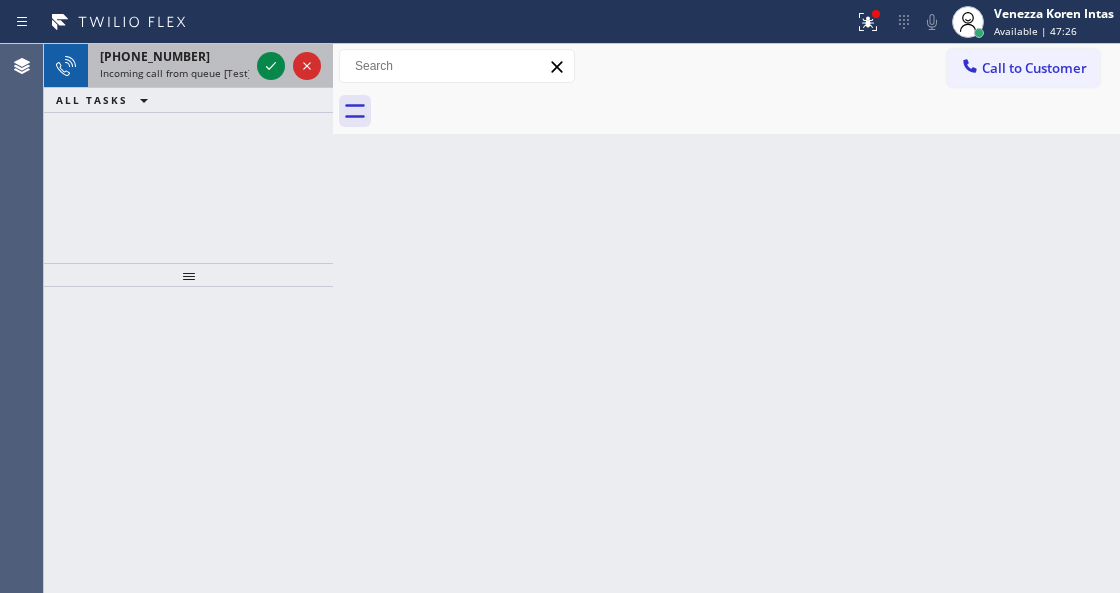drag, startPoint x: 208, startPoint y: 59, endPoint x: 282, endPoint y: 285, distance: 237.80664 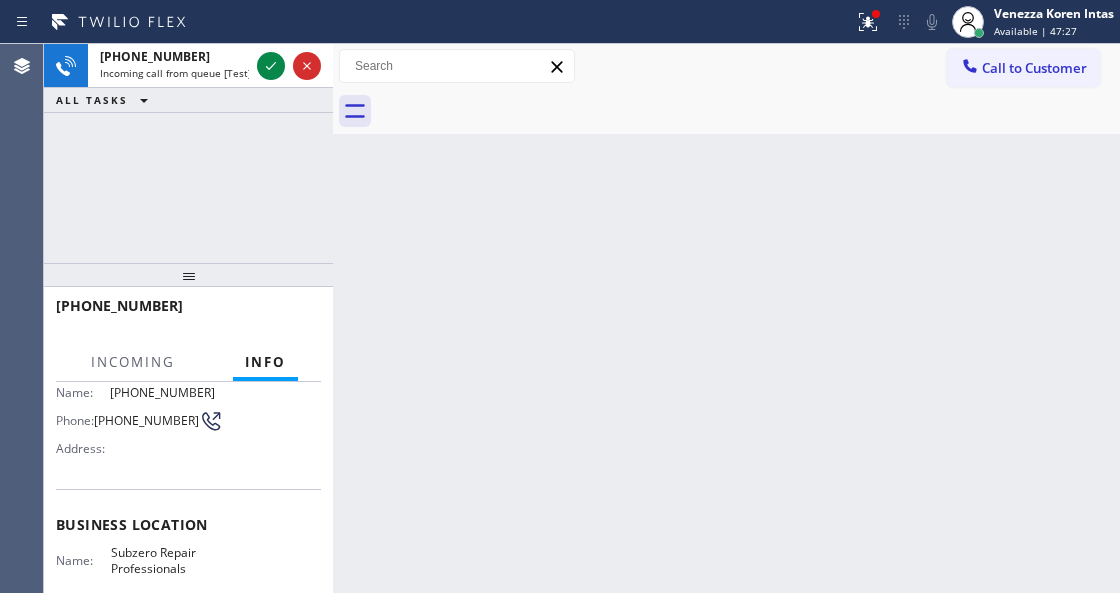 scroll, scrollTop: 266, scrollLeft: 0, axis: vertical 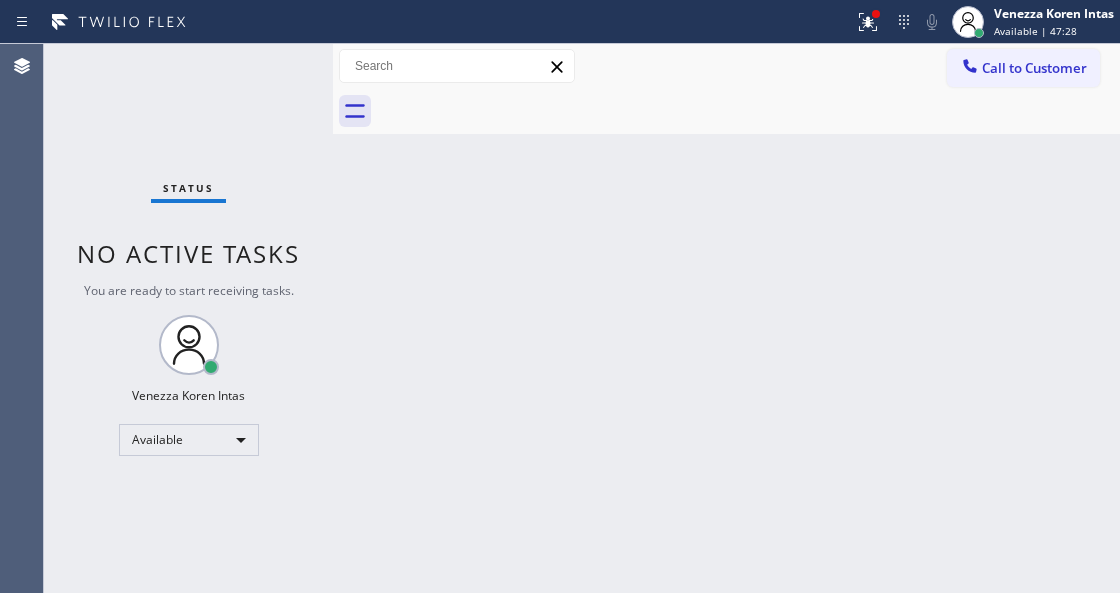 click on "Status   No active tasks     You are ready to start receiving tasks.   Venezza Koren Intas Available" at bounding box center (188, 318) 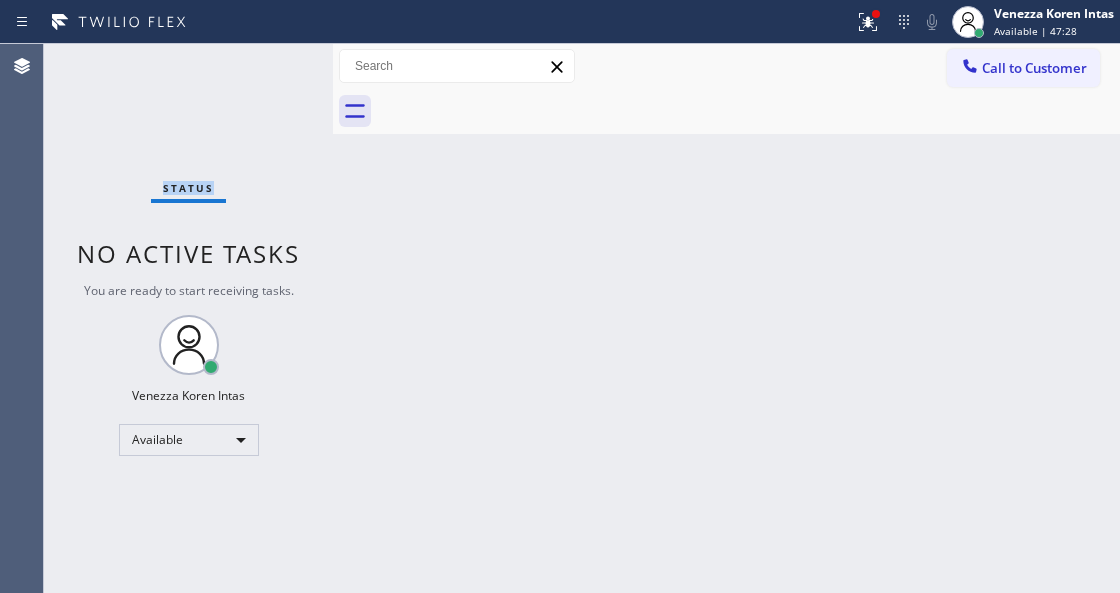click on "Status   No active tasks     You are ready to start receiving tasks.   Venezza Koren Intas Available" at bounding box center (188, 318) 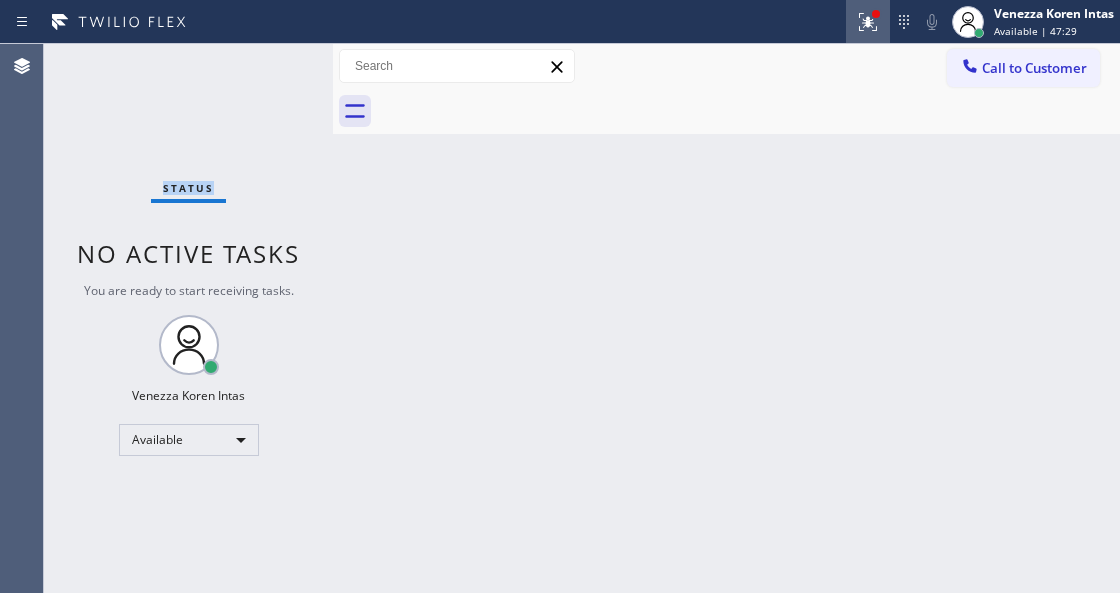 click 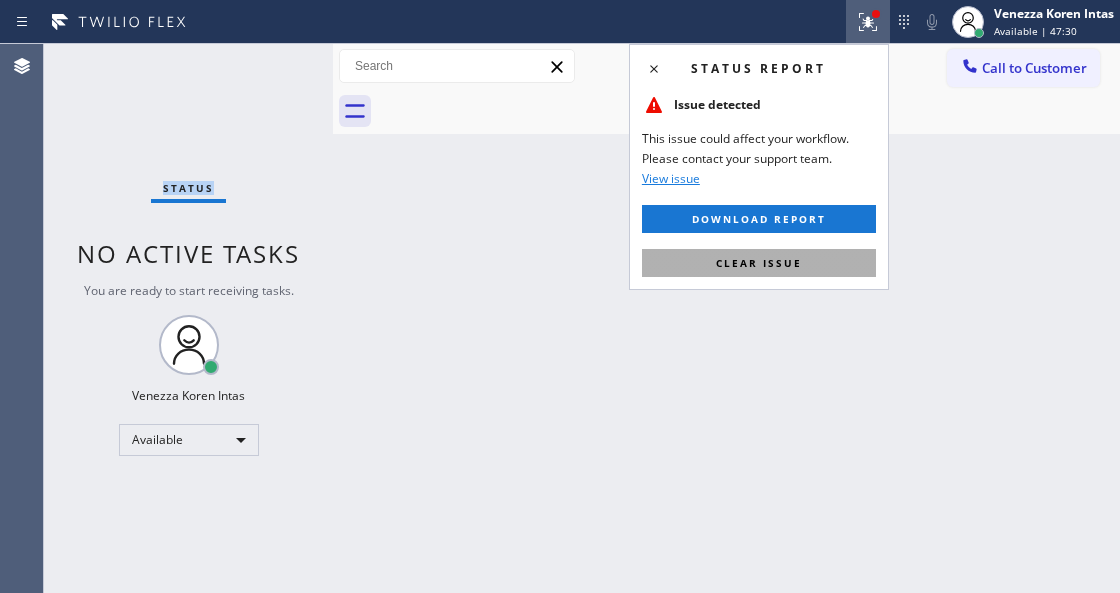 click on "Clear issue" at bounding box center (759, 263) 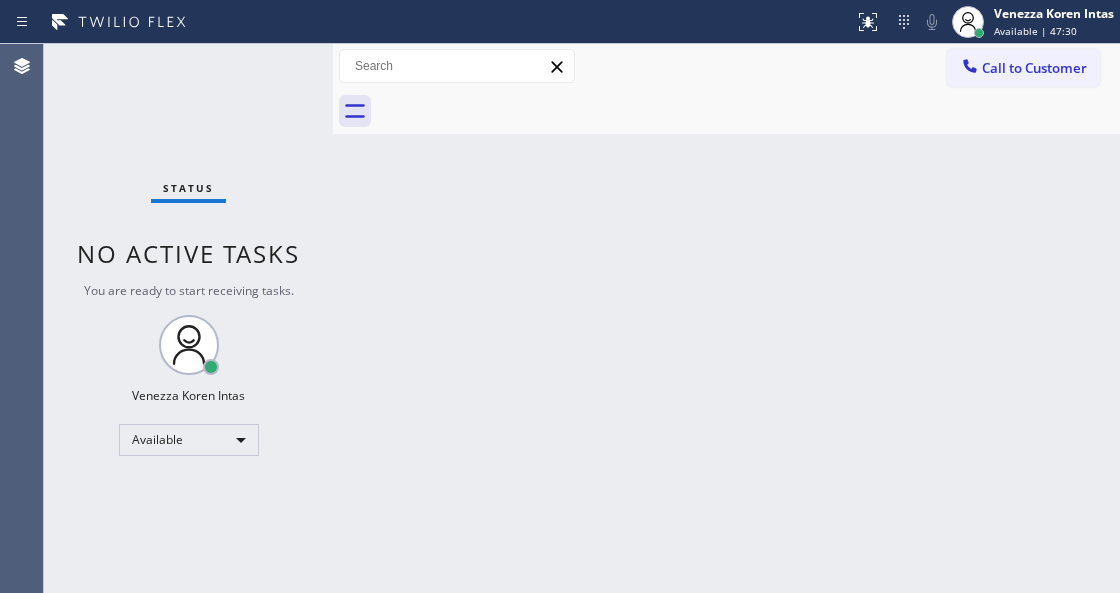click on "Back to Dashboard Change Sender ID Customers Technicians Select a contact Outbound call Technician Search Technician Your caller id phone number Your caller id phone number Call Technician info Name   Phone none Address none Change Sender ID HVAC [PHONE_NUMBER] 5 Star Appliance [PHONE_NUMBER] Appliance Repair [PHONE_NUMBER] Plumbing [PHONE_NUMBER] Air Duct Cleaning [PHONE_NUMBER]  Electricians [PHONE_NUMBER] Cancel Change Check personal SMS Reset Change No tabs Call to Customer Outbound call Location Search location Your caller id phone number Customer number Call Outbound call Technician Search Technician Your caller id phone number Your caller id phone number Call" at bounding box center (726, 318) 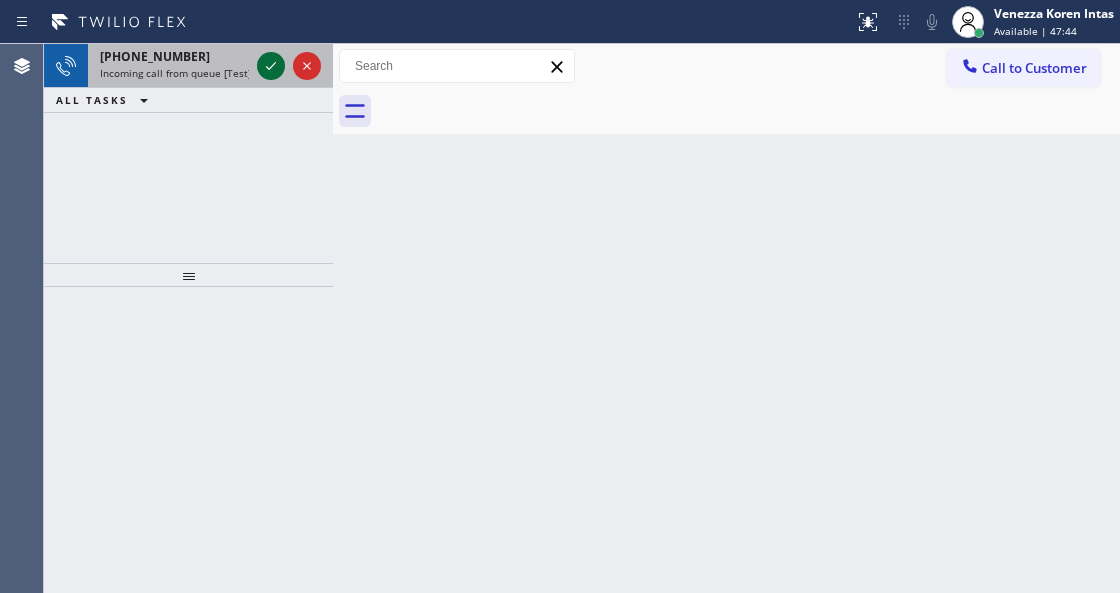 click 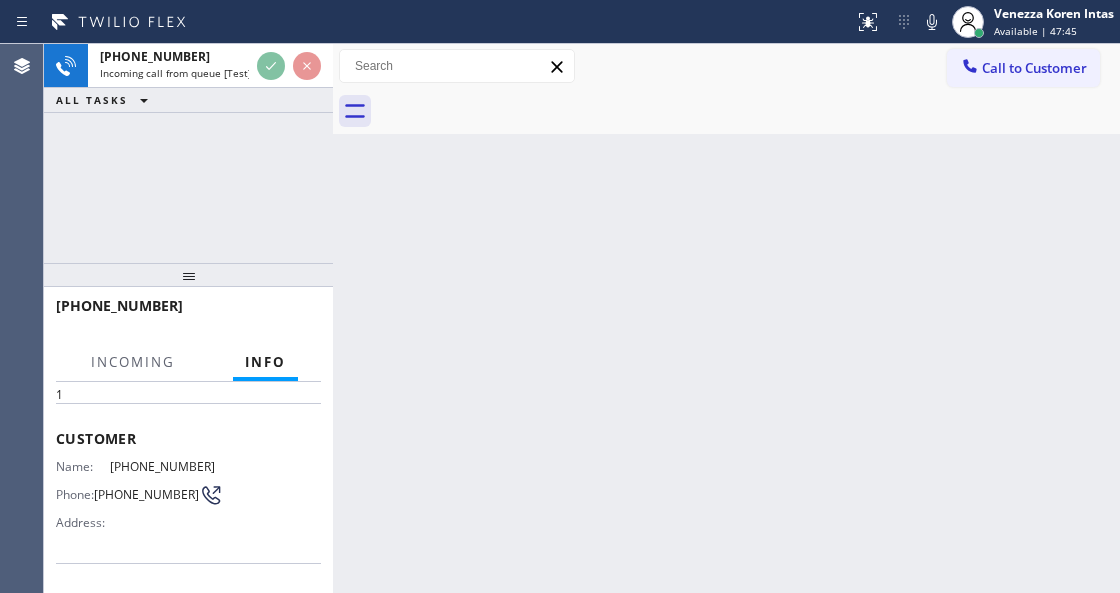 scroll, scrollTop: 133, scrollLeft: 0, axis: vertical 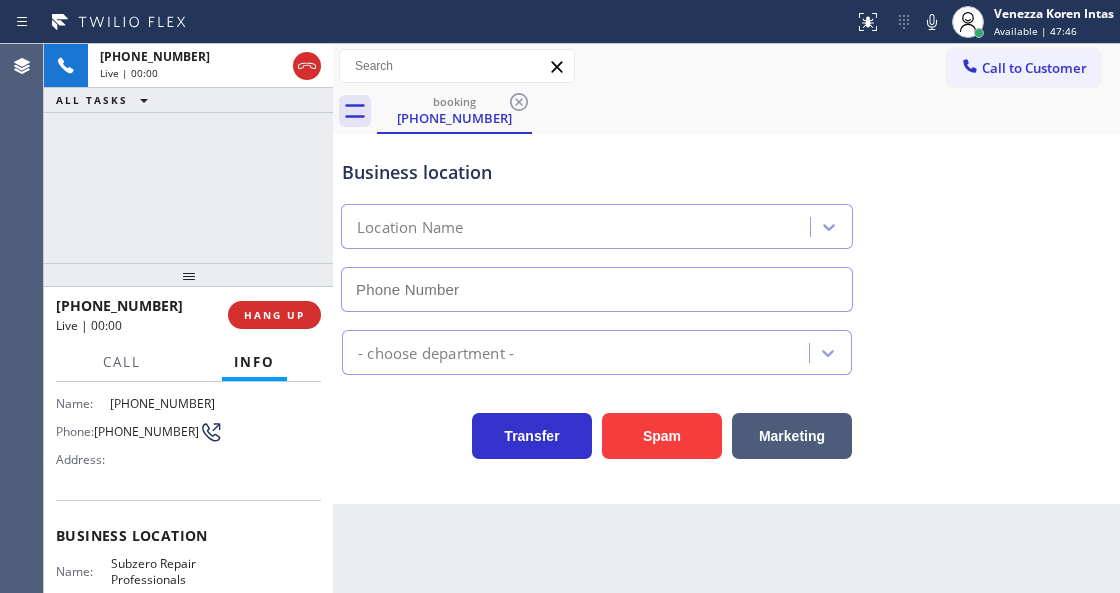 type on "(630) 394-6070" 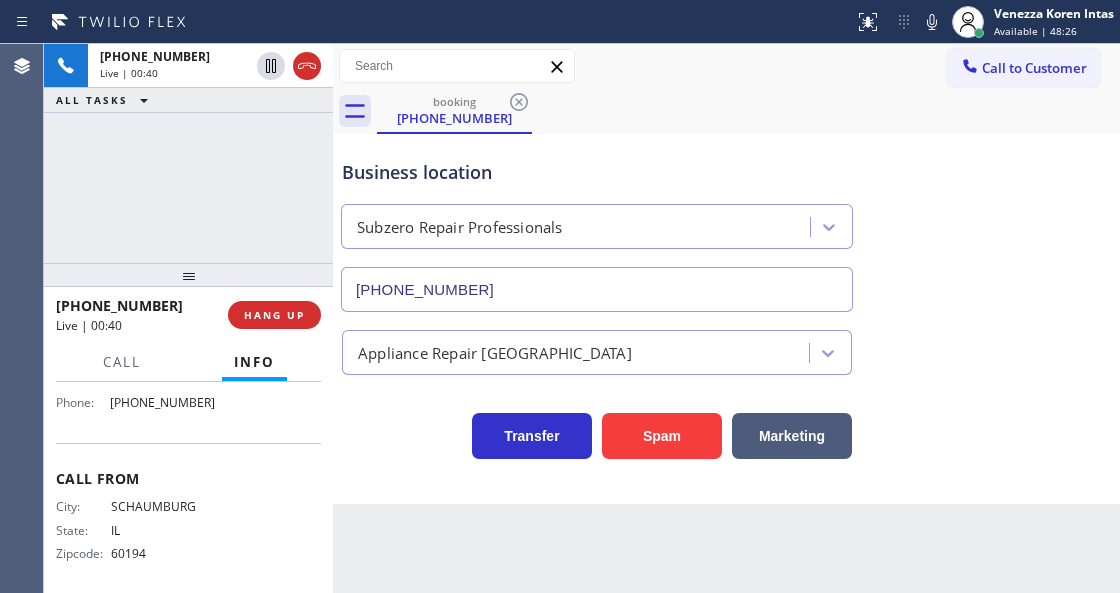 scroll, scrollTop: 290, scrollLeft: 0, axis: vertical 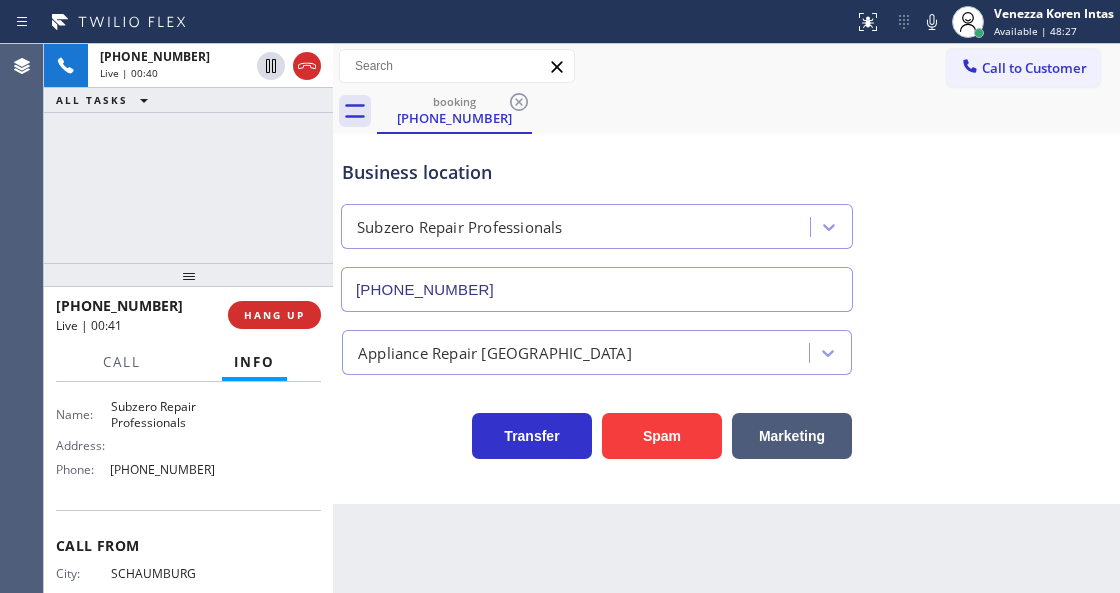 click on "Name: Subzero Repair  Professionals Address:   Phone: (630) 394-6070" at bounding box center [188, 442] 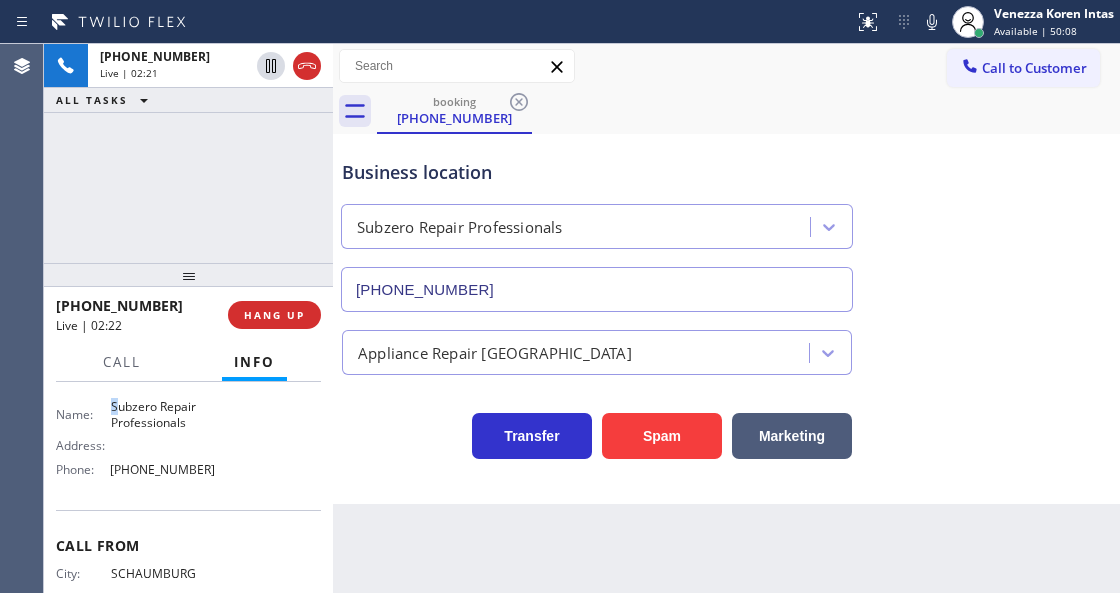 scroll, scrollTop: 278, scrollLeft: 0, axis: vertical 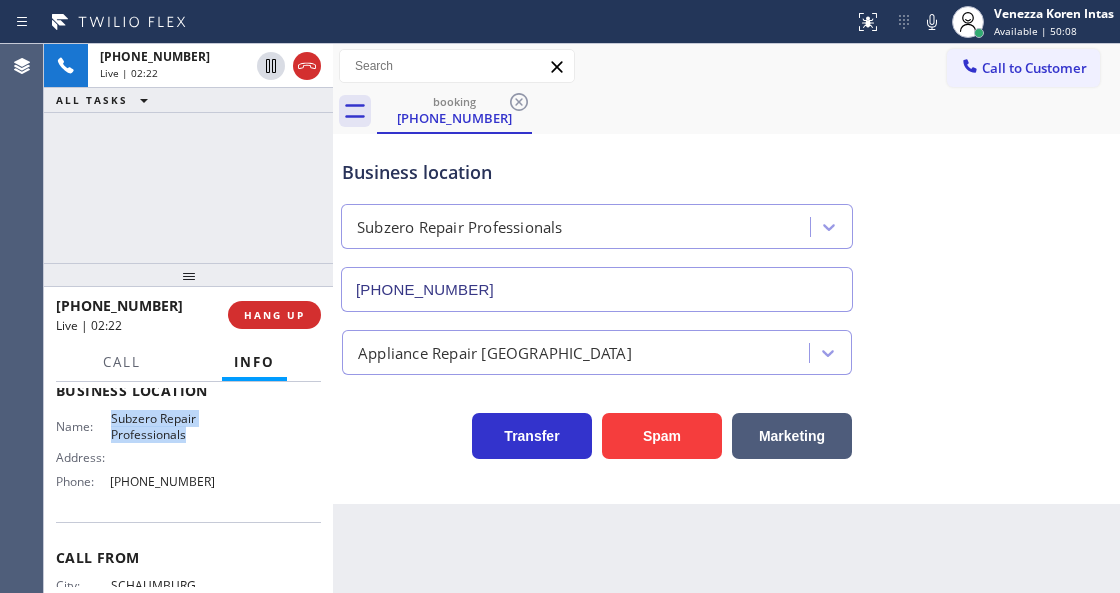 drag, startPoint x: 106, startPoint y: 394, endPoint x: 196, endPoint y: 434, distance: 98.48858 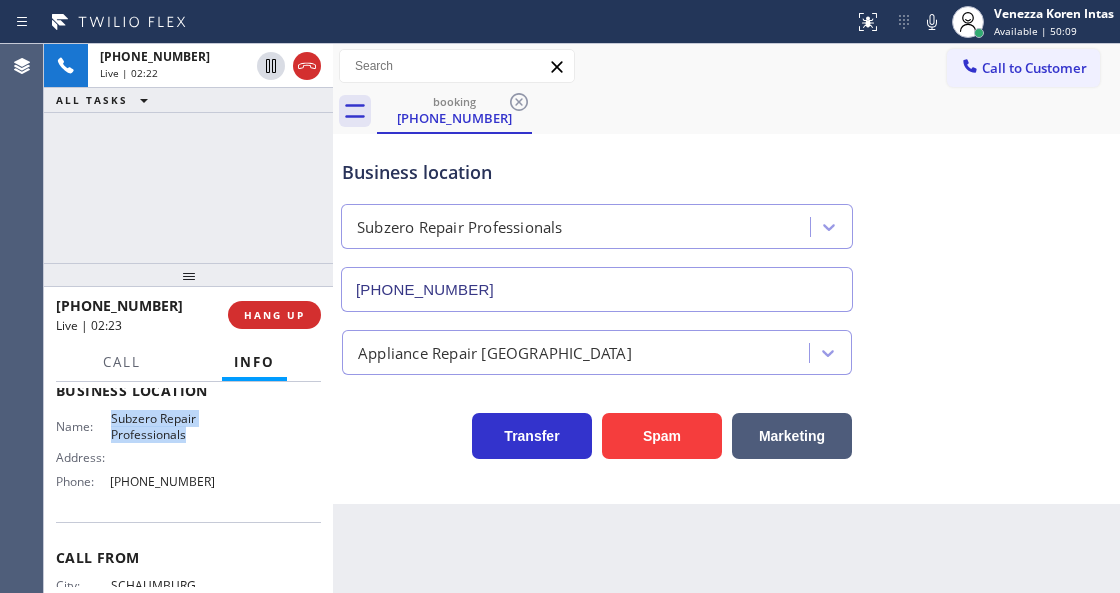 copy on "Subzero Repair  Professionals" 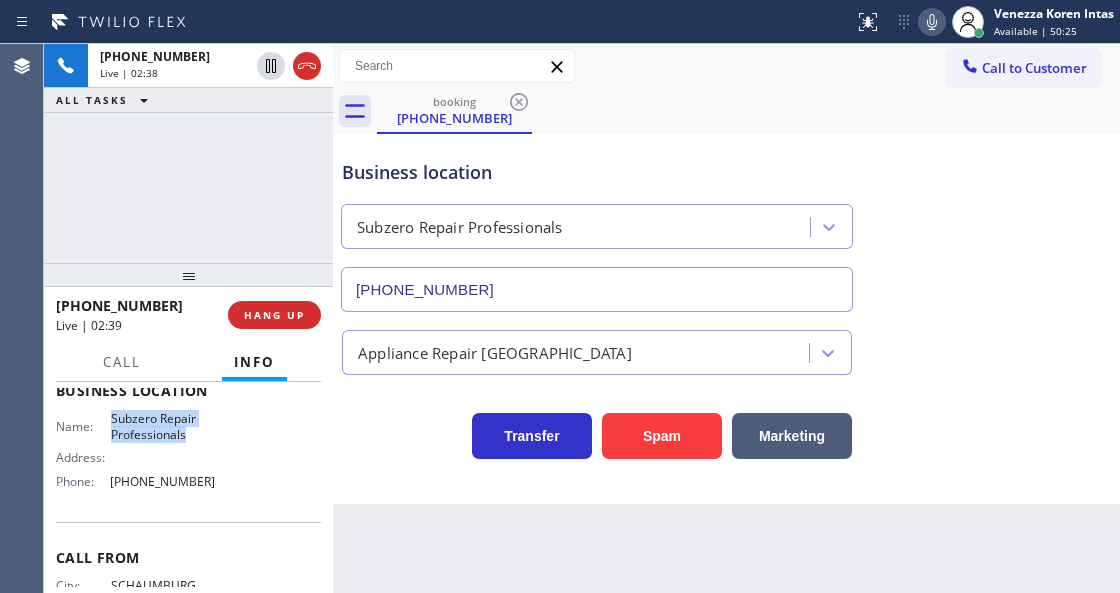 click 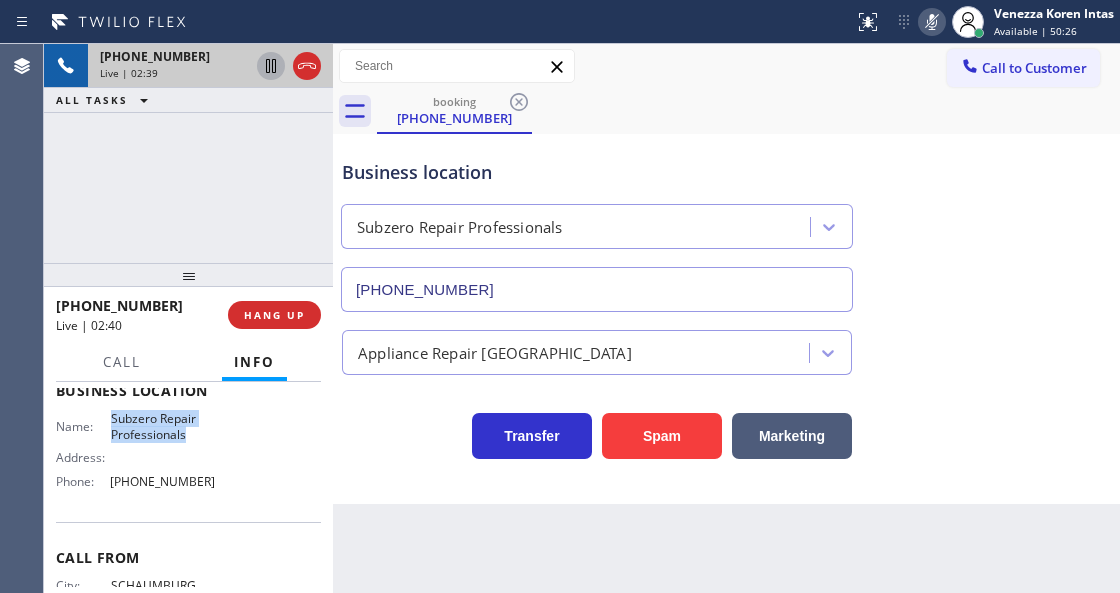 click 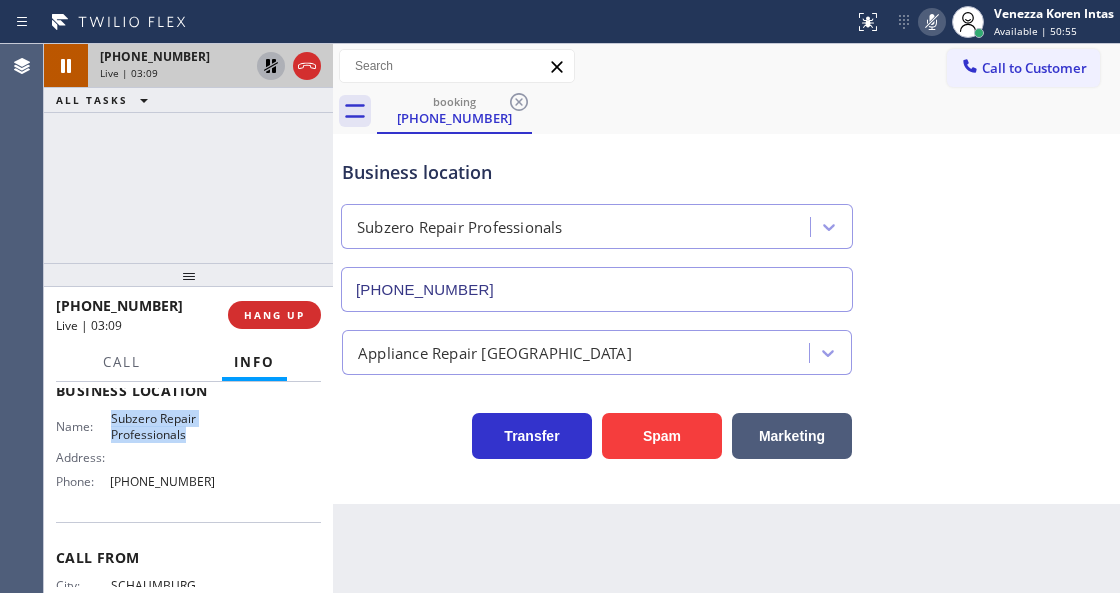 click 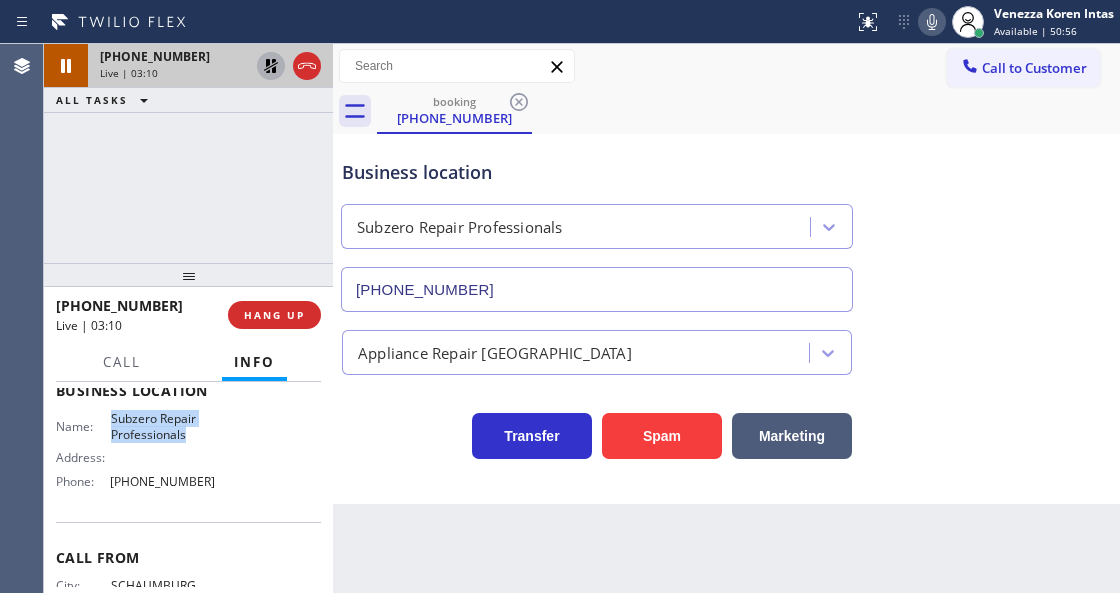 click 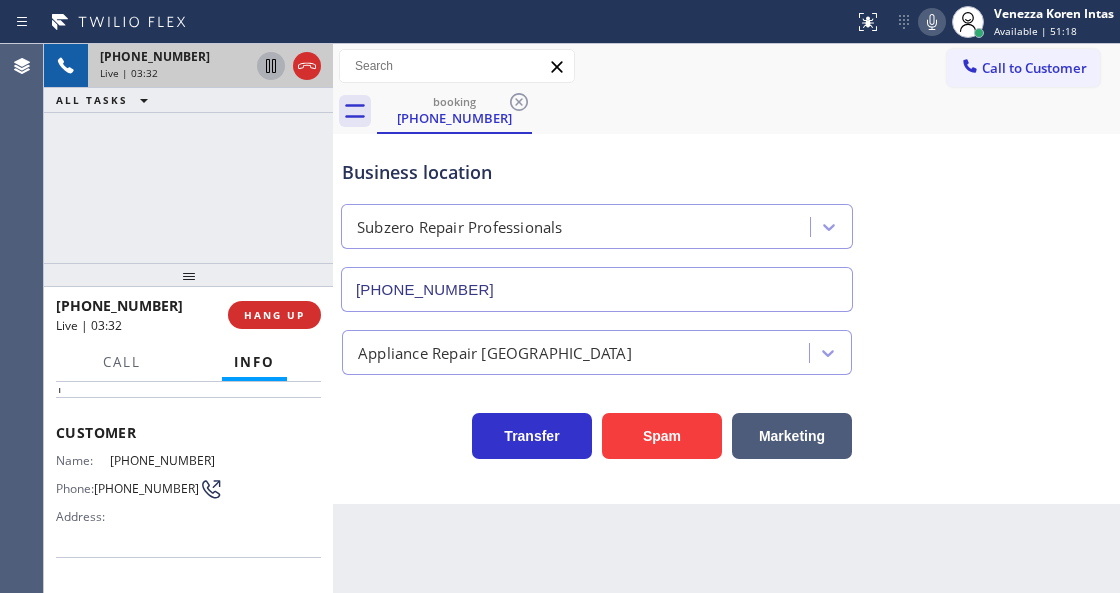 scroll, scrollTop: 11, scrollLeft: 0, axis: vertical 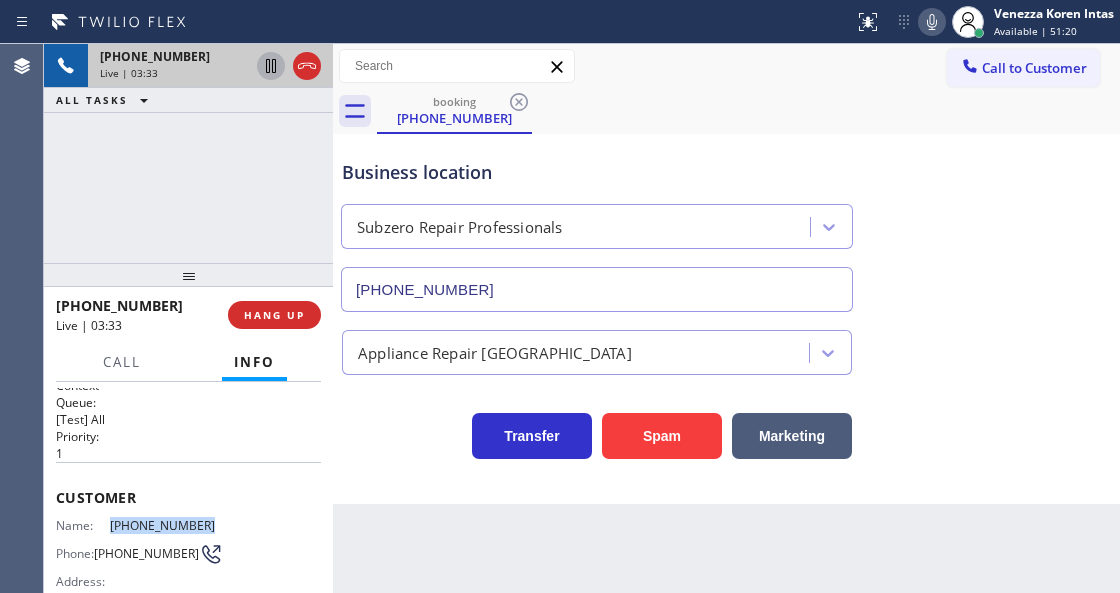 drag, startPoint x: 214, startPoint y: 518, endPoint x: 105, endPoint y: 523, distance: 109.11462 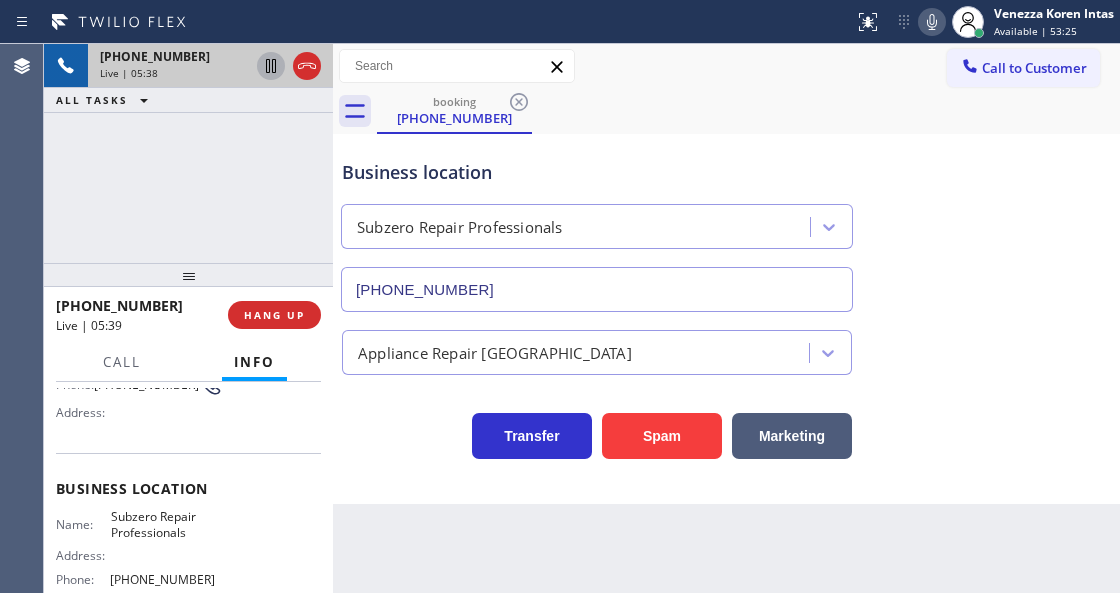 scroll, scrollTop: 278, scrollLeft: 0, axis: vertical 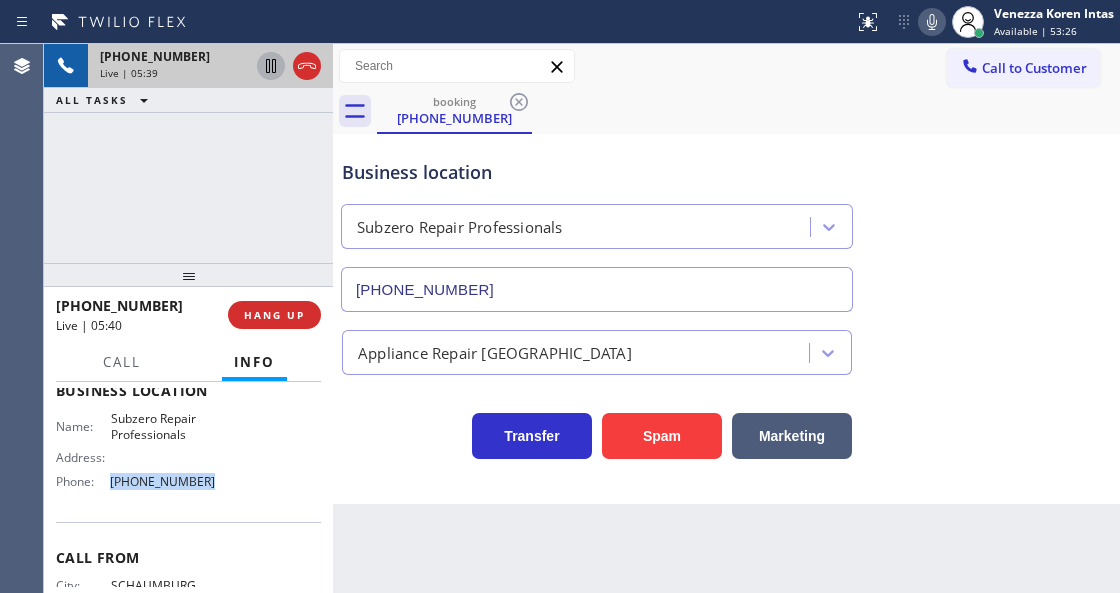 drag, startPoint x: 211, startPoint y: 476, endPoint x: 110, endPoint y: 480, distance: 101.07918 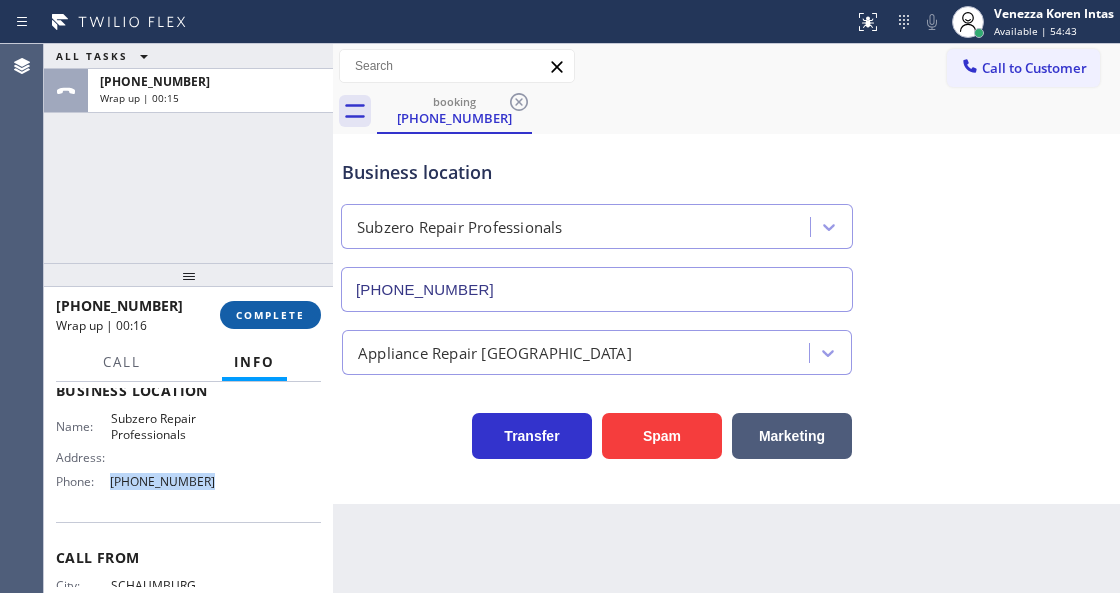 drag, startPoint x: 257, startPoint y: 308, endPoint x: 462, endPoint y: 347, distance: 208.67679 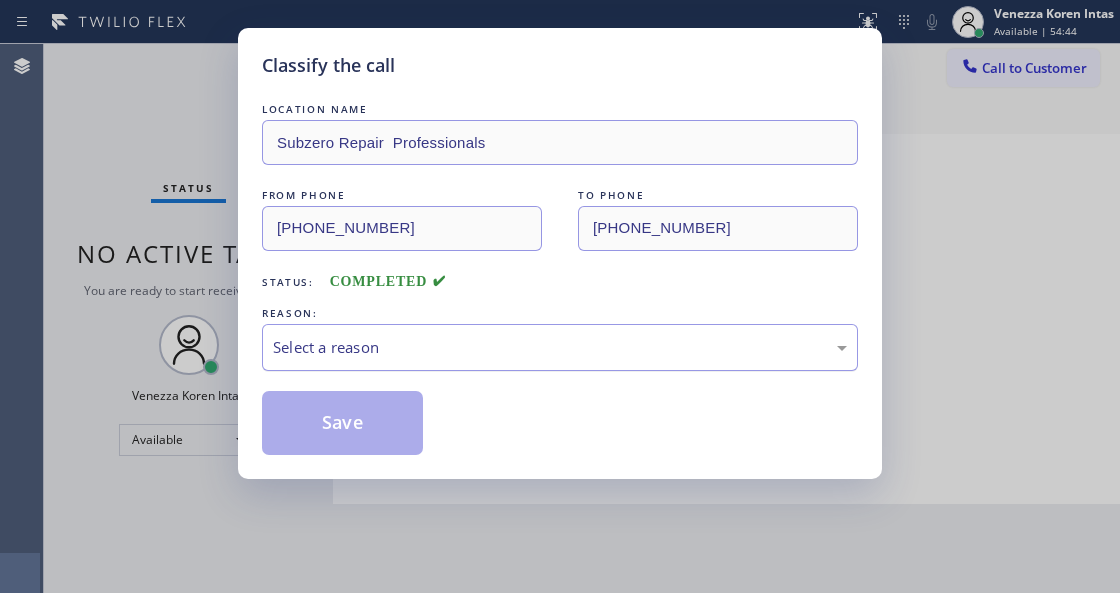 click on "Select a reason" at bounding box center (560, 347) 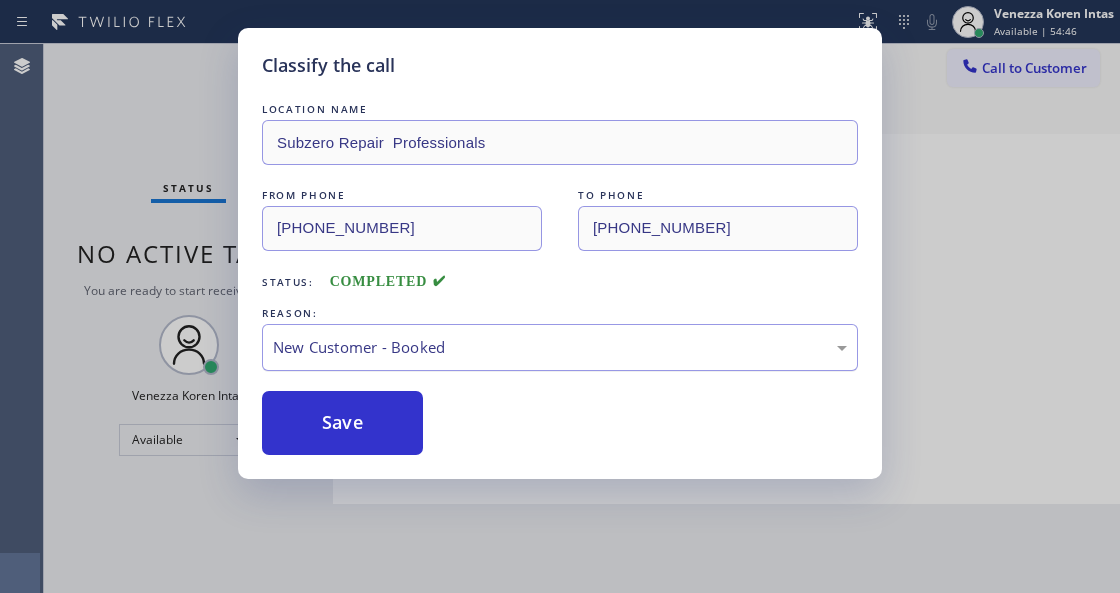 click on "Save" at bounding box center (342, 423) 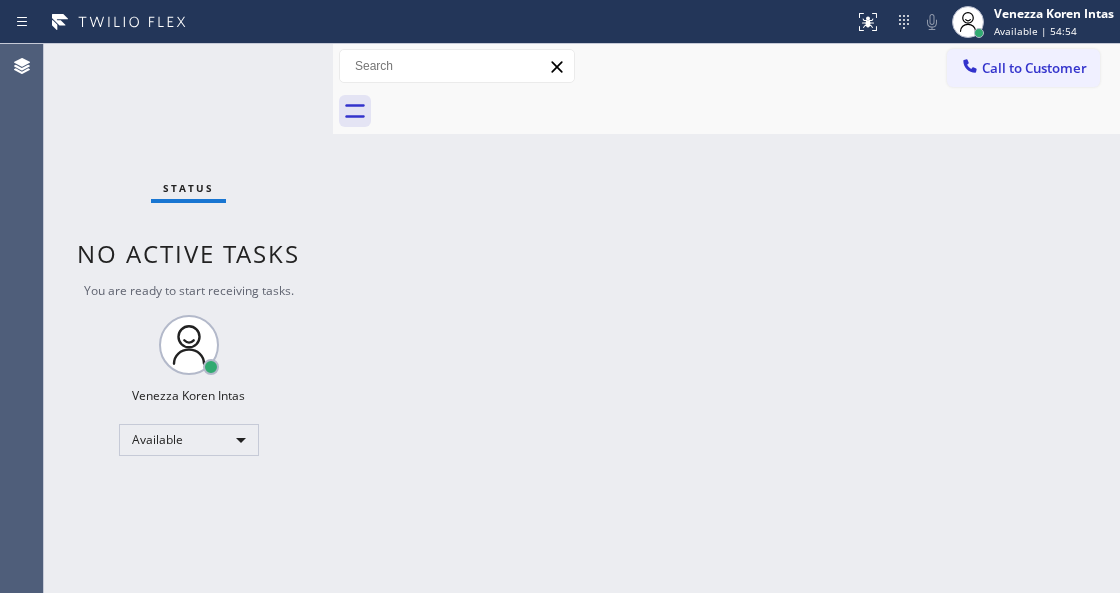 click on "Back to Dashboard Change Sender ID Customers Technicians Select a contact Outbound call Technician Search Technician Your caller id phone number Your caller id phone number Call Technician info Name   Phone none Address none Change Sender ID HVAC [PHONE_NUMBER] 5 Star Appliance [PHONE_NUMBER] Appliance Repair [PHONE_NUMBER] Plumbing [PHONE_NUMBER] Air Duct Cleaning [PHONE_NUMBER]  Electricians [PHONE_NUMBER] Cancel Change Check personal SMS Reset Change No tabs Call to Customer Outbound call Location Search location Your caller id phone number Customer number Call Outbound call Technician Search Technician Your caller id phone number Your caller id phone number Call" at bounding box center (726, 318) 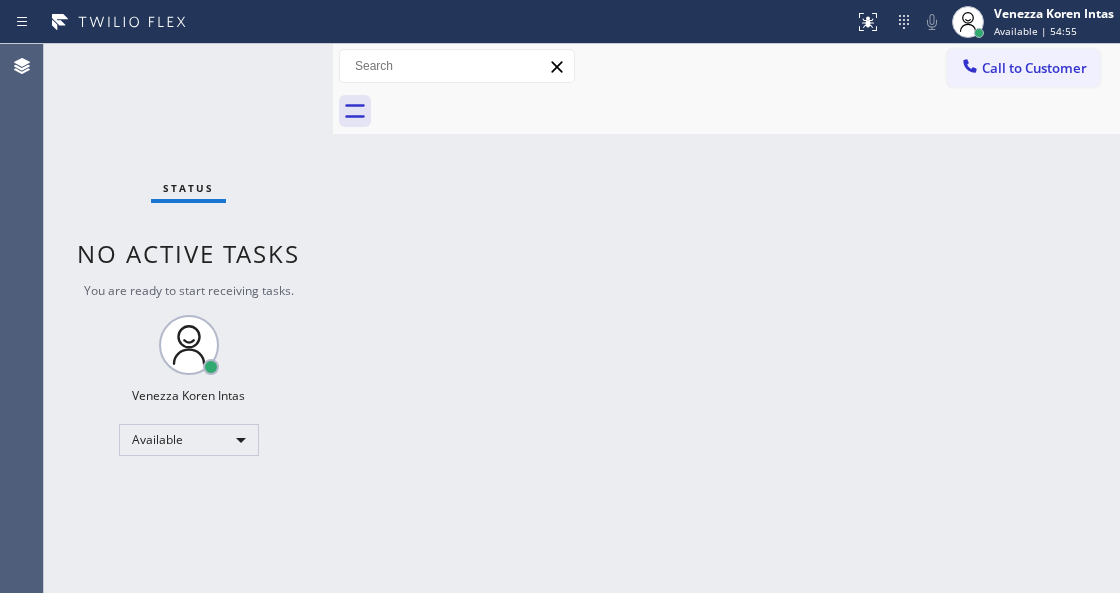 click on "Back to Dashboard Change Sender ID Customers Technicians Select a contact Outbound call Technician Search Technician Your caller id phone number Your caller id phone number Call Technician info Name   Phone none Address none Change Sender ID HVAC [PHONE_NUMBER] 5 Star Appliance [PHONE_NUMBER] Appliance Repair [PHONE_NUMBER] Plumbing [PHONE_NUMBER] Air Duct Cleaning [PHONE_NUMBER]  Electricians [PHONE_NUMBER] Cancel Change Check personal SMS Reset Change No tabs Call to Customer Outbound call Location Search location Your caller id phone number Customer number Call Outbound call Technician Search Technician Your caller id phone number Your caller id phone number Call" at bounding box center [726, 318] 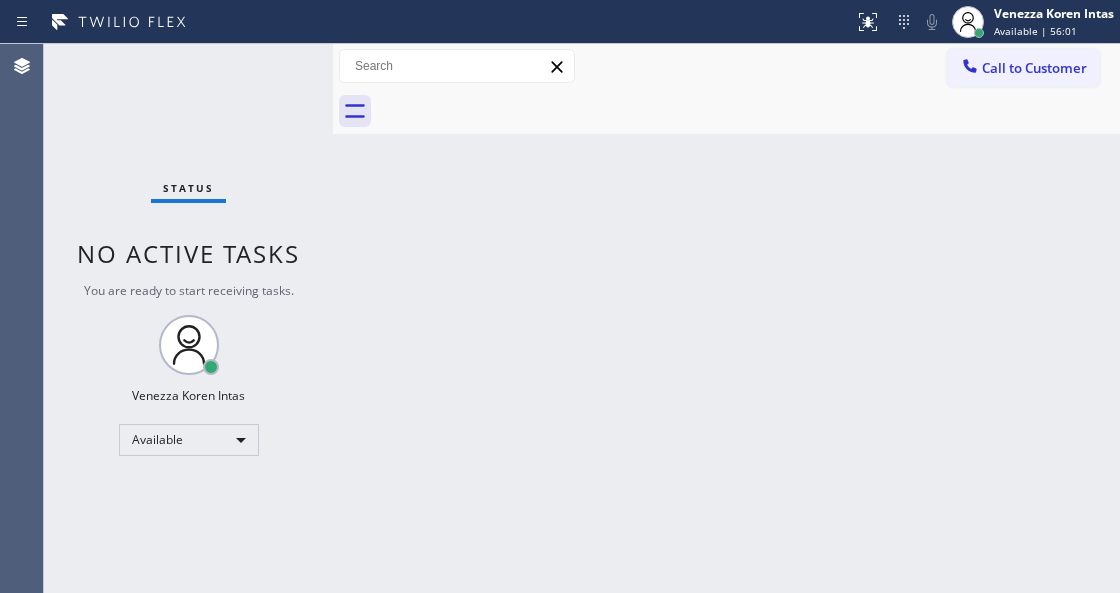 click on "Back to Dashboard Change Sender ID Customers Technicians Select a contact Outbound call Technician Search Technician Your caller id phone number Your caller id phone number Call Technician info Name   Phone none Address none Change Sender ID HVAC [PHONE_NUMBER] 5 Star Appliance [PHONE_NUMBER] Appliance Repair [PHONE_NUMBER] Plumbing [PHONE_NUMBER] Air Duct Cleaning [PHONE_NUMBER]  Electricians [PHONE_NUMBER] Cancel Change Check personal SMS Reset Change No tabs Call to Customer Outbound call Location Search location Your caller id phone number Customer number Call Outbound call Technician Search Technician Your caller id phone number Your caller id phone number Call" at bounding box center [726, 318] 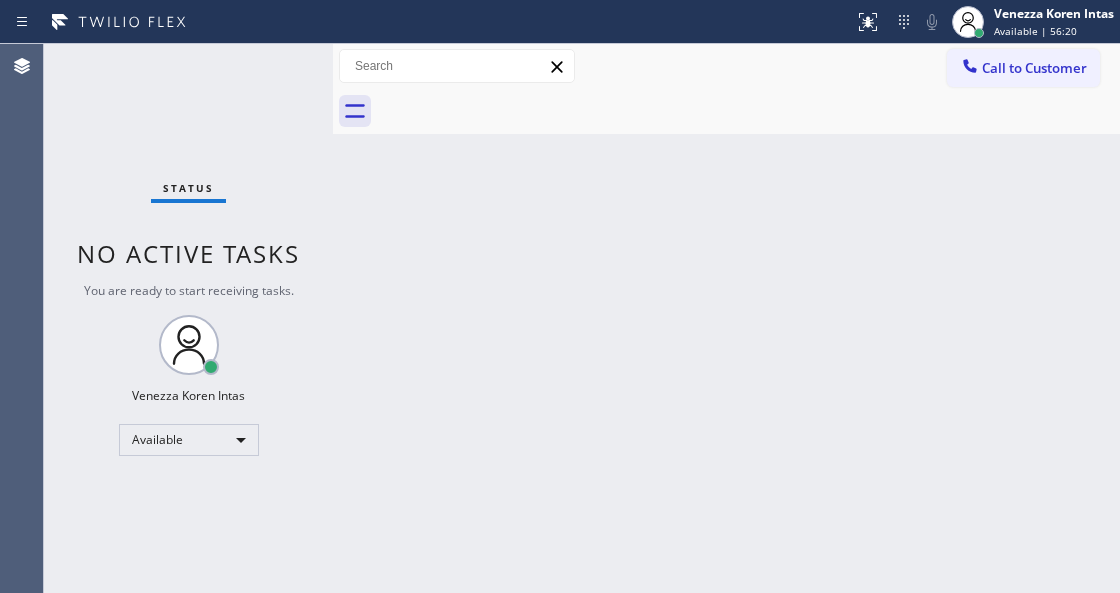 drag, startPoint x: 499, startPoint y: 231, endPoint x: 393, endPoint y: 286, distance: 119.419426 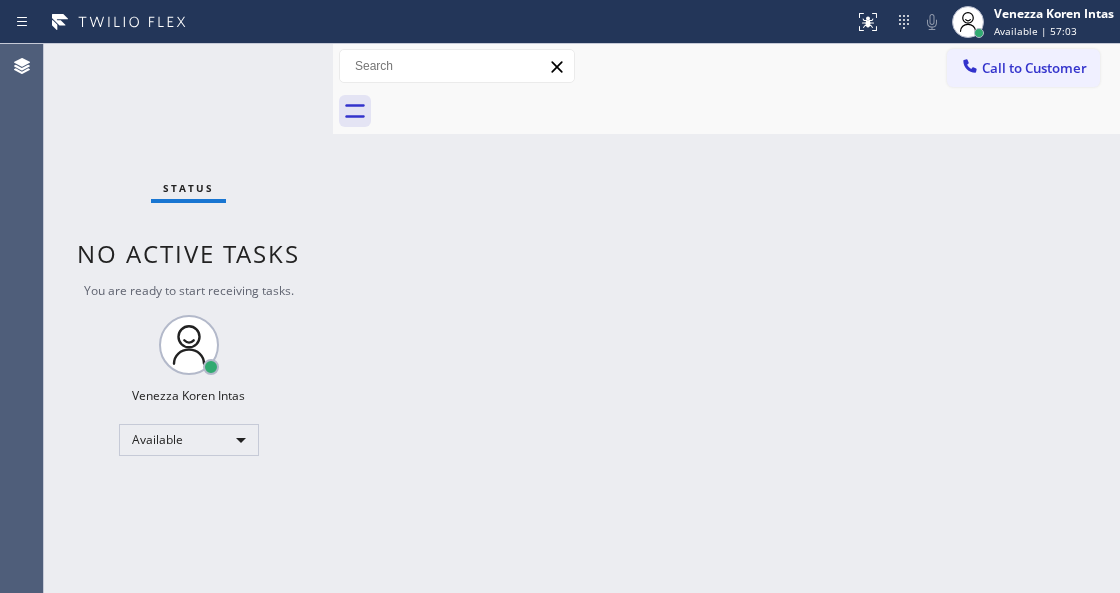 click on "Status   No active tasks     You are ready to start receiving tasks.   Venezza Koren Intas Available" at bounding box center (188, 318) 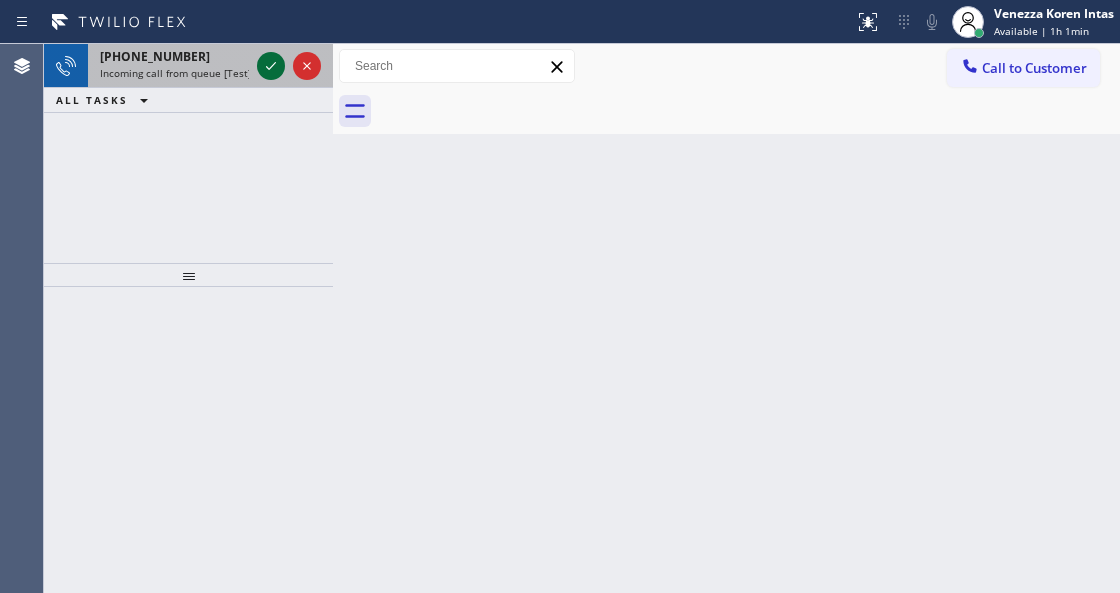 click 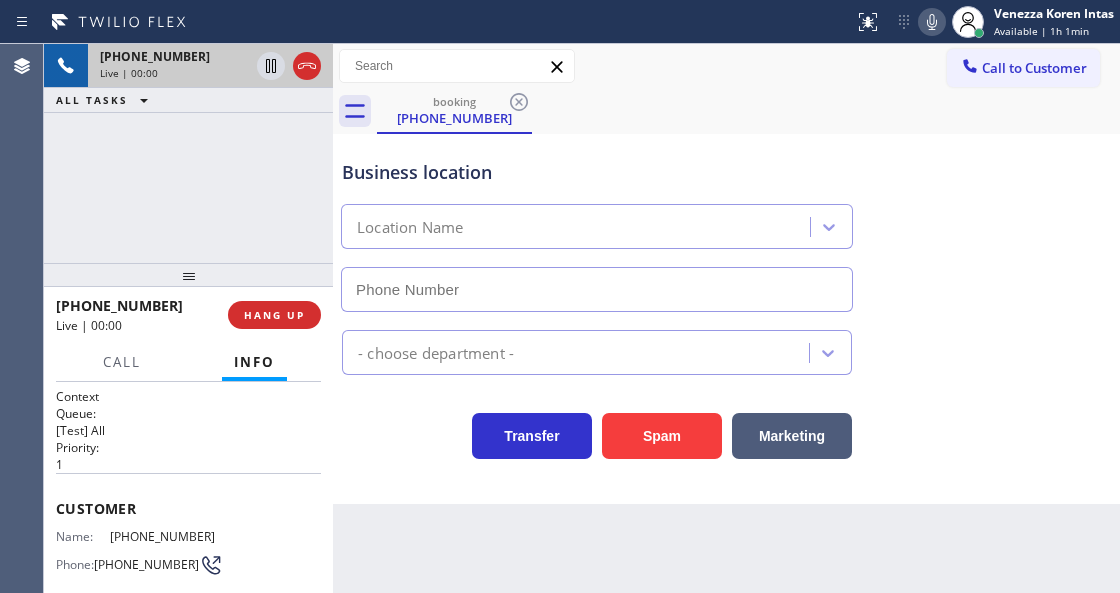 type on "(773) 917-0590" 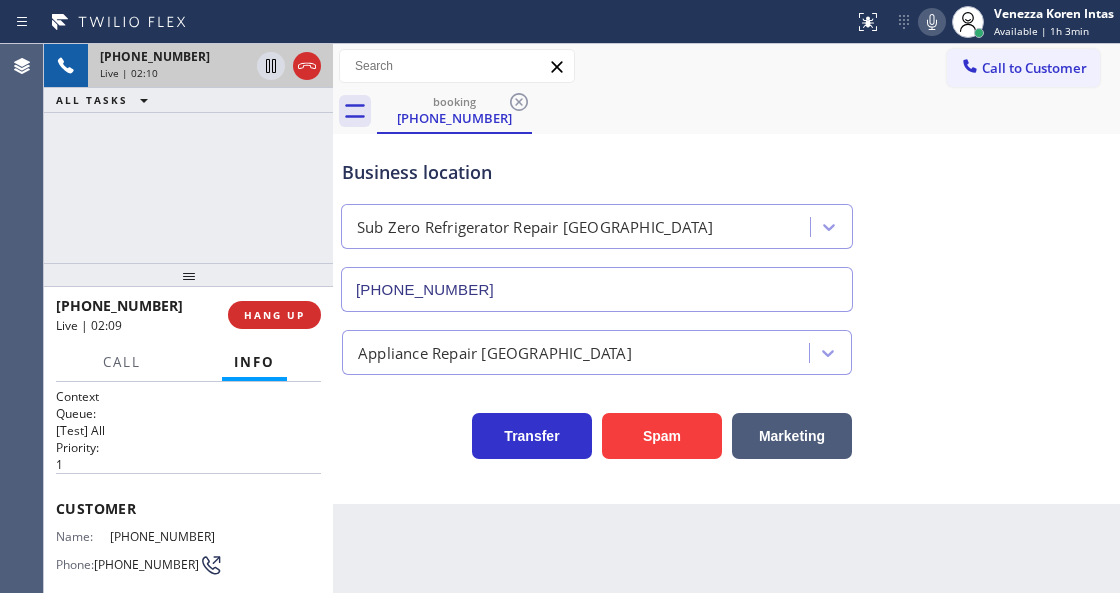 click on "booking (414) 202-7073" at bounding box center [748, 111] 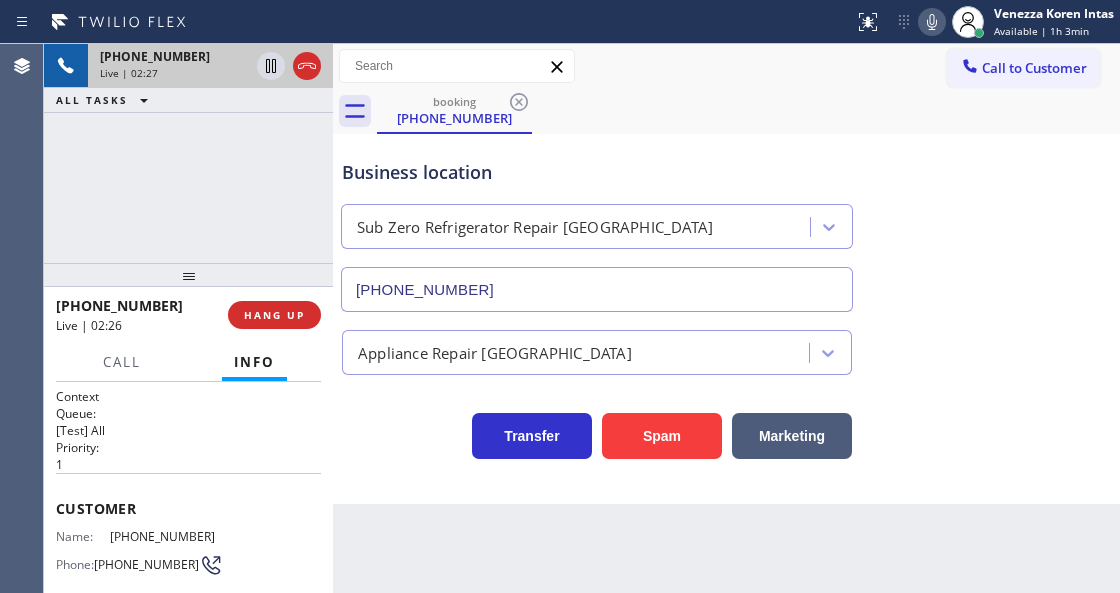 click on "Status report No issues detected If you experience an issue, please download the report and send it to your support team. Download report Venezza Koren Intas Available | 1h 3min Set your status Offline Available Unavailable Break Log out" at bounding box center (983, 22) 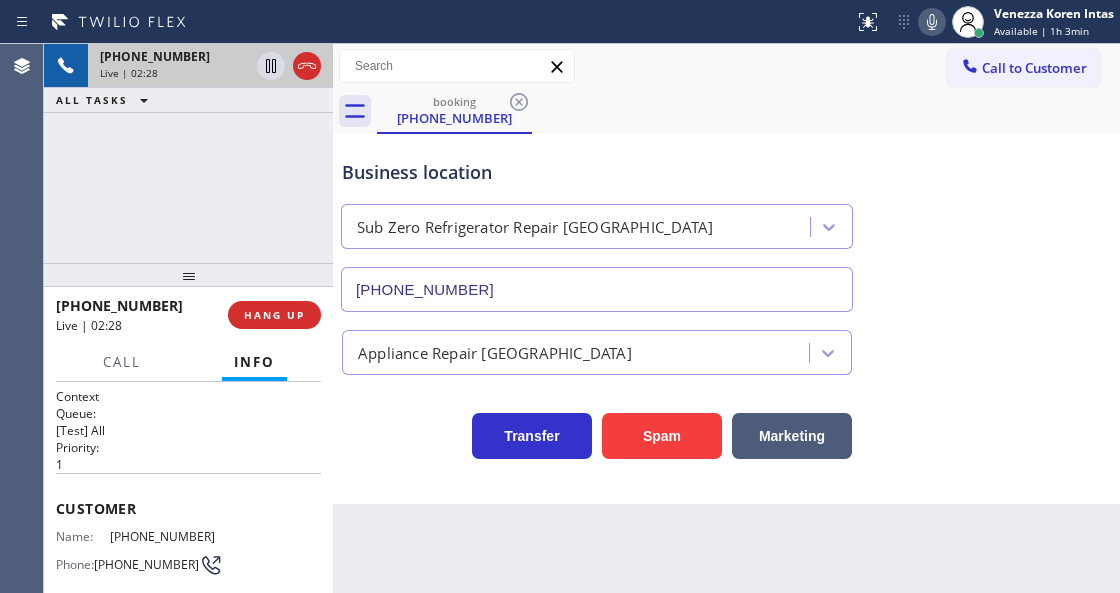 click 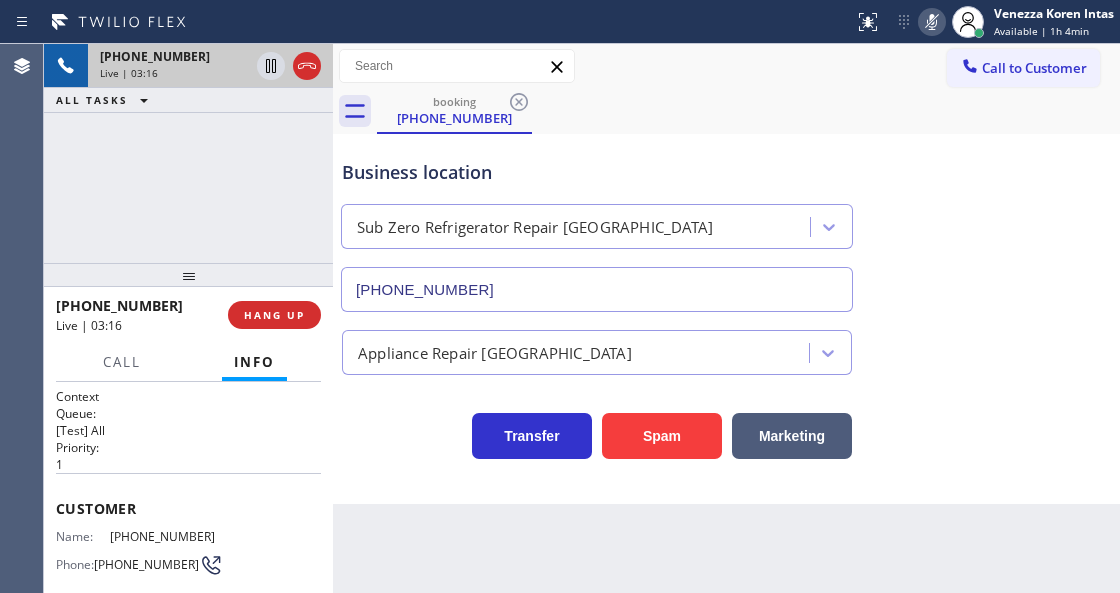 click 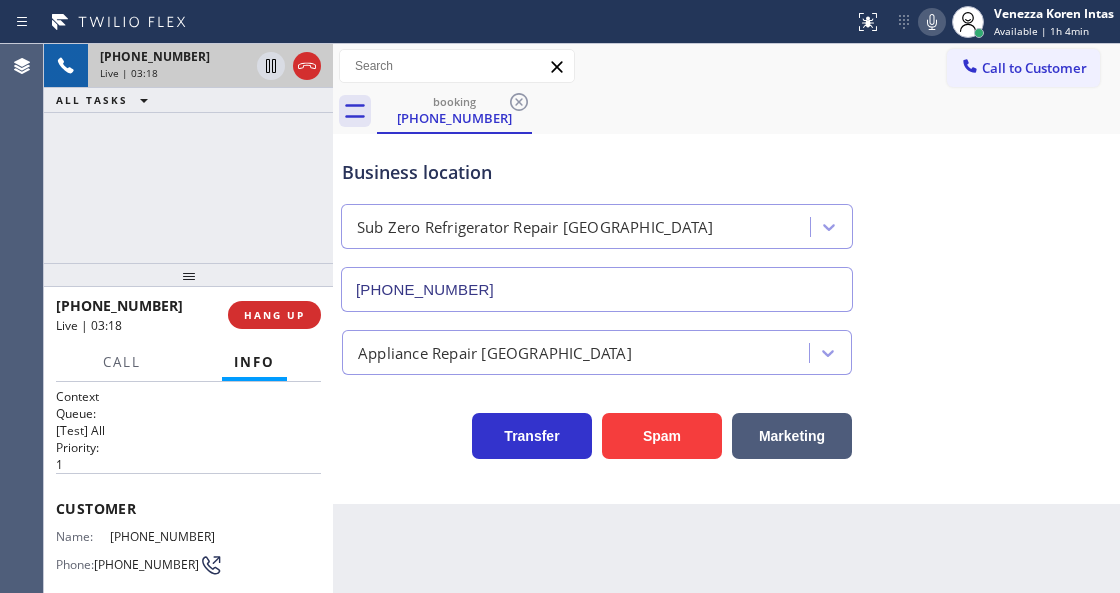 click 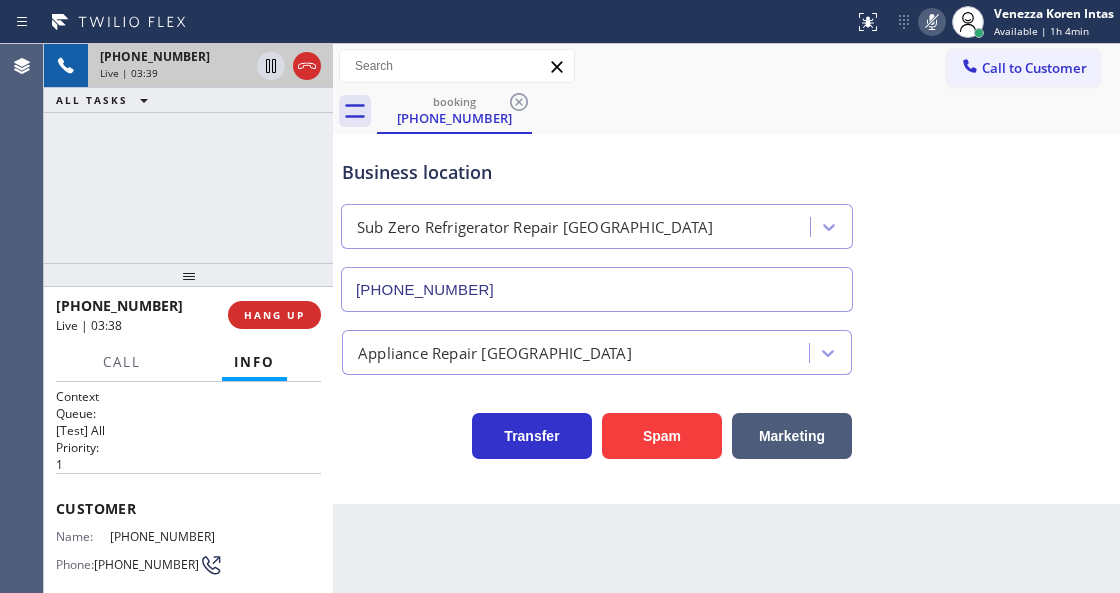 click 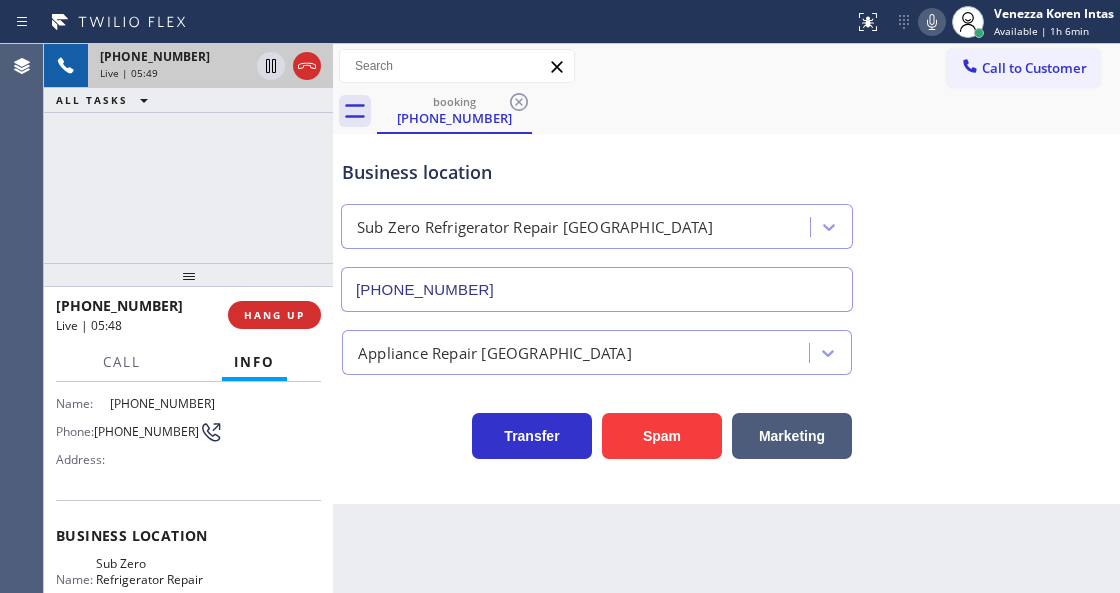 scroll, scrollTop: 200, scrollLeft: 0, axis: vertical 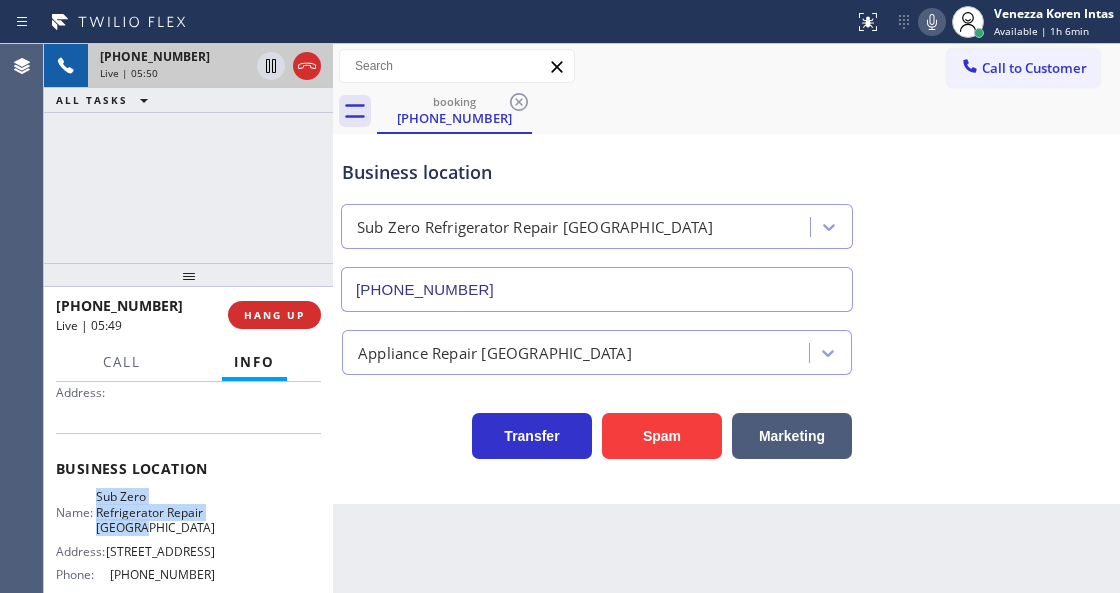 drag, startPoint x: 110, startPoint y: 486, endPoint x: 200, endPoint y: 522, distance: 96.93297 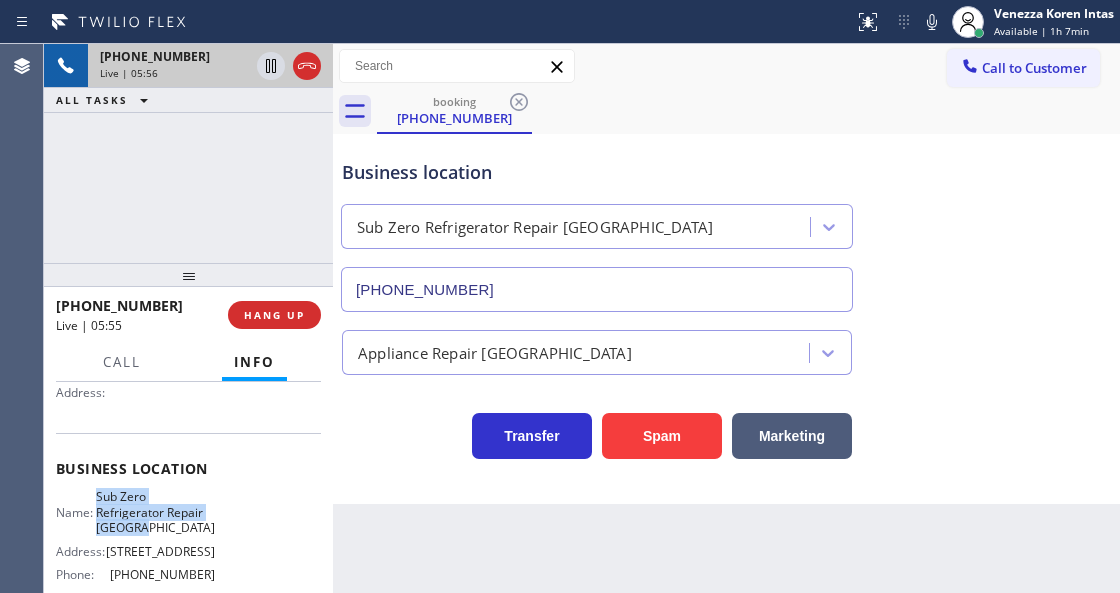 drag, startPoint x: 928, startPoint y: 26, endPoint x: 810, endPoint y: 101, distance: 139.81773 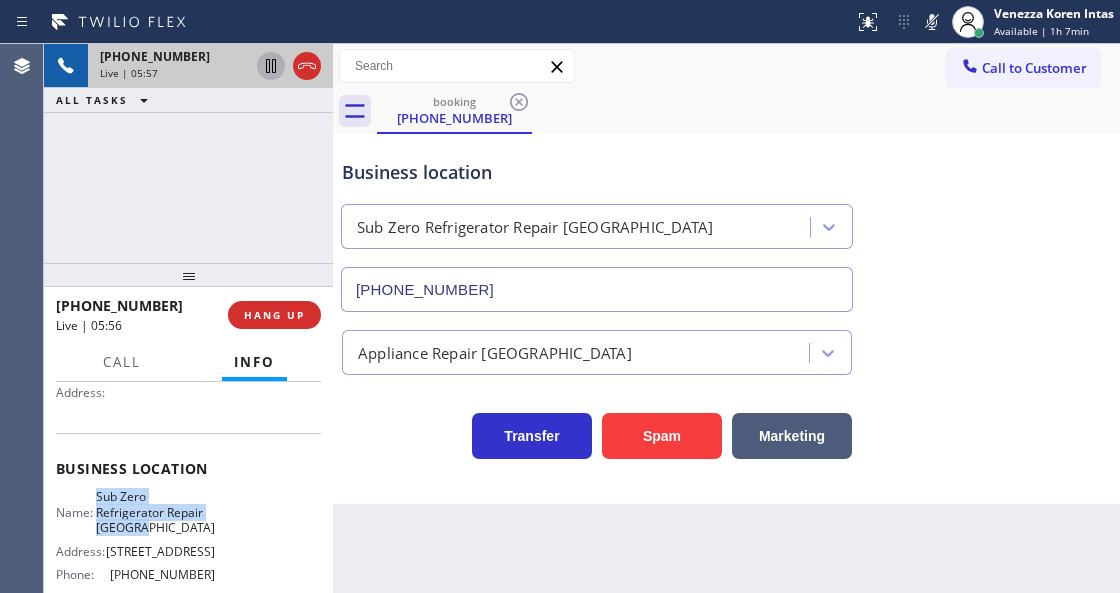 click 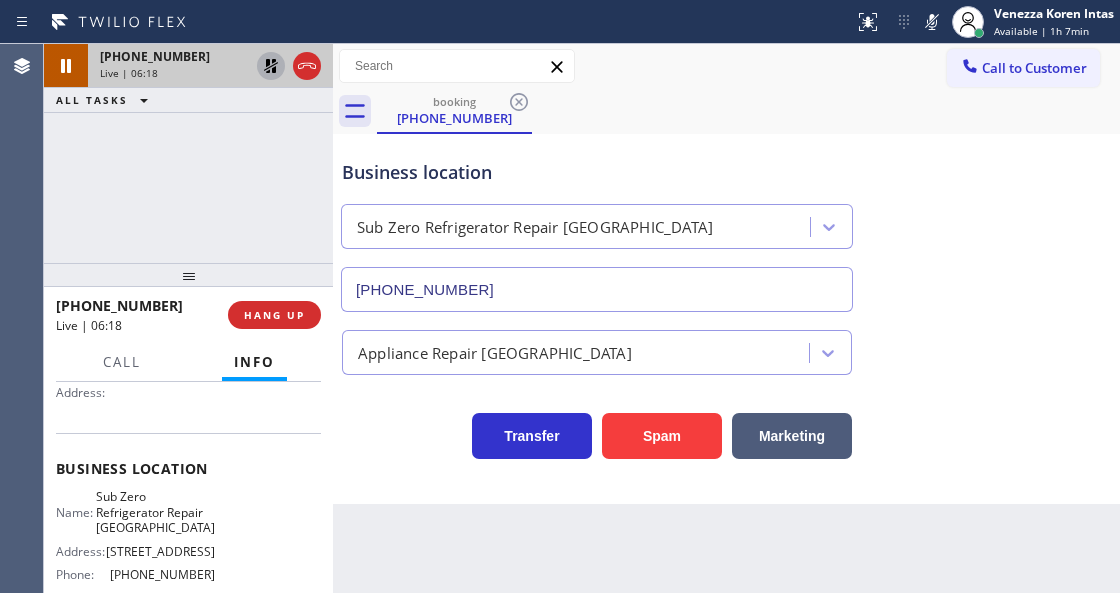 click on "booking (414) 202-7073" at bounding box center (748, 111) 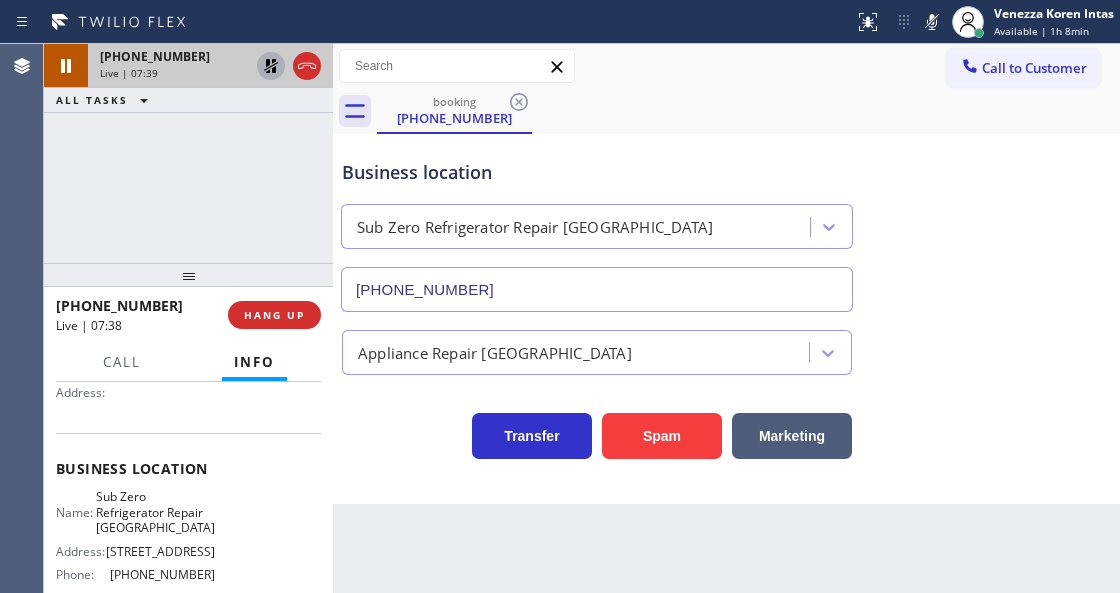 click on "Status report No issues detected If you experience an issue, please download the report and send it to your support team. Download report Venezza Koren Intas Available | 1h 8min Set your status Offline Available Unavailable Break Log out" at bounding box center [983, 22] 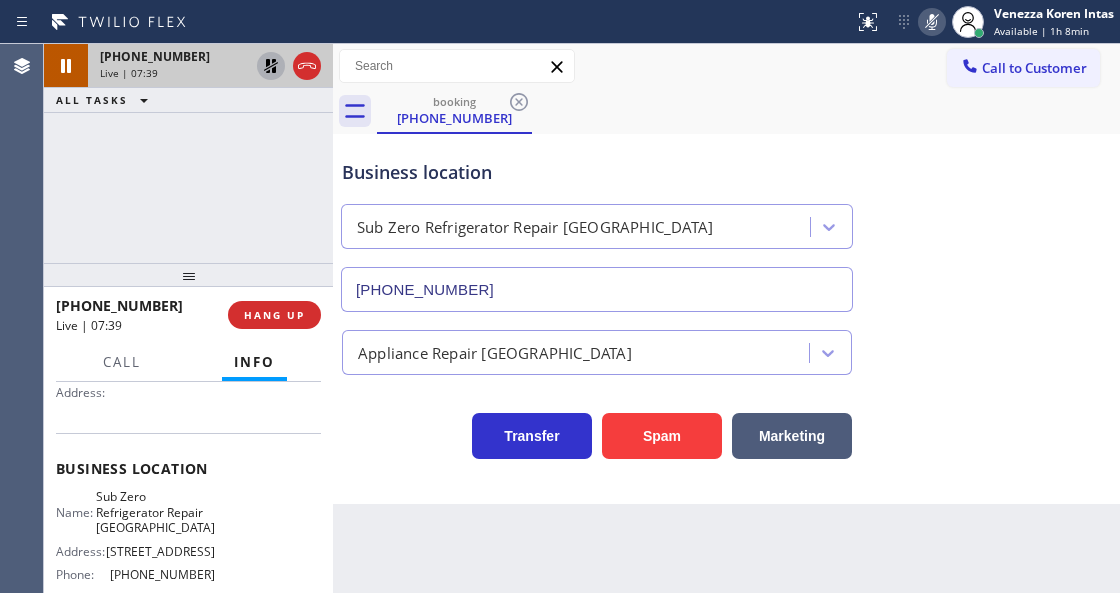 drag, startPoint x: 920, startPoint y: 31, endPoint x: 910, endPoint y: 89, distance: 58.855755 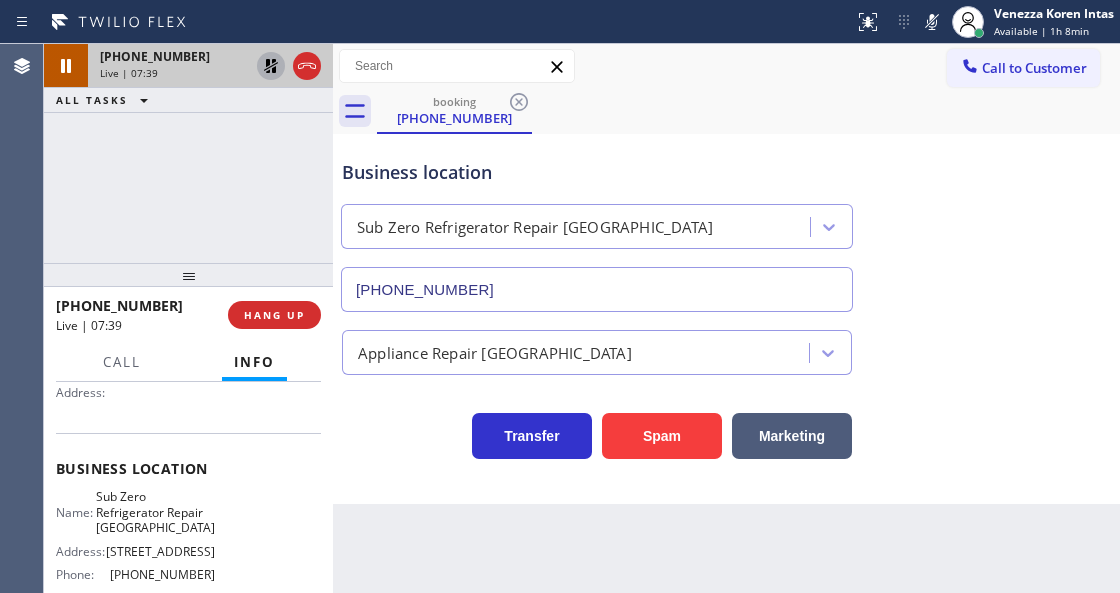 click 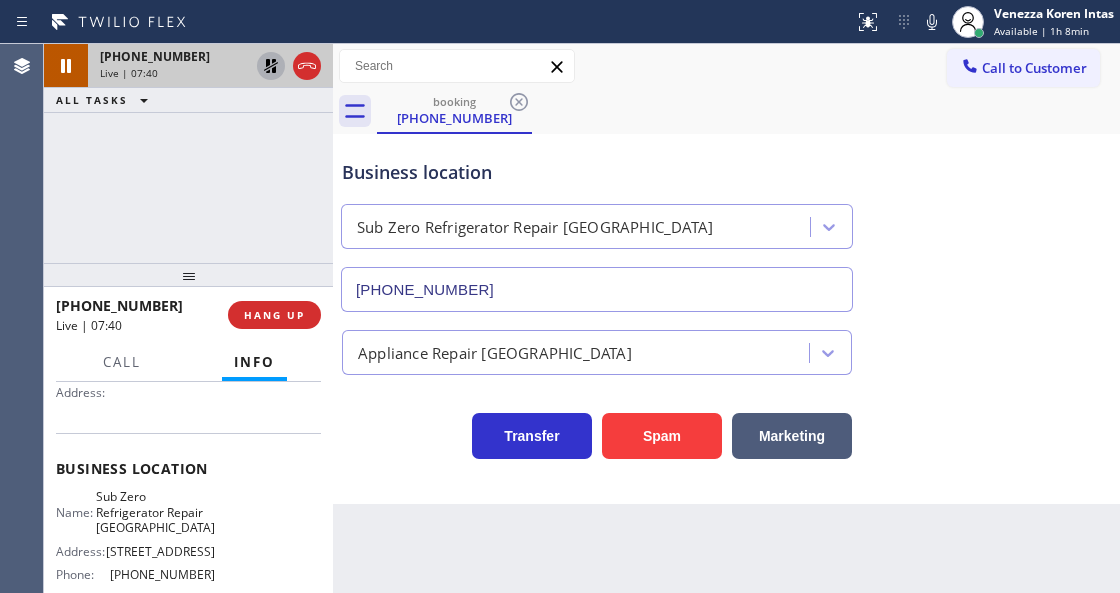 click 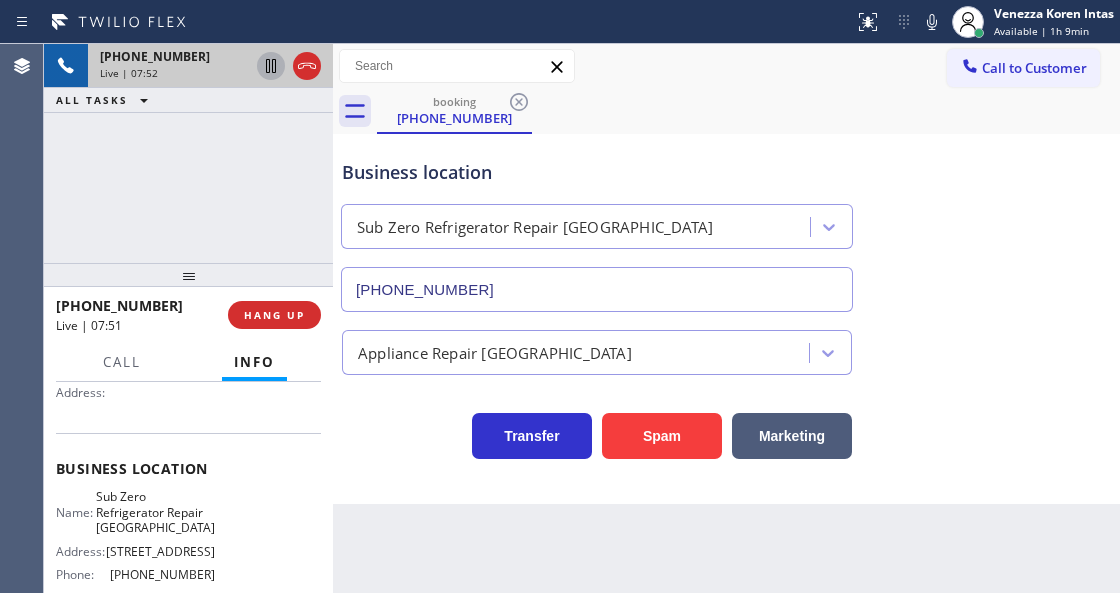 click on "Back to Dashboard Change Sender ID Customers Technicians Select a contact Outbound call Technician Search Technician Your caller id phone number Your caller id phone number Call Technician info Name   Phone none Address none Change Sender ID HVAC +18559994417 5 Star Appliance +18557314952 Appliance Repair +18554611149 Plumbing +18889090120 Air Duct Cleaning +18006865038  Electricians +18005688664 Cancel Change Check personal SMS Reset Change booking (414) 202-7073 Call to Customer Outbound call Location Search location Your caller id phone number Customer number Call Outbound call Technician Search Technician Your caller id phone number Your caller id phone number Call booking (414) 202-7073 Business location Sub Zero Refrigerator Repair Chicago (773) 917-0590 Appliance Repair High End Transfer Spam Marketing" at bounding box center [726, 318] 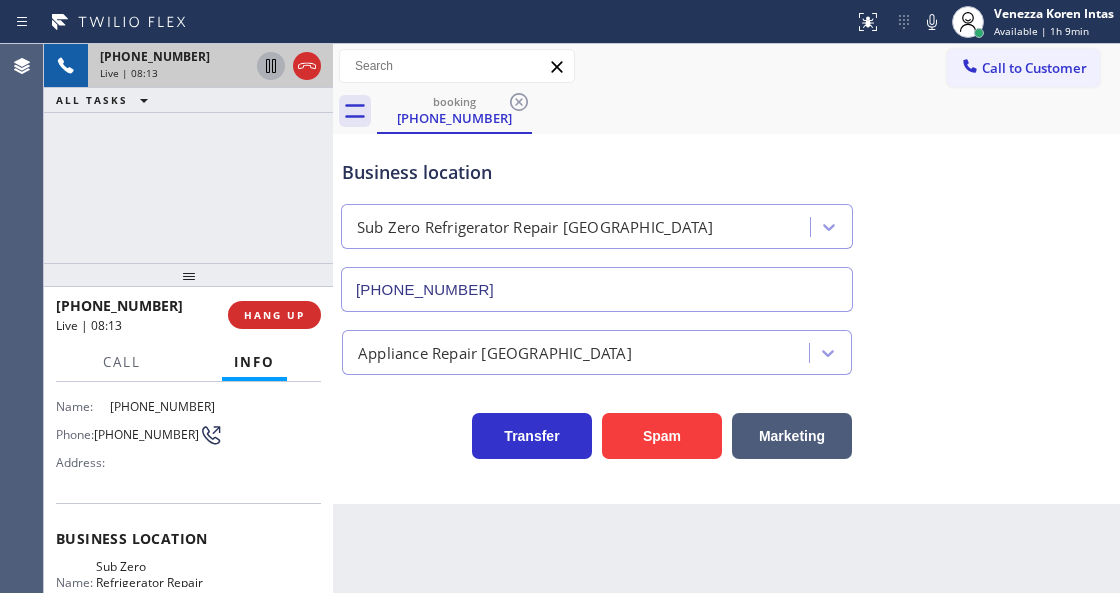 scroll, scrollTop: 66, scrollLeft: 0, axis: vertical 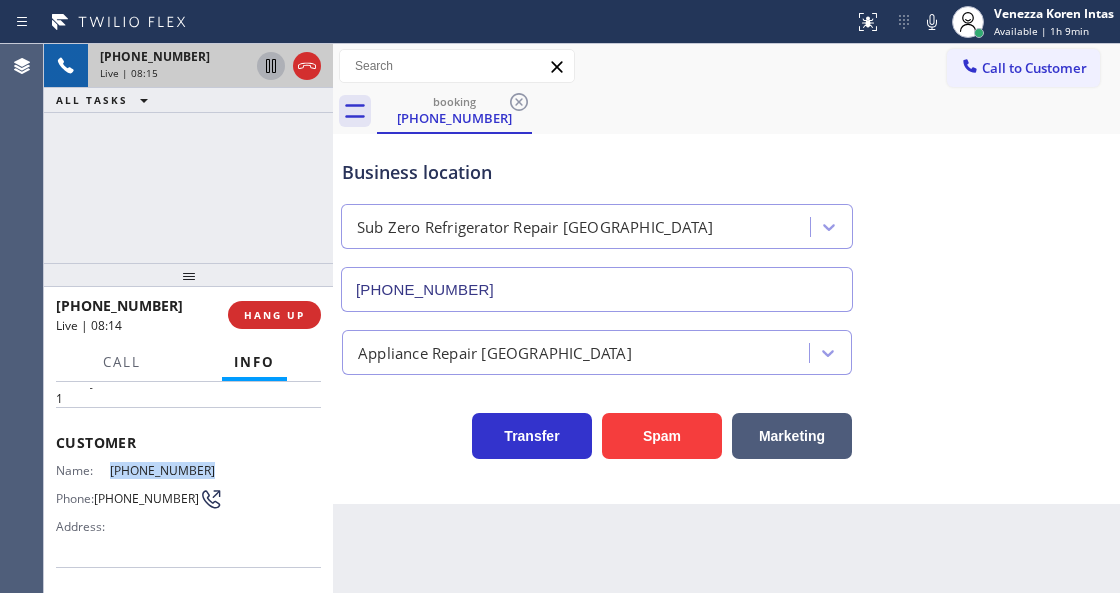 drag, startPoint x: 196, startPoint y: 467, endPoint x: 109, endPoint y: 470, distance: 87.05171 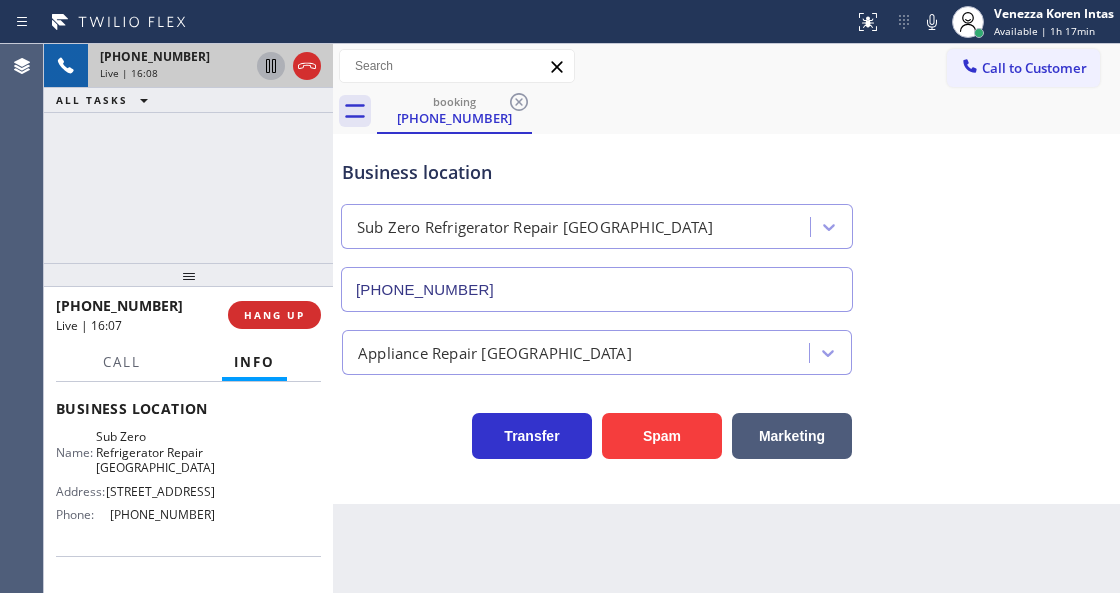 scroll, scrollTop: 266, scrollLeft: 0, axis: vertical 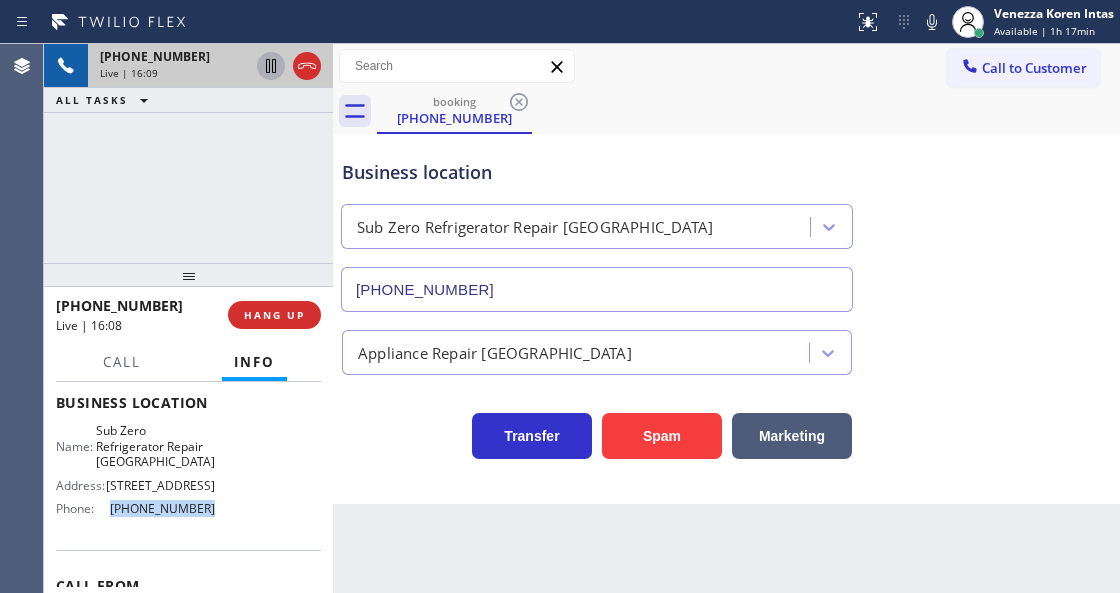 drag, startPoint x: 208, startPoint y: 520, endPoint x: 103, endPoint y: 518, distance: 105.01904 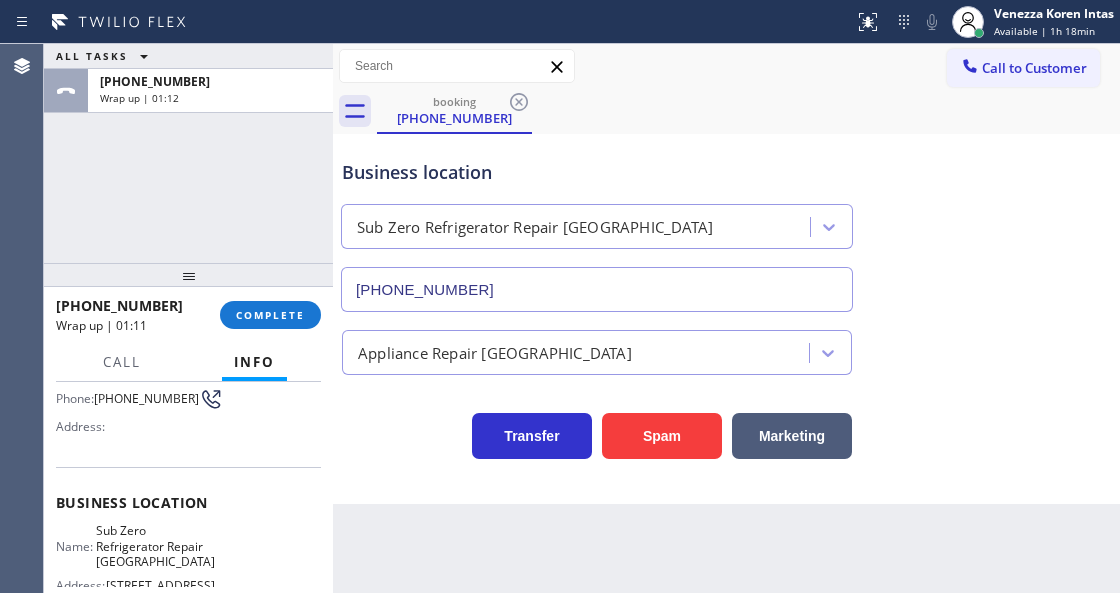 scroll, scrollTop: 66, scrollLeft: 0, axis: vertical 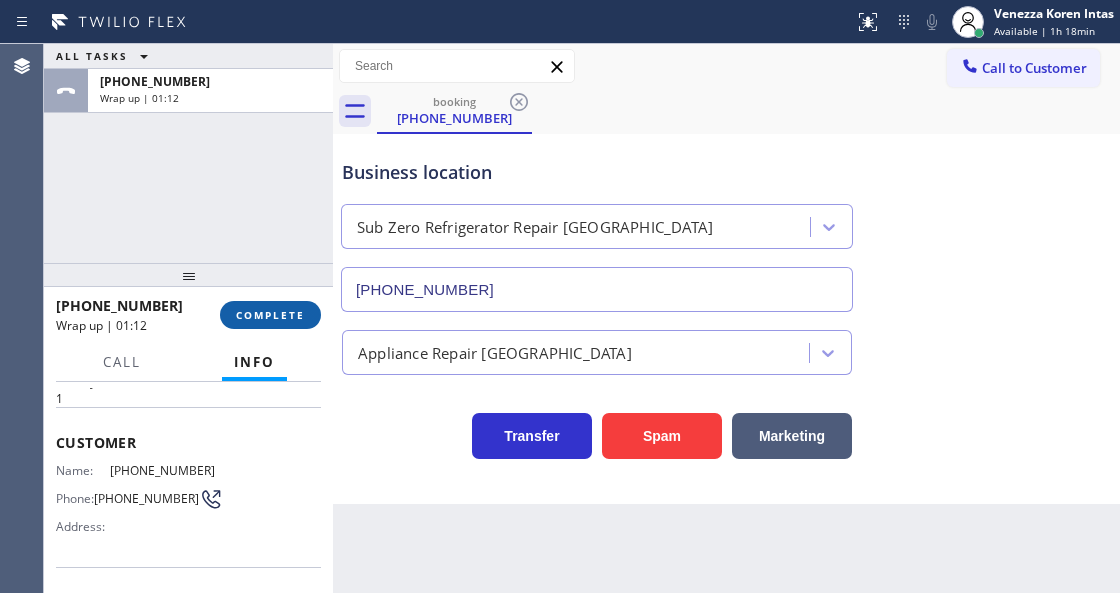 click on "COMPLETE" at bounding box center [270, 315] 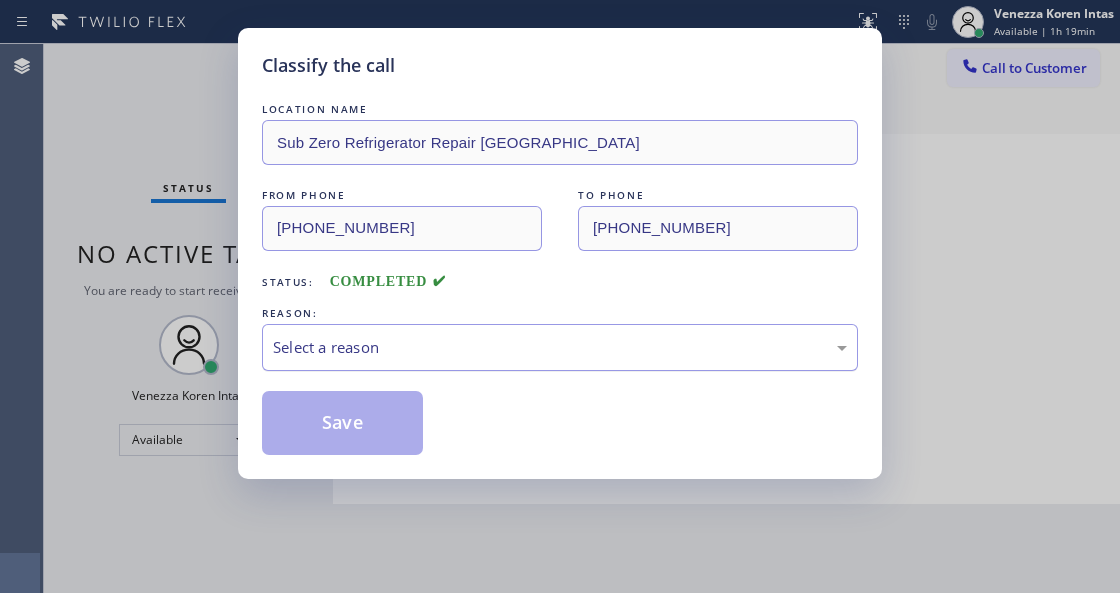 click on "Select a reason" at bounding box center [560, 347] 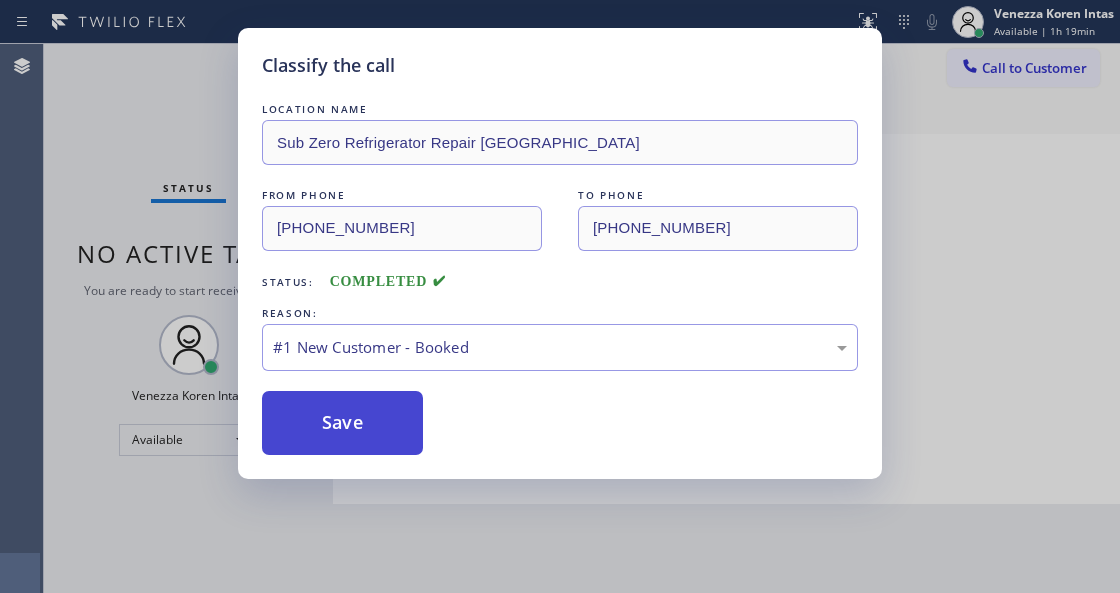 click on "Save" at bounding box center (342, 423) 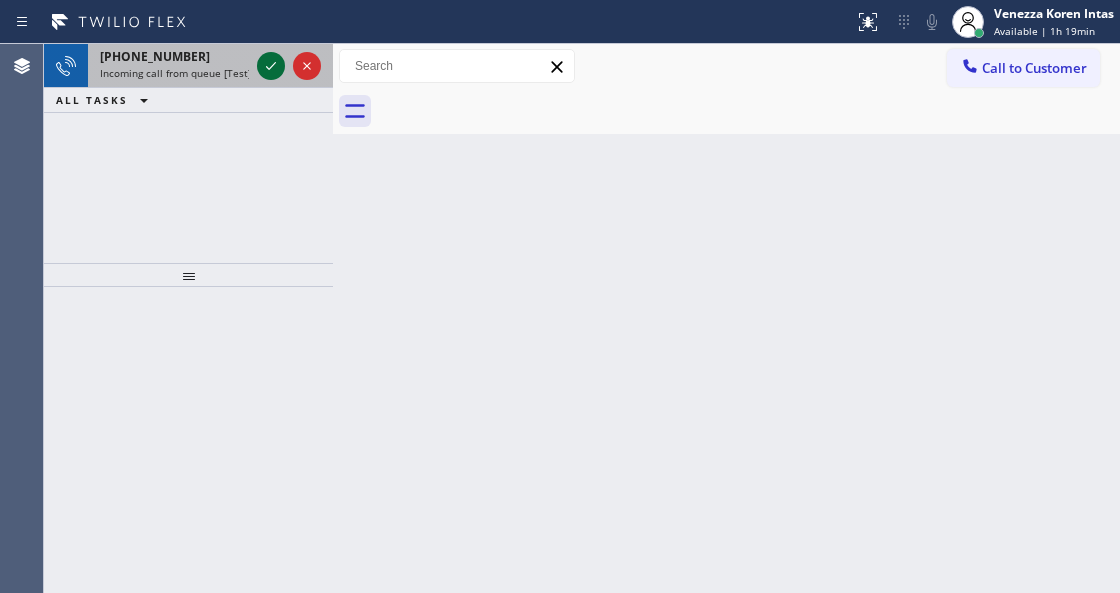 click 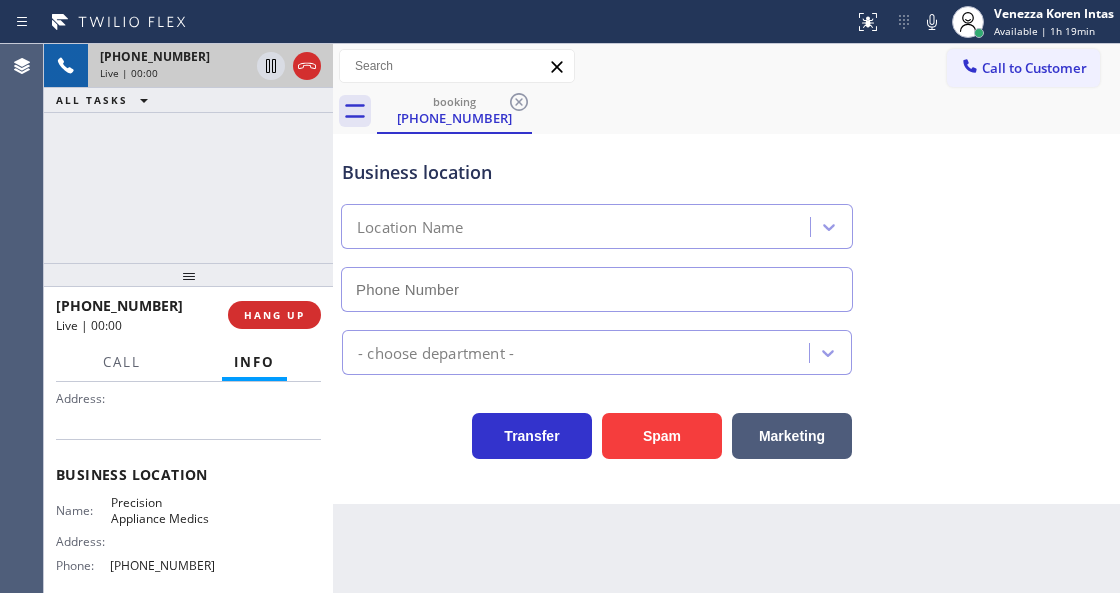 scroll, scrollTop: 266, scrollLeft: 0, axis: vertical 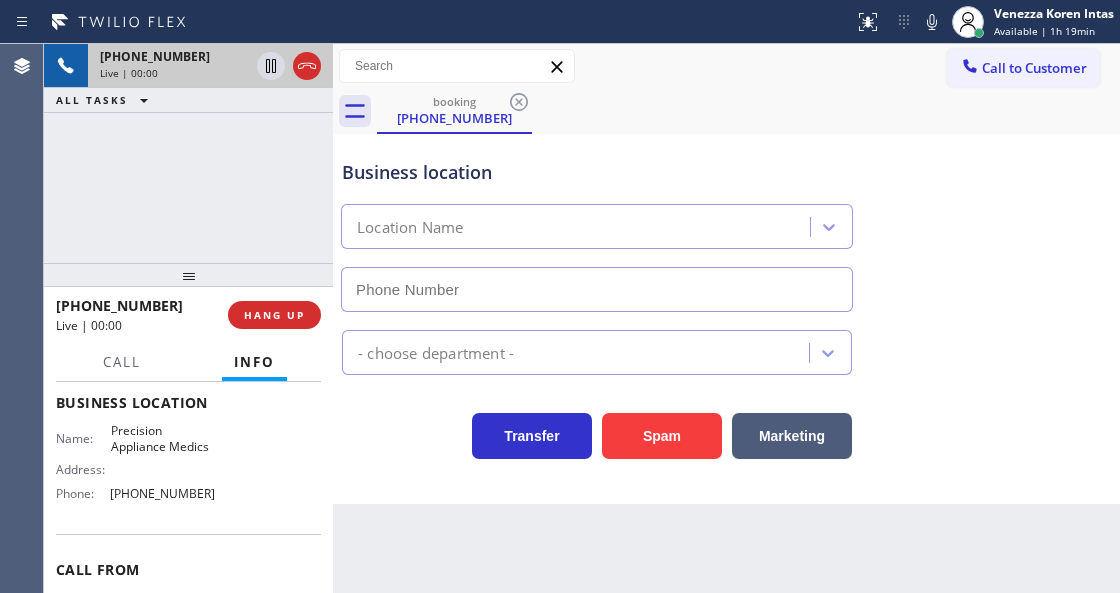 type on "(480) 613-3312" 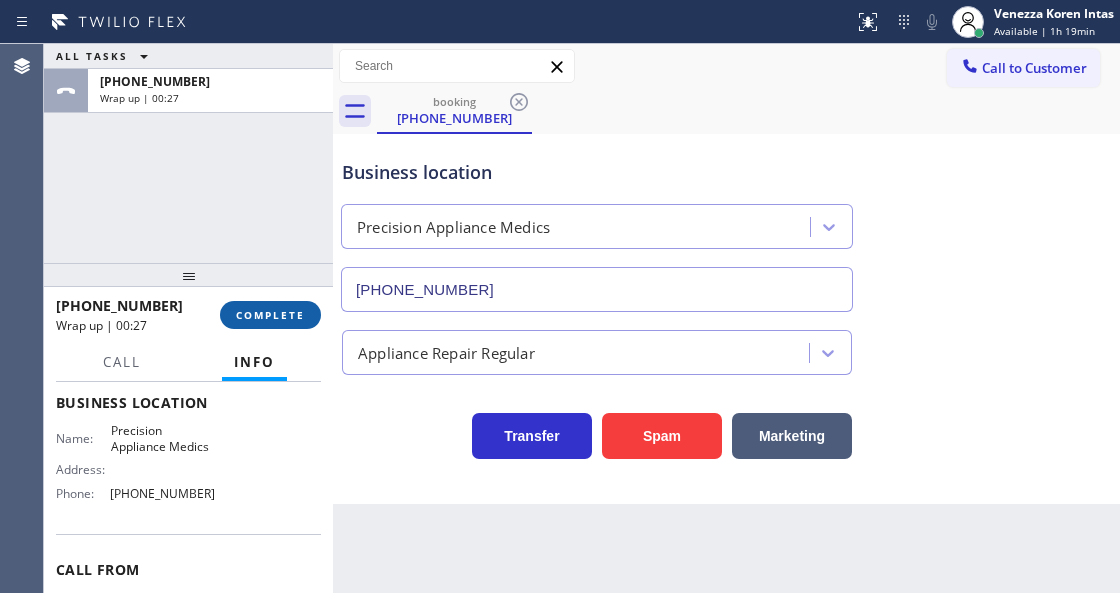 click on "COMPLETE" at bounding box center (270, 315) 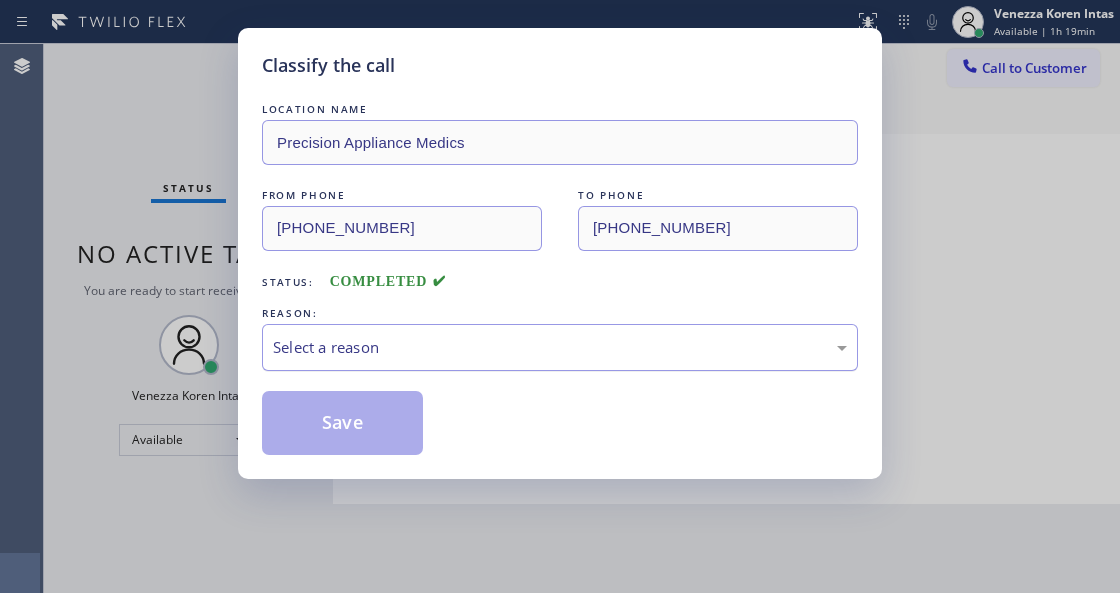 click on "Select a reason" at bounding box center (560, 347) 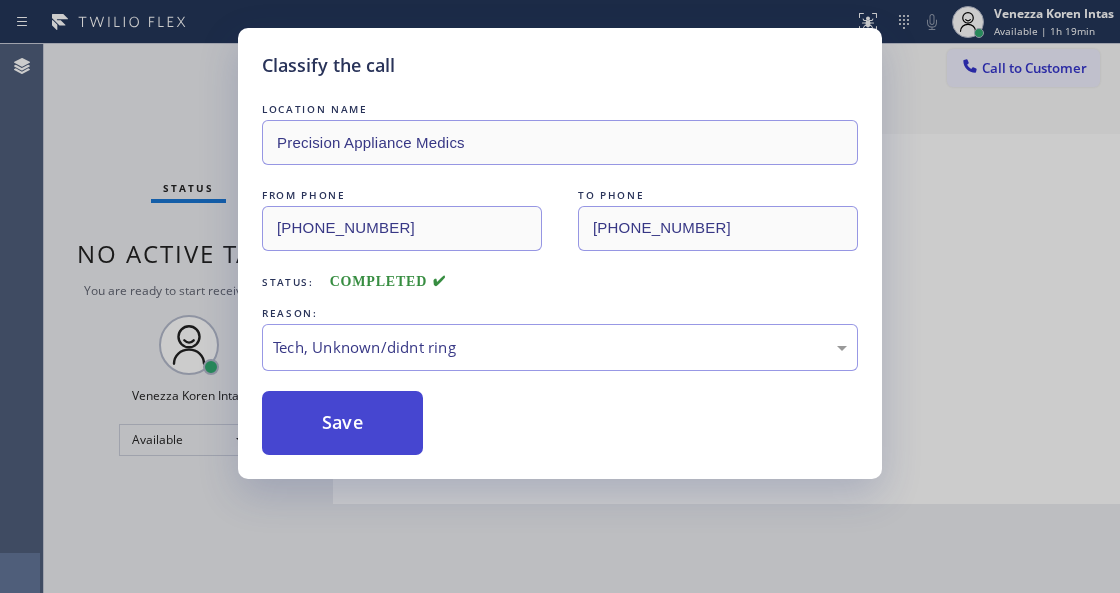 click on "Save" at bounding box center (342, 423) 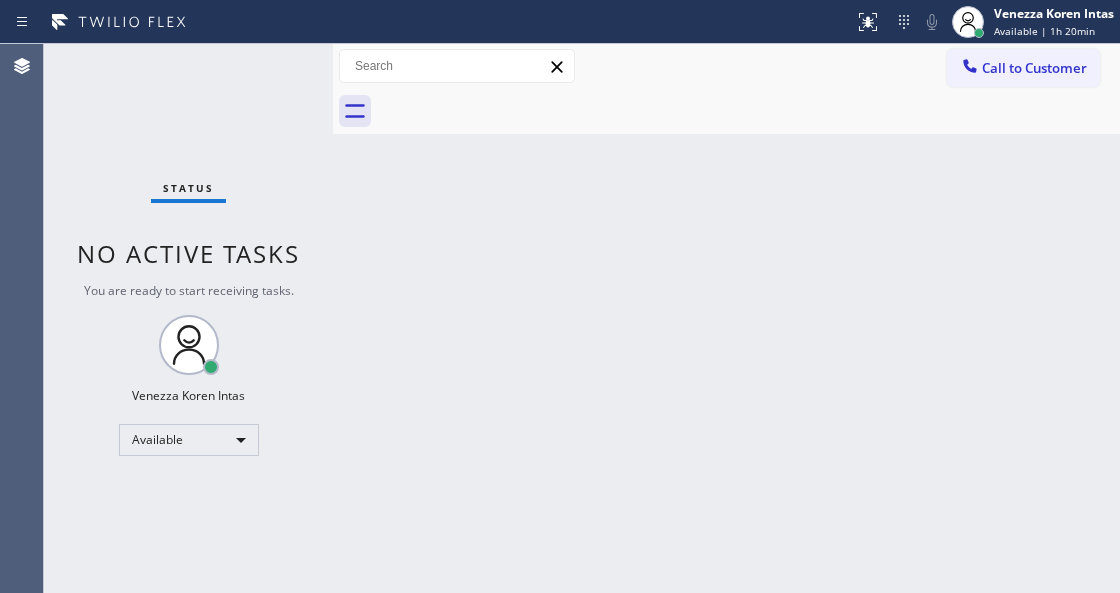 click on "Status   No active tasks     You are ready to start receiving tasks.   Venezza Koren Intas Available" at bounding box center [188, 318] 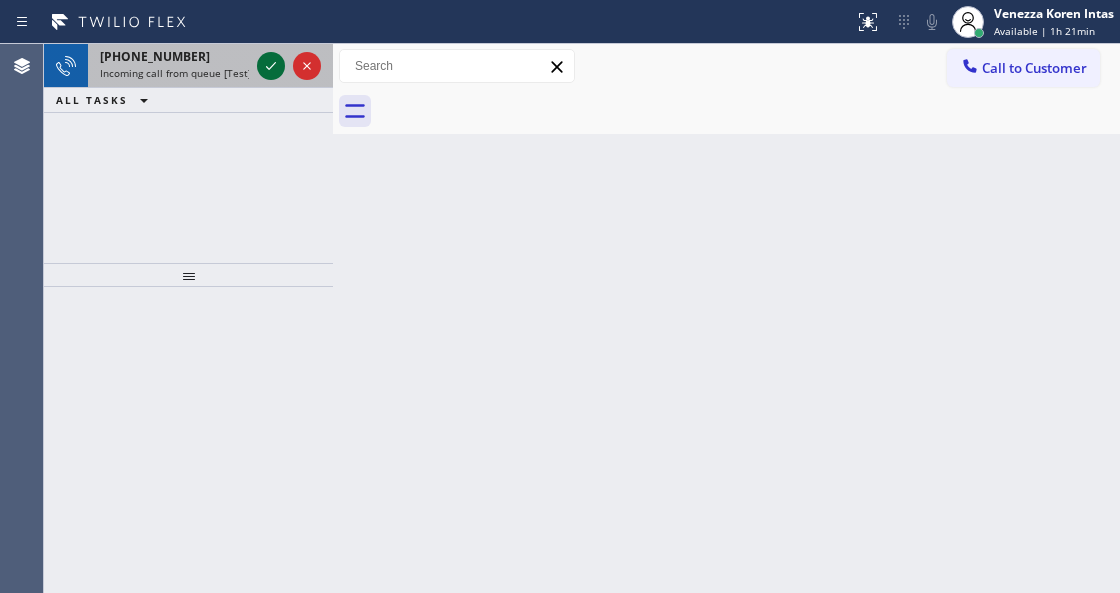 click 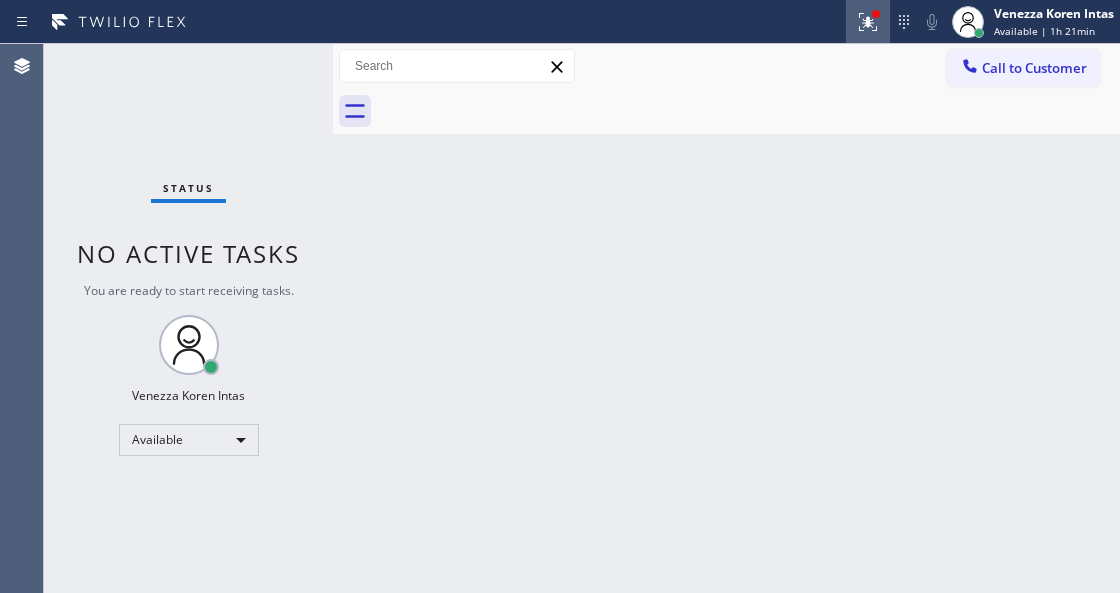 drag, startPoint x: 882, startPoint y: 8, endPoint x: 864, endPoint y: 56, distance: 51.264023 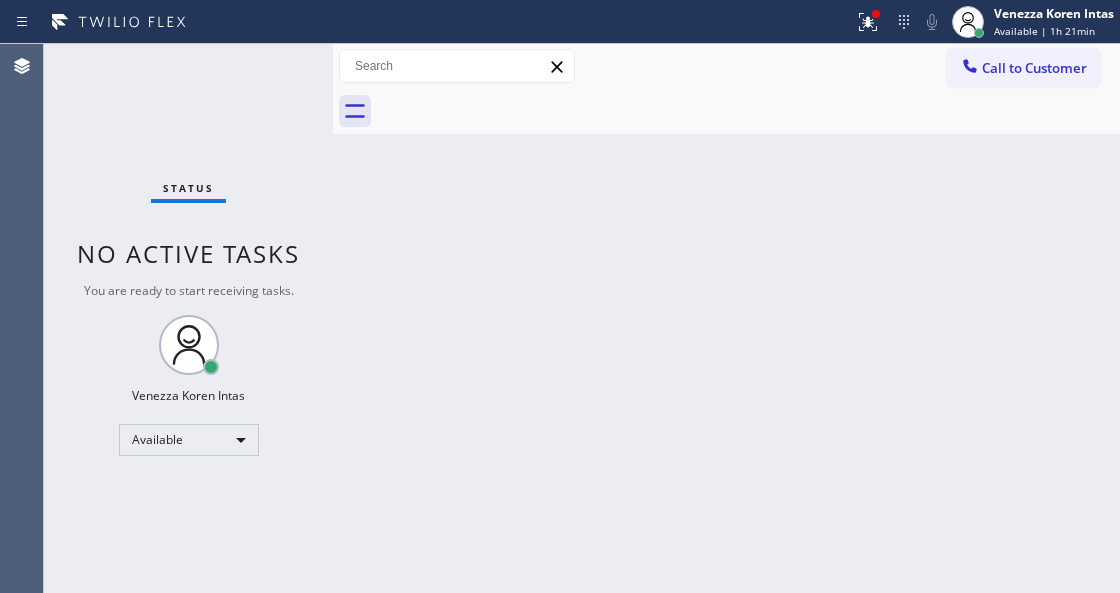 click at bounding box center (868, 22) 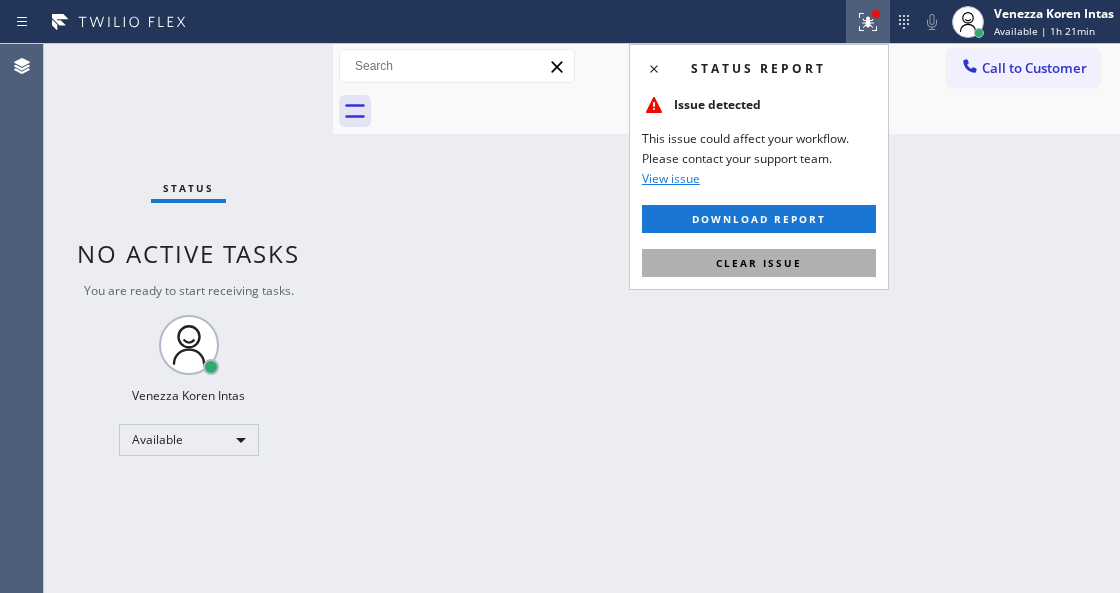 click on "Clear issue" at bounding box center (759, 263) 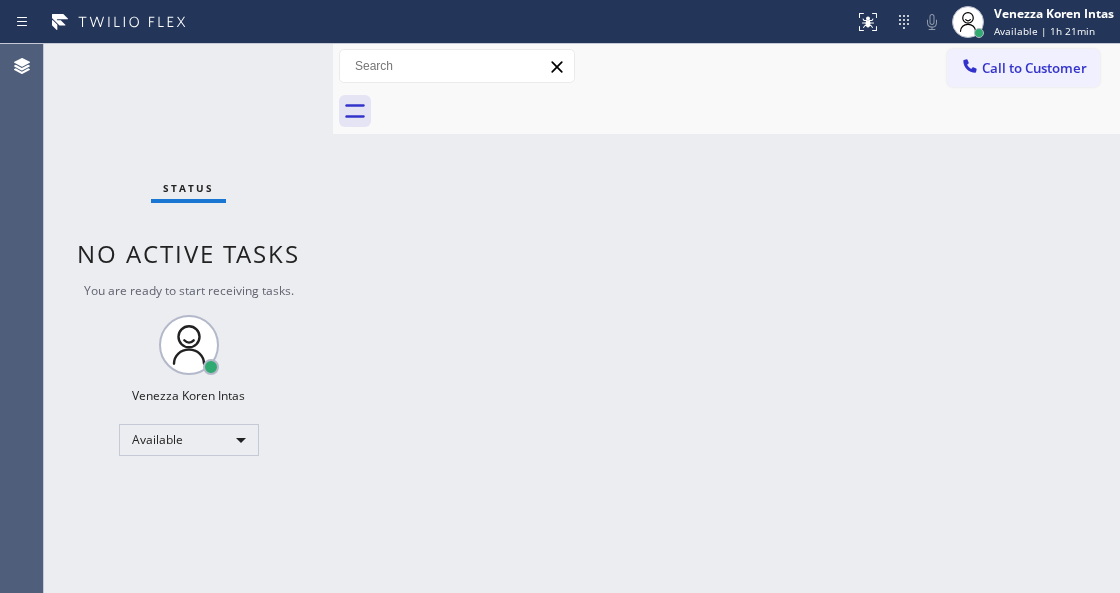 click on "Status   No active tasks     You are ready to start receiving tasks.   Venezza Koren Intas Available" at bounding box center [188, 318] 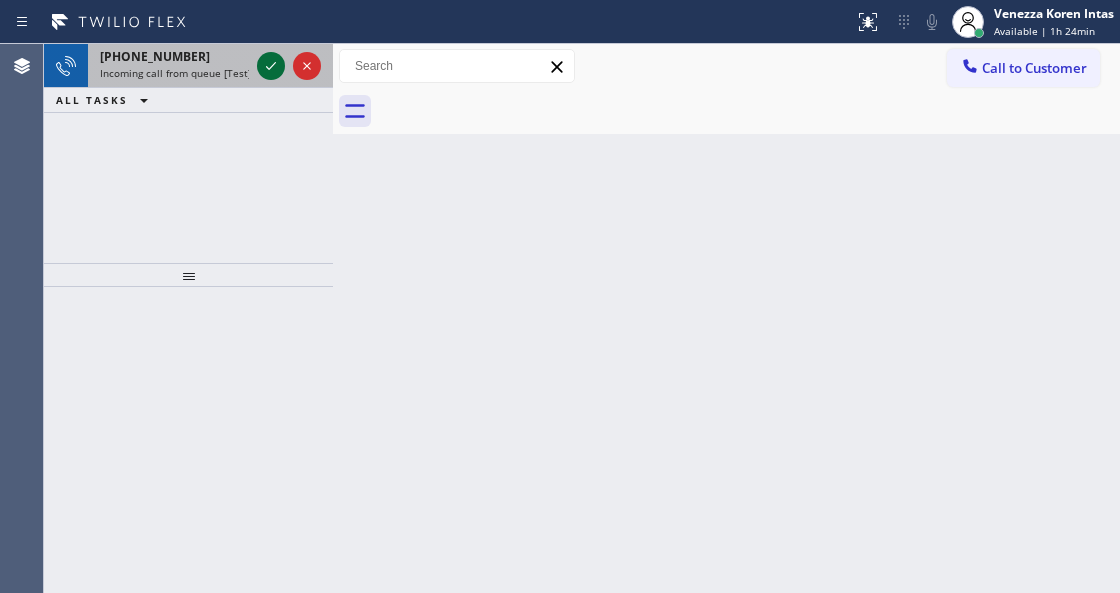 click 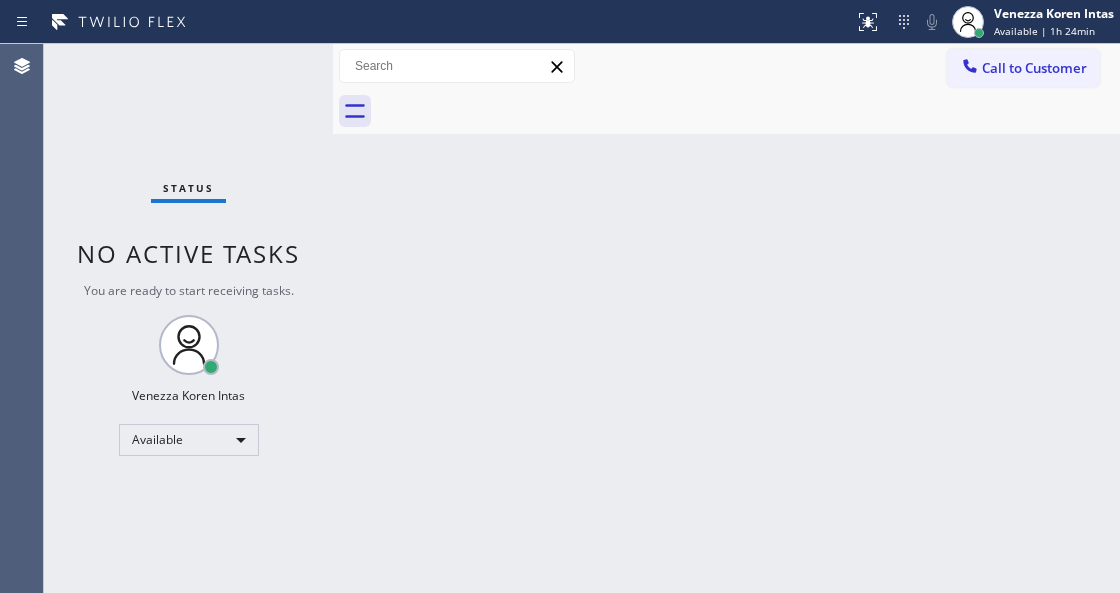 click on "Status   No active tasks     You are ready to start receiving tasks.   Venezza Koren Intas Available" at bounding box center (188, 318) 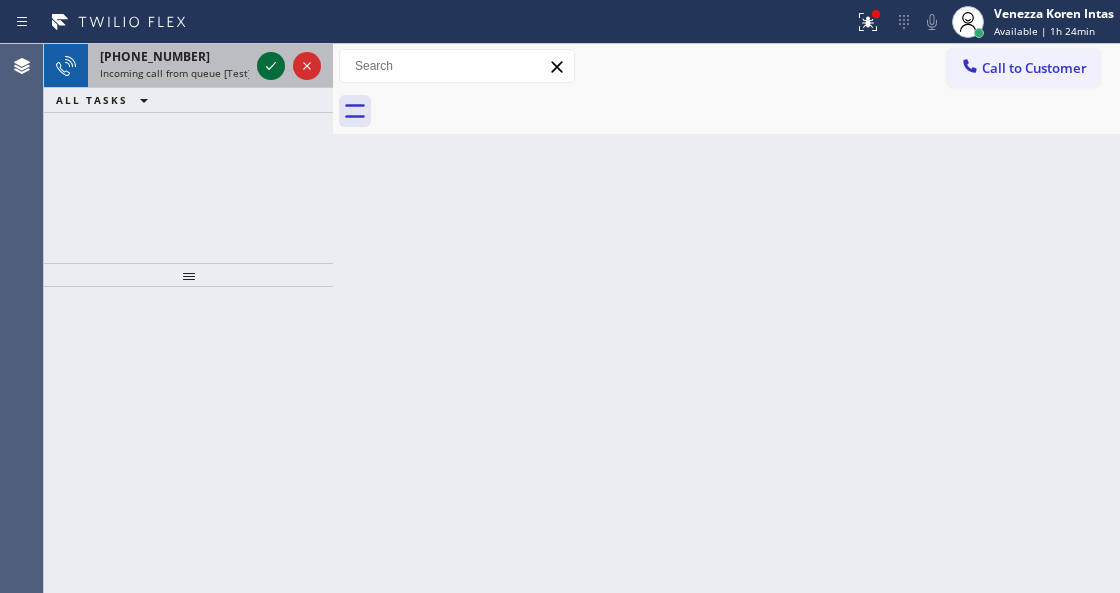 click 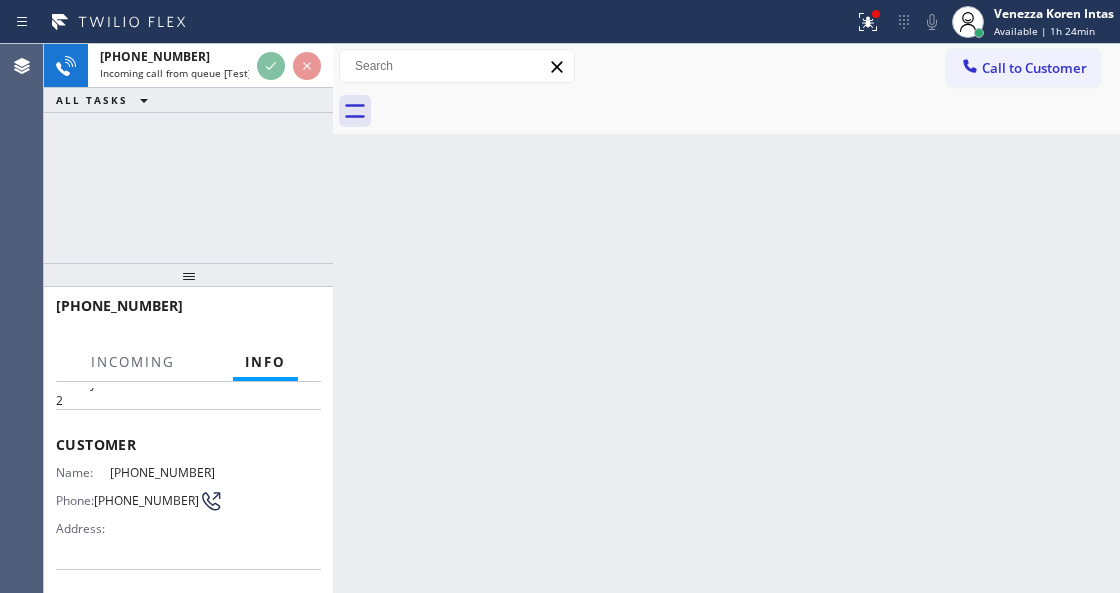 scroll, scrollTop: 200, scrollLeft: 0, axis: vertical 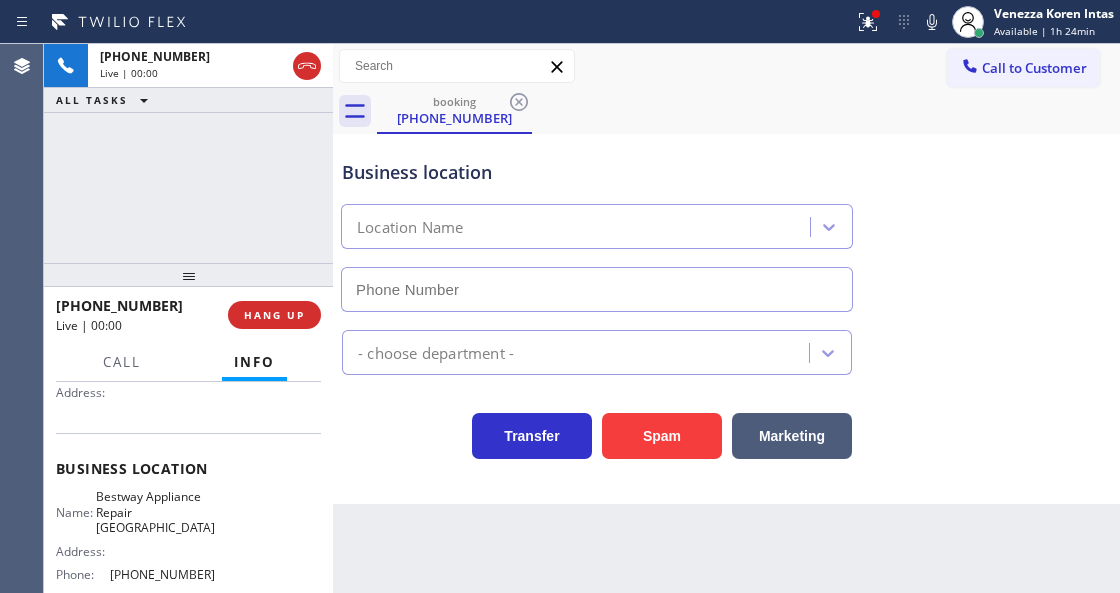 type on "(602) 975-4672" 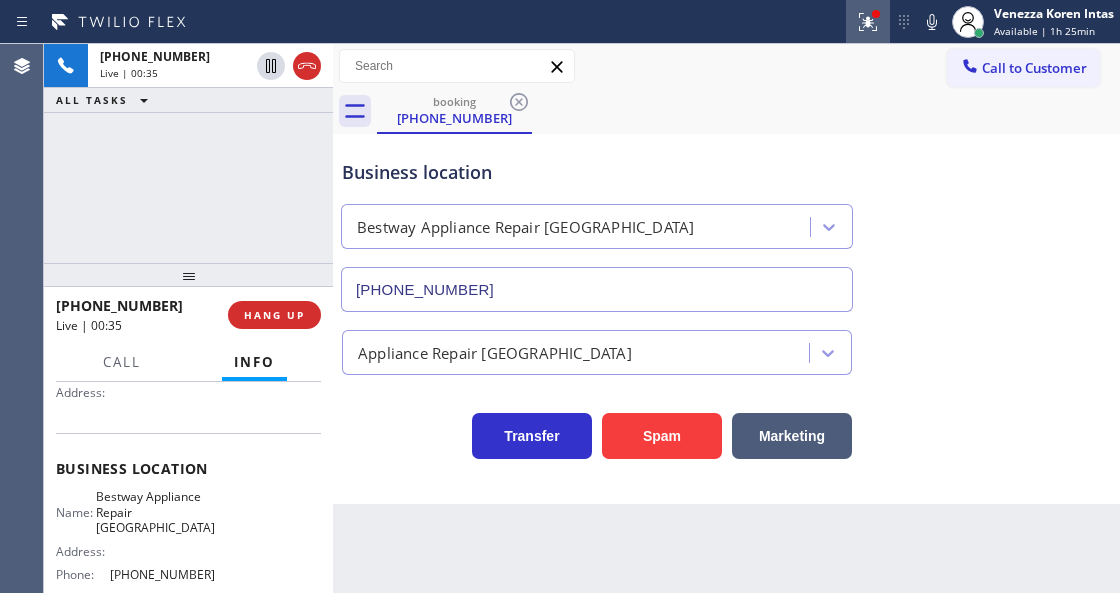 drag, startPoint x: 862, startPoint y: 8, endPoint x: 858, endPoint y: 66, distance: 58.137768 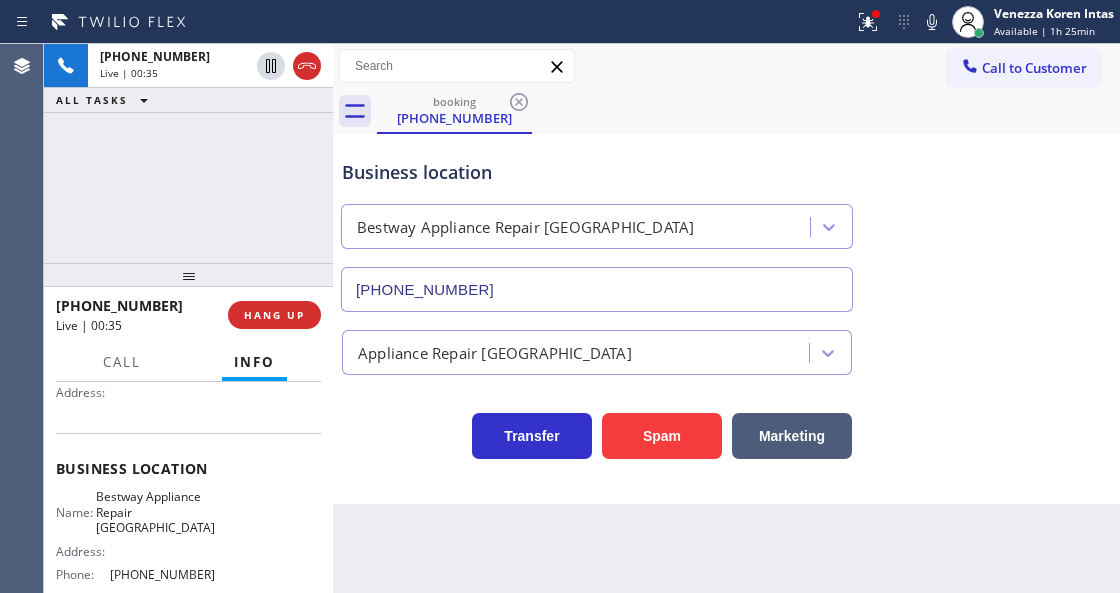 click at bounding box center [868, 22] 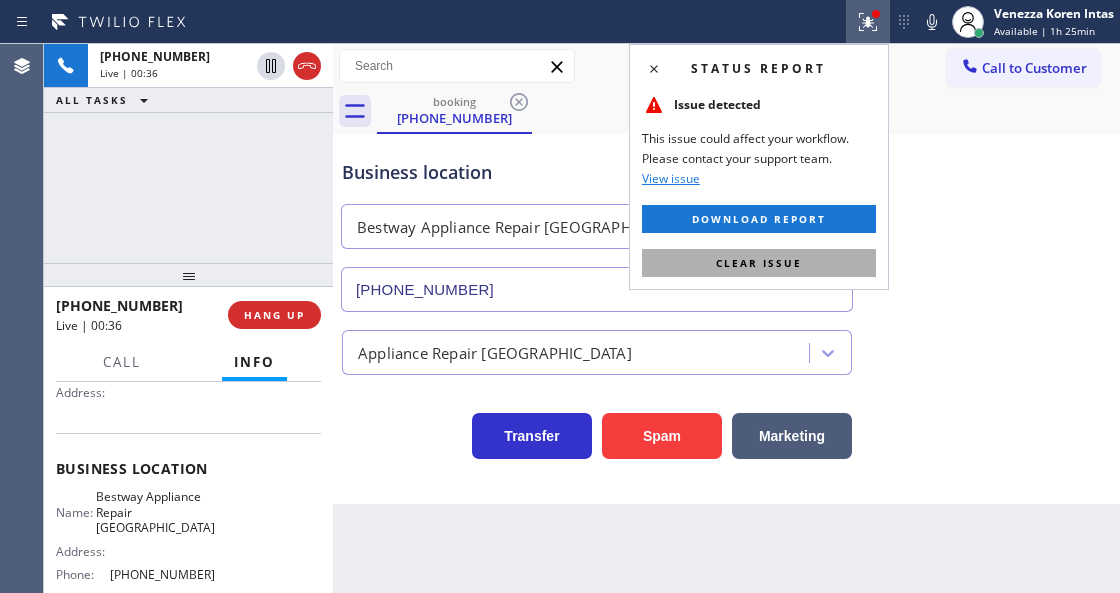 click on "Clear issue" at bounding box center [759, 263] 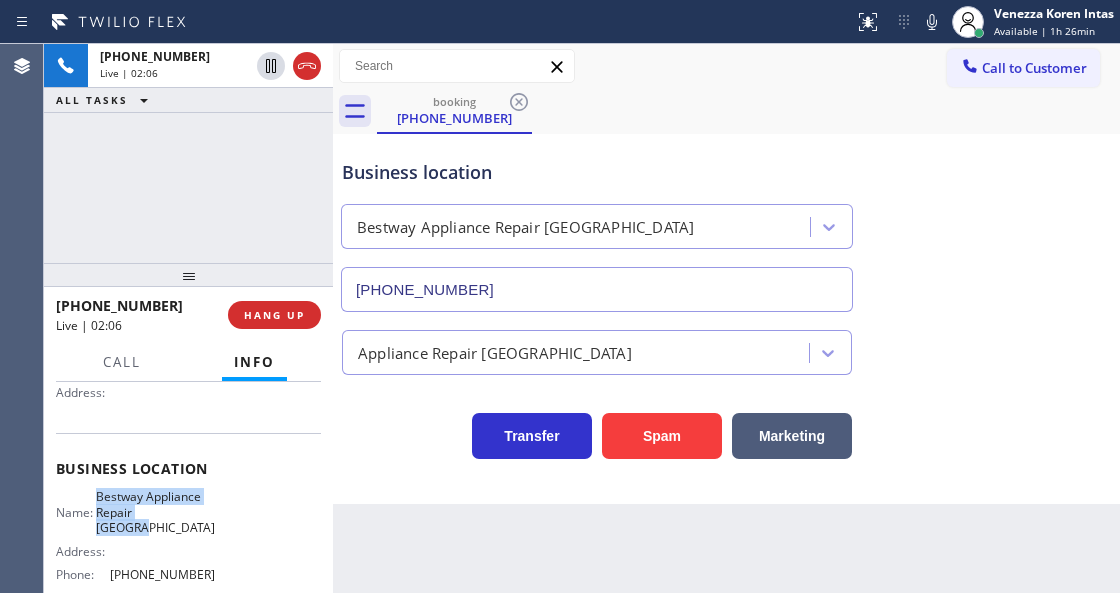 drag, startPoint x: 107, startPoint y: 488, endPoint x: 172, endPoint y: 518, distance: 71.5891 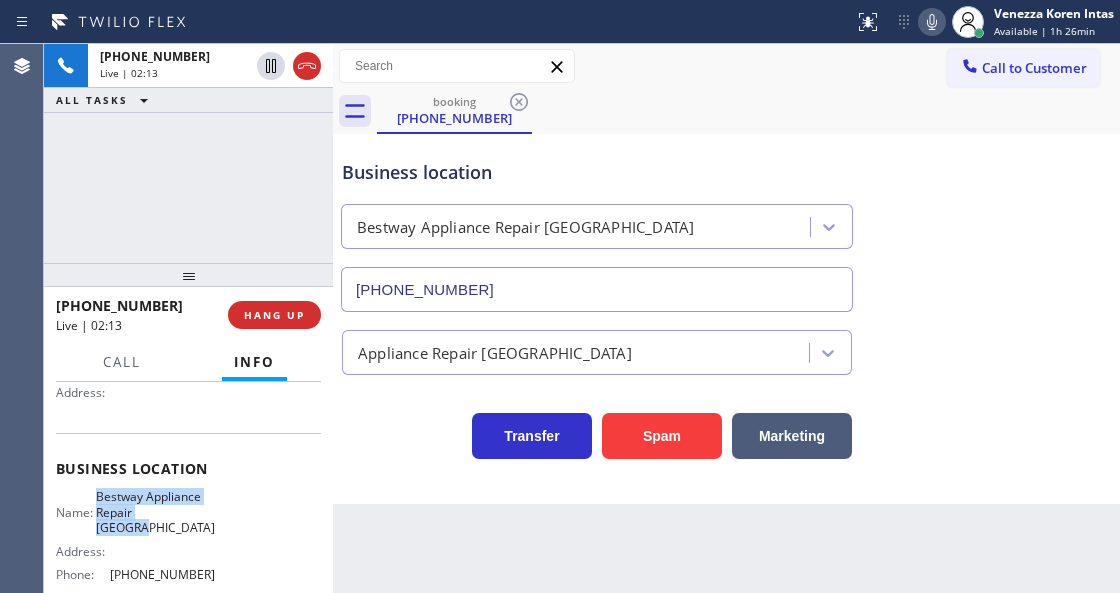 click 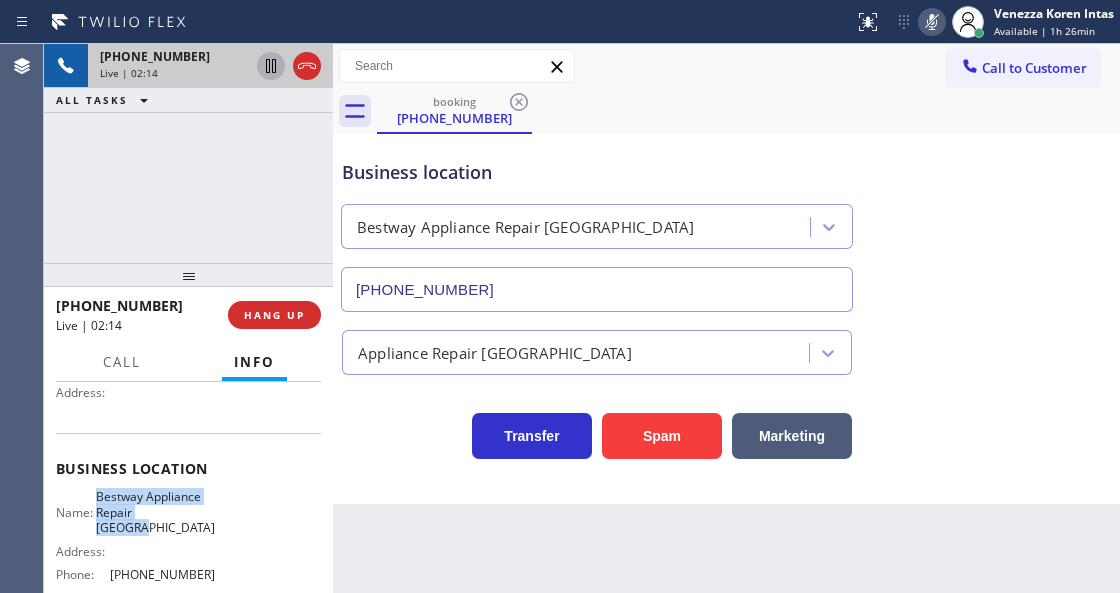 click 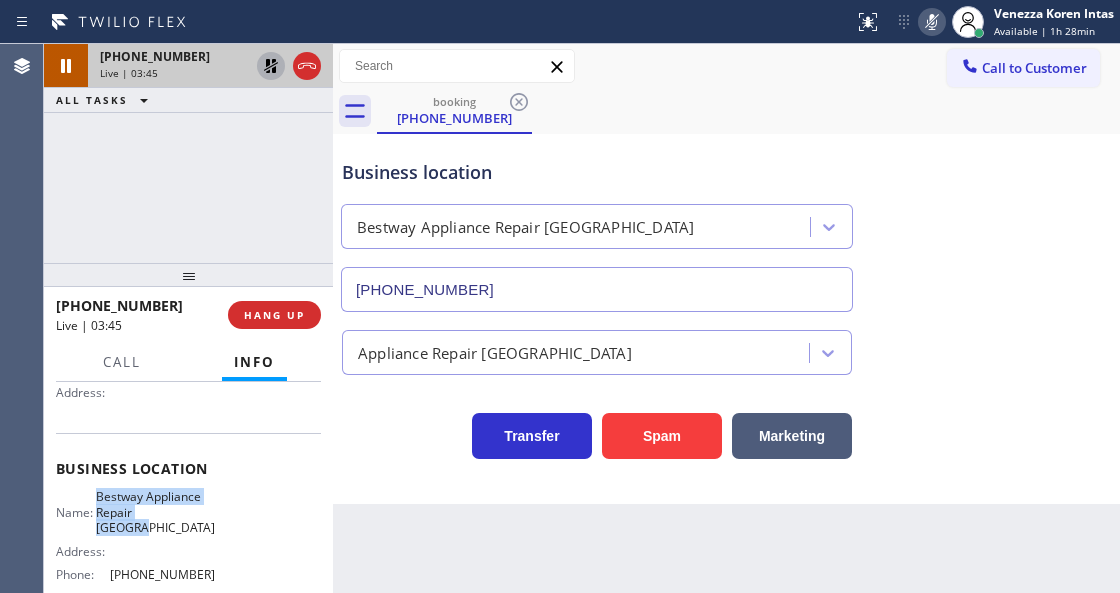 click 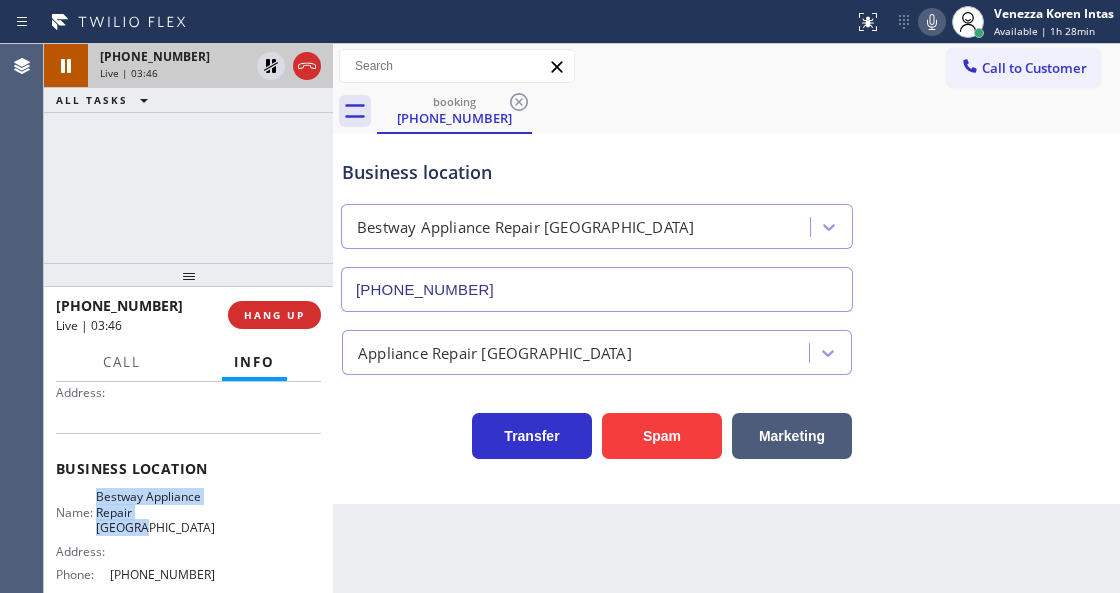 drag, startPoint x: 274, startPoint y: 73, endPoint x: 287, endPoint y: 72, distance: 13.038404 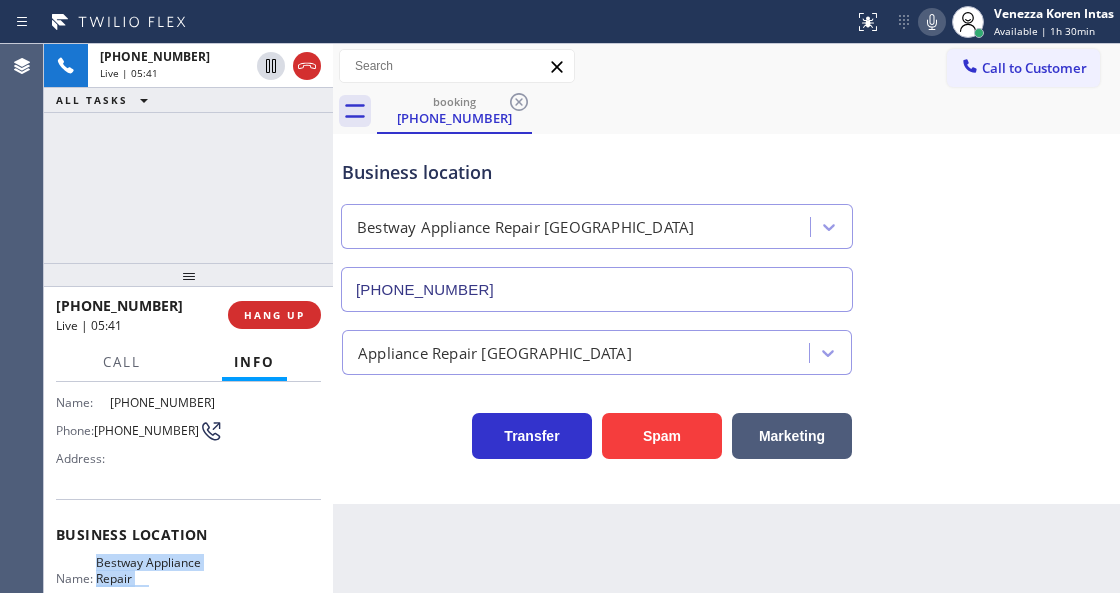scroll, scrollTop: 0, scrollLeft: 0, axis: both 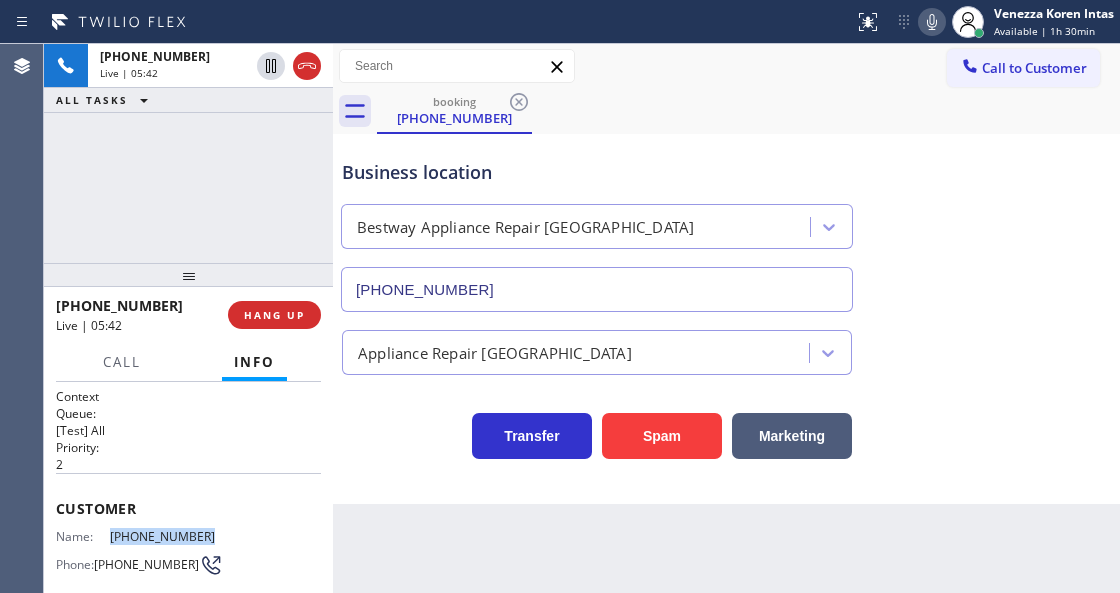 drag, startPoint x: 210, startPoint y: 540, endPoint x: 108, endPoint y: 533, distance: 102.239914 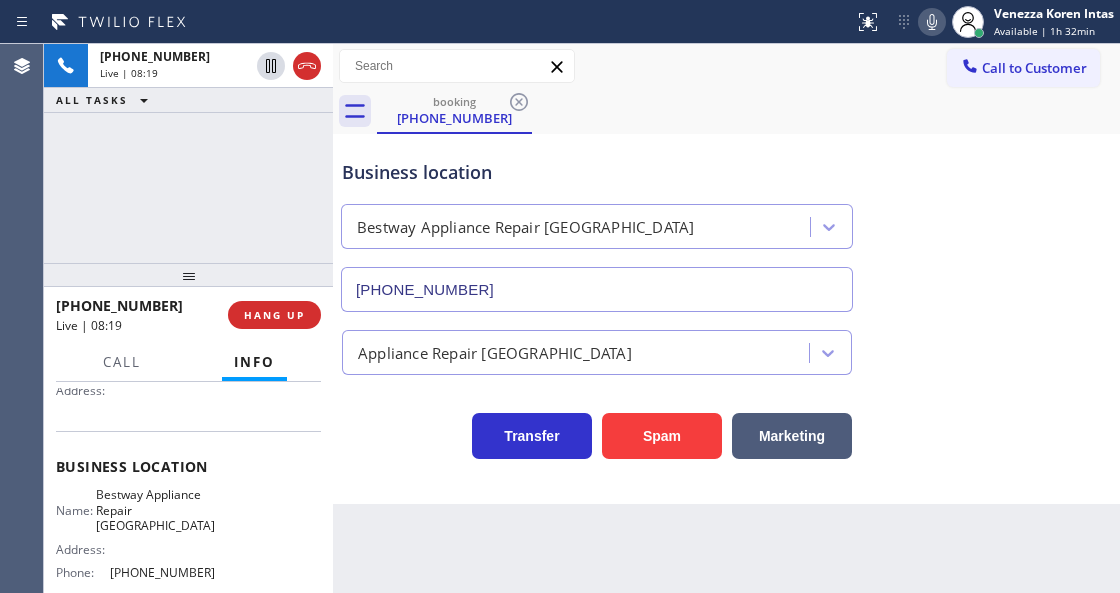 scroll, scrollTop: 266, scrollLeft: 0, axis: vertical 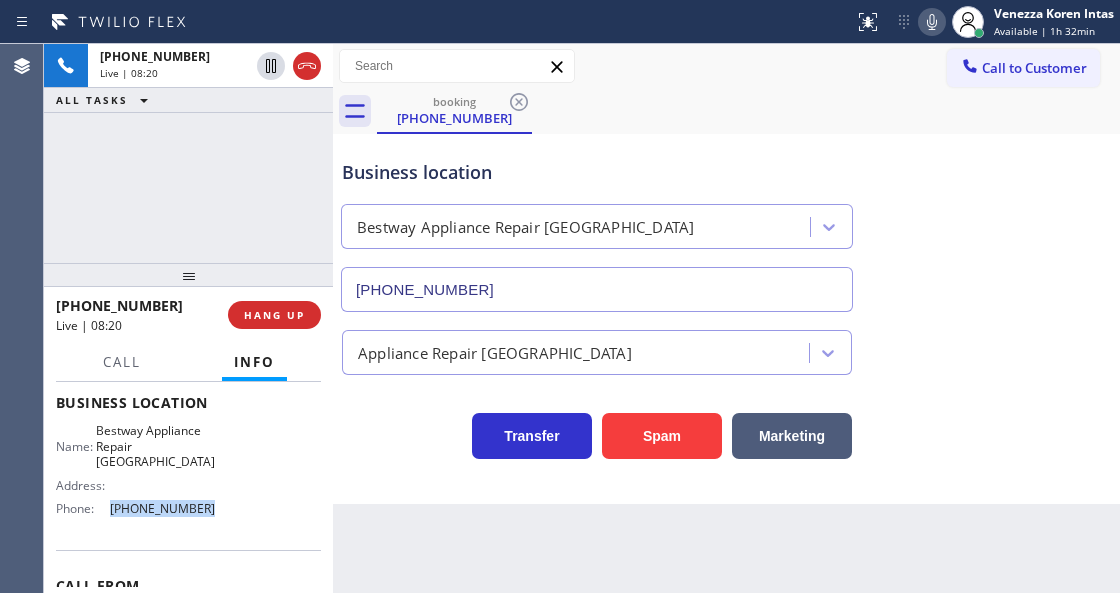 drag, startPoint x: 216, startPoint y: 506, endPoint x: 94, endPoint y: 506, distance: 122 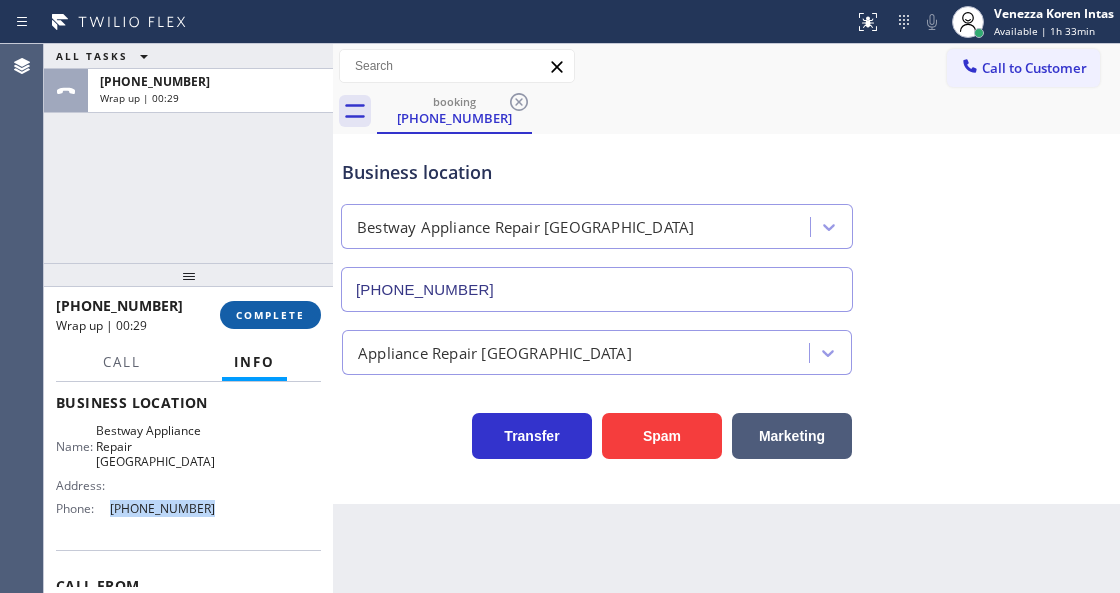 click on "COMPLETE" at bounding box center (270, 315) 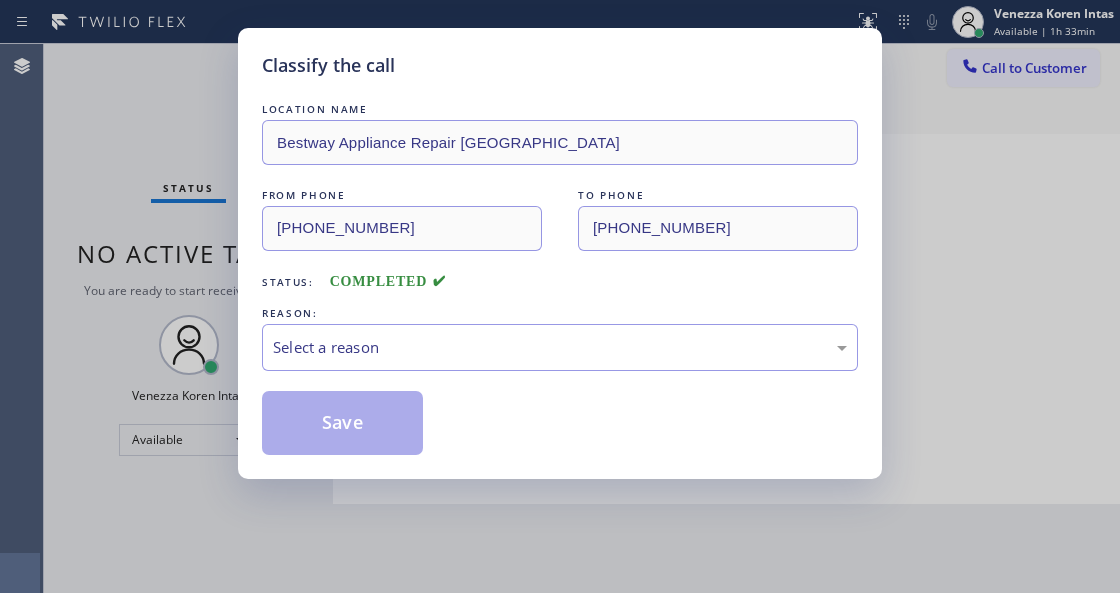 click on "Select a reason" at bounding box center (560, 347) 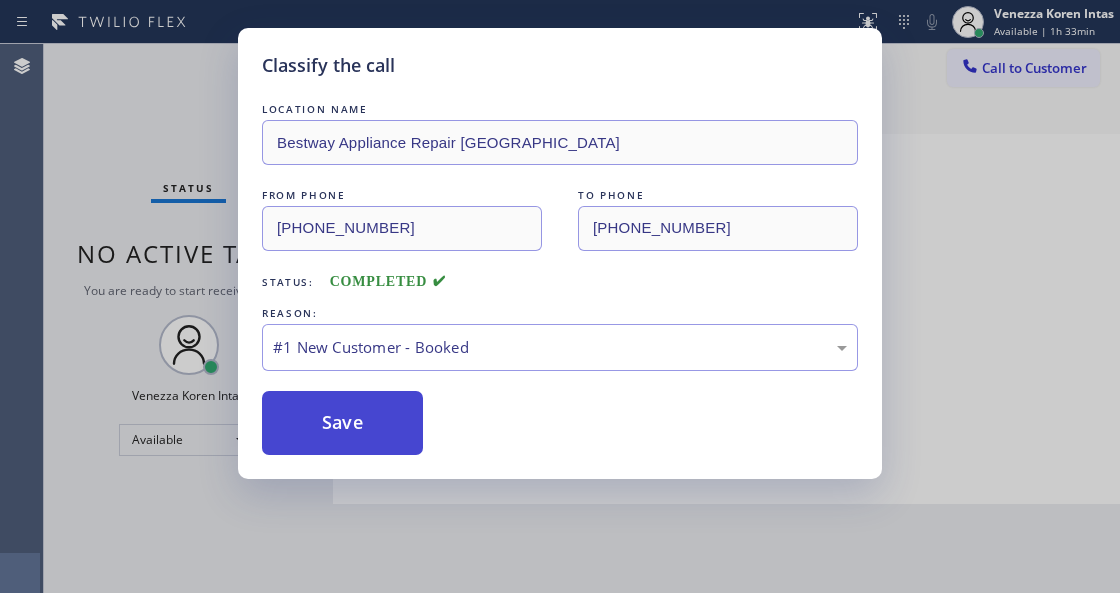 click on "Save" at bounding box center (342, 423) 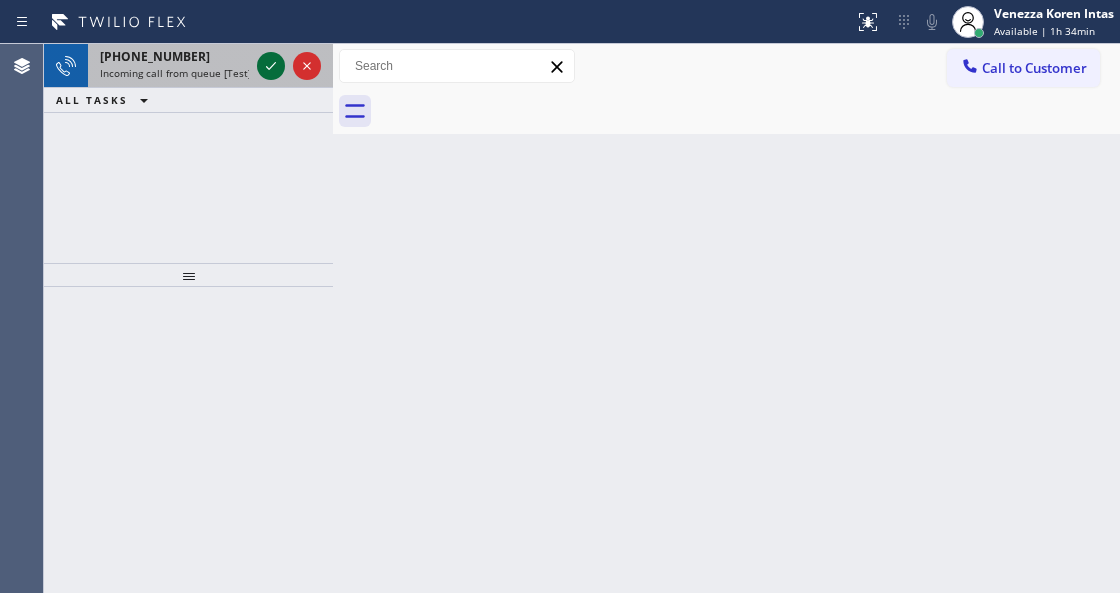 click 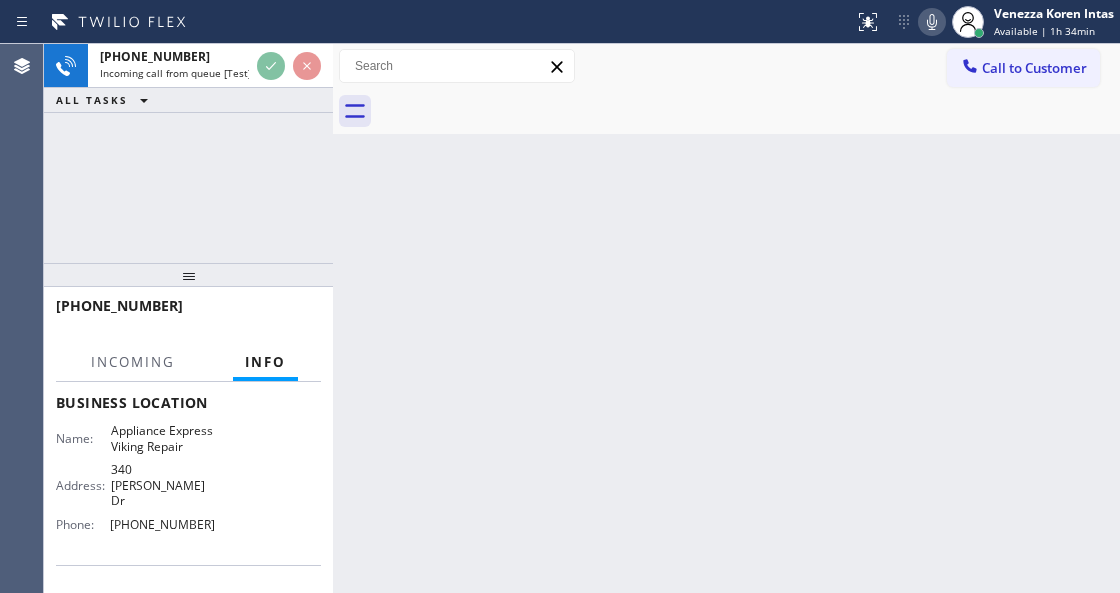 scroll, scrollTop: 266, scrollLeft: 0, axis: vertical 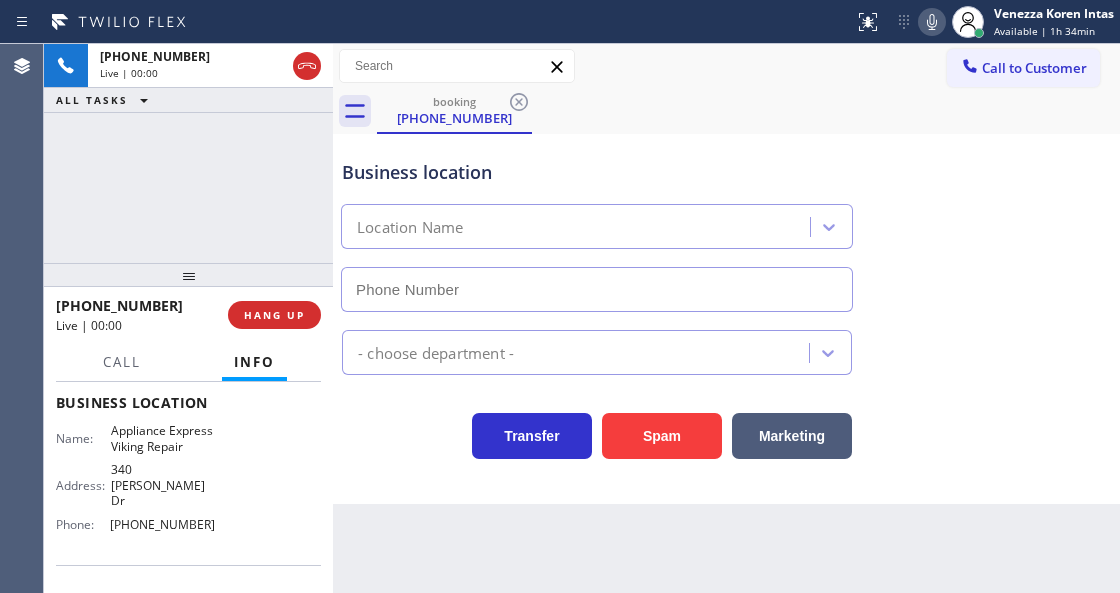 type on "(650) 397-9810" 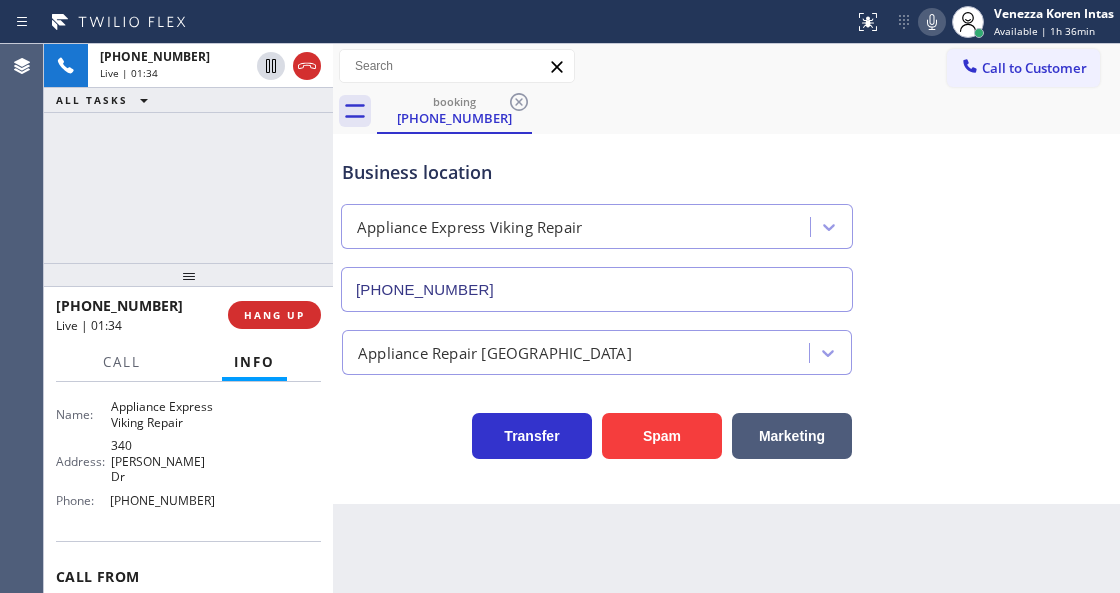 scroll, scrollTop: 266, scrollLeft: 0, axis: vertical 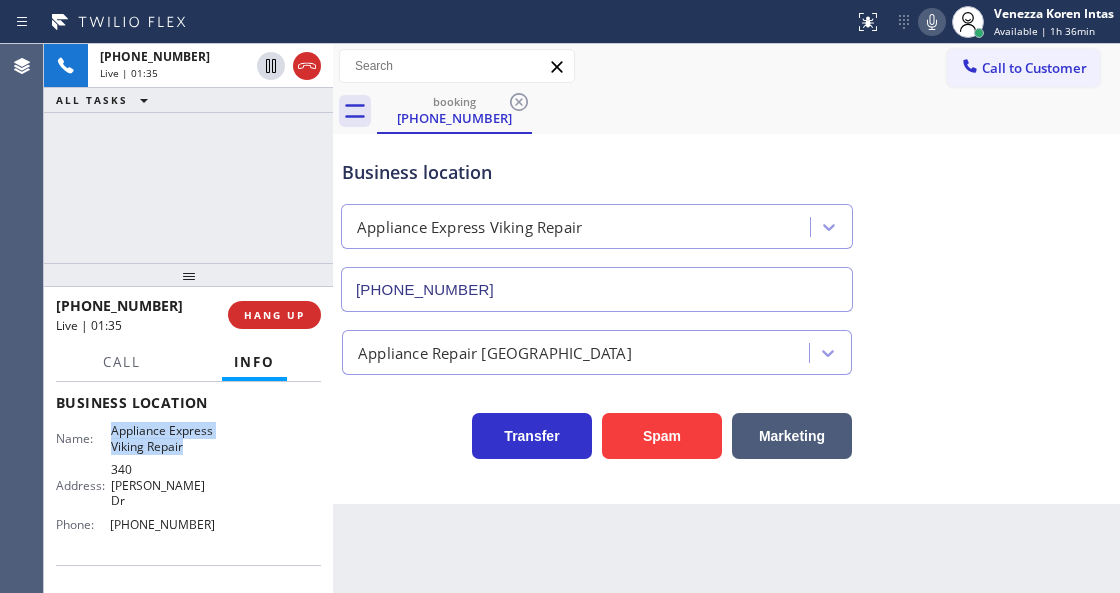 drag, startPoint x: 110, startPoint y: 419, endPoint x: 161, endPoint y: 458, distance: 64.202805 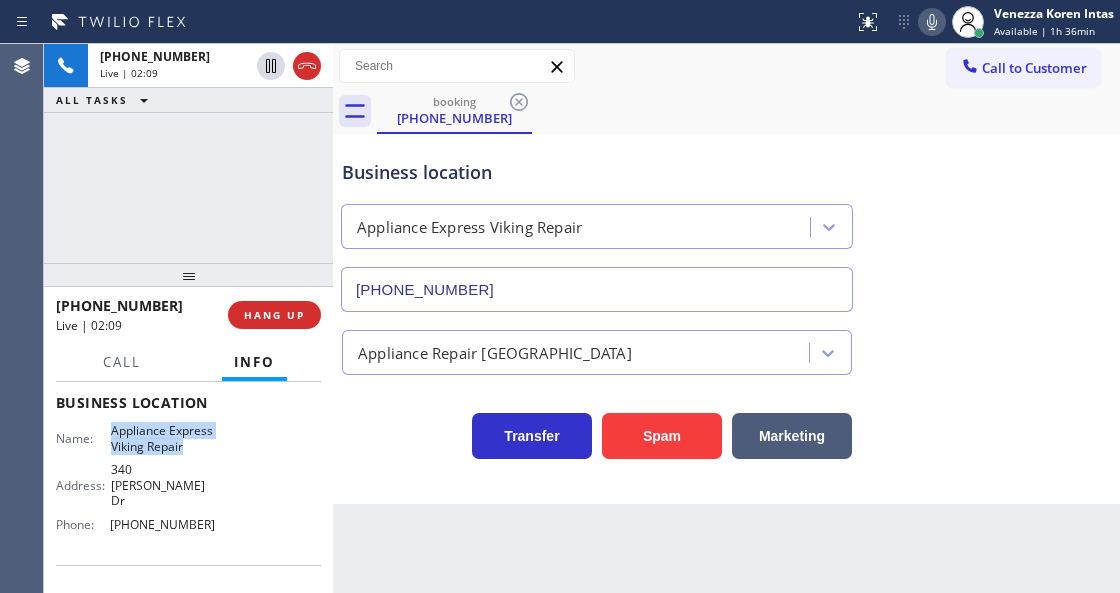 click 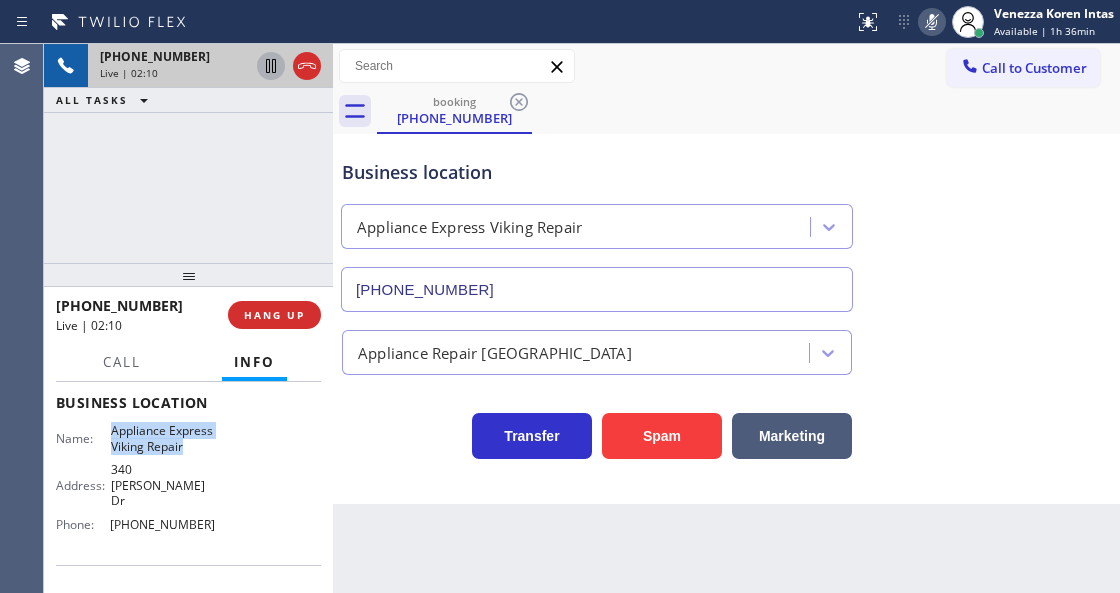 click 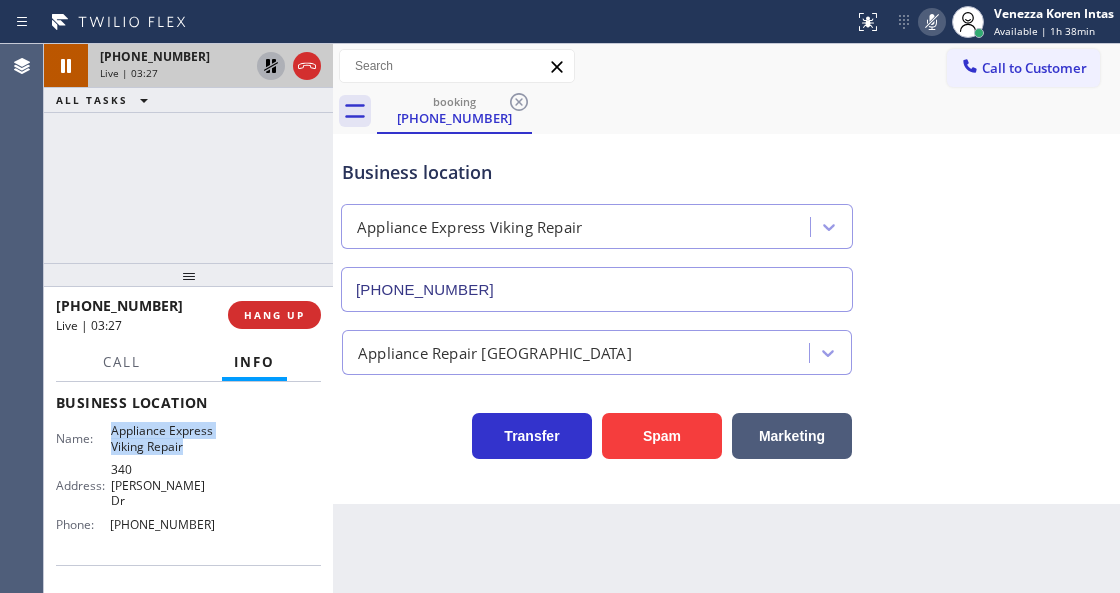 click 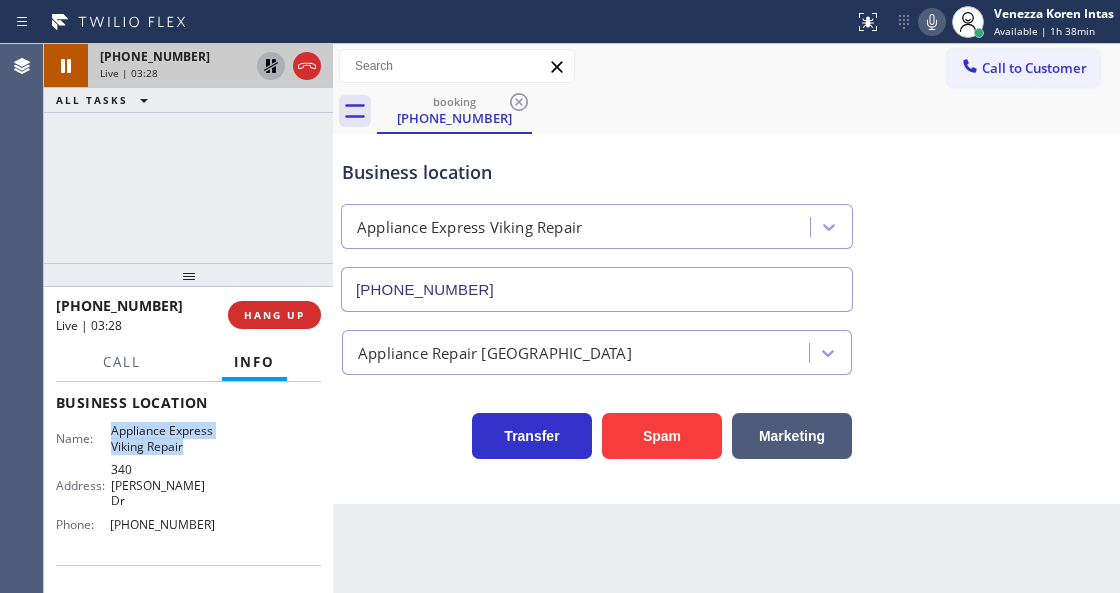 click 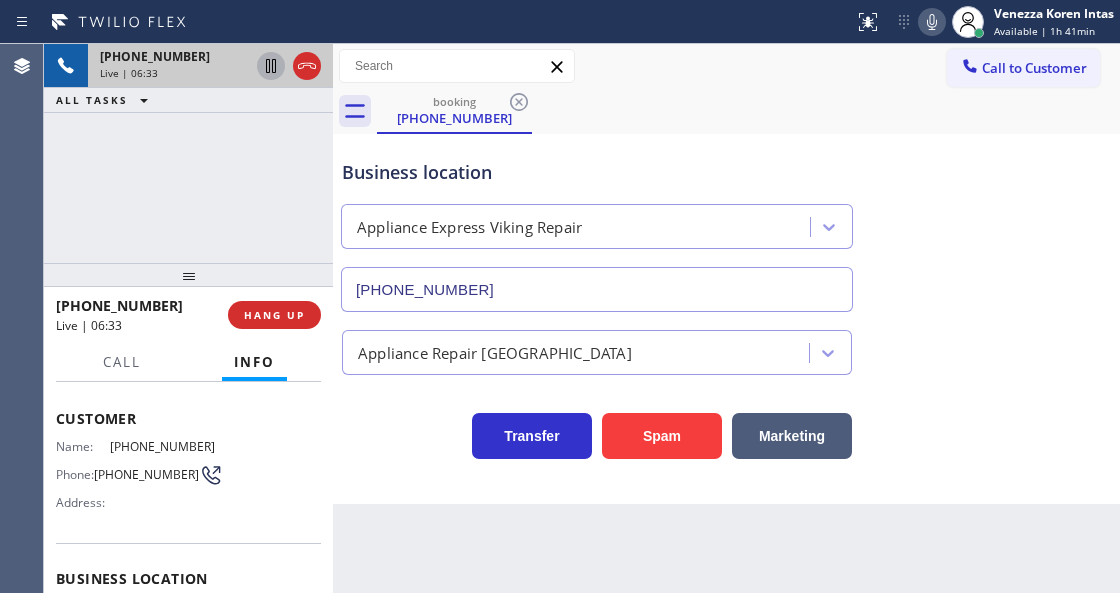 scroll, scrollTop: 66, scrollLeft: 0, axis: vertical 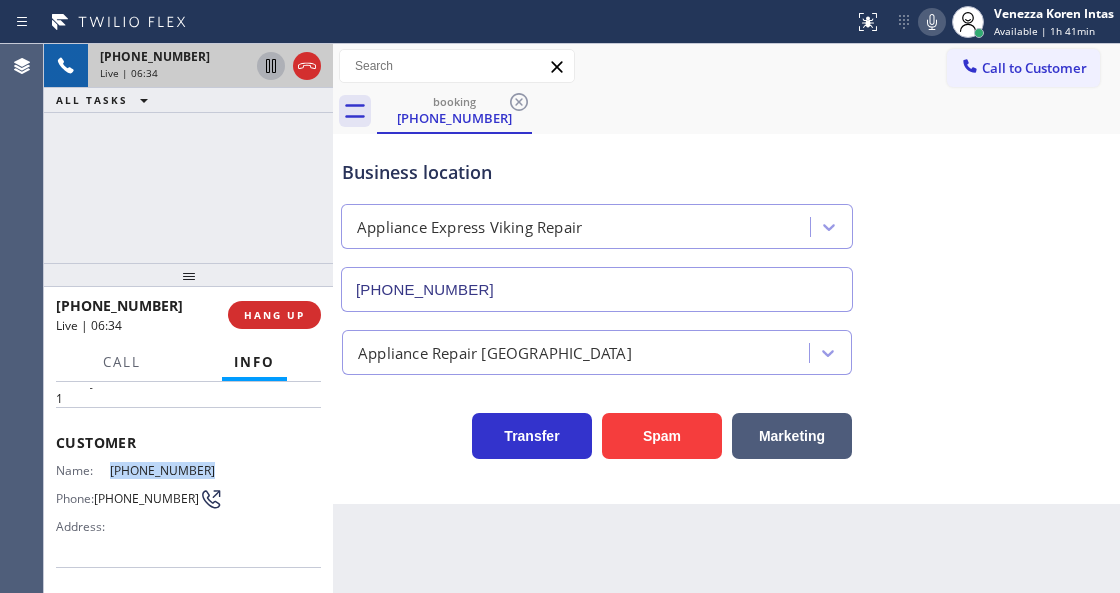 drag, startPoint x: 206, startPoint y: 469, endPoint x: 106, endPoint y: 466, distance: 100.04499 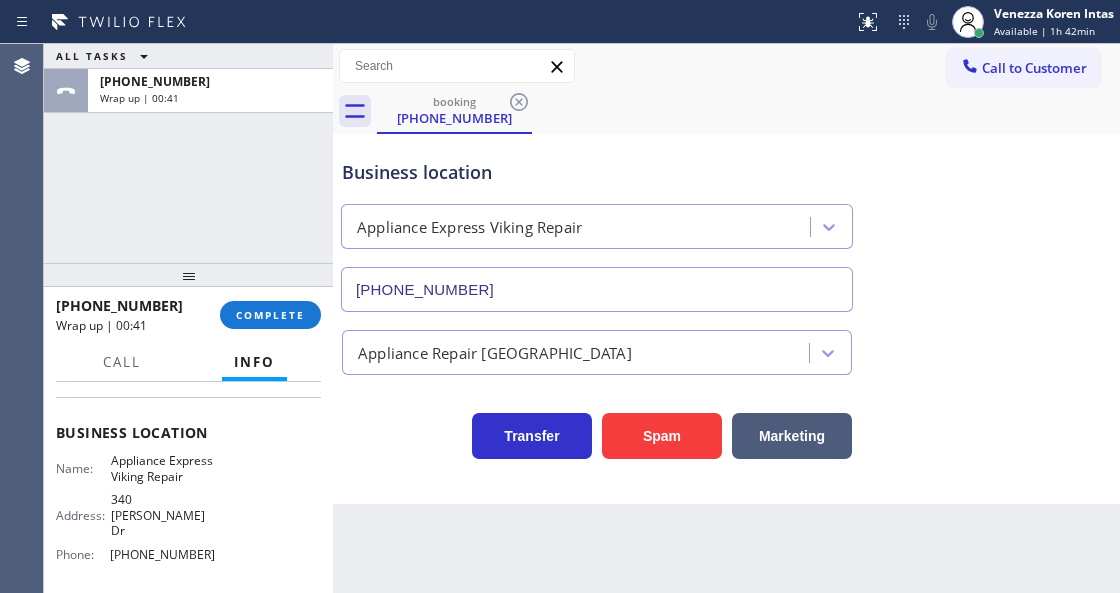 scroll, scrollTop: 266, scrollLeft: 0, axis: vertical 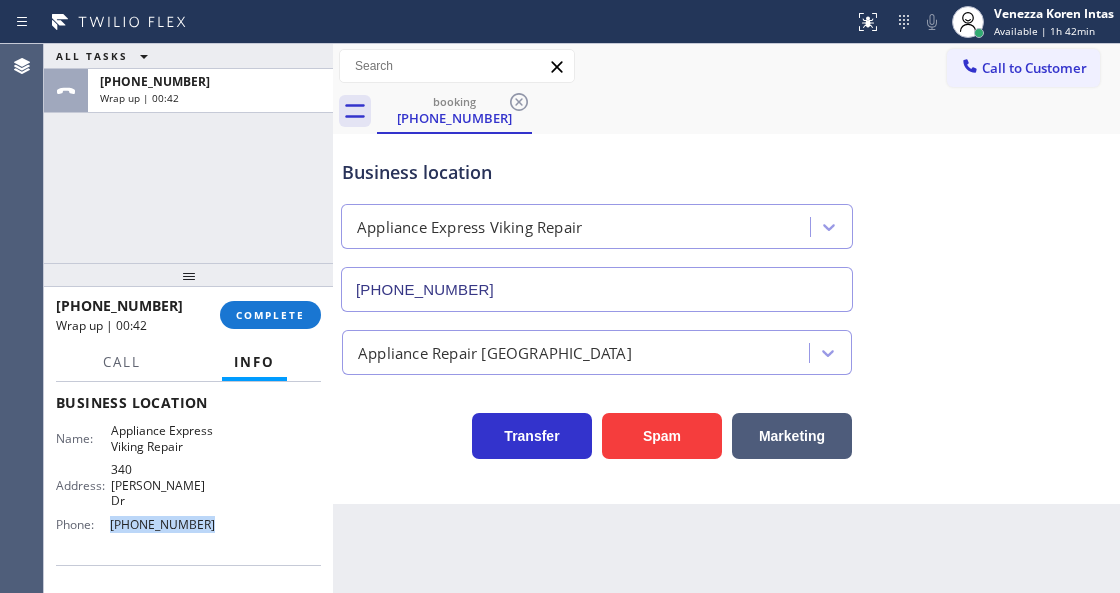 drag, startPoint x: 208, startPoint y: 506, endPoint x: 107, endPoint y: 504, distance: 101.0198 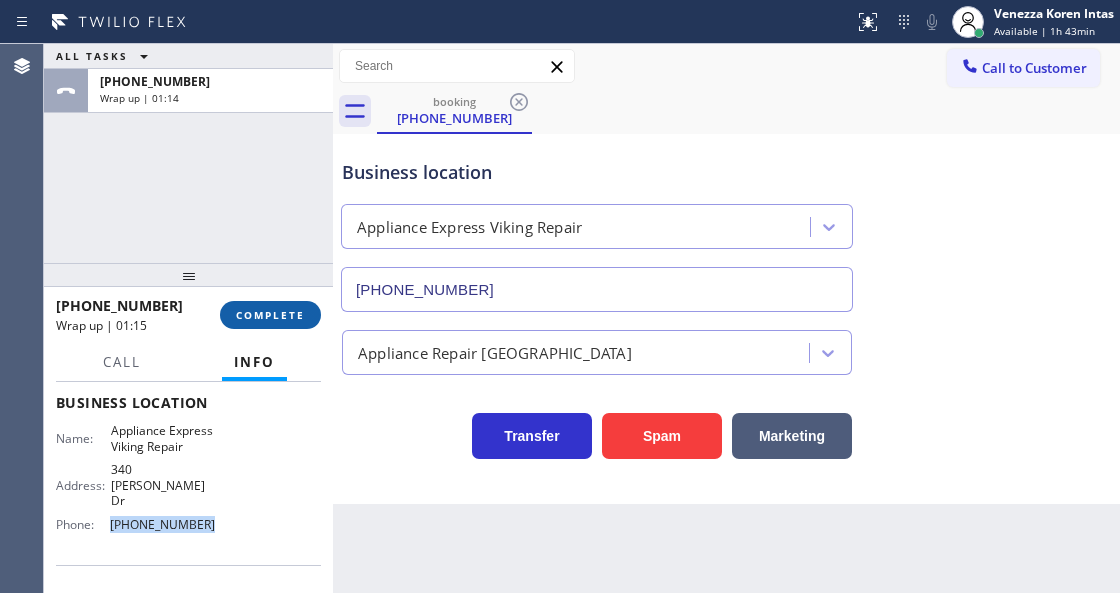 click on "COMPLETE" at bounding box center [270, 315] 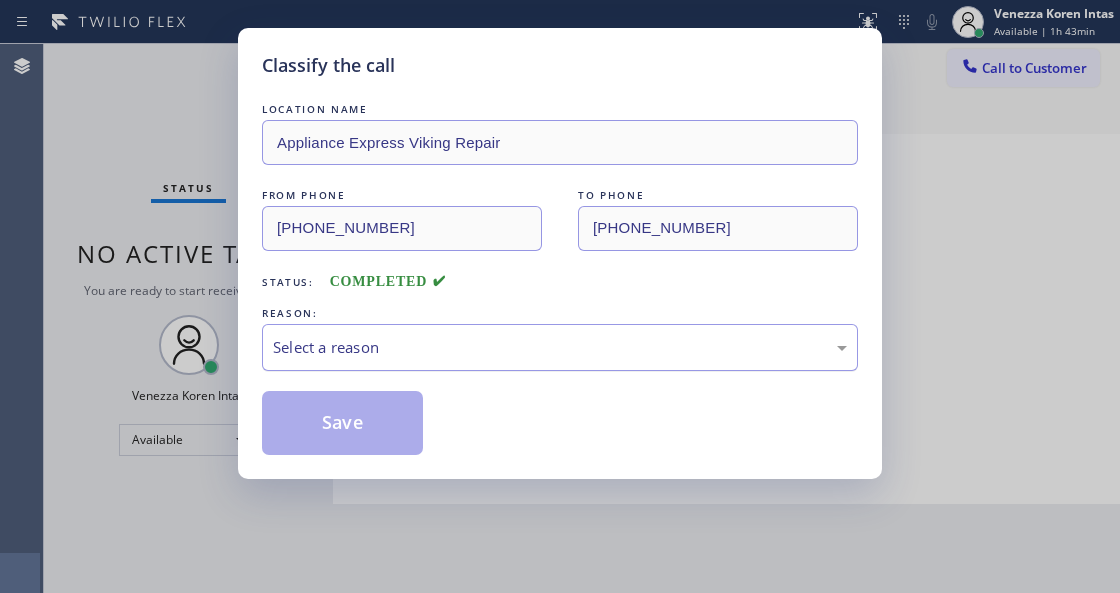 click on "Select a reason" at bounding box center [560, 347] 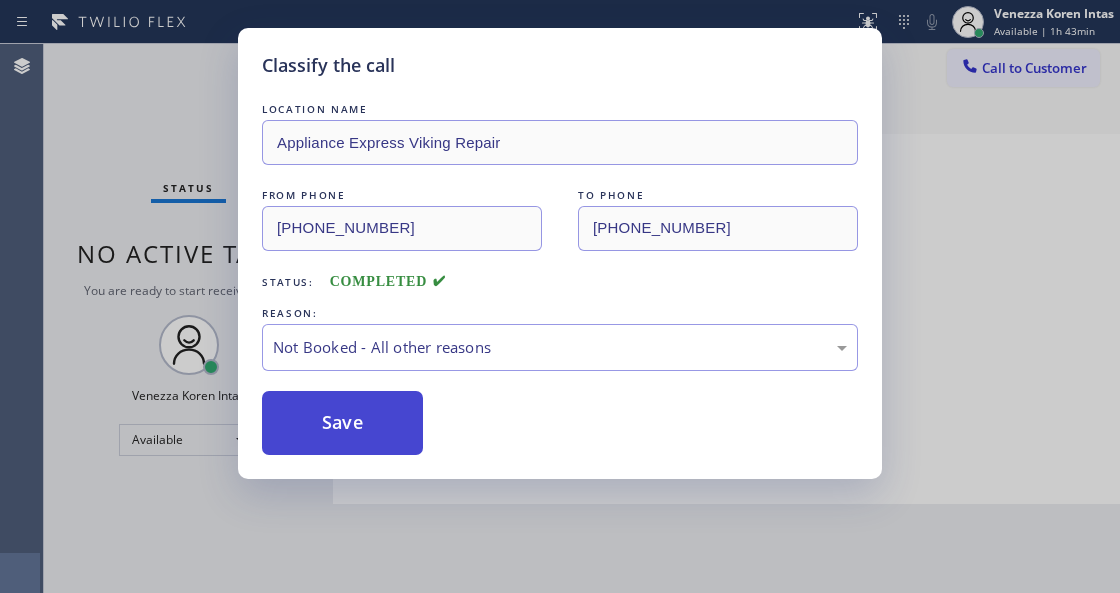 click on "Save" at bounding box center (342, 423) 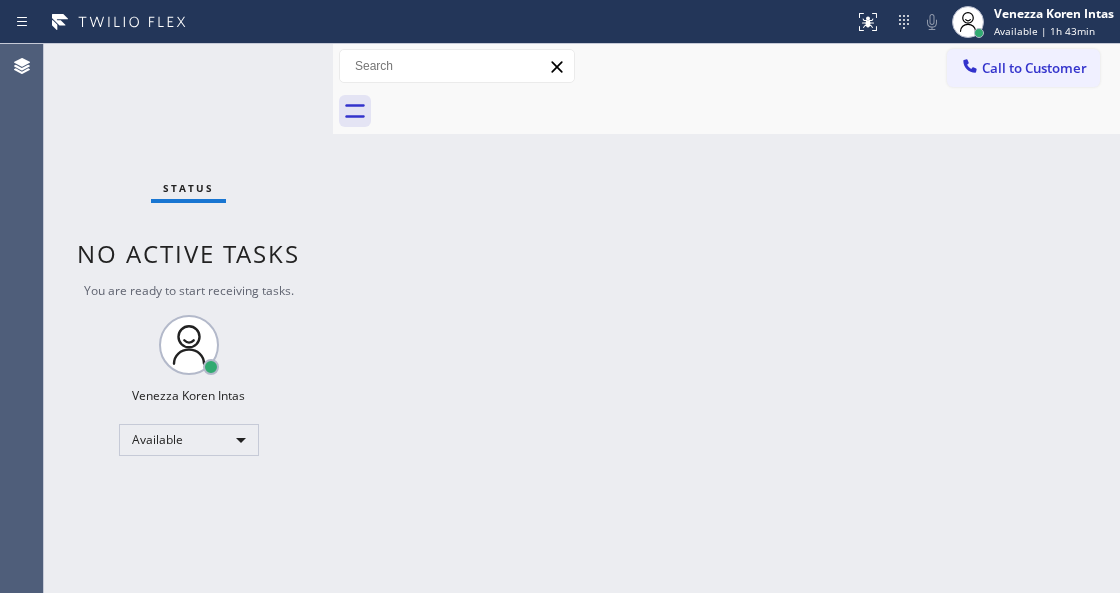 click on "Status   No active tasks     You are ready to start receiving tasks.   Venezza Koren Intas Available" at bounding box center [188, 318] 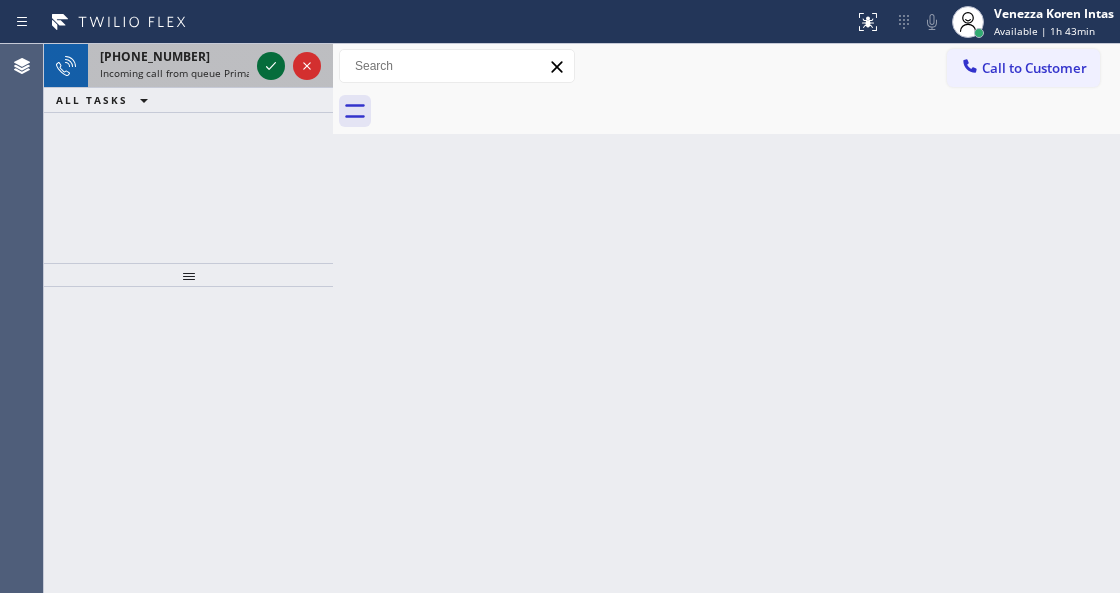 click 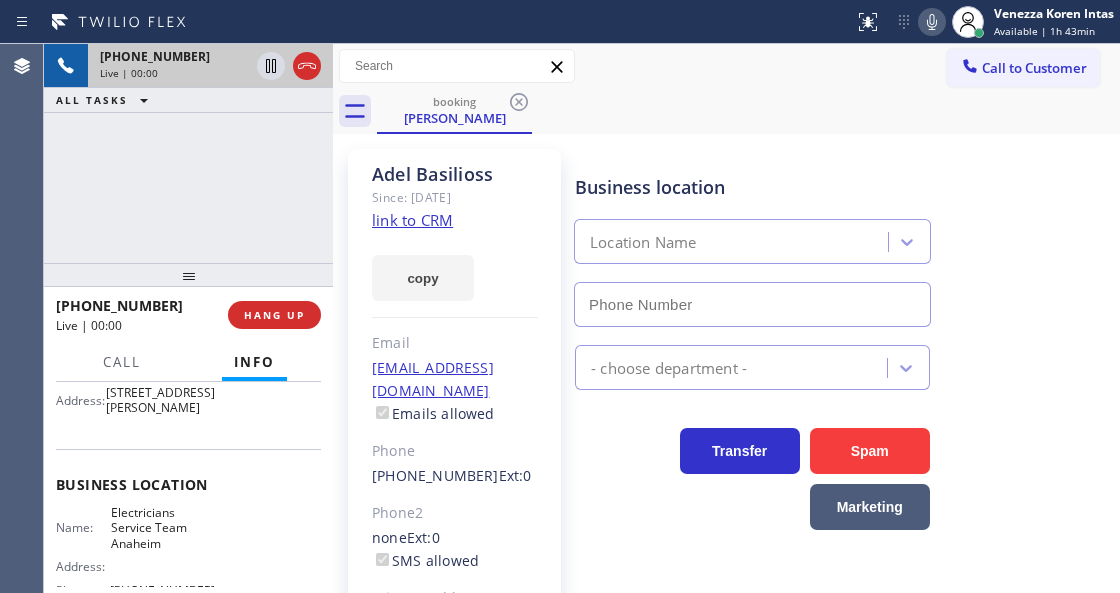 type on "(657) 315-6775" 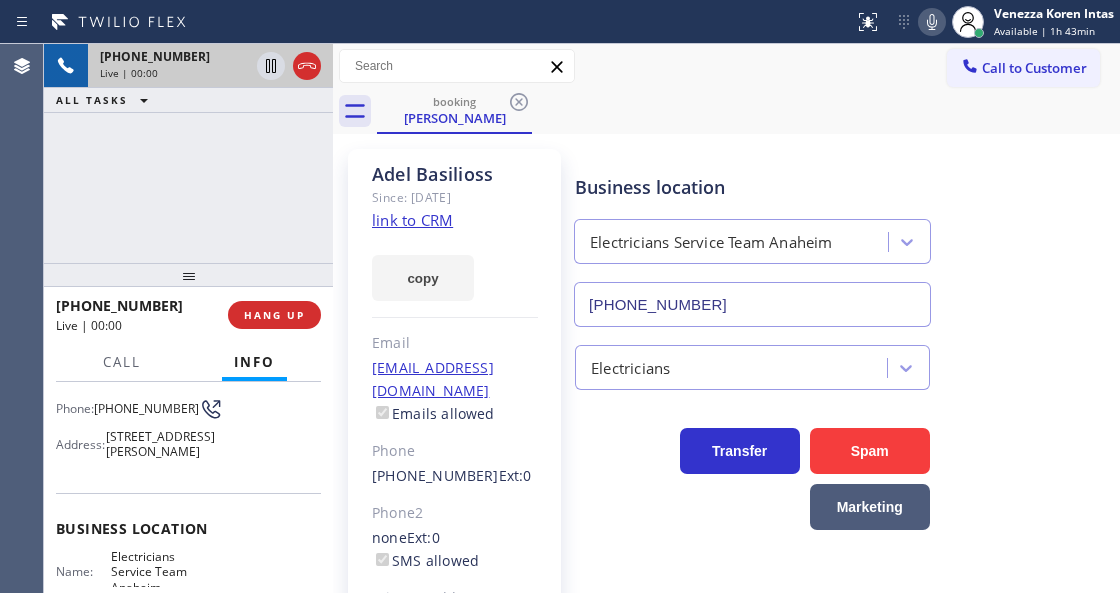 scroll, scrollTop: 133, scrollLeft: 0, axis: vertical 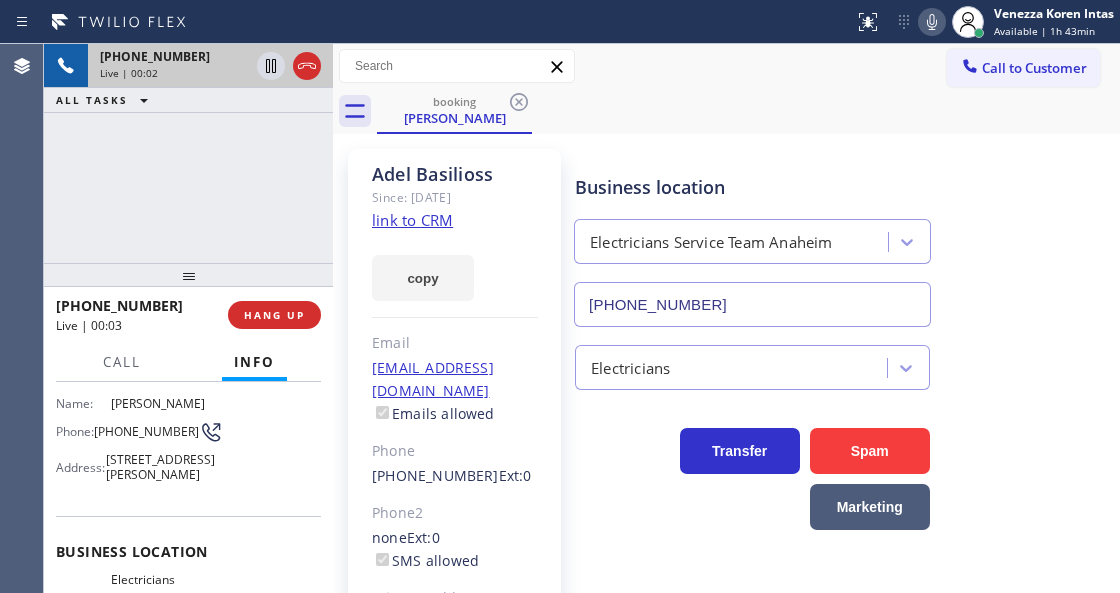 click on "link to CRM" 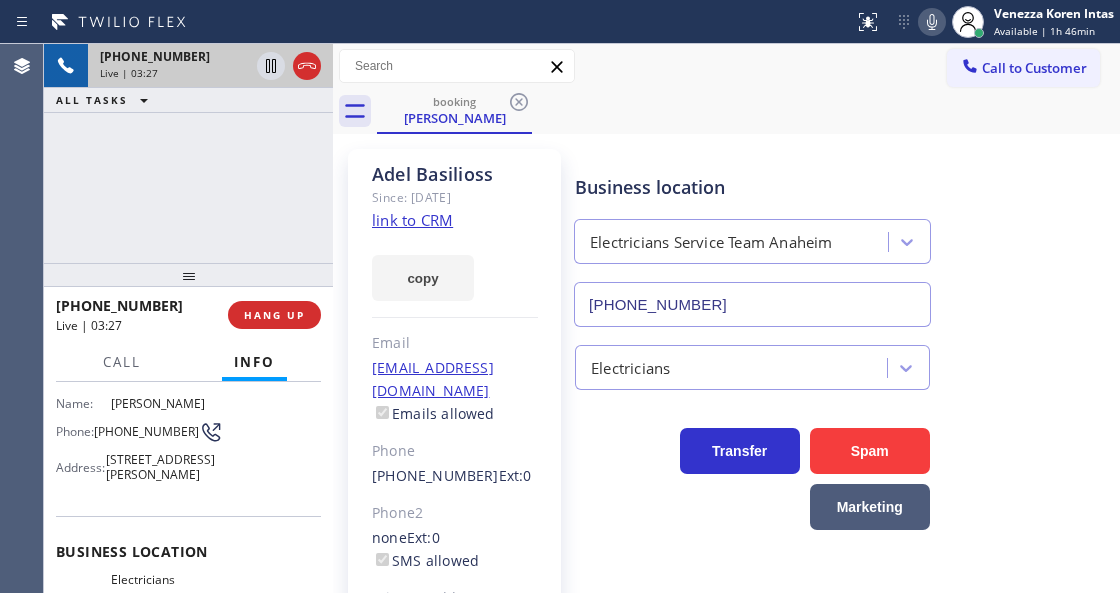 click on "Adel    Basilioss Since: 20 may 2020 link to CRM copy Email basillios@yahoo.com  Emails allowed Phone (714) 343-7029  Ext:  0 Phone2 none  Ext:  0  SMS allowed Primary address  1742 West Greenleaf Avenue Anaheim, 92801 CA EDIT Outbound call Location Electricians Service Team Anaheim Your caller id phone number (657) 315-6775 Customer number Call Benefits  Business location Electricians Service Team Anaheim (657) 315-6775 Electricians Transfer Spam Marketing" at bounding box center (726, 458) 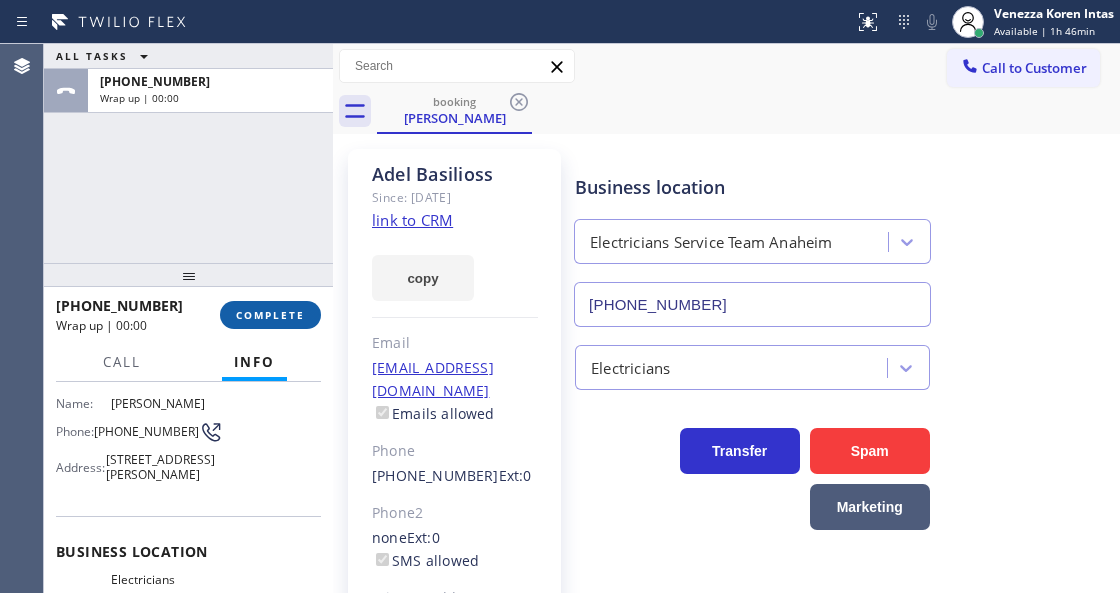drag, startPoint x: 260, startPoint y: 311, endPoint x: 465, endPoint y: 339, distance: 206.90337 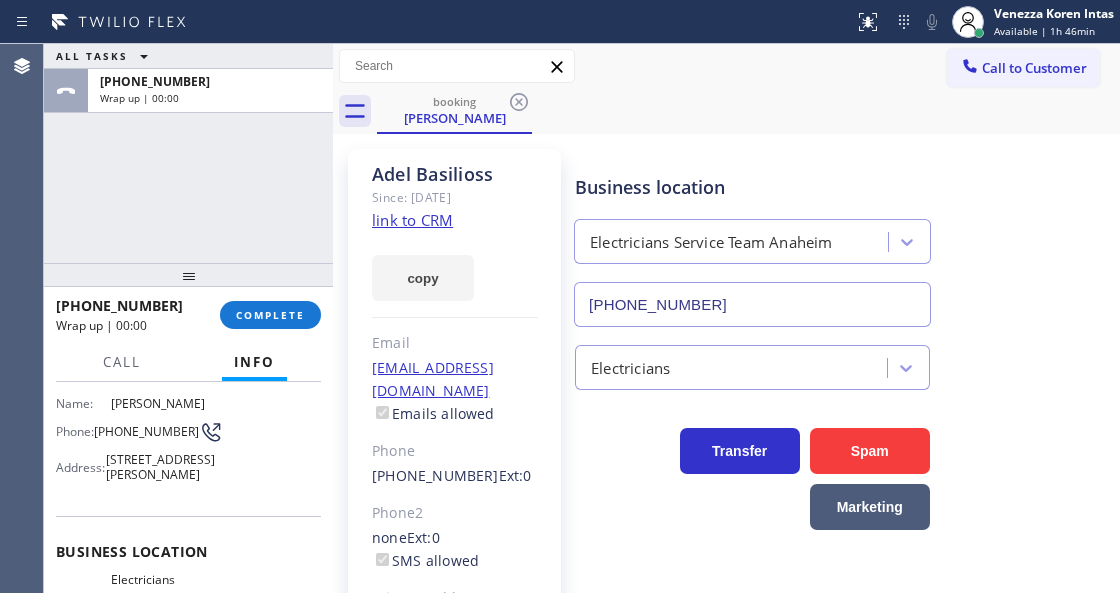 click on "COMPLETE" at bounding box center (270, 315) 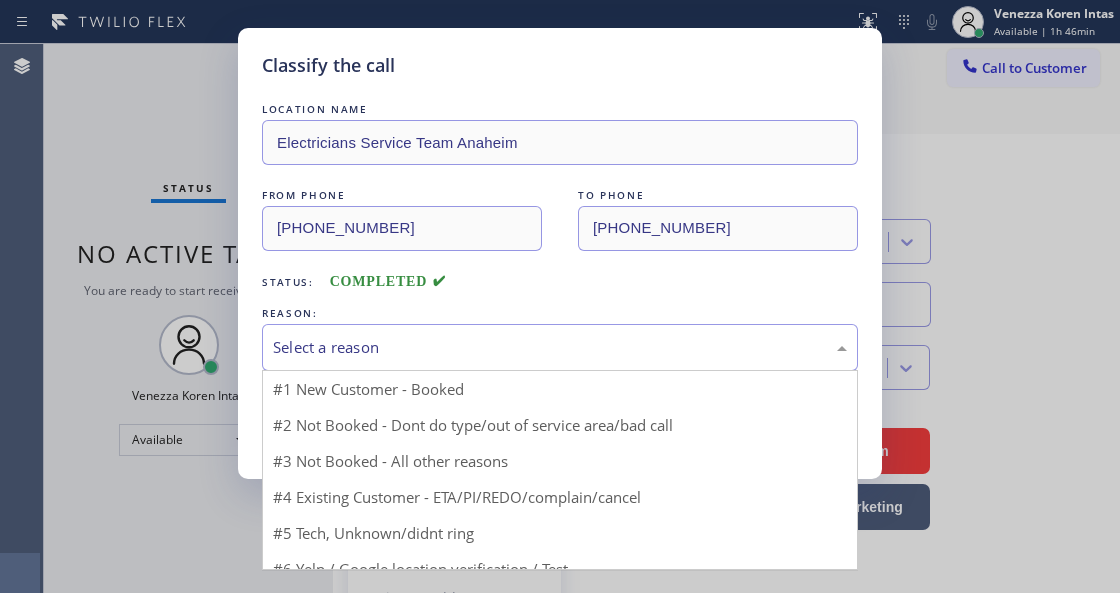 click on "Select a reason" at bounding box center (560, 347) 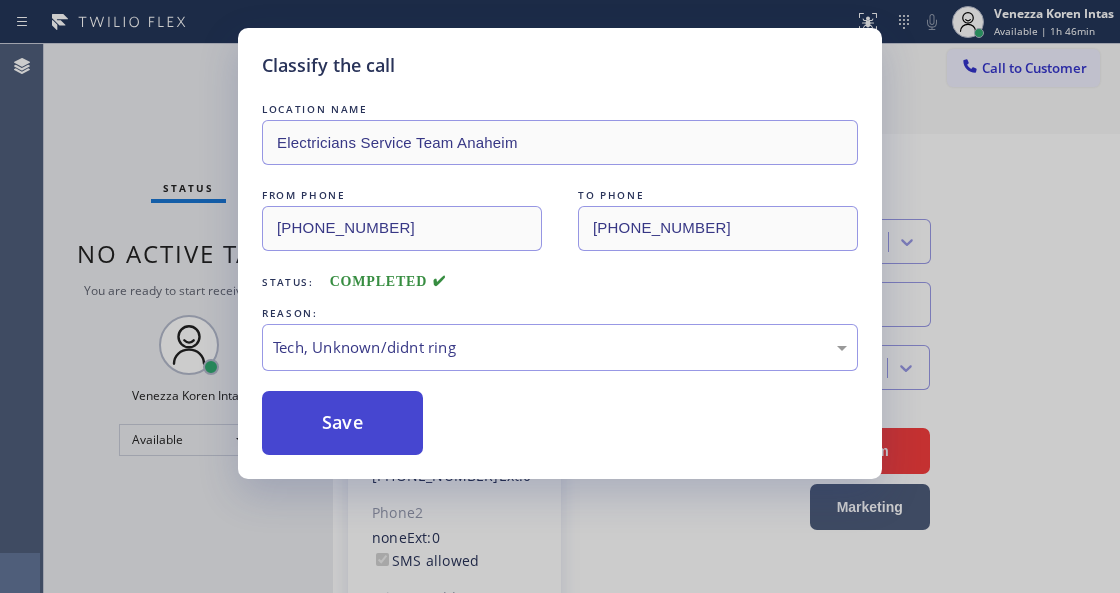 click on "Save" at bounding box center (342, 423) 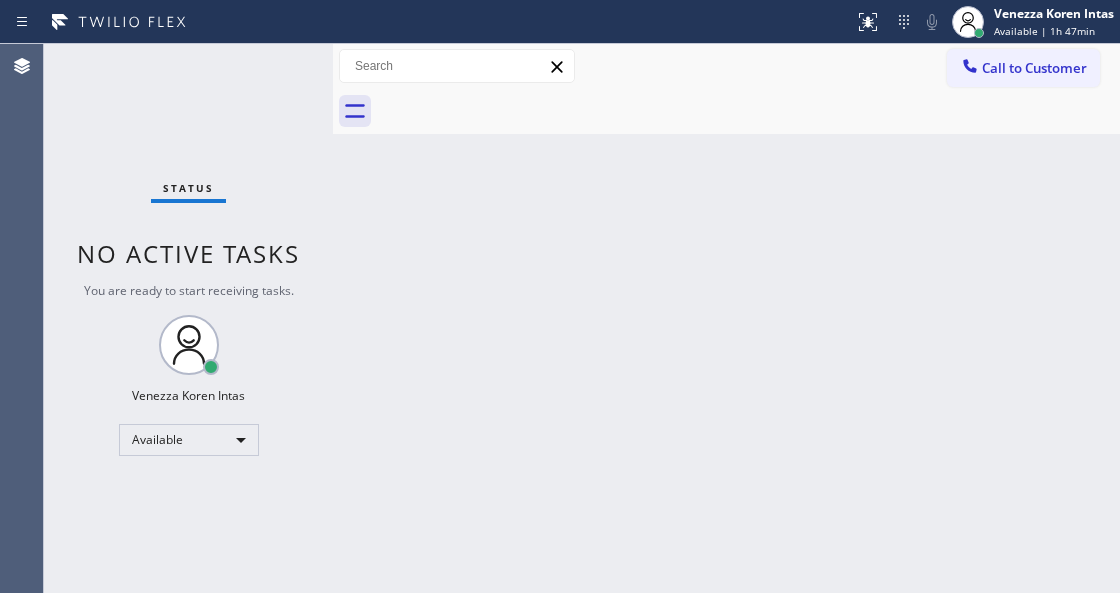 click on "Status   No active tasks     You are ready to start receiving tasks.   Venezza Koren Intas Available" at bounding box center (188, 318) 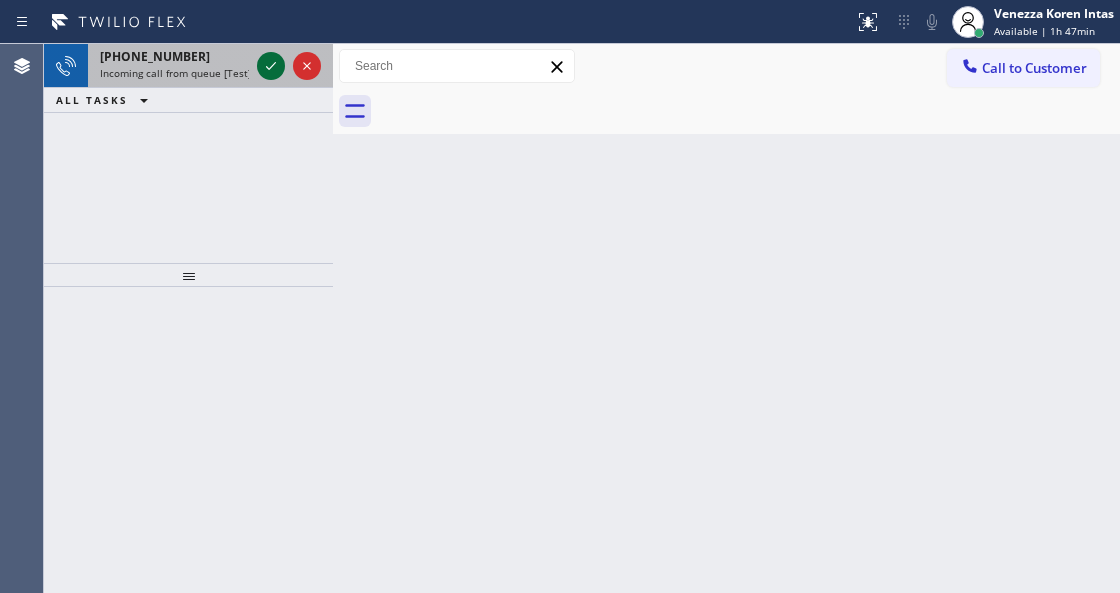 click 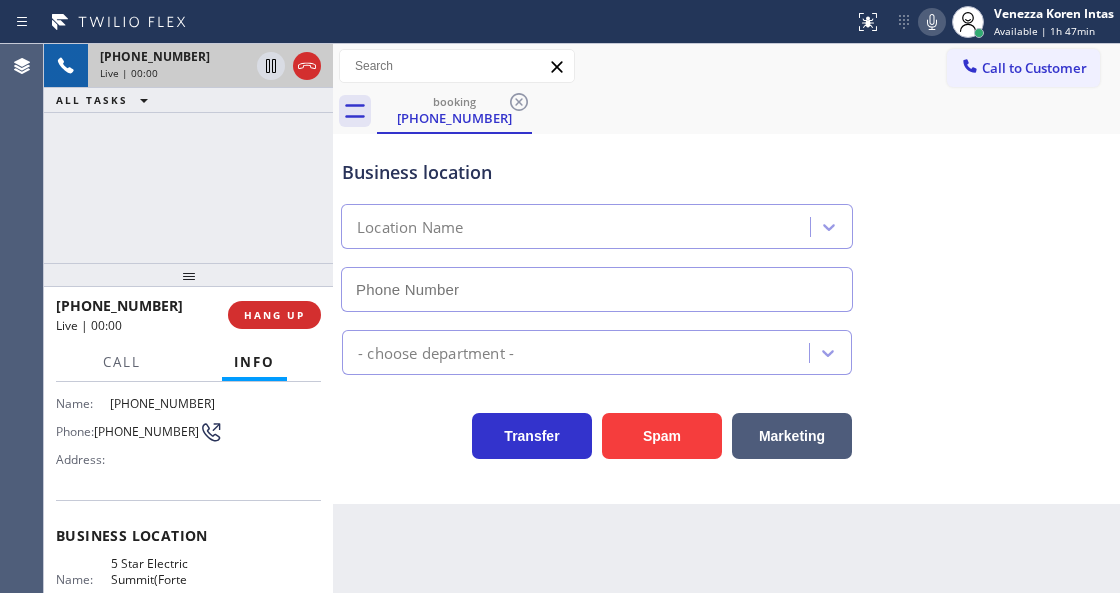 scroll, scrollTop: 200, scrollLeft: 0, axis: vertical 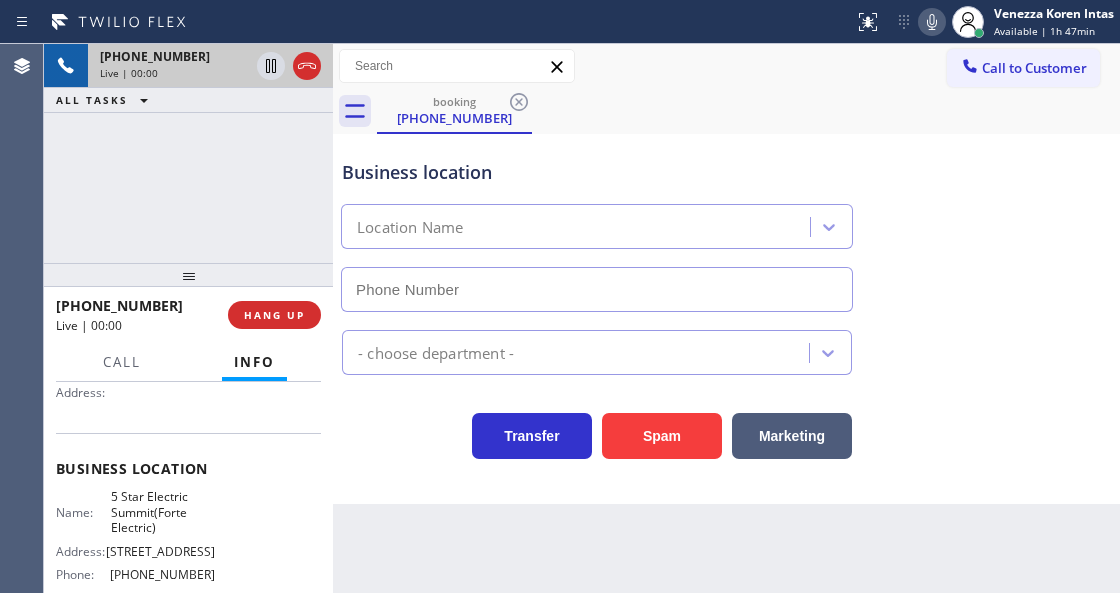 type on "(908) 201-8274" 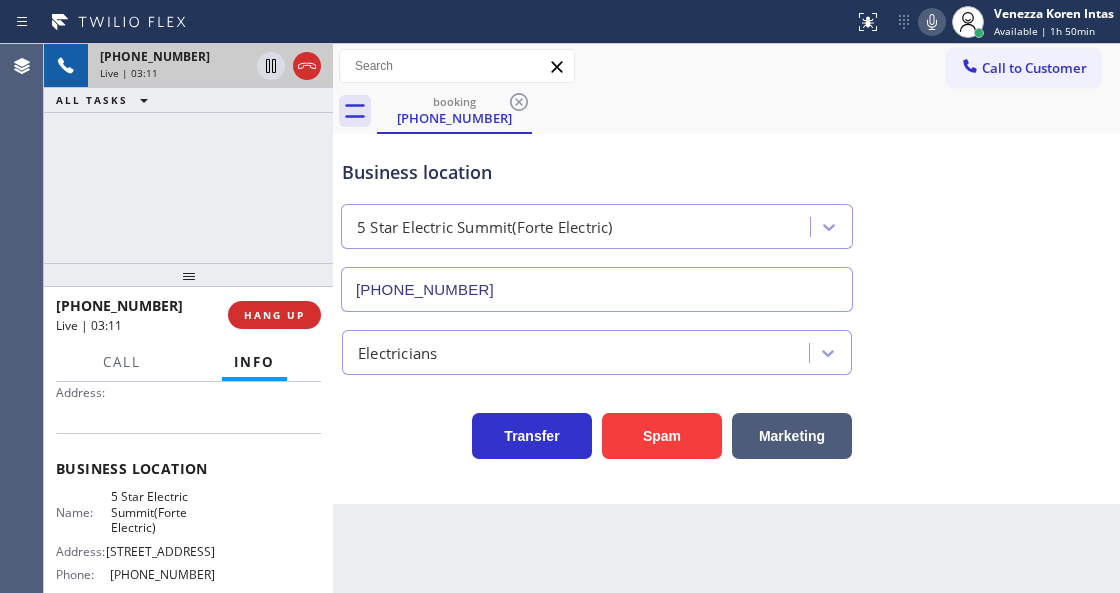 click on "Call to Customer Outbound call Location Search location Your caller id phone number Customer number Call Outbound call Technician Search Technician Your caller id phone number Your caller id phone number Call" at bounding box center [726, 66] 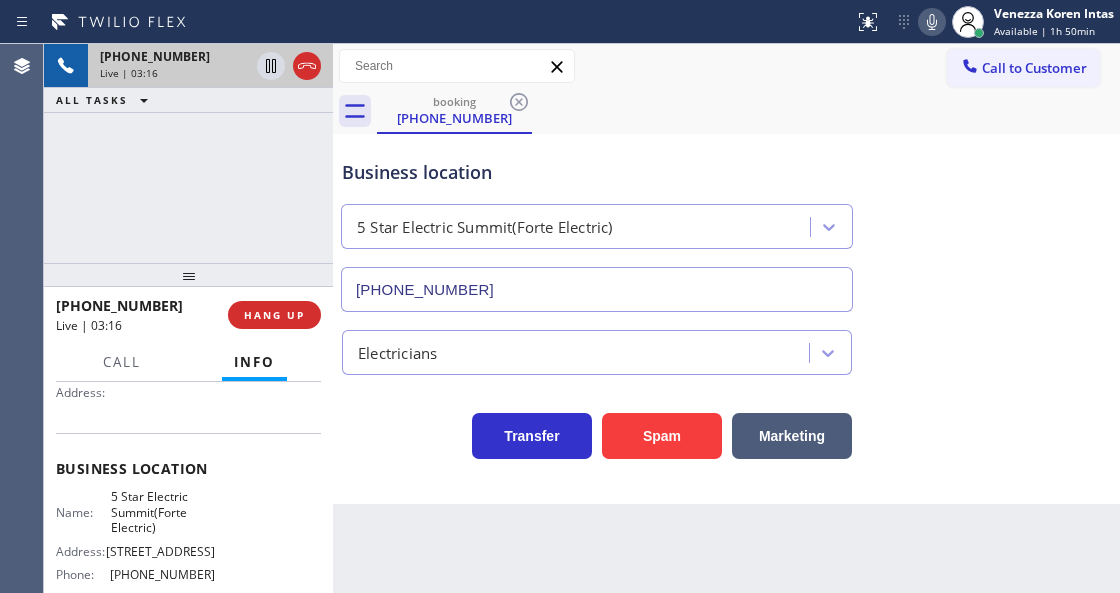 click on "Call to Customer Outbound call Location Search location Your caller id phone number Customer number Call Outbound call Technician Search Technician Your caller id phone number Your caller id phone number Call" at bounding box center (726, 66) 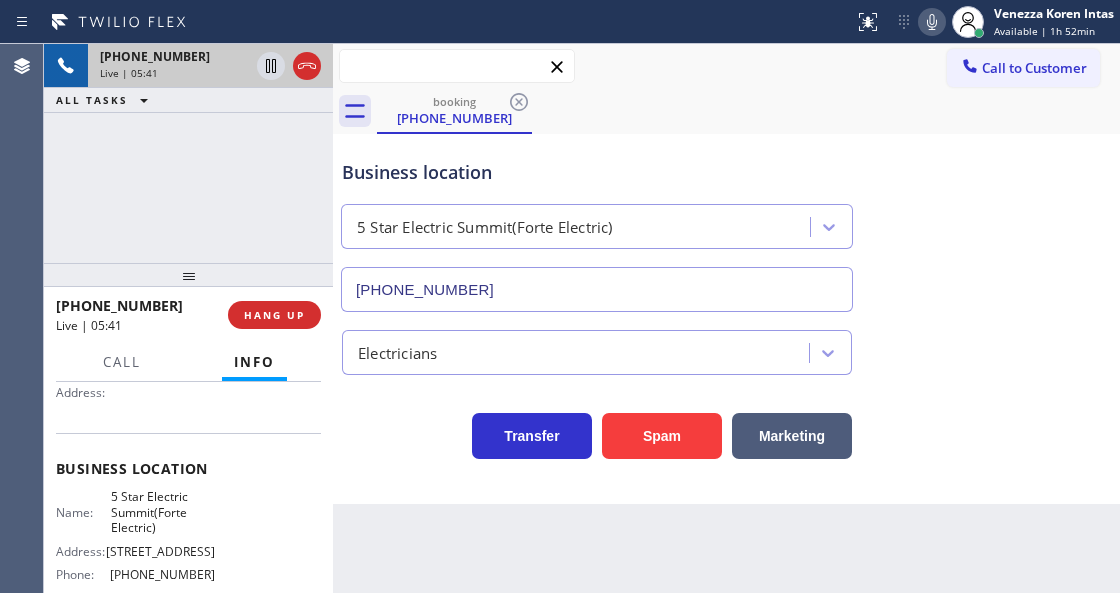 click at bounding box center (457, 66) 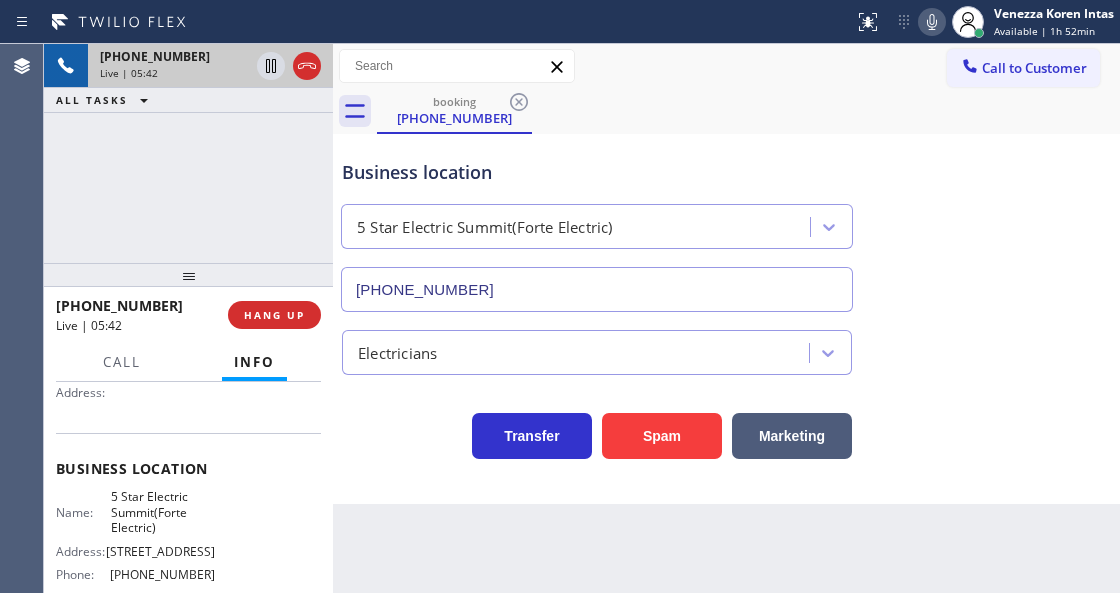click 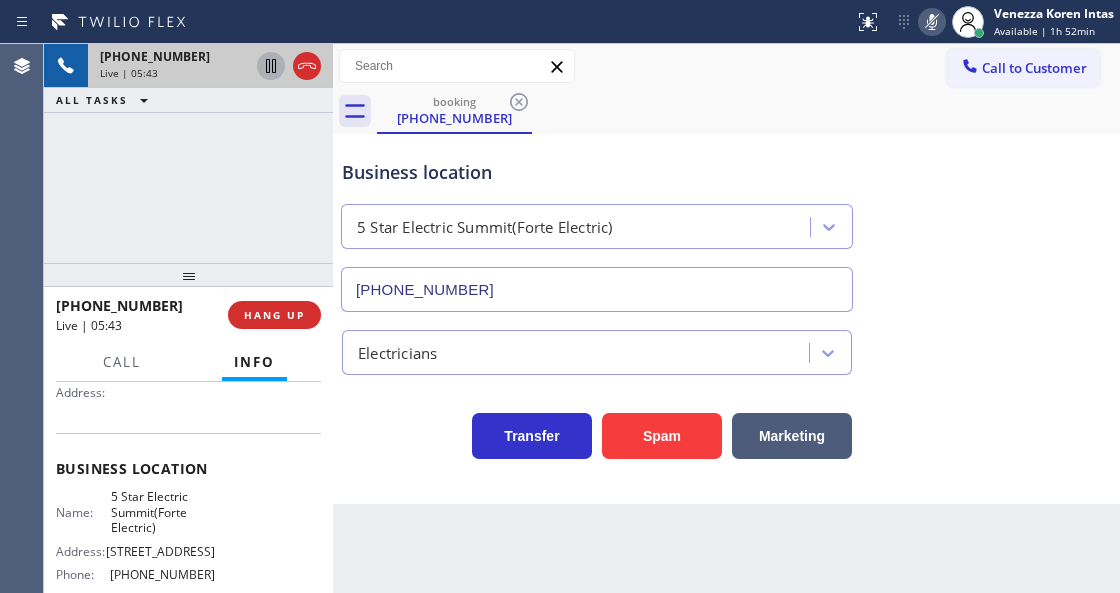 click 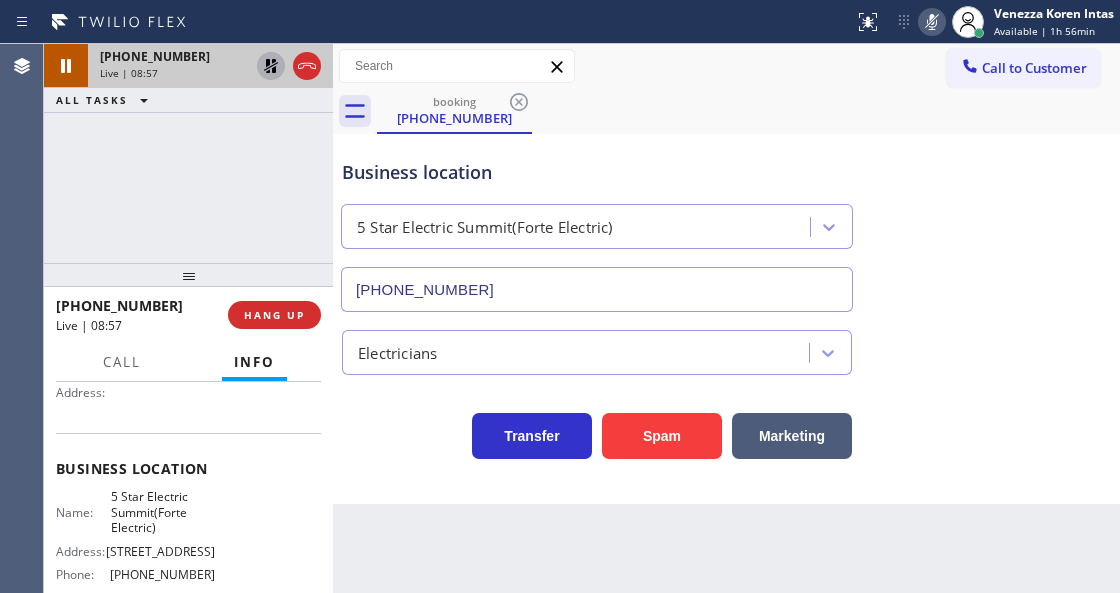 click 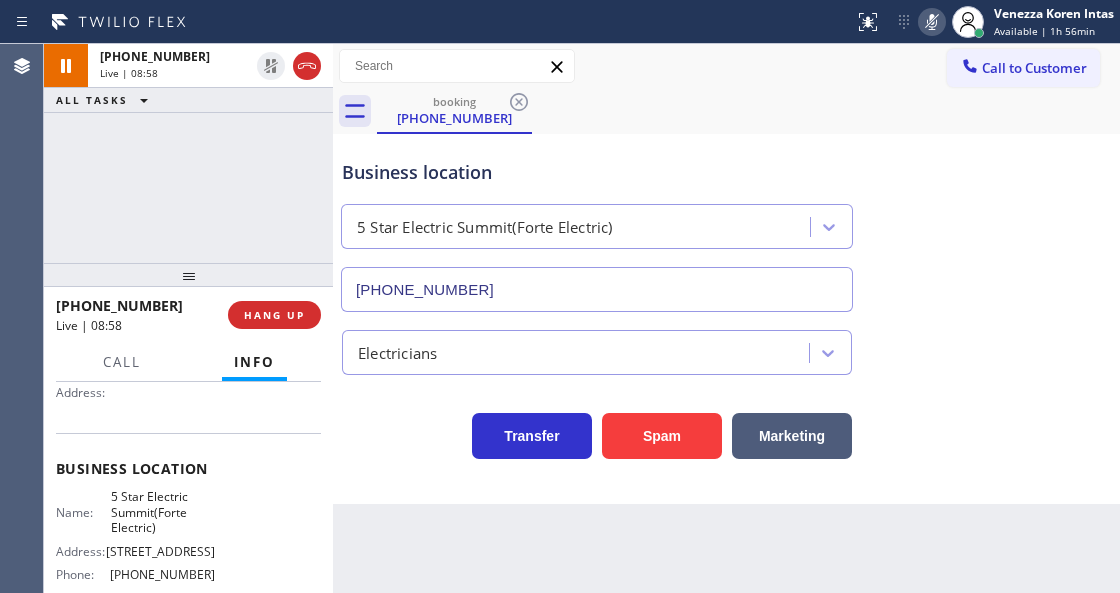 click 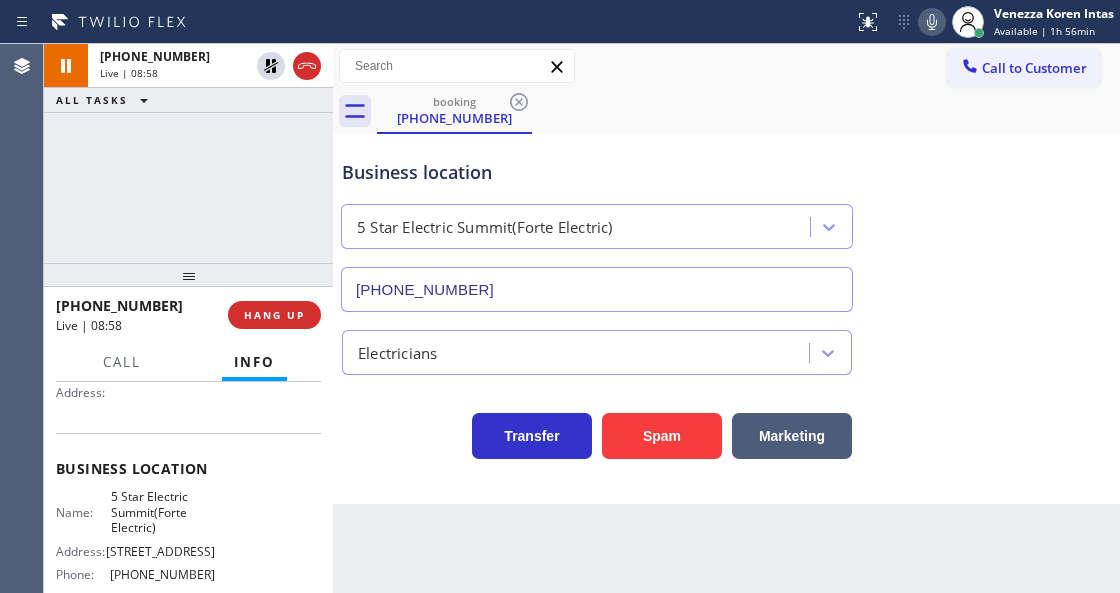 click on "Business location 5 Star Electric Summit(Forte Electric) (908) 201-8274" at bounding box center (726, 221) 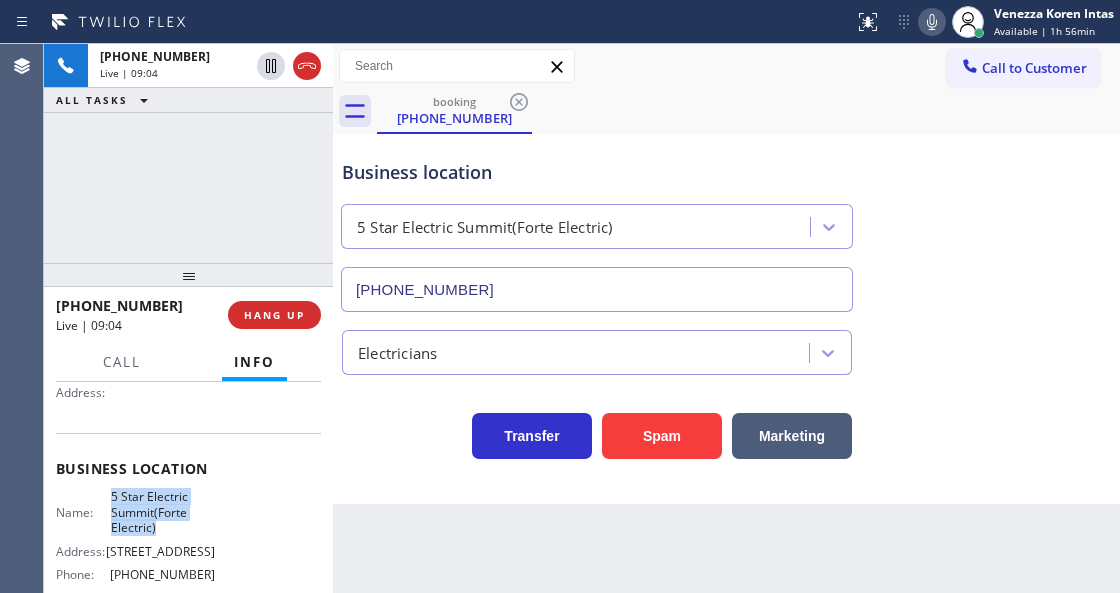 drag, startPoint x: 108, startPoint y: 487, endPoint x: 172, endPoint y: 523, distance: 73.43024 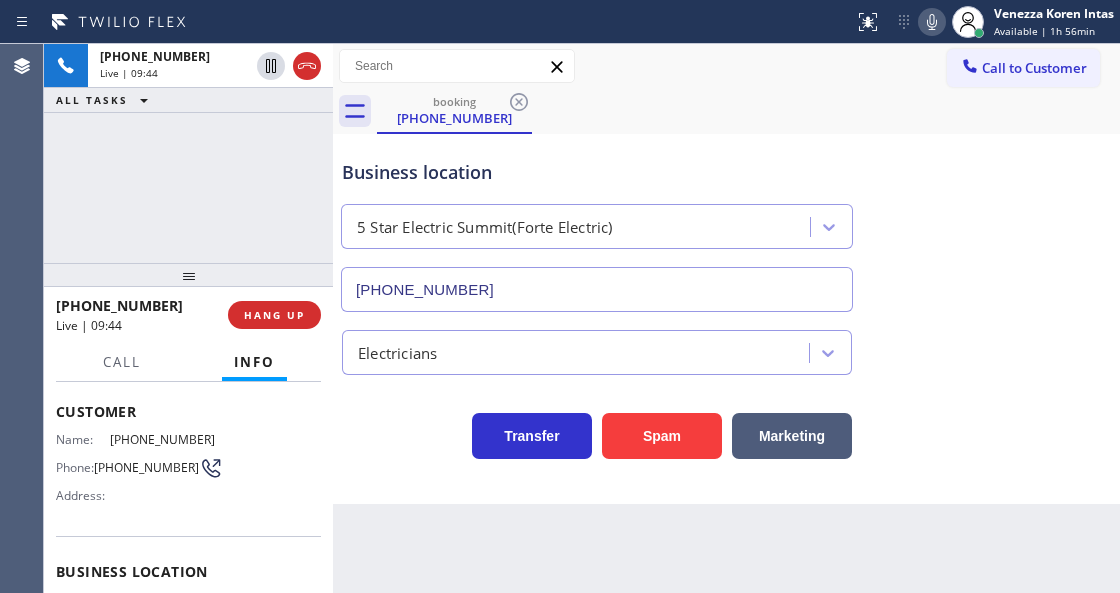 scroll, scrollTop: 66, scrollLeft: 0, axis: vertical 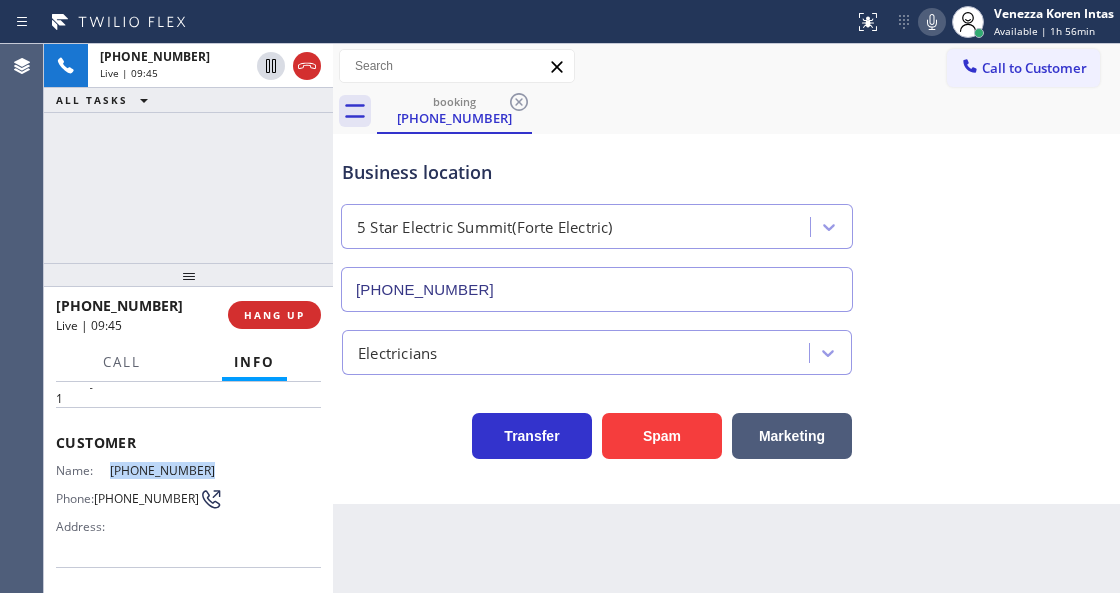 drag, startPoint x: 201, startPoint y: 470, endPoint x: 100, endPoint y: 468, distance: 101.0198 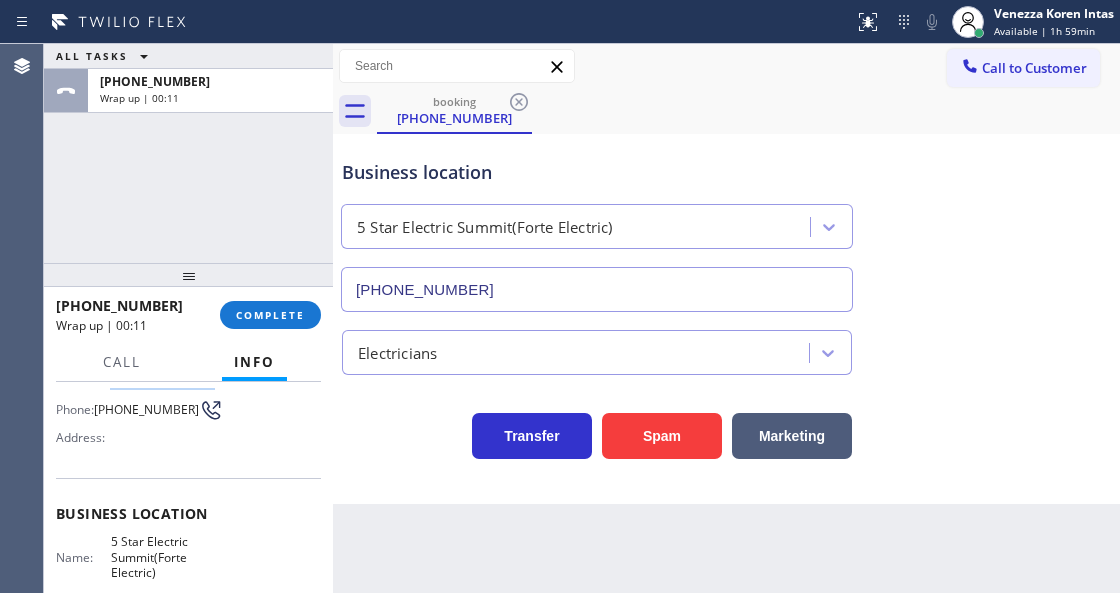 scroll, scrollTop: 266, scrollLeft: 0, axis: vertical 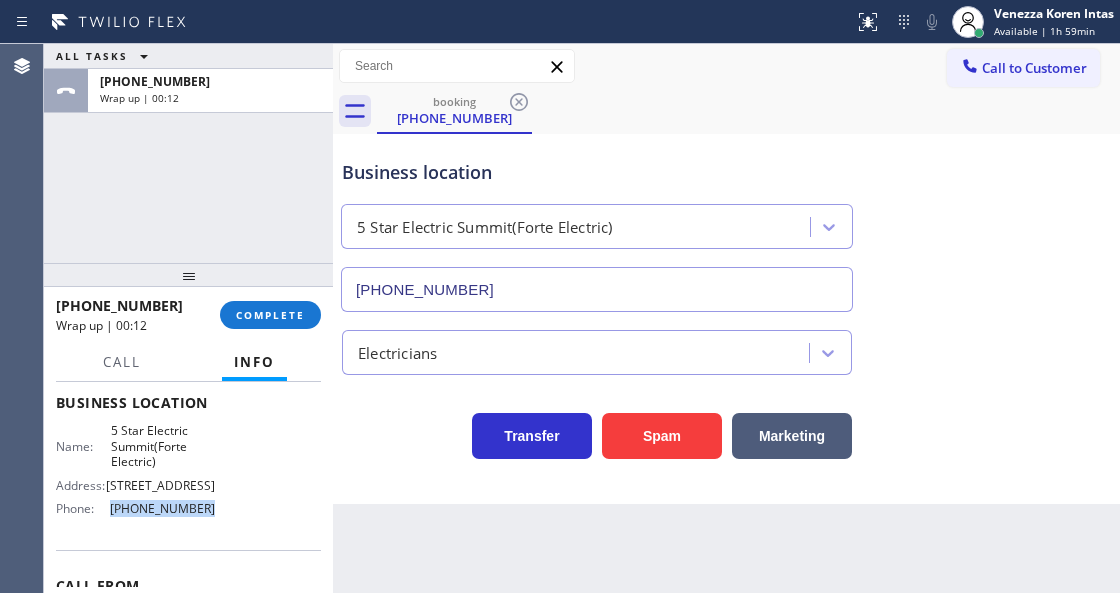 drag, startPoint x: 203, startPoint y: 521, endPoint x: 107, endPoint y: 529, distance: 96.332756 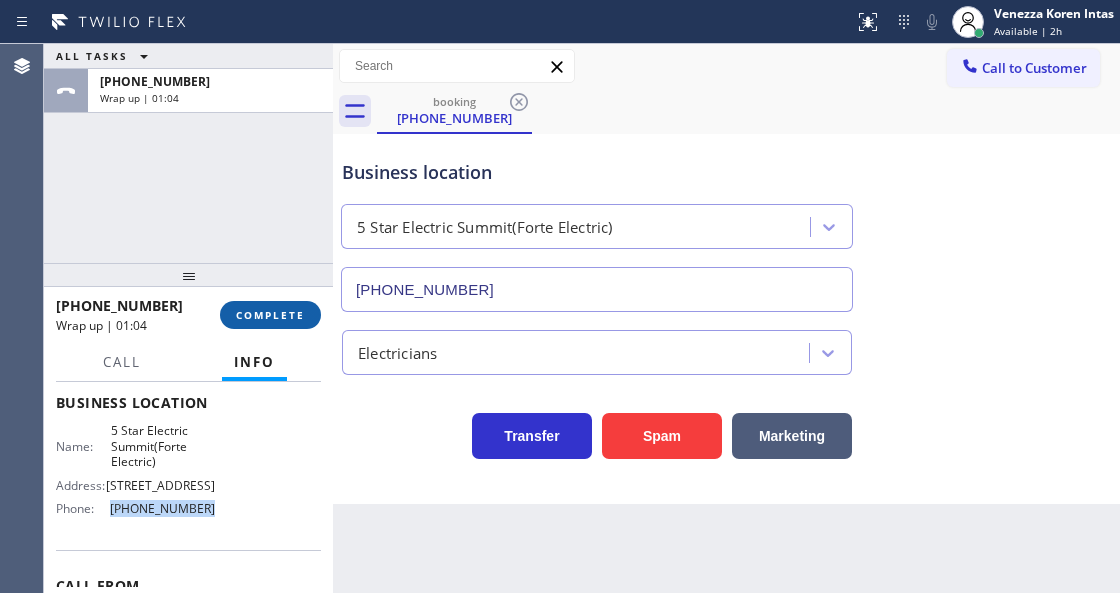 click on "COMPLETE" at bounding box center (270, 315) 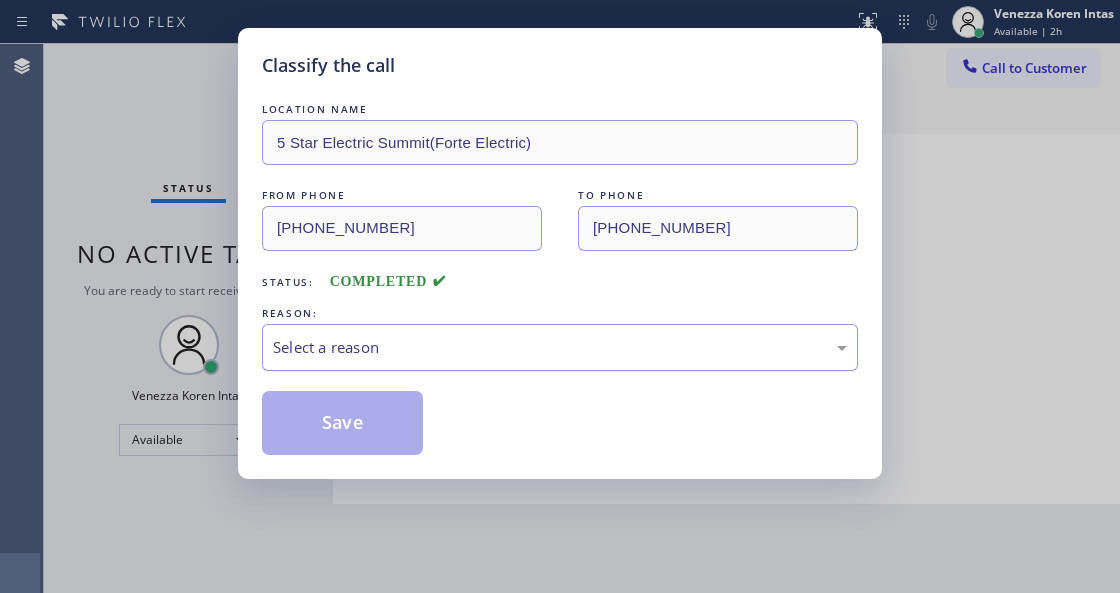 click on "Select a reason" at bounding box center (560, 347) 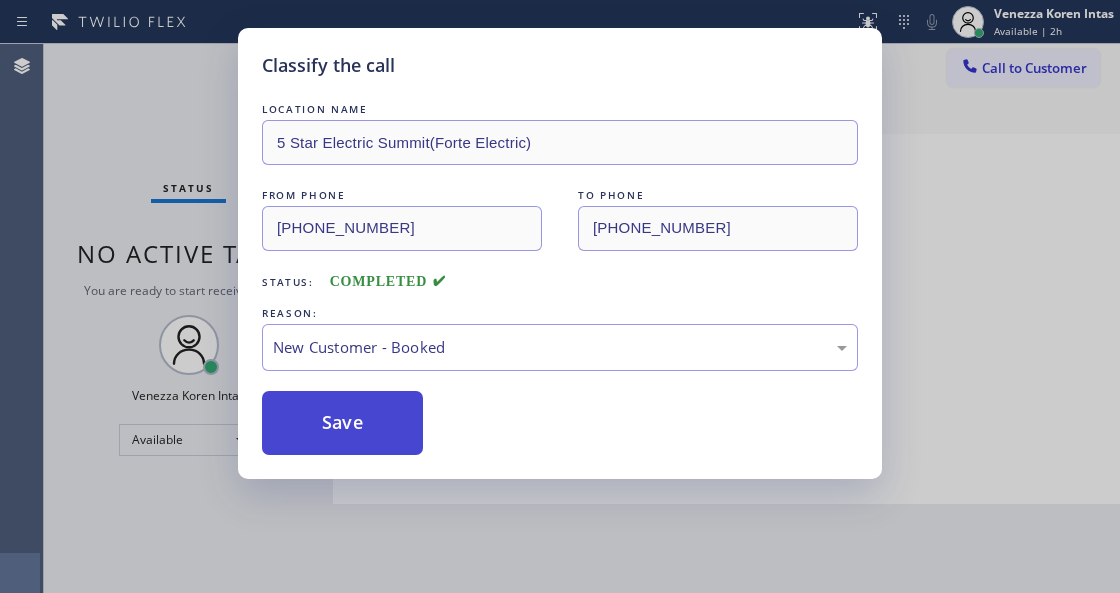click on "Save" at bounding box center (342, 423) 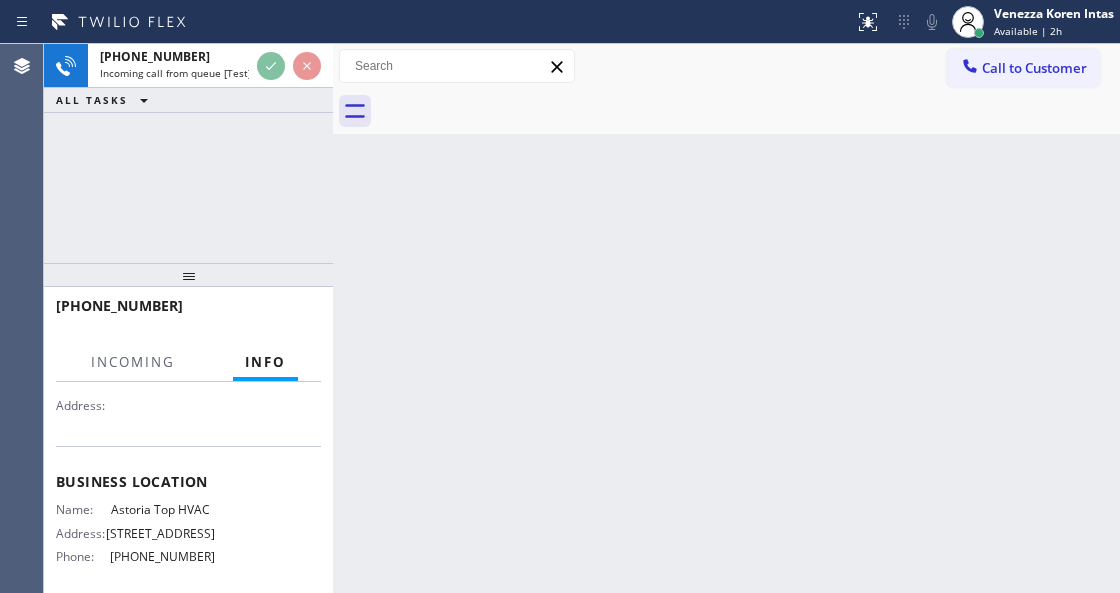 scroll, scrollTop: 266, scrollLeft: 0, axis: vertical 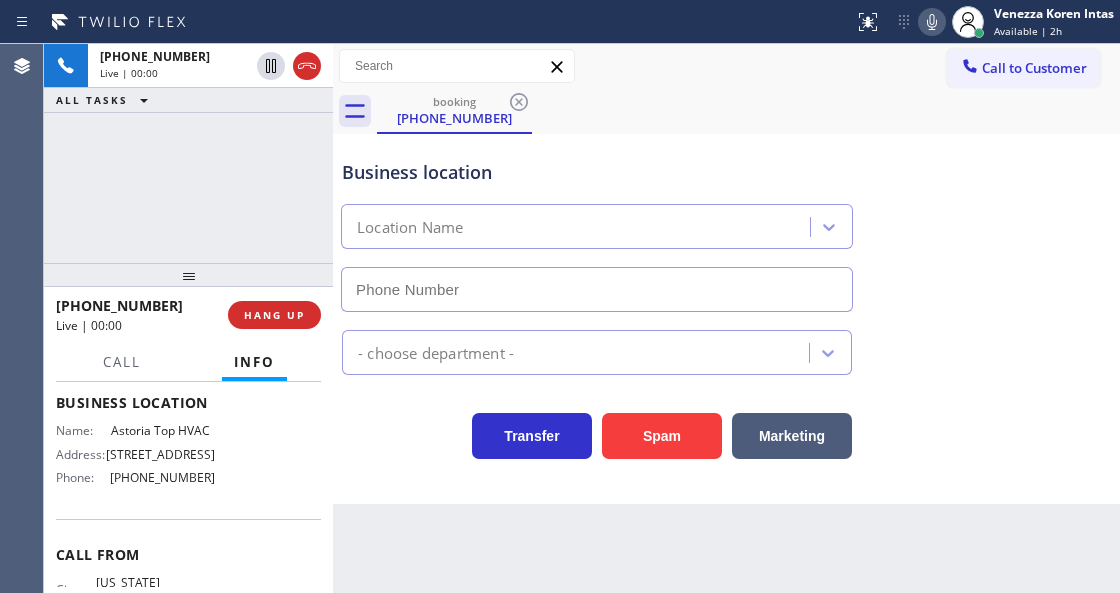 type on "(347) 836-6461" 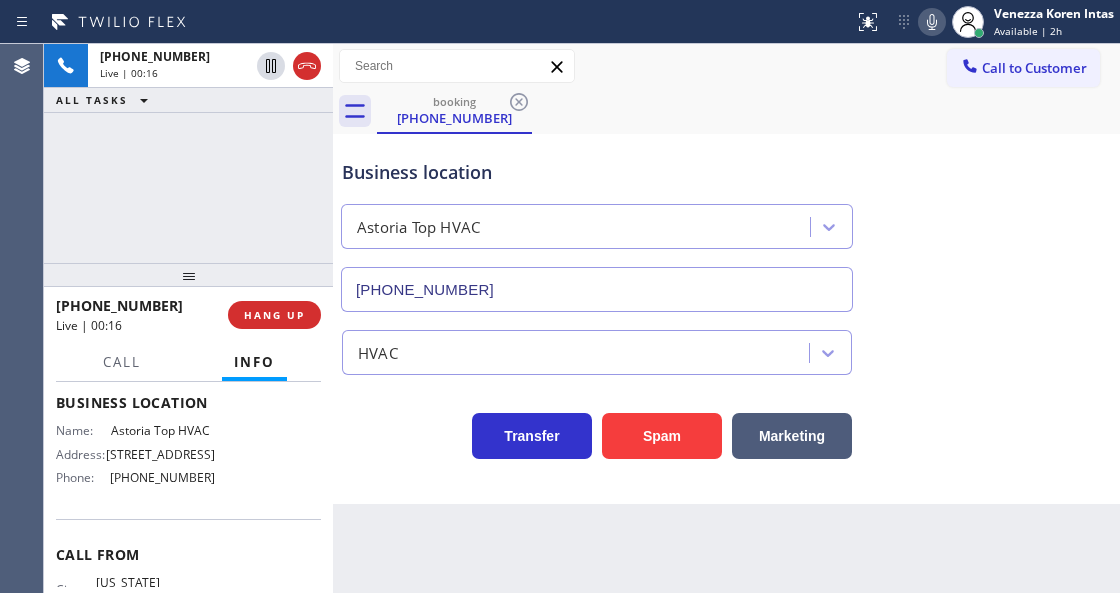 click on "booking (929) 733-5185" at bounding box center (748, 111) 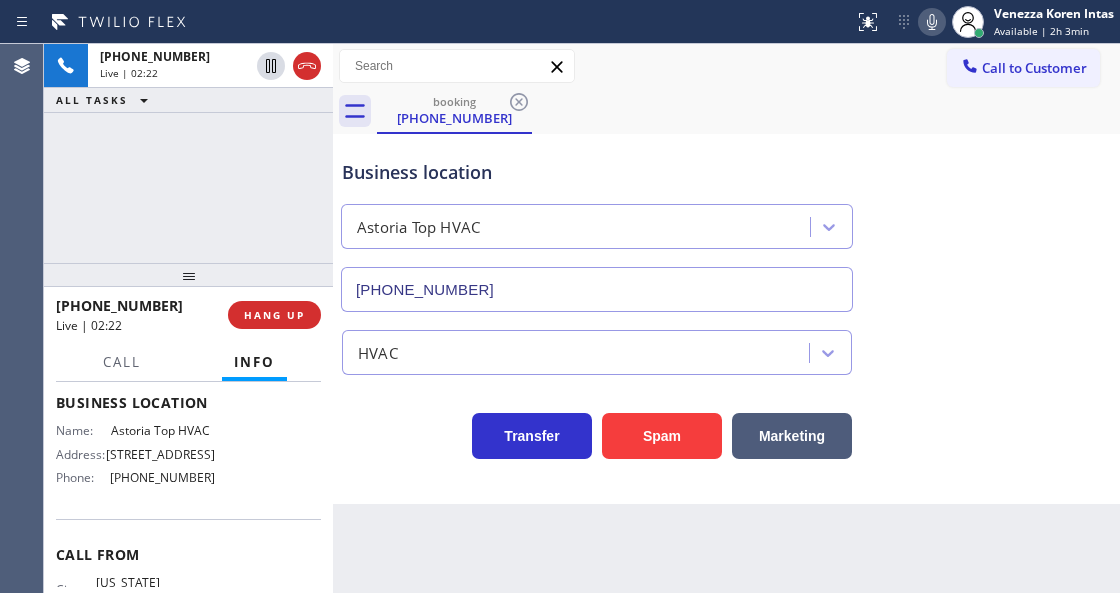 drag, startPoint x: 928, startPoint y: 16, endPoint x: 870, endPoint y: 54, distance: 69.339745 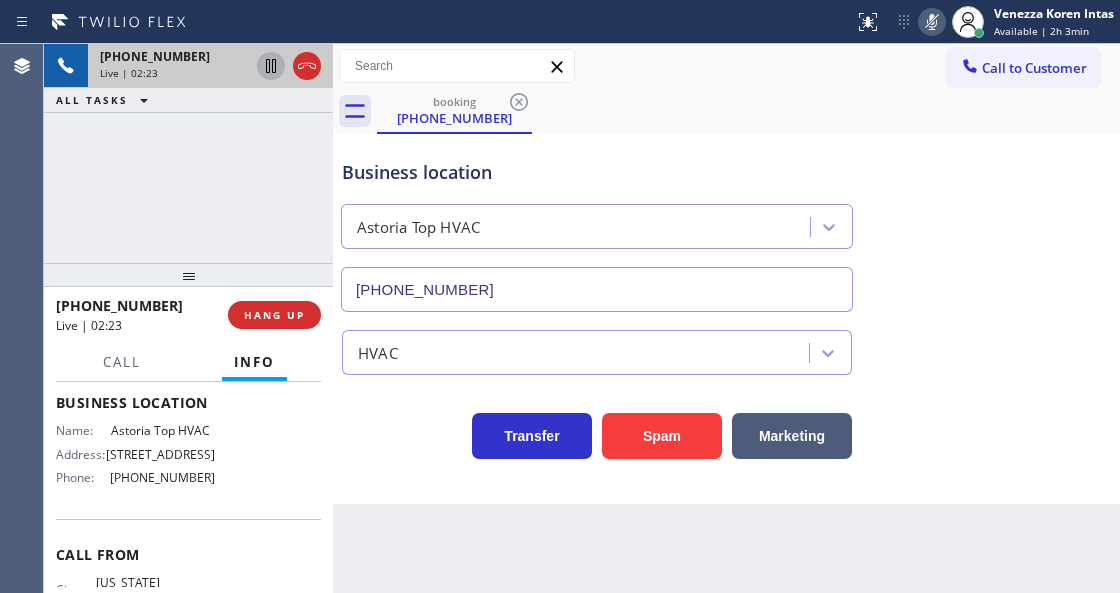 click 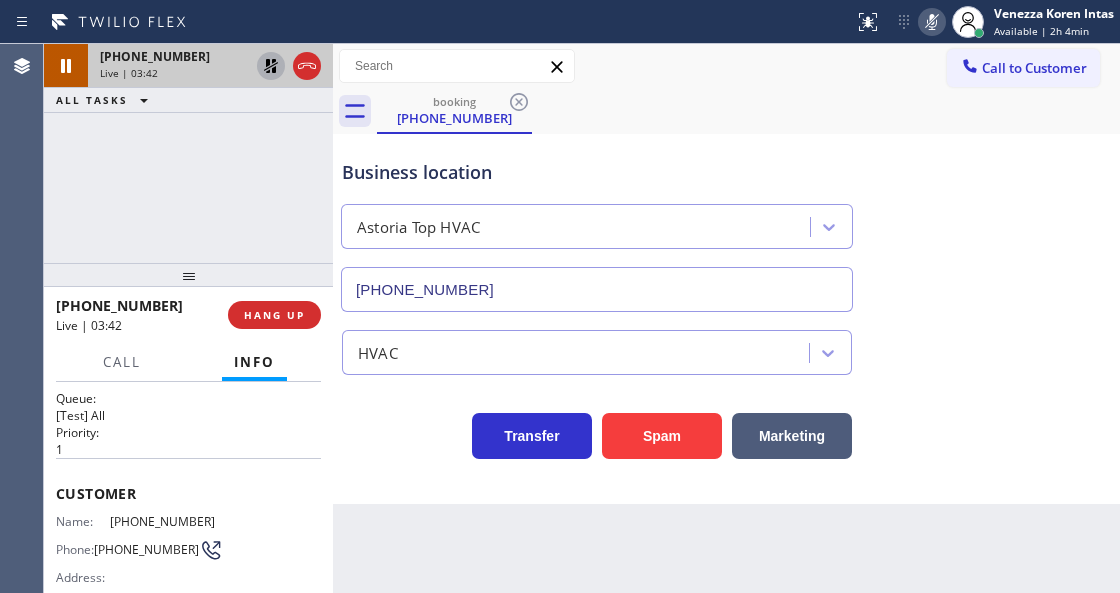 scroll, scrollTop: 0, scrollLeft: 0, axis: both 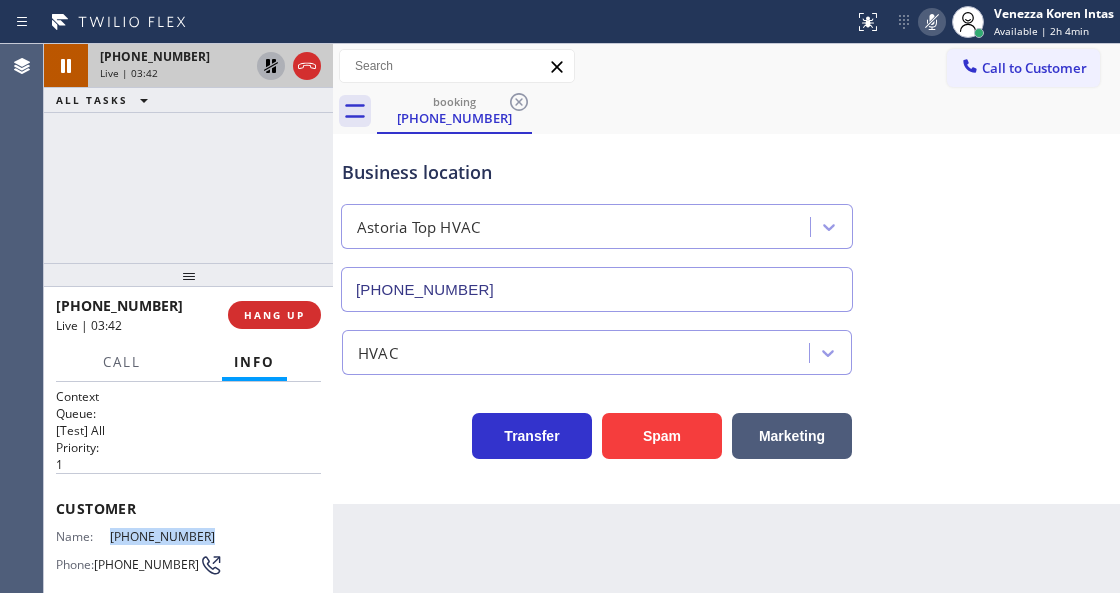 drag, startPoint x: 158, startPoint y: 532, endPoint x: 106, endPoint y: 529, distance: 52.086468 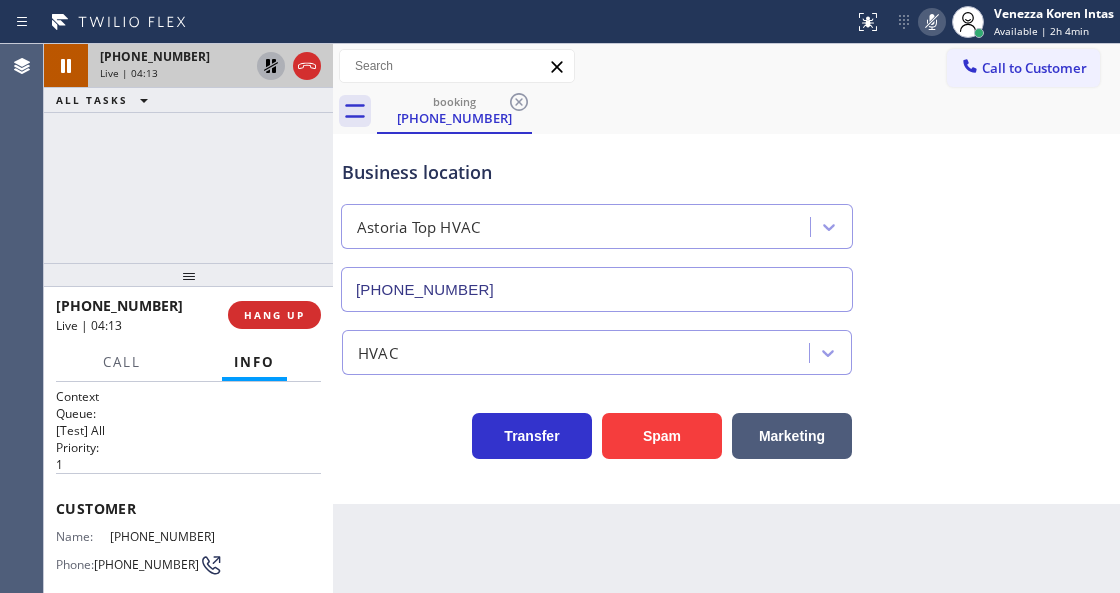drag, startPoint x: 256, startPoint y: 220, endPoint x: 326, endPoint y: 172, distance: 84.87638 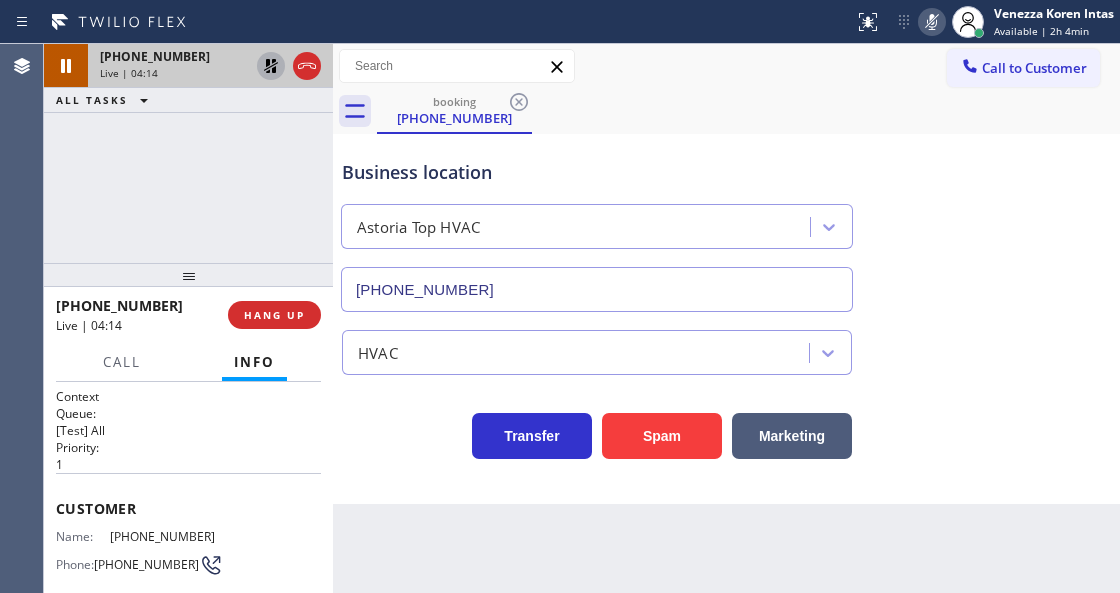 click 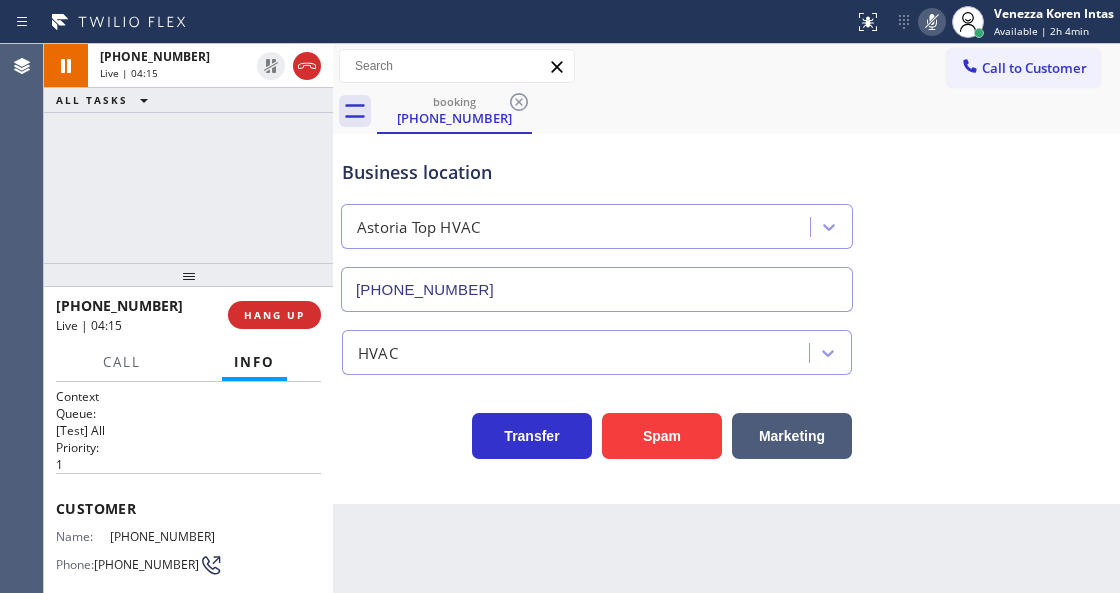 click 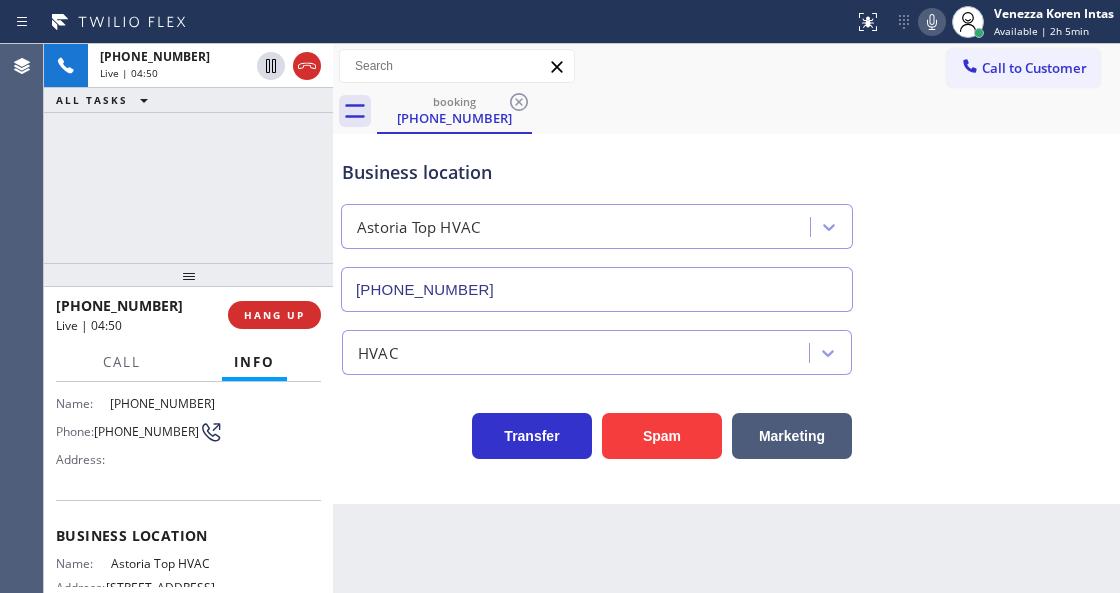 scroll, scrollTop: 266, scrollLeft: 0, axis: vertical 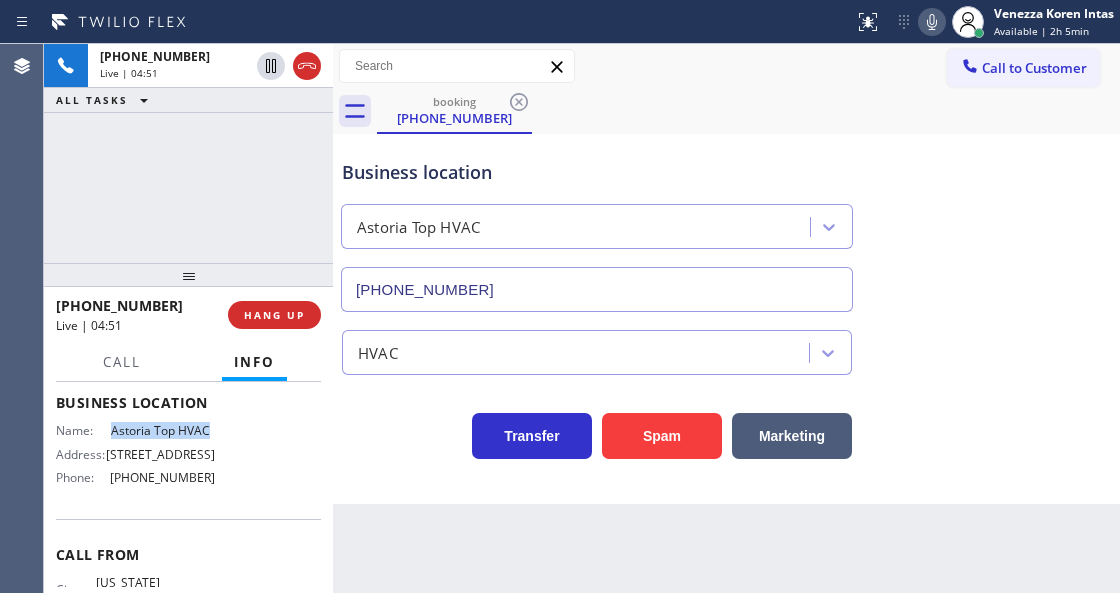 drag, startPoint x: 108, startPoint y: 420, endPoint x: 232, endPoint y: 424, distance: 124.0645 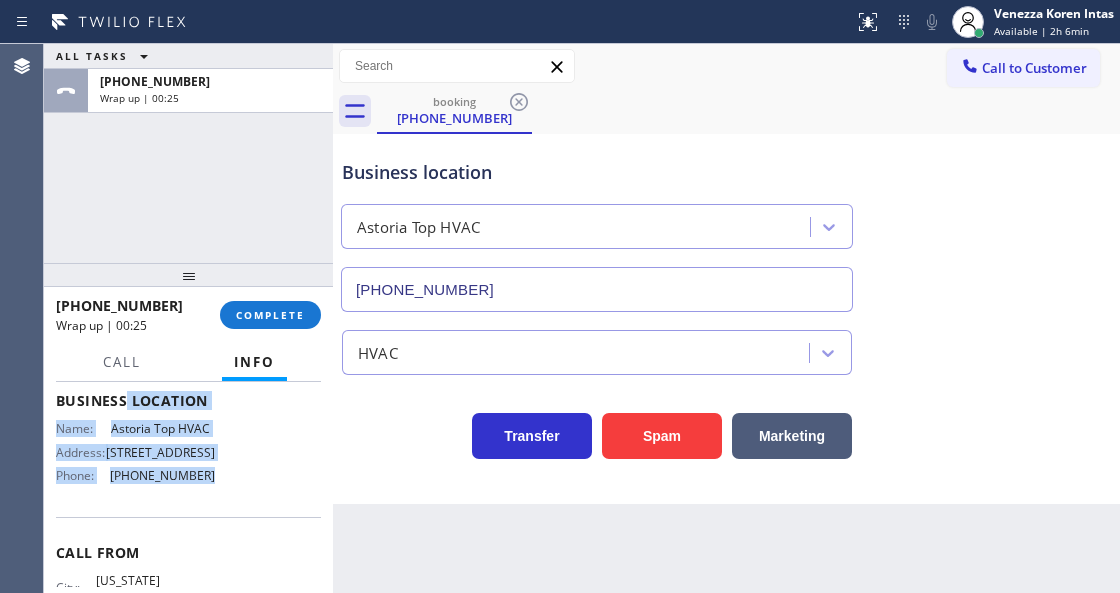 scroll, scrollTop: 226, scrollLeft: 0, axis: vertical 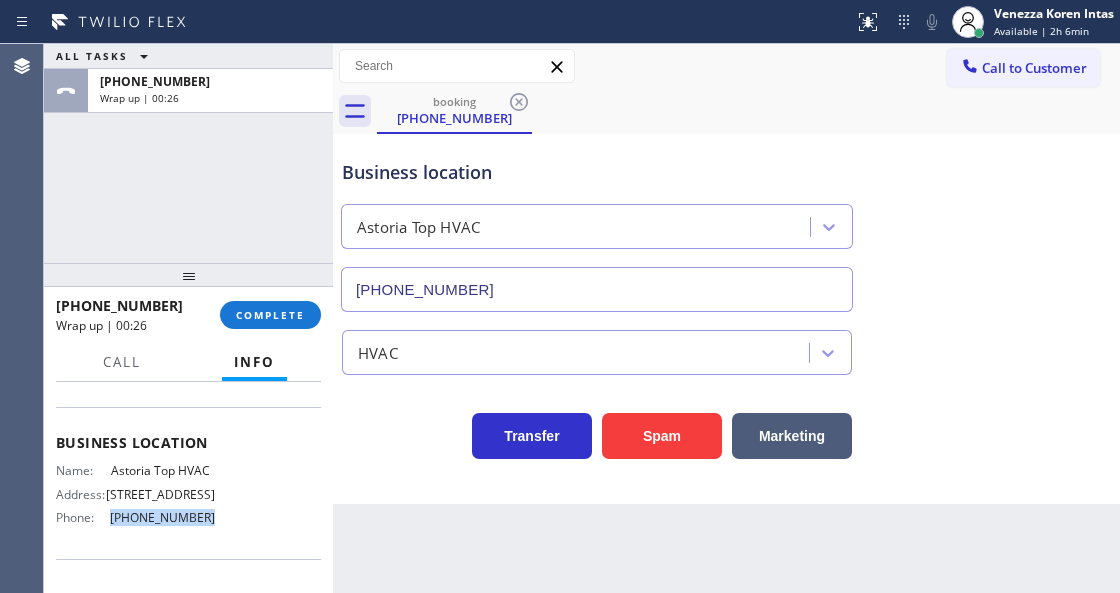 drag, startPoint x: 218, startPoint y: 394, endPoint x: 108, endPoint y: 512, distance: 161.31956 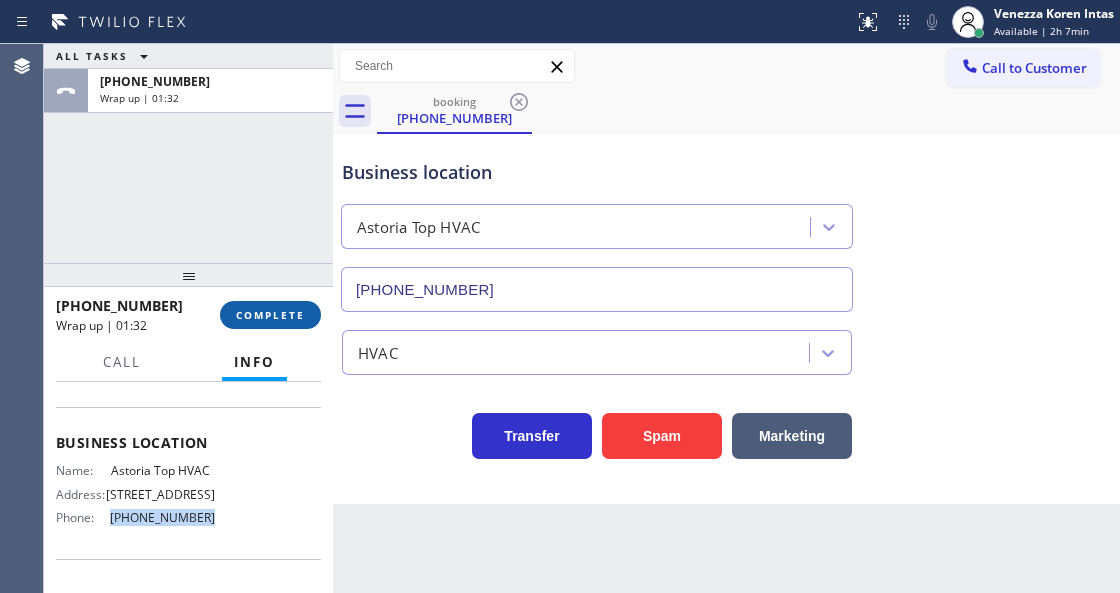click on "COMPLETE" at bounding box center [270, 315] 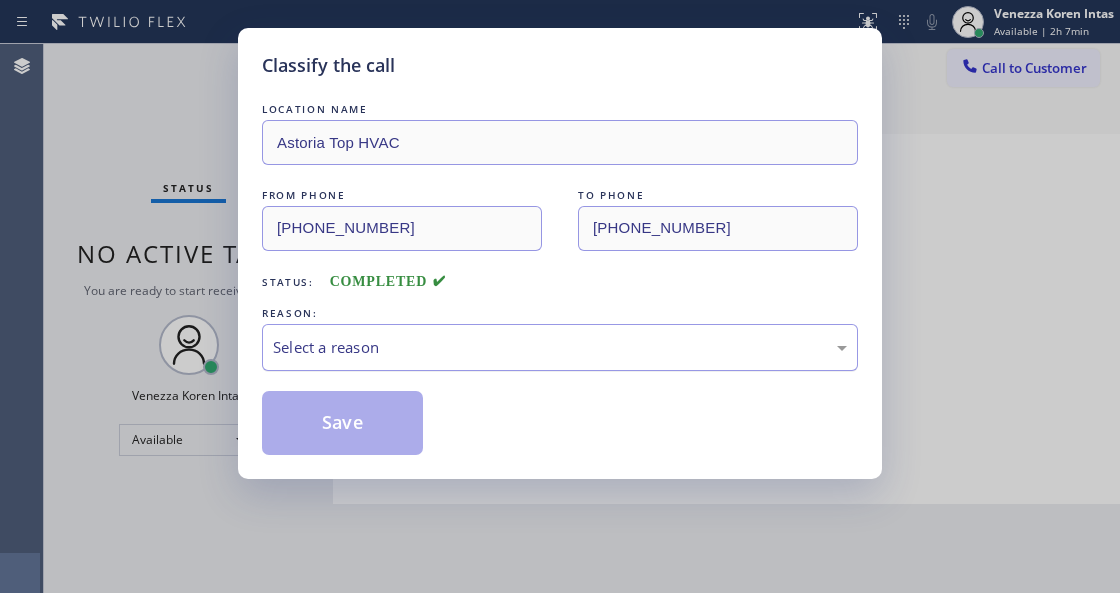 click on "Select a reason" at bounding box center (560, 347) 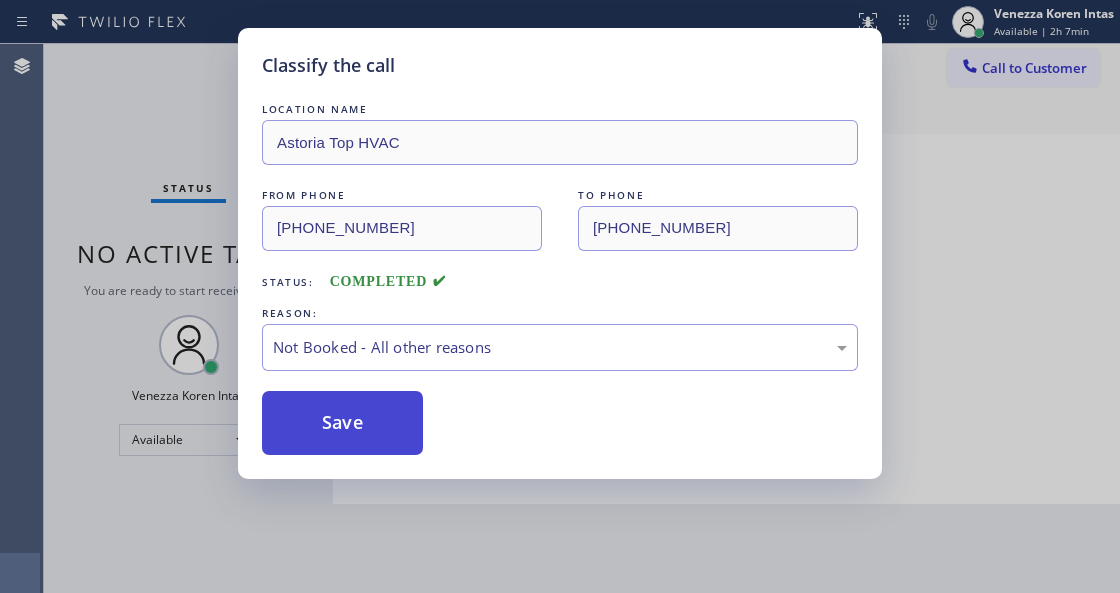 click on "Save" at bounding box center (342, 423) 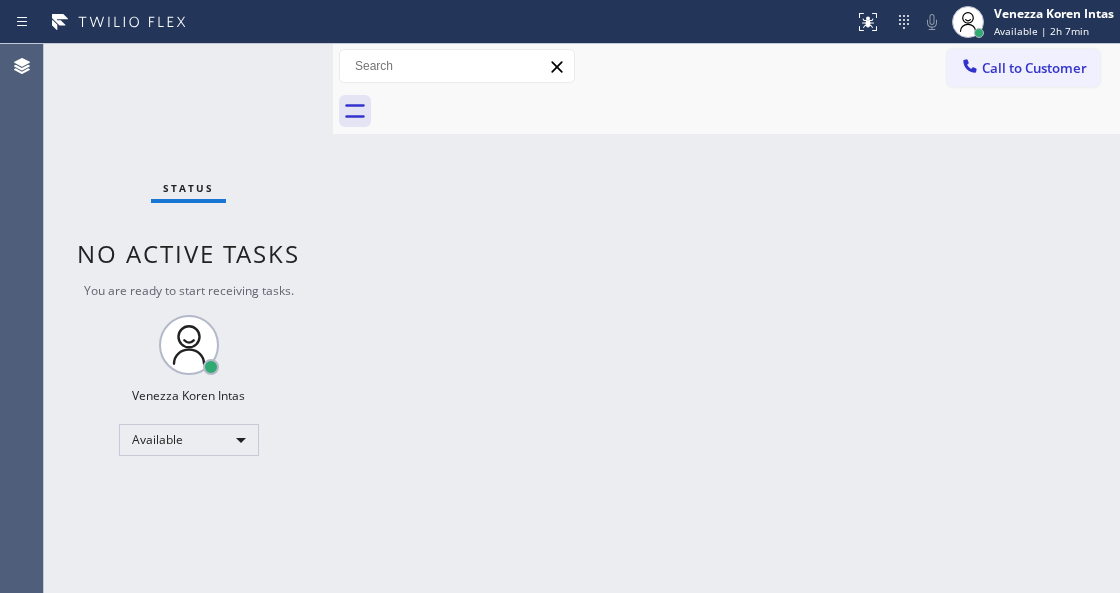 click on "Back to Dashboard Change Sender ID Customers Technicians Select a contact Outbound call Technician Search Technician Your caller id phone number Your caller id phone number Call Technician info Name   Phone none Address none Change Sender ID HVAC [PHONE_NUMBER] 5 Star Appliance [PHONE_NUMBER] Appliance Repair [PHONE_NUMBER] Plumbing [PHONE_NUMBER] Air Duct Cleaning [PHONE_NUMBER]  Electricians [PHONE_NUMBER] Cancel Change Check personal SMS Reset Change No tabs Call to Customer Outbound call Location Search location Your caller id phone number Customer number Call Outbound call Technician Search Technician Your caller id phone number Your caller id phone number Call" at bounding box center (726, 318) 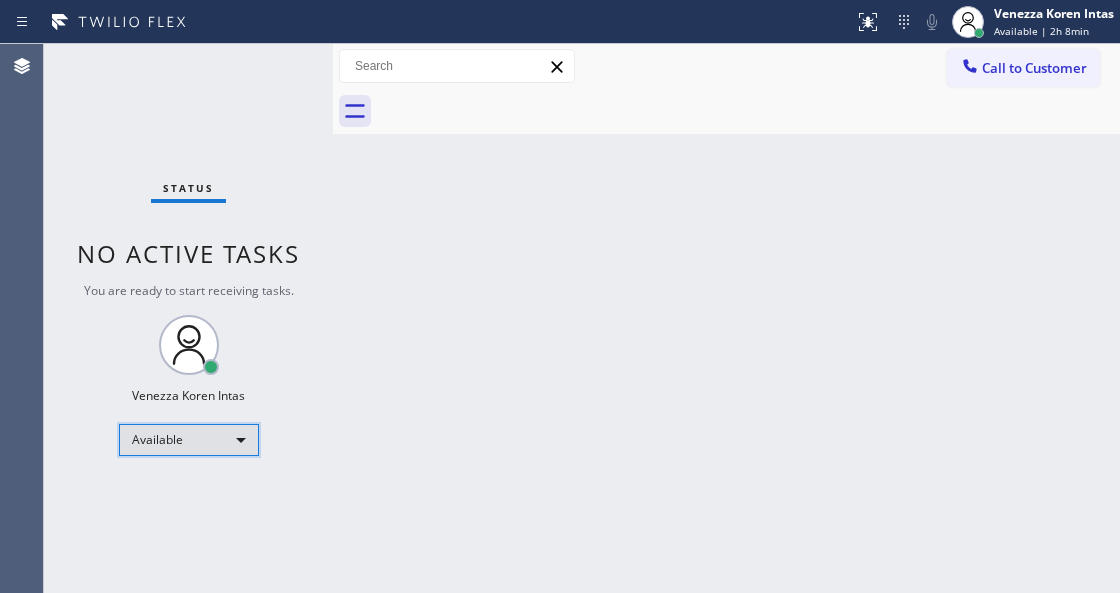 click on "Available" at bounding box center [189, 440] 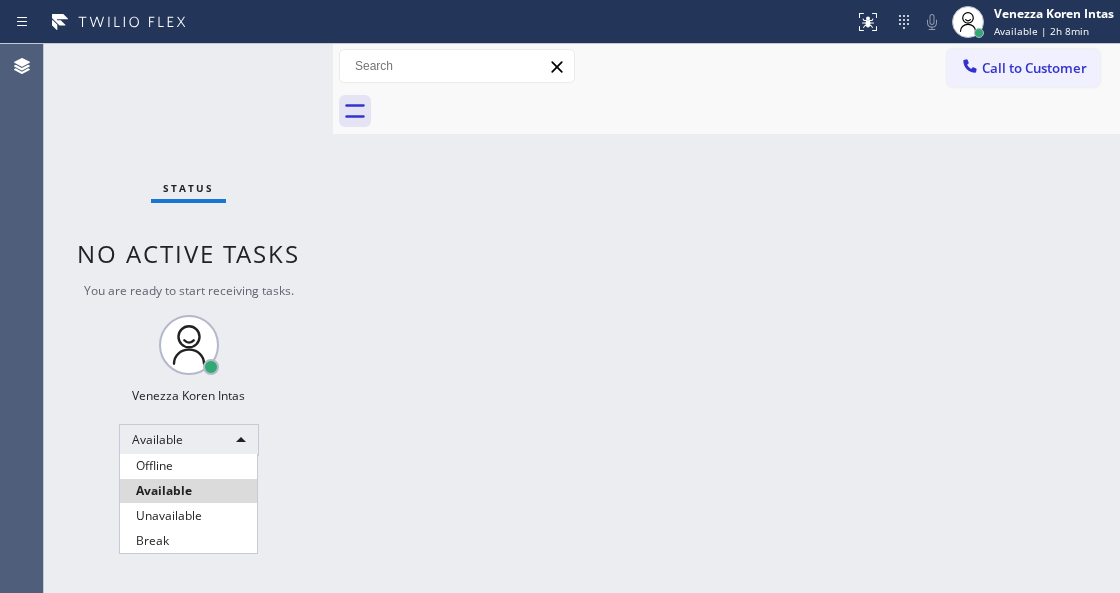 click on "Offline Available Unavailable Break" at bounding box center [188, 504] 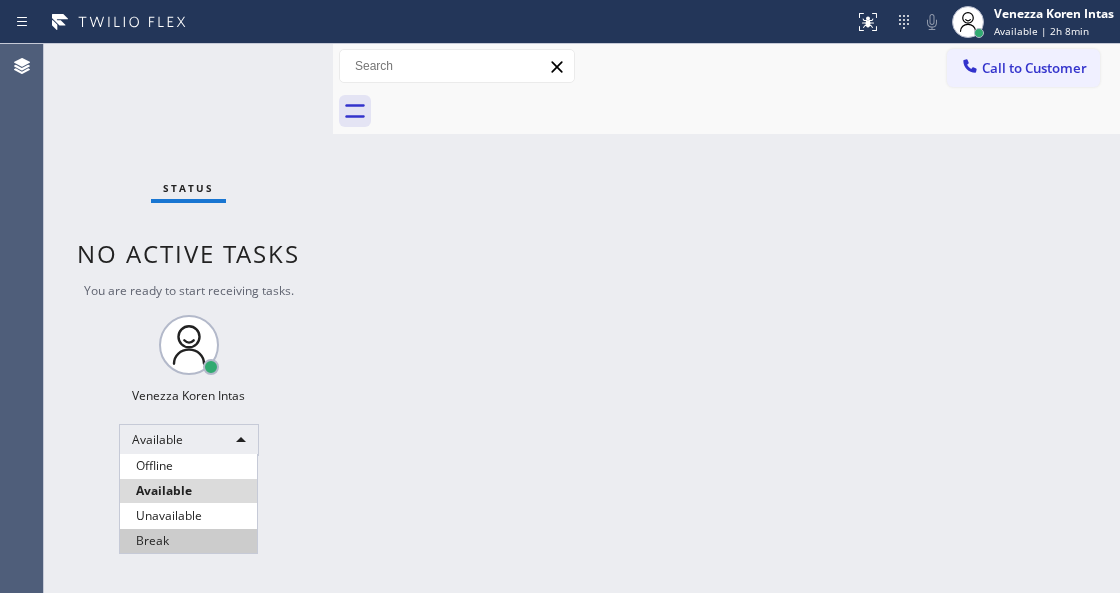 click on "Break" at bounding box center [188, 541] 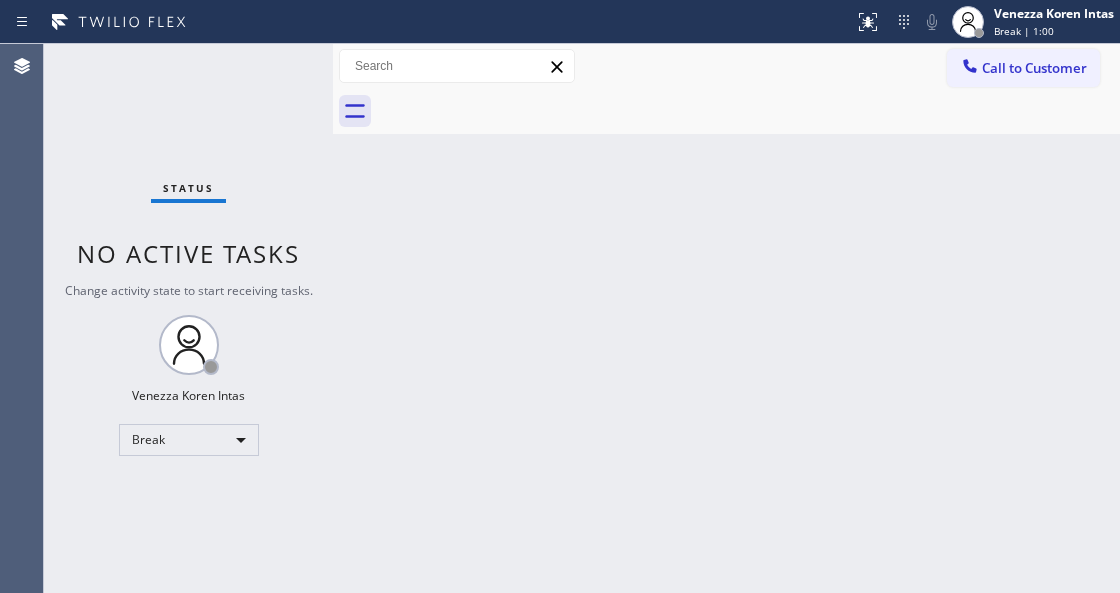 drag, startPoint x: 357, startPoint y: 168, endPoint x: 290, endPoint y: 106, distance: 91.28527 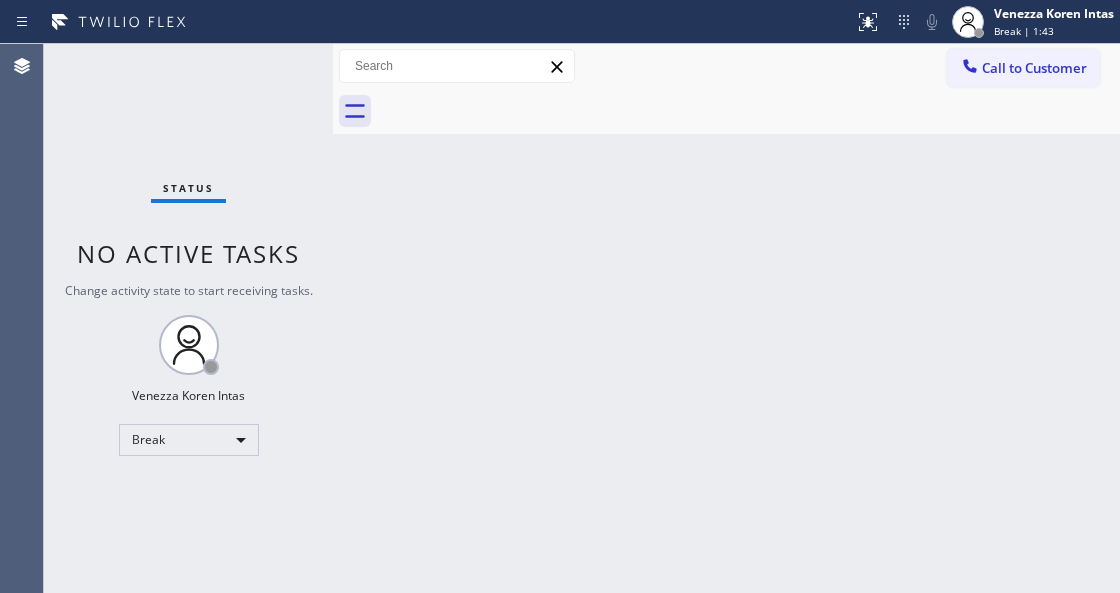 click at bounding box center (333, 318) 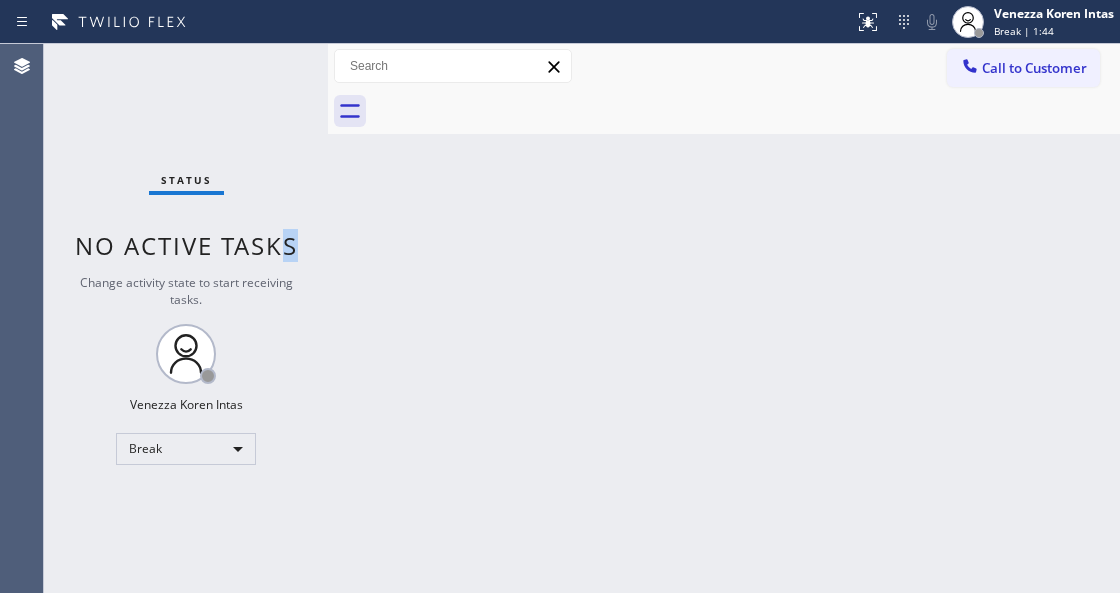 drag, startPoint x: 289, startPoint y: 174, endPoint x: 262, endPoint y: 110, distance: 69.46222 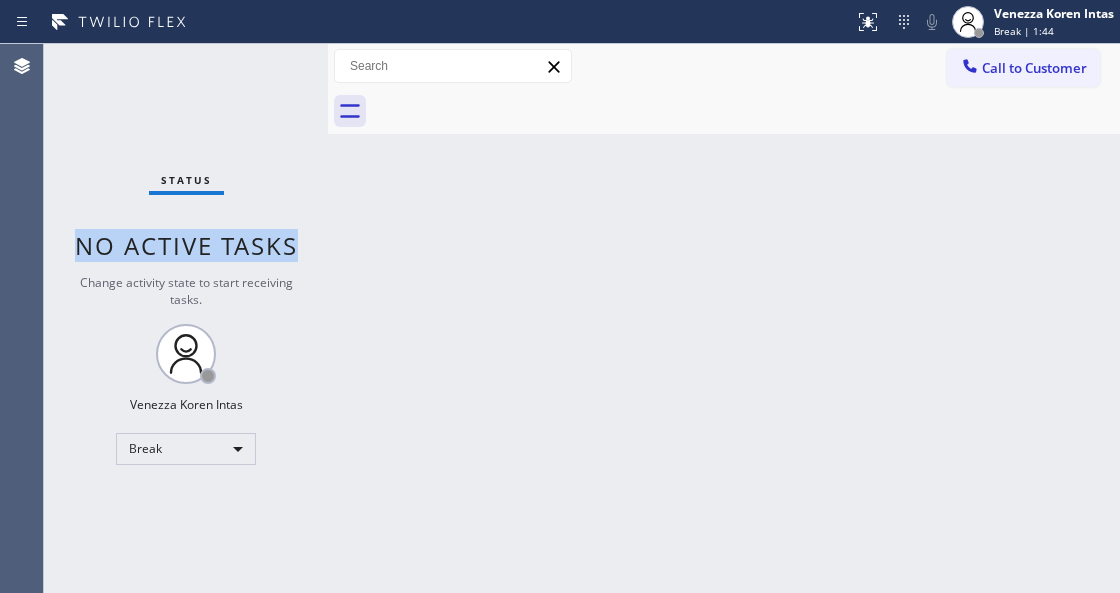 click on "Status   No active tasks     Change activity state to start receiving tasks.   Venezza Koren Intas Break" at bounding box center [186, 318] 